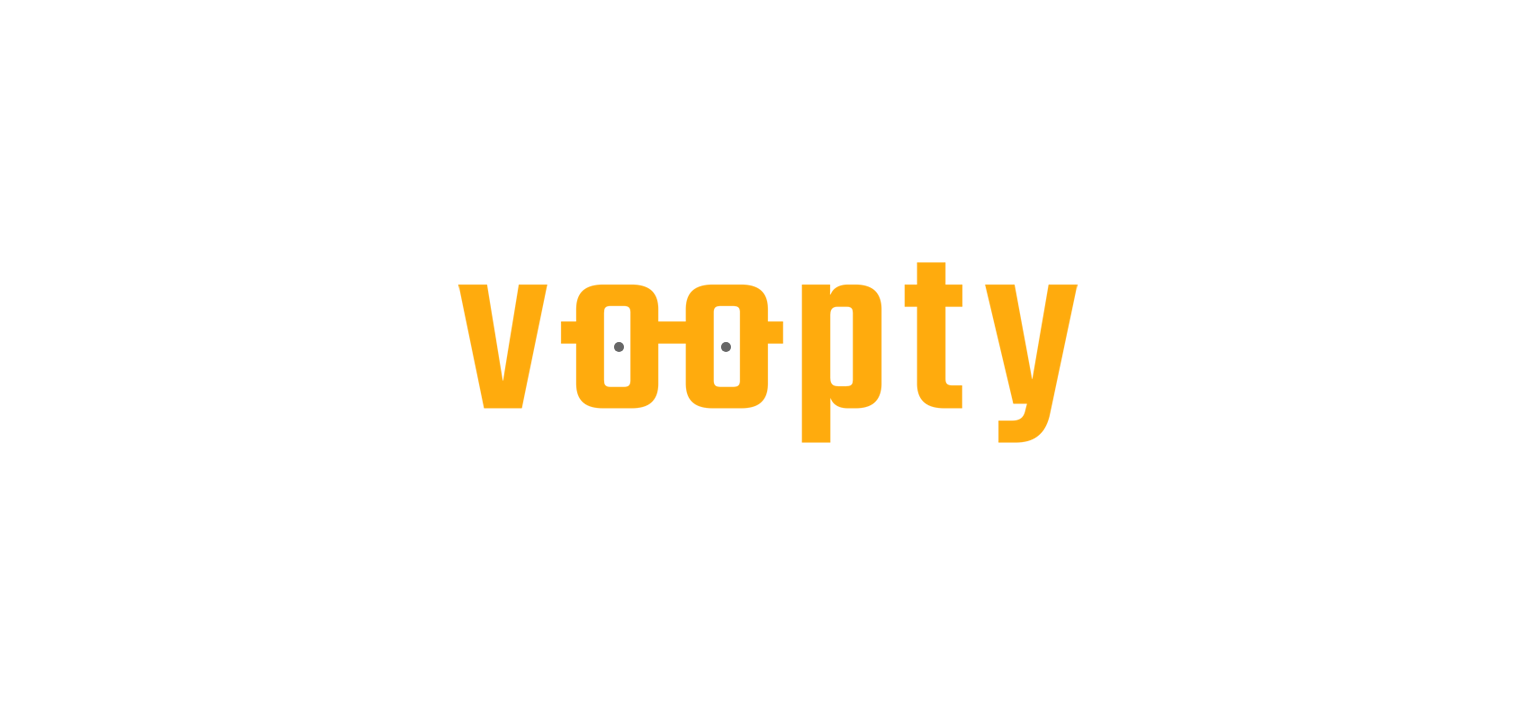 scroll, scrollTop: 0, scrollLeft: 0, axis: both 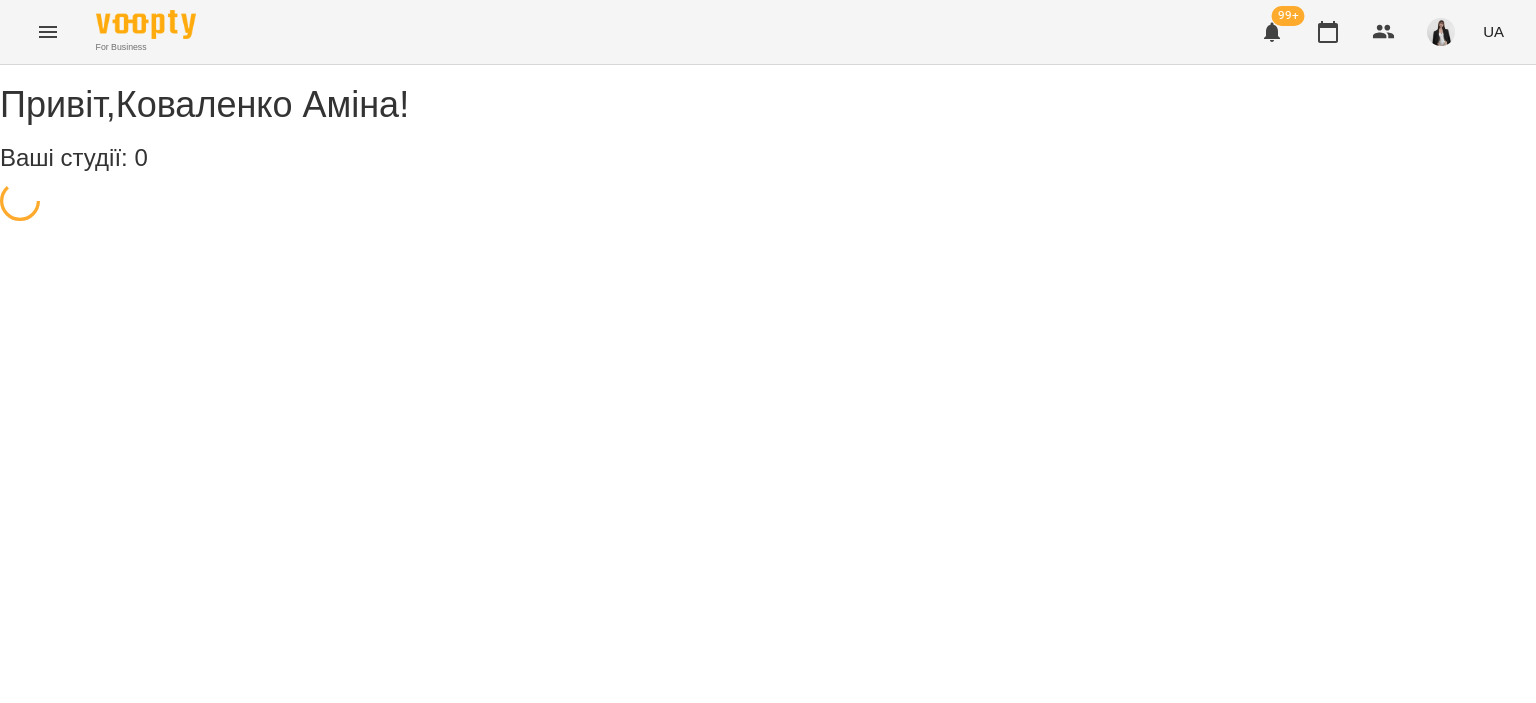 select on "**" 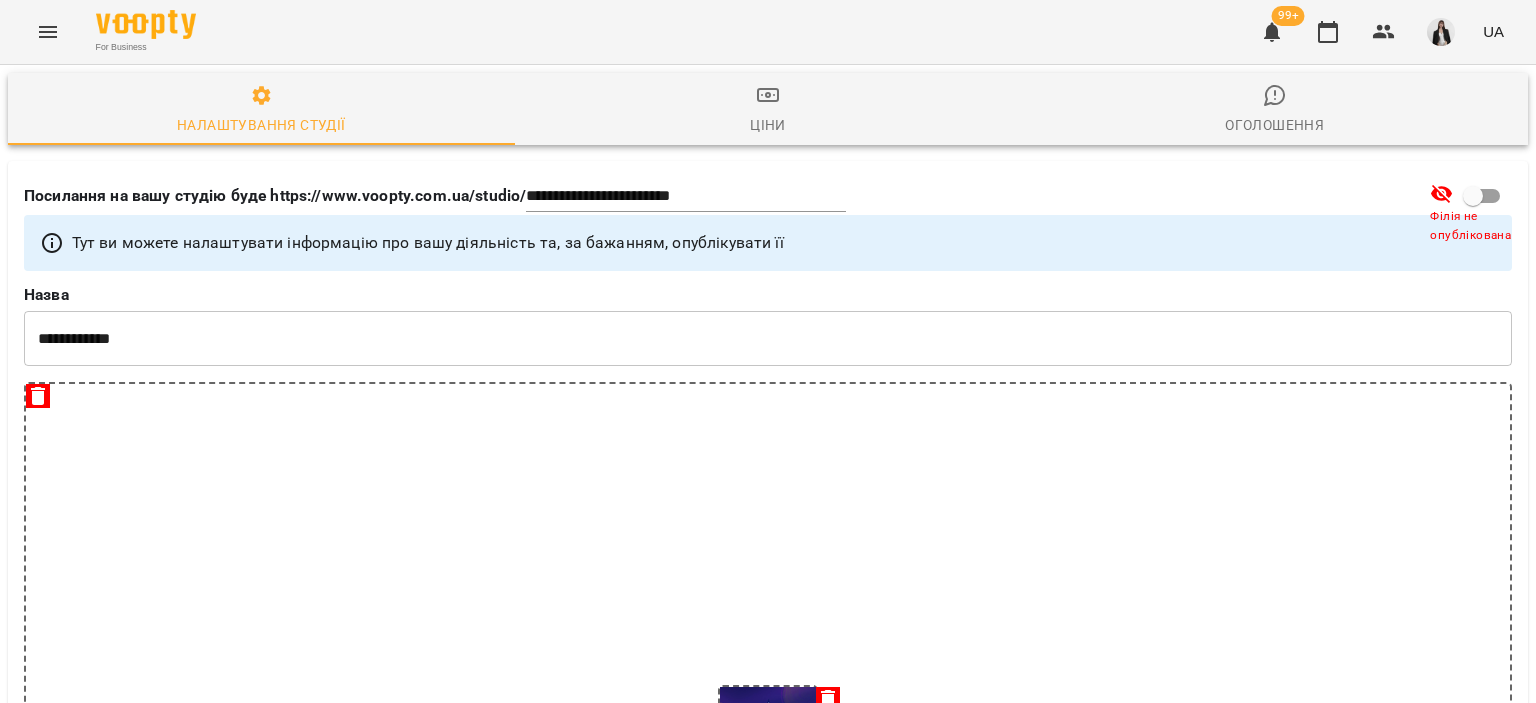 click 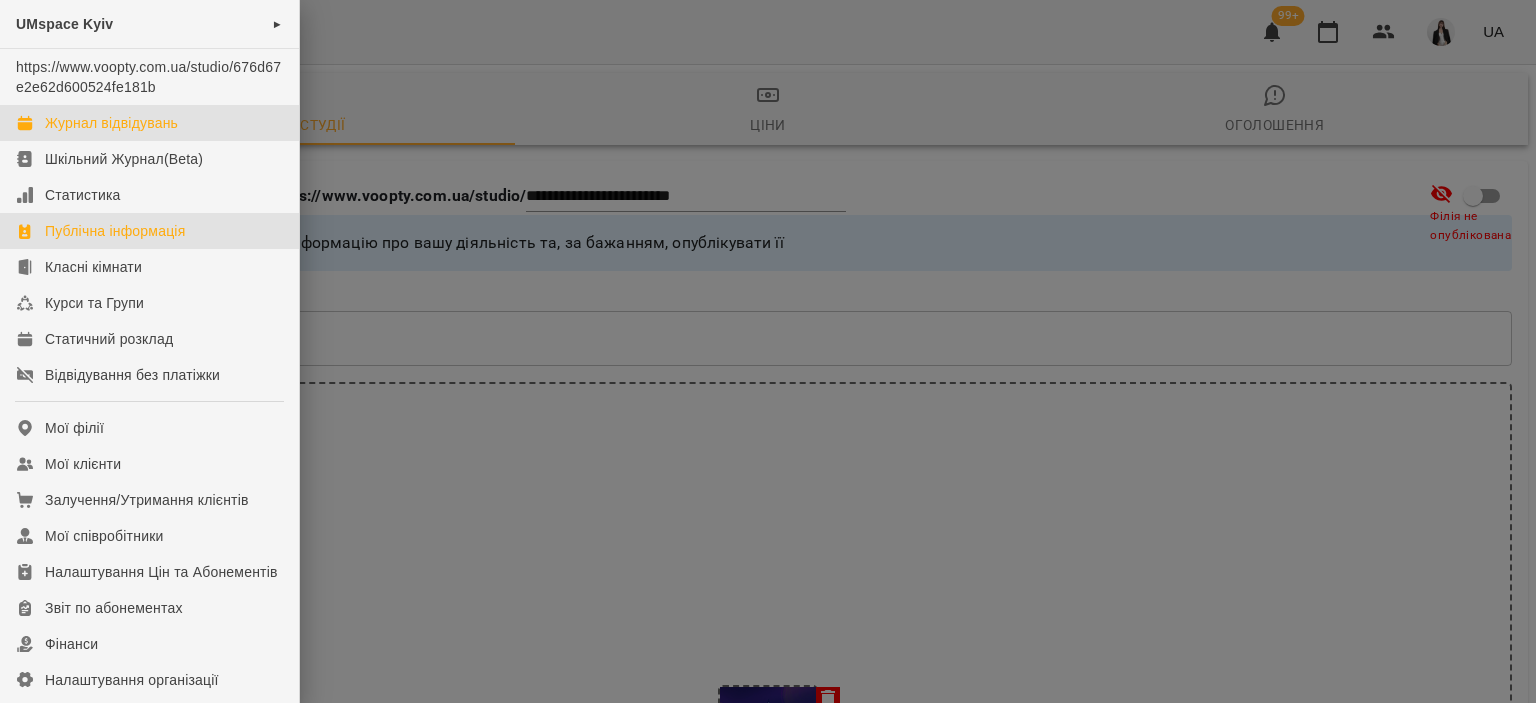 click on "Журнал відвідувань" at bounding box center [111, 123] 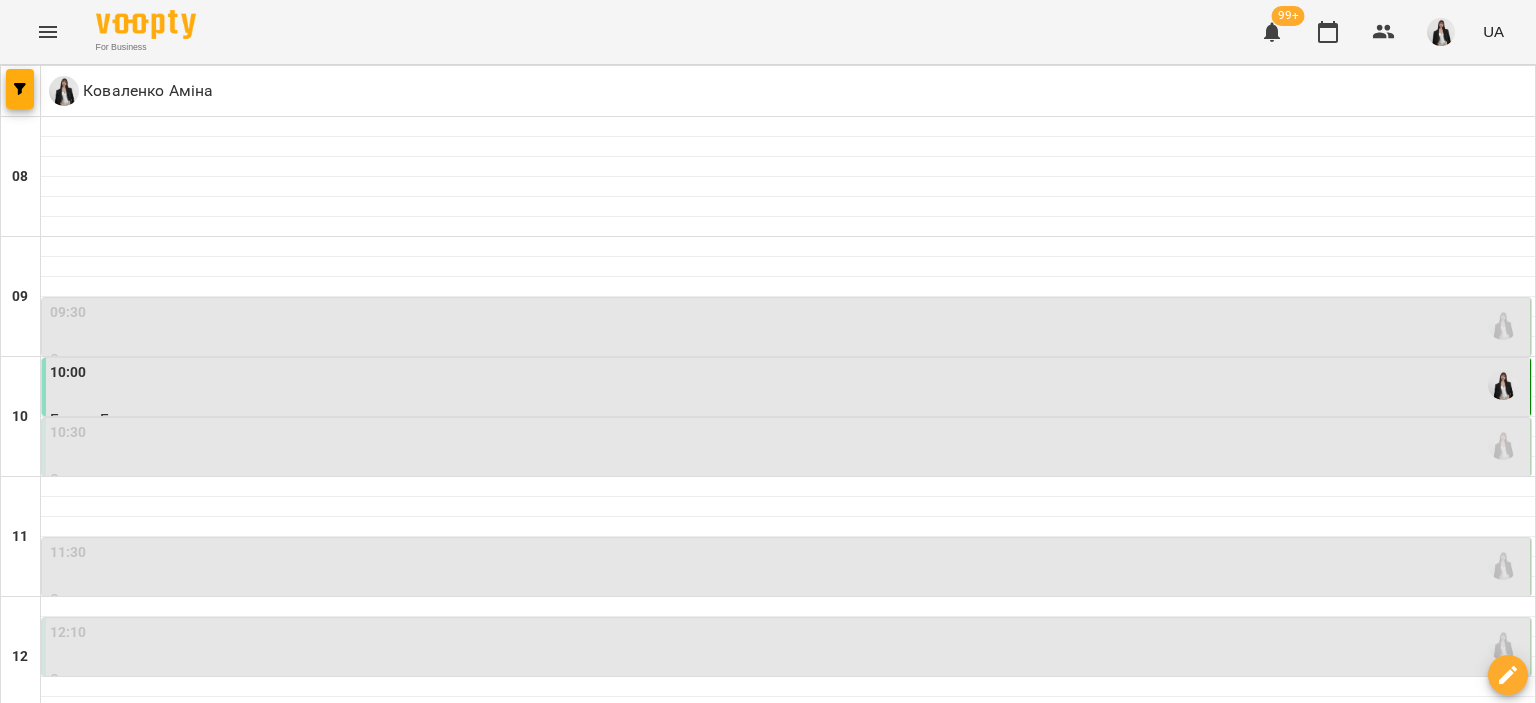 click on "пн 30 черв вт 01 лип ср 02 лип чт 03 лип пт 04 лип сб 05 лип нд 06 лип" at bounding box center [768, 1709] 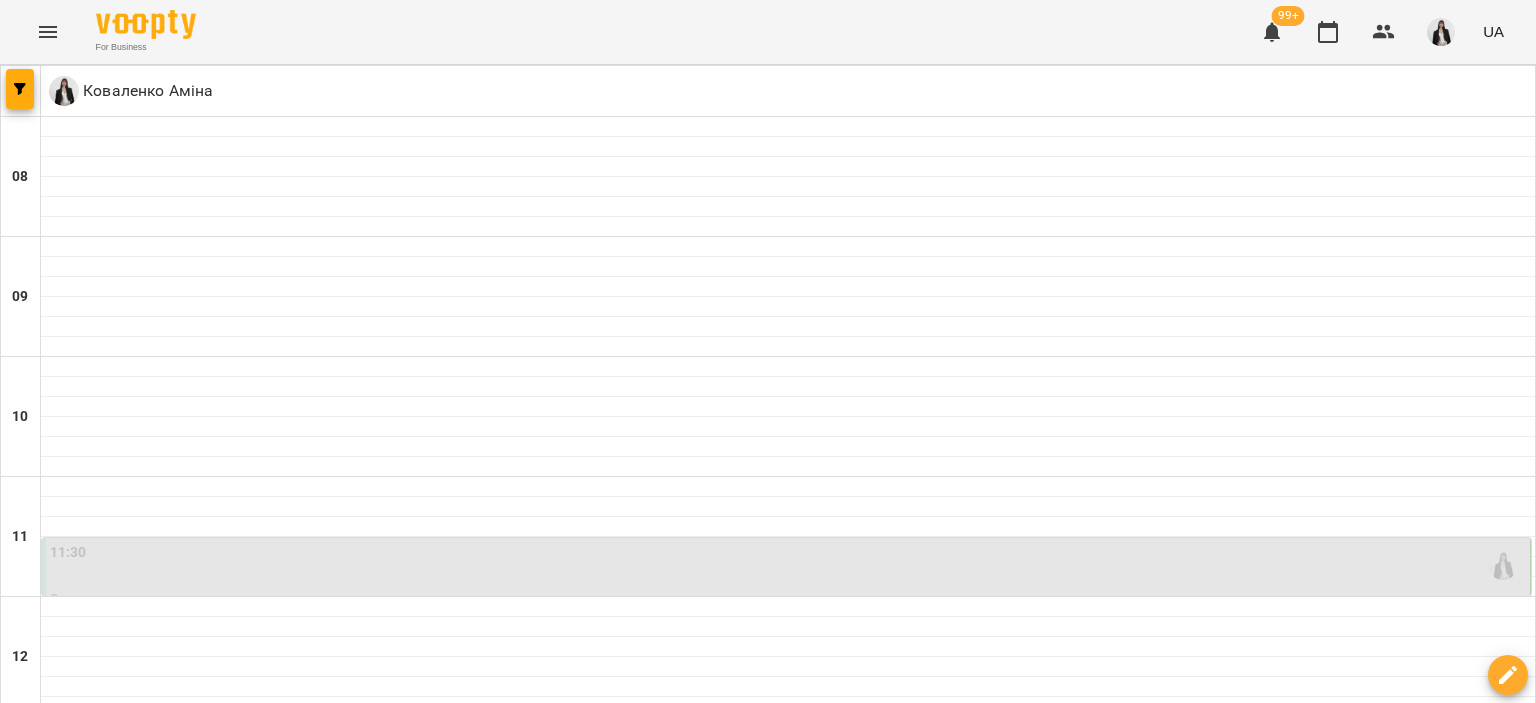 click on "пн 30 черв вт 01 лип ср 02 лип чт 03 лип пт 04 лип сб 05 лип нд 06 лип" at bounding box center [768, 1709] 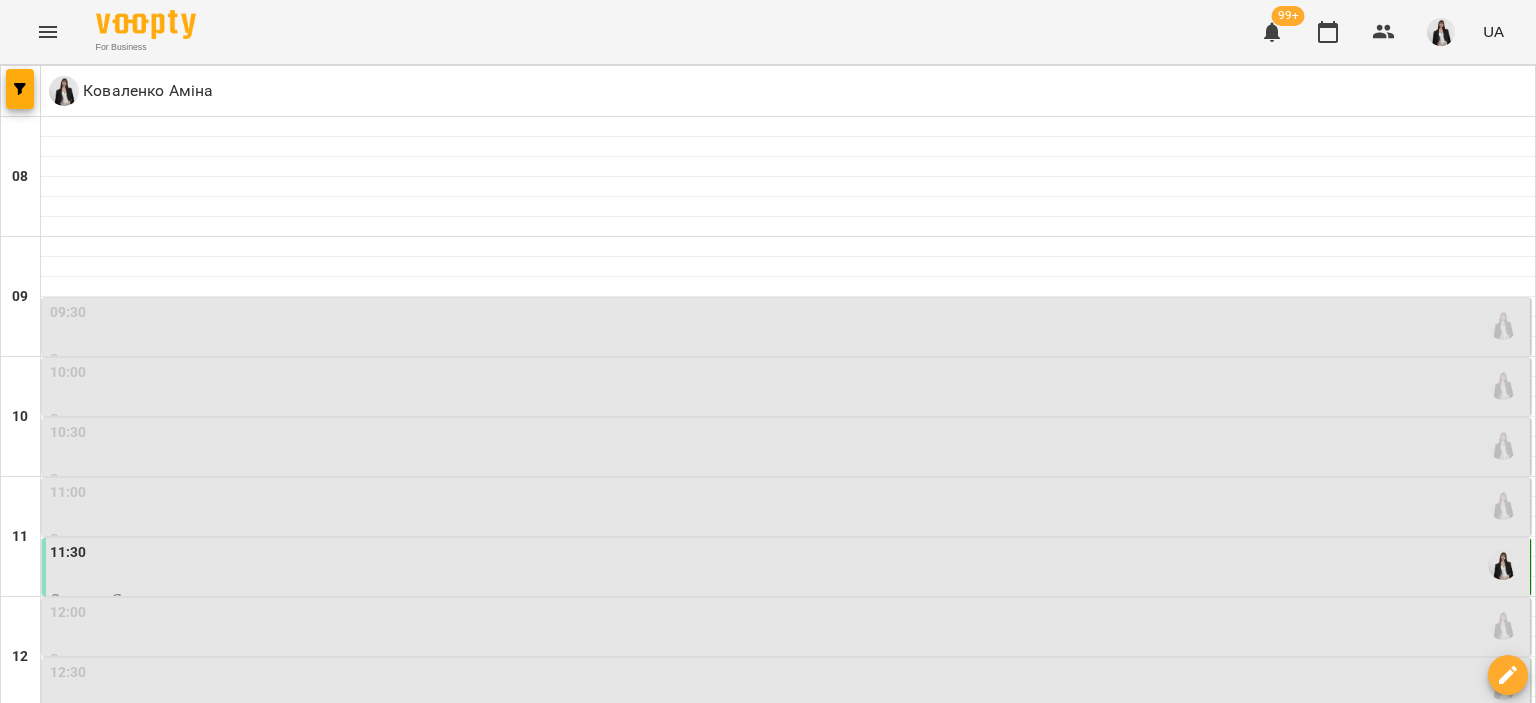 click on "09 лип" at bounding box center (645, 1722) 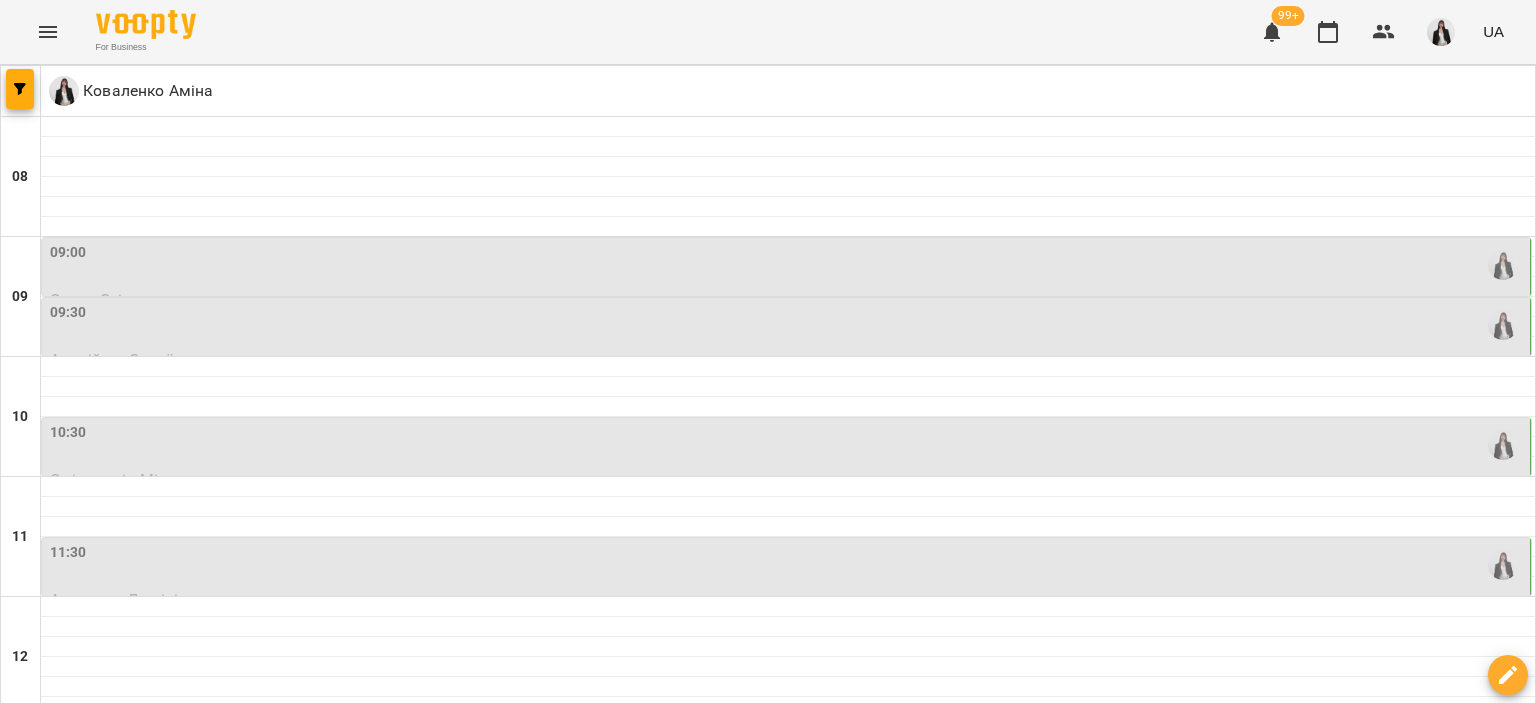 click on "09:00" at bounding box center (788, 265) 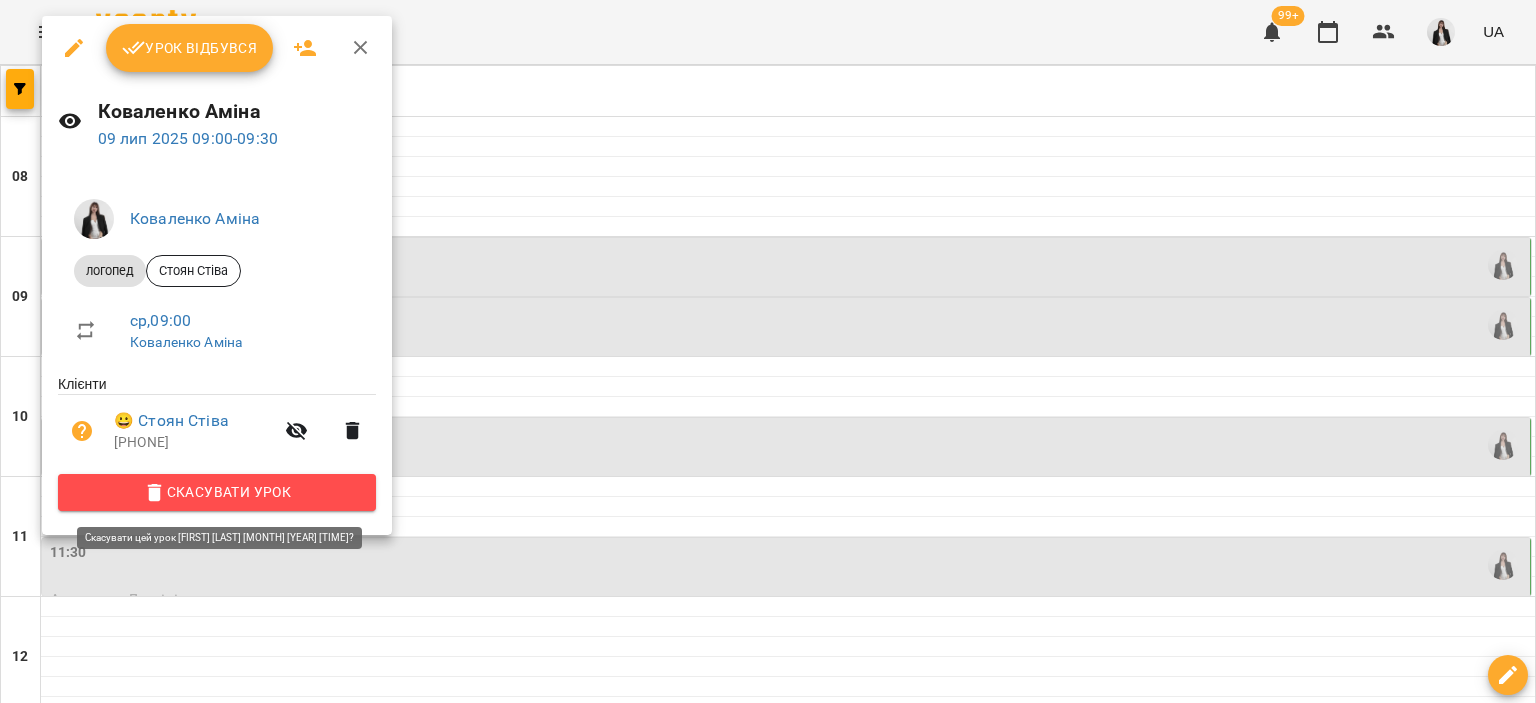 click on "Скасувати Урок" at bounding box center (217, 492) 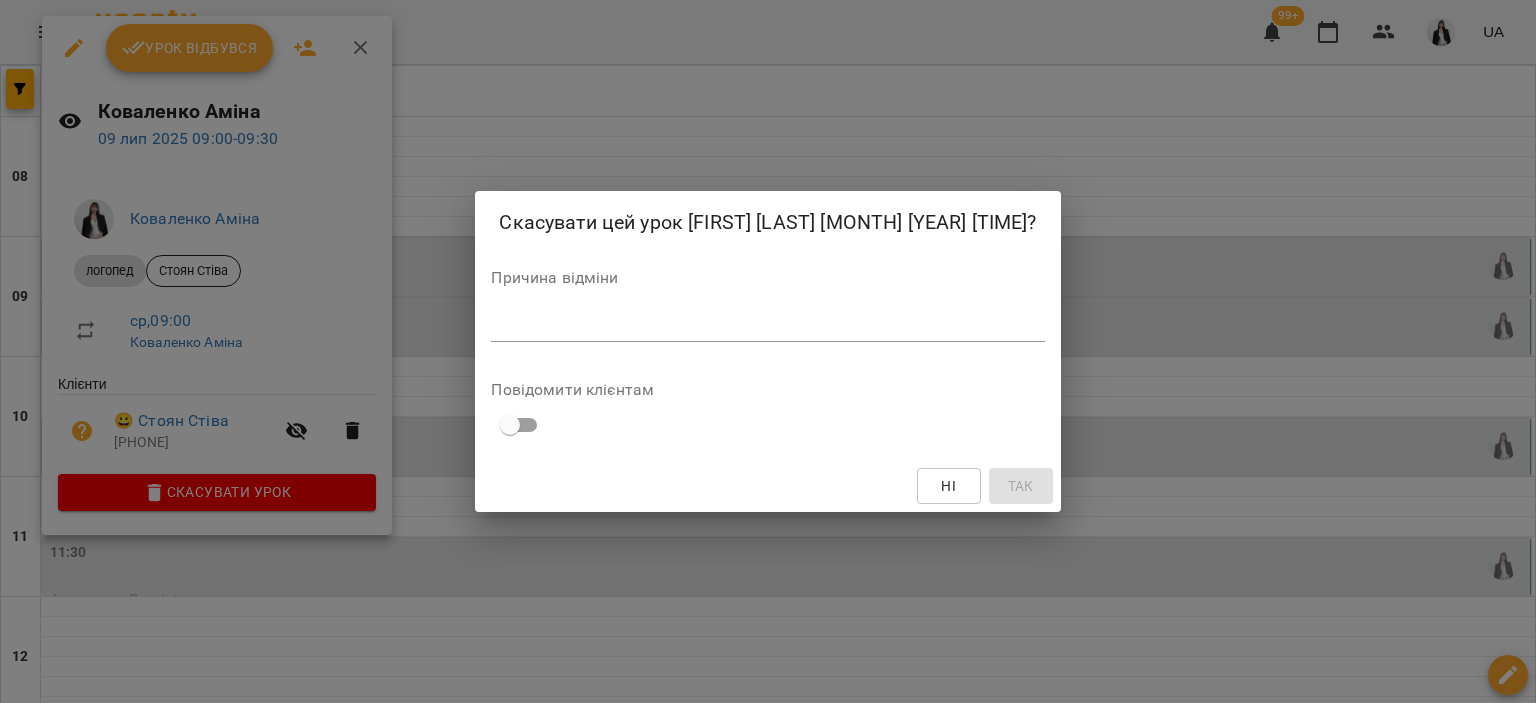 click at bounding box center (767, 325) 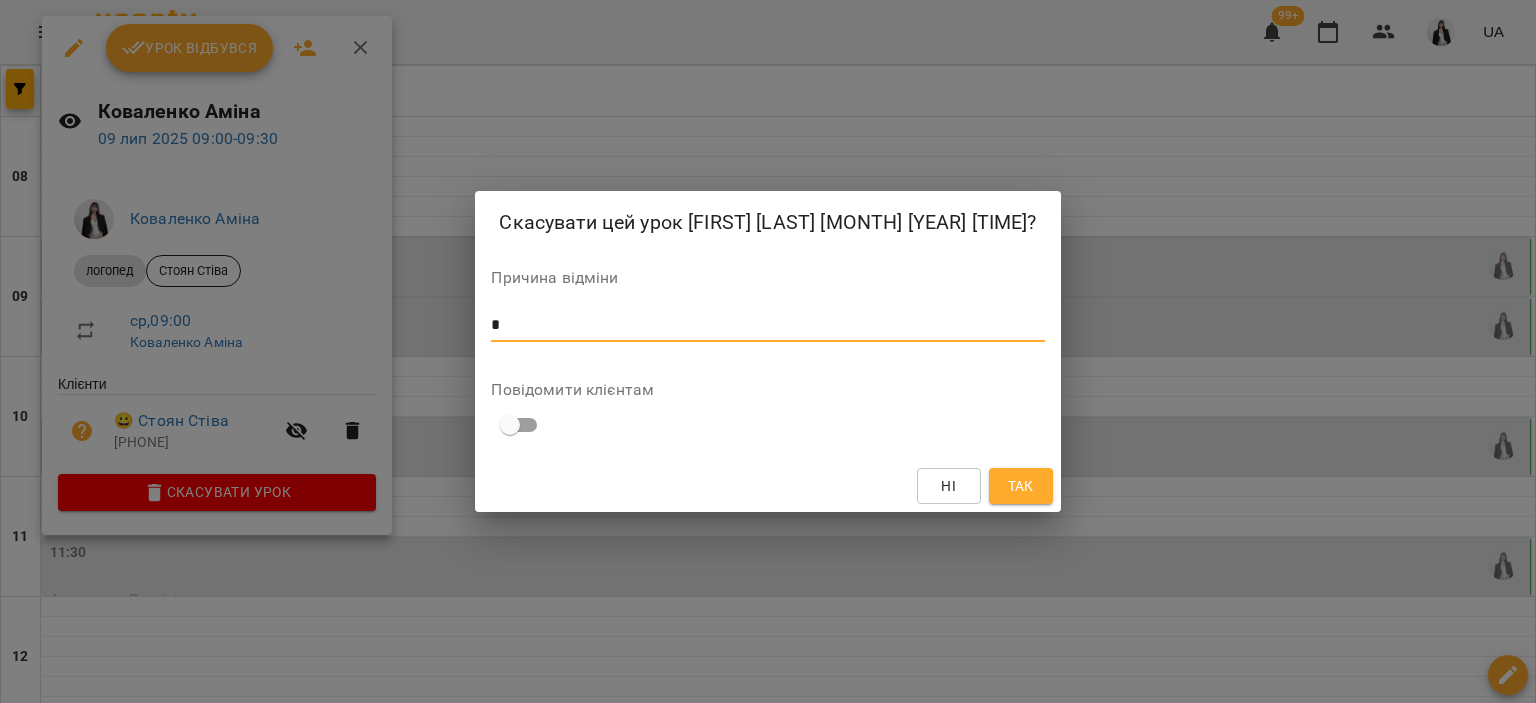 type on "*" 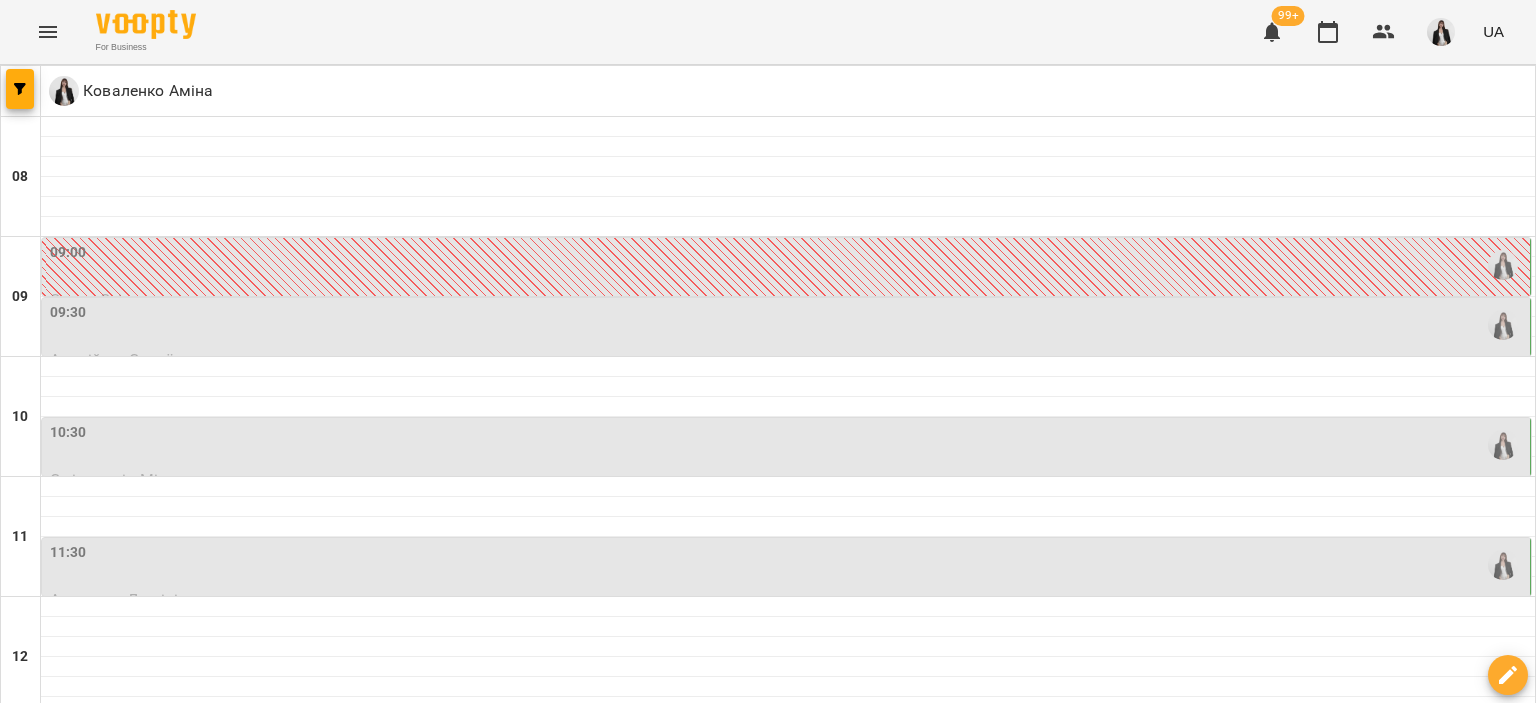 click on "09:30" at bounding box center (788, 325) 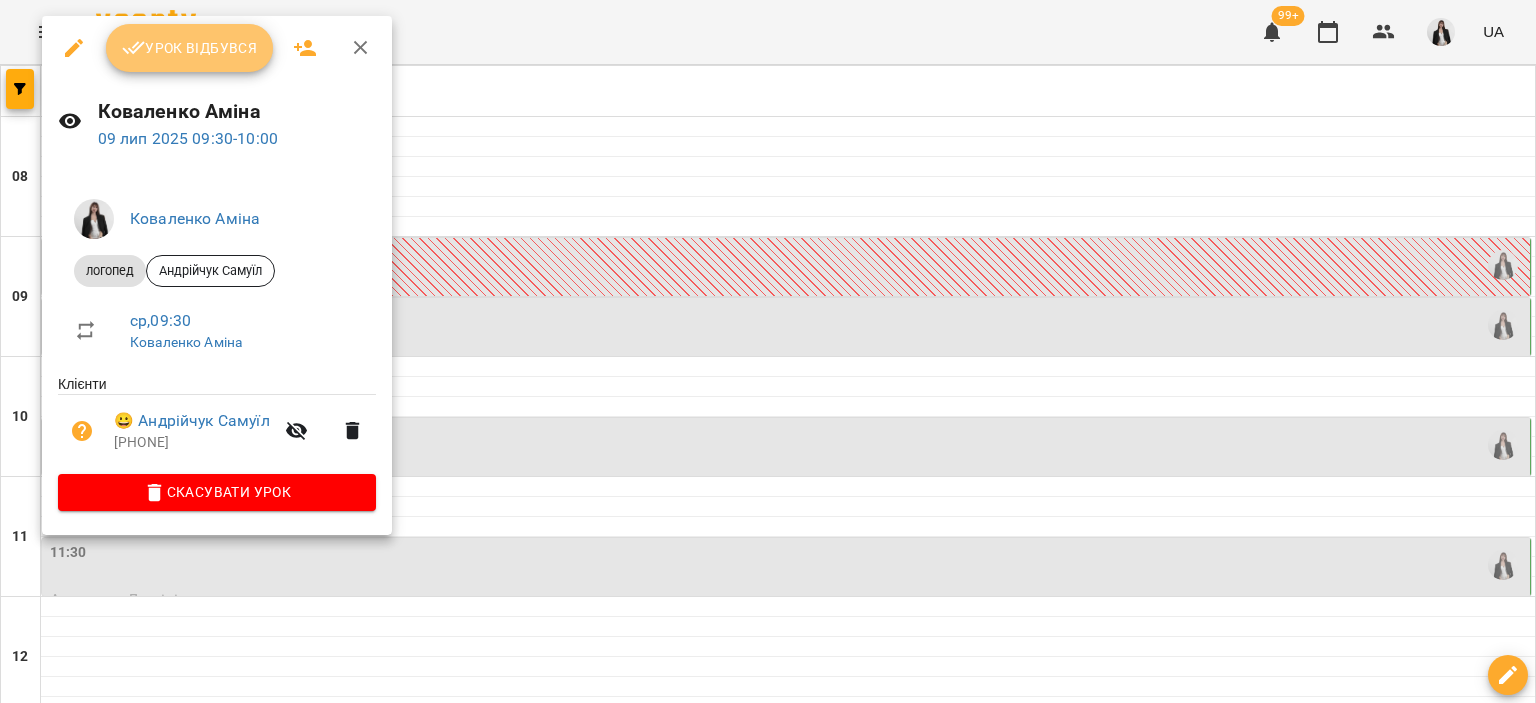 click on "Урок відбувся" at bounding box center (190, 48) 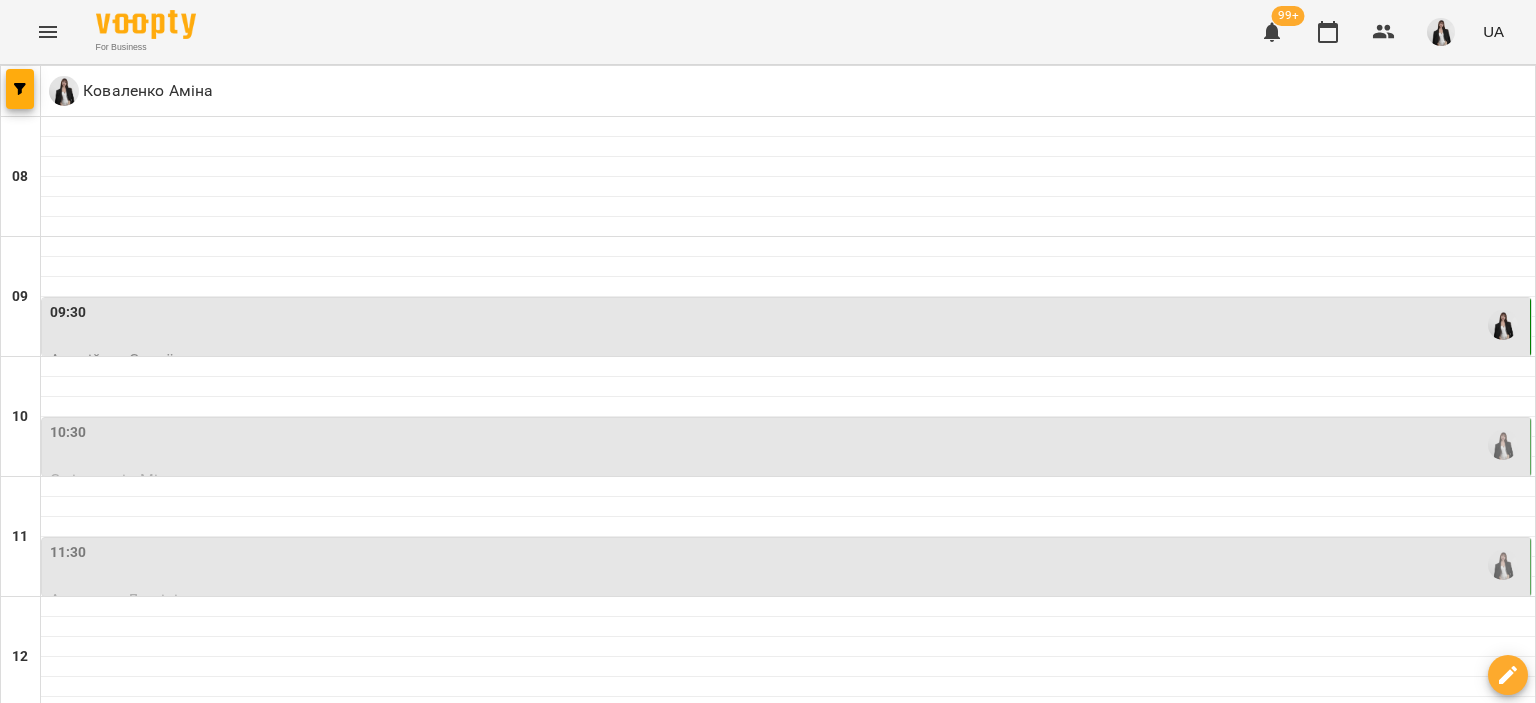 scroll, scrollTop: 168, scrollLeft: 0, axis: vertical 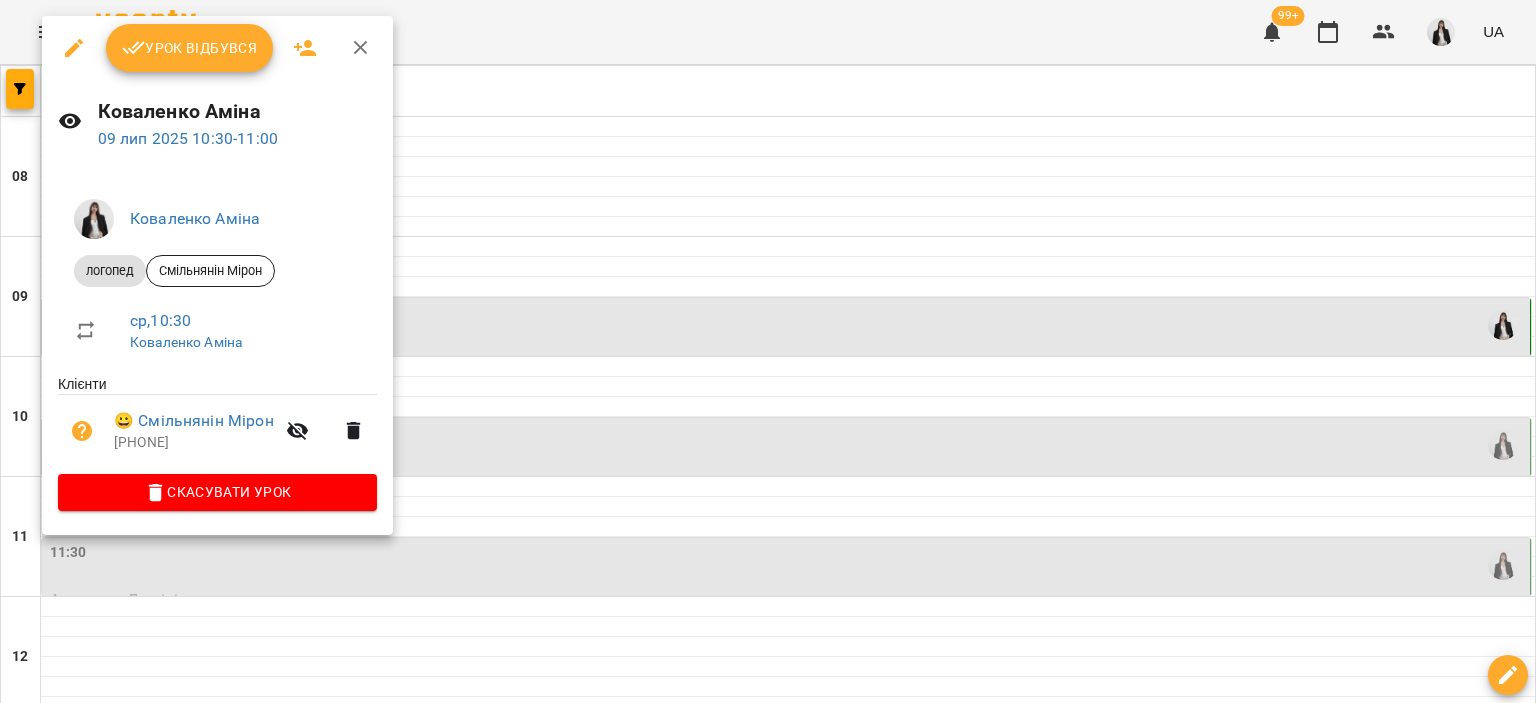 click on "Урок відбувся" at bounding box center (190, 48) 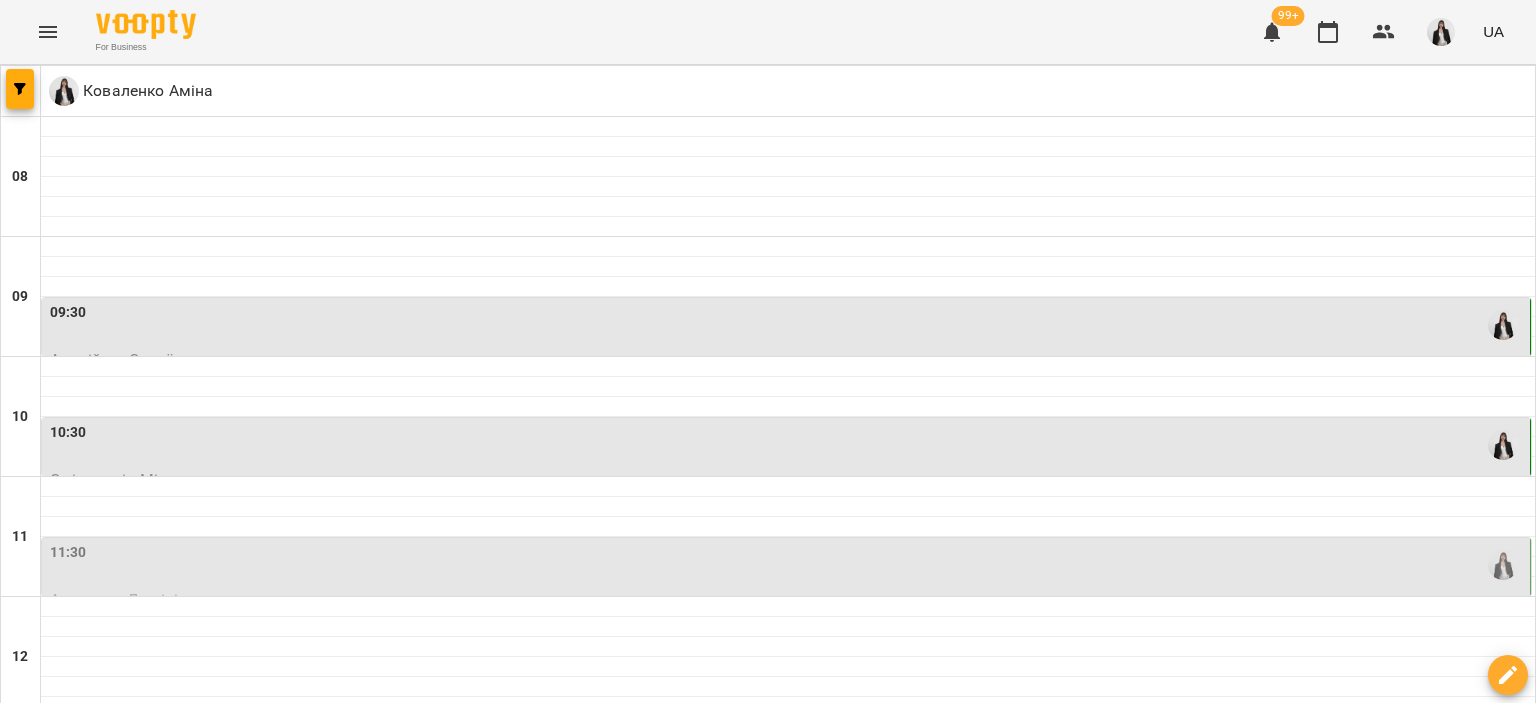 scroll, scrollTop: 183, scrollLeft: 0, axis: vertical 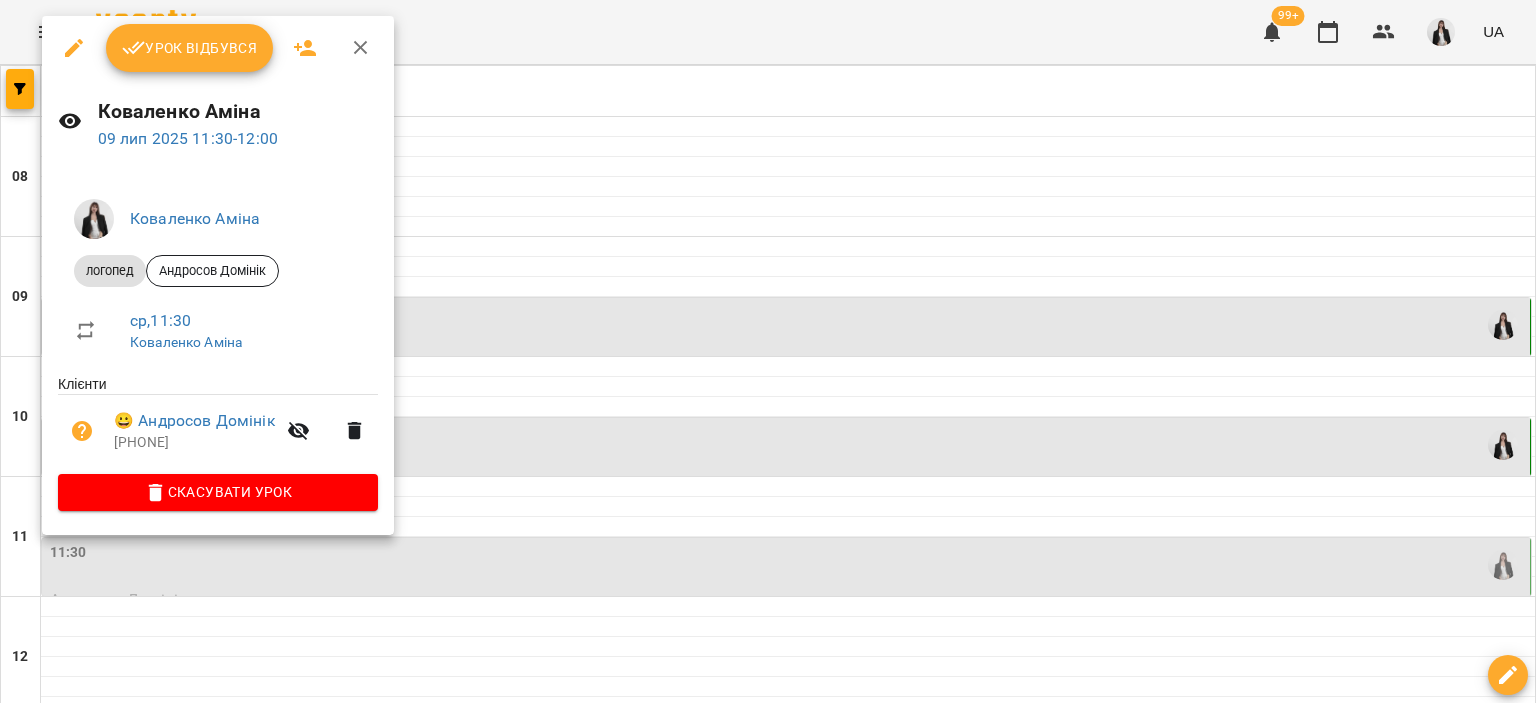 click on "Урок відбувся" at bounding box center [190, 48] 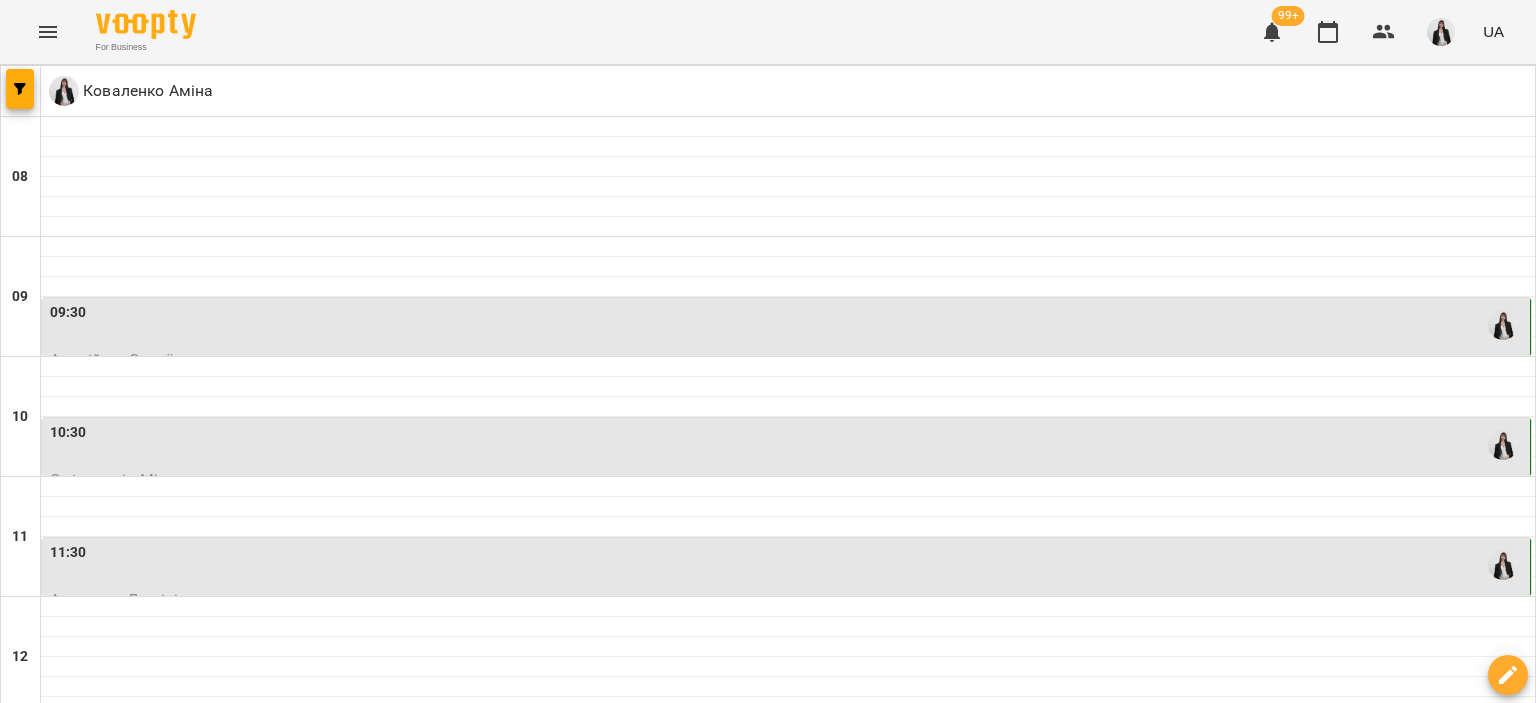 scroll, scrollTop: 351, scrollLeft: 0, axis: vertical 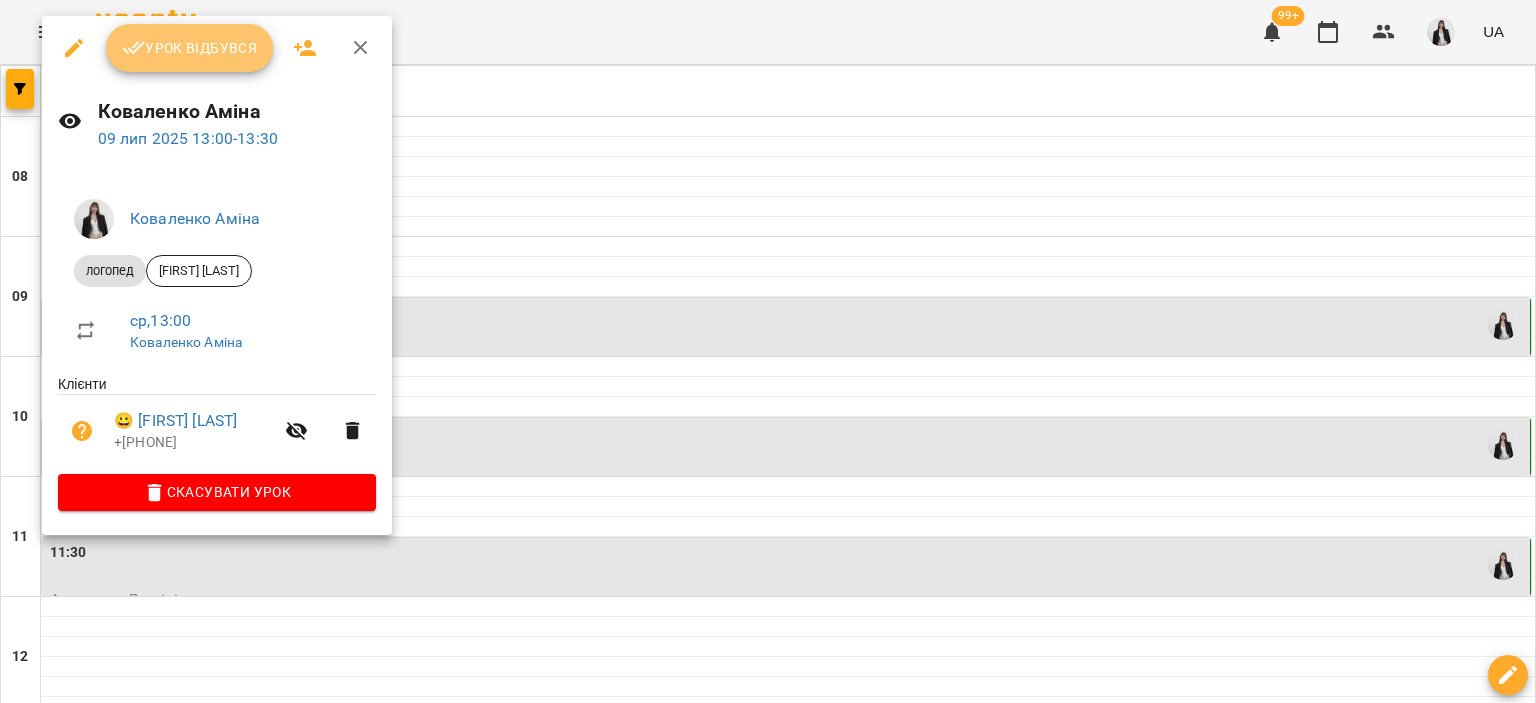 click on "Урок відбувся" at bounding box center (190, 48) 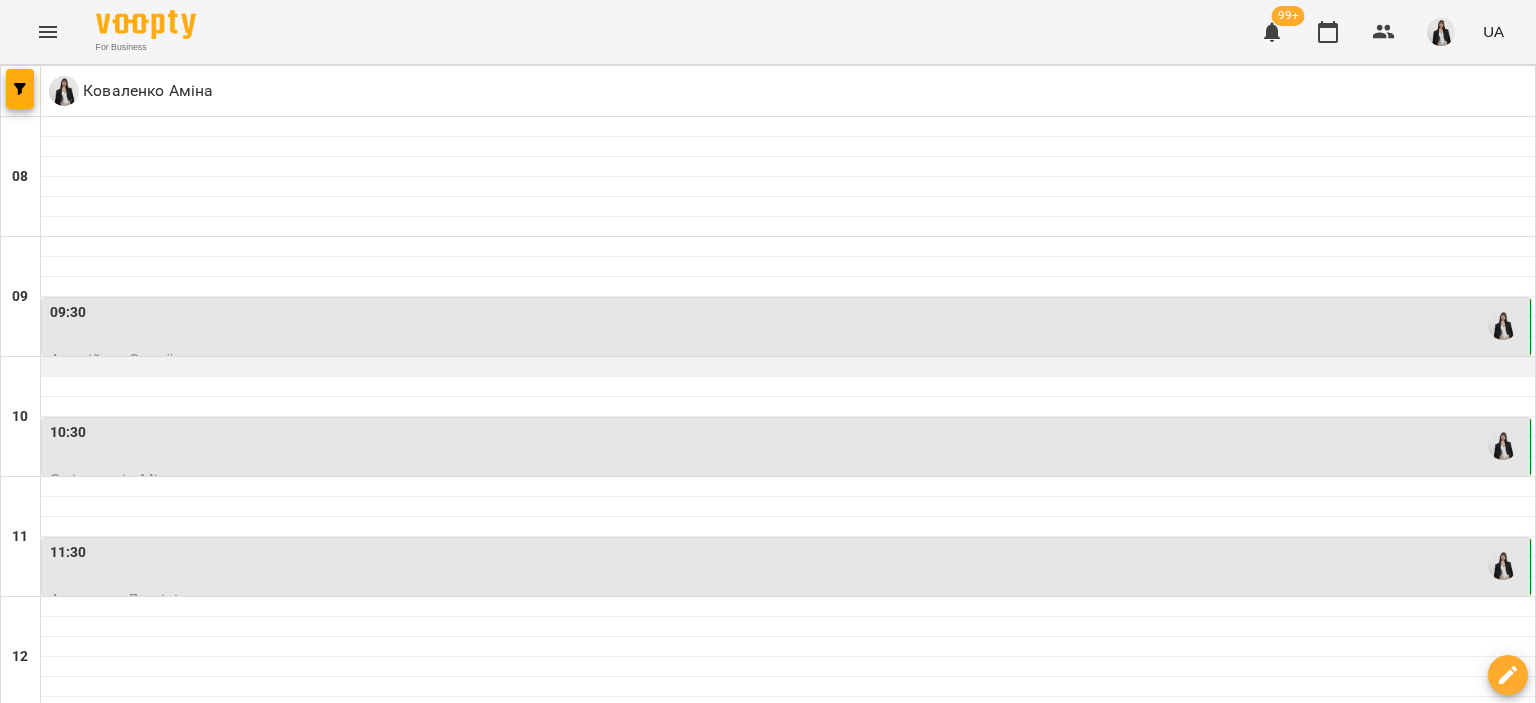 scroll, scrollTop: 370, scrollLeft: 0, axis: vertical 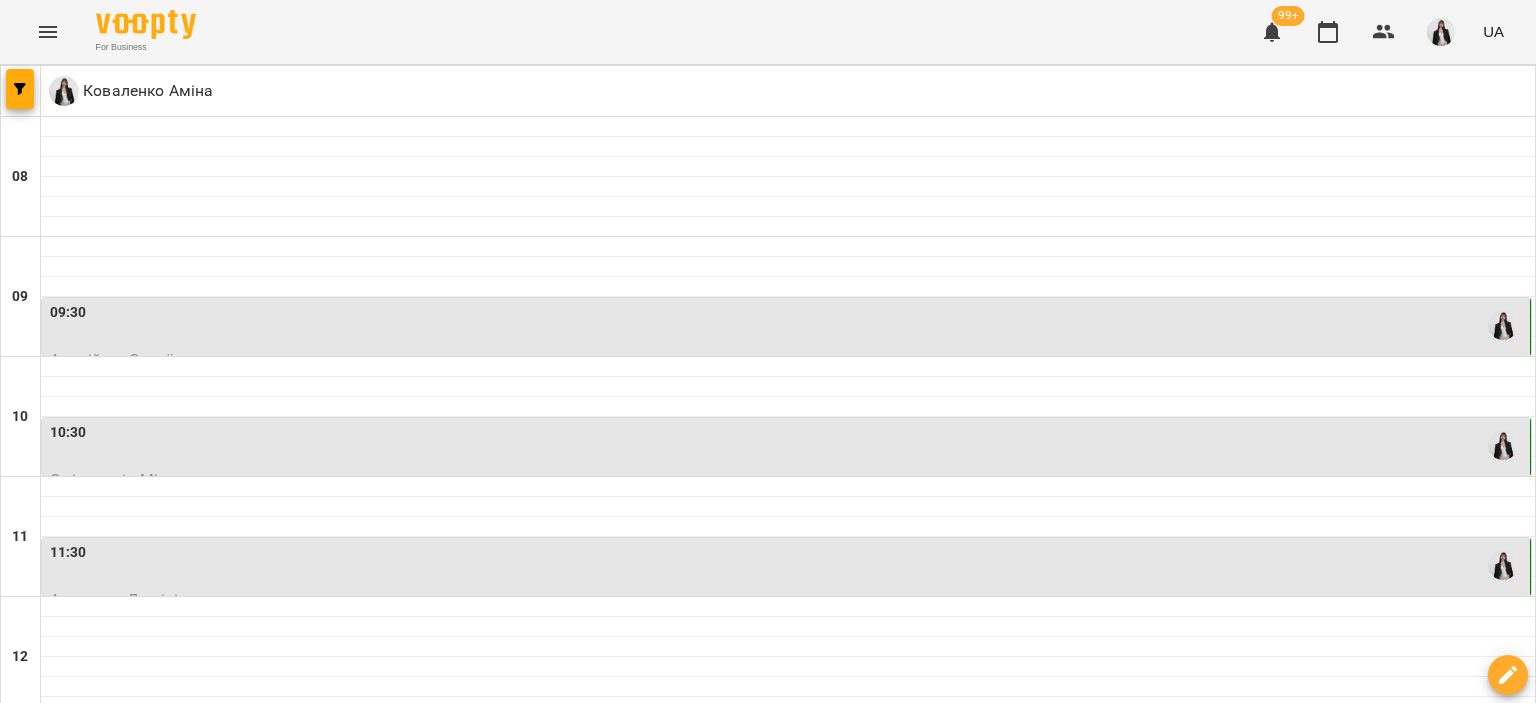 click on "13:30" at bounding box center (788, 805) 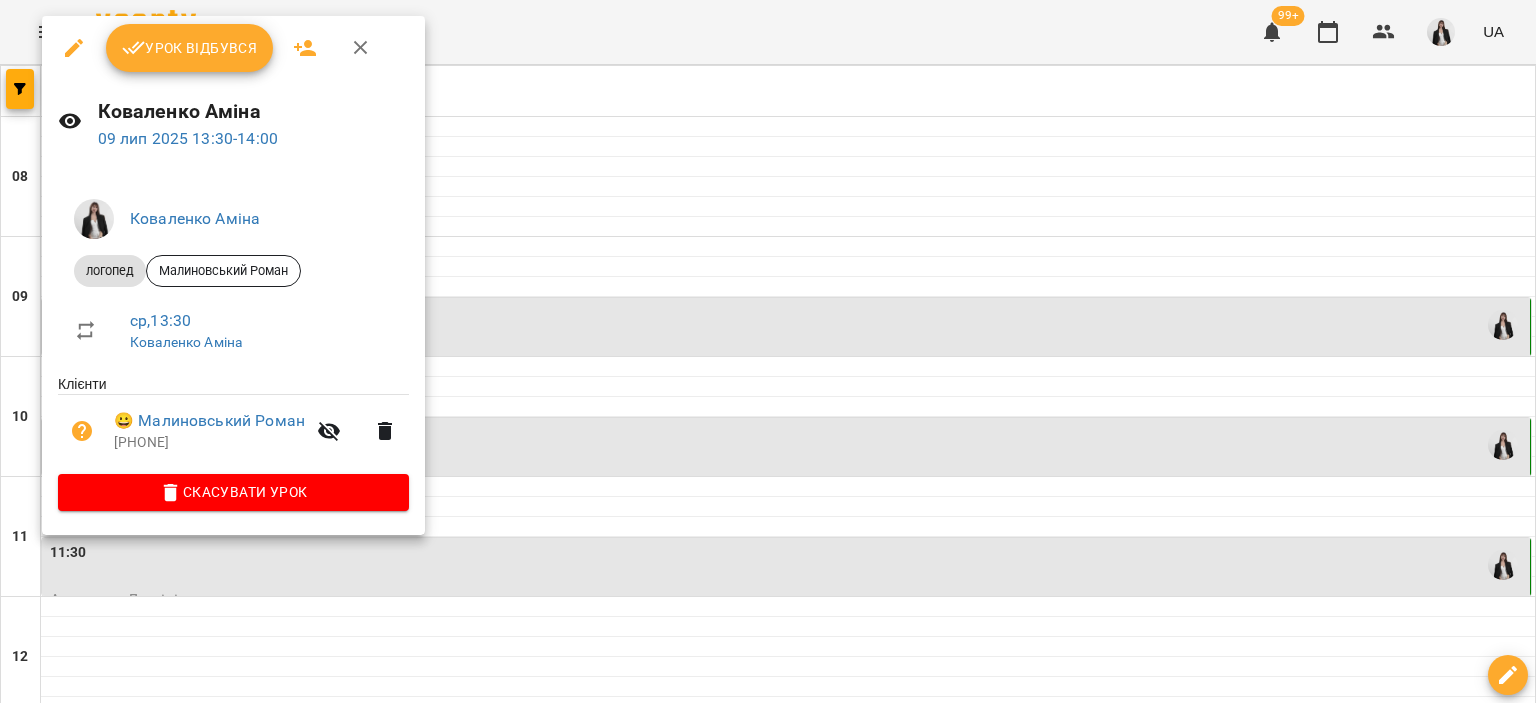 click on "Урок відбувся" at bounding box center (190, 48) 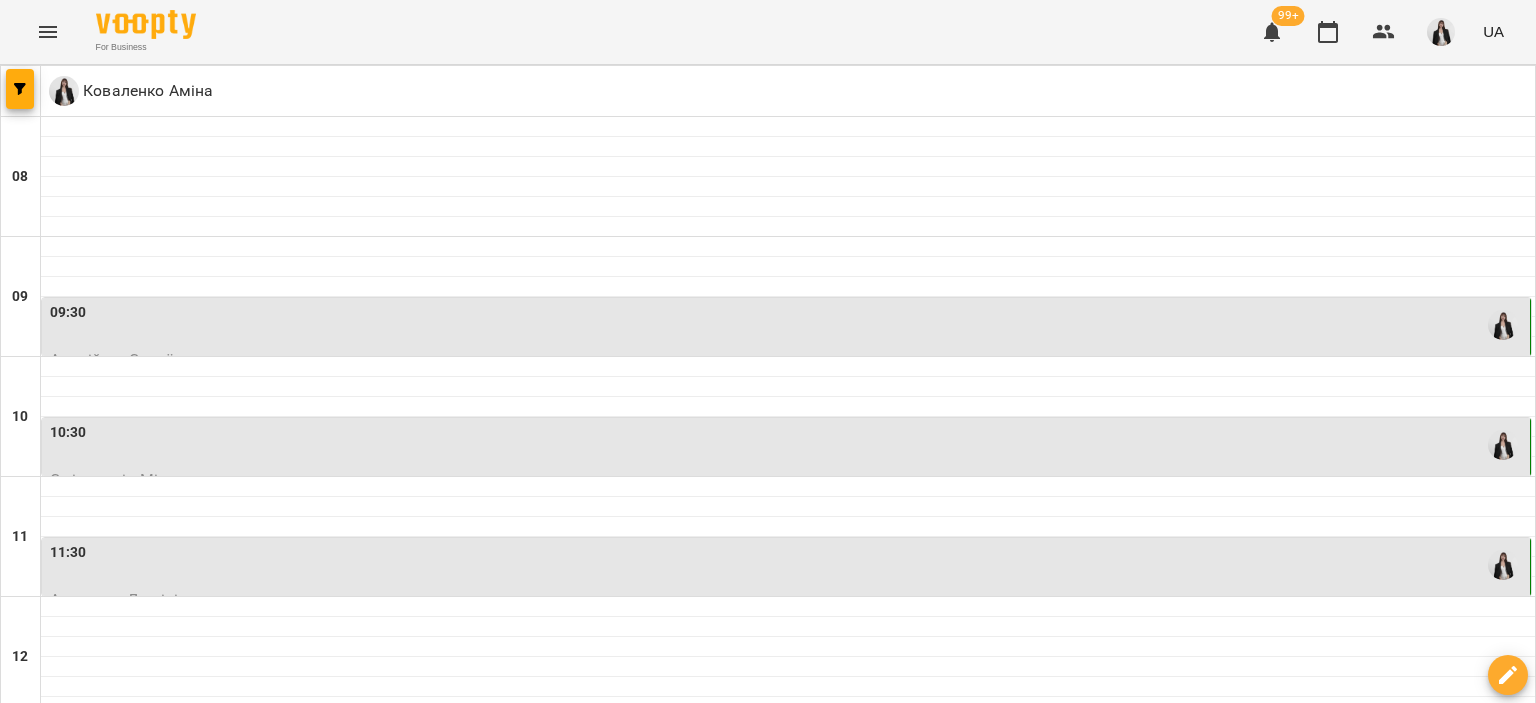 scroll, scrollTop: 504, scrollLeft: 0, axis: vertical 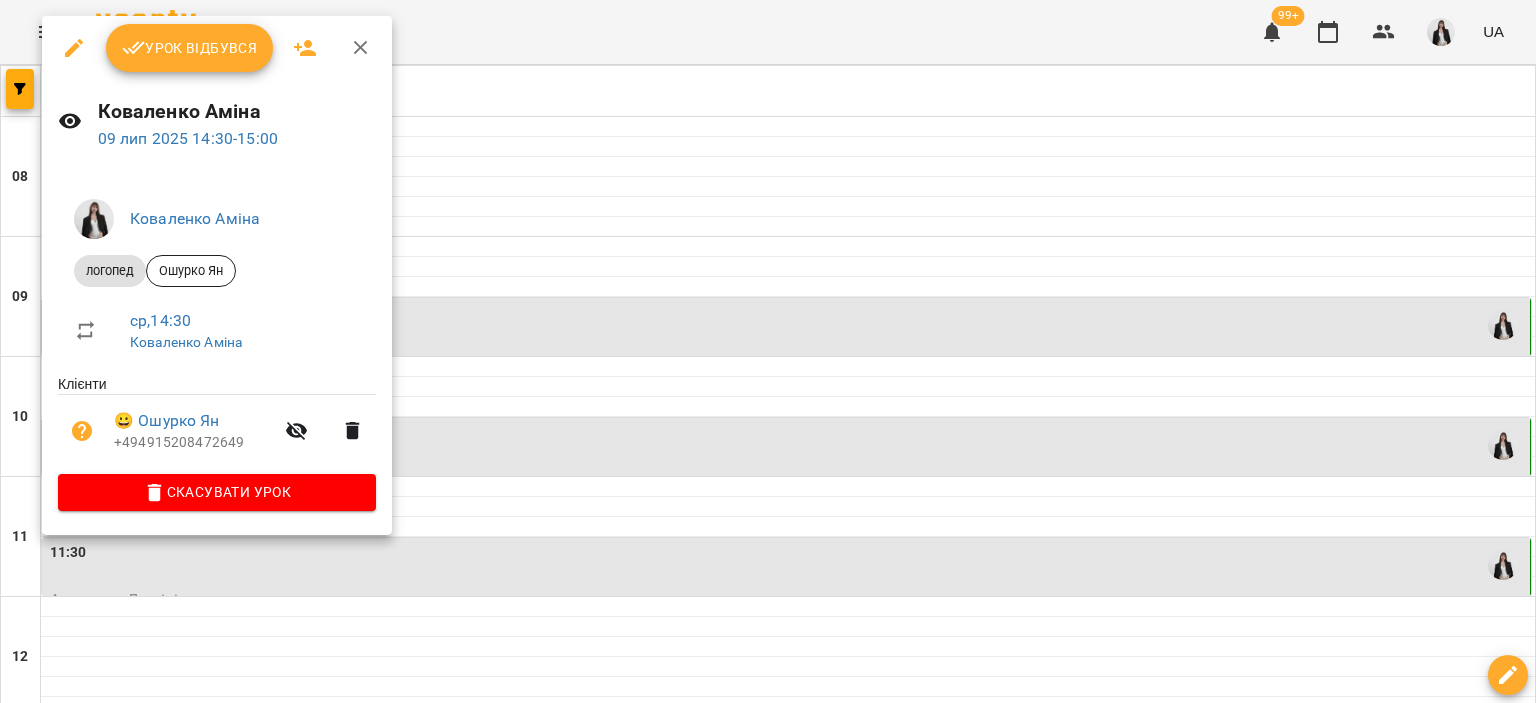 click on "Урок відбувся" at bounding box center [190, 48] 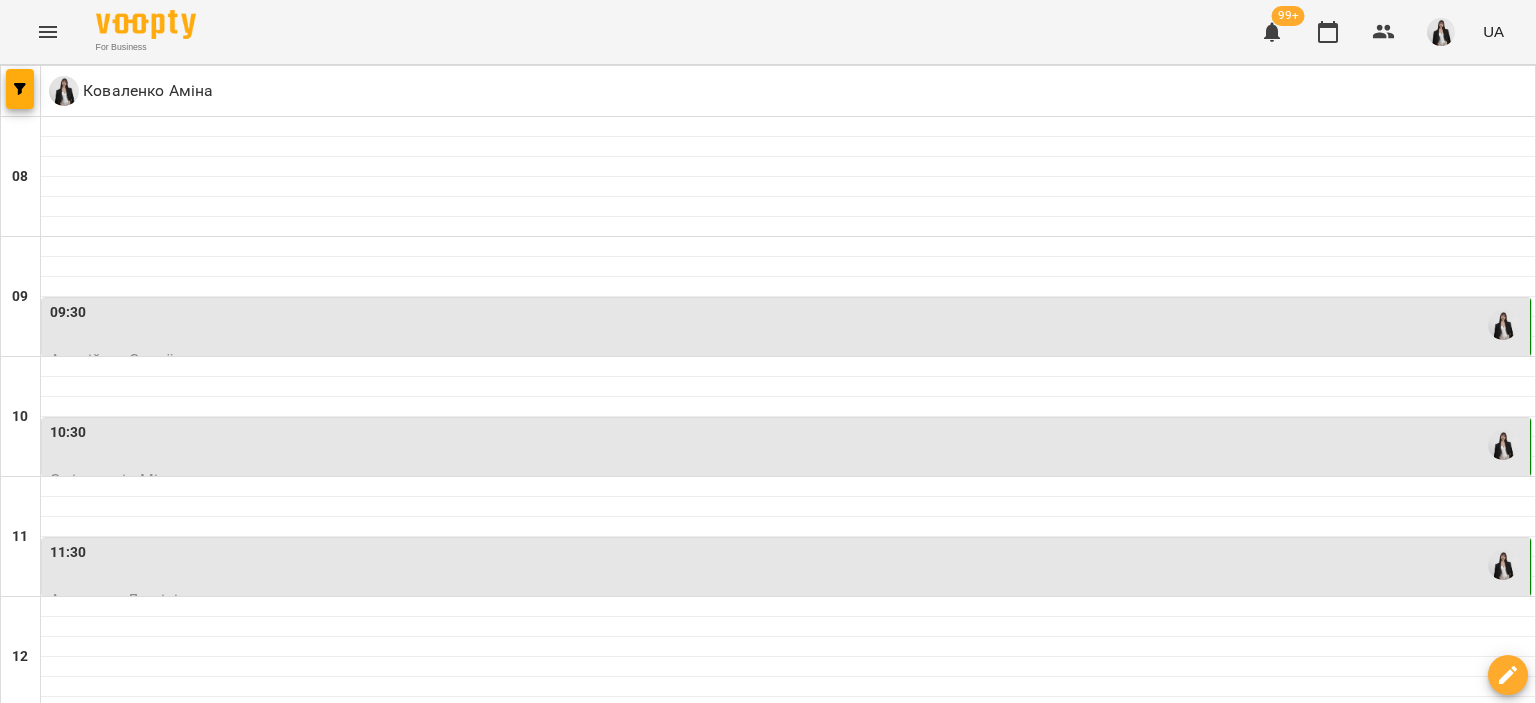 scroll, scrollTop: 783, scrollLeft: 0, axis: vertical 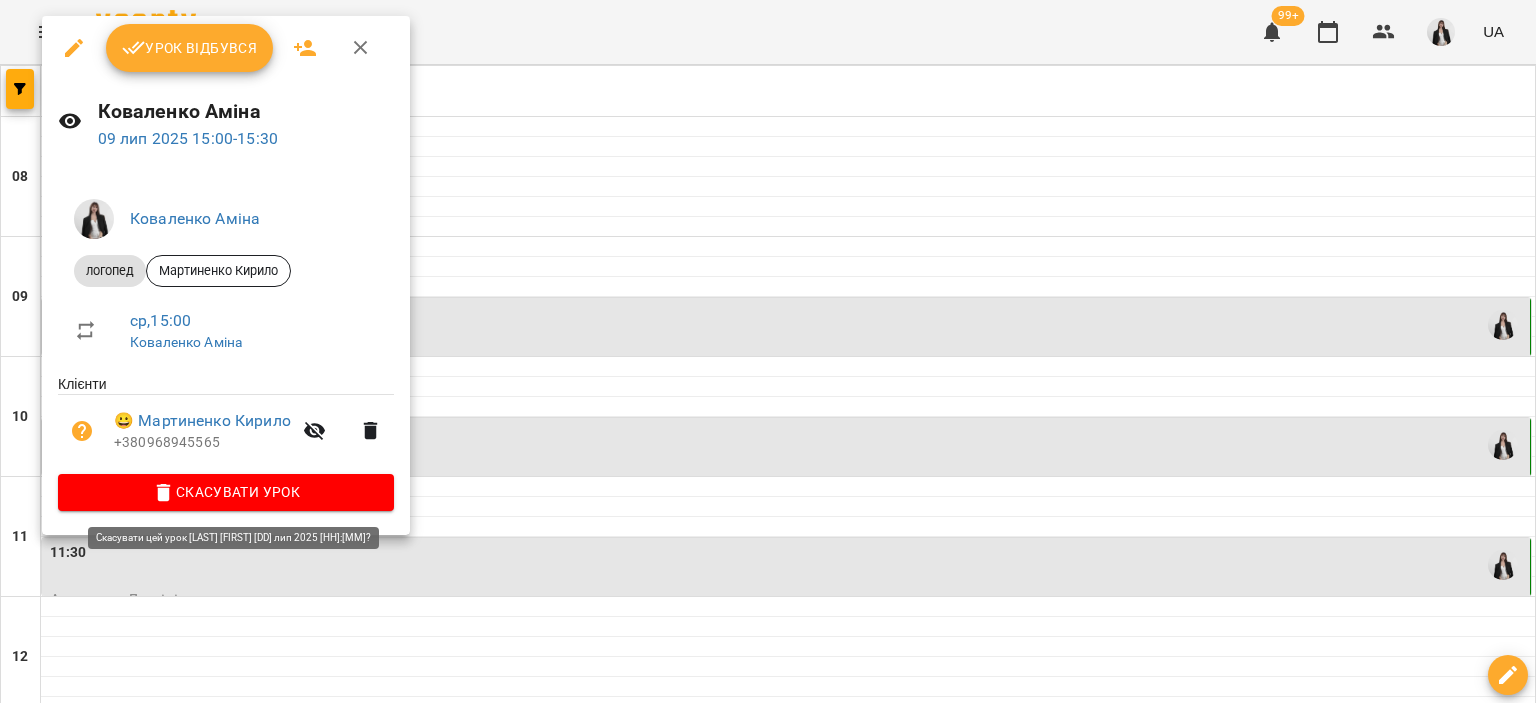 click on "Скасувати Урок" at bounding box center (226, 492) 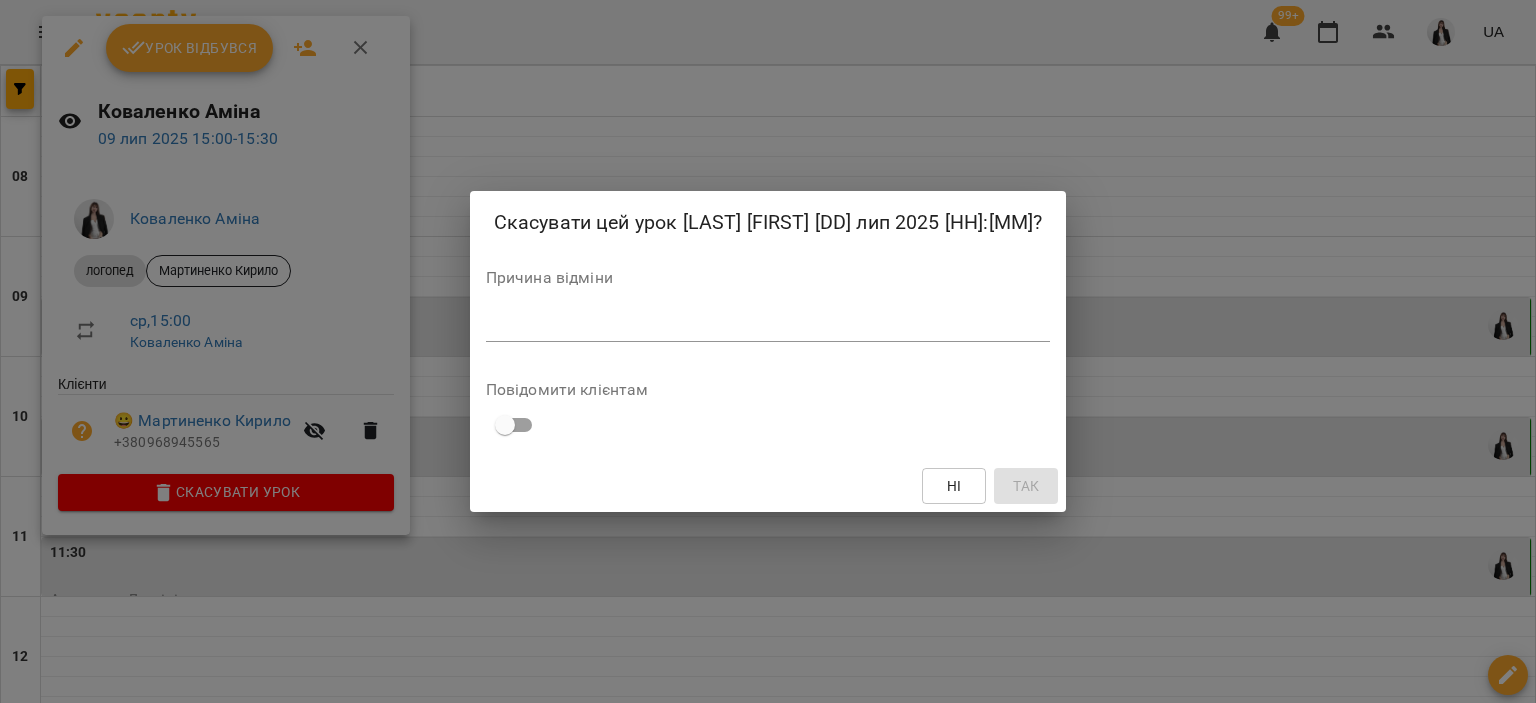 click at bounding box center (768, 325) 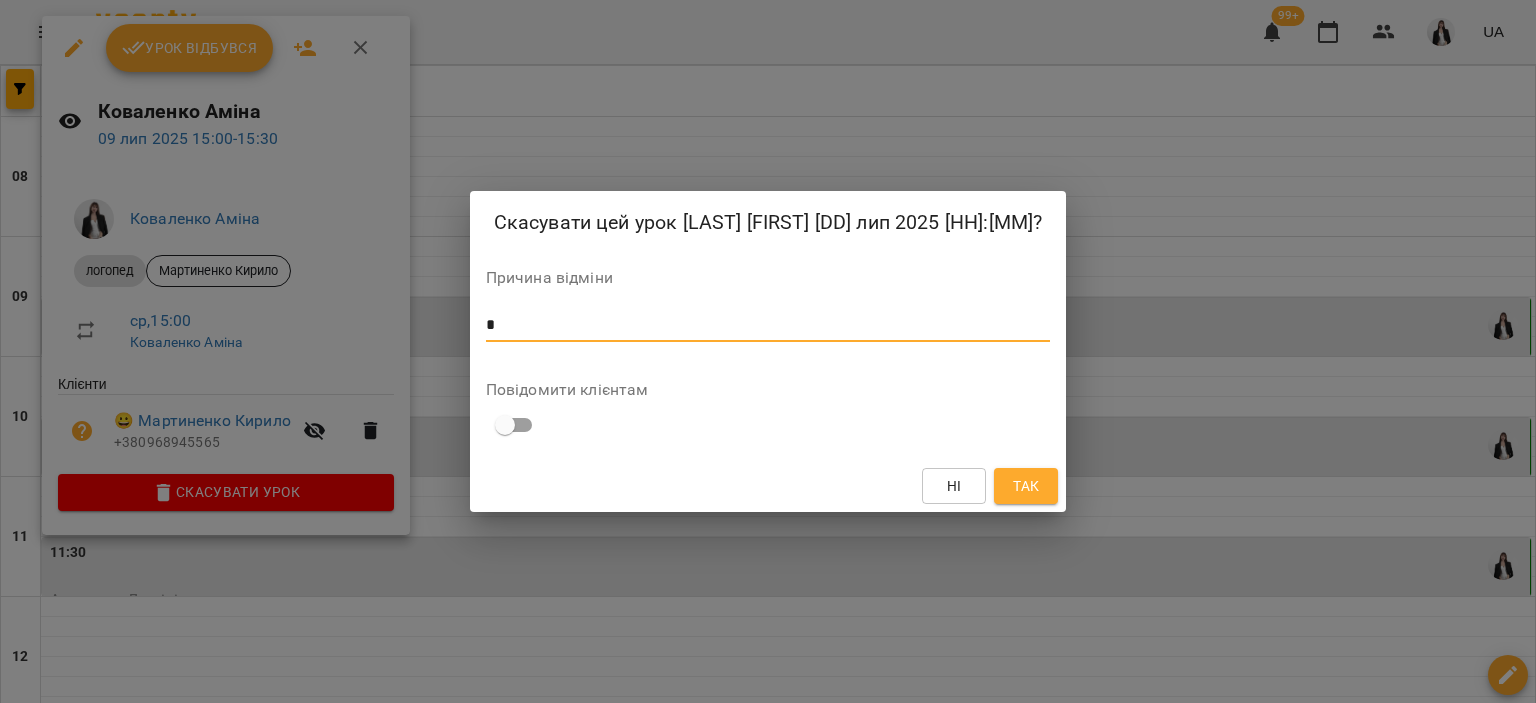 type on "*" 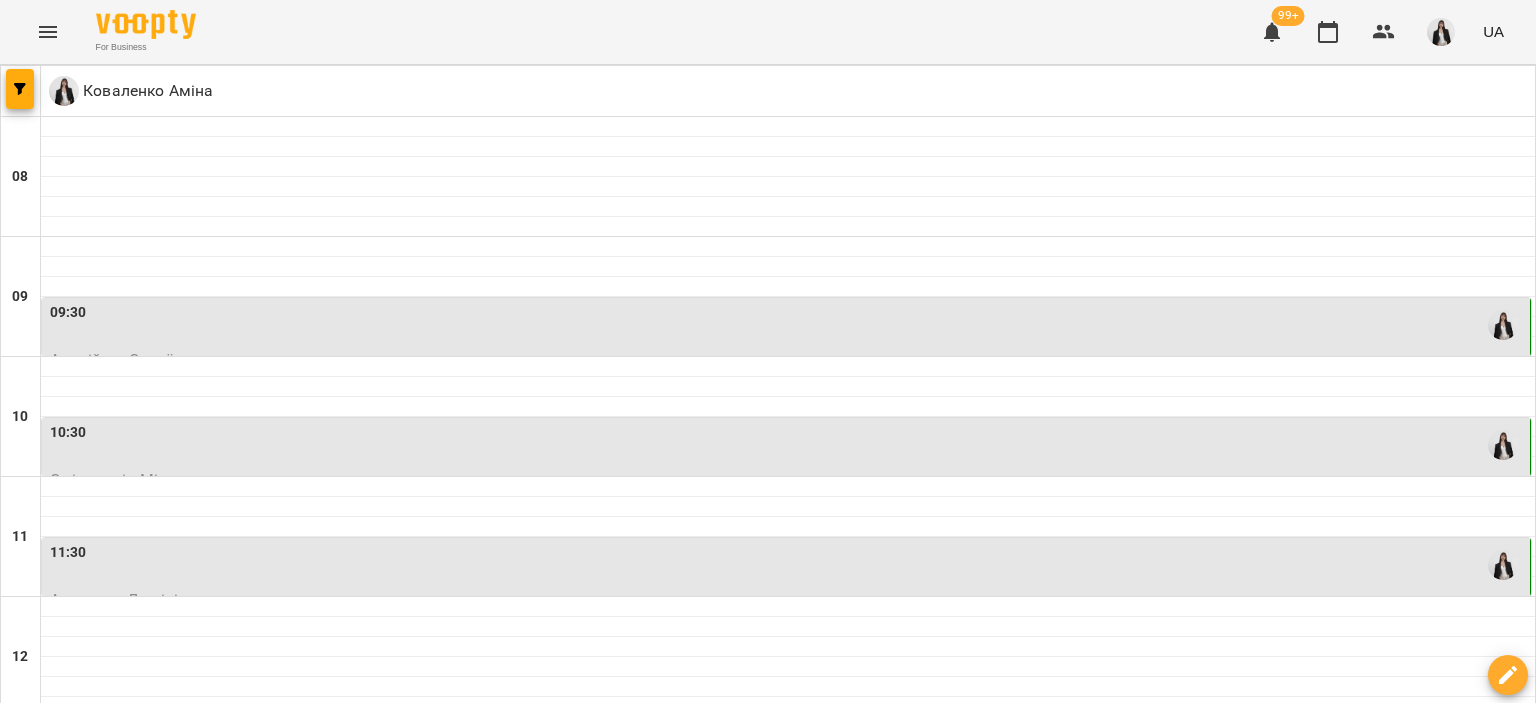 scroll, scrollTop: 828, scrollLeft: 0, axis: vertical 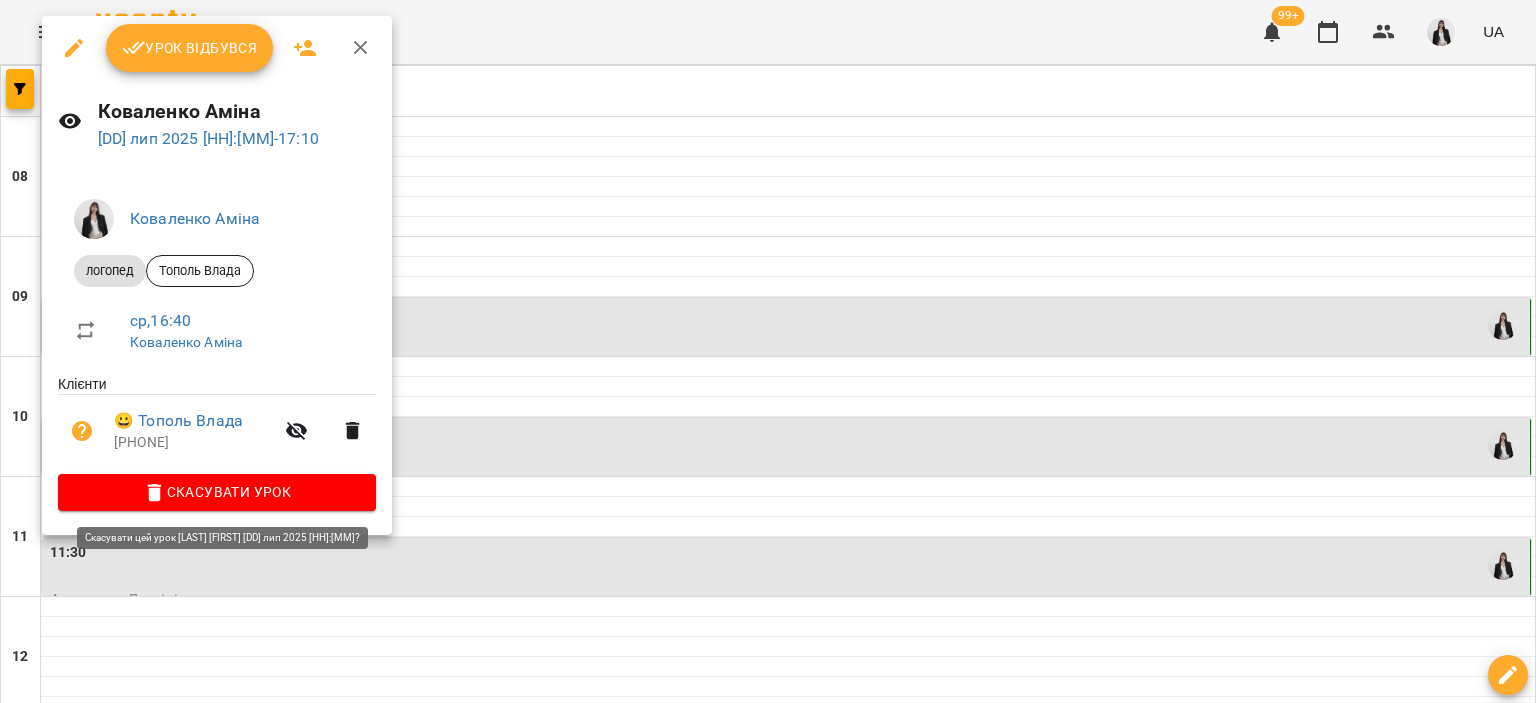 click on "Скасувати Урок" at bounding box center [217, 492] 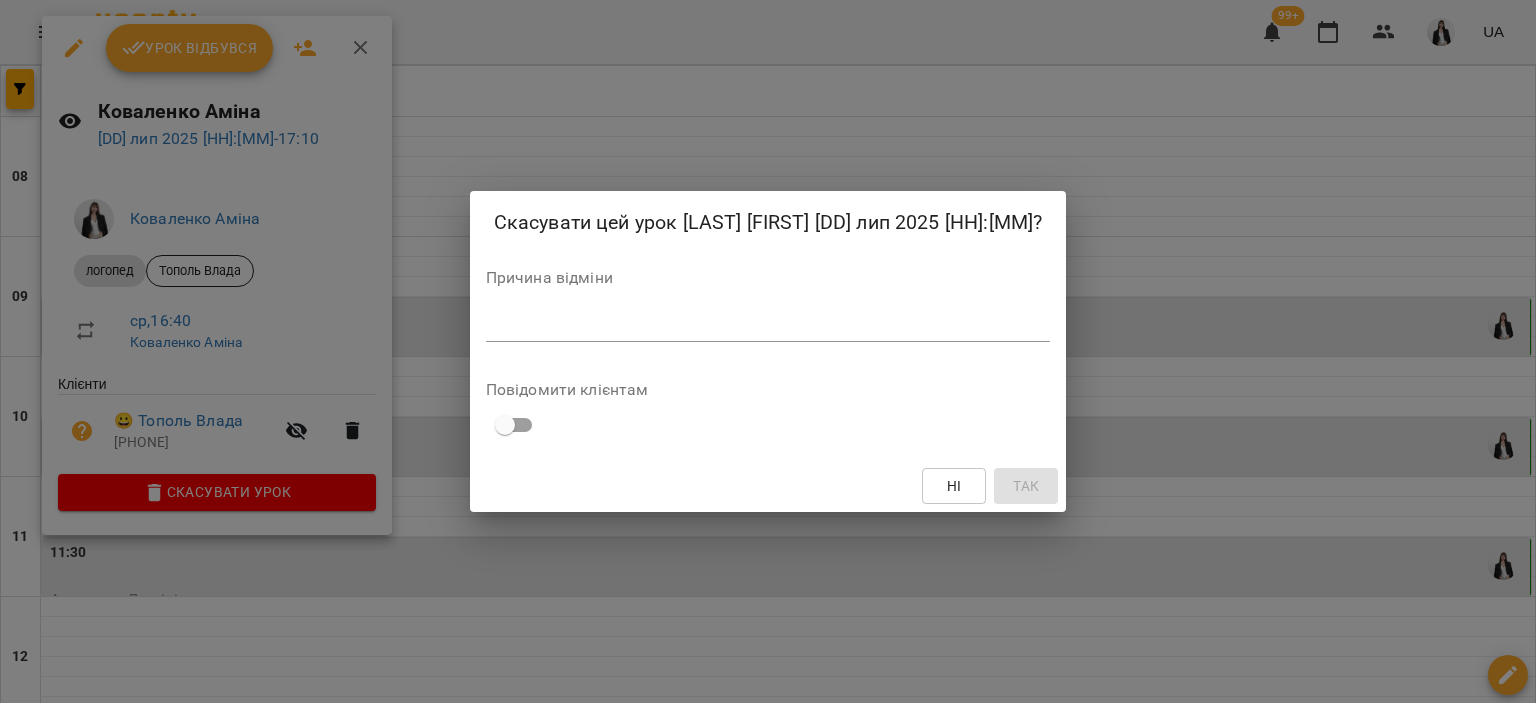 click at bounding box center [768, 325] 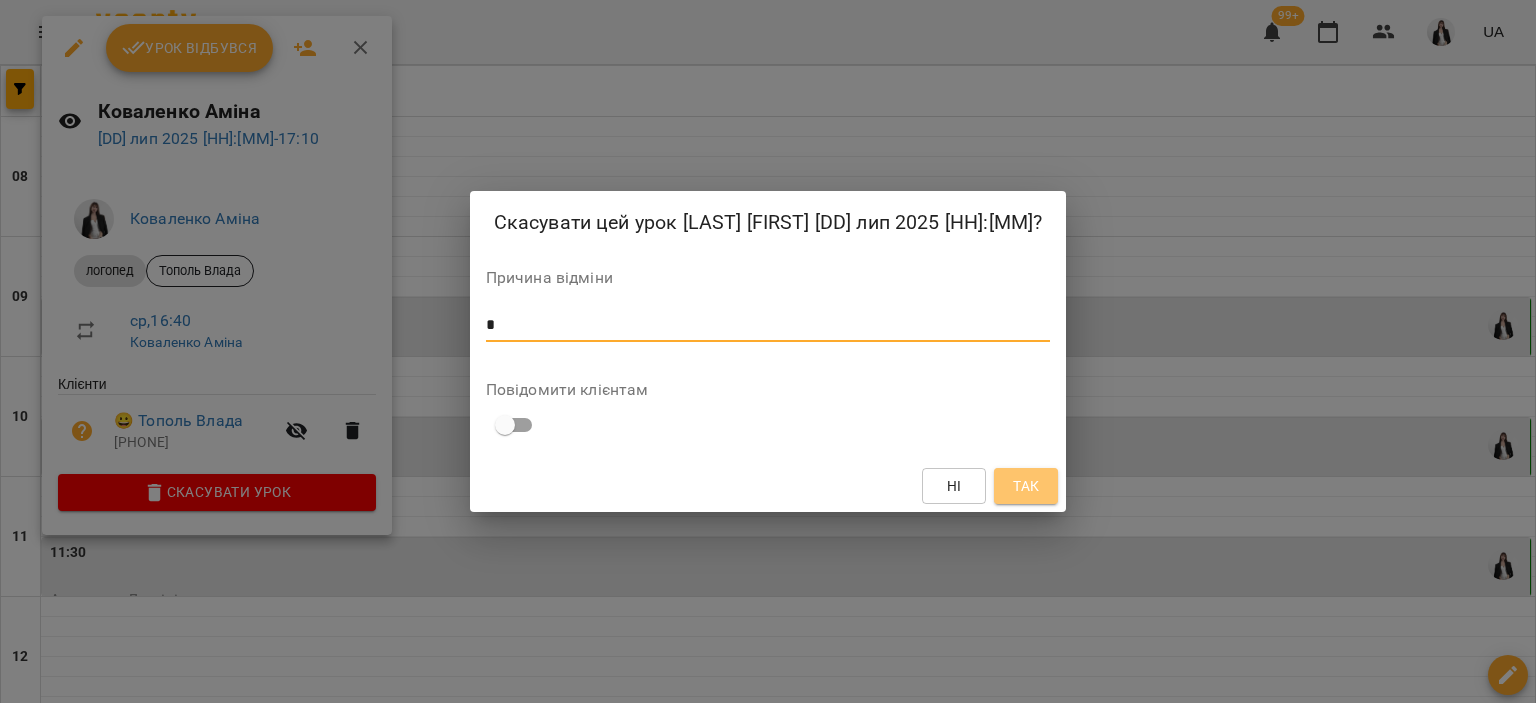 type on "*" 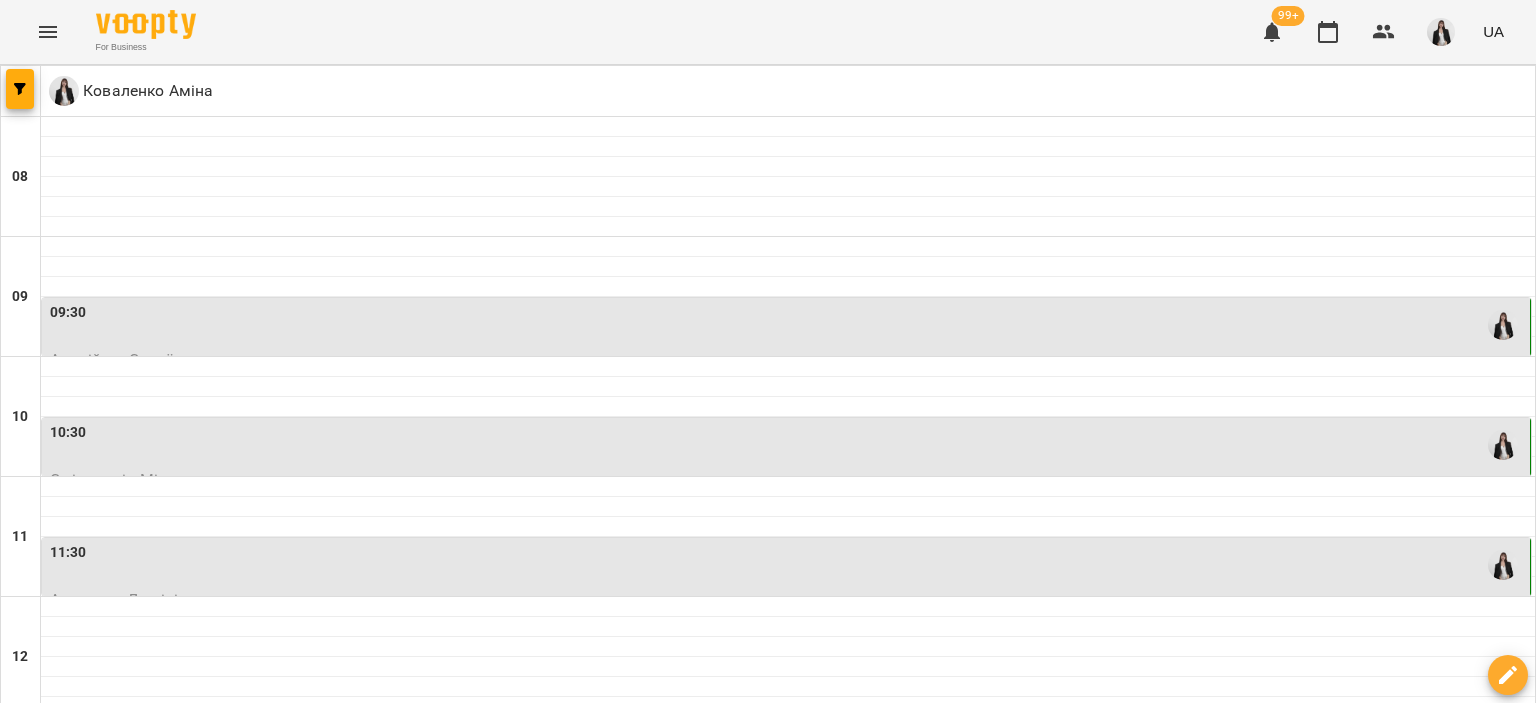 click on "17:10" at bounding box center [788, 1245] 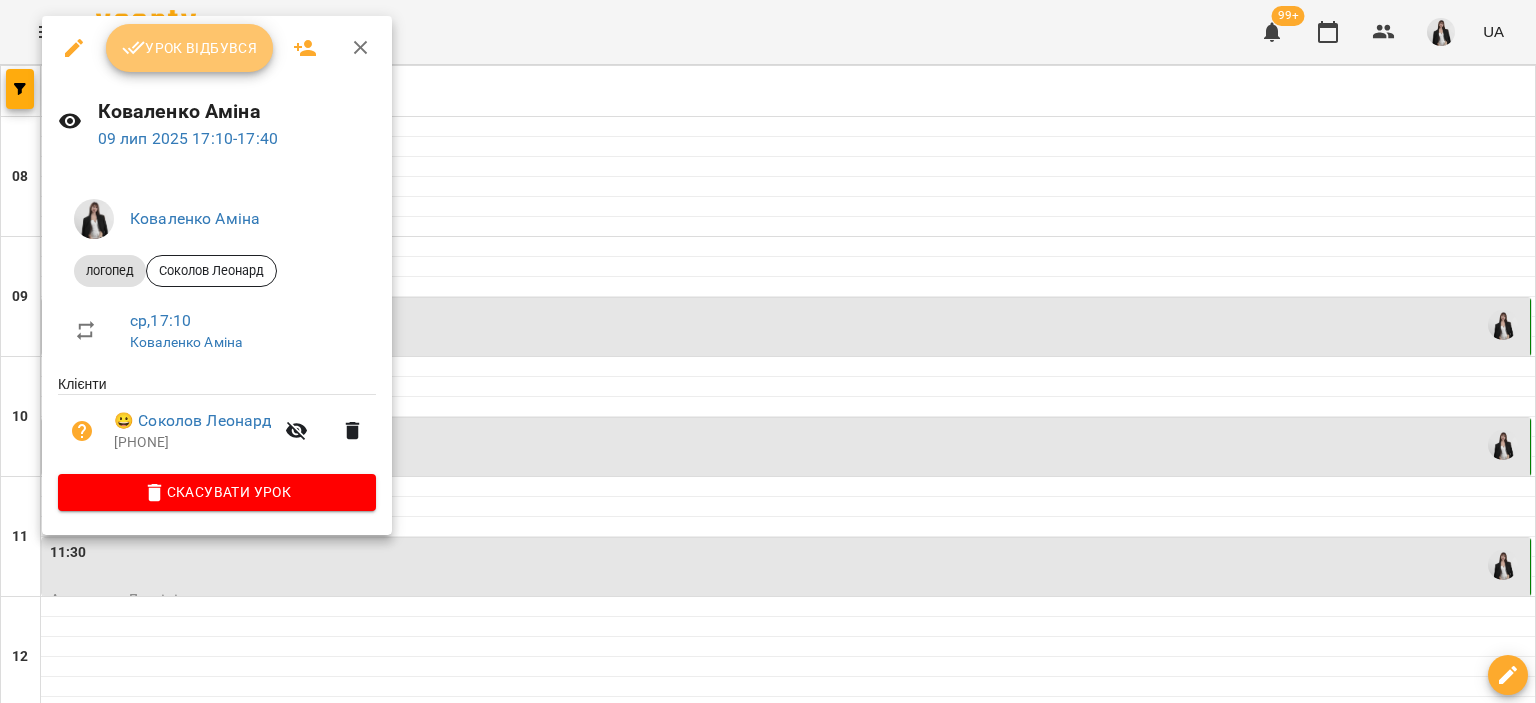 click on "Урок відбувся" at bounding box center [190, 48] 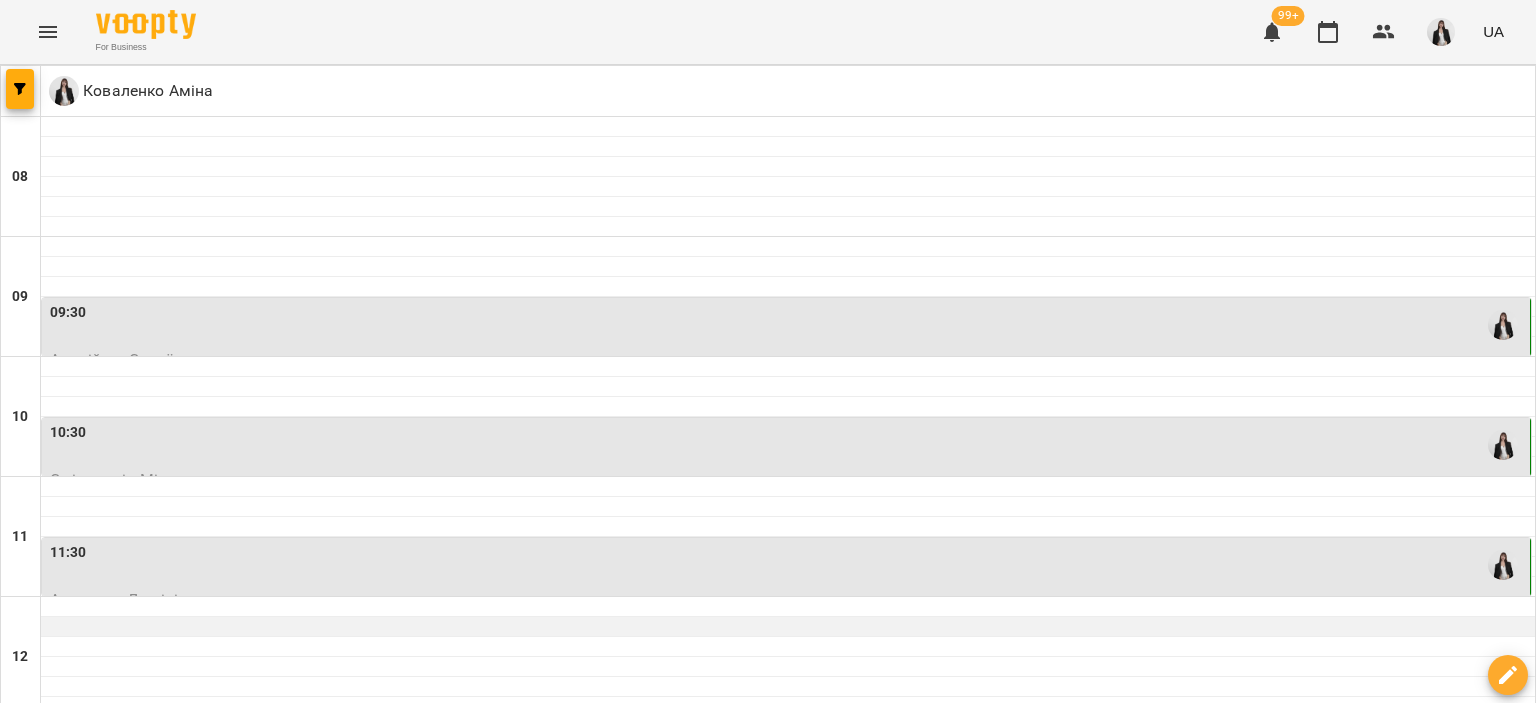 scroll, scrollTop: 532, scrollLeft: 0, axis: vertical 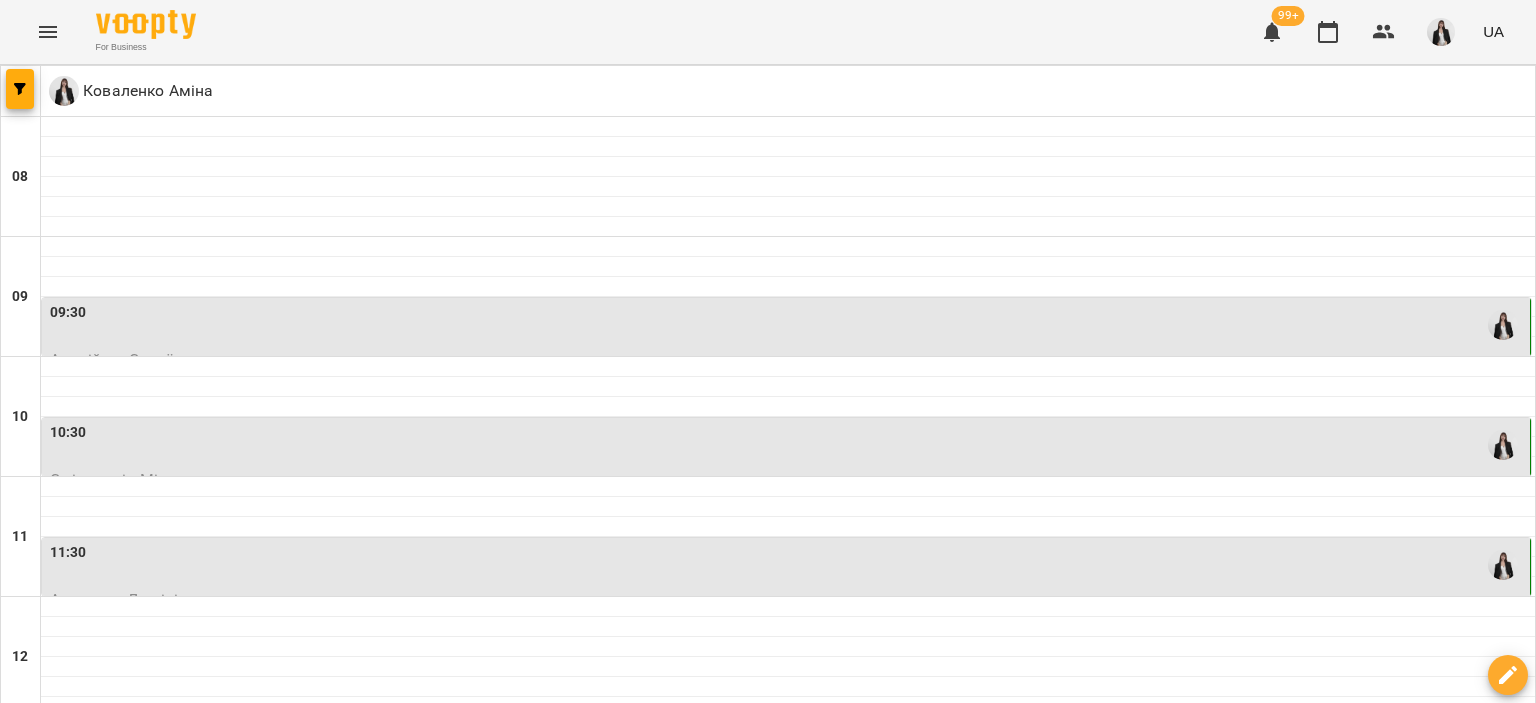 click at bounding box center (788, 847) 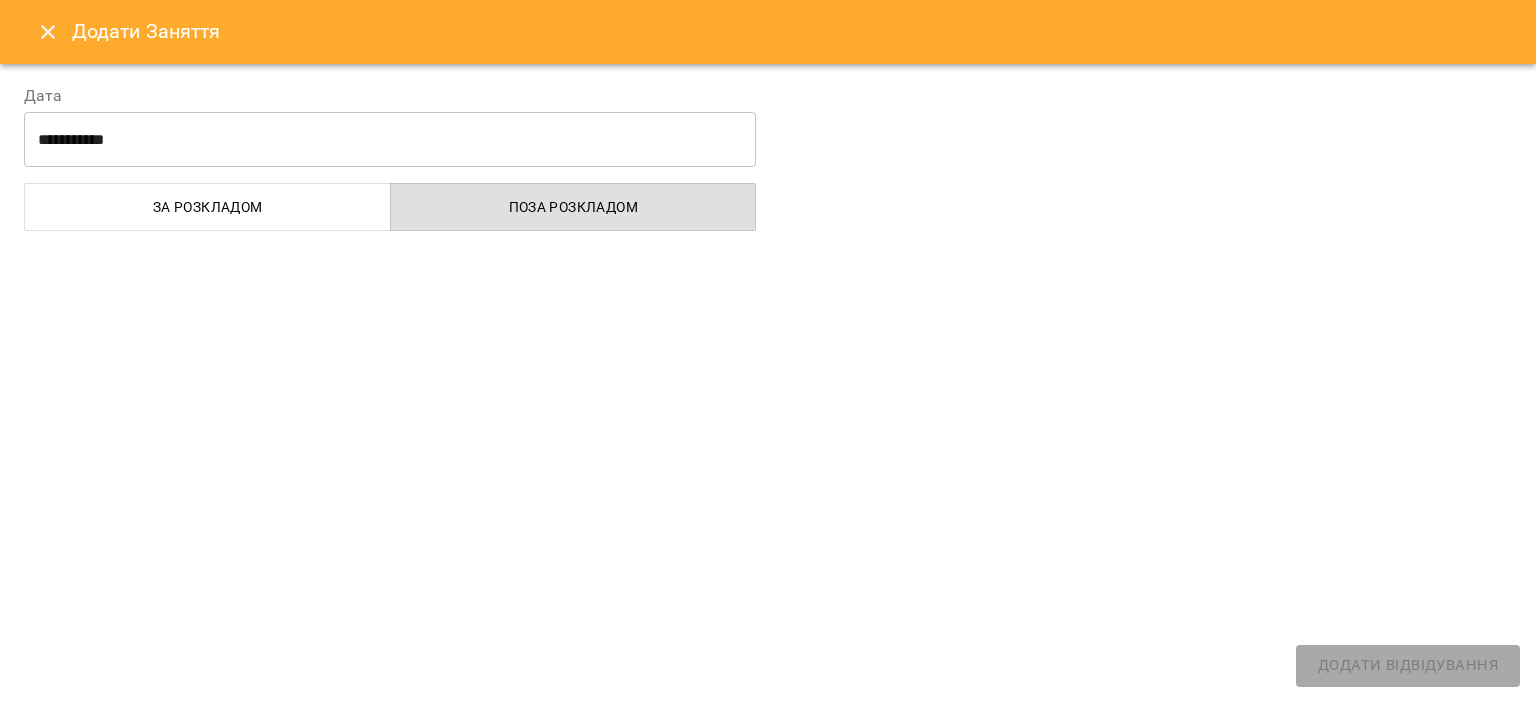 select on "**********" 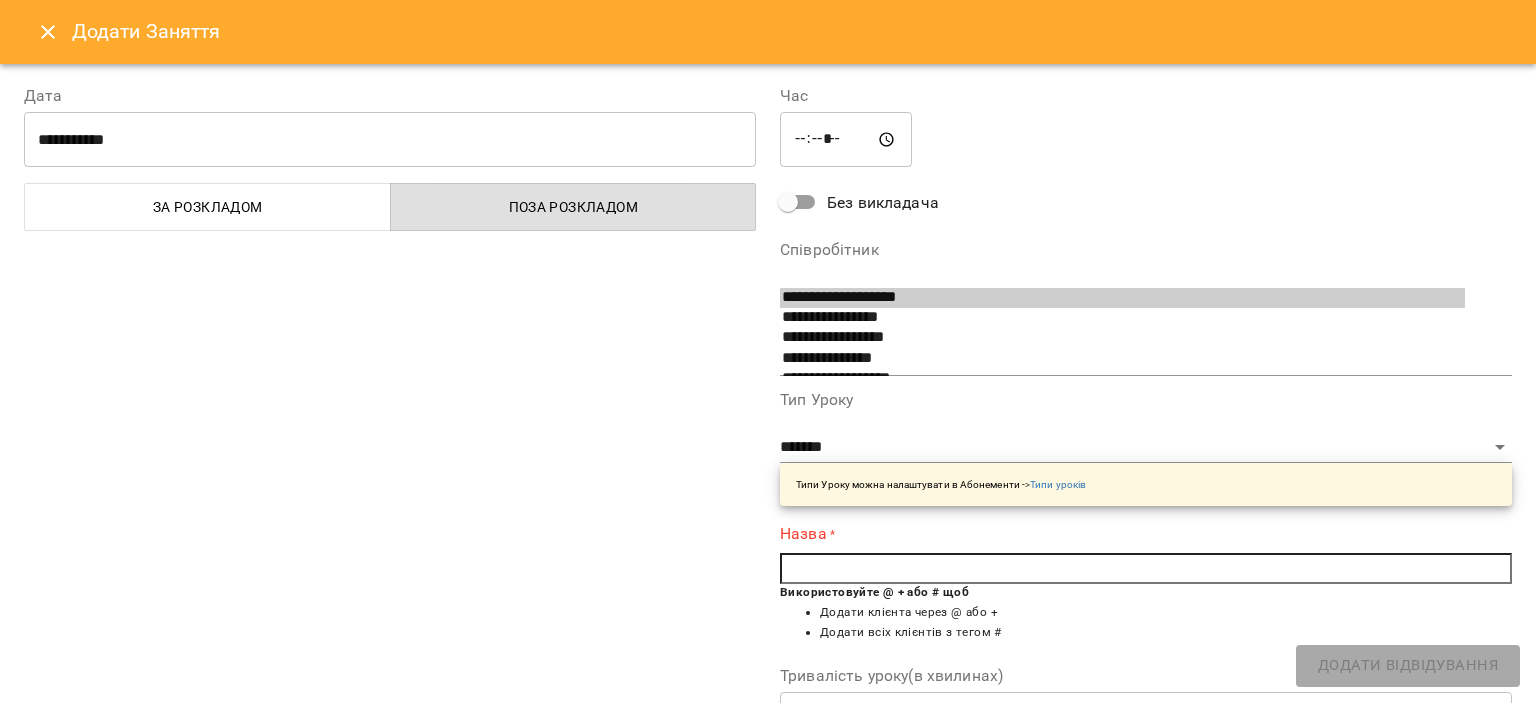 click at bounding box center (1146, 569) 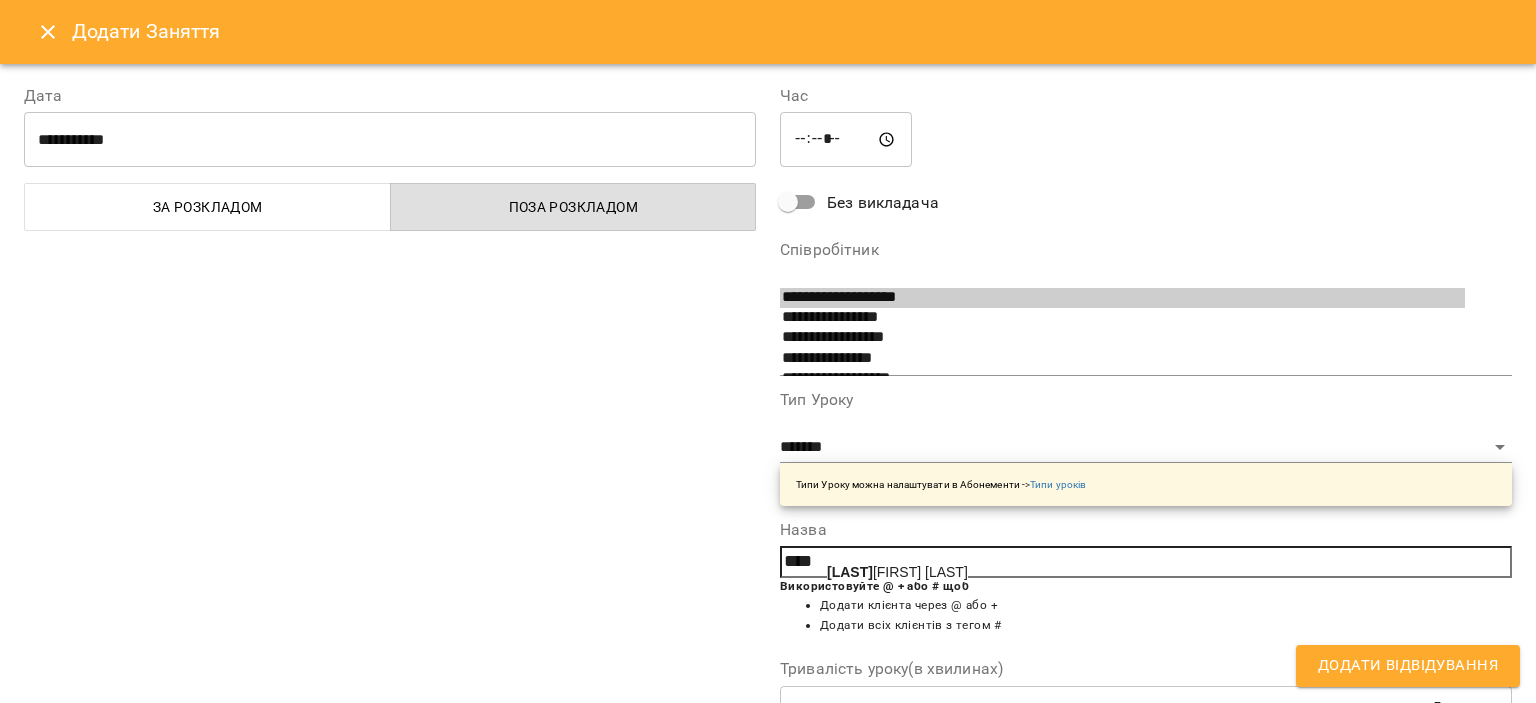 click on "[LAST] [FIRST] [FIRST]" at bounding box center (897, 572) 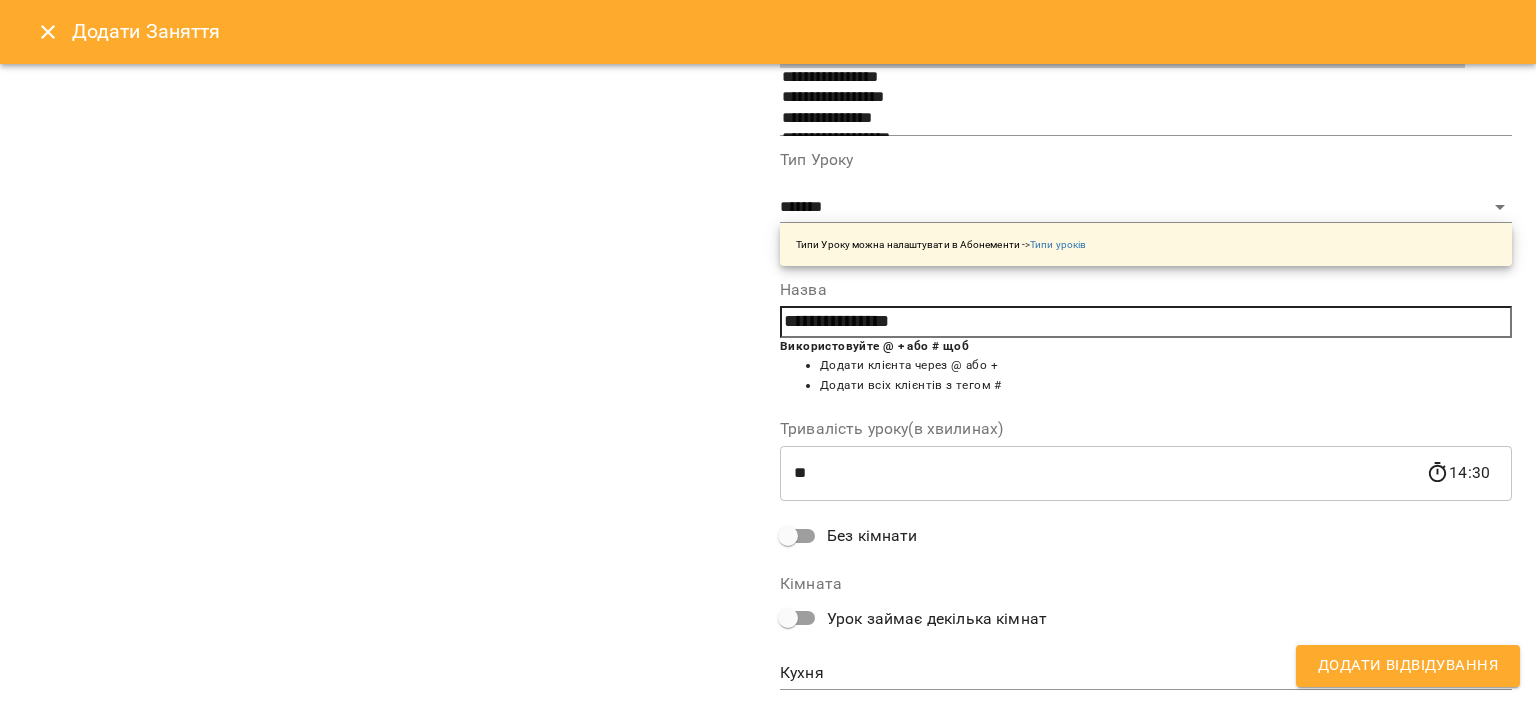 scroll, scrollTop: 295, scrollLeft: 0, axis: vertical 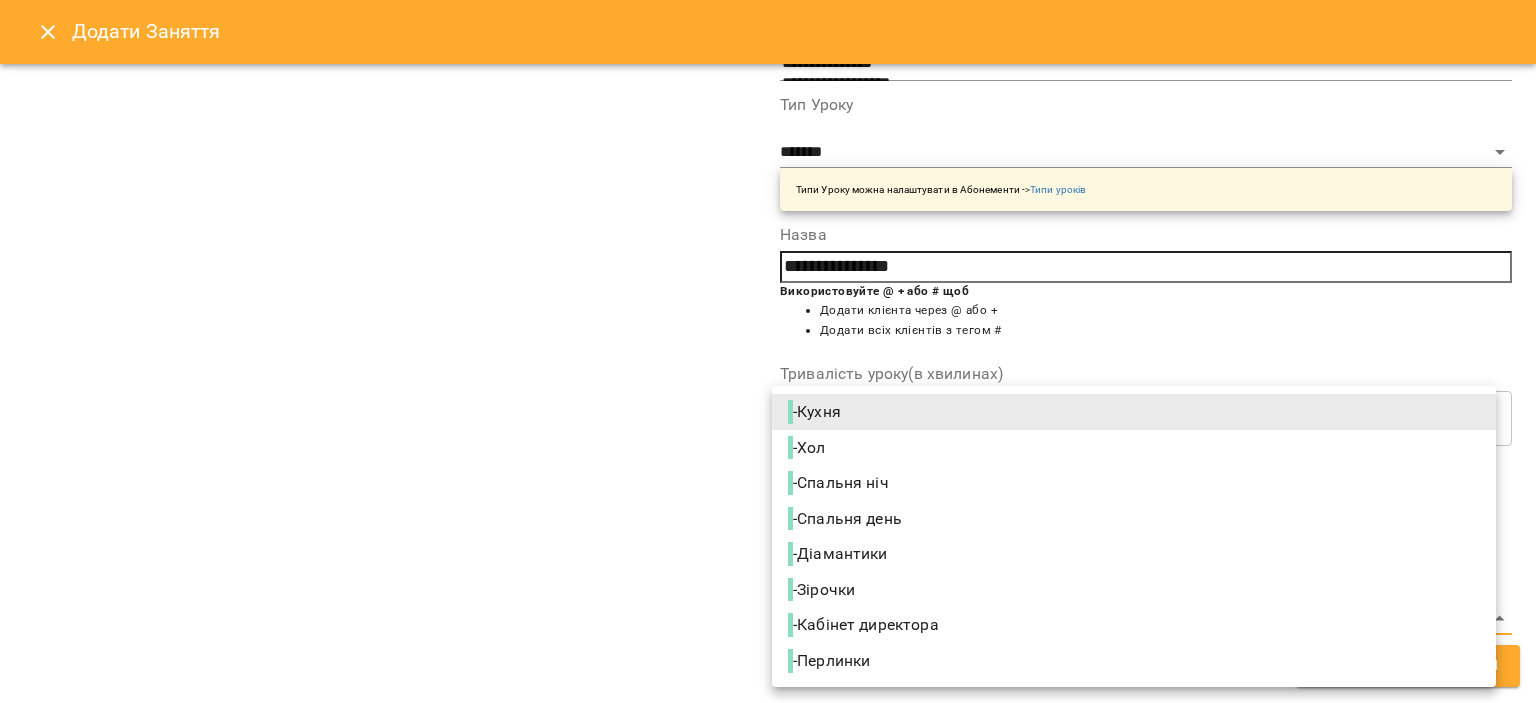 click on "**********" at bounding box center [768, 905] 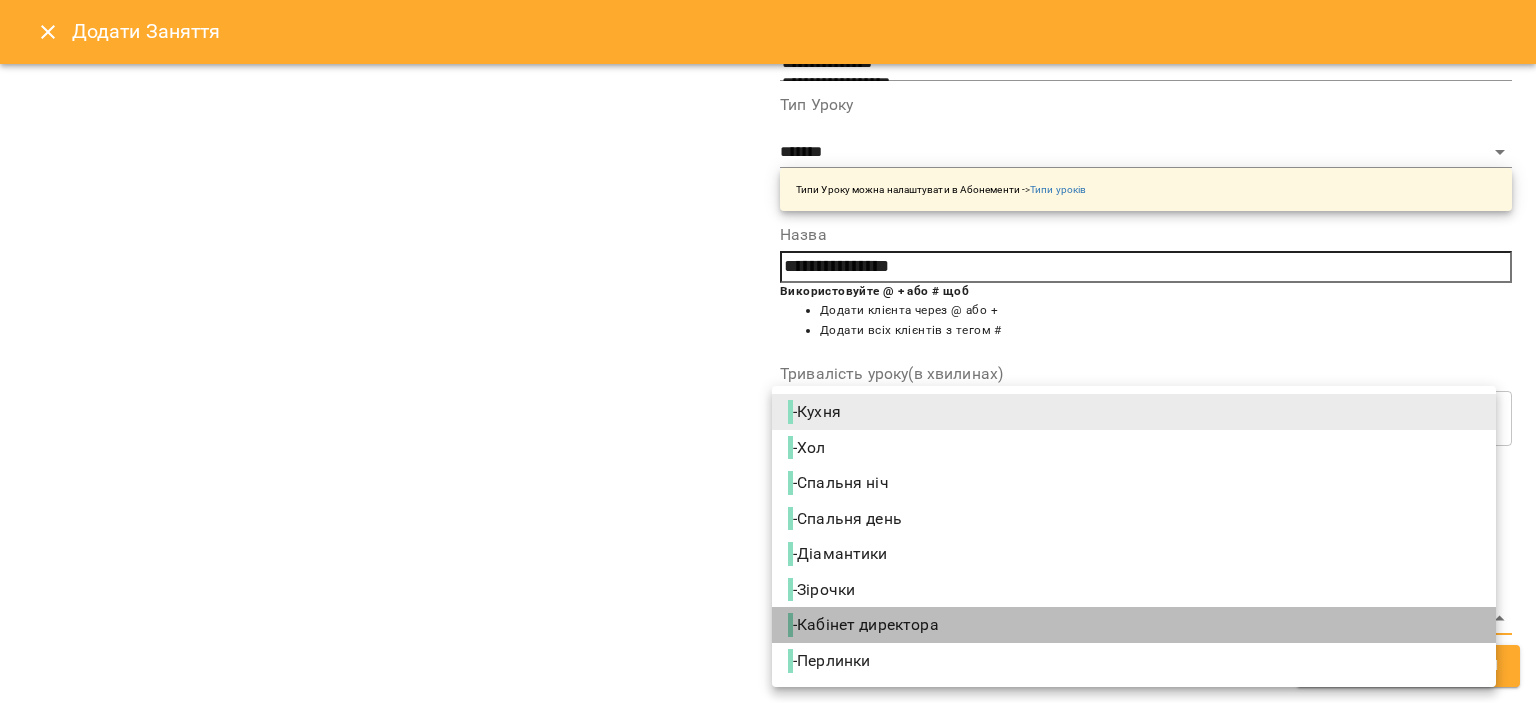 click on "-  Кабінет директора" at bounding box center [865, 625] 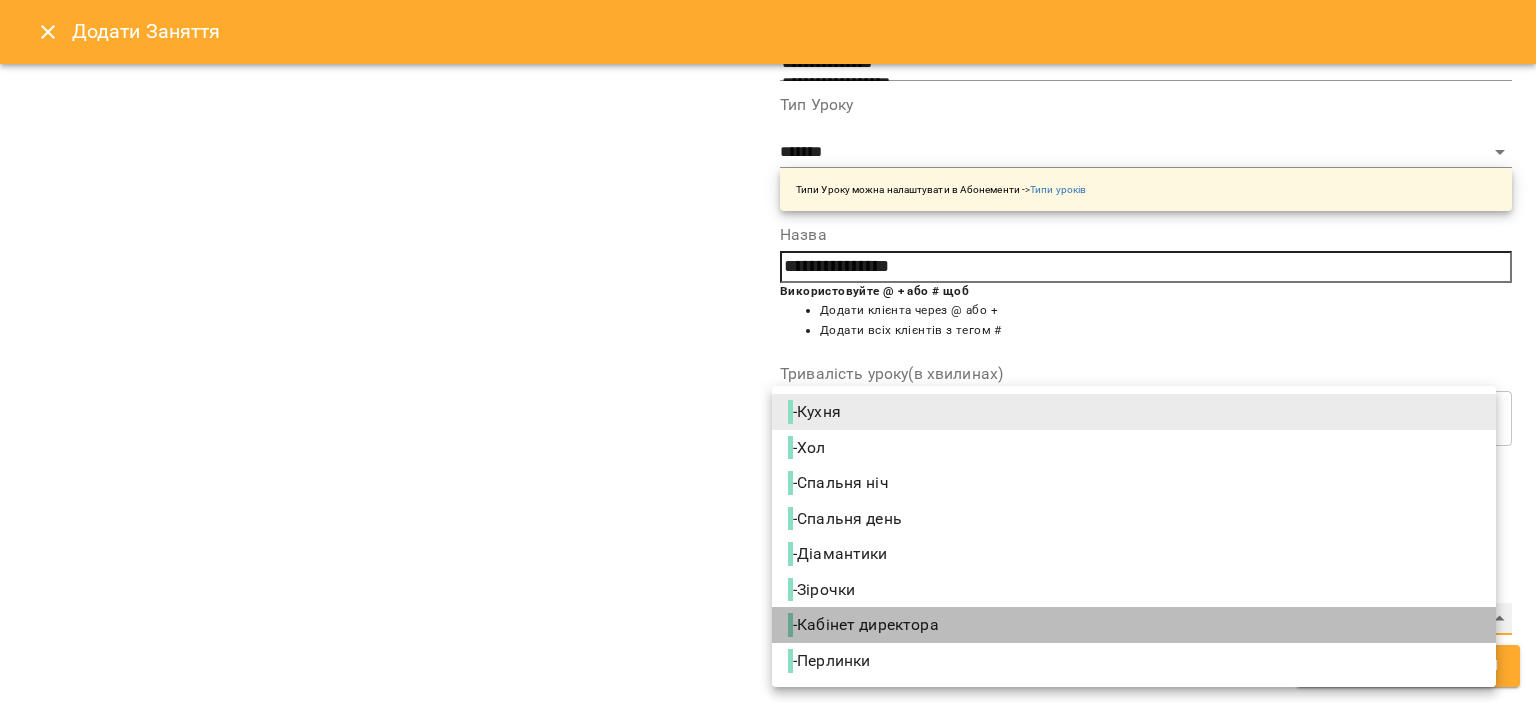 type on "**********" 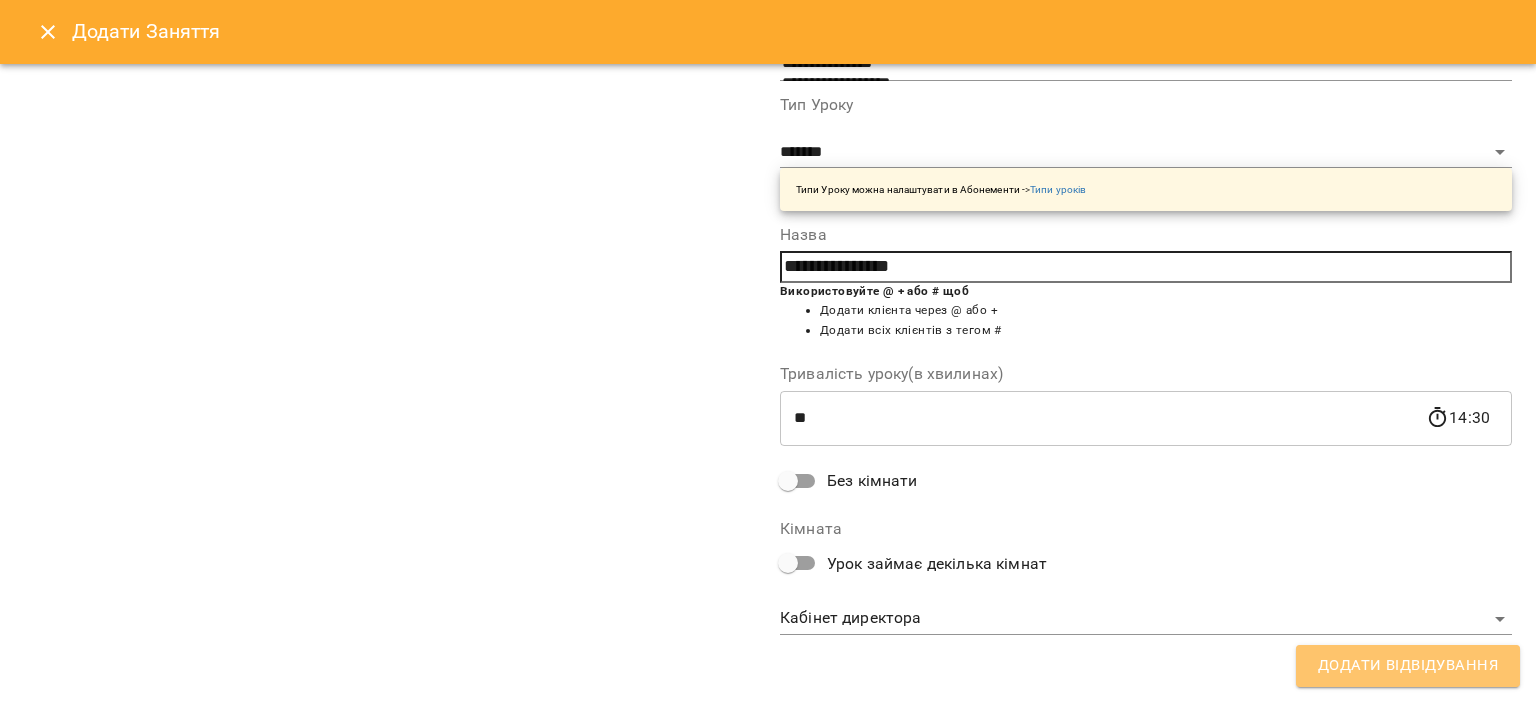 click on "Додати Відвідування" at bounding box center [1408, 666] 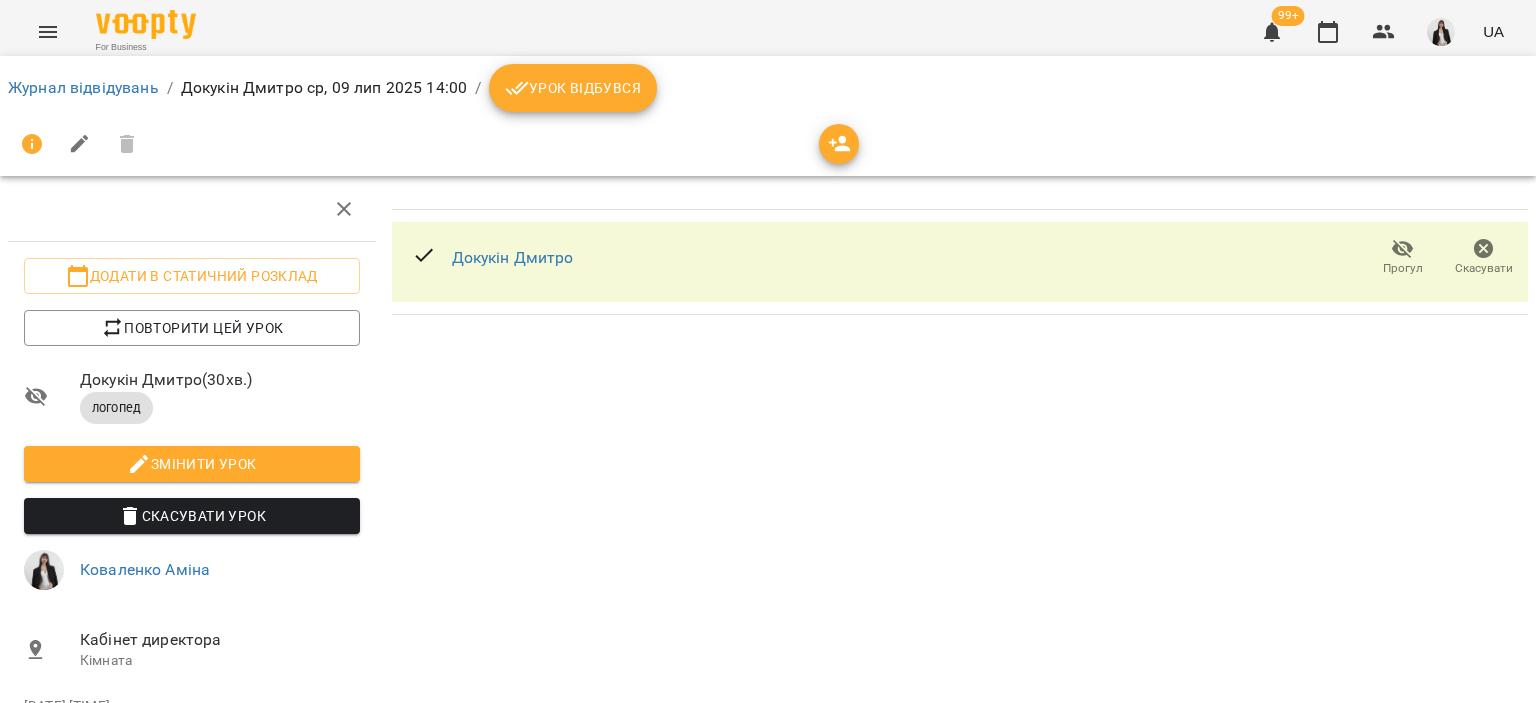 click 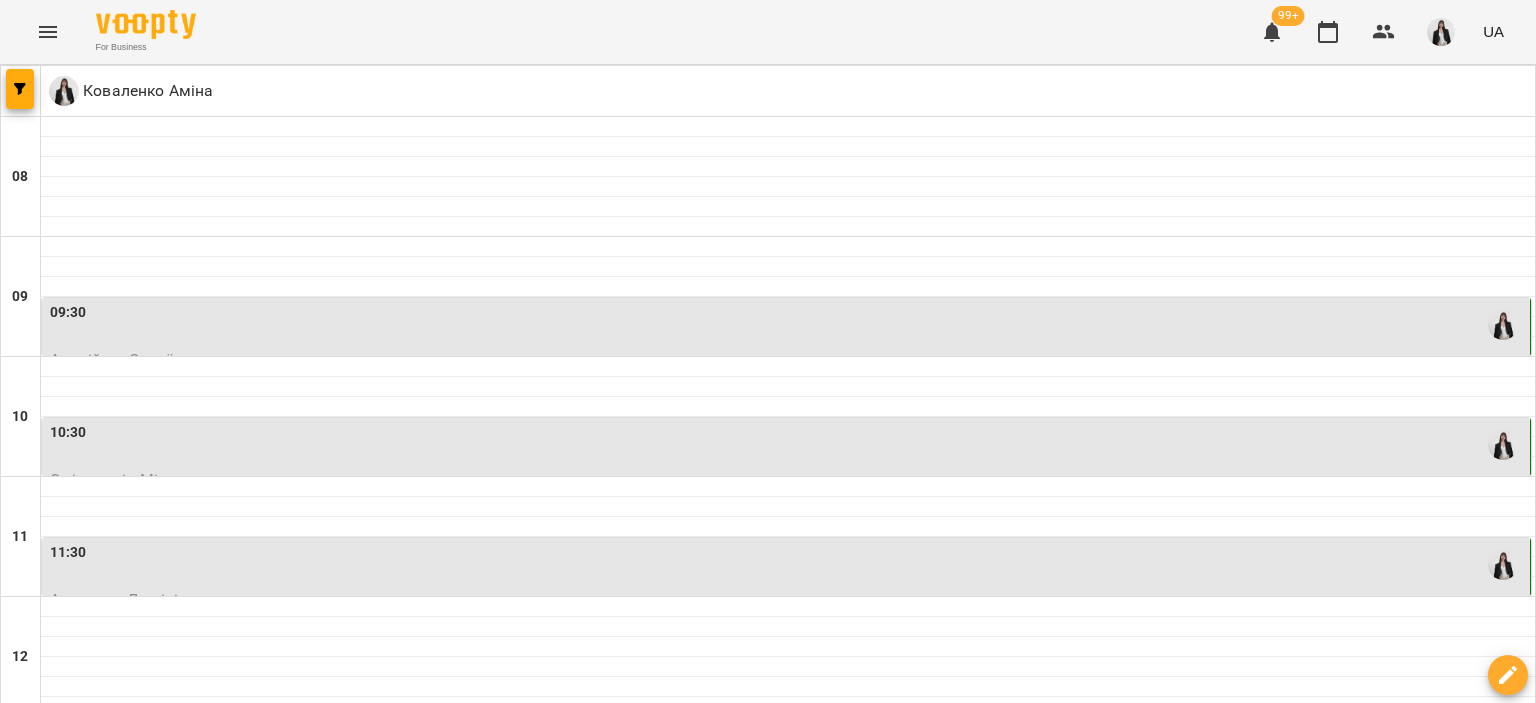 scroll, scrollTop: 663, scrollLeft: 0, axis: vertical 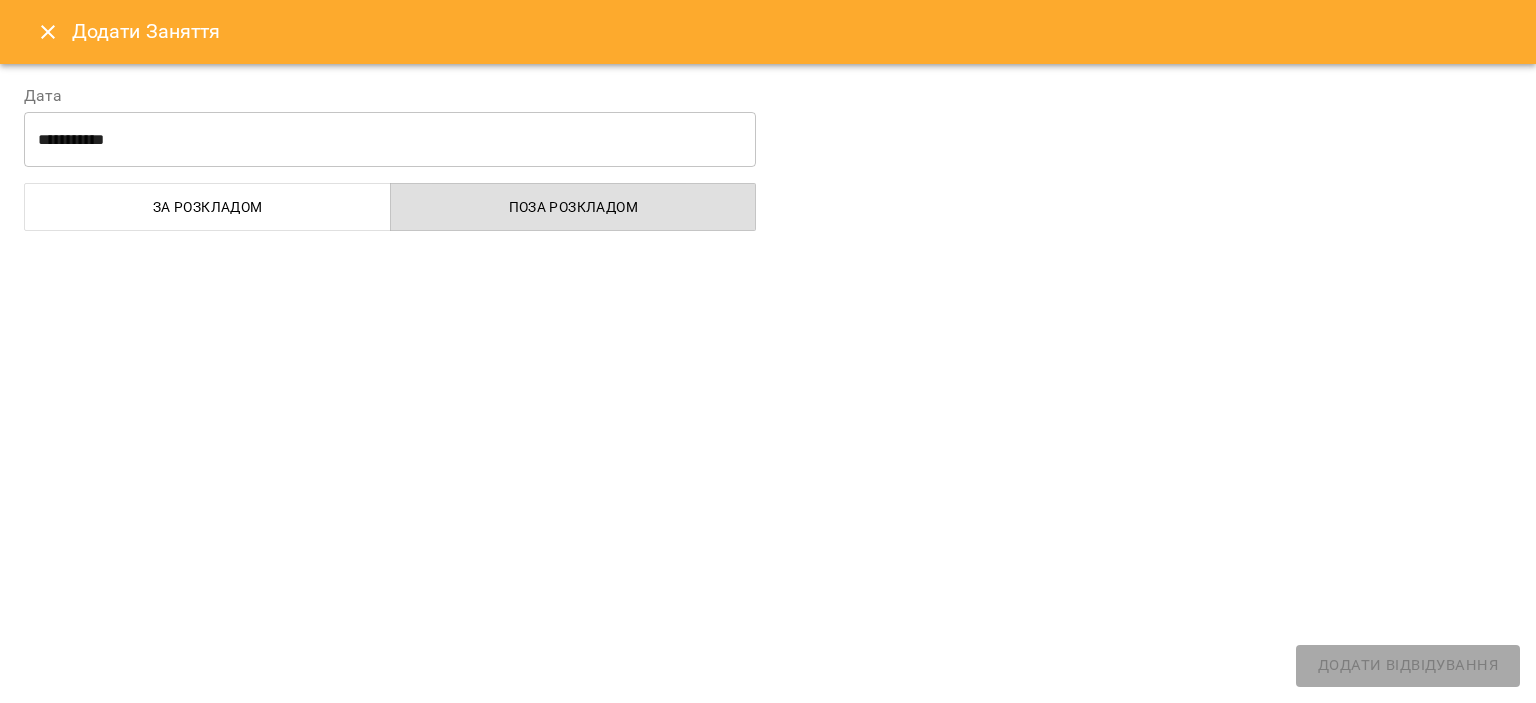 select on "**********" 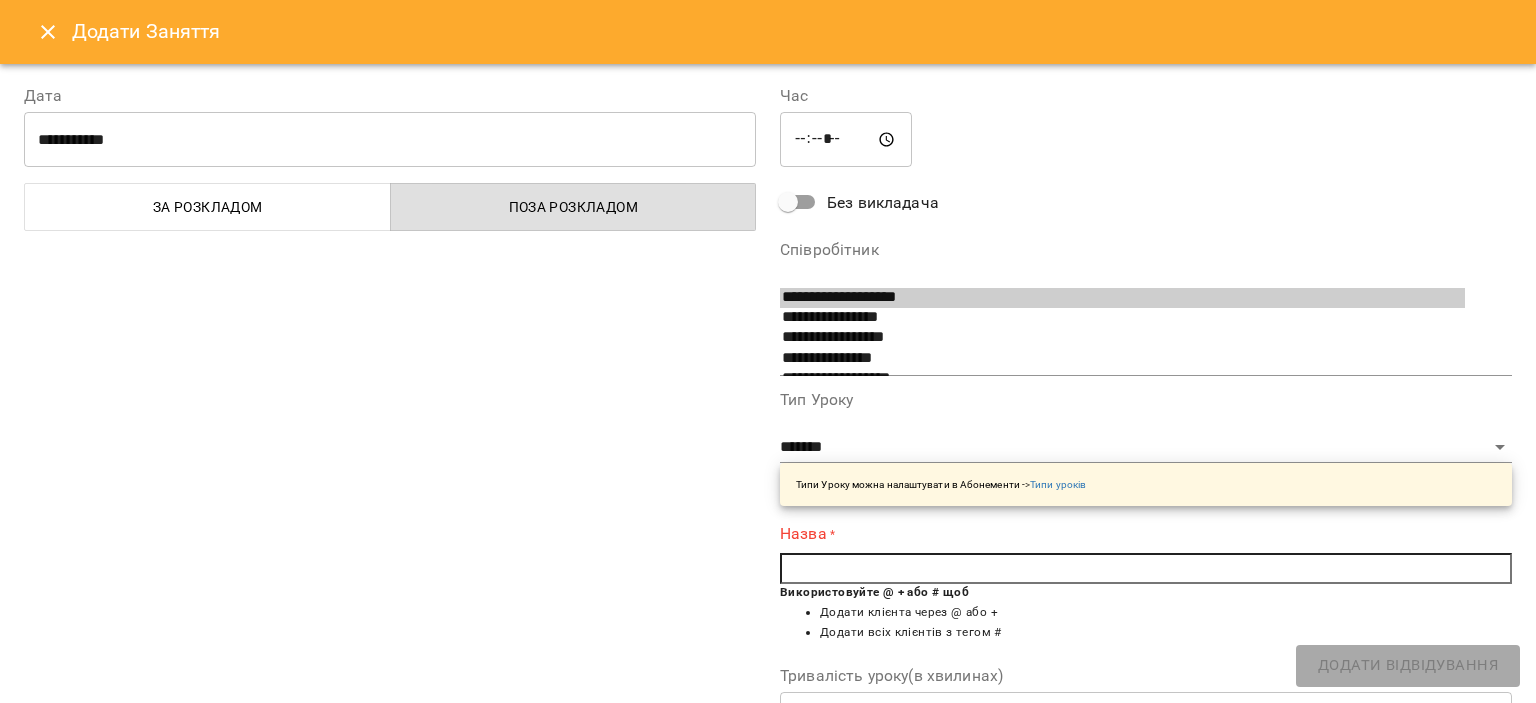 click at bounding box center (1146, 569) 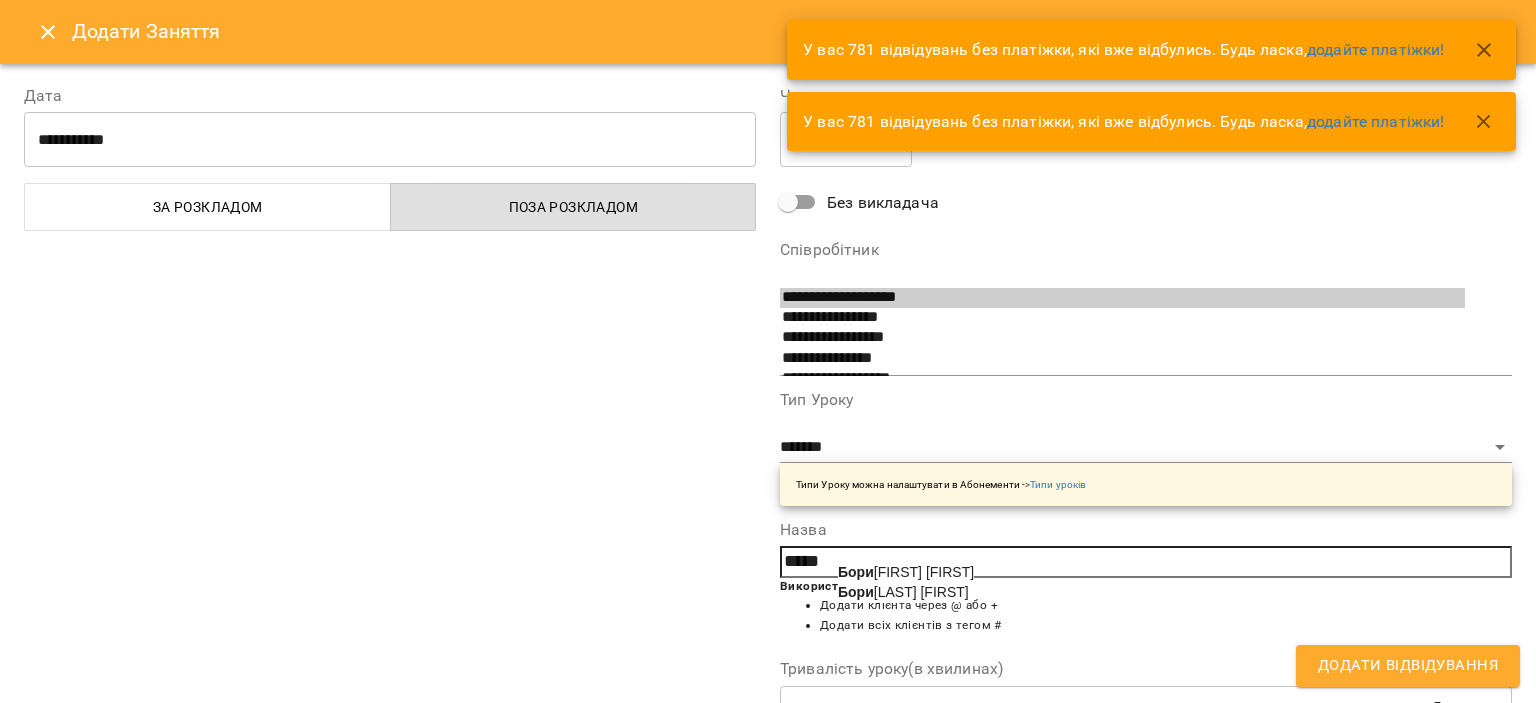 click on "[FIRST] [PATRONYMIC] [FIRST]" at bounding box center [903, 592] 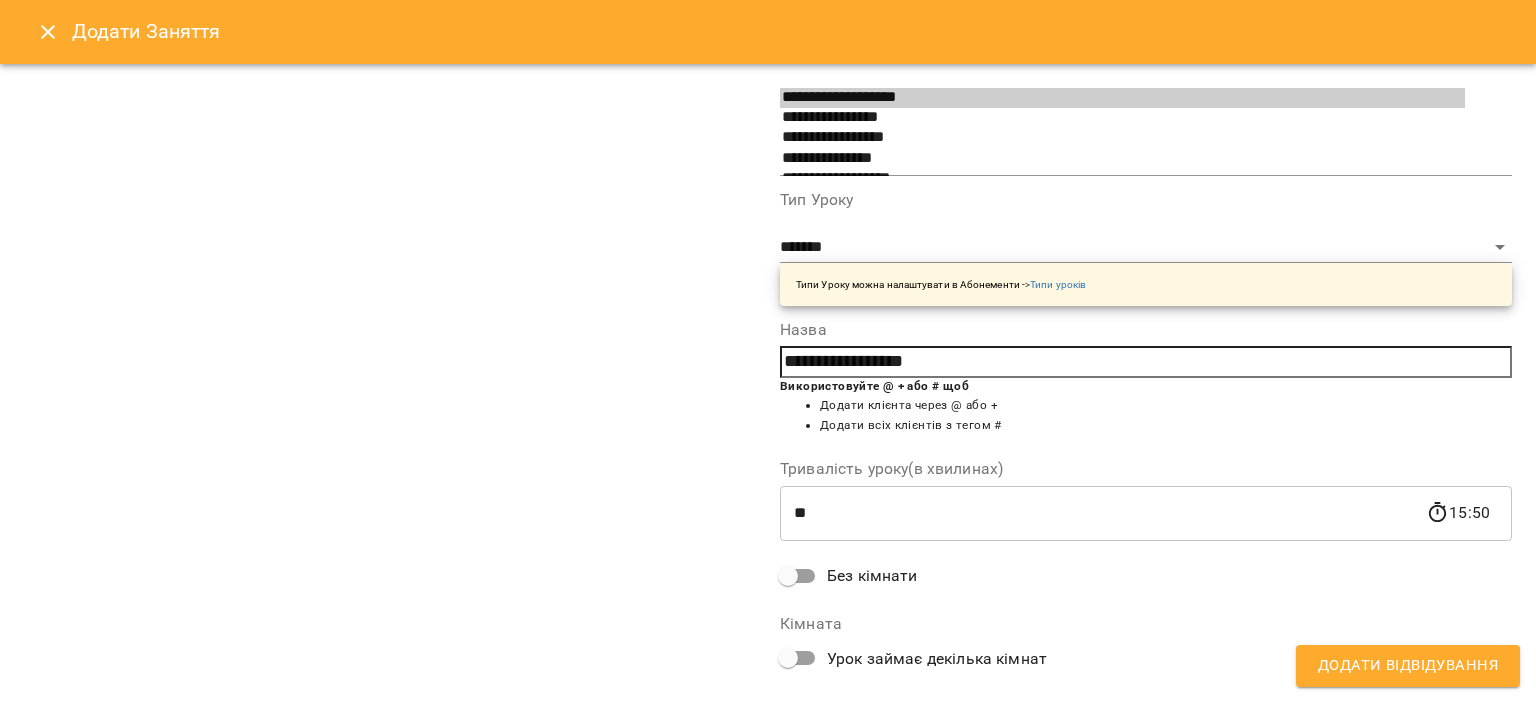 scroll, scrollTop: 295, scrollLeft: 0, axis: vertical 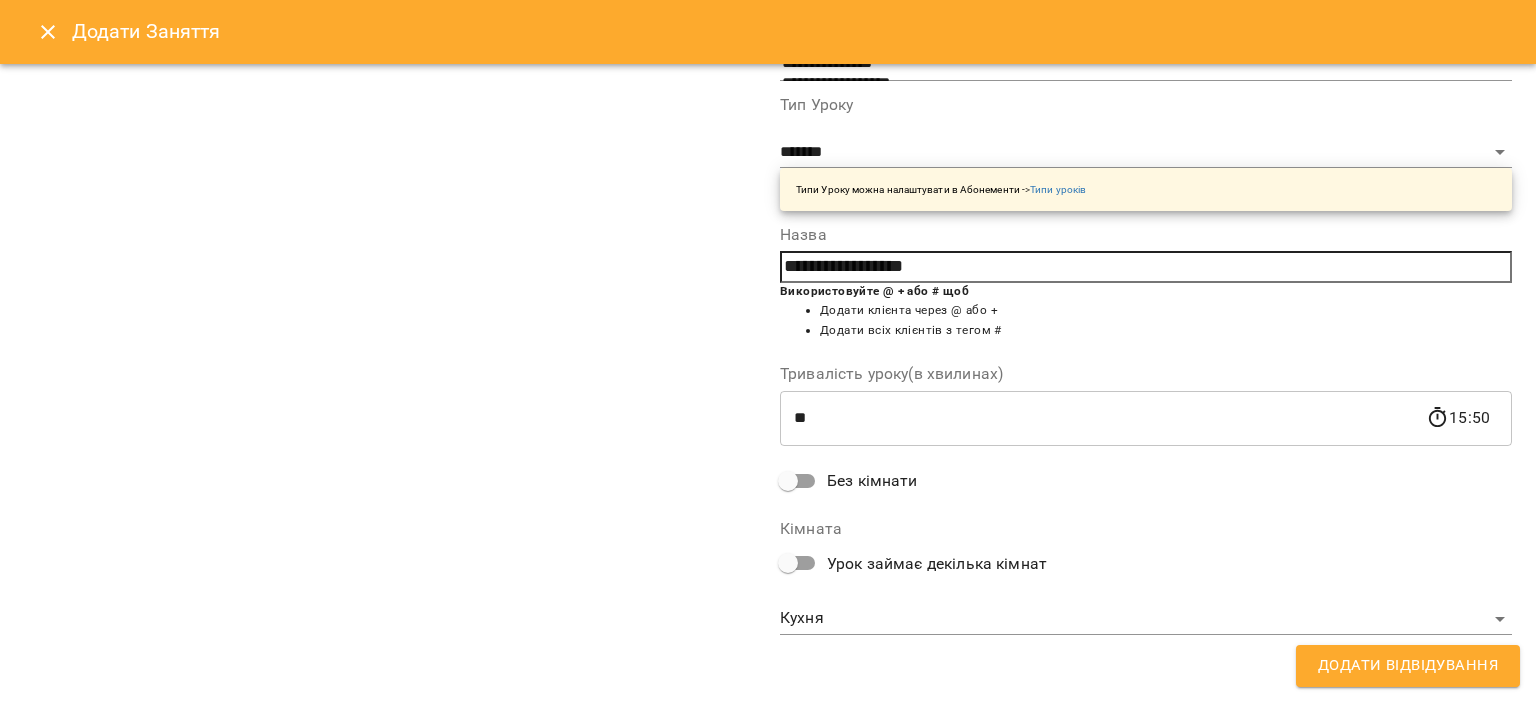 click on "**********" at bounding box center (768, 905) 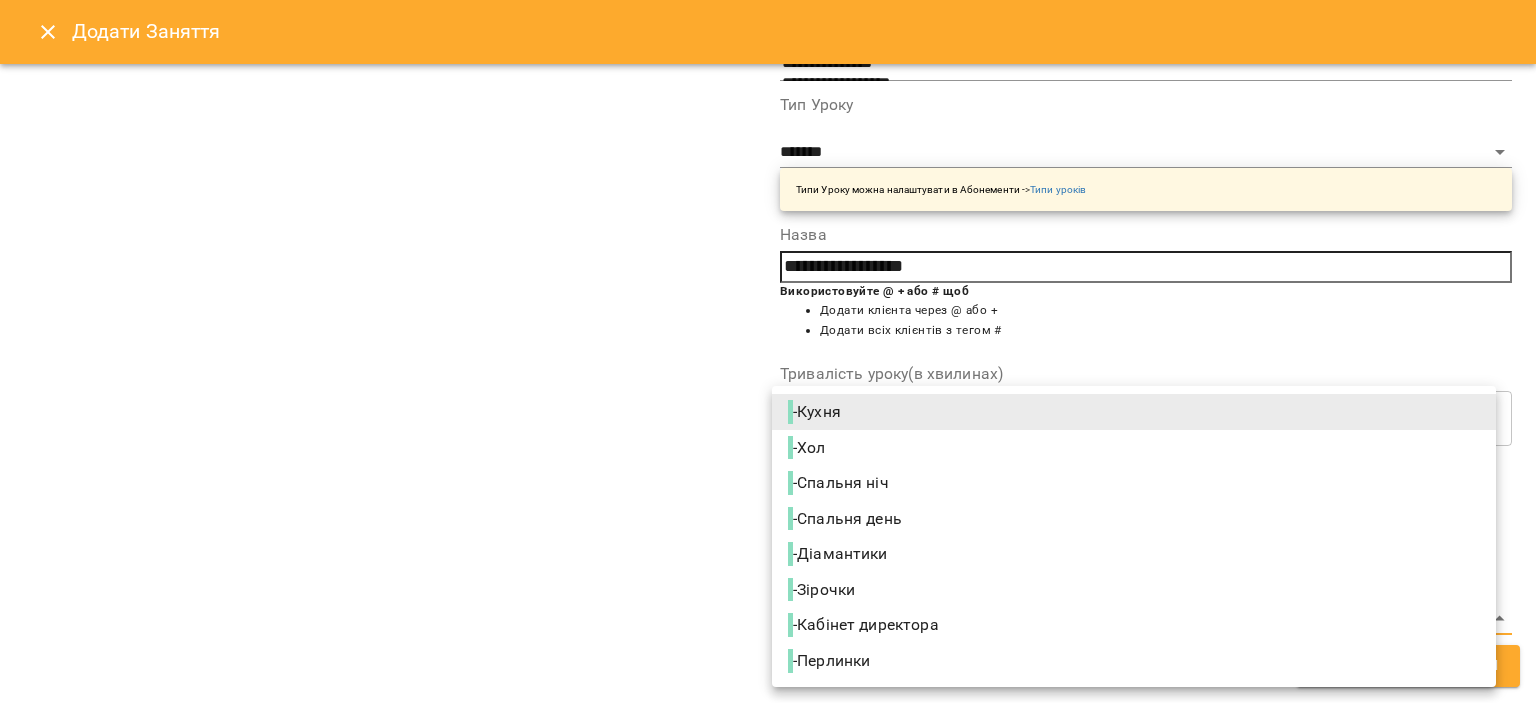 click on "-  Кабінет директора" at bounding box center (865, 625) 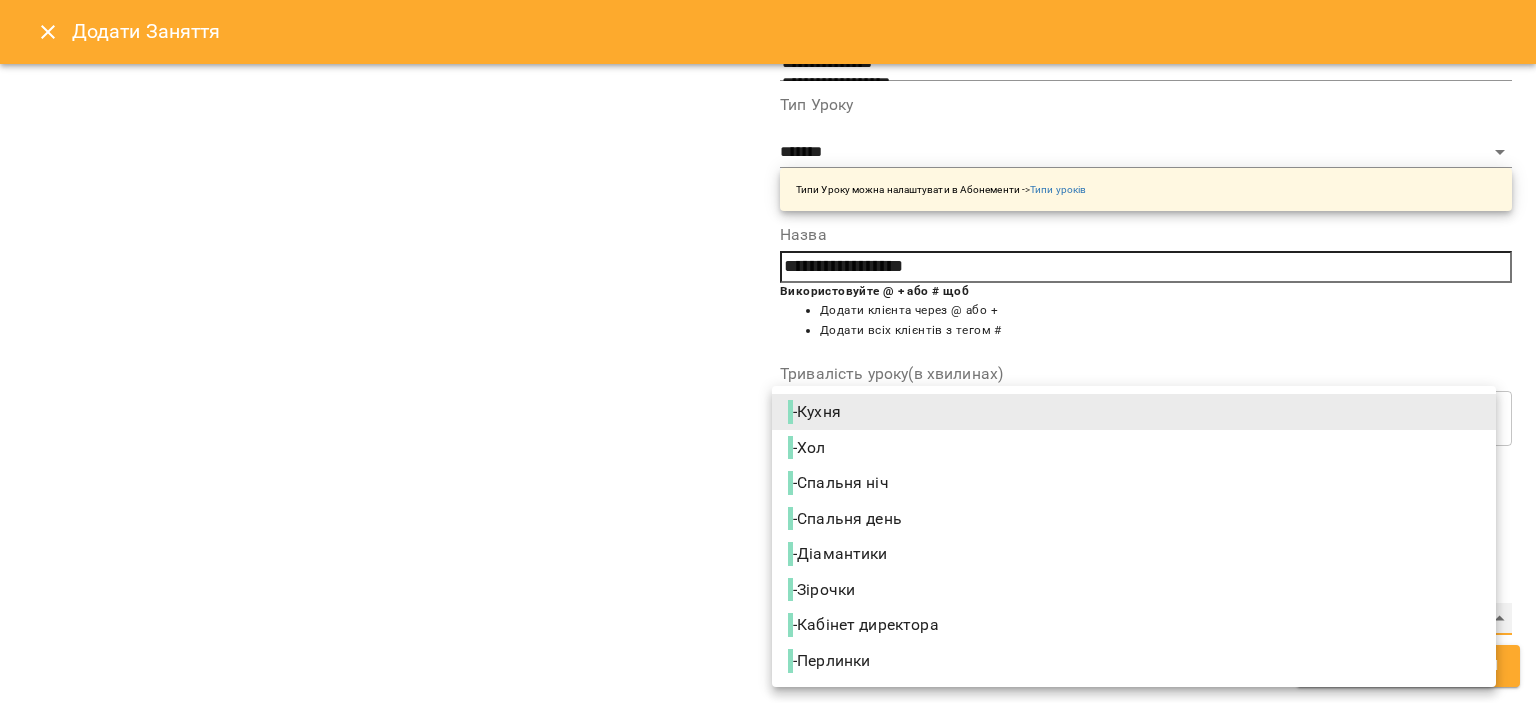 type on "**********" 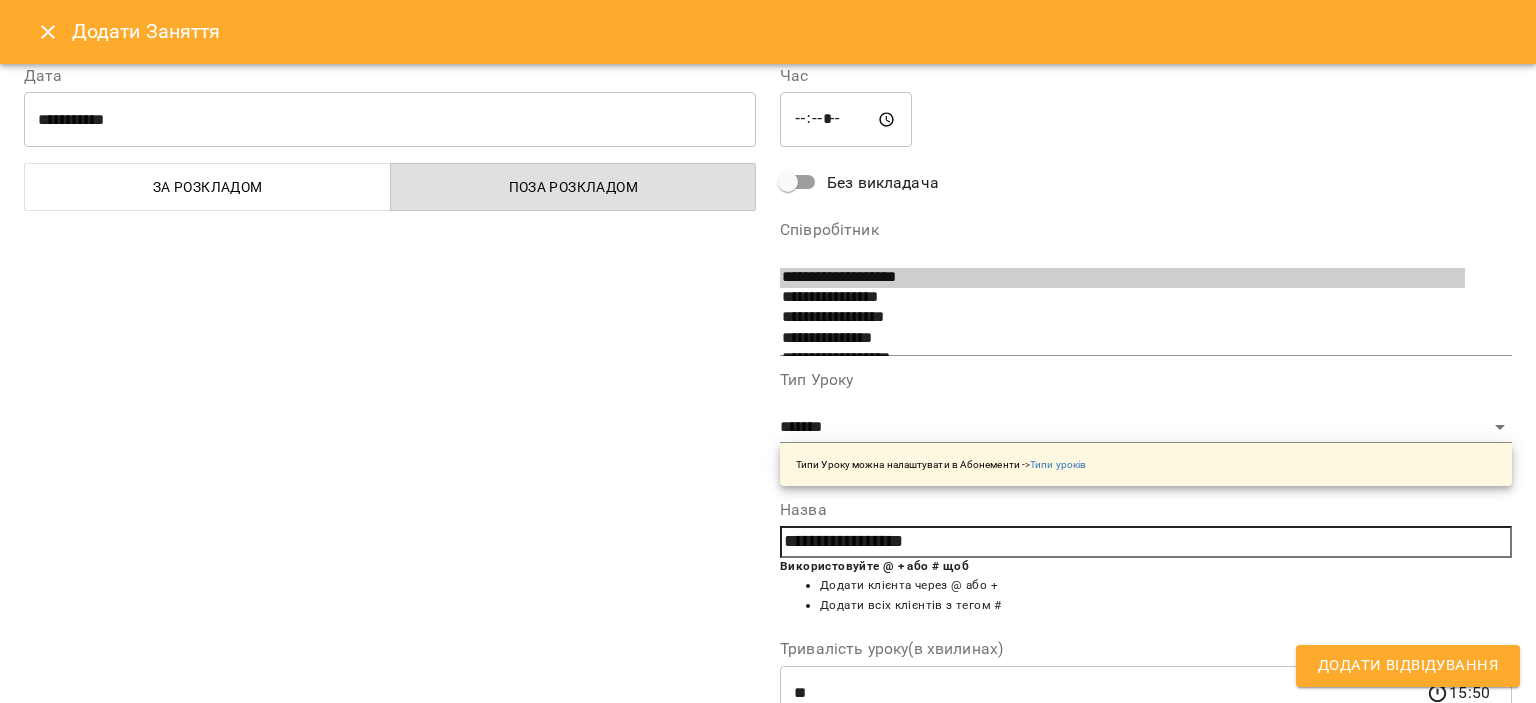 scroll, scrollTop: 0, scrollLeft: 0, axis: both 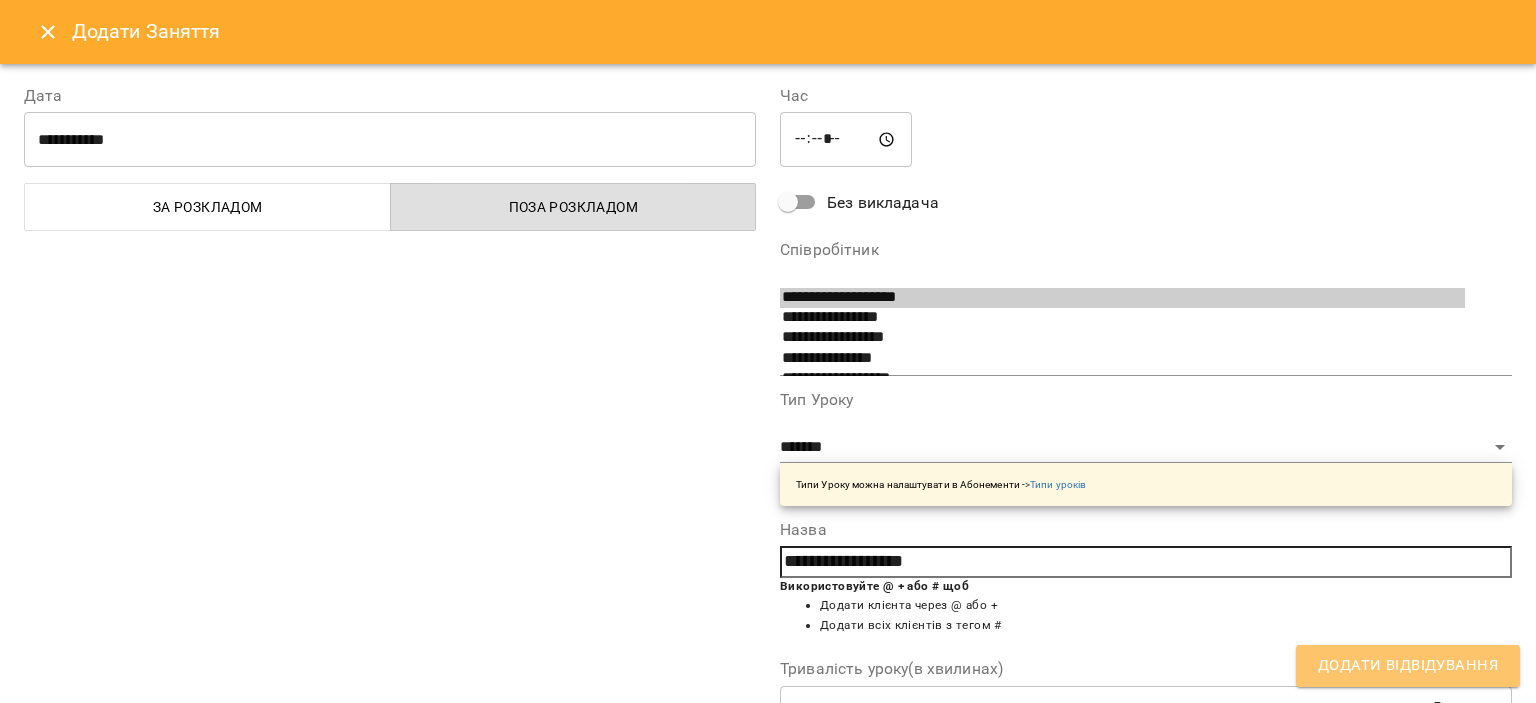 click on "Додати Відвідування" at bounding box center [1408, 666] 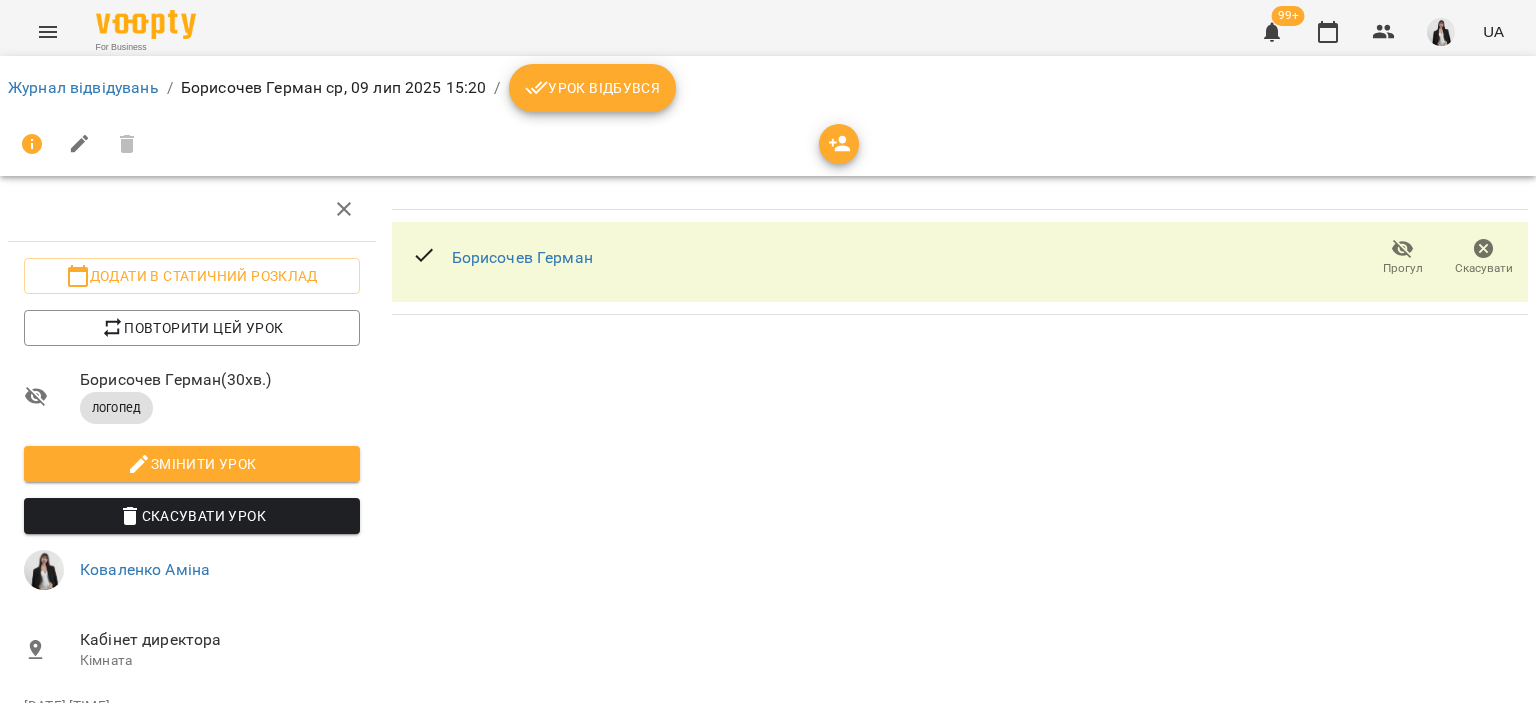 click on "Урок відбувся" at bounding box center (593, 88) 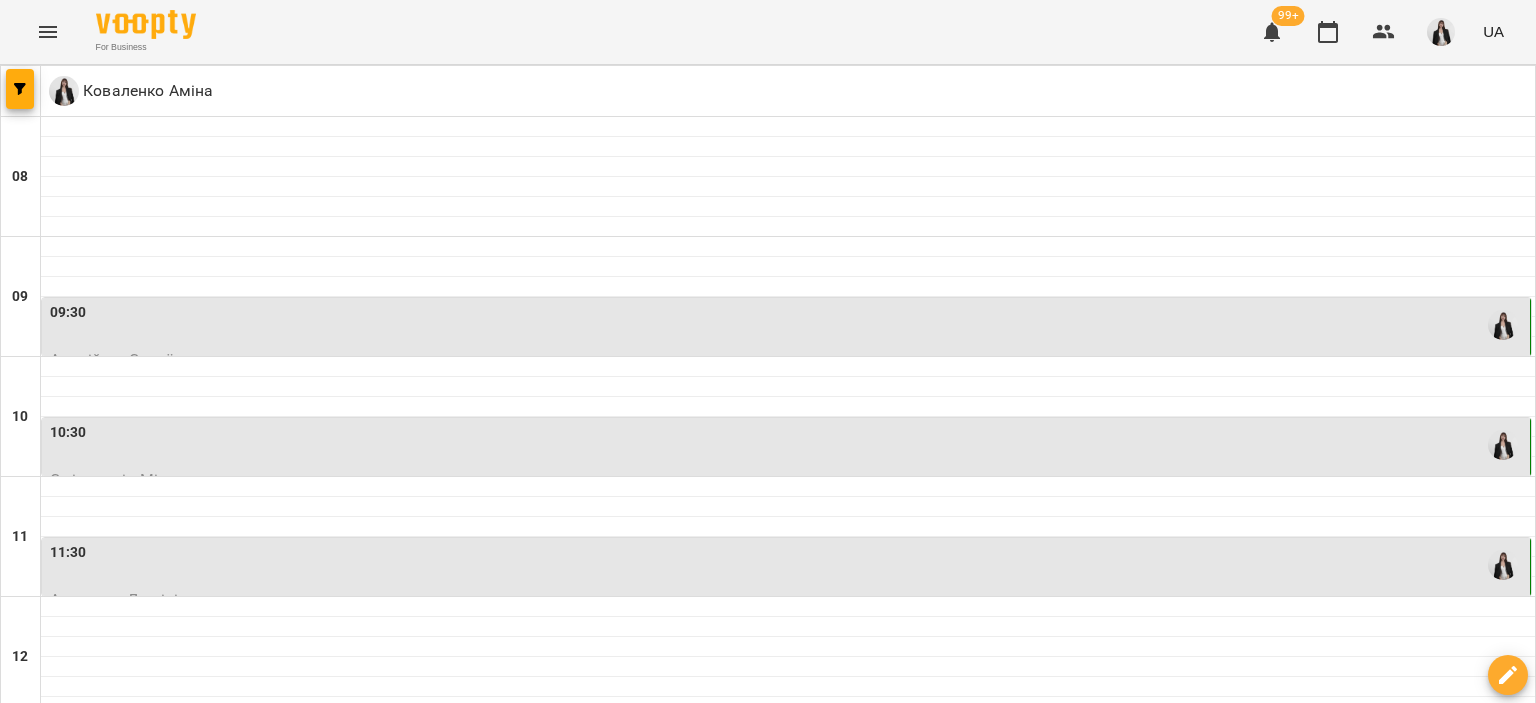 click on "10 лип" at bounding box center [858, 1722] 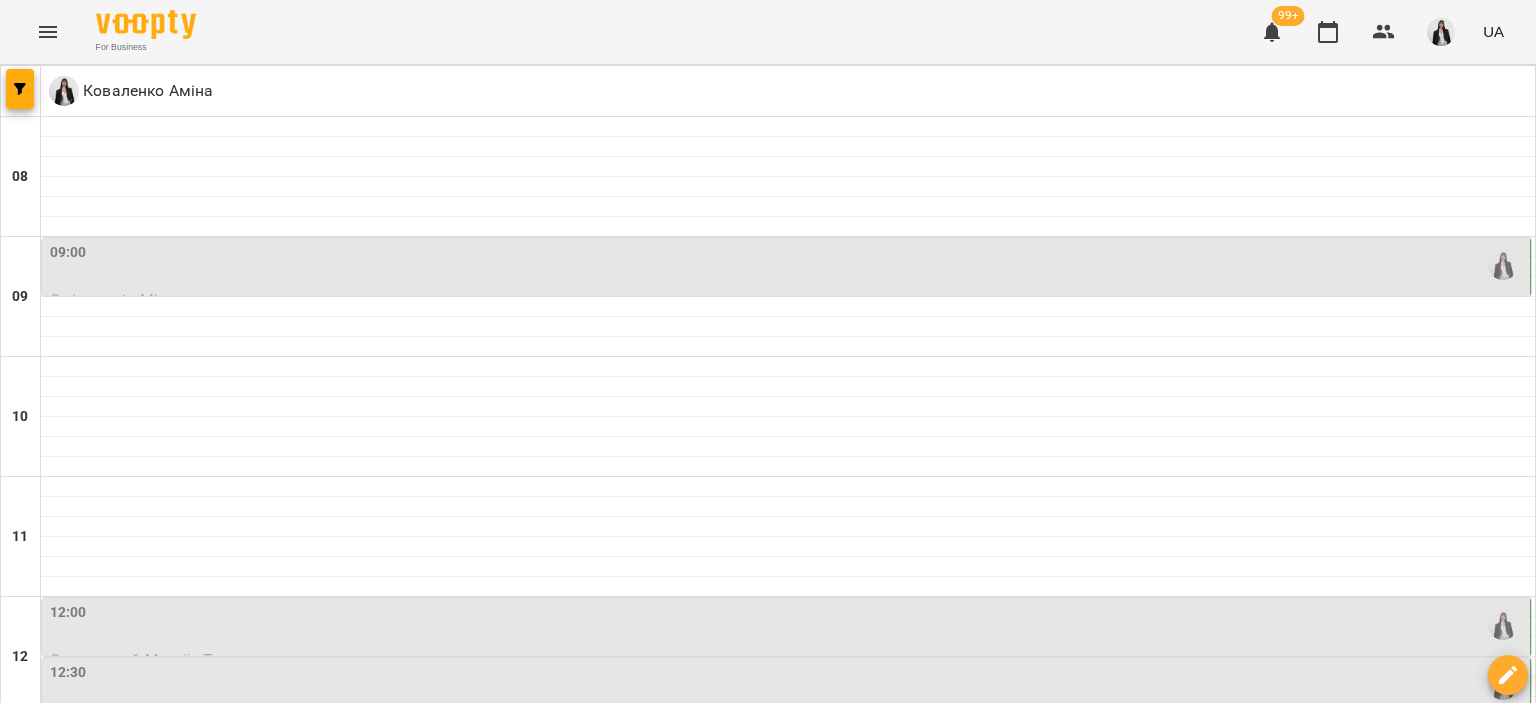 click on "09:00" at bounding box center [788, 265] 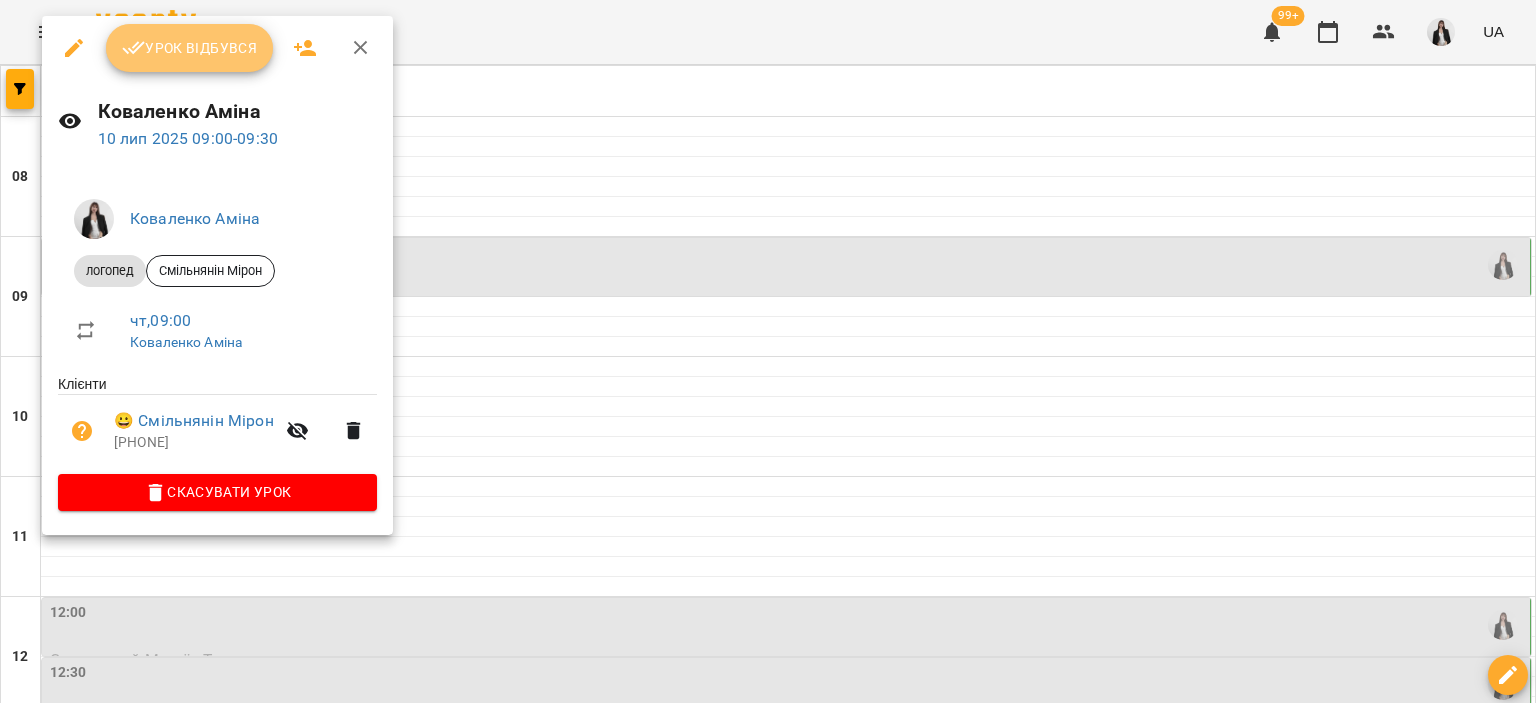 click on "Урок відбувся" at bounding box center (190, 48) 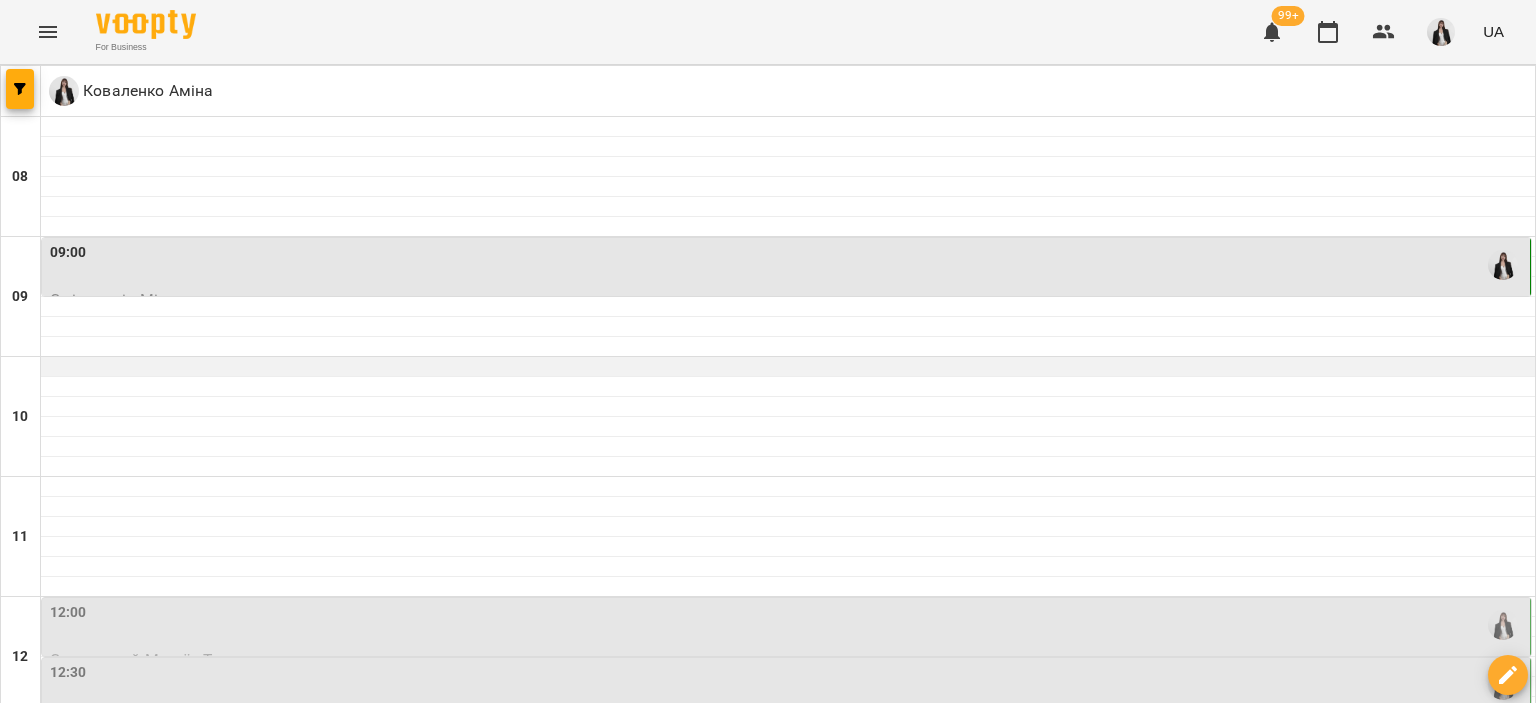 scroll, scrollTop: 236, scrollLeft: 0, axis: vertical 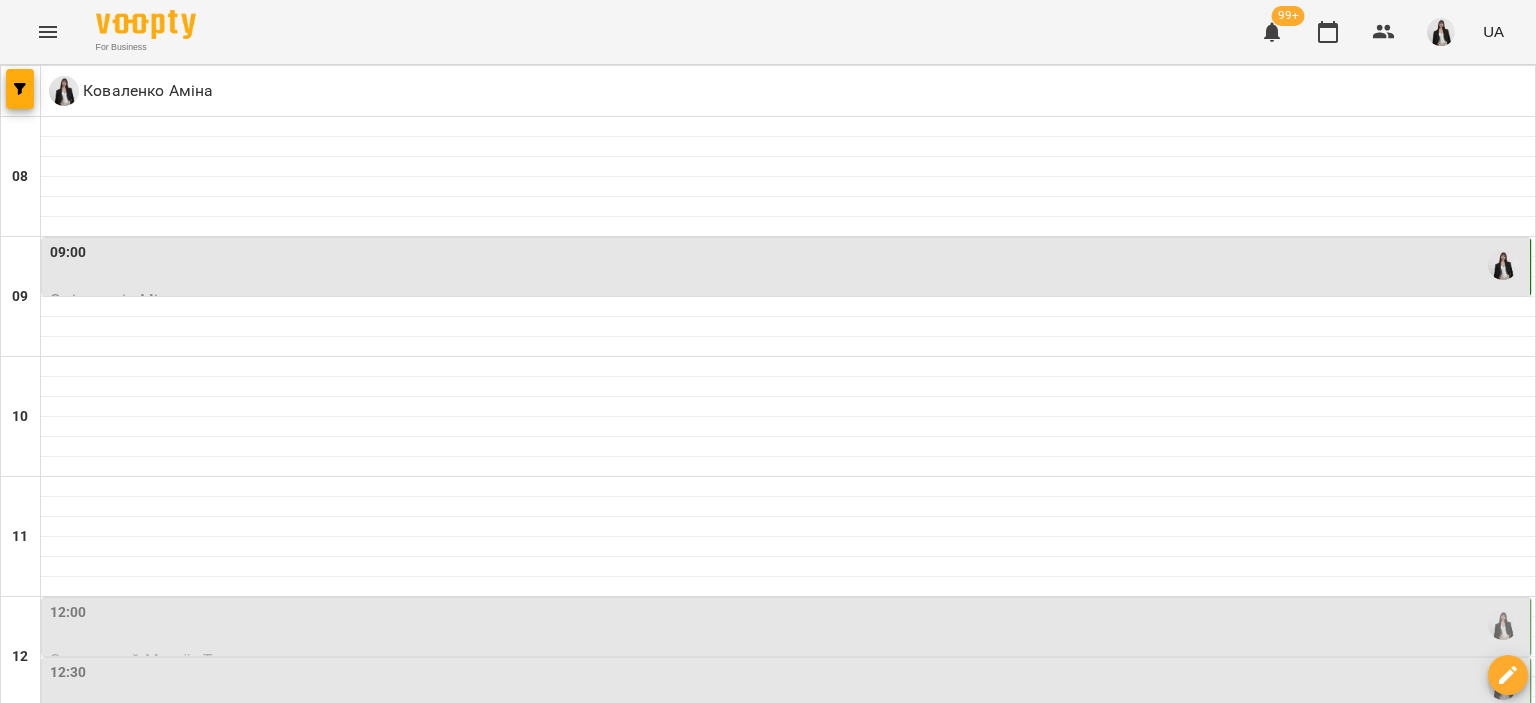 click on "12:00" at bounding box center (788, 625) 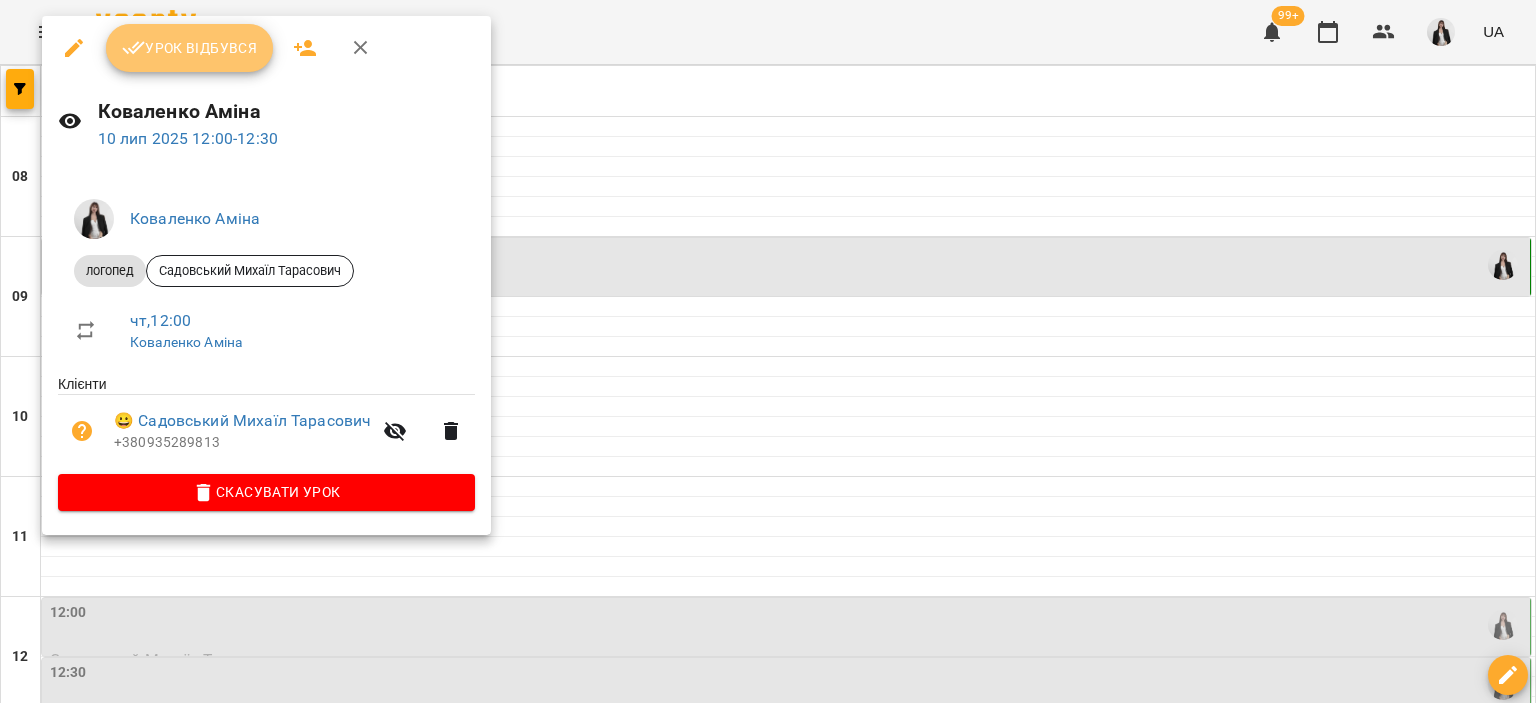 click on "Урок відбувся" at bounding box center (190, 48) 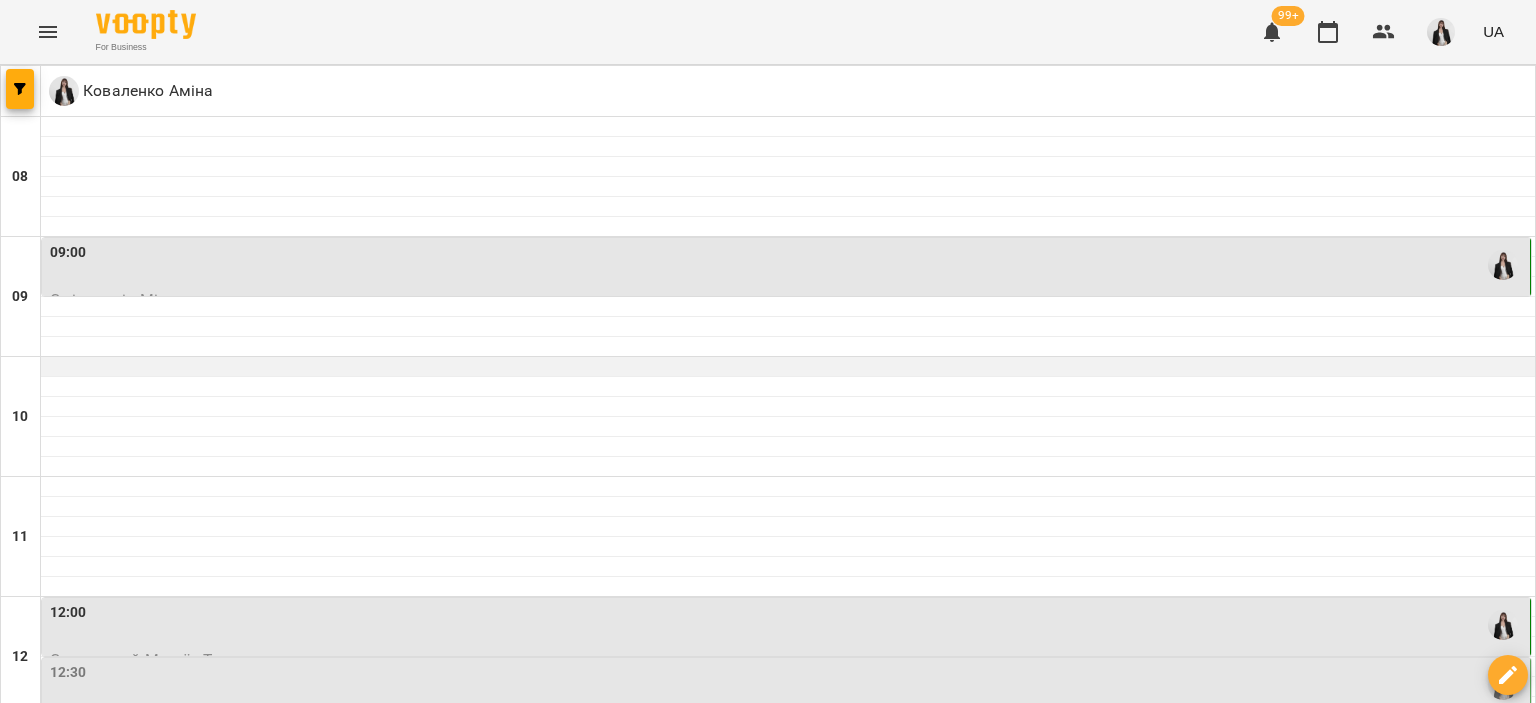 scroll, scrollTop: 322, scrollLeft: 0, axis: vertical 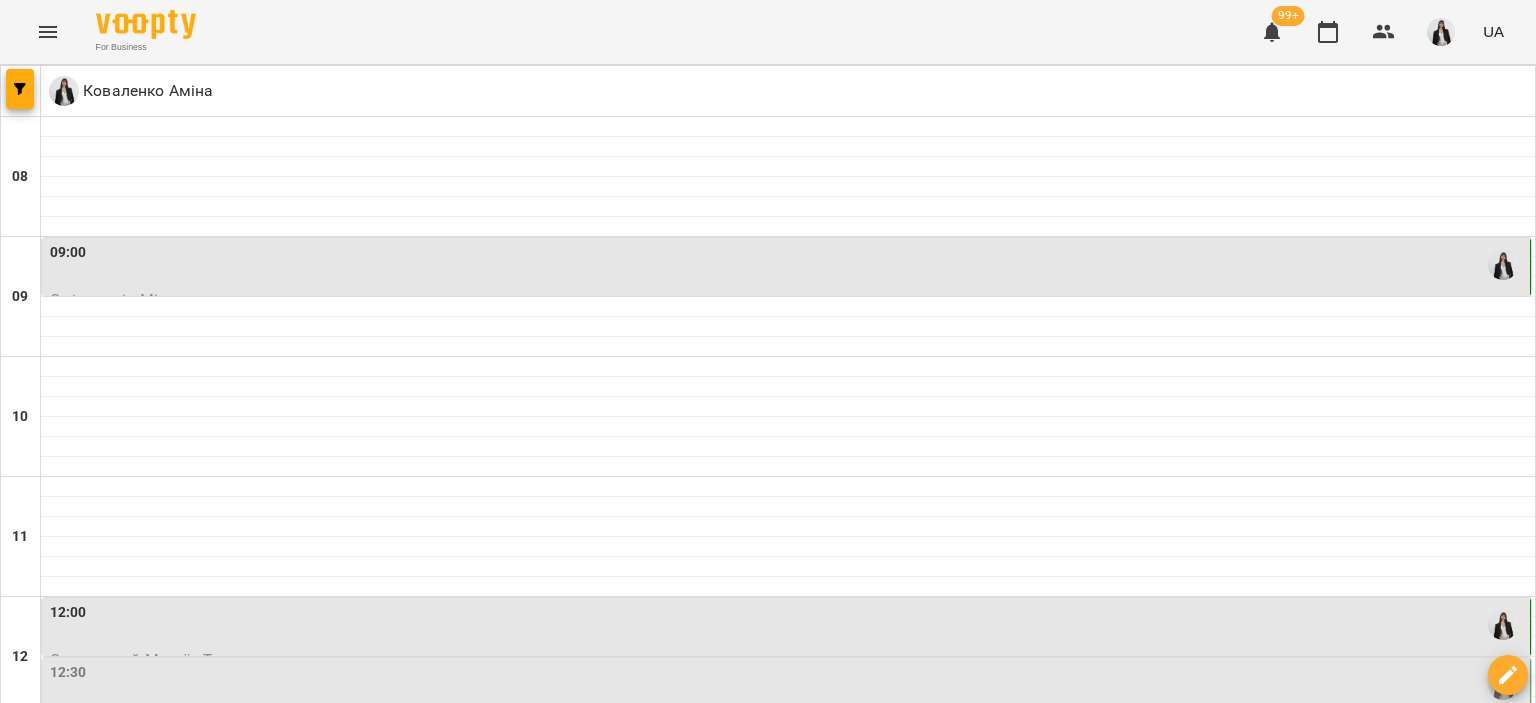 click on "12:30" at bounding box center [788, 685] 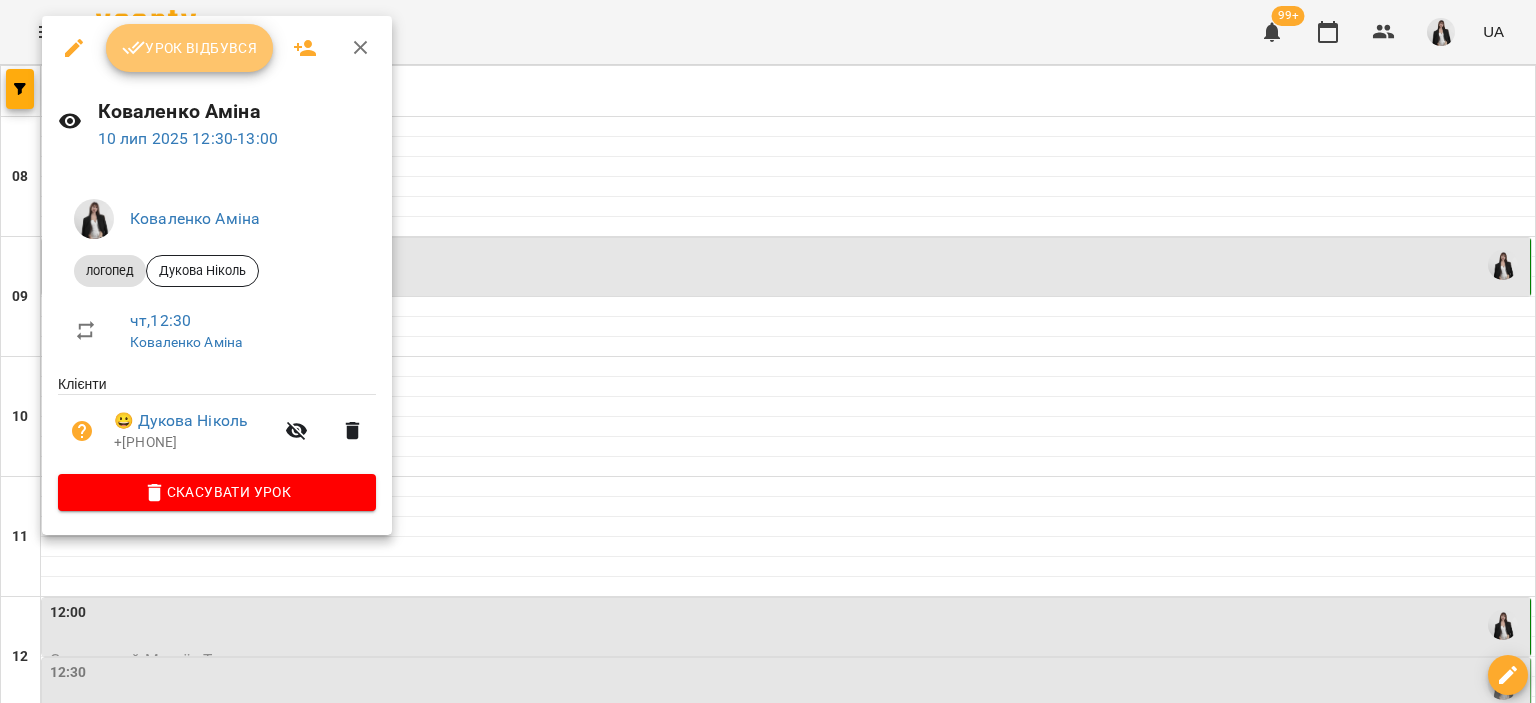 click on "Урок відбувся" at bounding box center (190, 48) 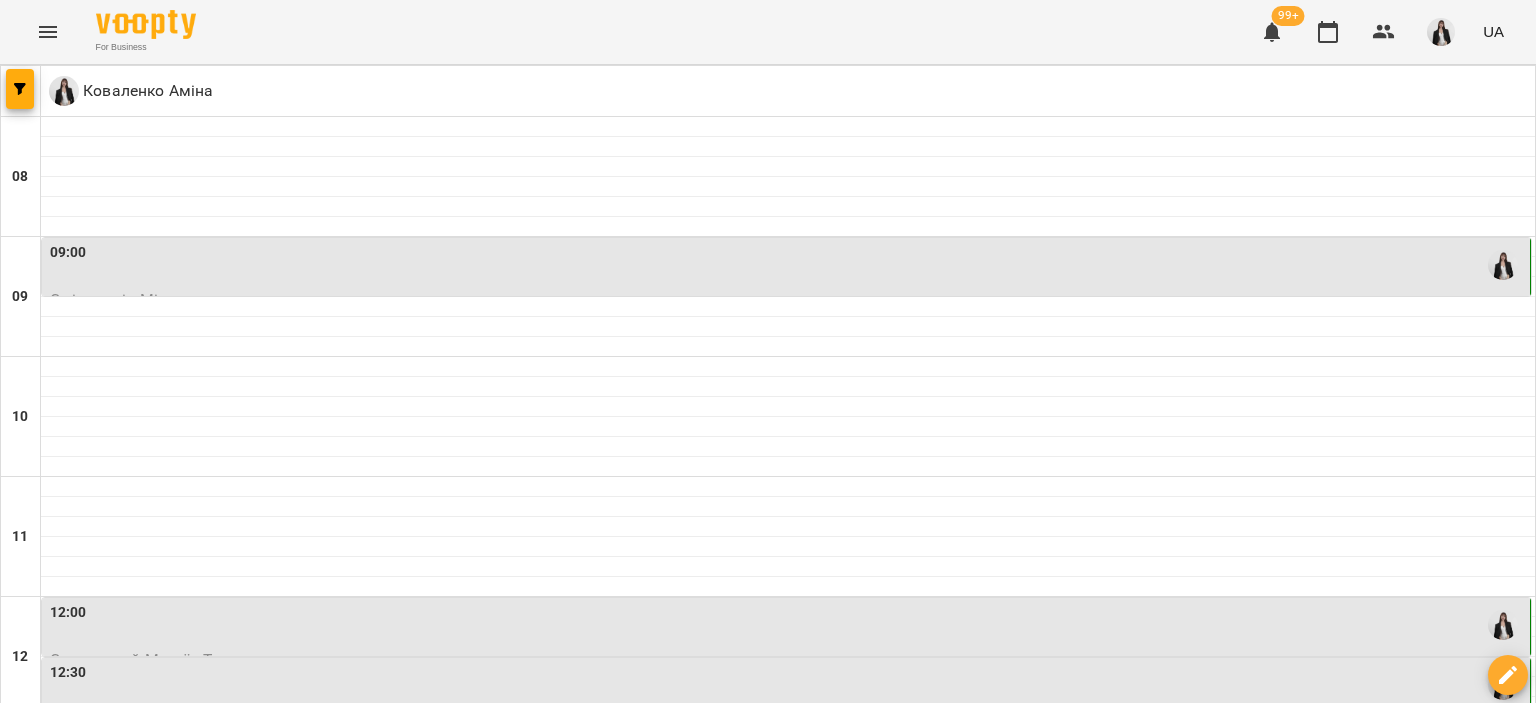 scroll, scrollTop: 760, scrollLeft: 0, axis: vertical 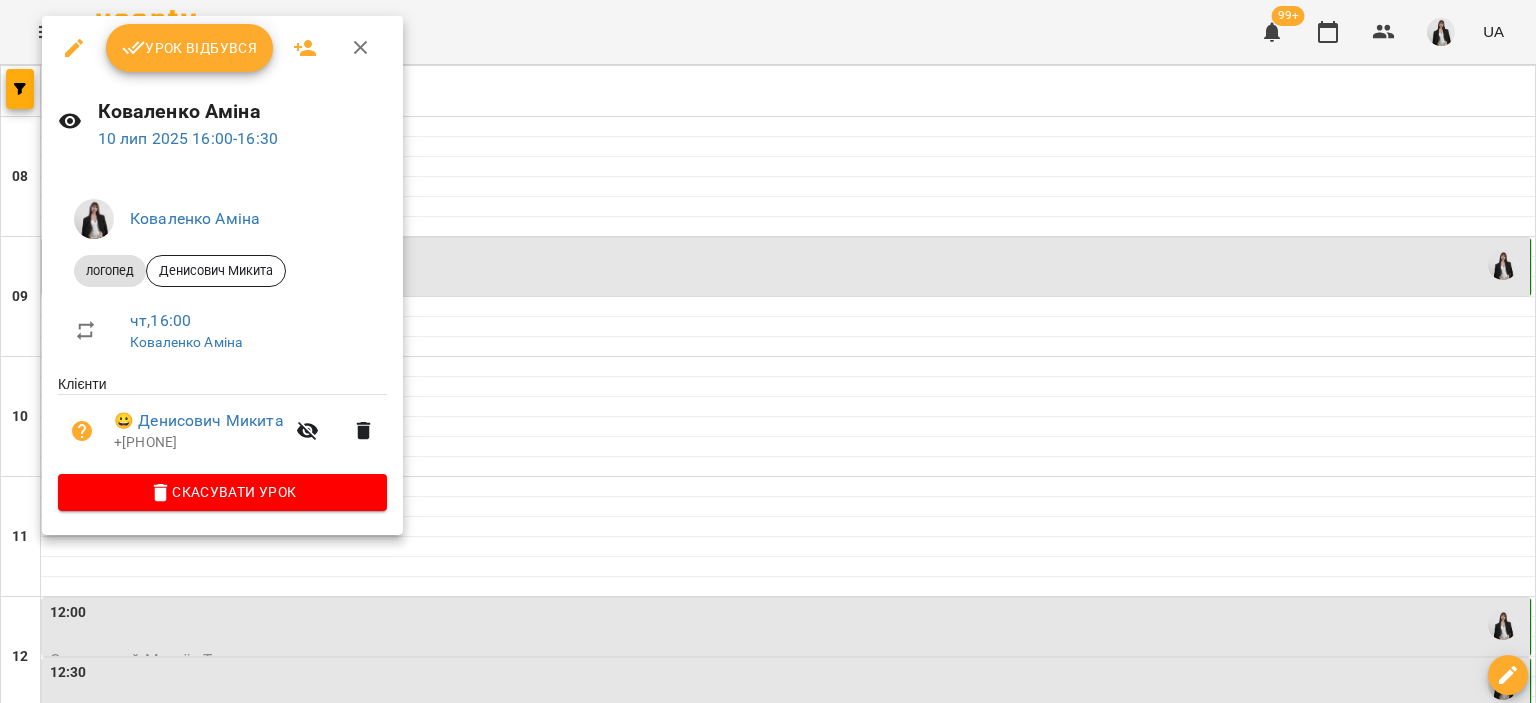 click on "Скасувати Урок" at bounding box center (222, 492) 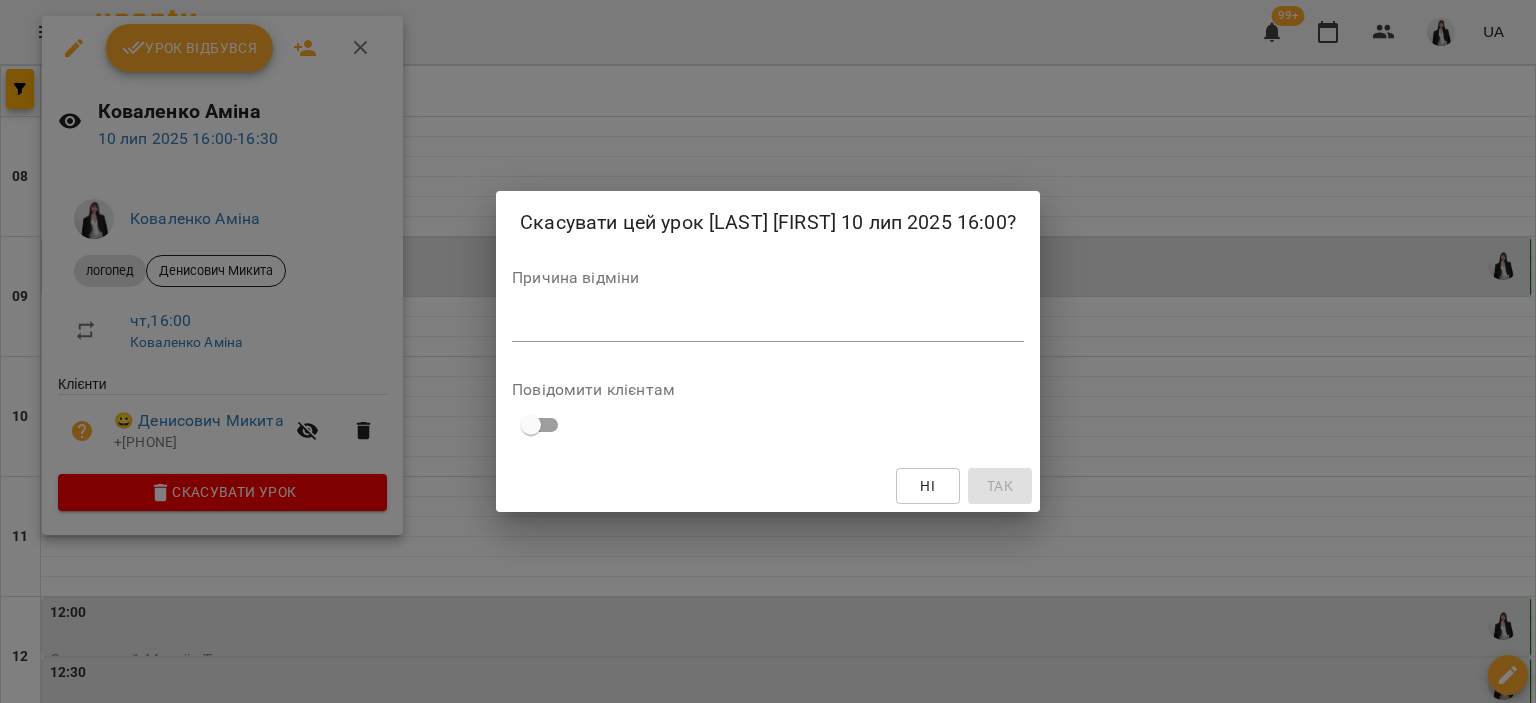 click on "Причина відміни *" at bounding box center [768, 310] 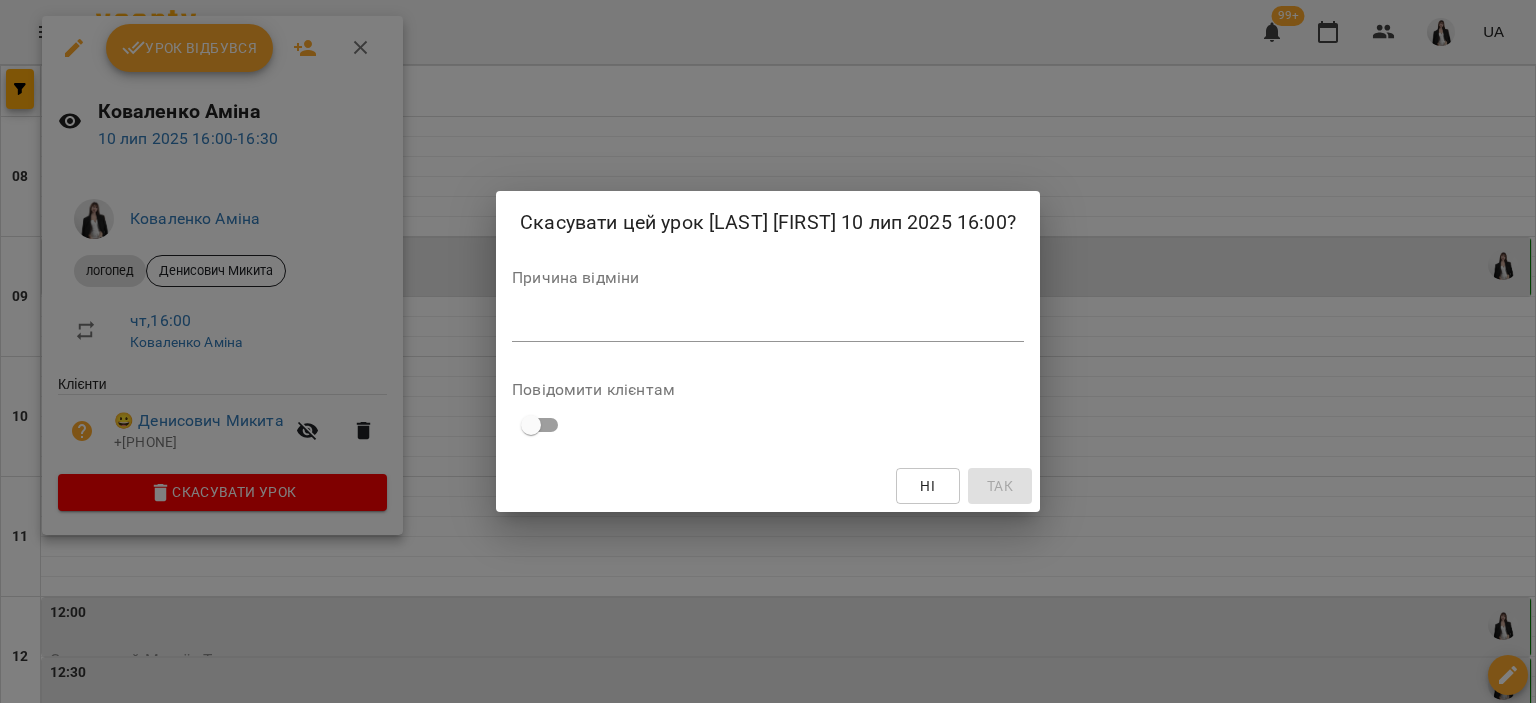 click at bounding box center [768, 325] 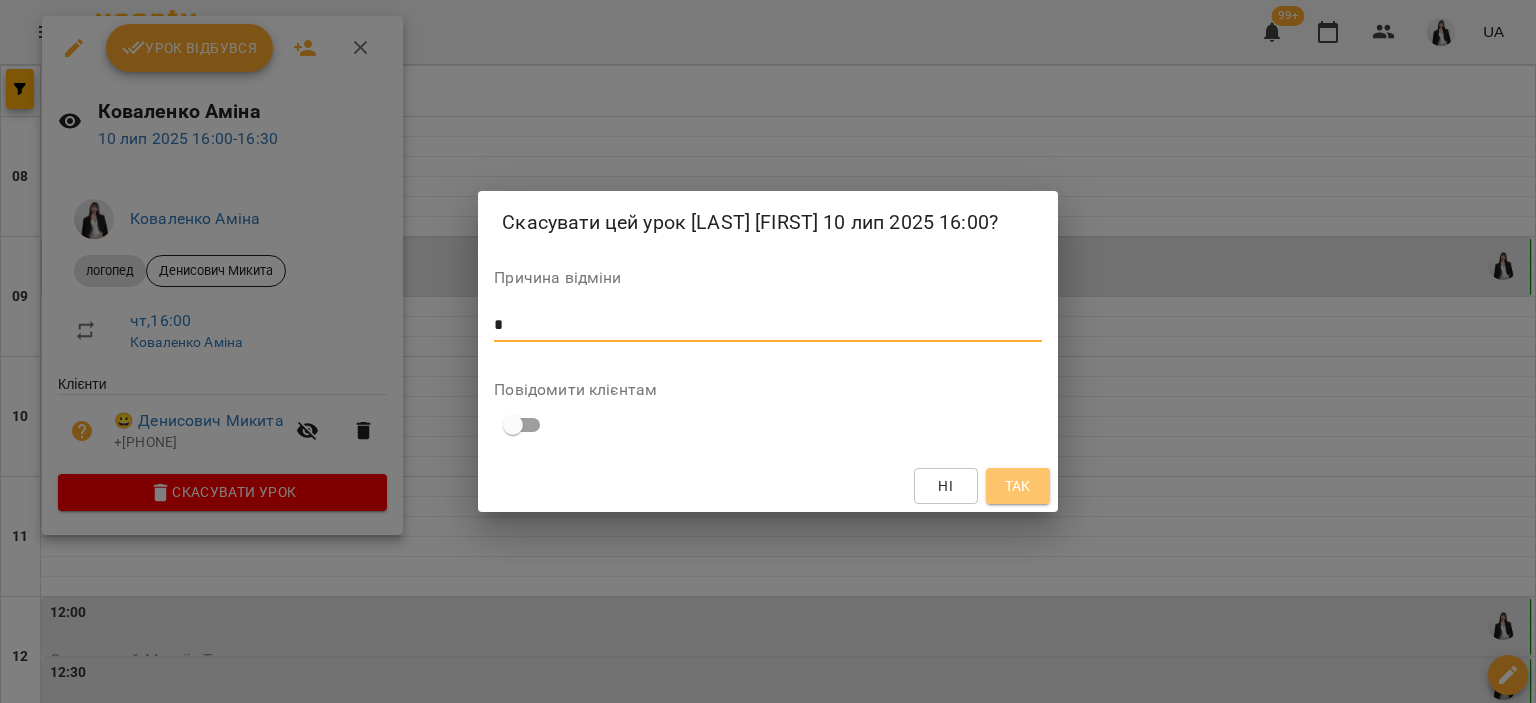 type on "*" 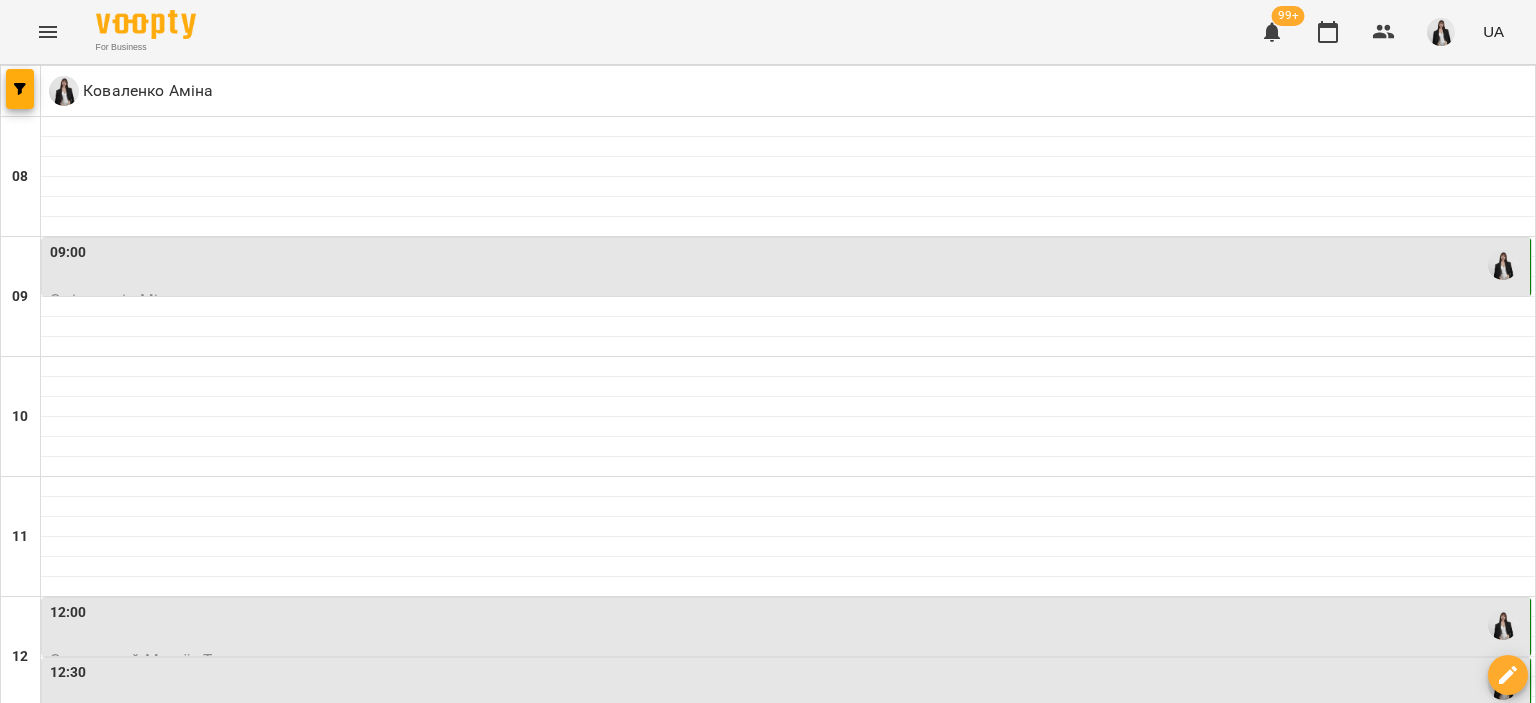 click on "17:00" at bounding box center (788, 1225) 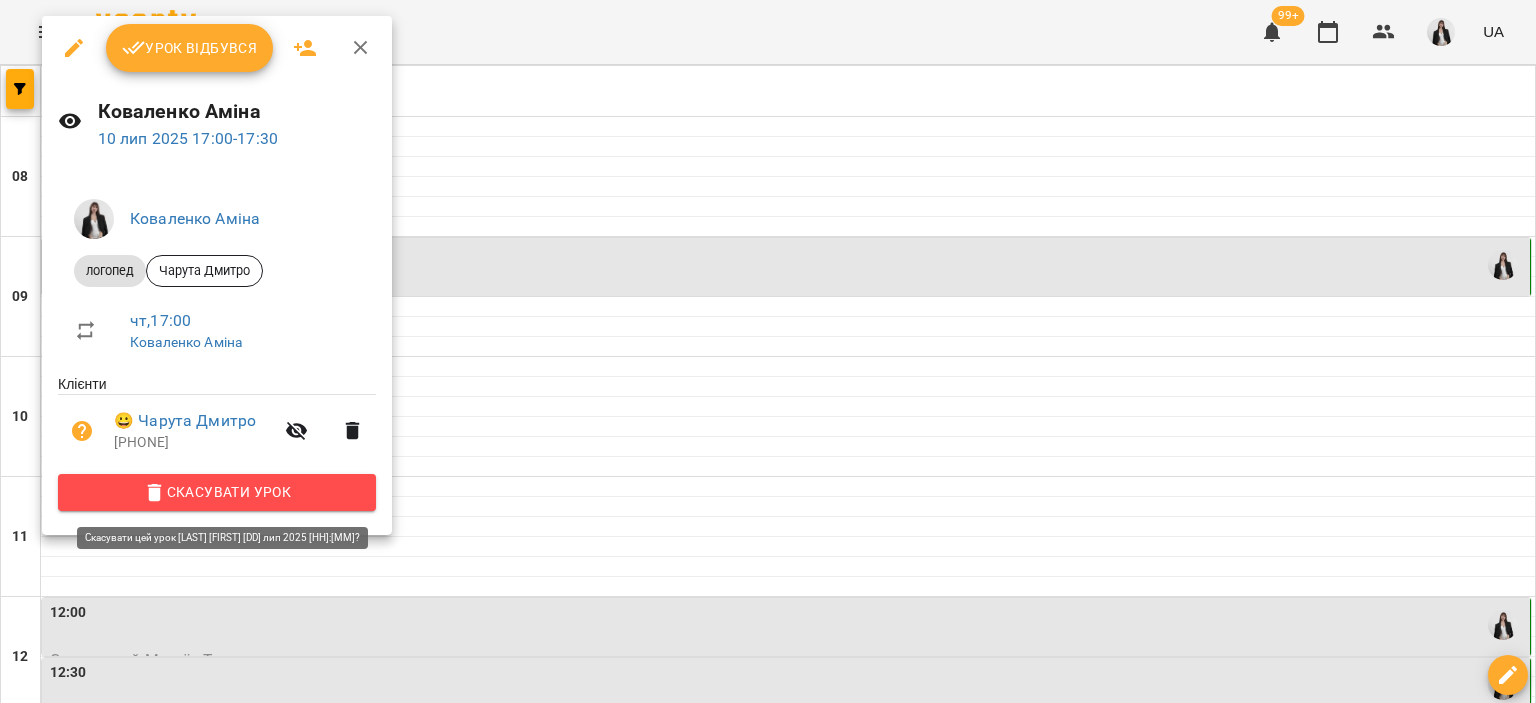 click on "Скасувати Урок" at bounding box center (217, 492) 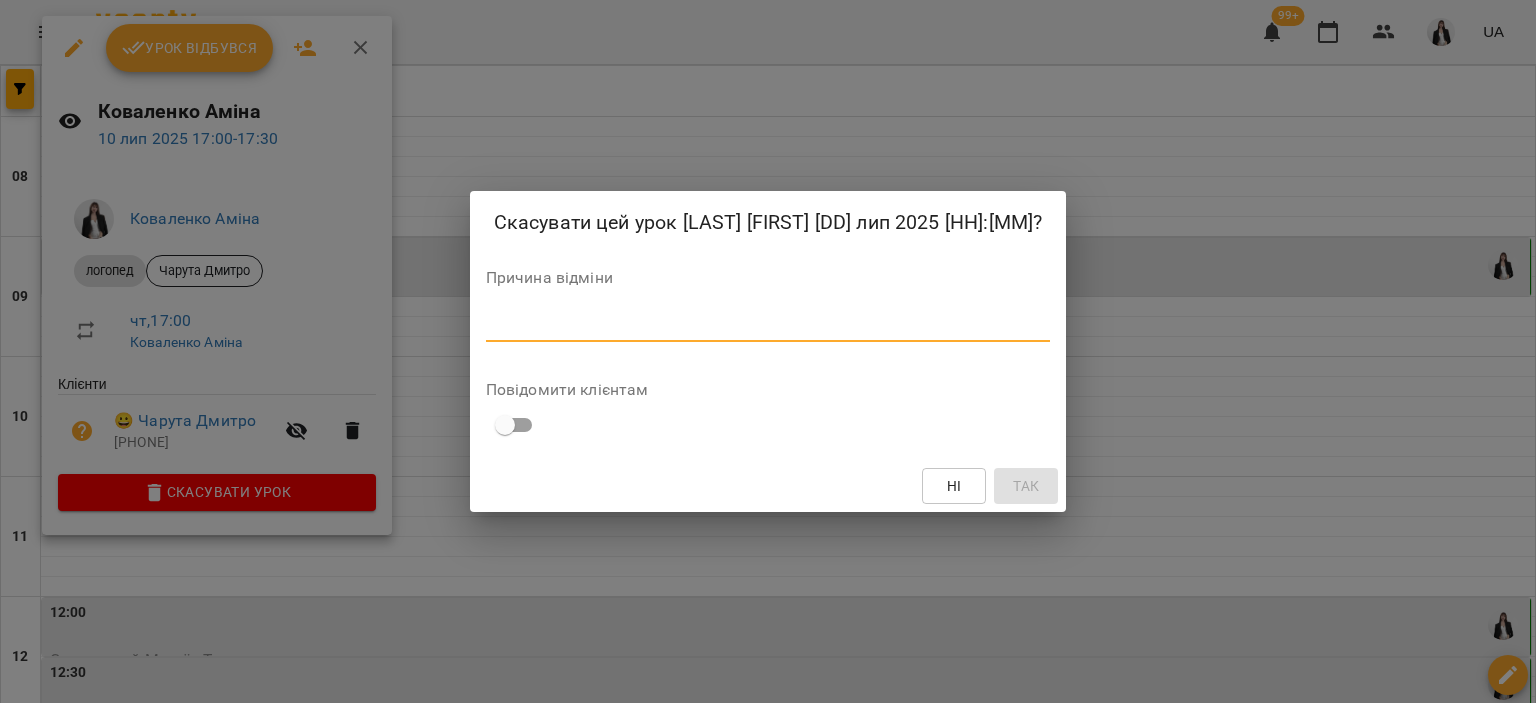 click at bounding box center [768, 325] 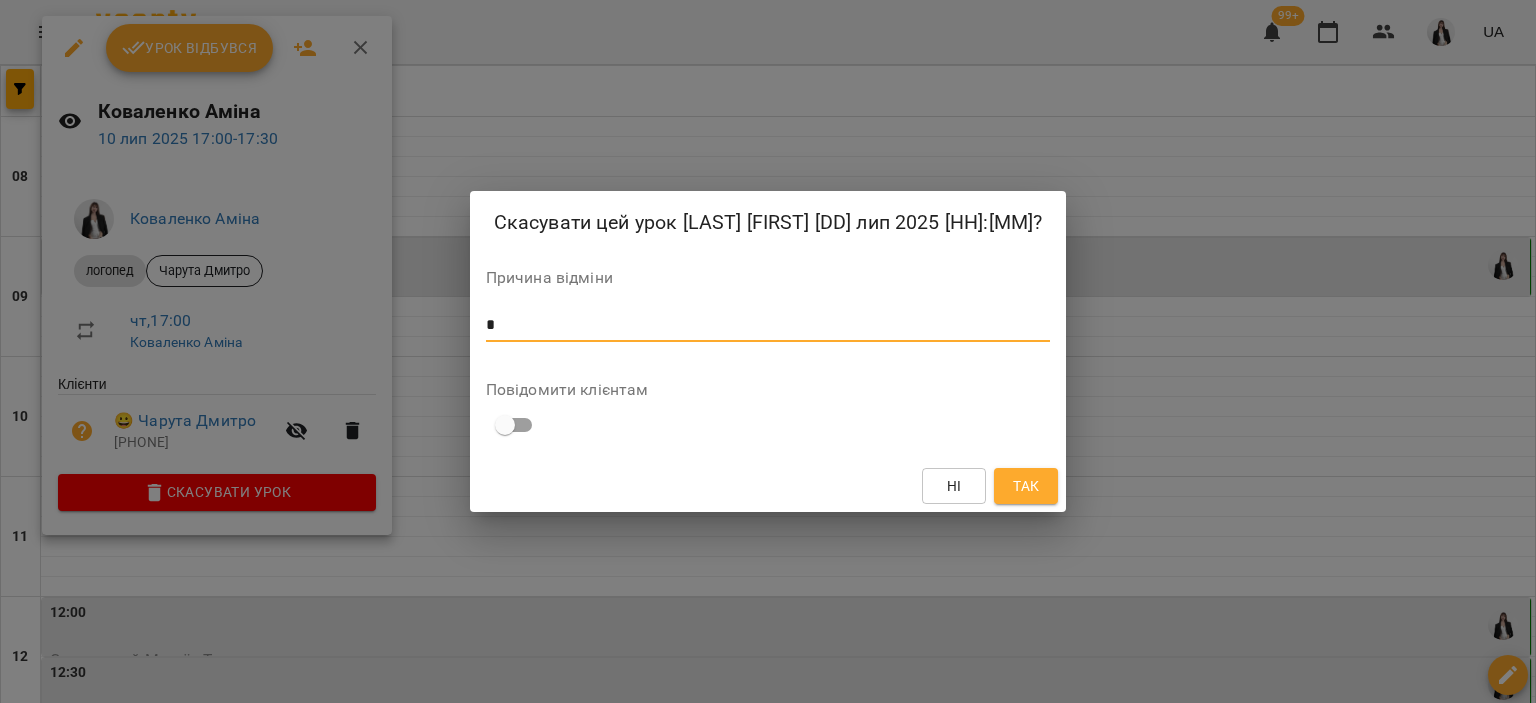 type on "*" 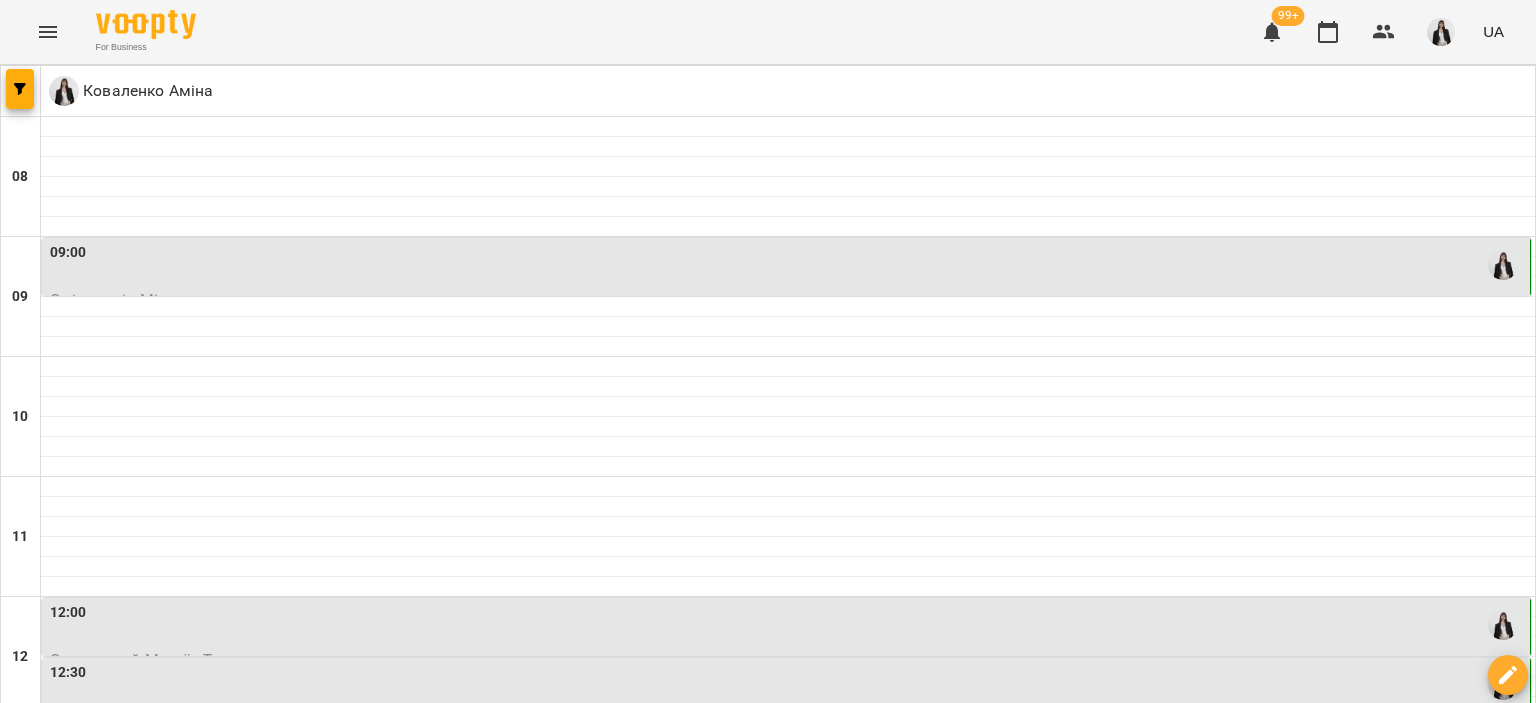 scroll, scrollTop: 901, scrollLeft: 0, axis: vertical 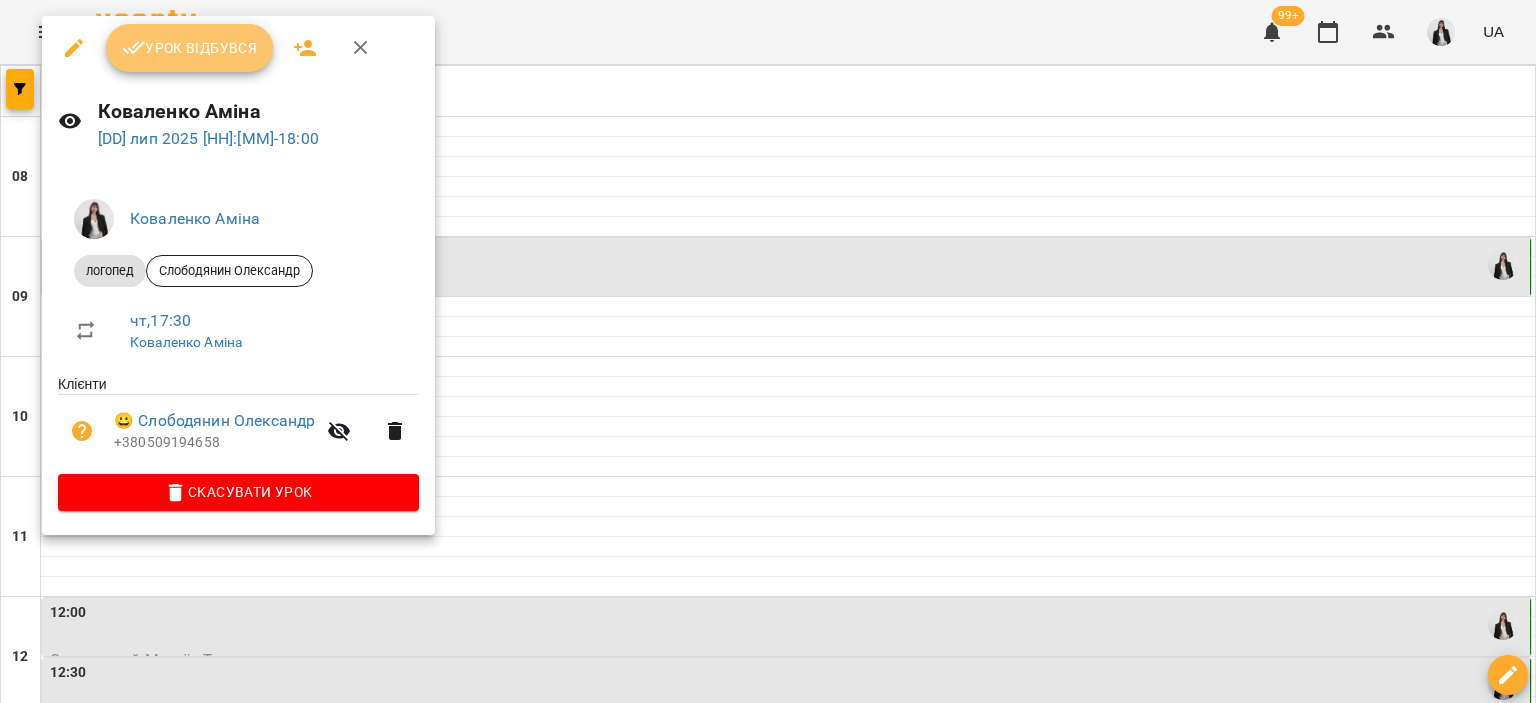 click on "Урок відбувся" at bounding box center (190, 48) 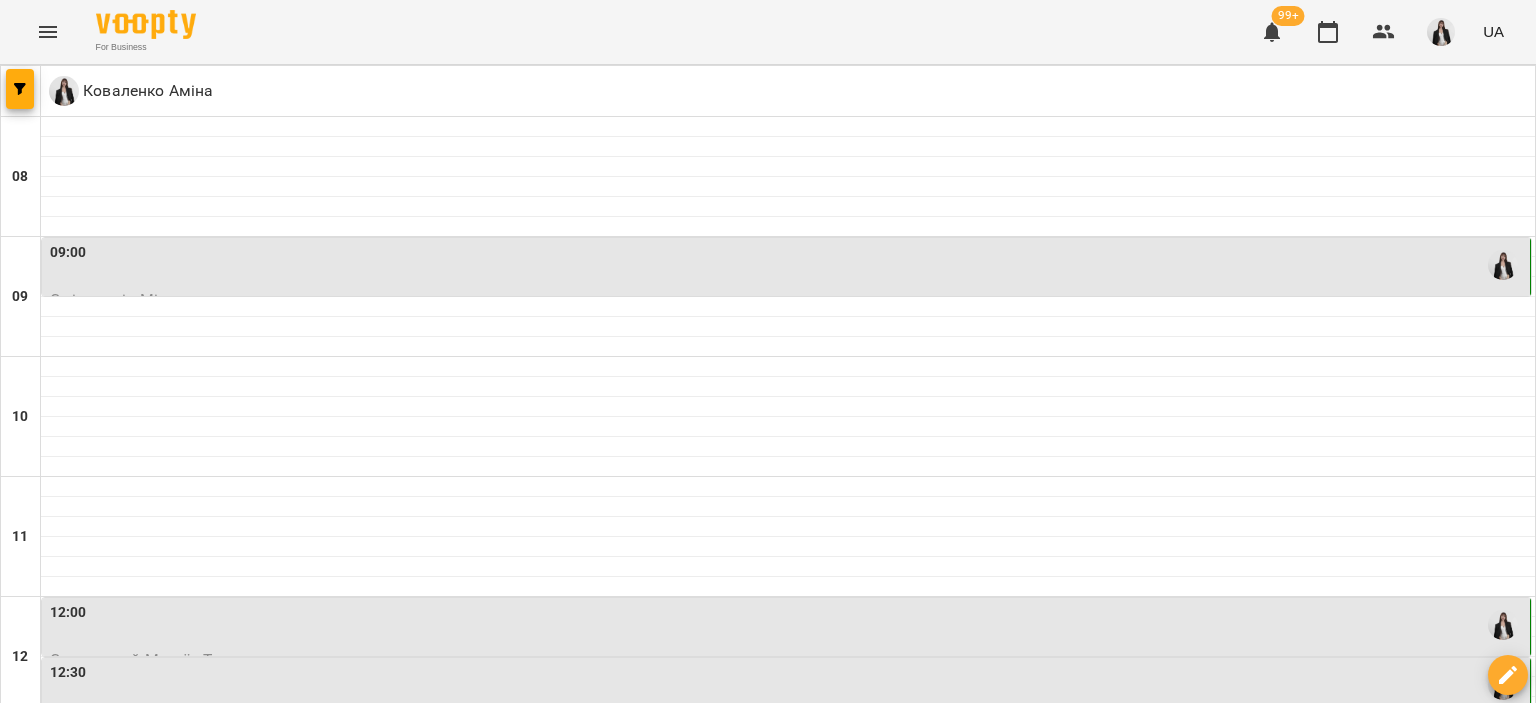 scroll, scrollTop: 1106, scrollLeft: 0, axis: vertical 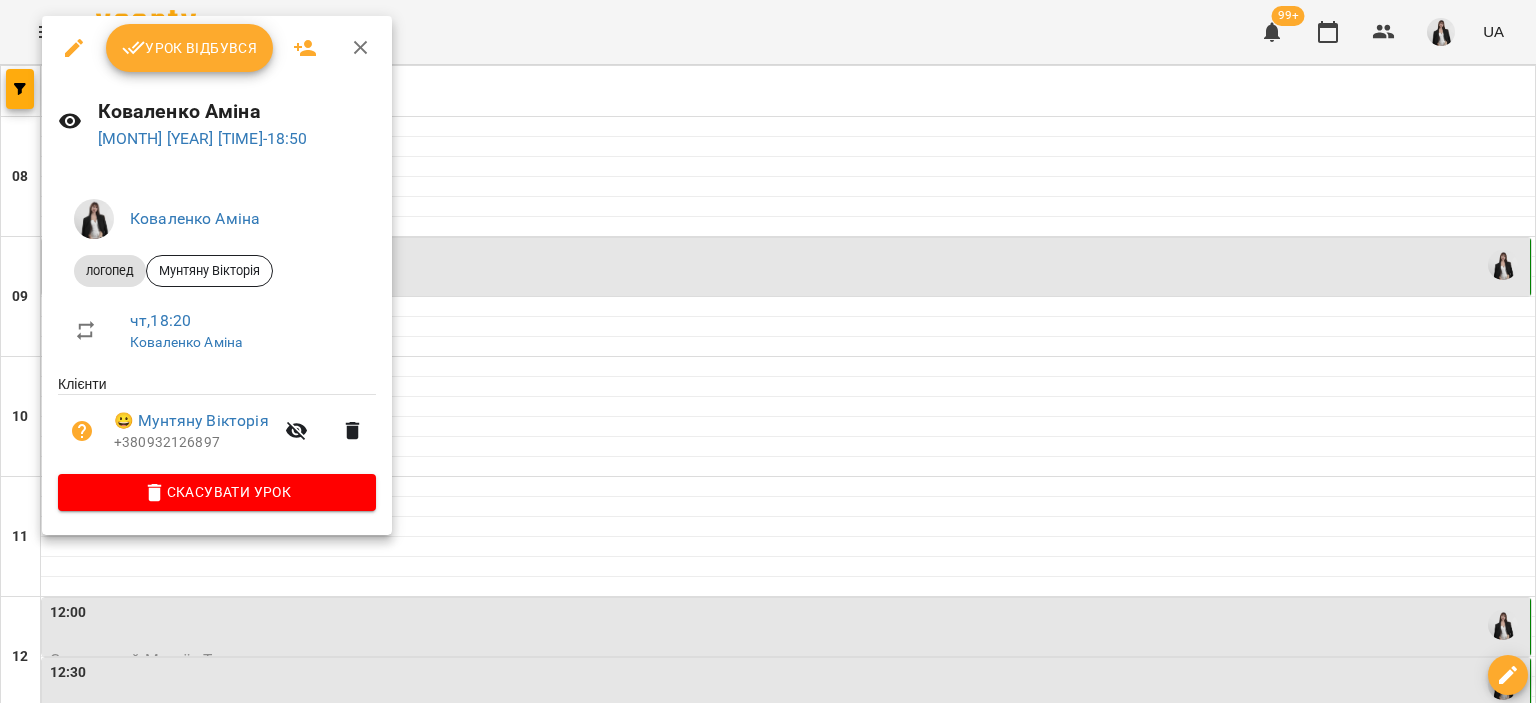 click on "Урок відбувся" at bounding box center (190, 48) 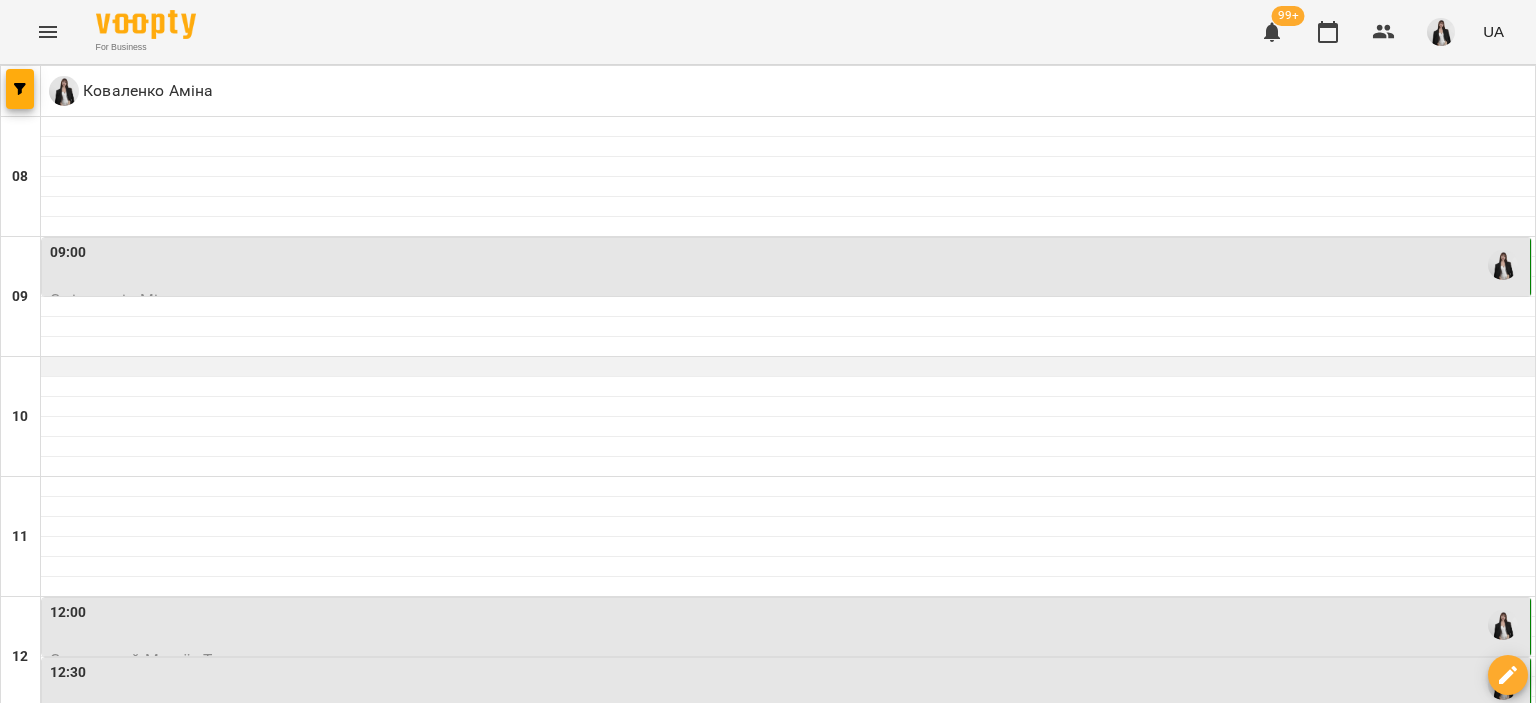 click at bounding box center (788, 376) 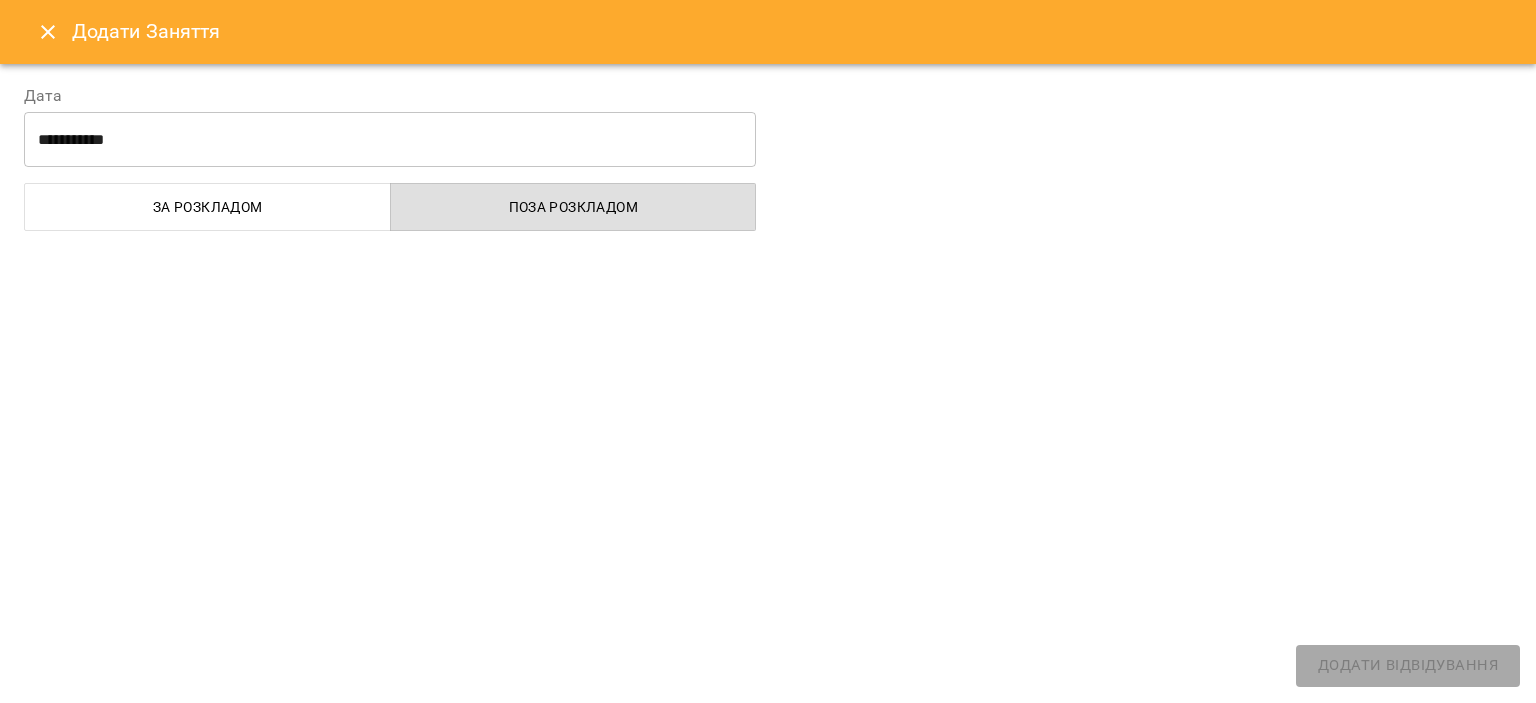 select on "**********" 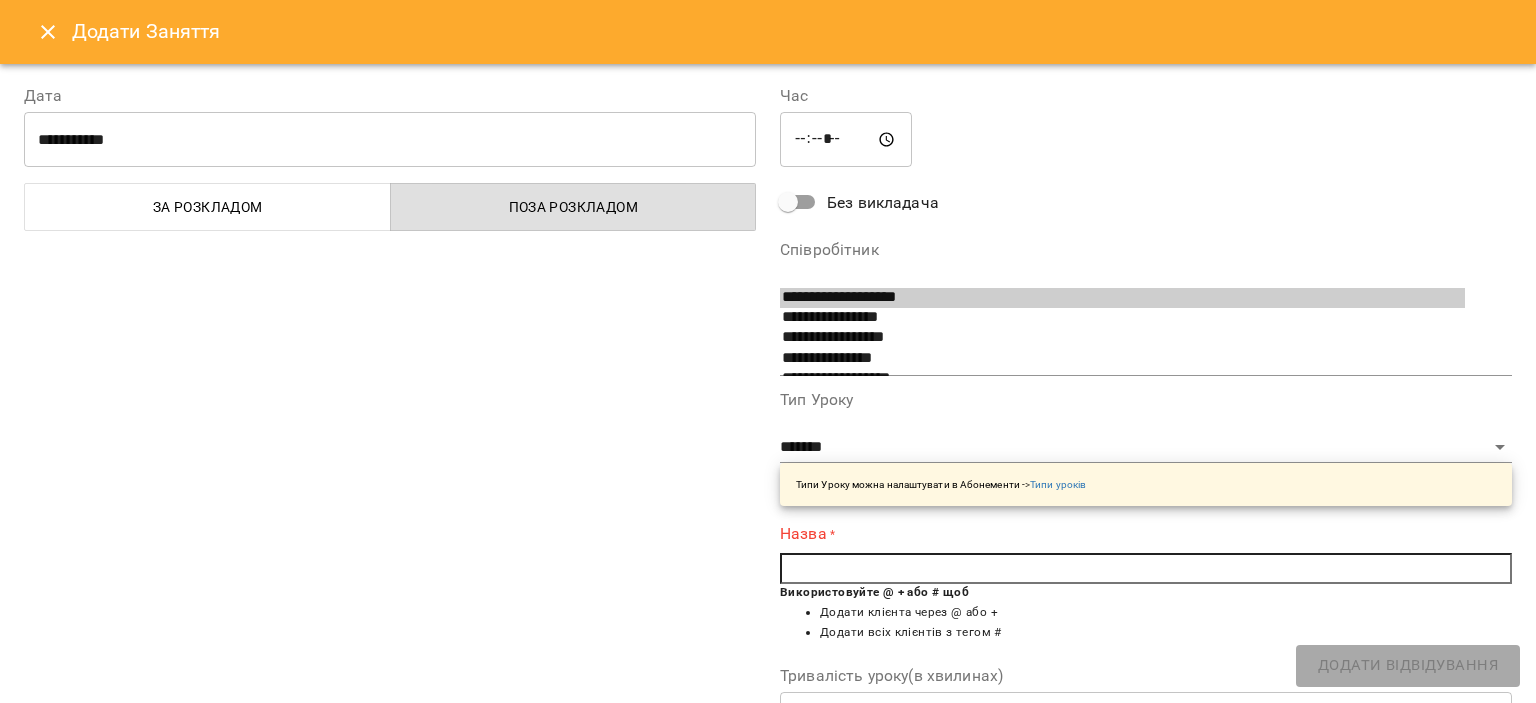 click at bounding box center (1146, 569) 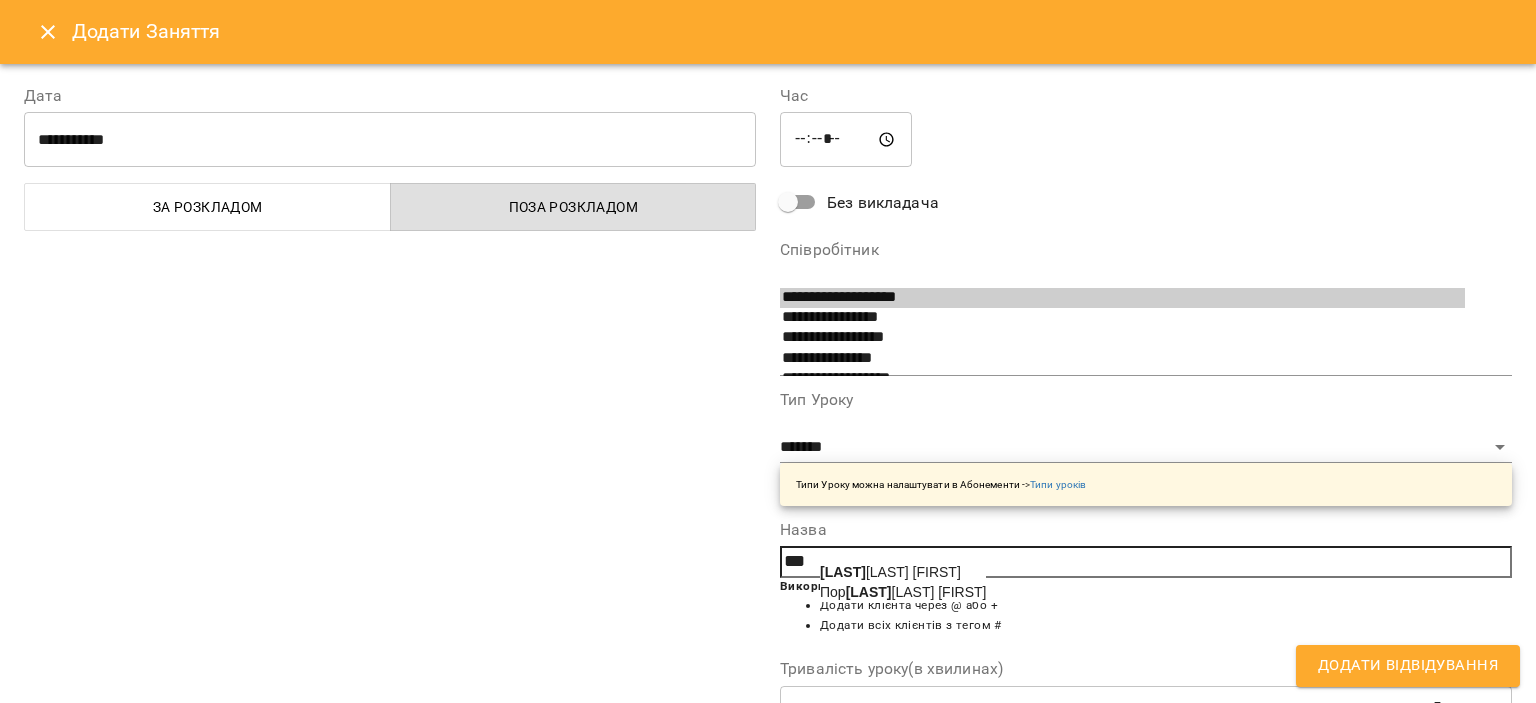 click on "[LAST] [FIRST] [LAST]" at bounding box center [890, 572] 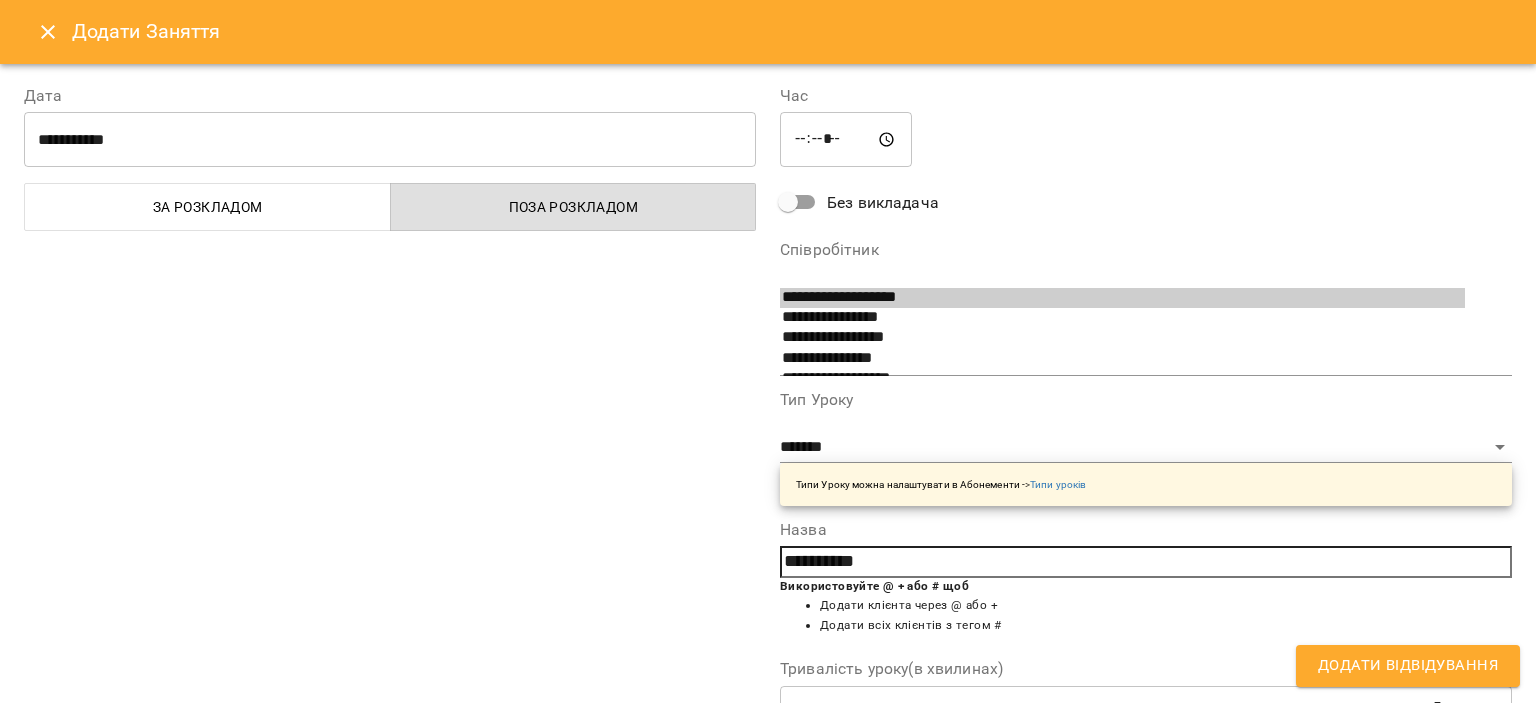 click on "Додати Відвідування" at bounding box center [1408, 666] 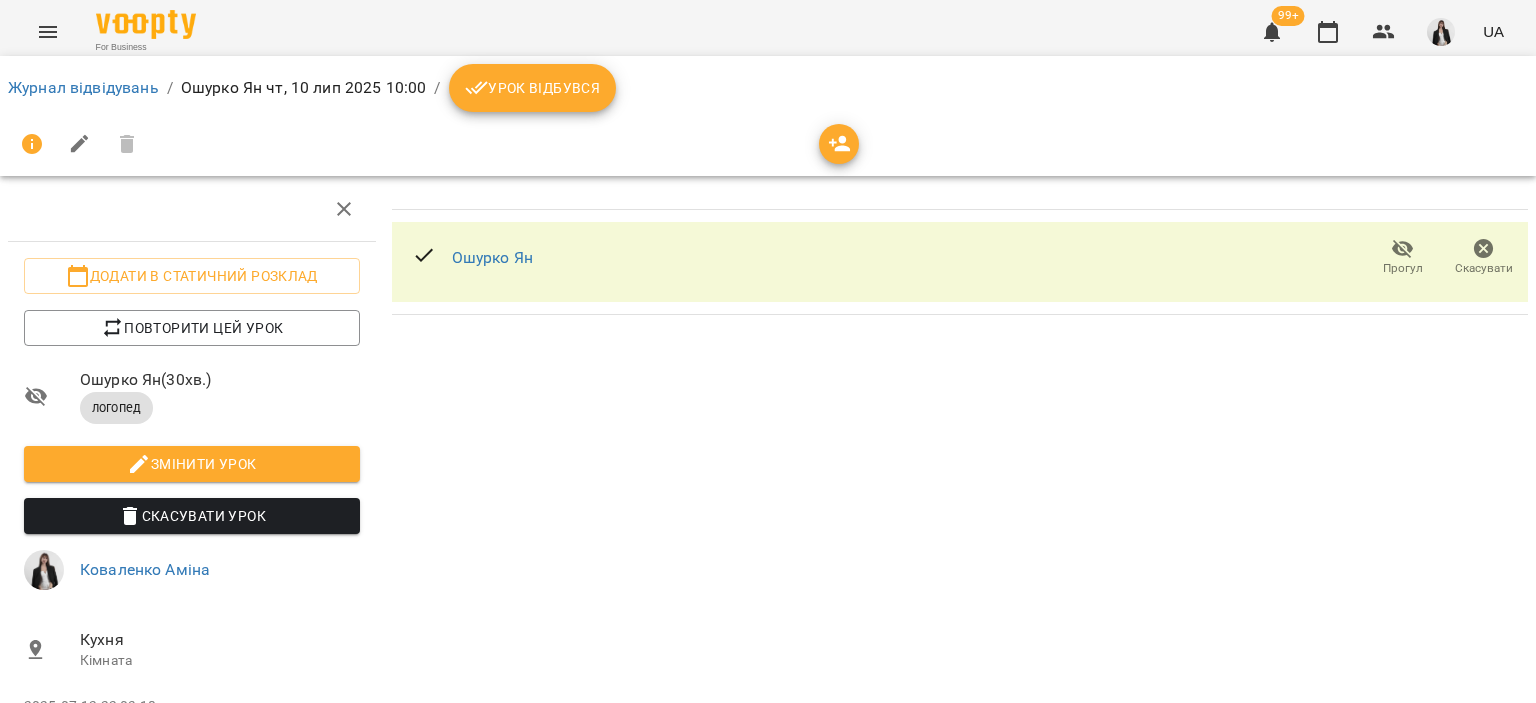 click on "Змінити урок" at bounding box center (192, 464) 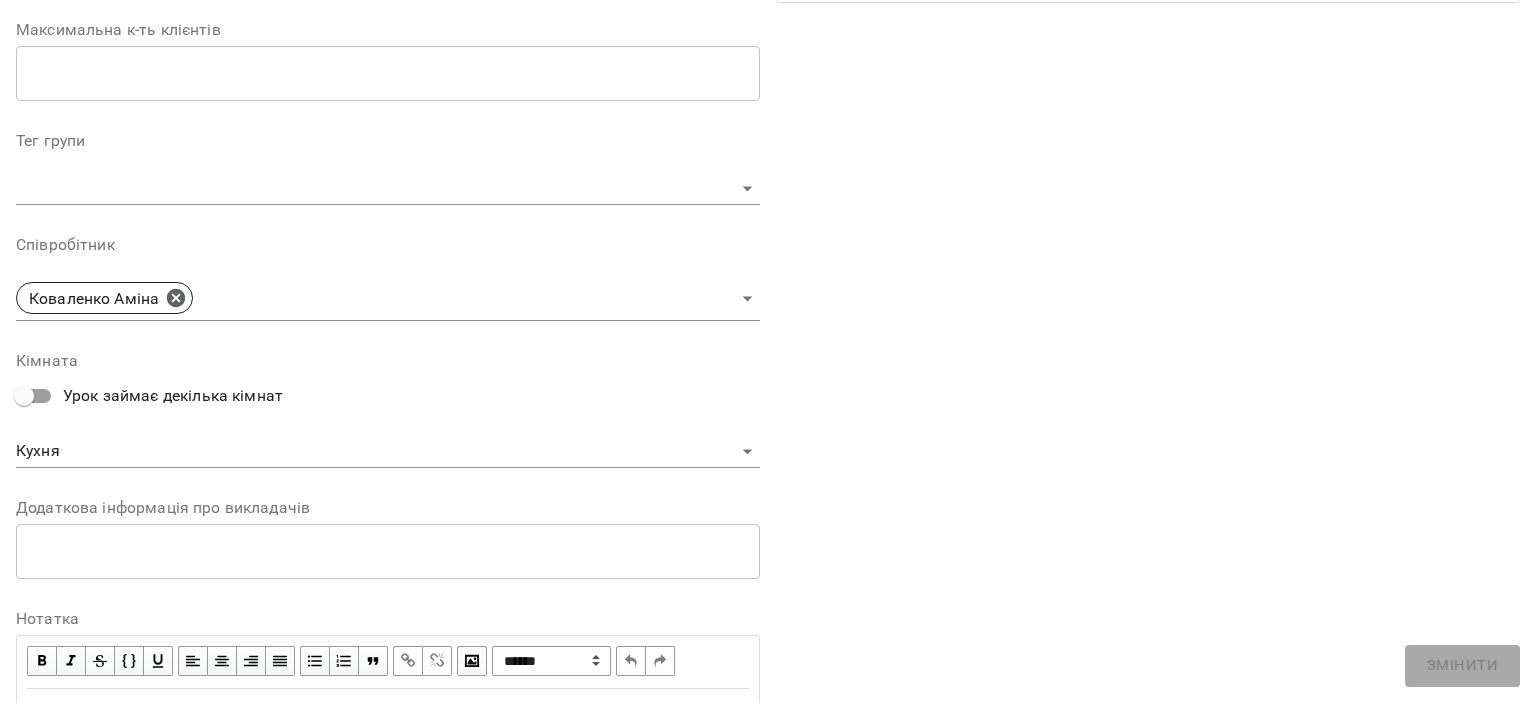 scroll, scrollTop: 508, scrollLeft: 0, axis: vertical 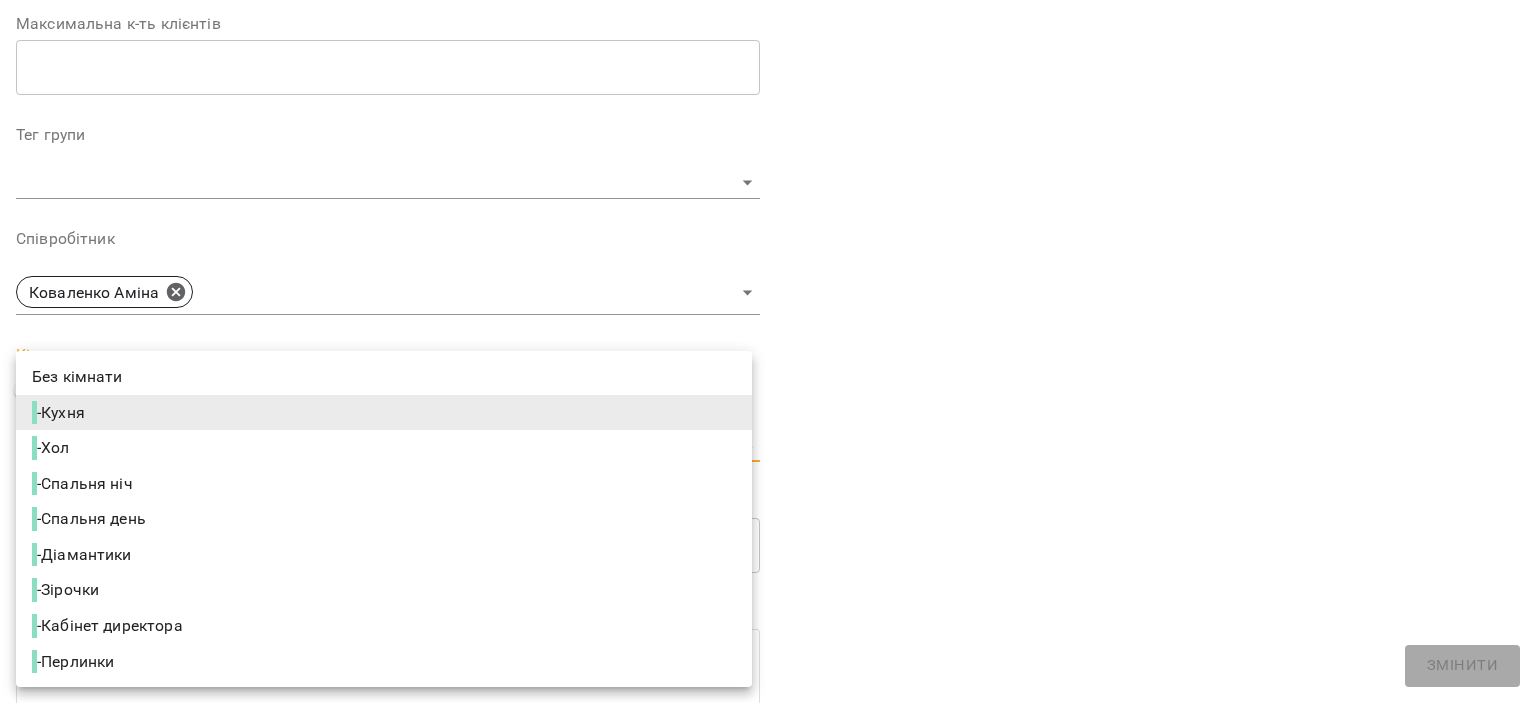 click on "**********" at bounding box center [768, 398] 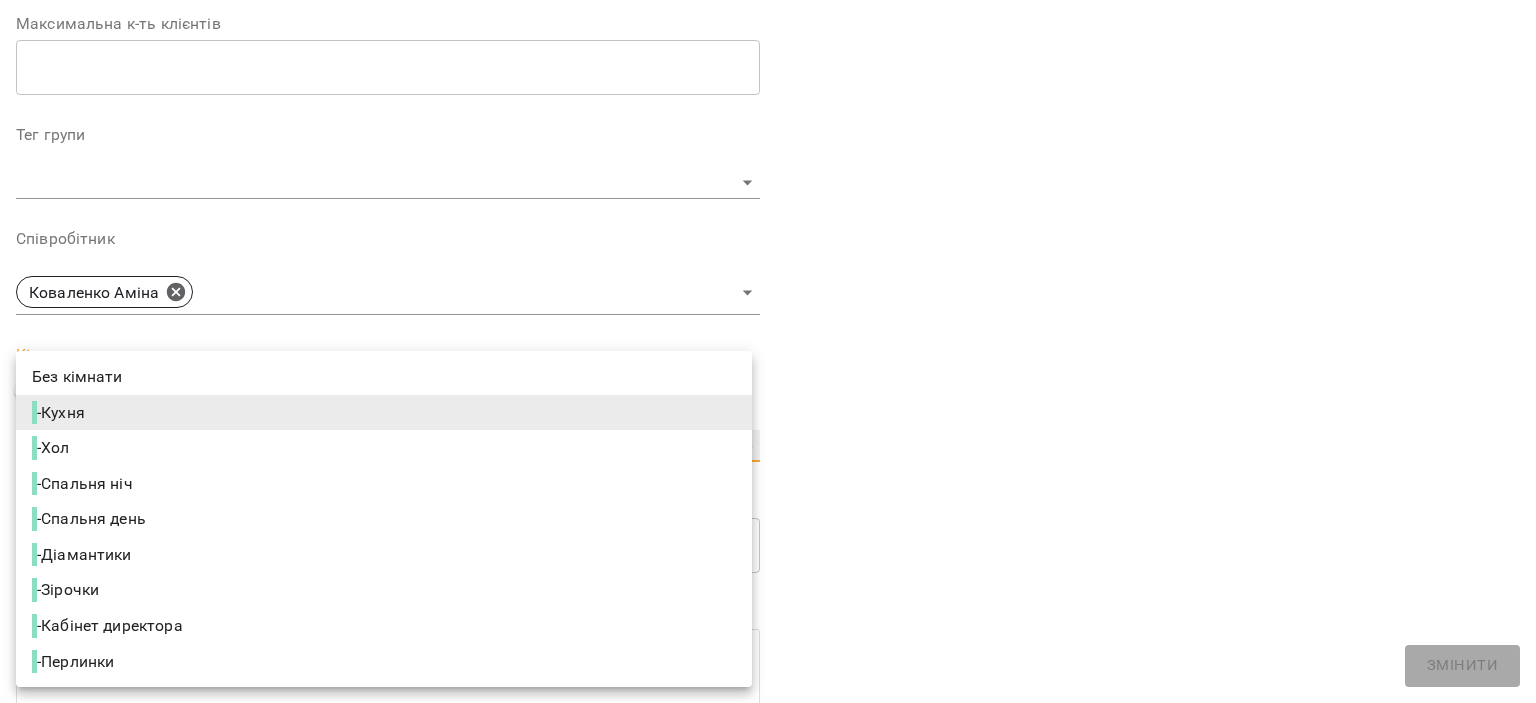 type on "**********" 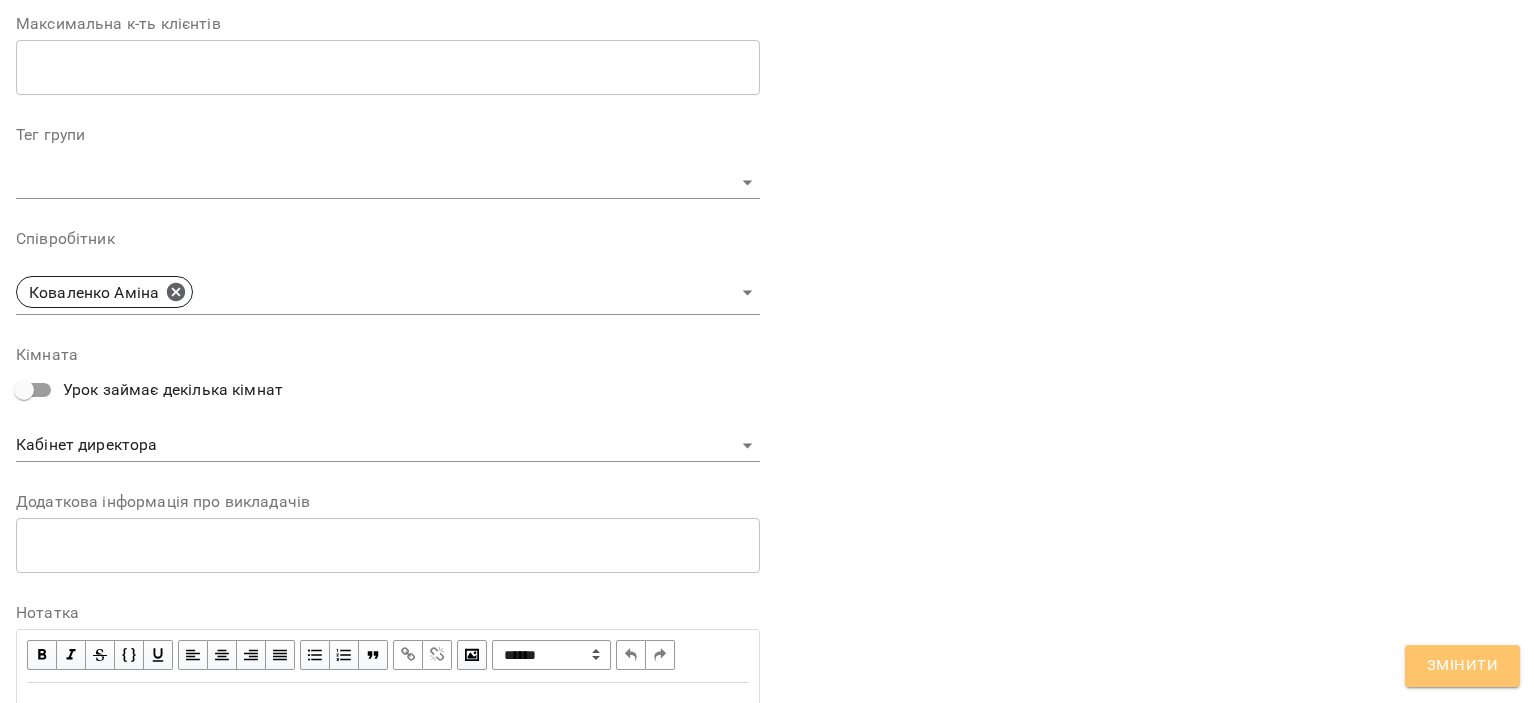 click on "Змінити" at bounding box center (1462, 666) 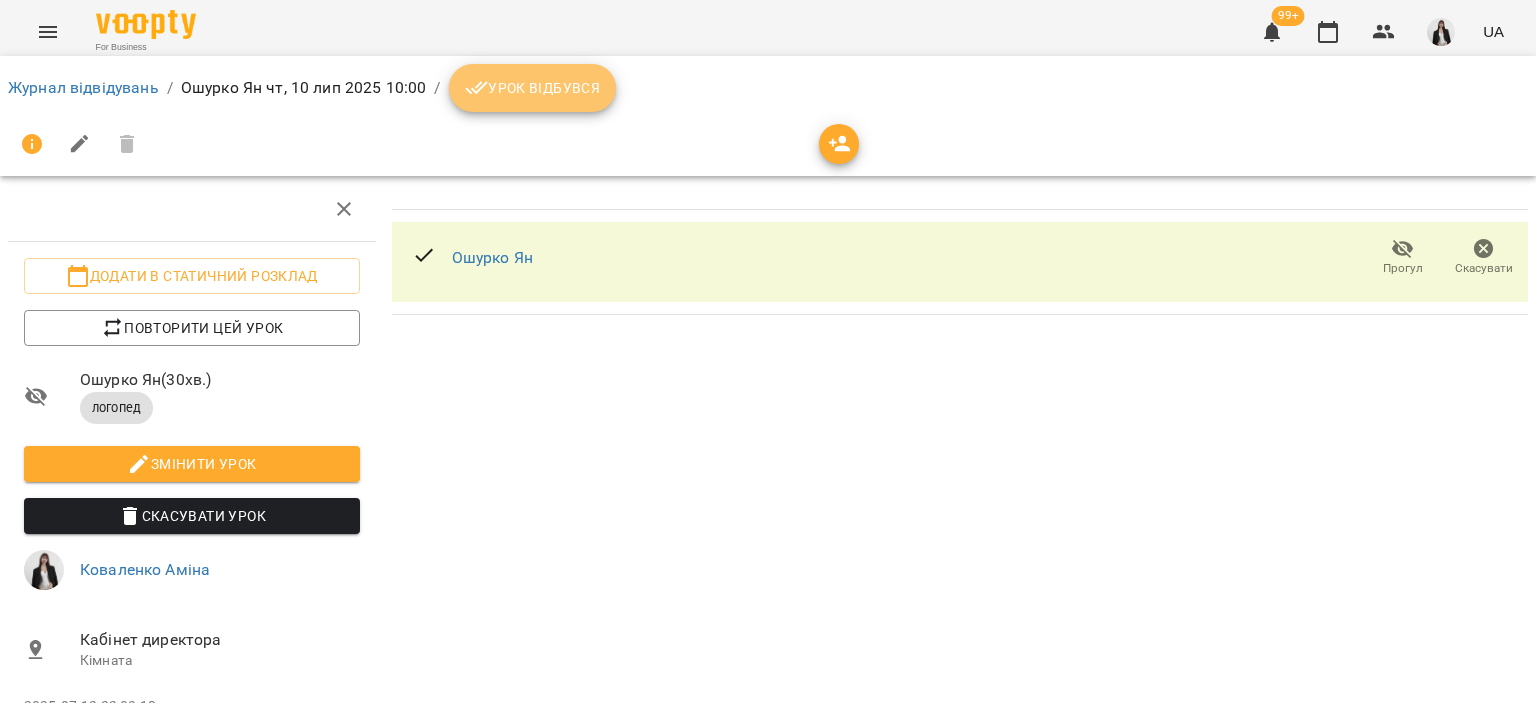 click on "Урок відбувся" at bounding box center (533, 88) 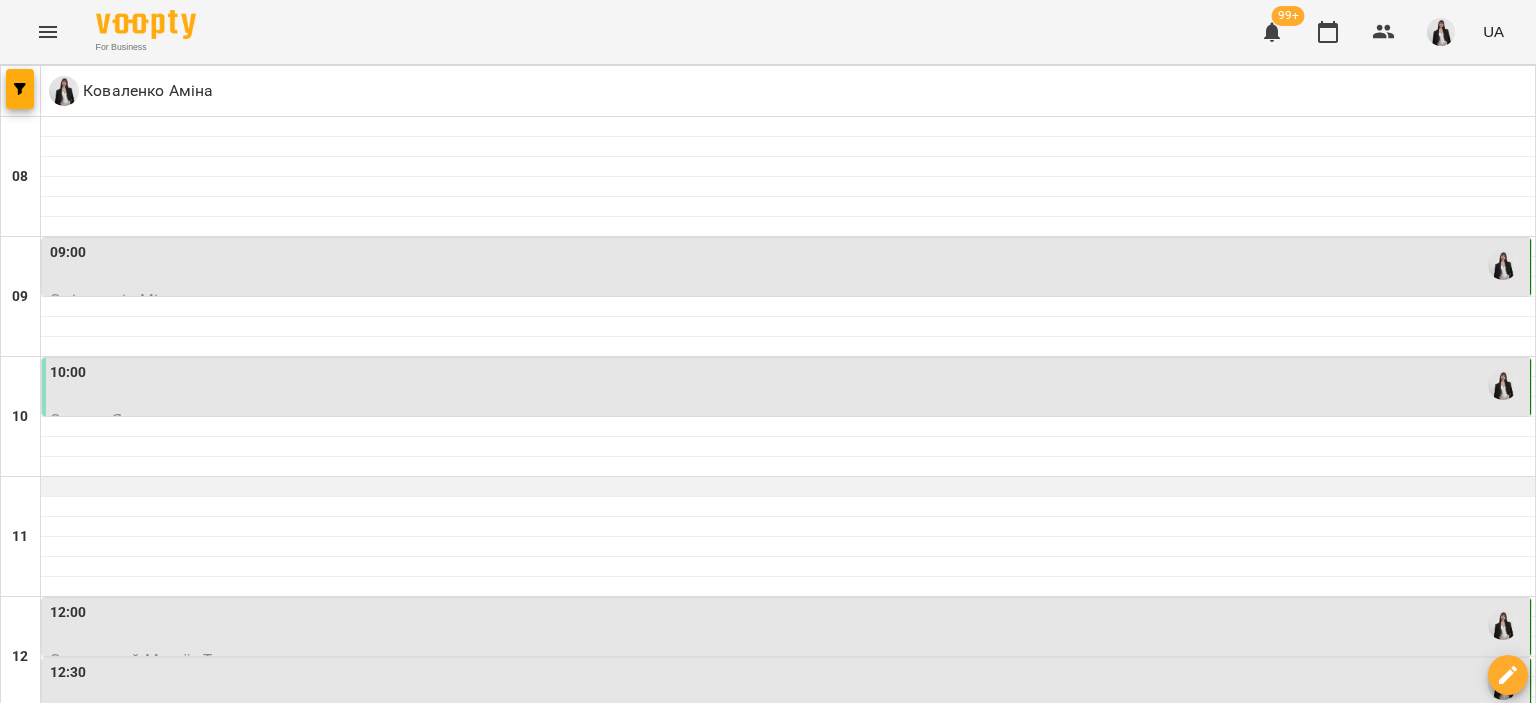 click at bounding box center (788, 487) 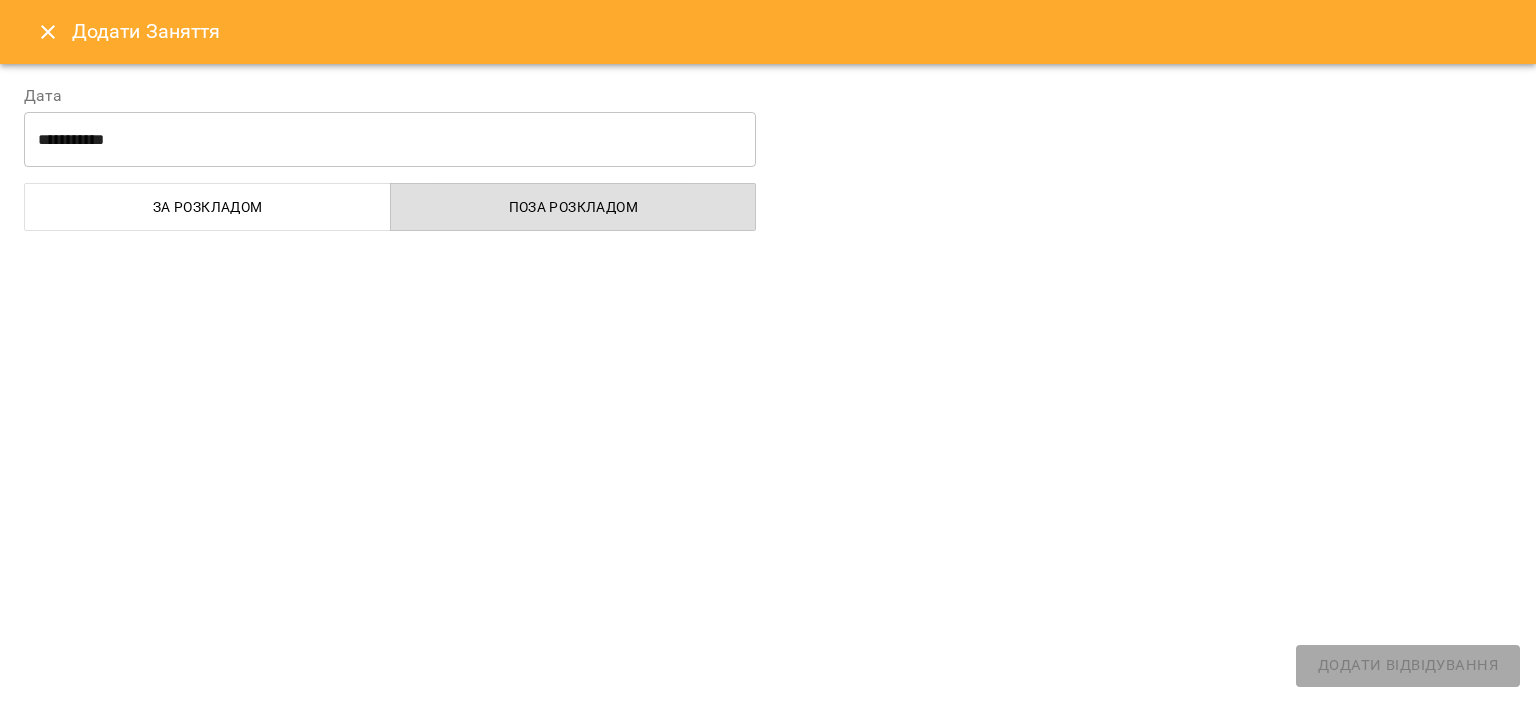 select on "**********" 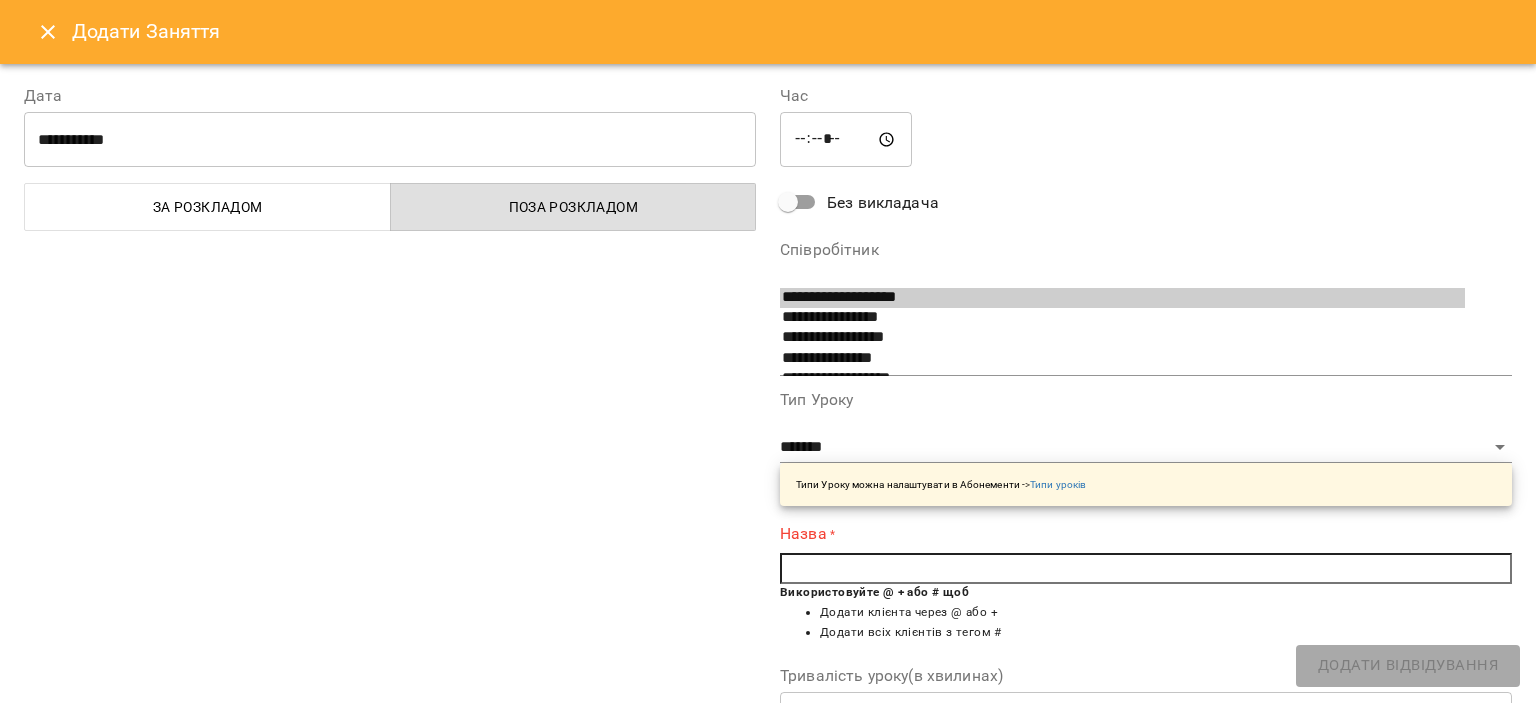 click at bounding box center (1146, 569) 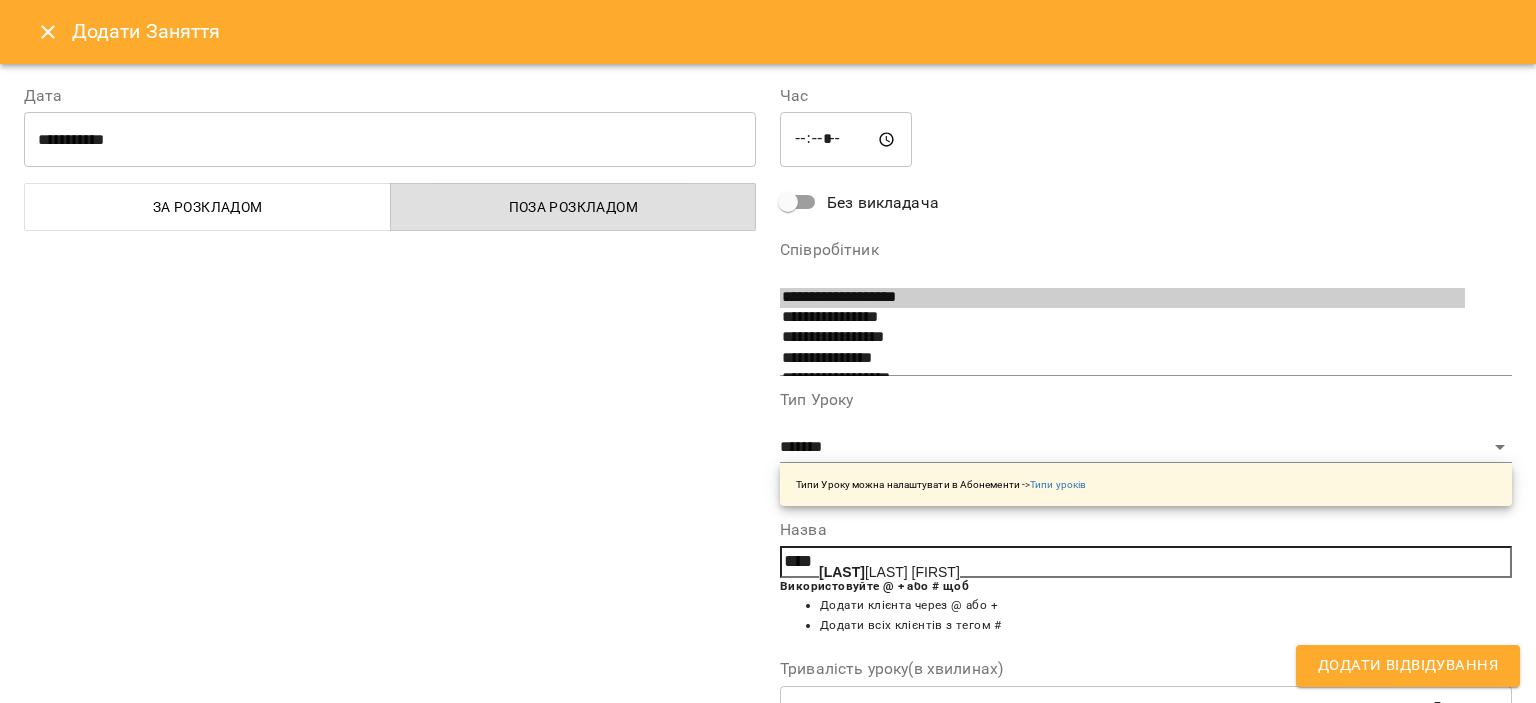 click on "[LAST] [FIRST]" at bounding box center (889, 572) 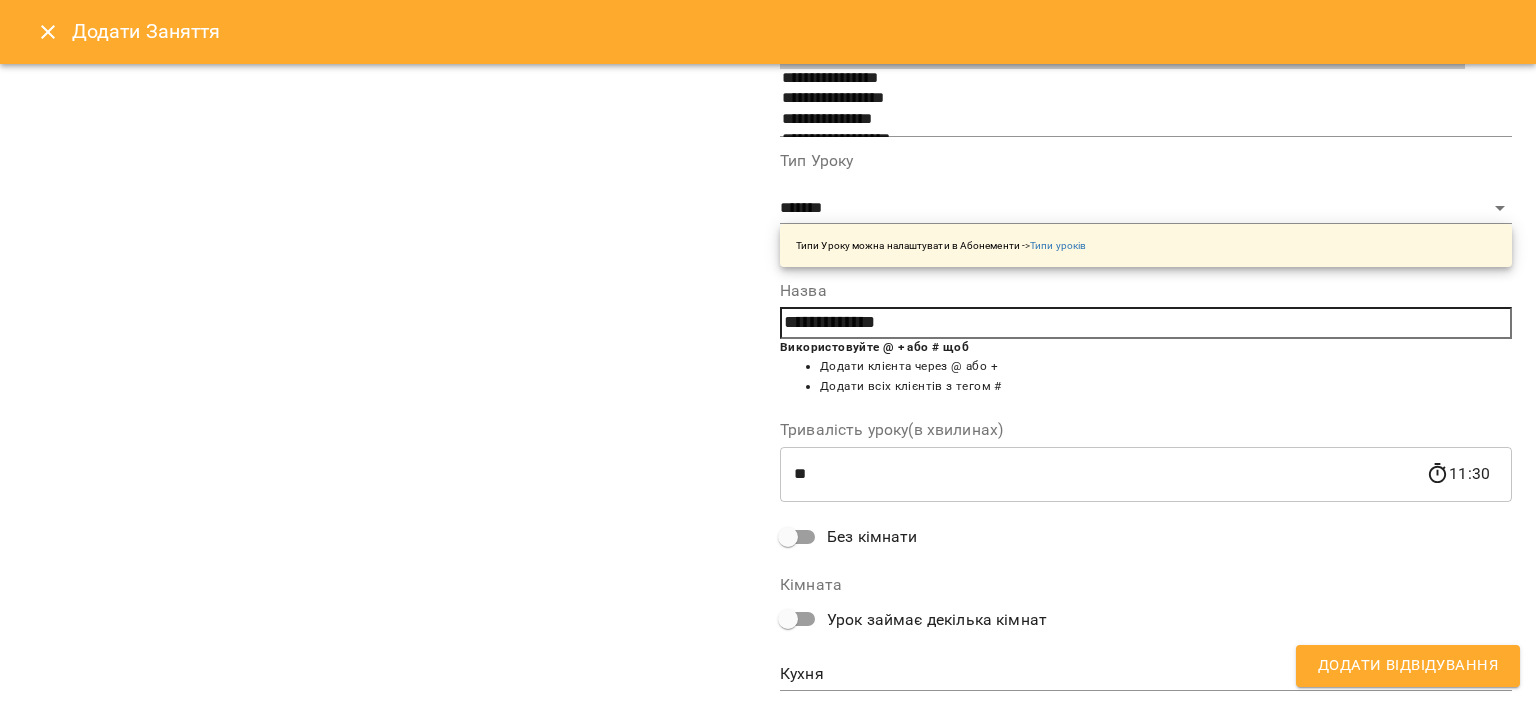 scroll, scrollTop: 295, scrollLeft: 0, axis: vertical 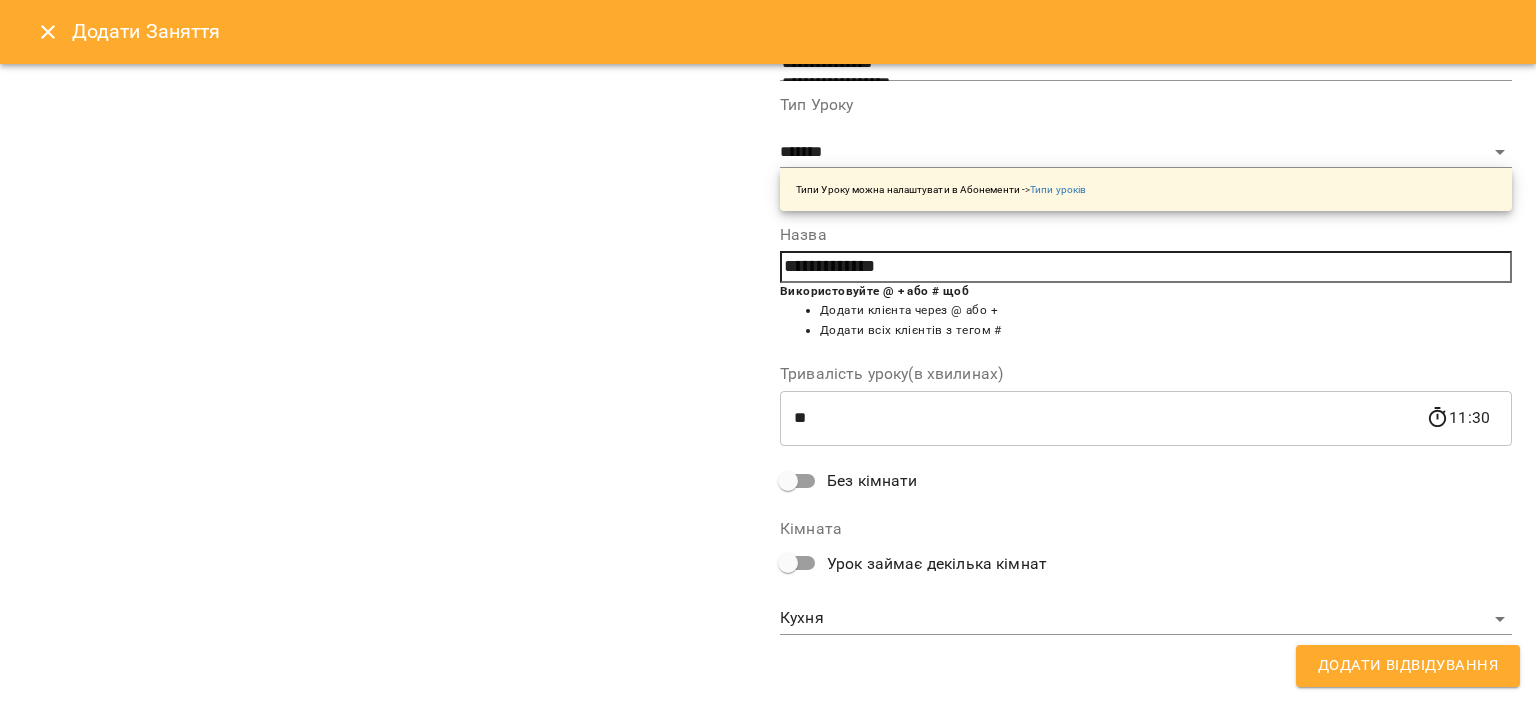 click on "**********" at bounding box center [768, 905] 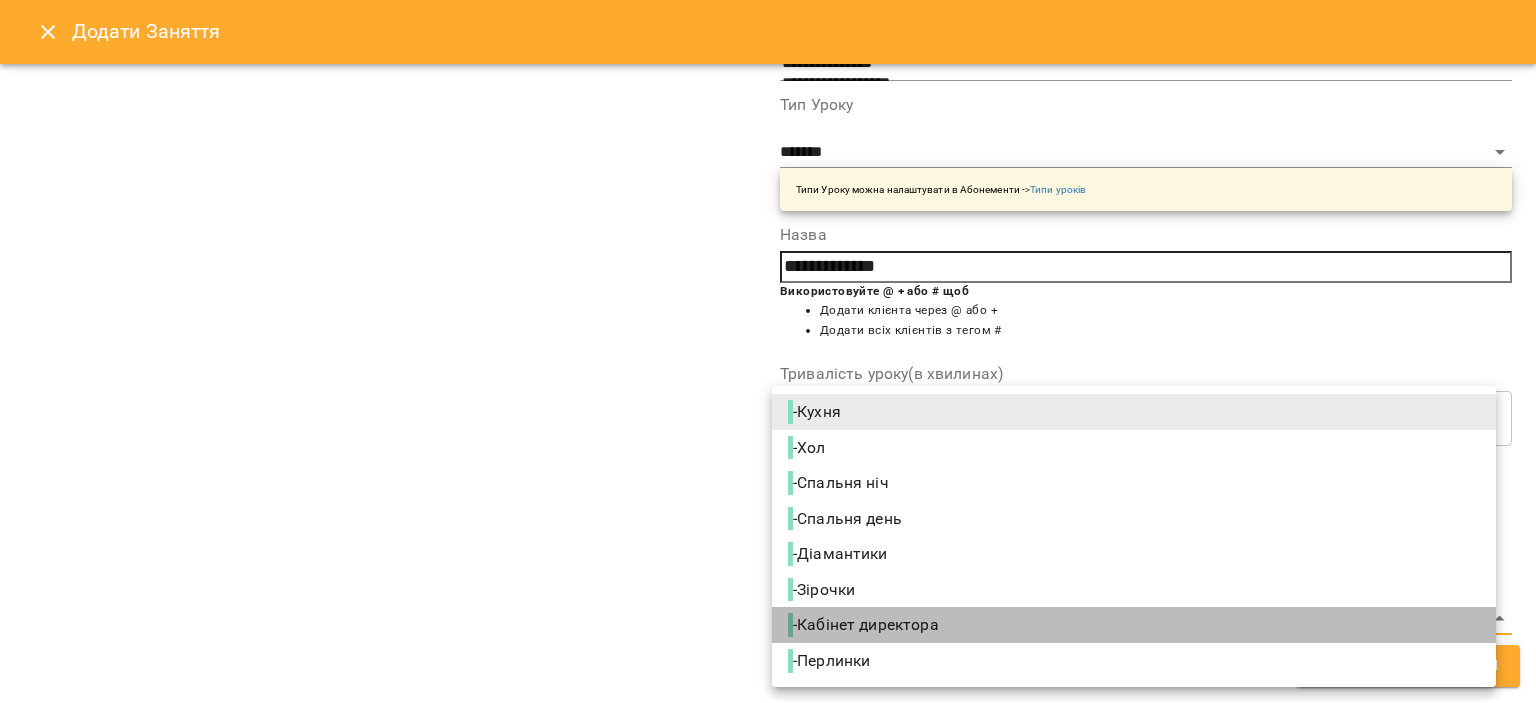 click on "-  Кабінет директора" at bounding box center [865, 625] 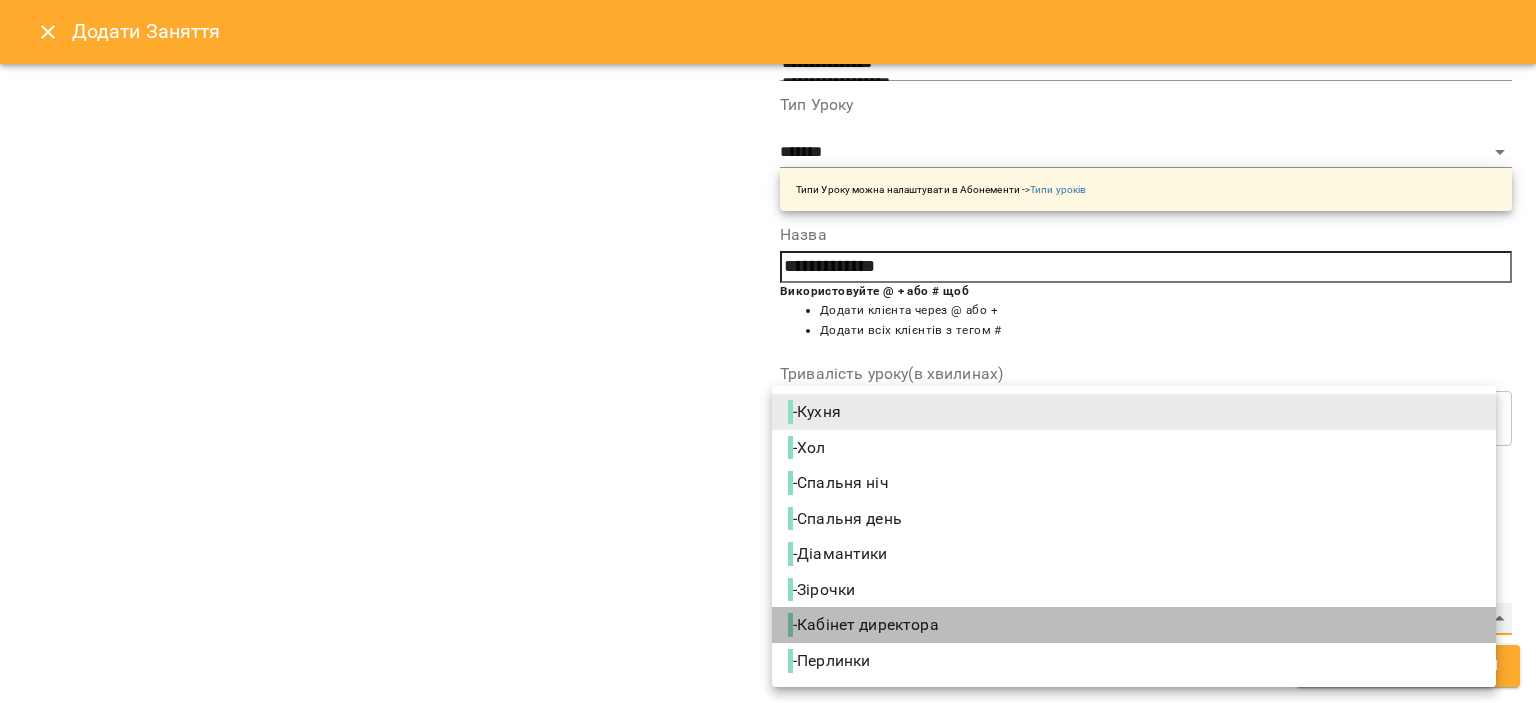 type on "**********" 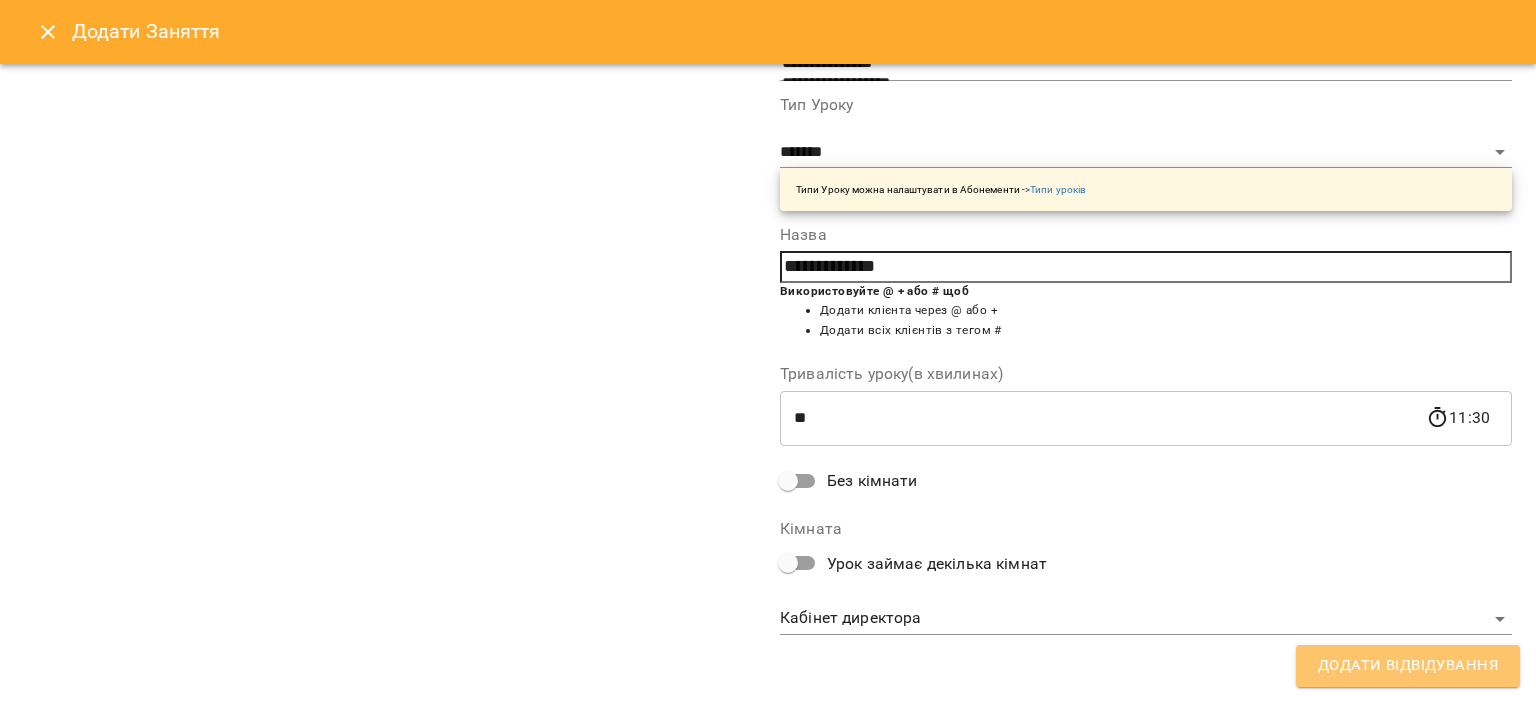 click on "Додати Відвідування" at bounding box center [1408, 666] 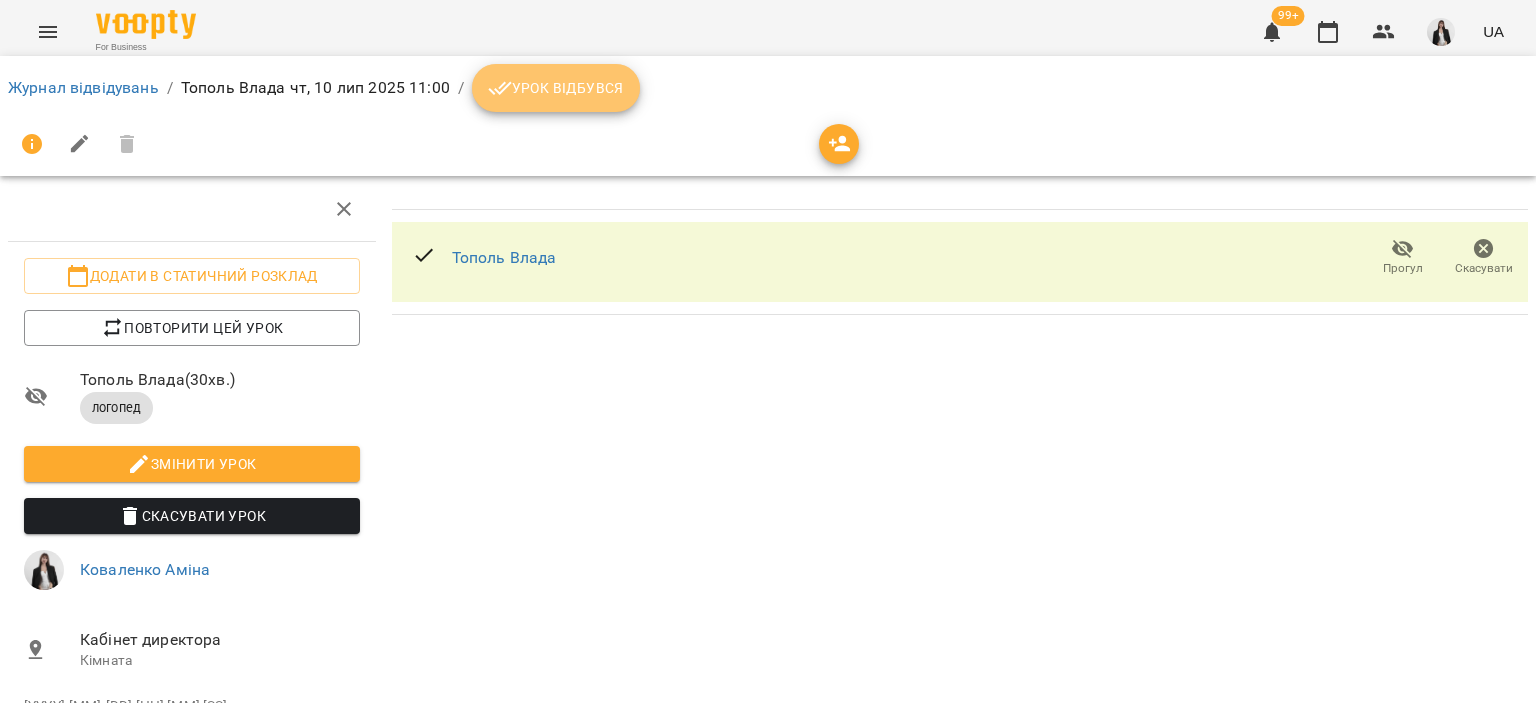 click on "Урок відбувся" at bounding box center [556, 88] 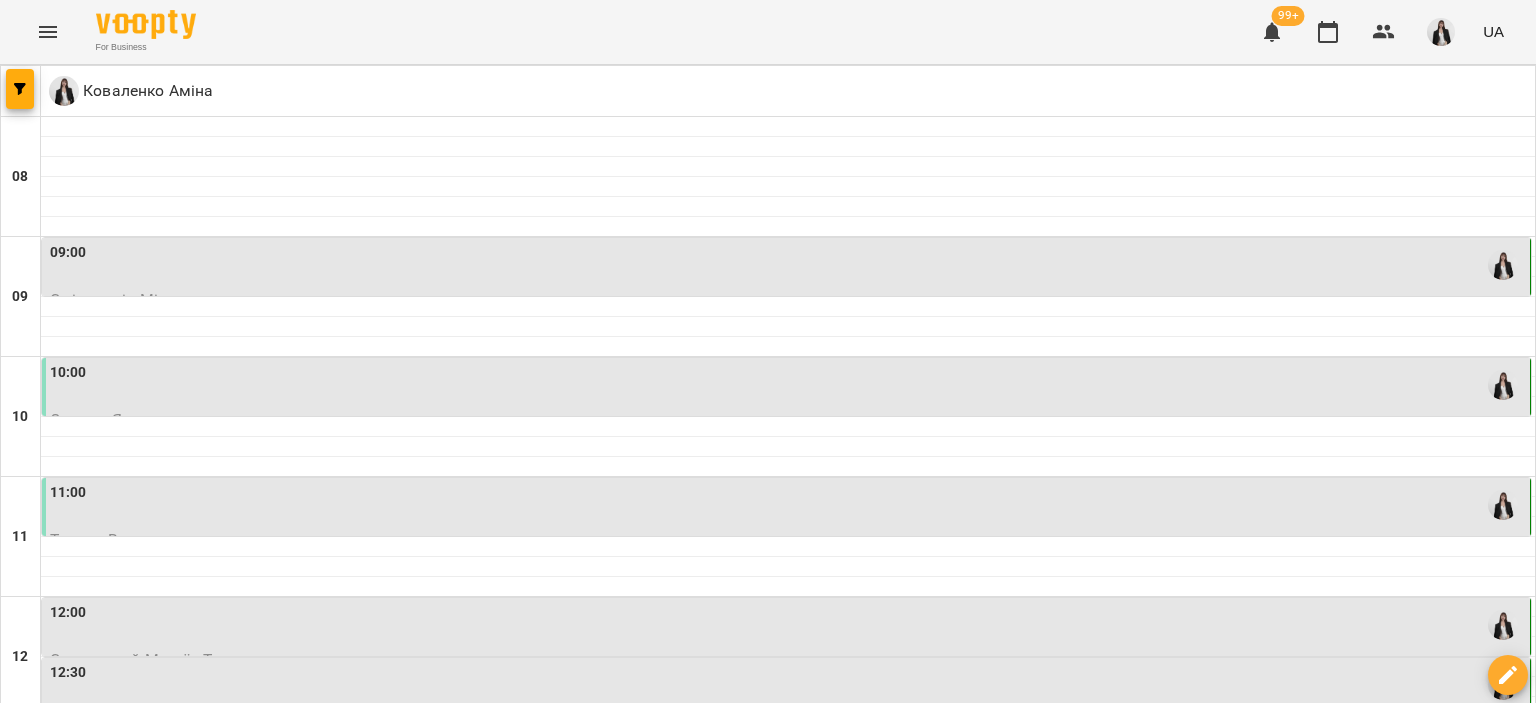 scroll, scrollTop: 420, scrollLeft: 0, axis: vertical 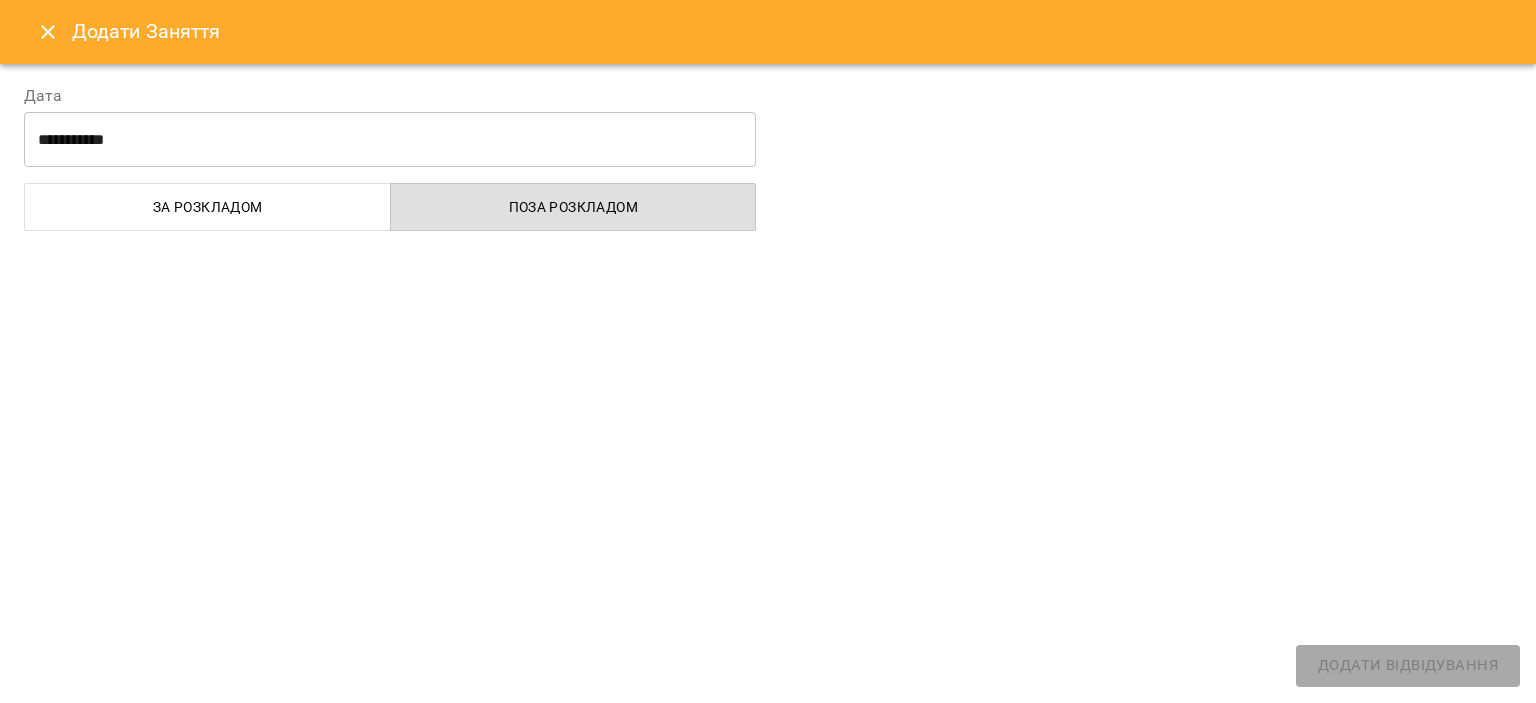 select on "**********" 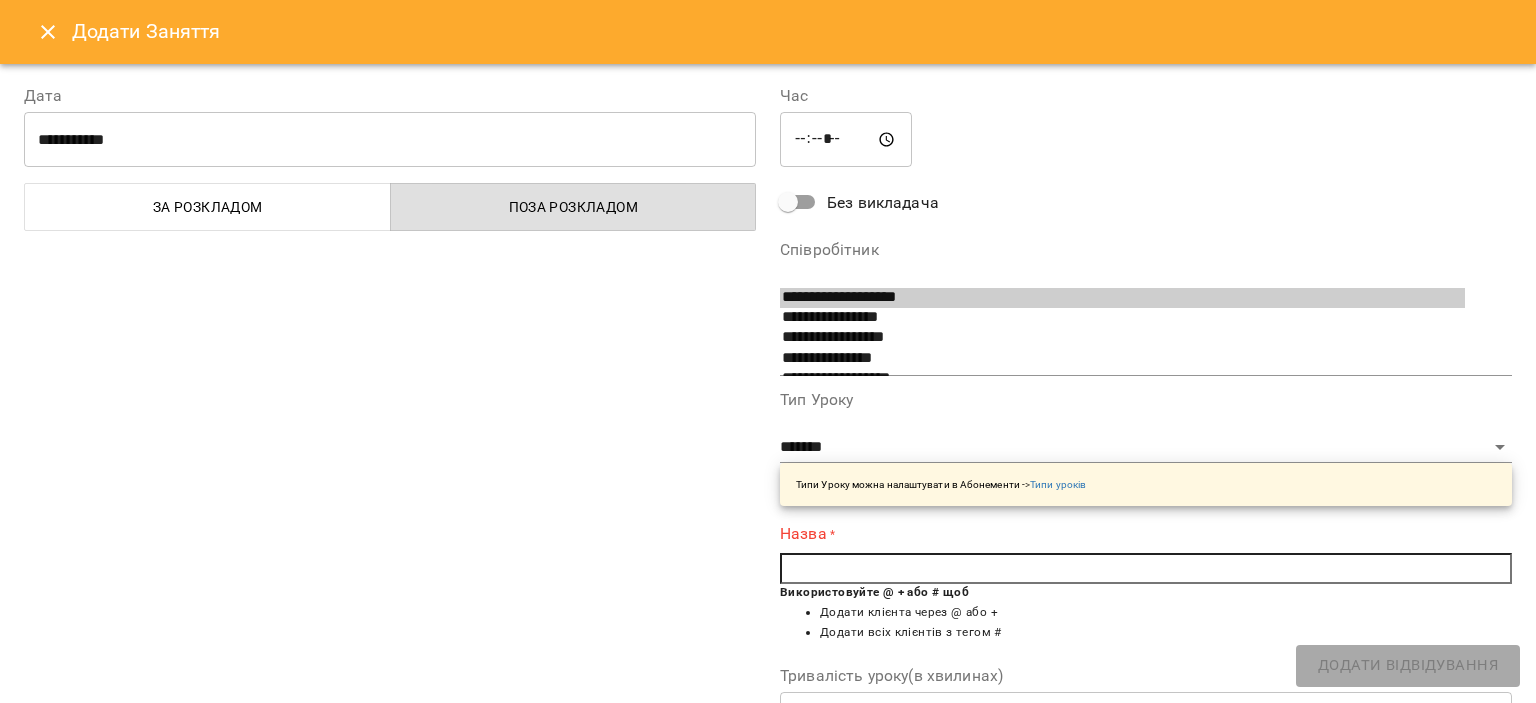 click at bounding box center (1146, 569) 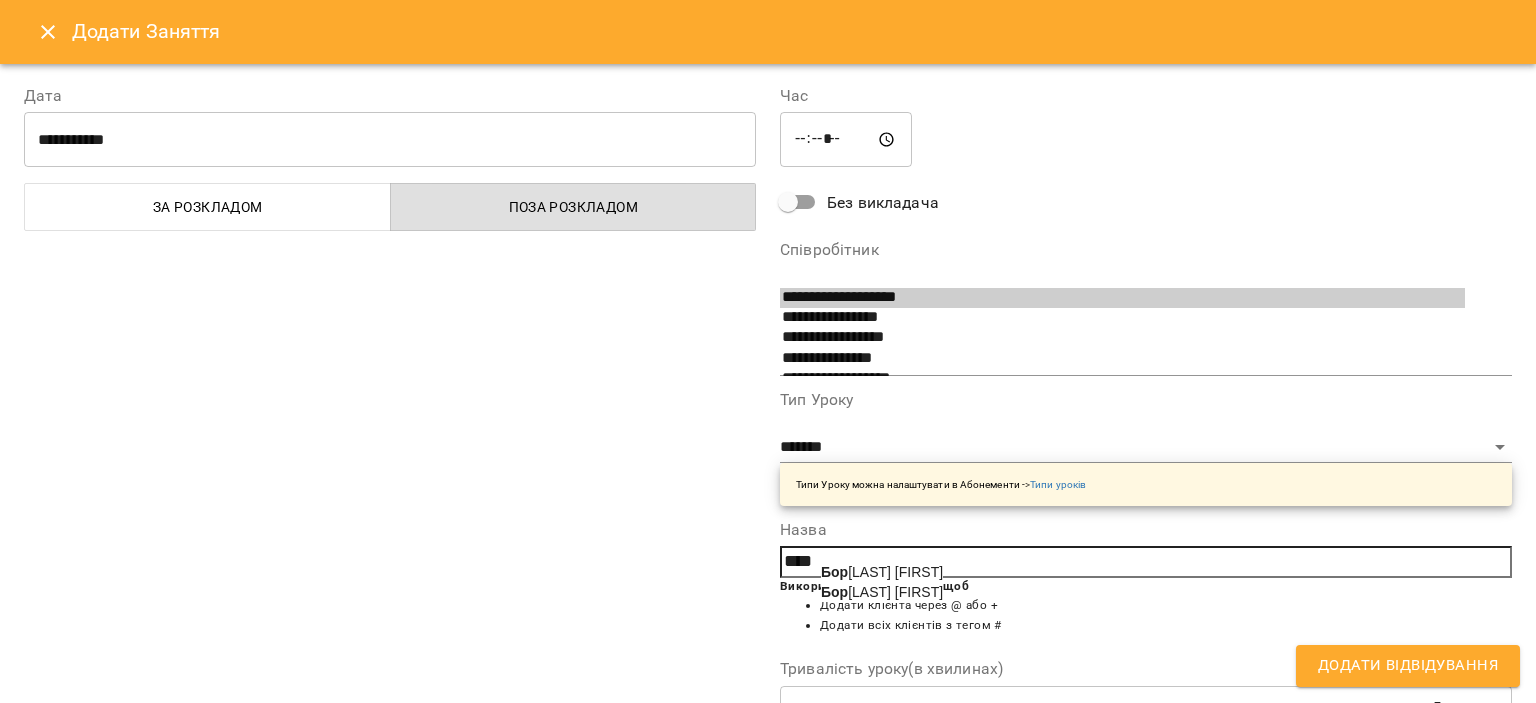 click on "[LAST] [PATRONYMIC] [FIRST]" at bounding box center [882, 592] 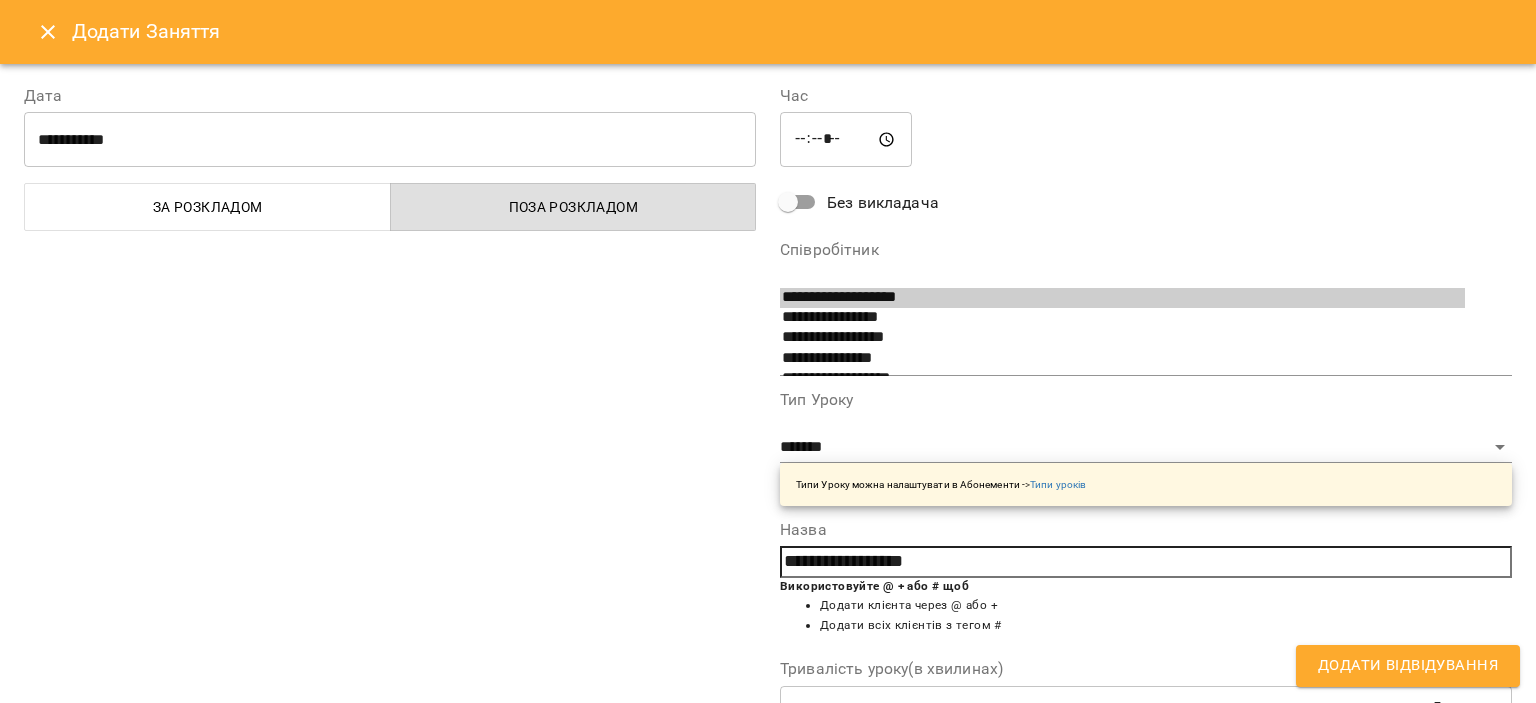 scroll, scrollTop: 295, scrollLeft: 0, axis: vertical 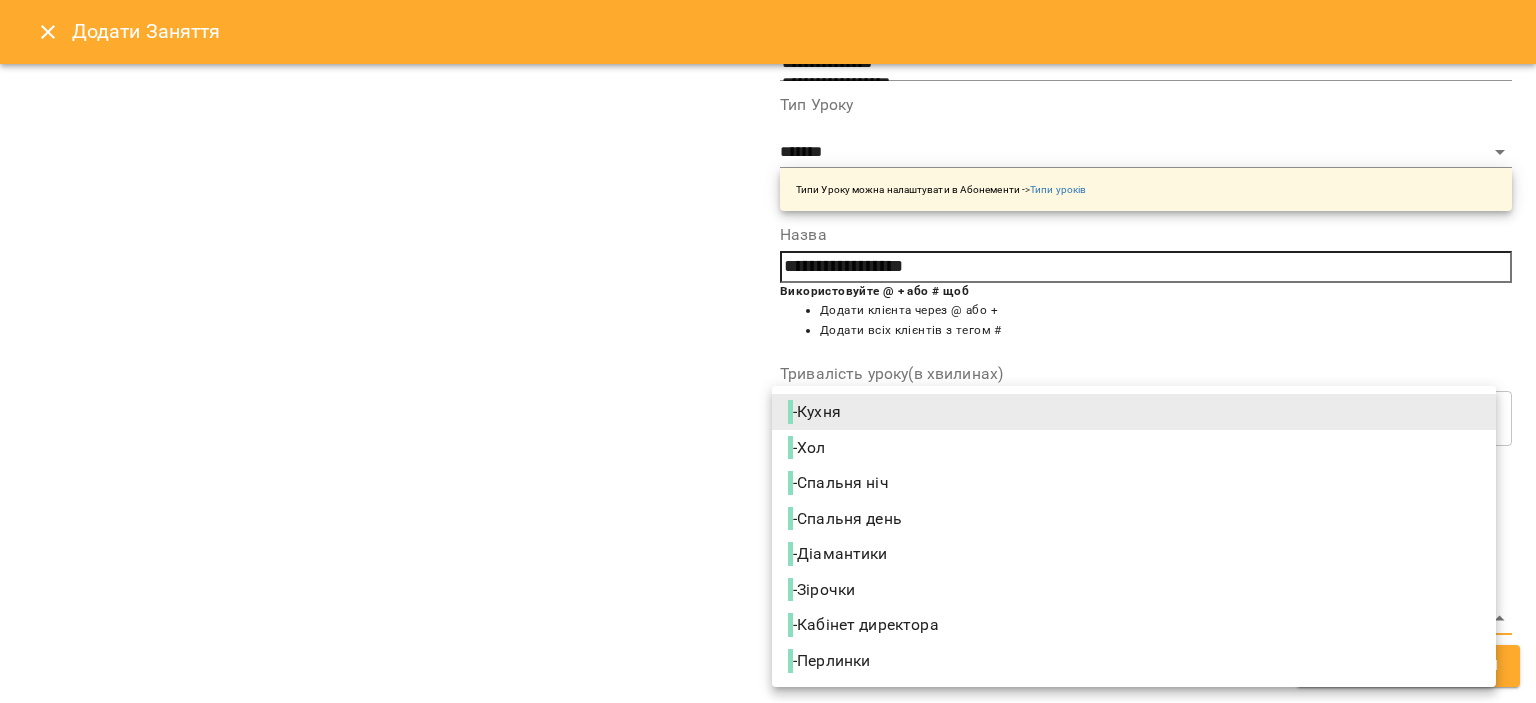 click on "**********" at bounding box center [768, 905] 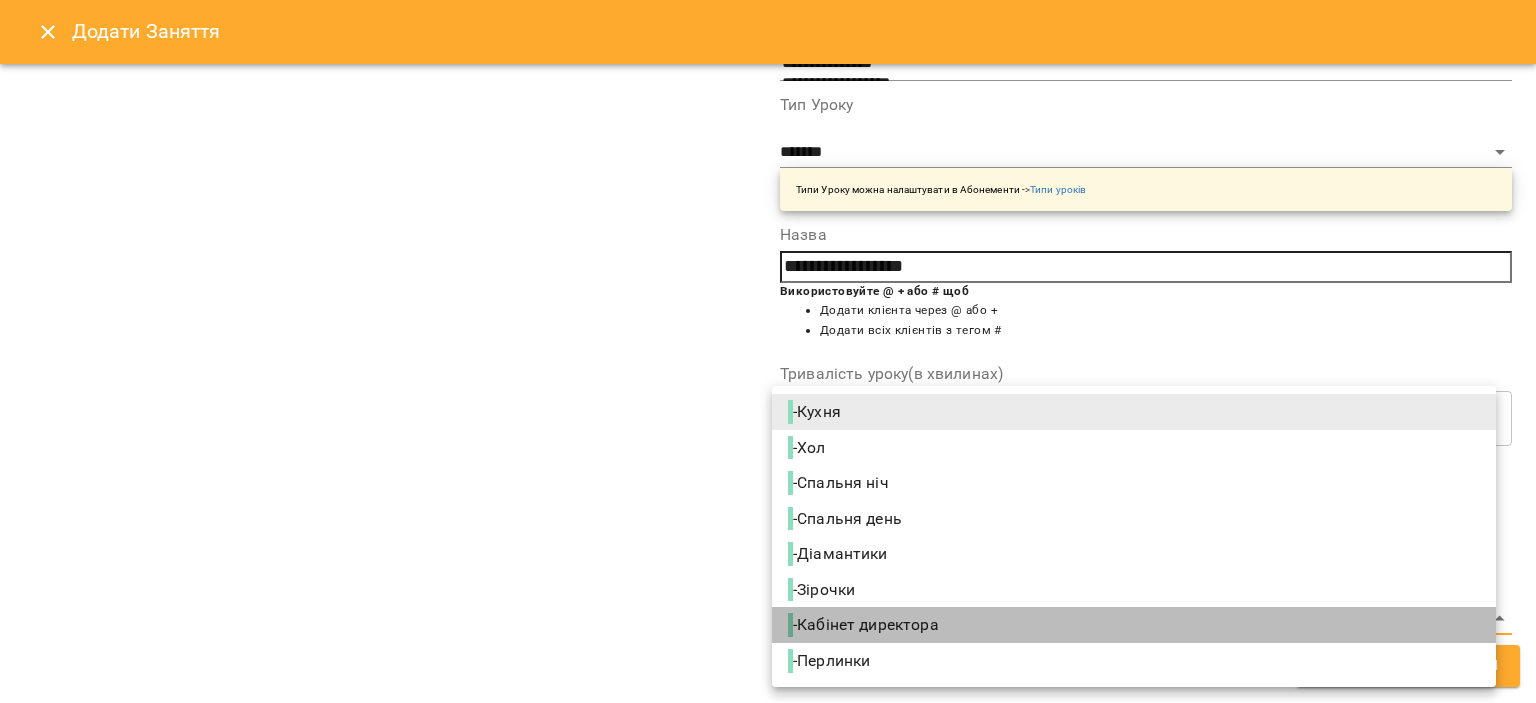 click on "-  Кабінет директора" at bounding box center [865, 625] 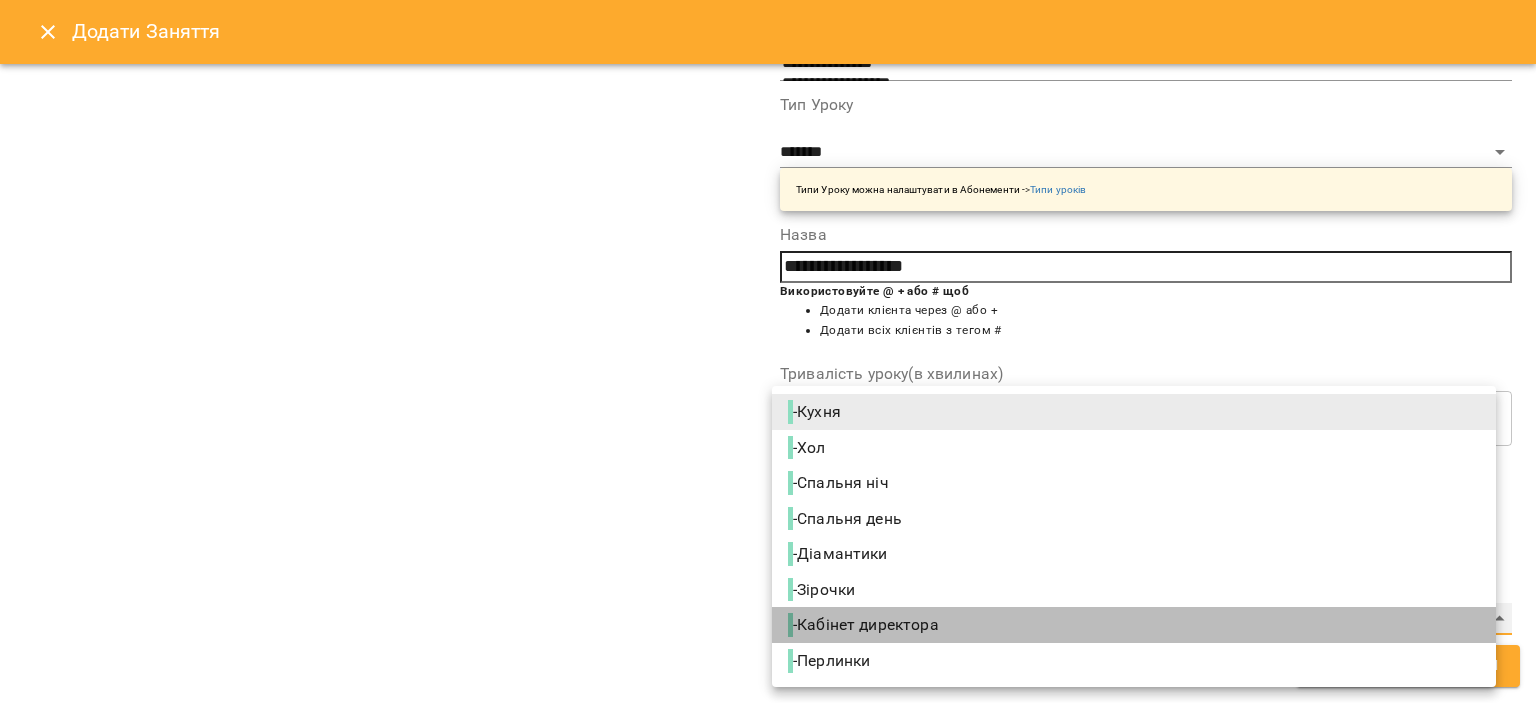 type on "**********" 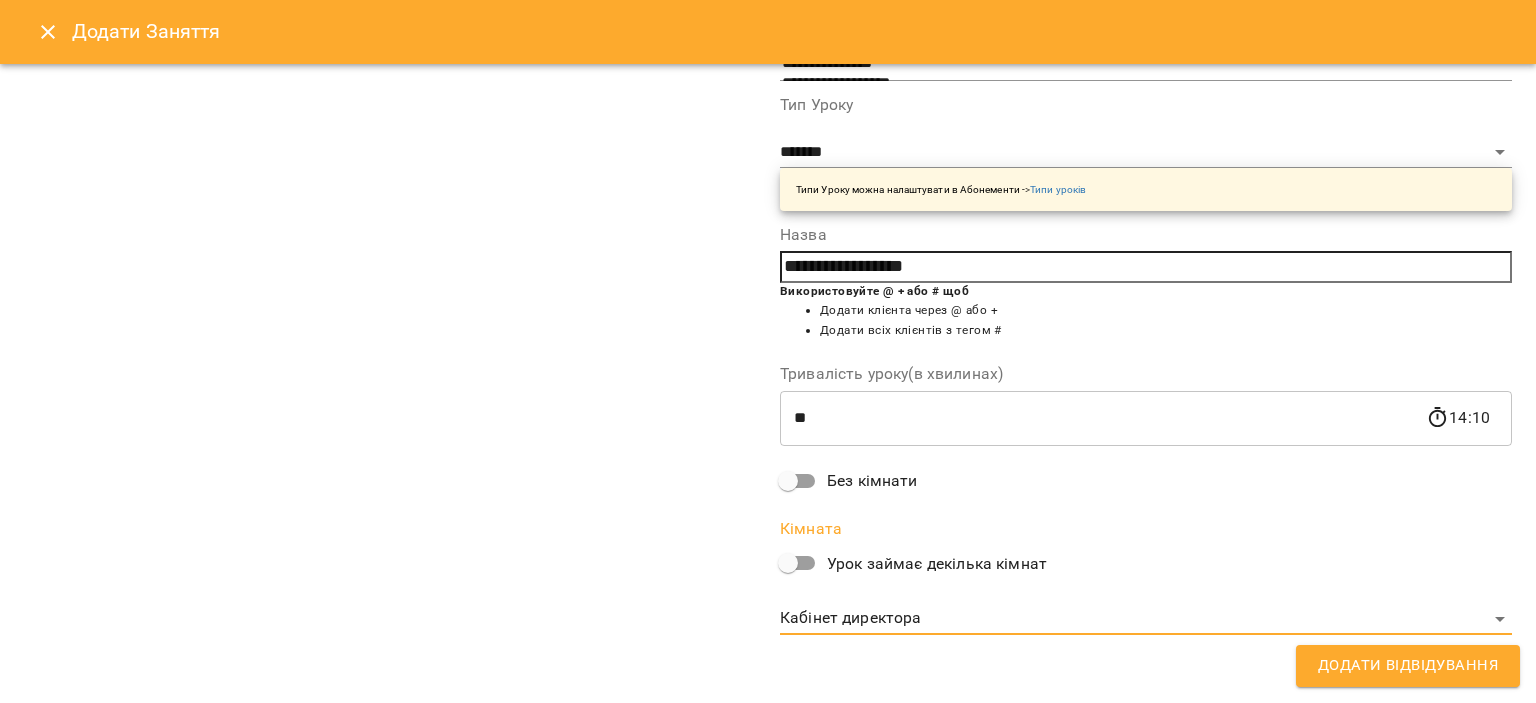 click on "Додати Відвідування" at bounding box center (1408, 666) 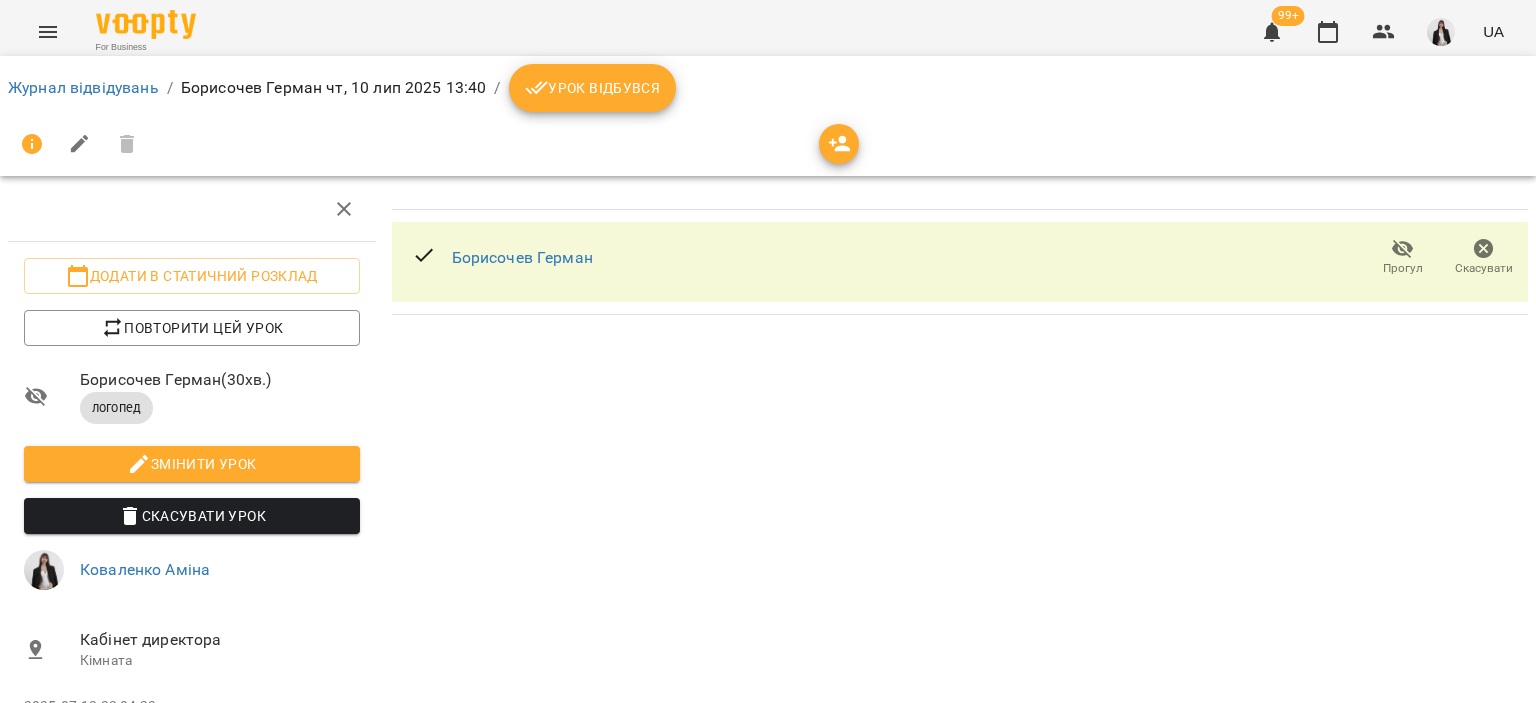 click 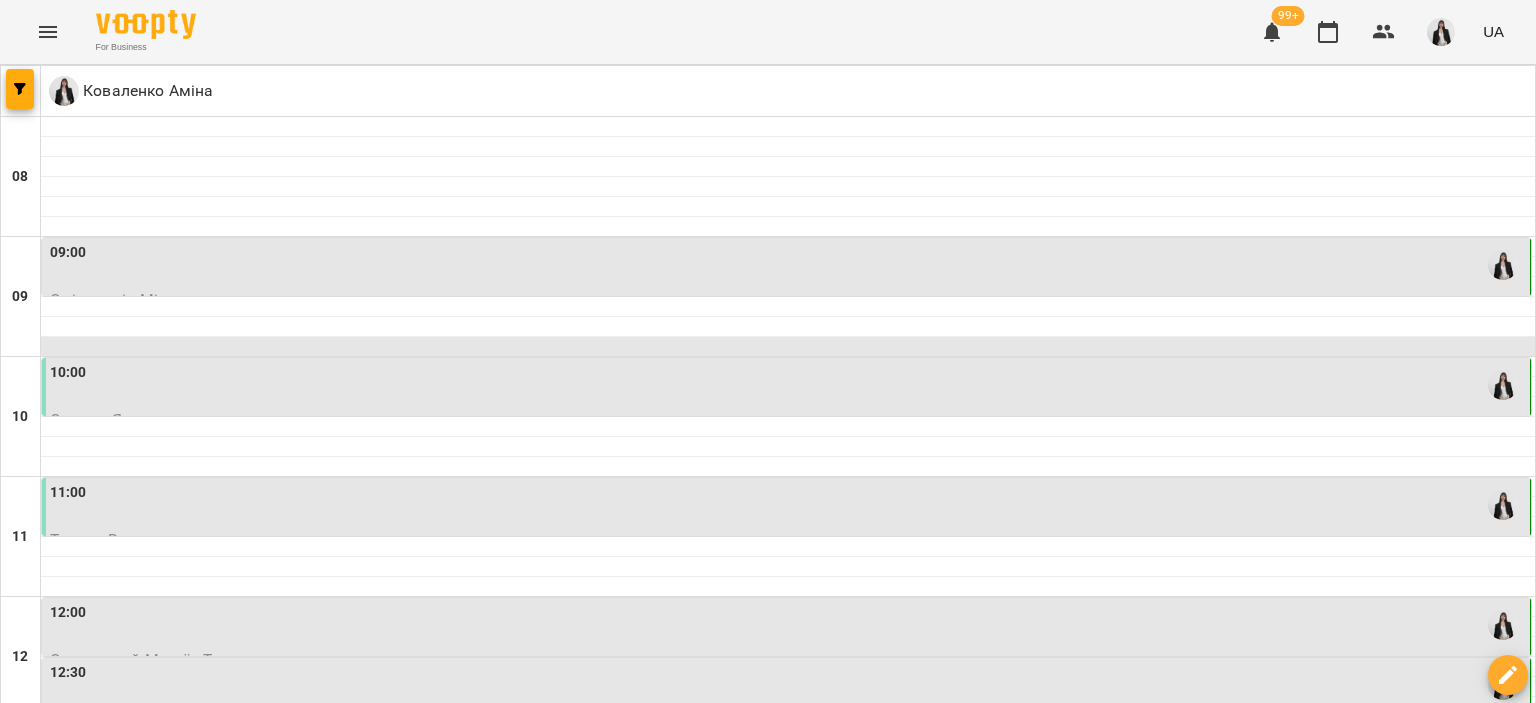 scroll, scrollTop: 674, scrollLeft: 0, axis: vertical 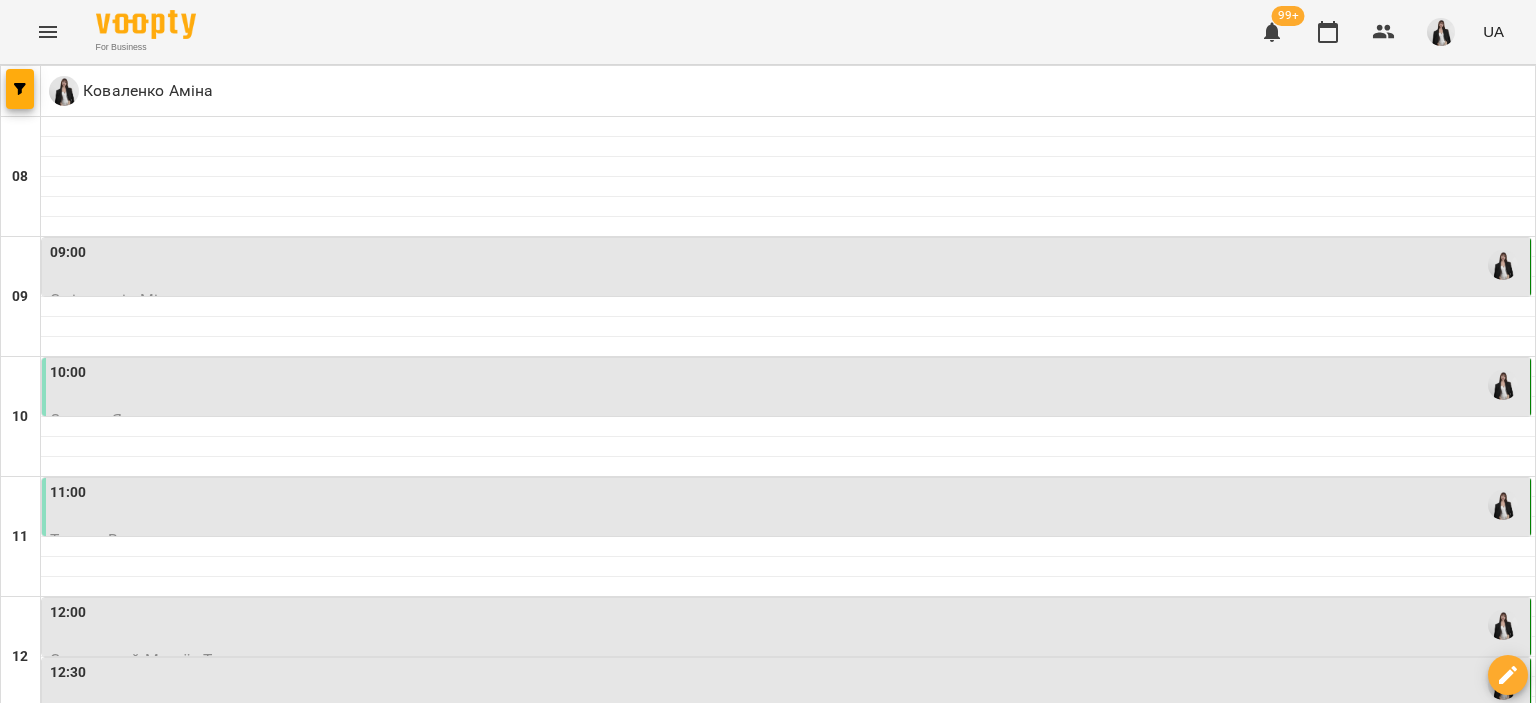 click at bounding box center [788, 1027] 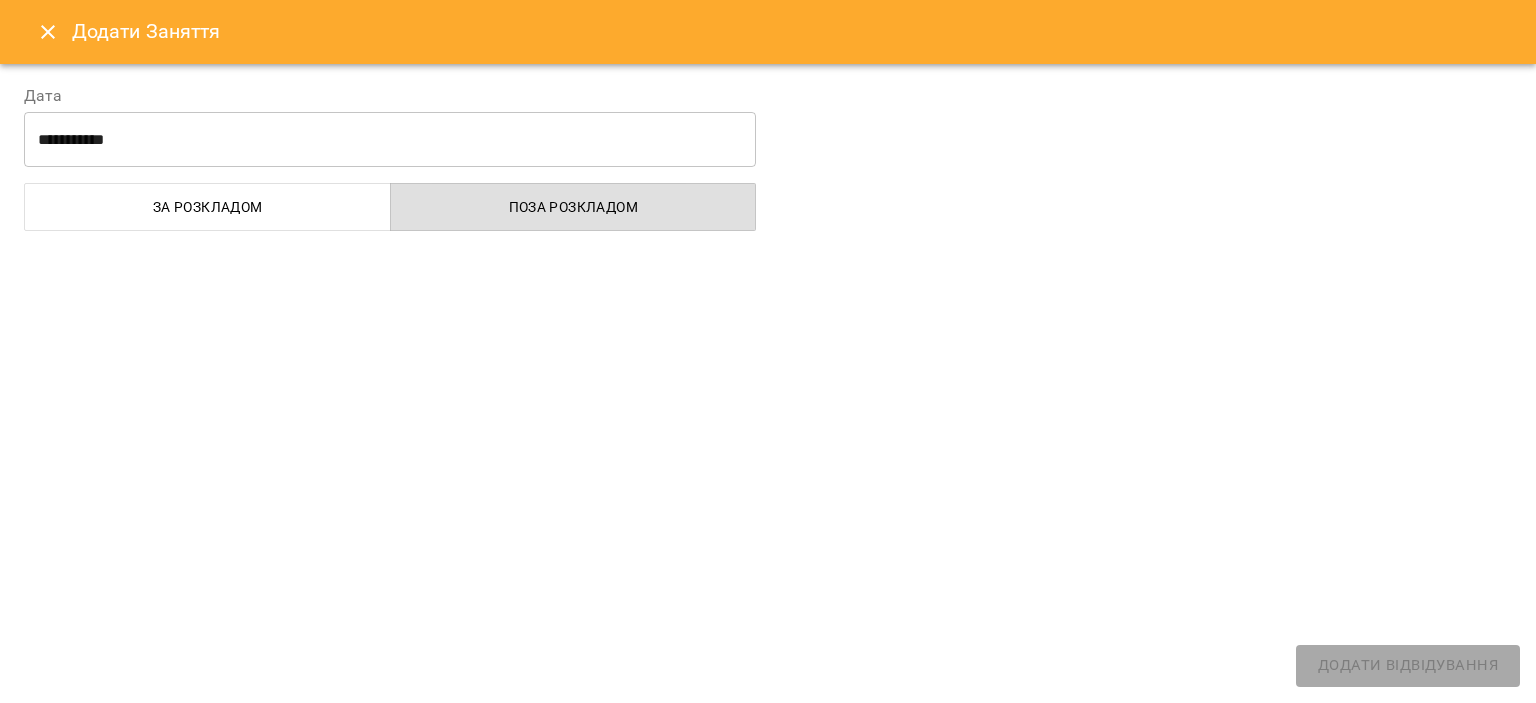 select on "**********" 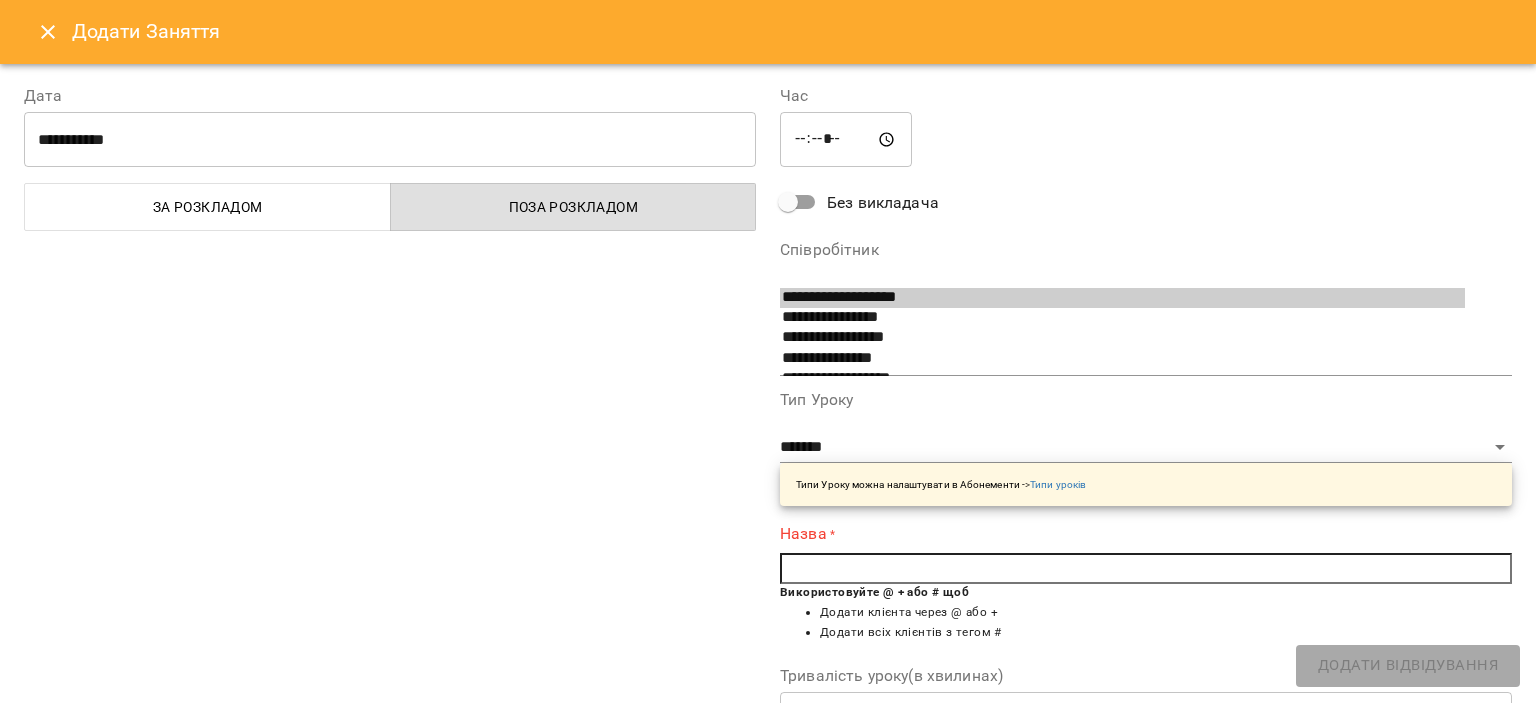 click at bounding box center (1146, 569) 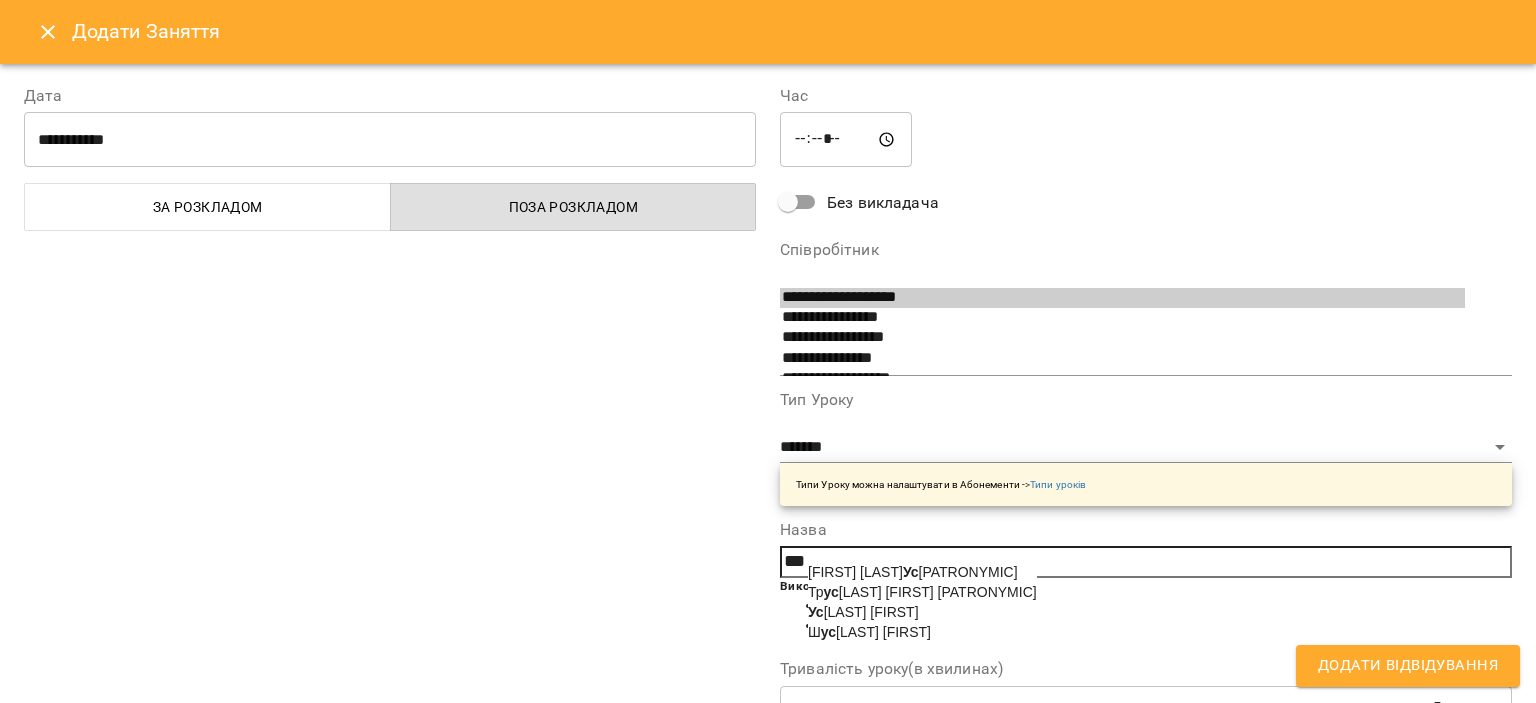 click on "[LAST] [FIRST]" at bounding box center (863, 612) 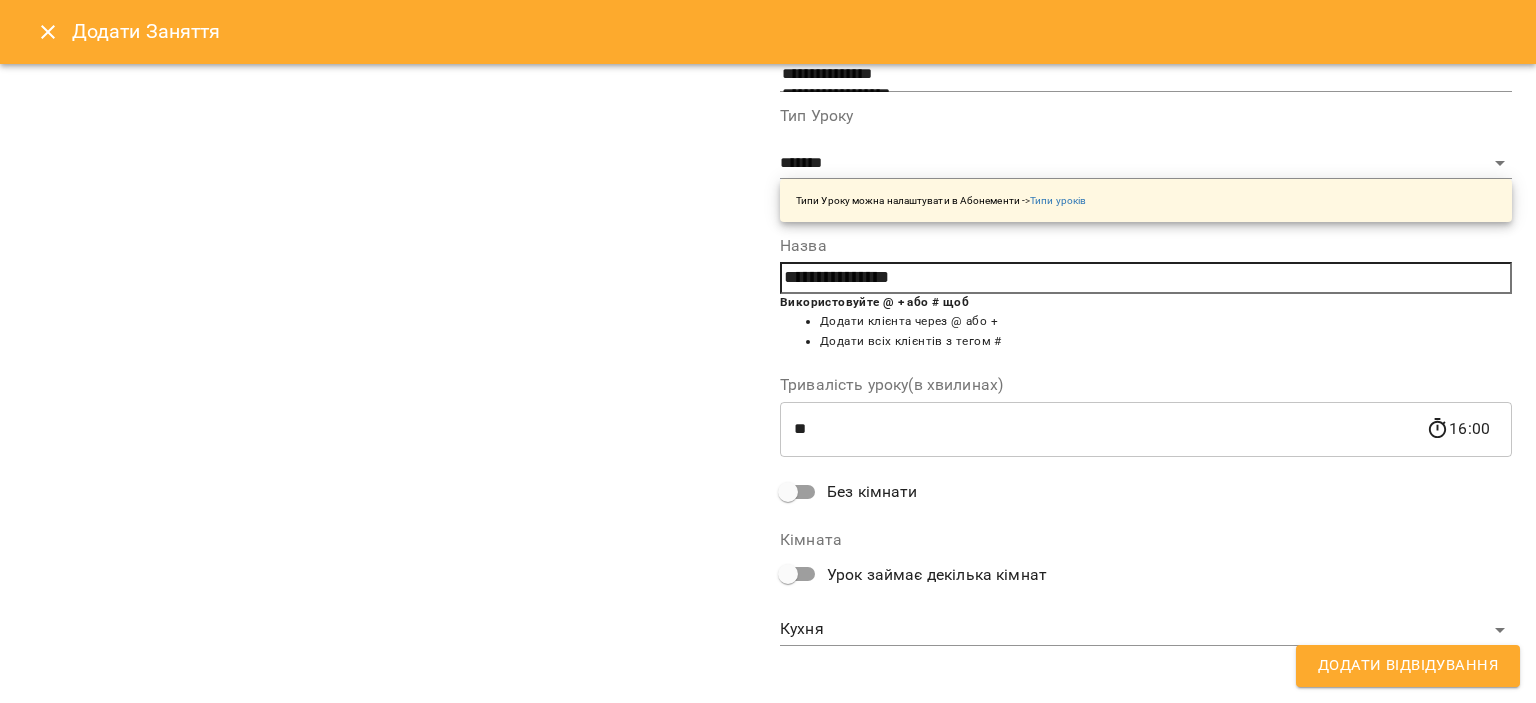 scroll, scrollTop: 290, scrollLeft: 0, axis: vertical 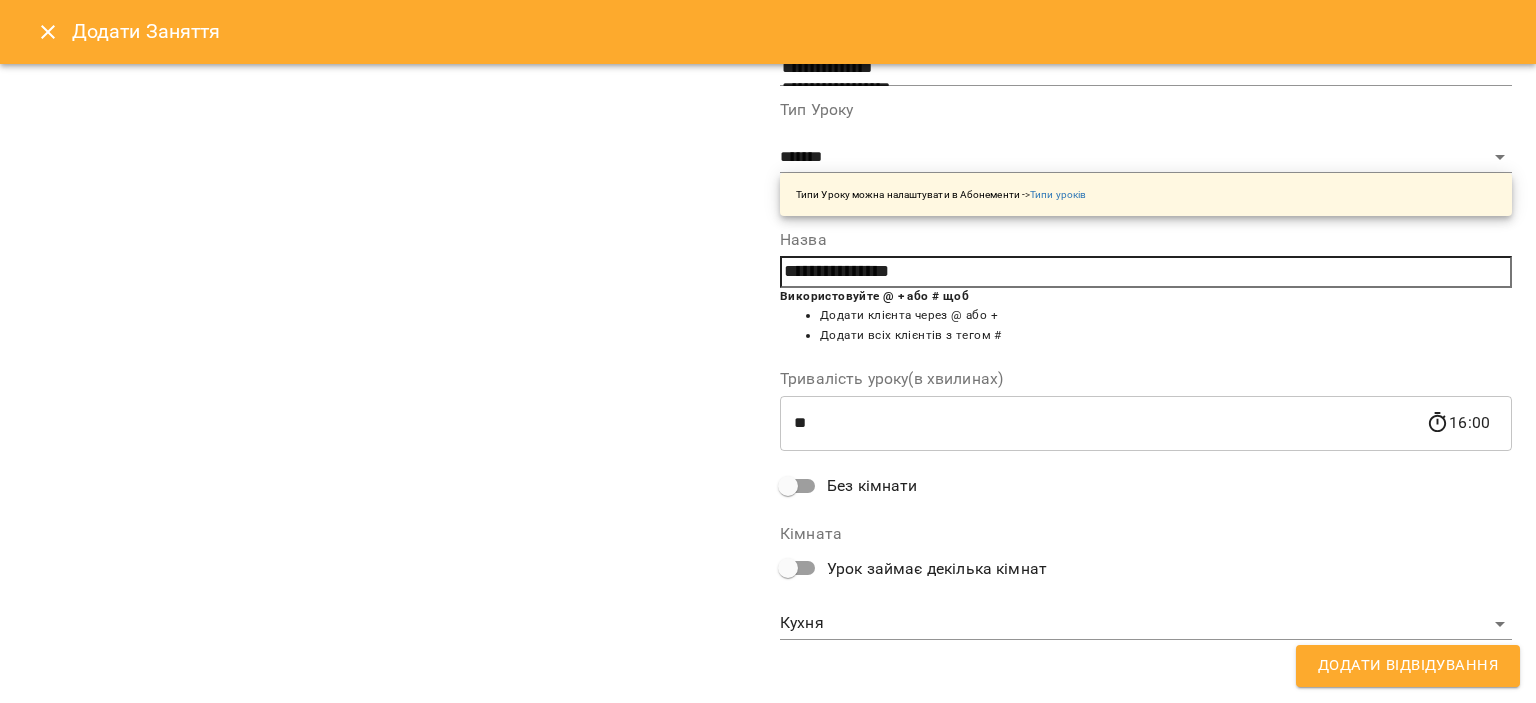 click on "**********" at bounding box center [768, 905] 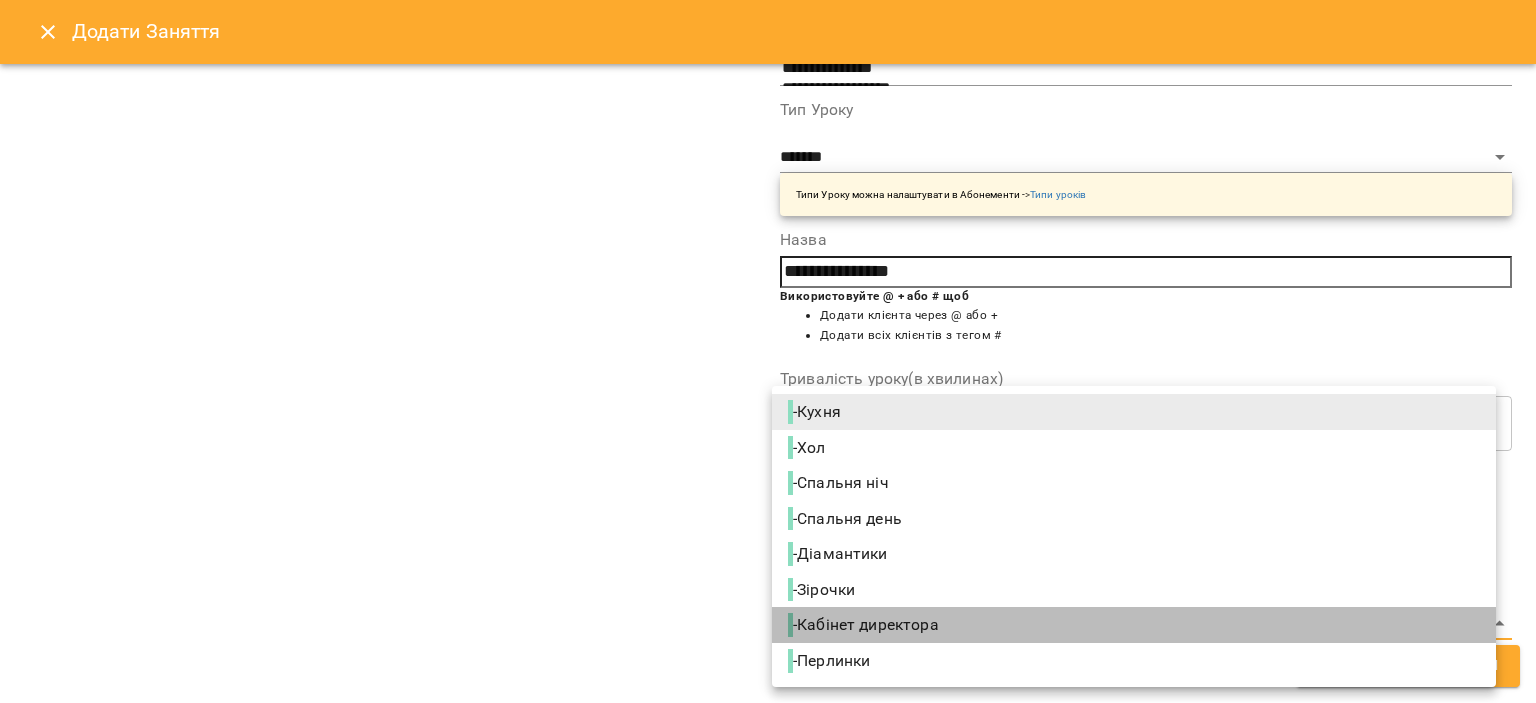 click on "-  Кабінет директора" at bounding box center [865, 625] 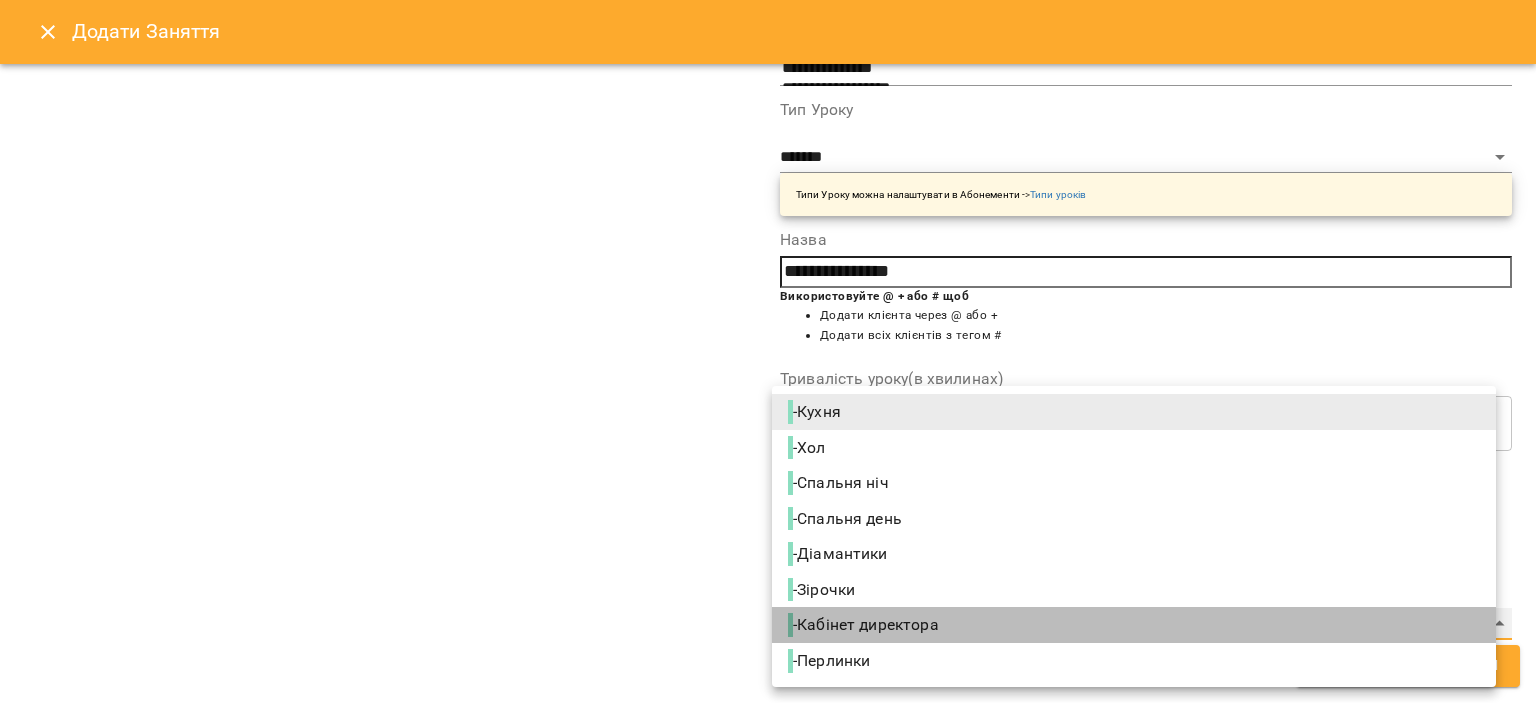 type on "**********" 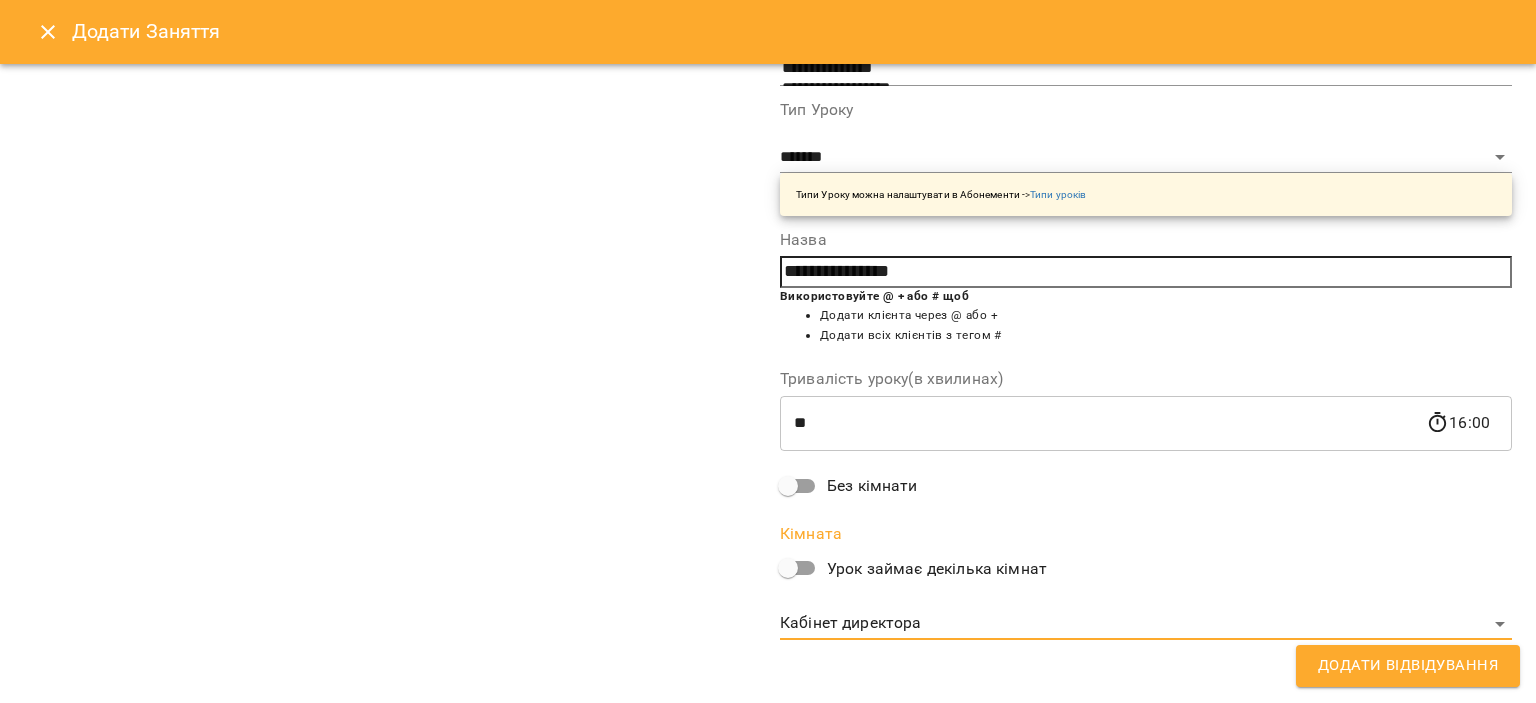 click on "Додати Відвідування" at bounding box center [1408, 666] 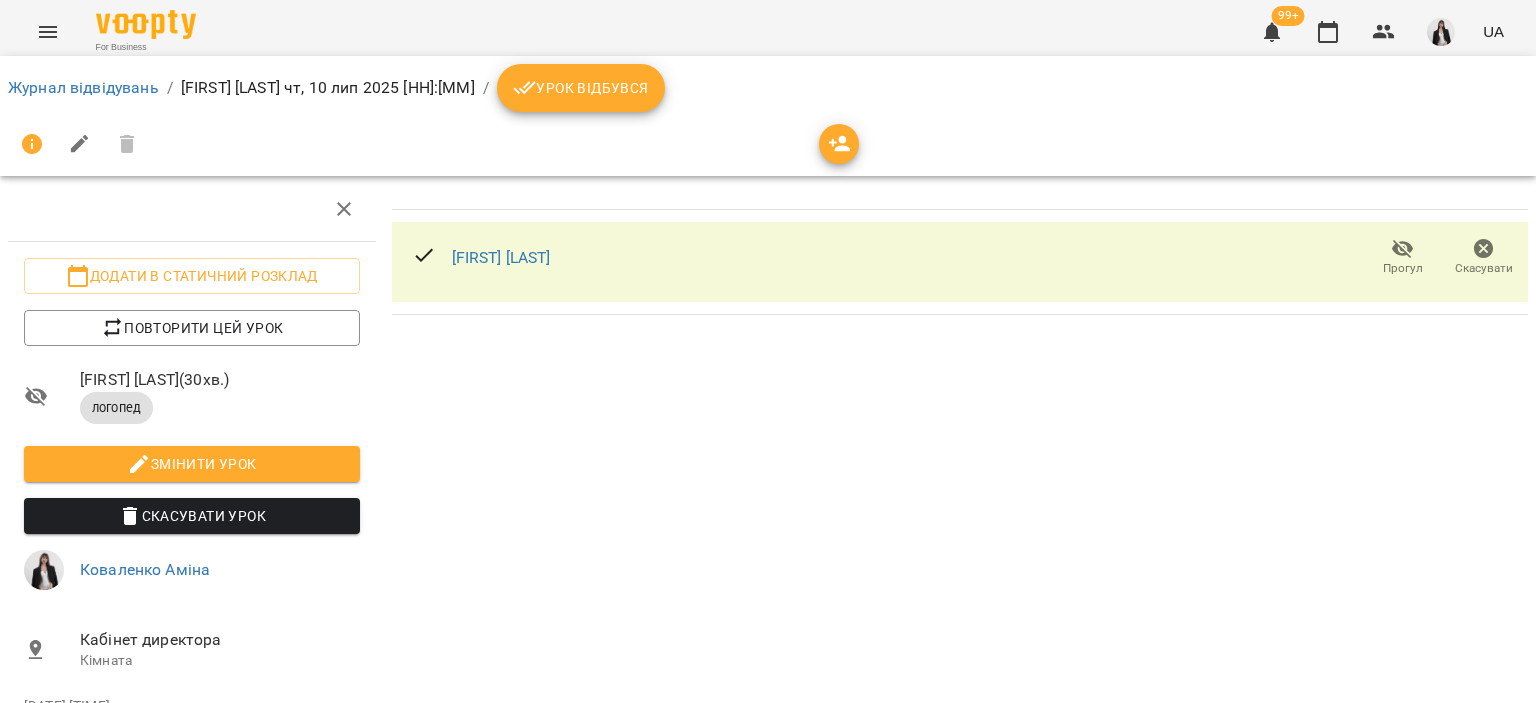 click on "Урок відбувся" at bounding box center [581, 88] 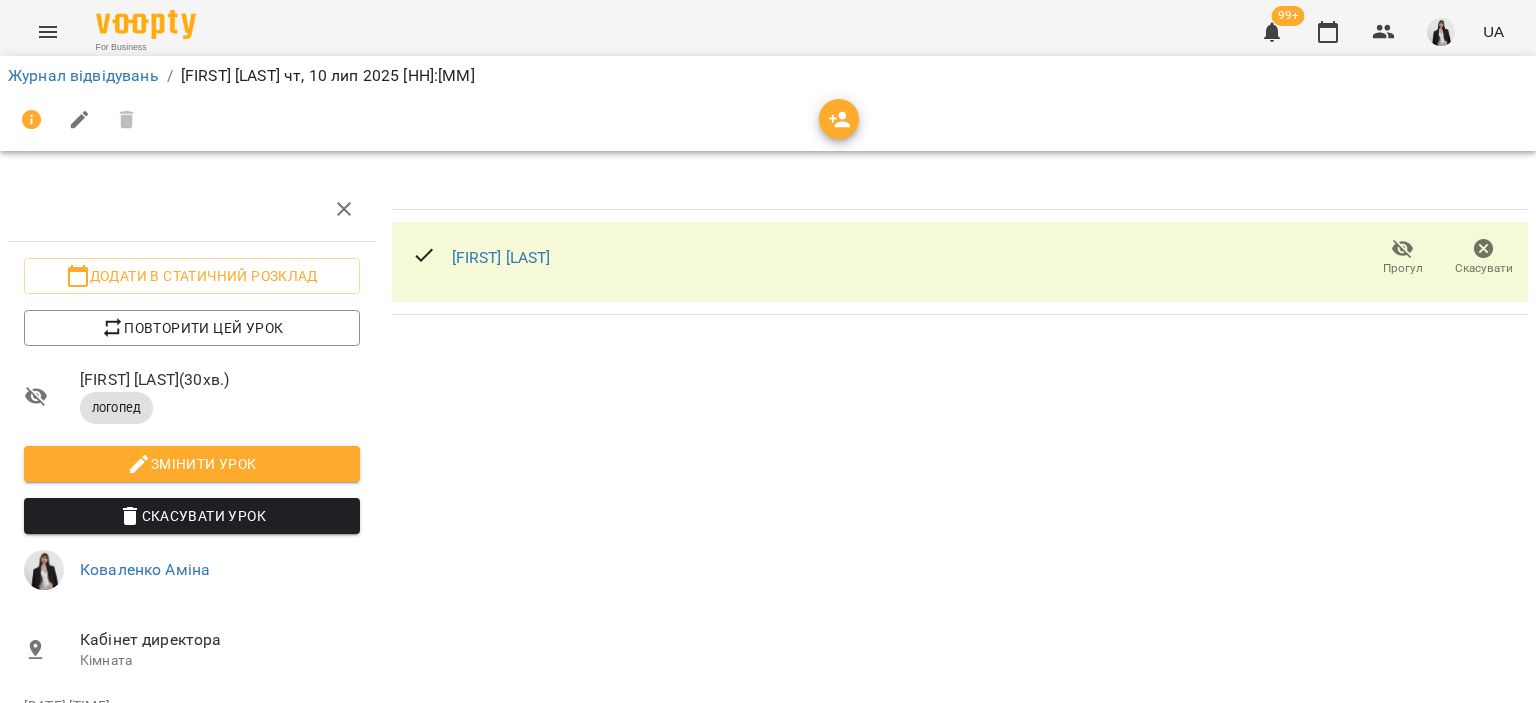 scroll, scrollTop: 67, scrollLeft: 0, axis: vertical 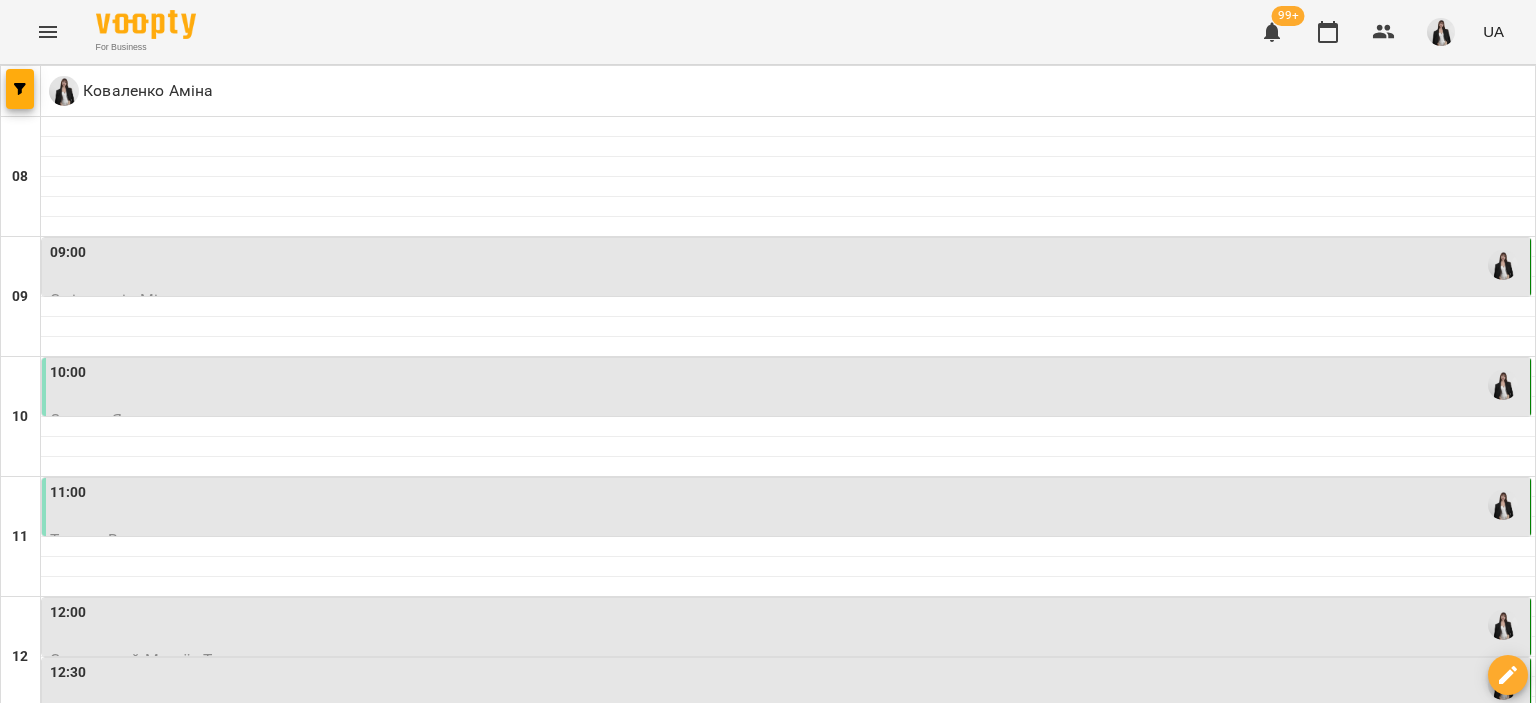 click at bounding box center (788, 747) 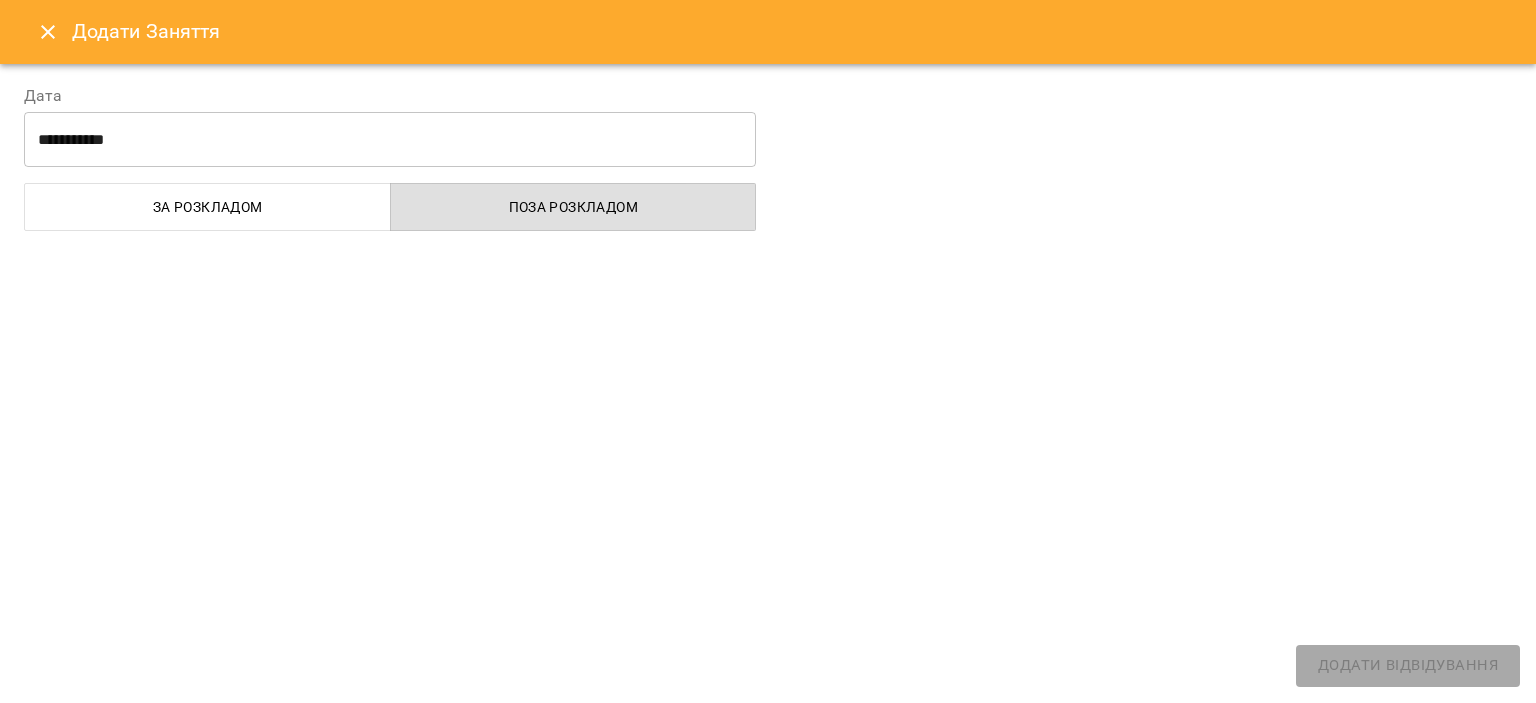 select on "**********" 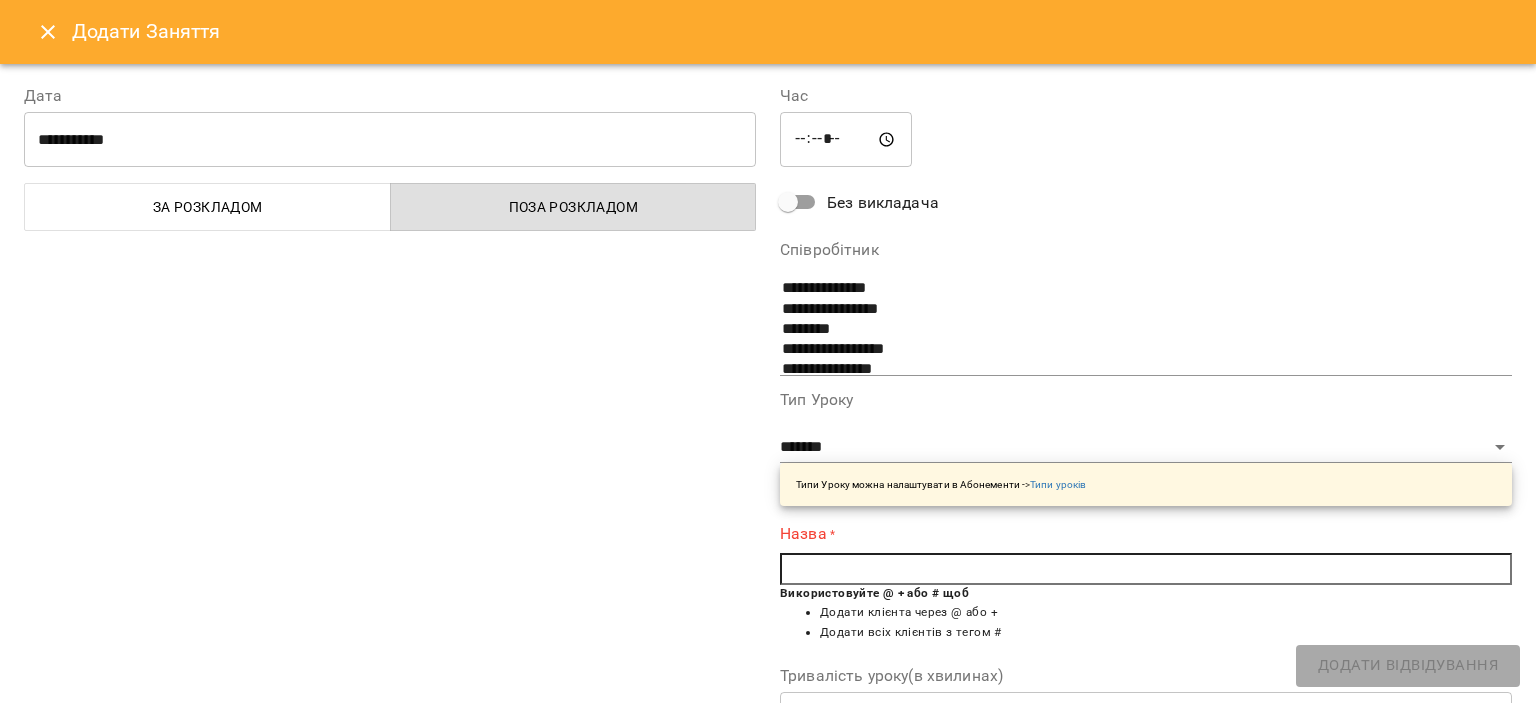 scroll, scrollTop: 151, scrollLeft: 0, axis: vertical 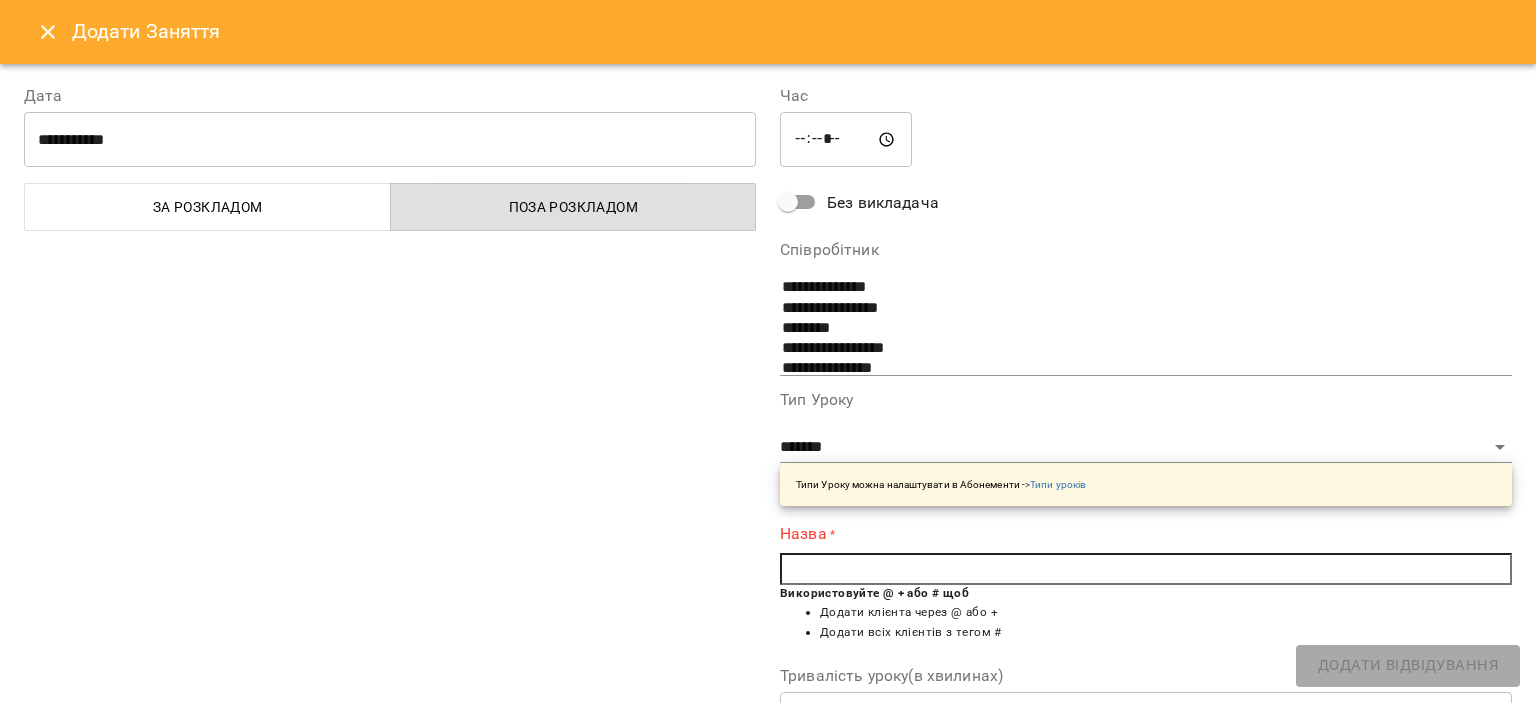click at bounding box center [1146, 569] 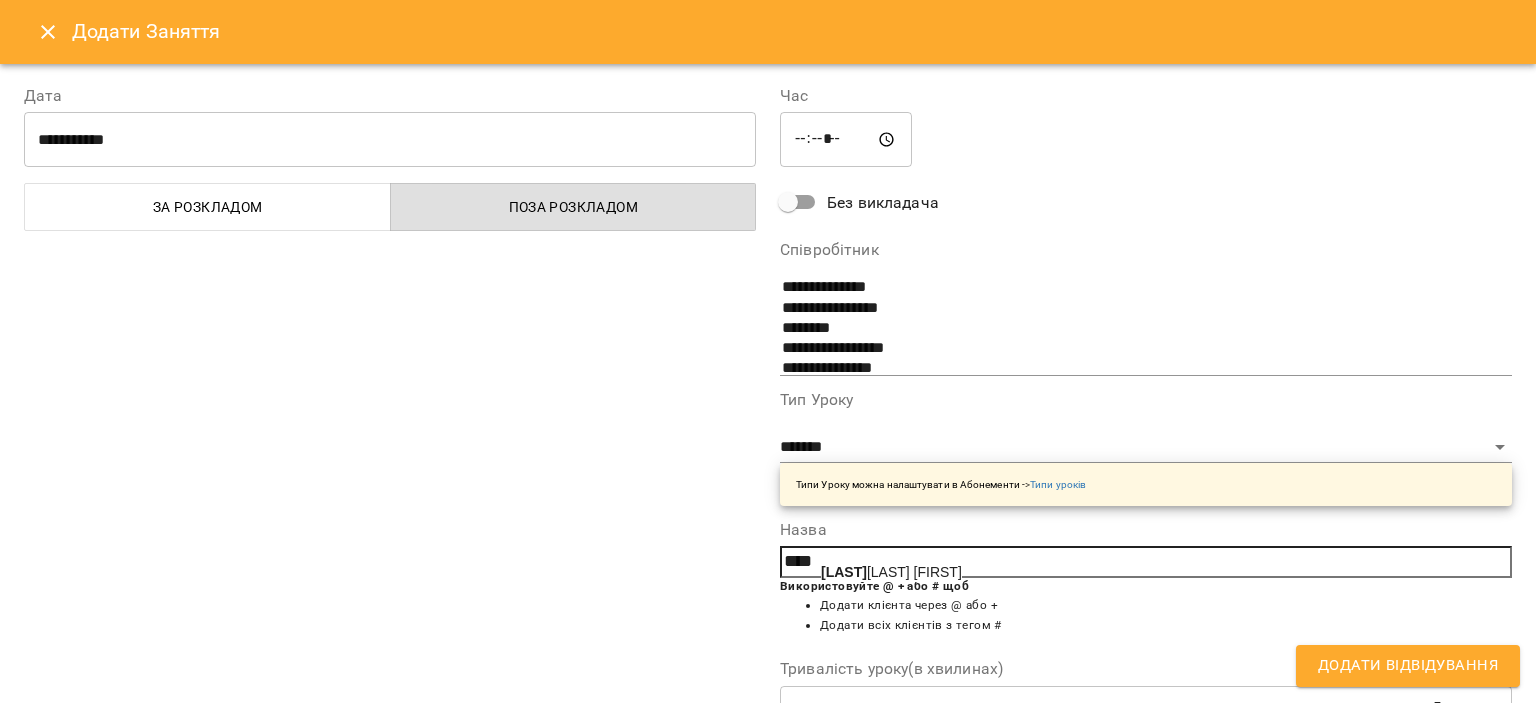 click on "[LAST] [FIRST]" at bounding box center [891, 572] 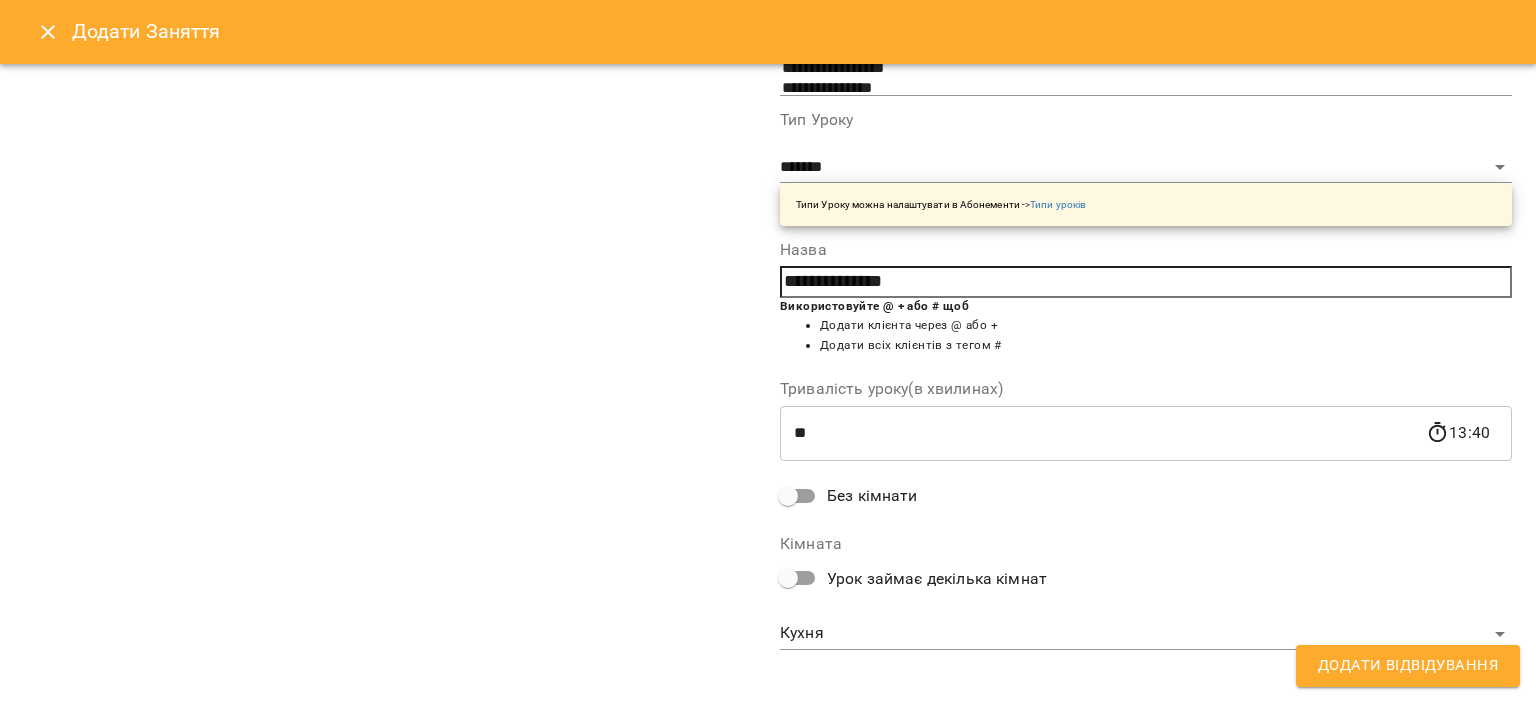 scroll, scrollTop: 280, scrollLeft: 0, axis: vertical 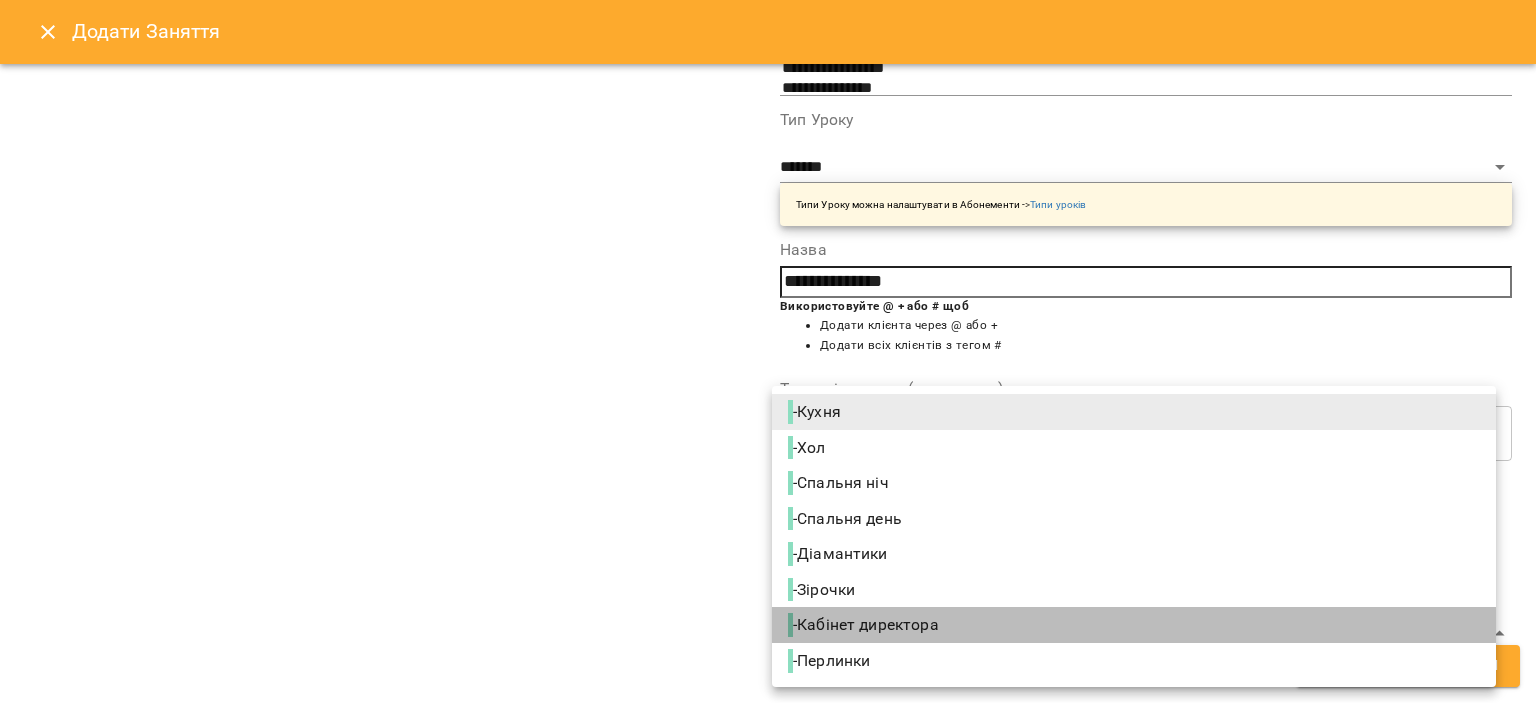 click on "-  Кабінет директора" at bounding box center (865, 625) 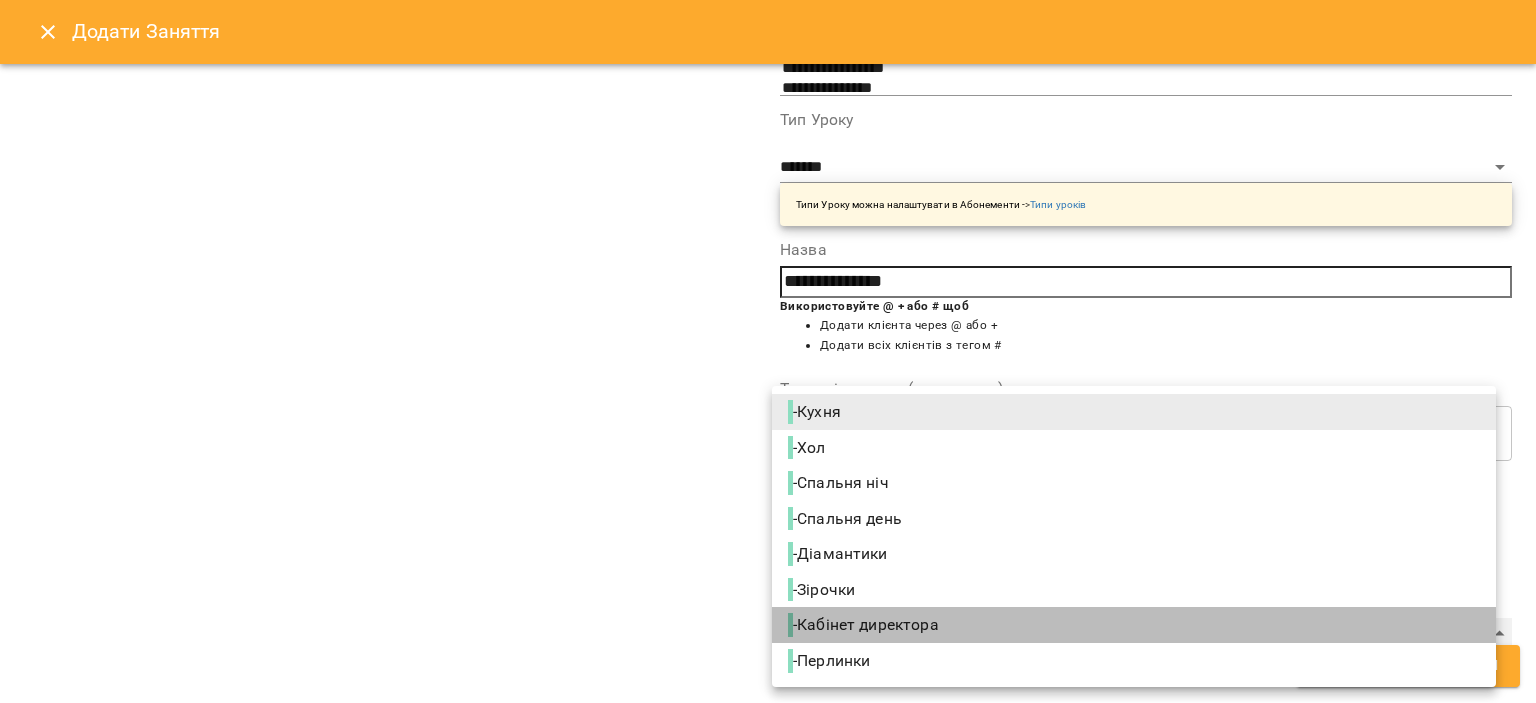 type on "**********" 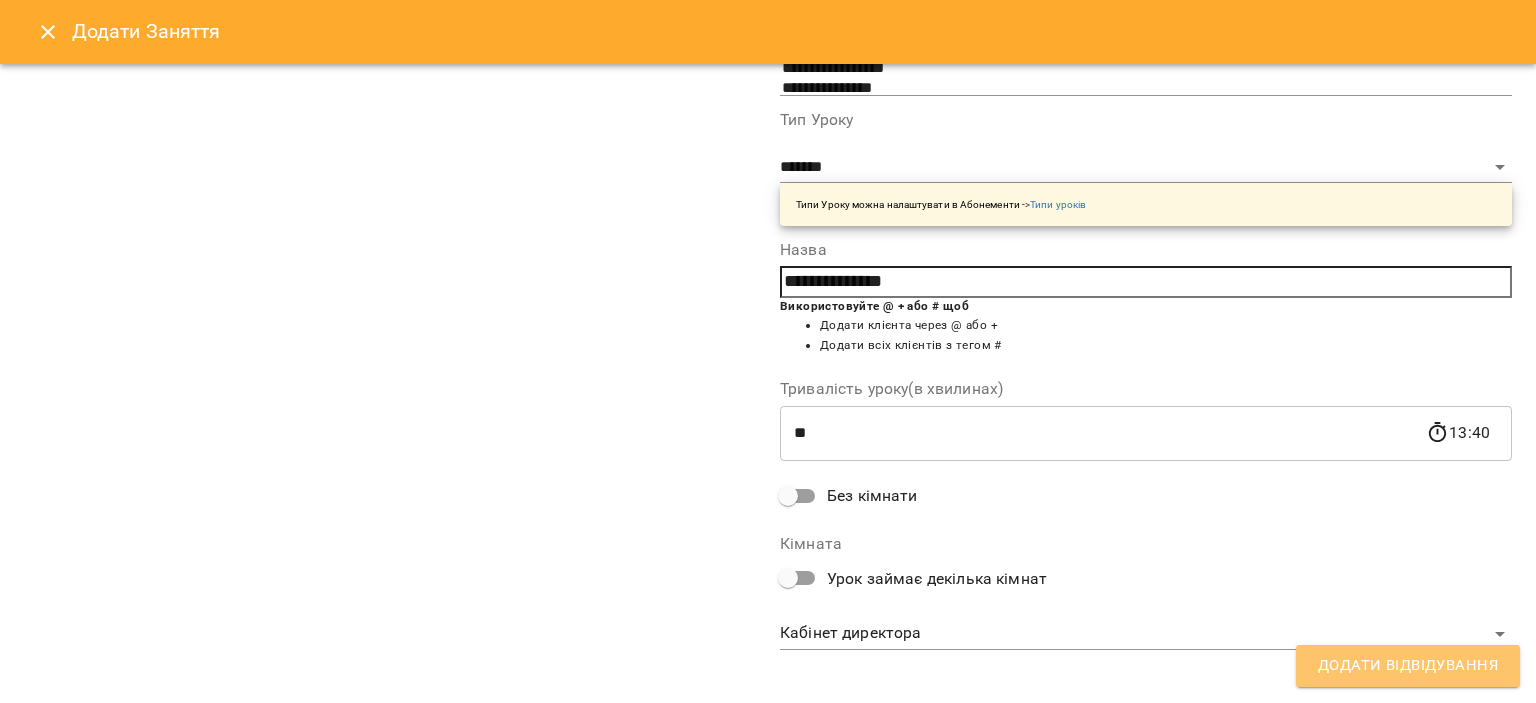 click on "Додати Відвідування" at bounding box center (1408, 666) 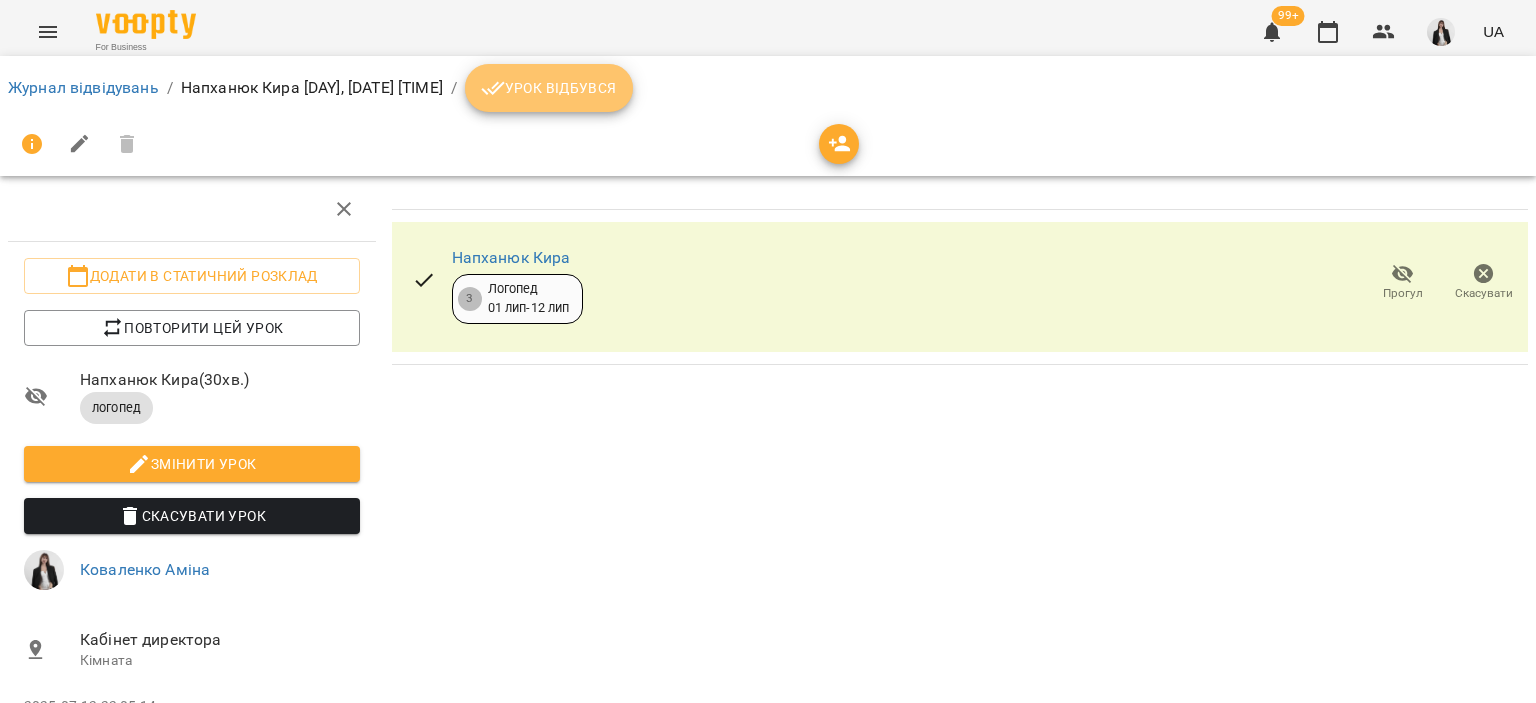 click on "Урок відбувся" at bounding box center [549, 88] 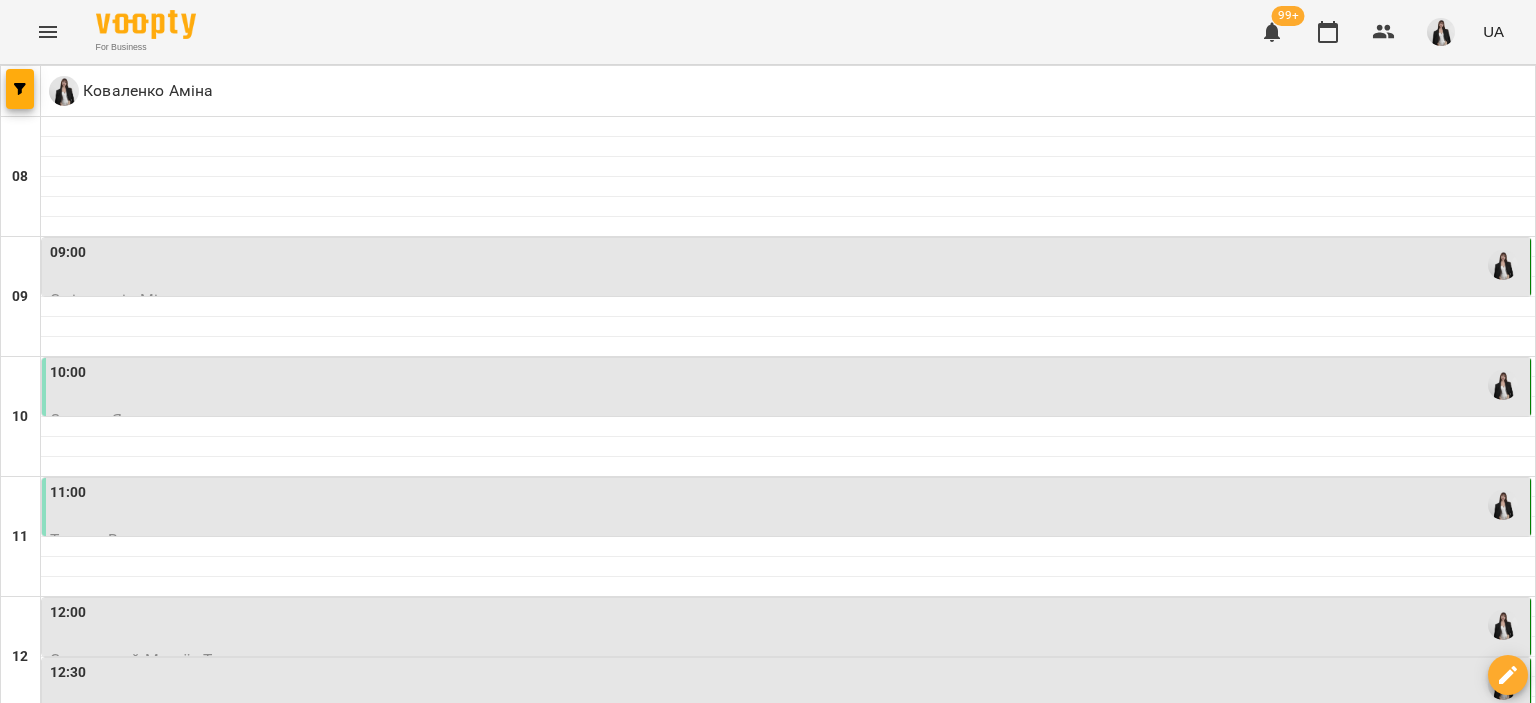scroll, scrollTop: 679, scrollLeft: 0, axis: vertical 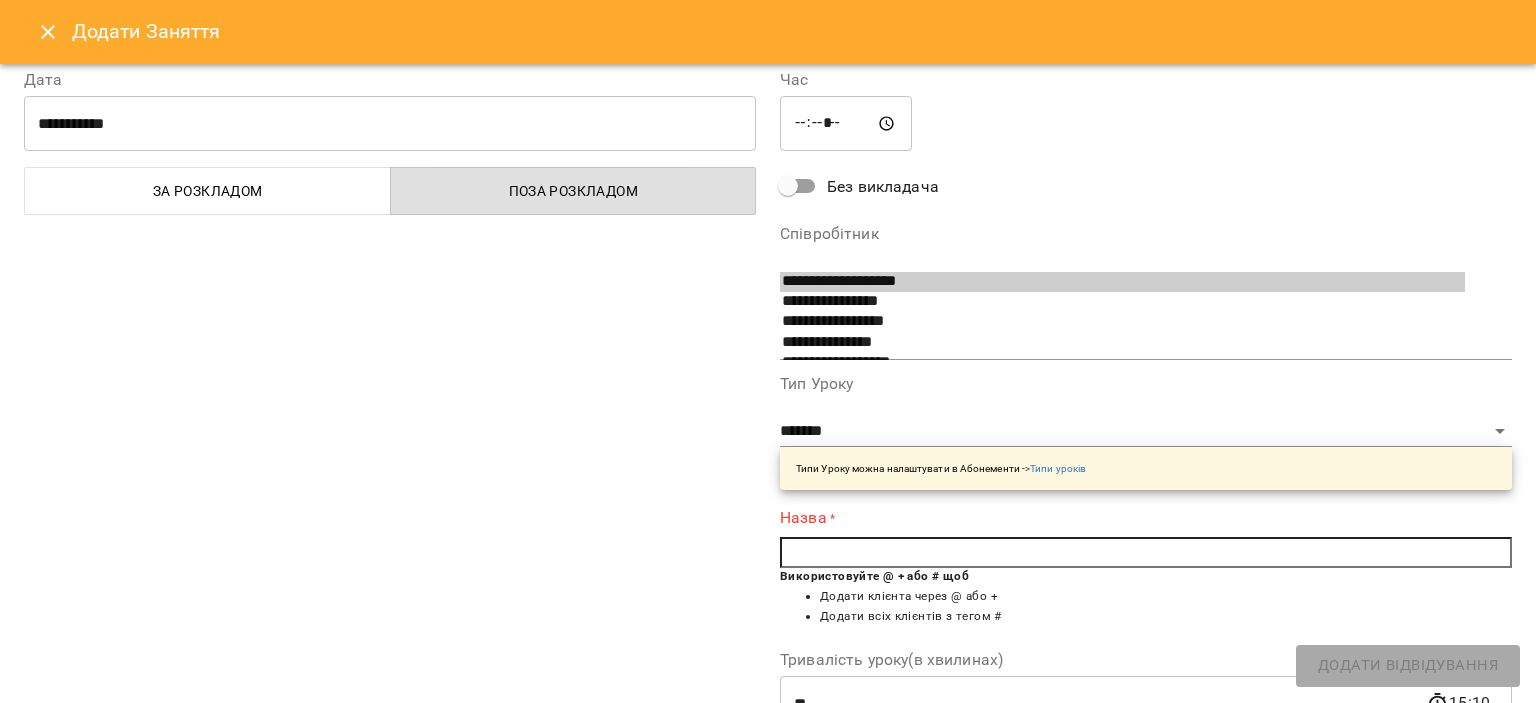 click at bounding box center (1146, 553) 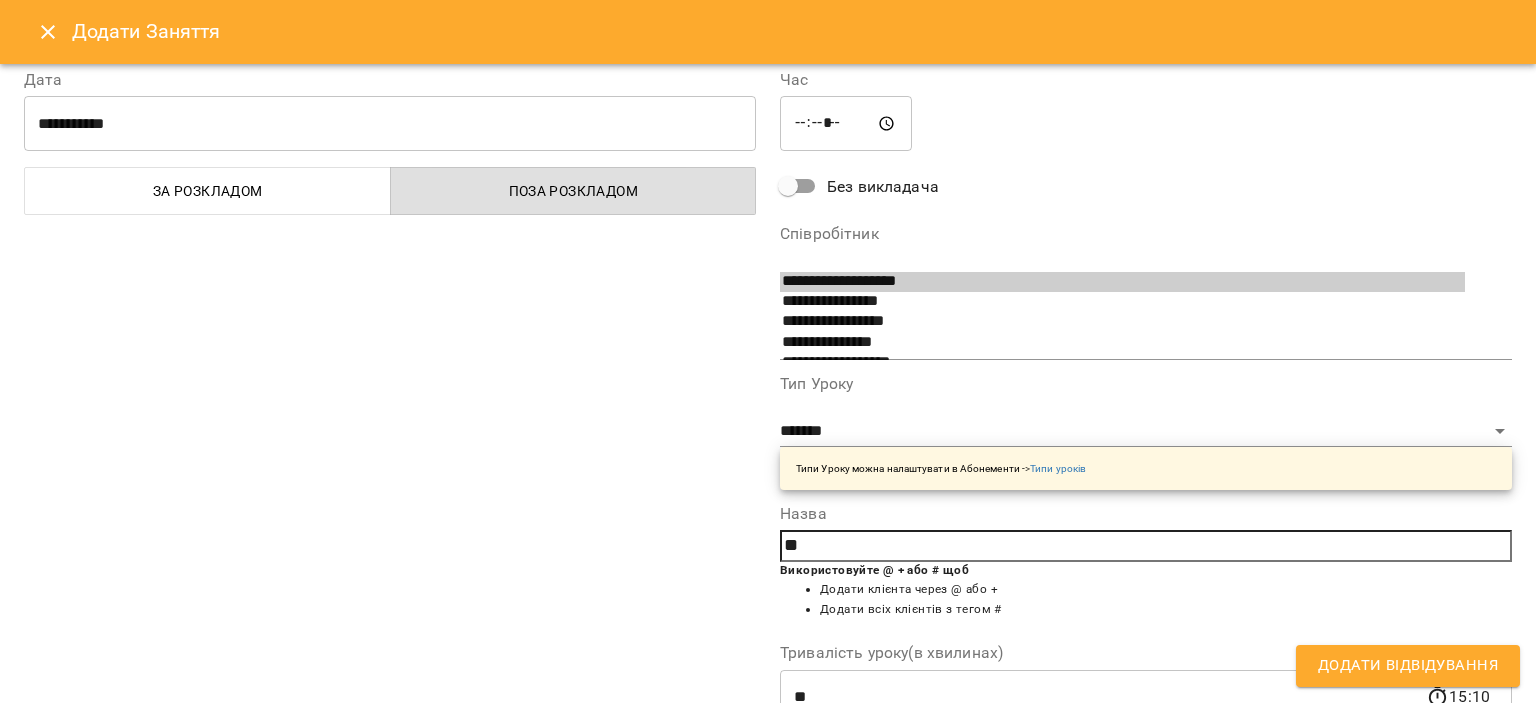 type on "*" 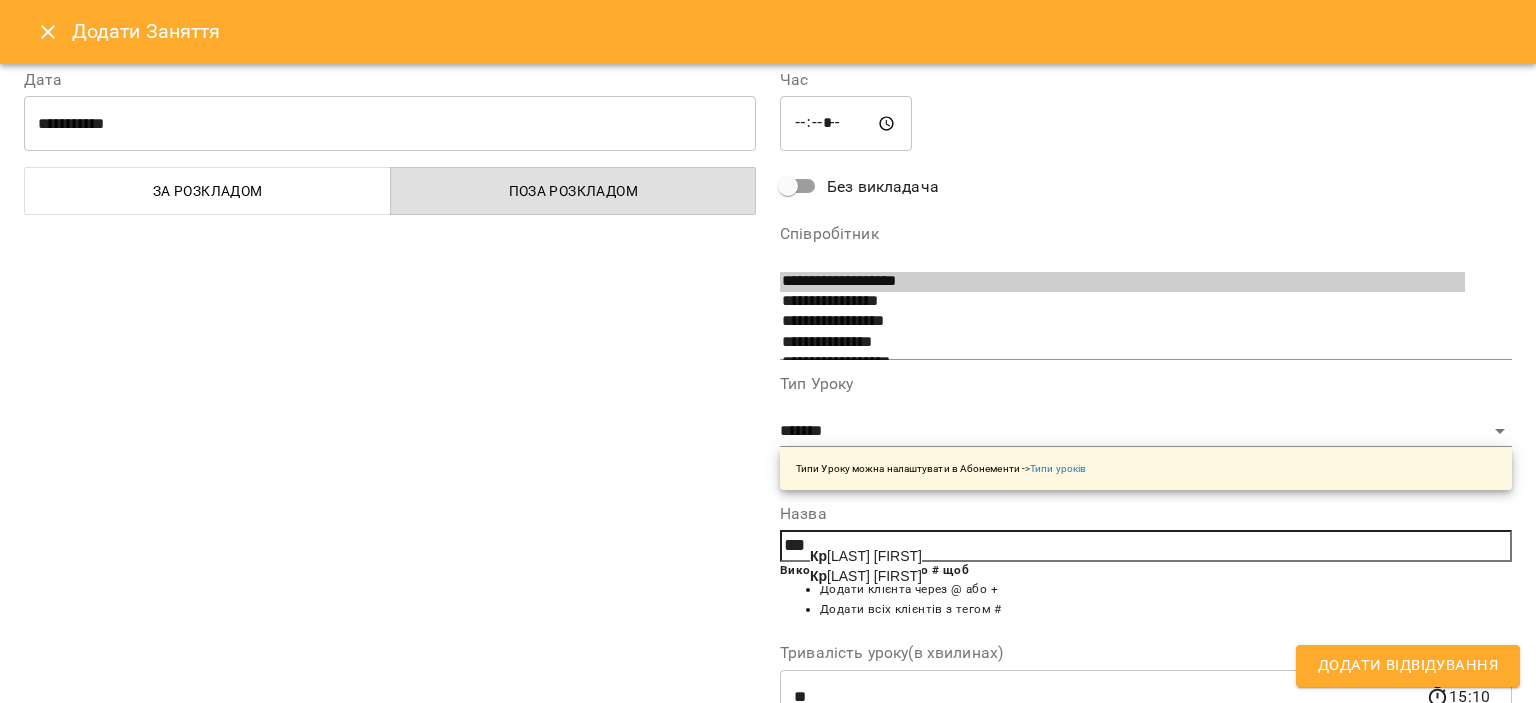 click on "[LAST] [FIRST]" at bounding box center (866, 576) 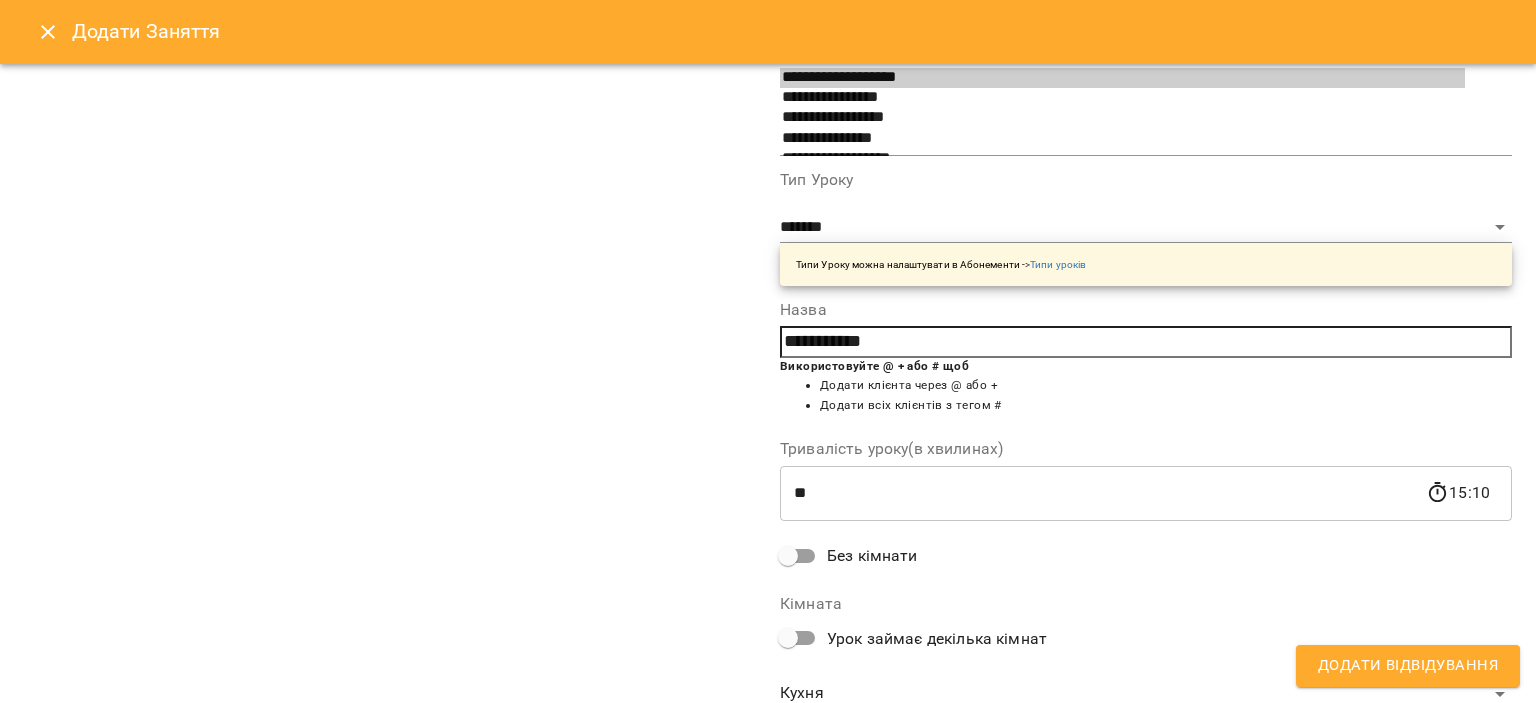 scroll, scrollTop: 295, scrollLeft: 0, axis: vertical 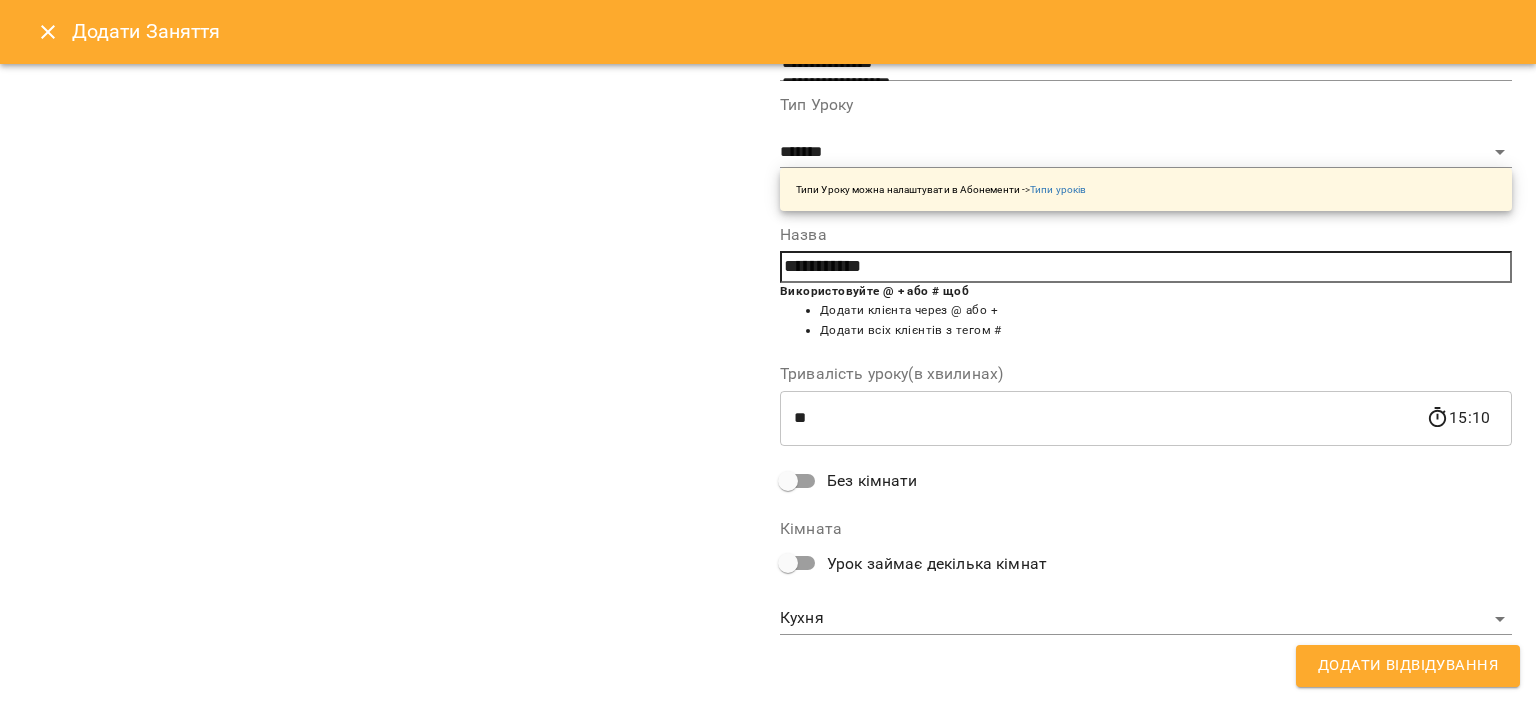 click on "**********" at bounding box center (768, 905) 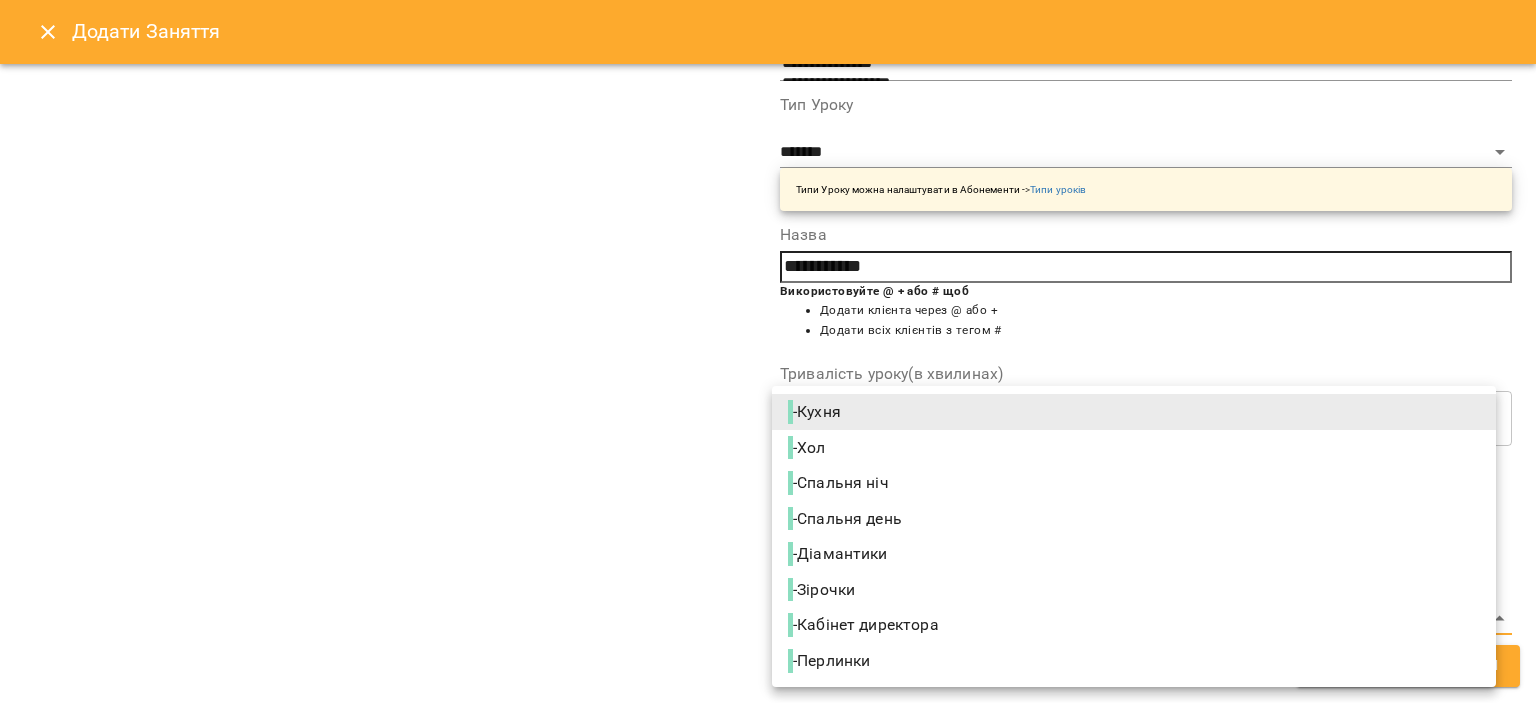 click on "-  Кабінет директора" at bounding box center (865, 625) 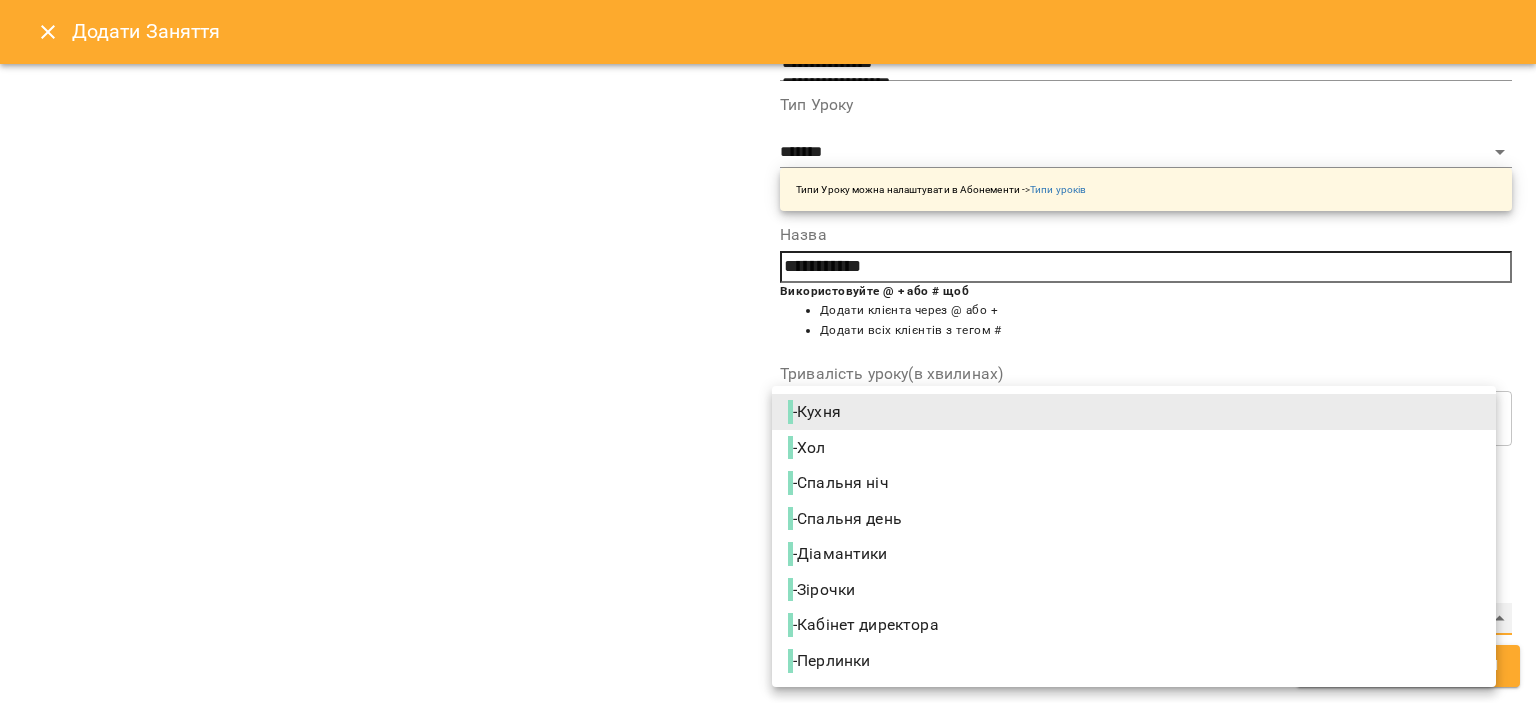 type on "**********" 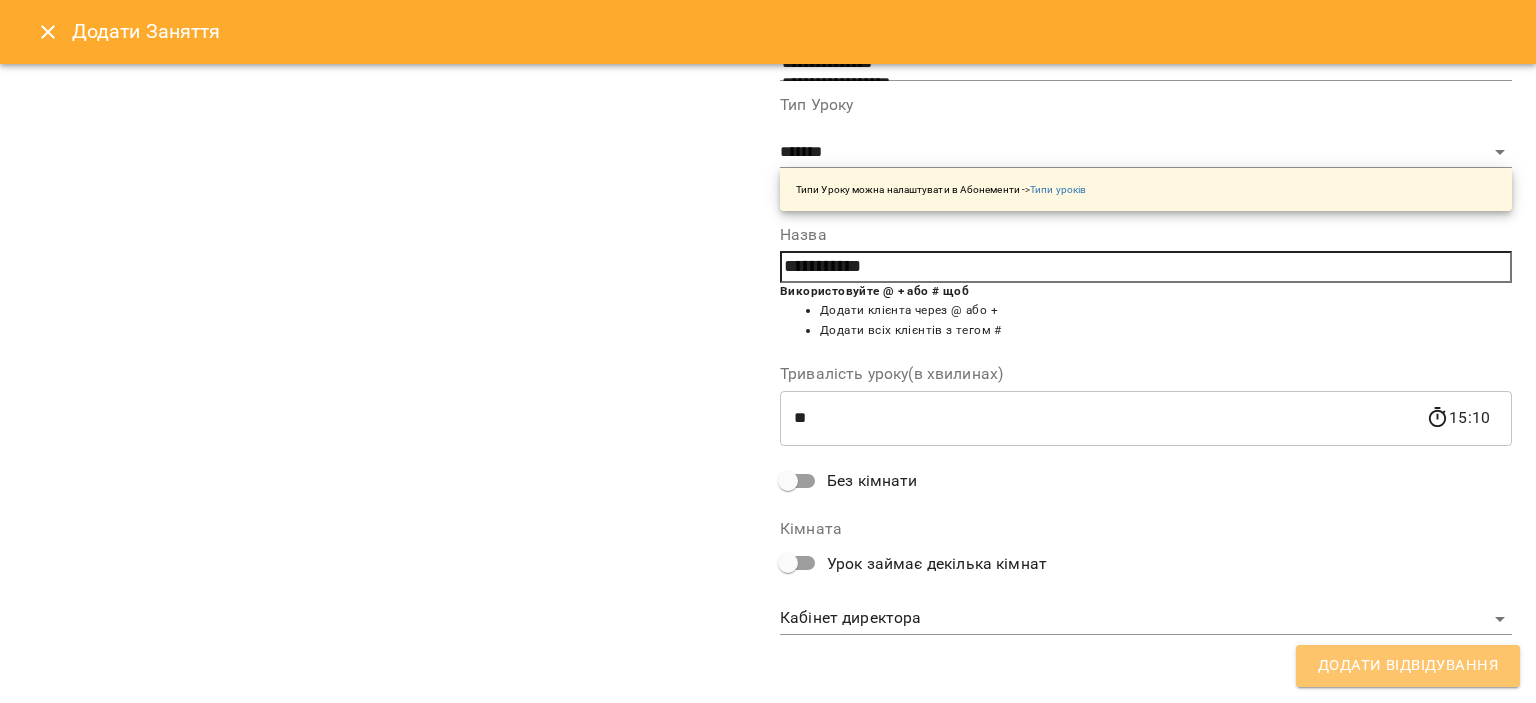 click on "Додати Відвідування" at bounding box center [1408, 666] 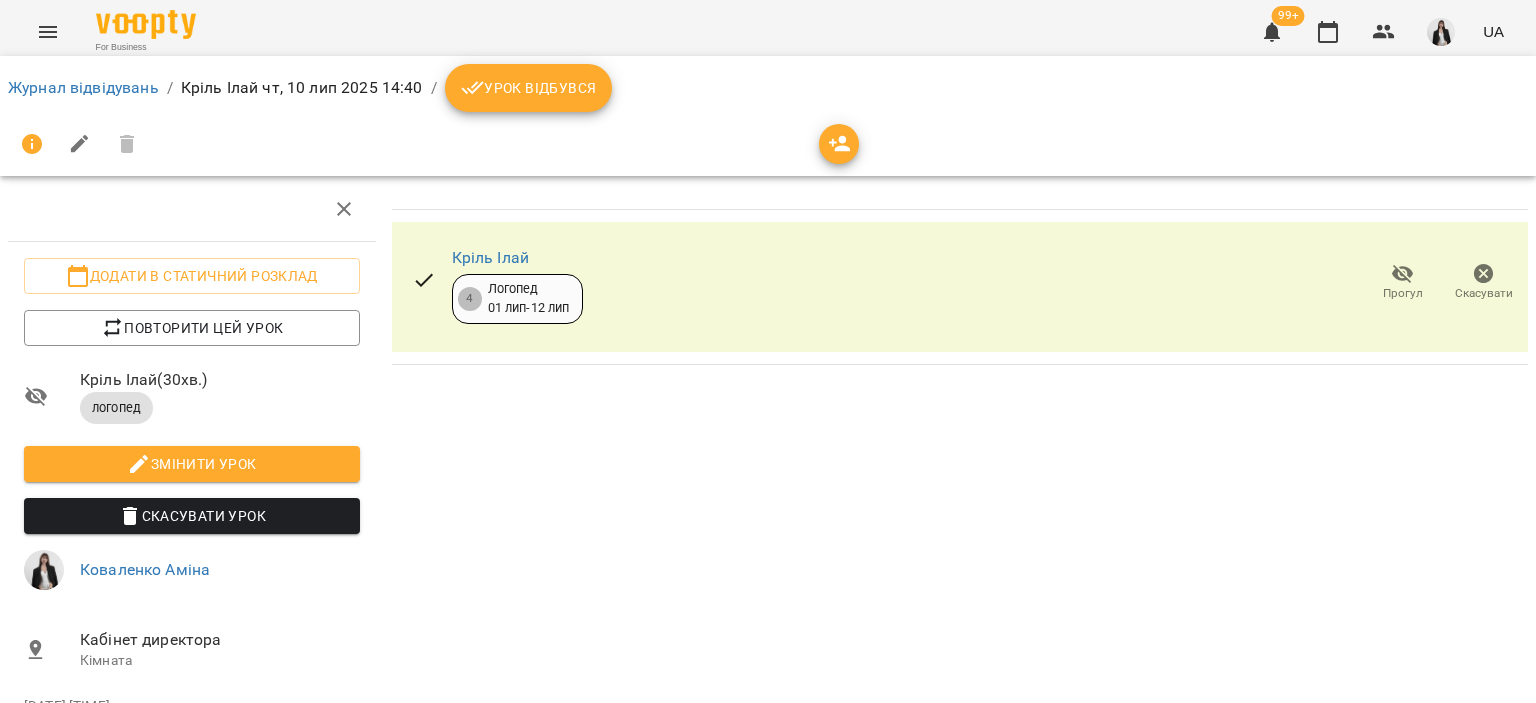 click on "Урок відбувся" at bounding box center (529, 88) 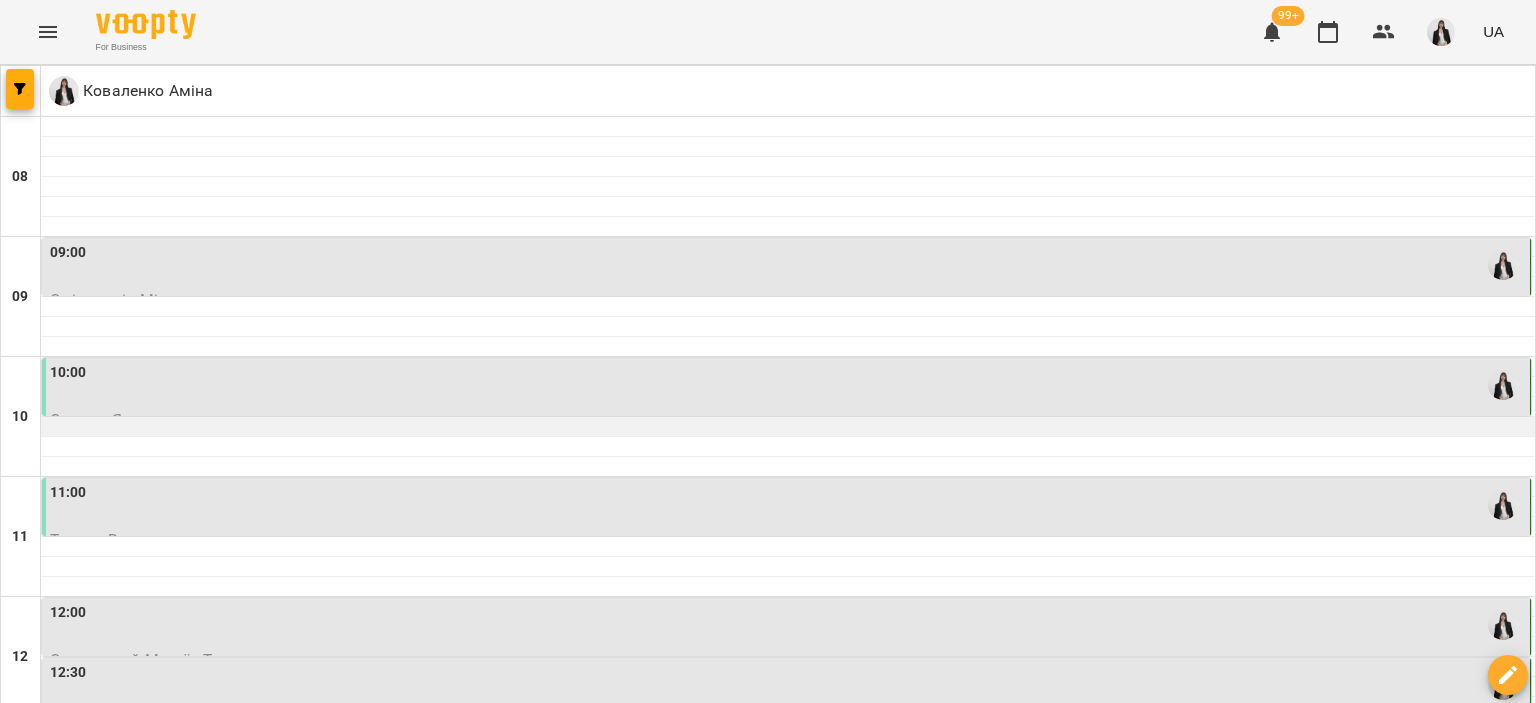 scroll, scrollTop: 935, scrollLeft: 0, axis: vertical 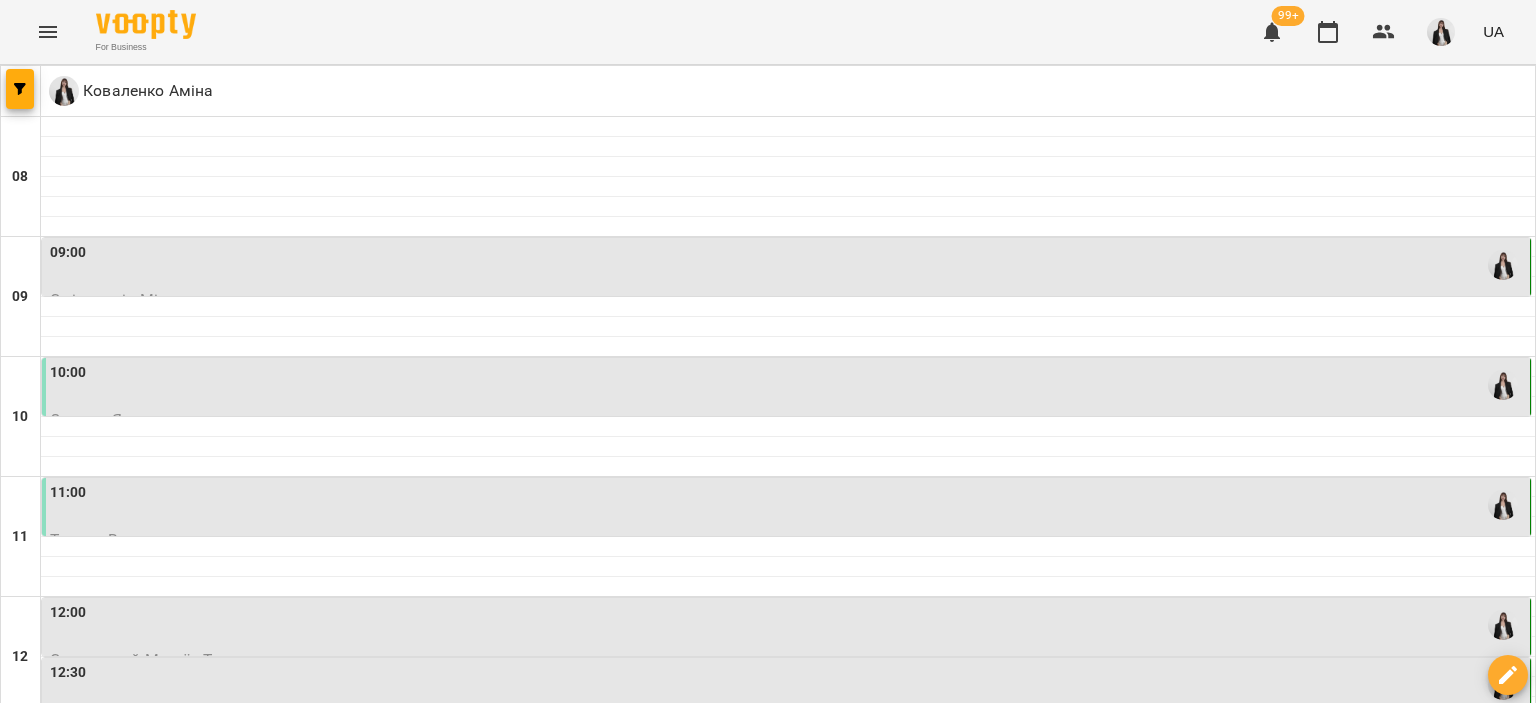 click at bounding box center [788, 1187] 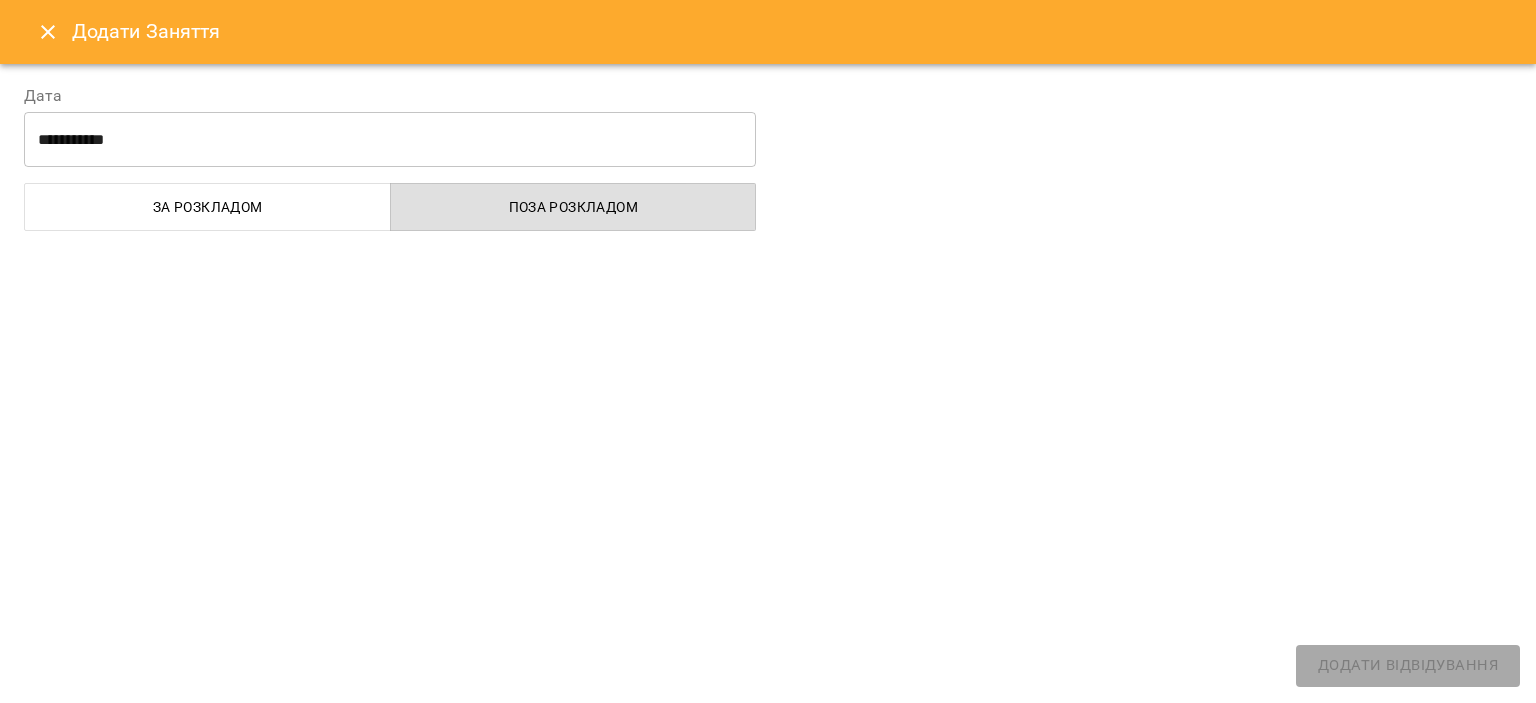 select on "**********" 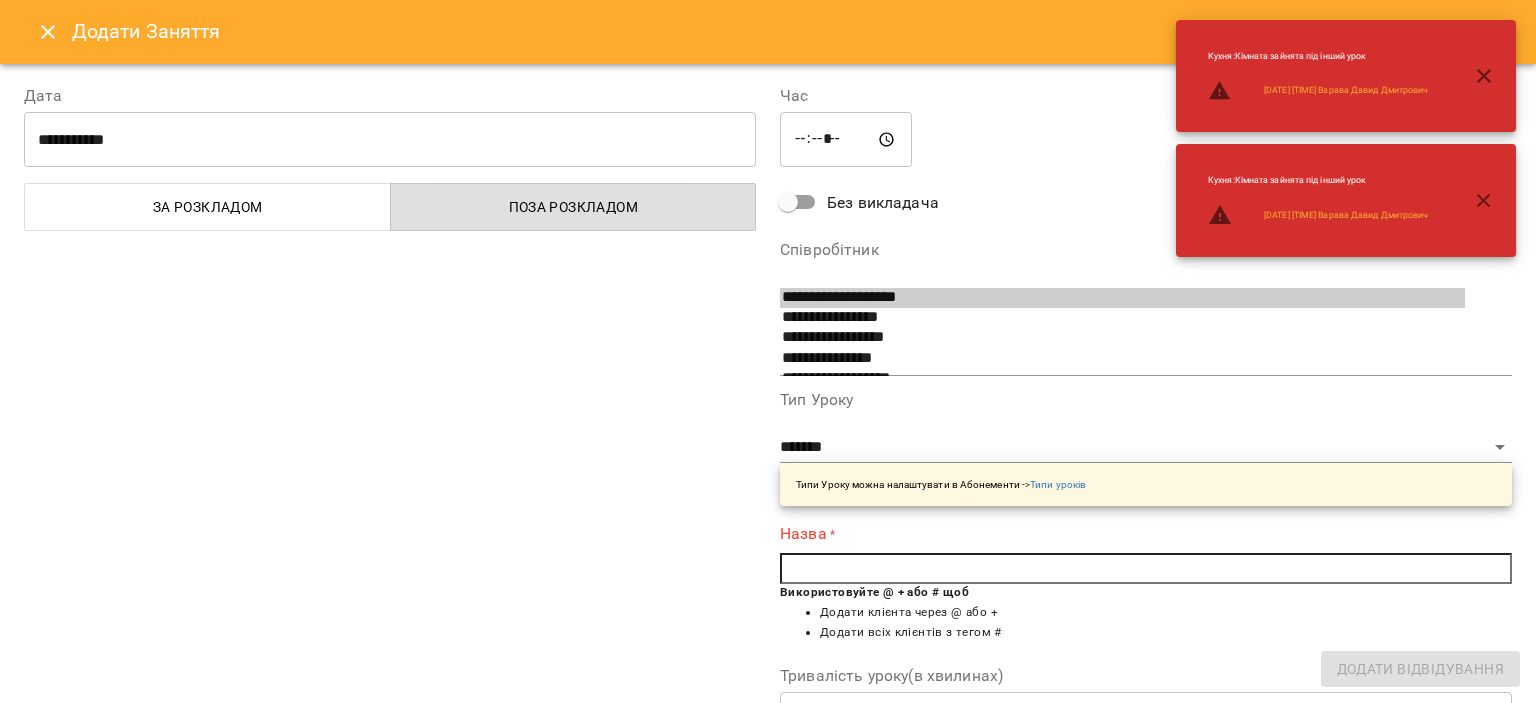 scroll, scrollTop: 301, scrollLeft: 0, axis: vertical 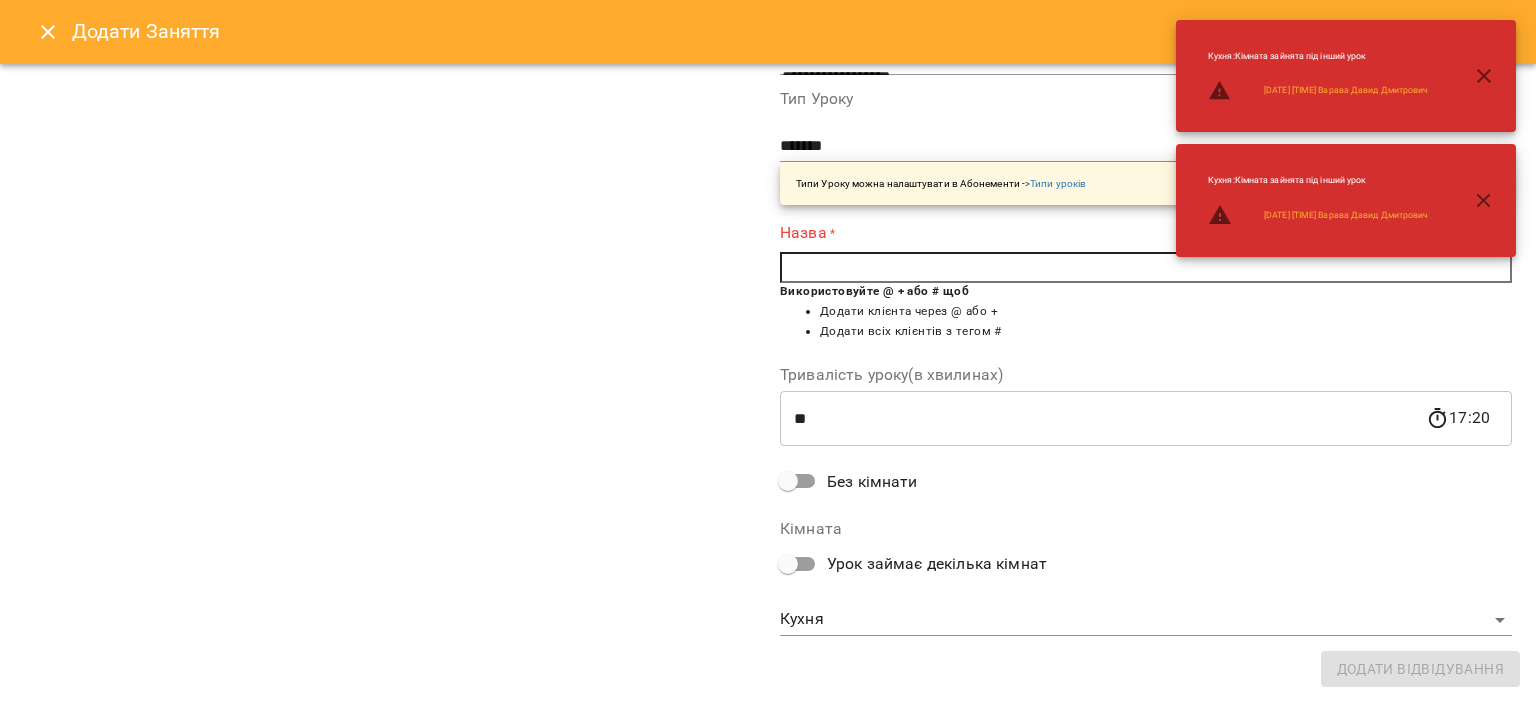 click on "**********" at bounding box center [768, 905] 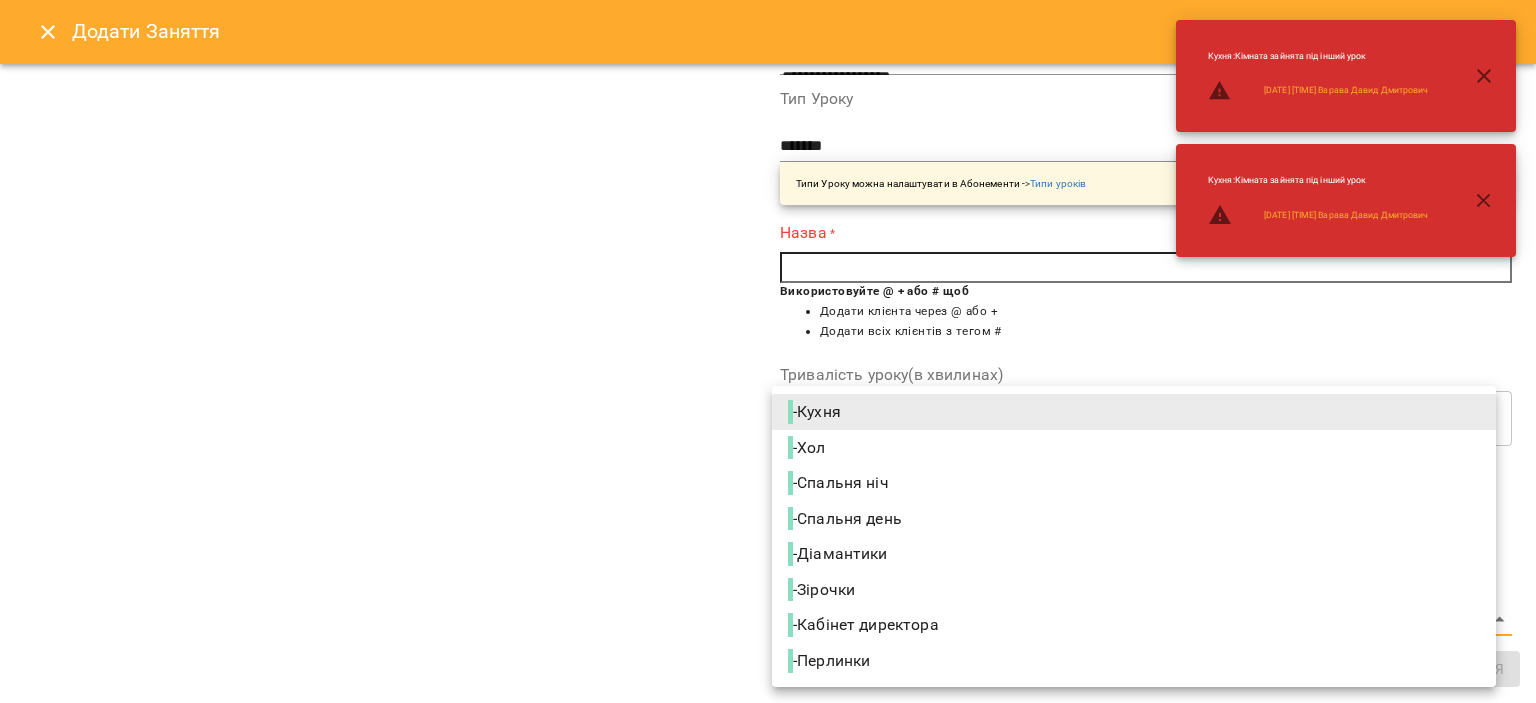 click on "-  Кабінет директора" at bounding box center [865, 625] 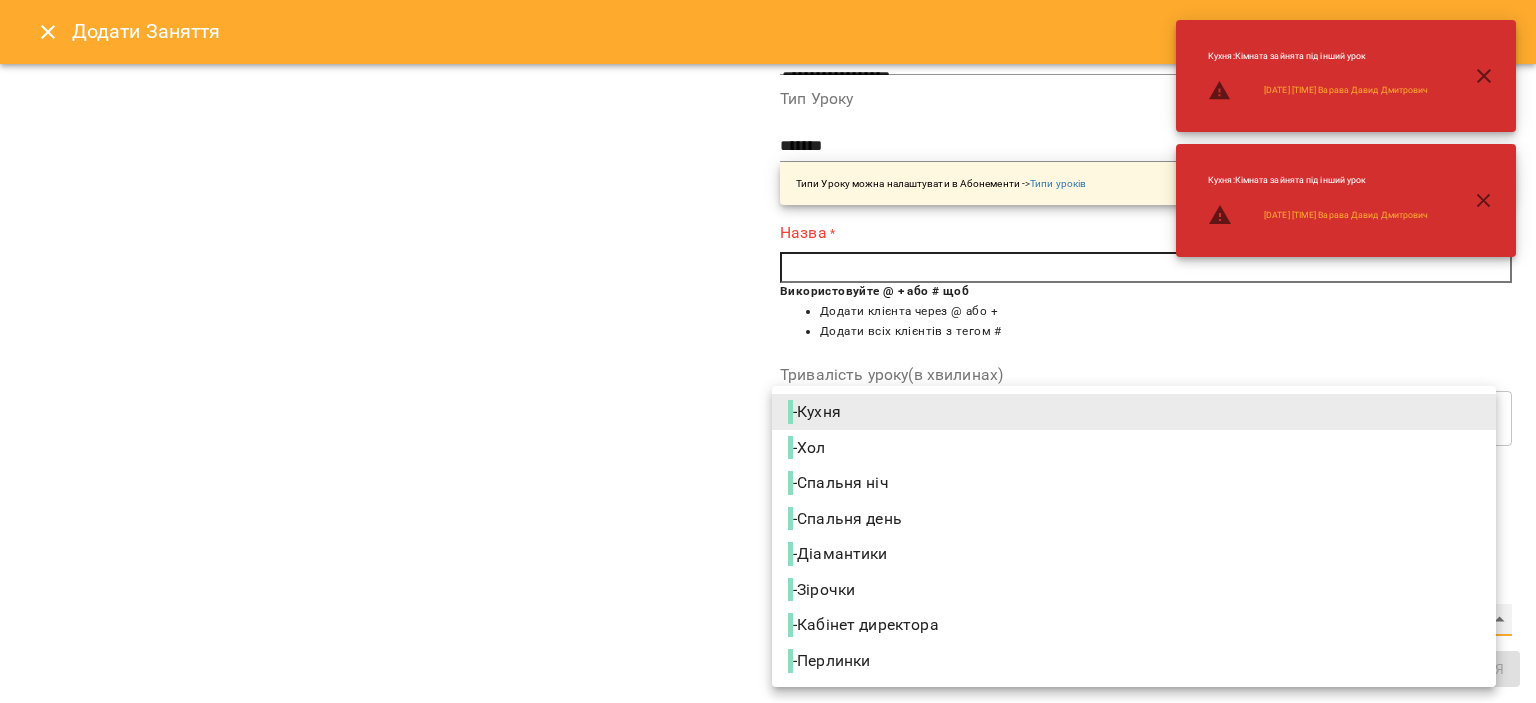 type on "**********" 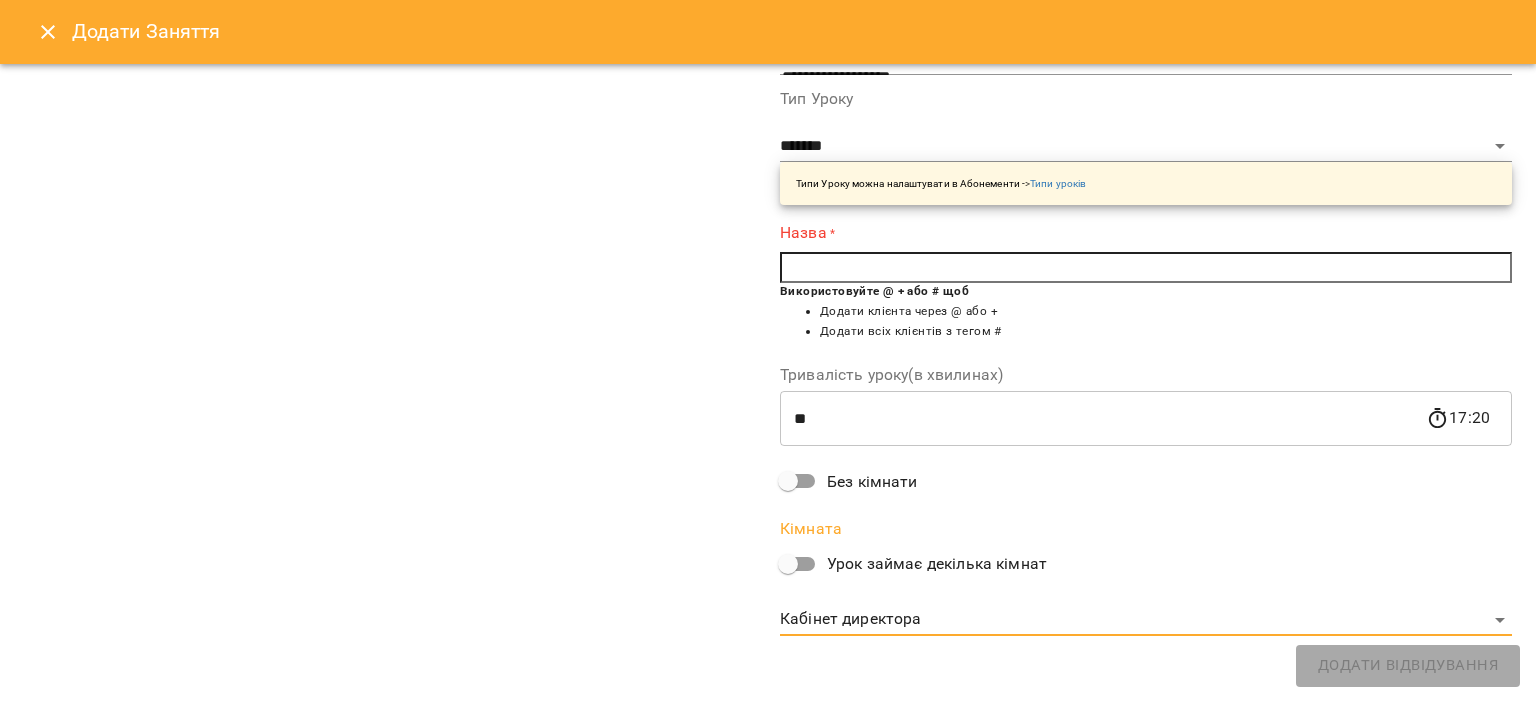 click at bounding box center (1146, 268) 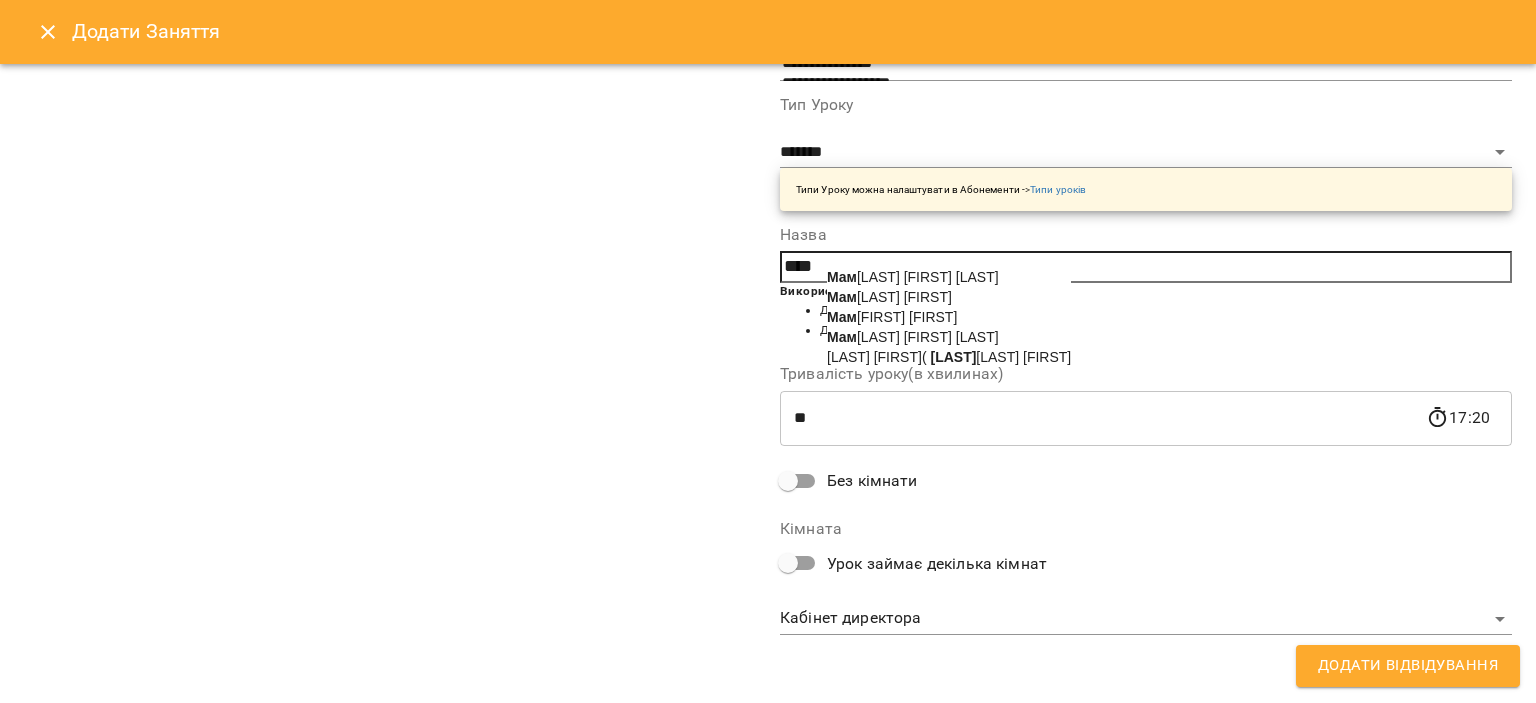 scroll, scrollTop: 295, scrollLeft: 0, axis: vertical 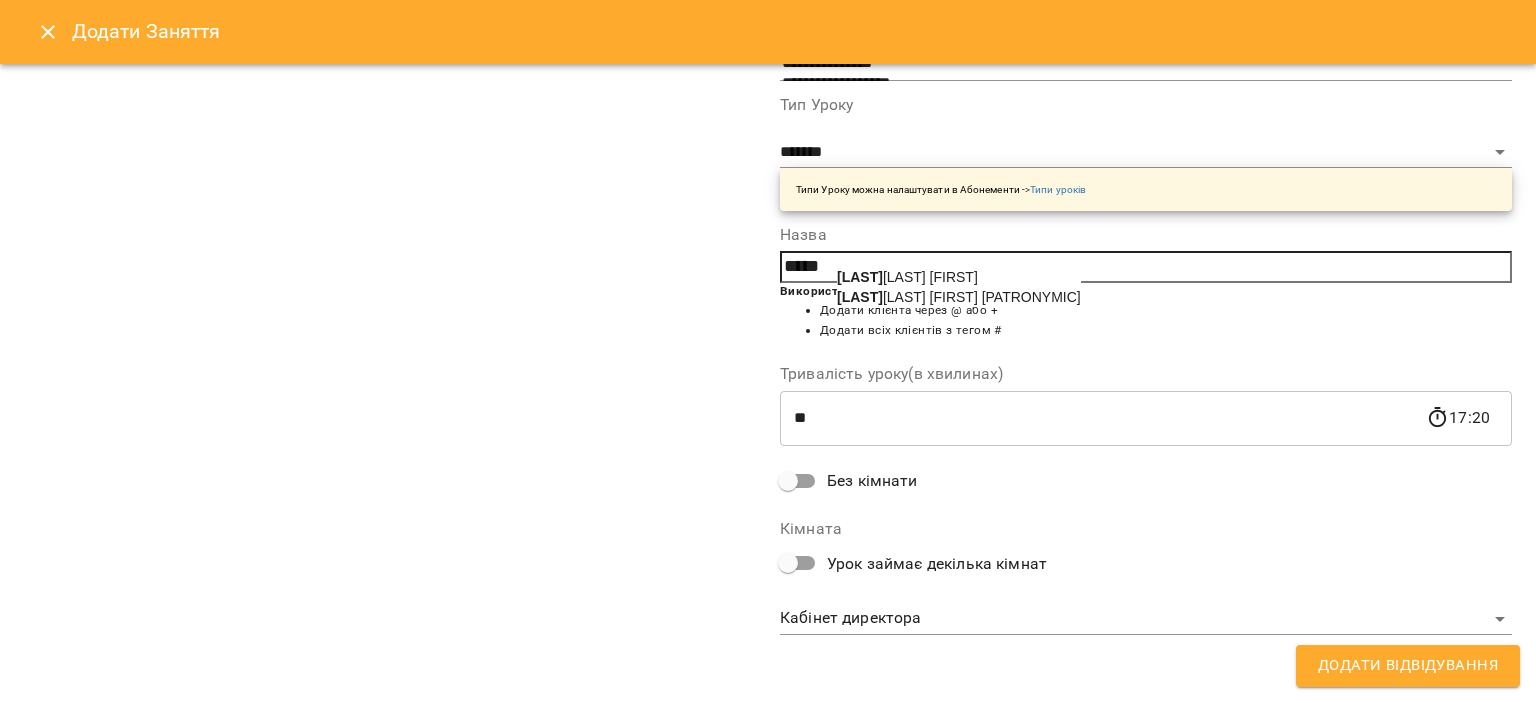 click on "[LAST] [FIRST] [PATRONYMIC]" at bounding box center [959, 297] 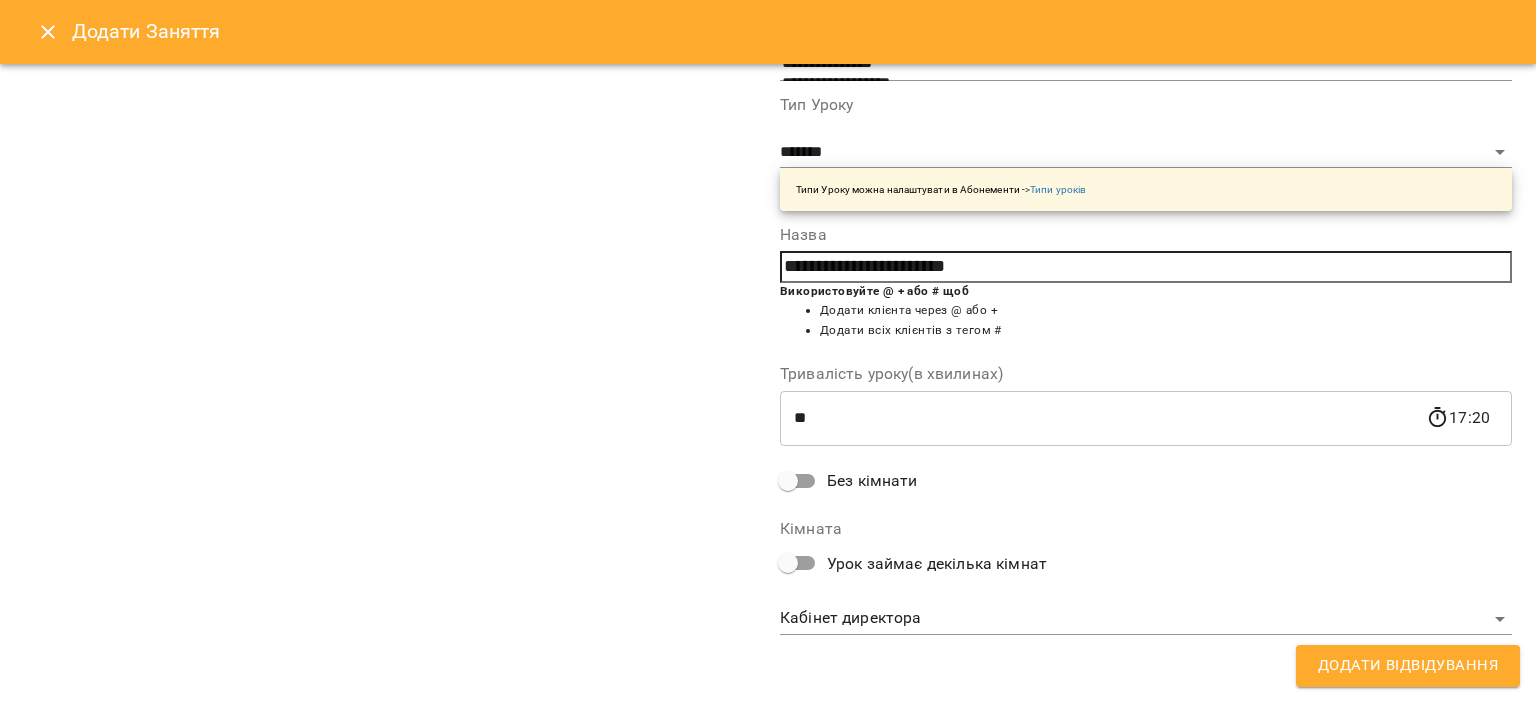 click on "Додати Відвідування" at bounding box center [1408, 666] 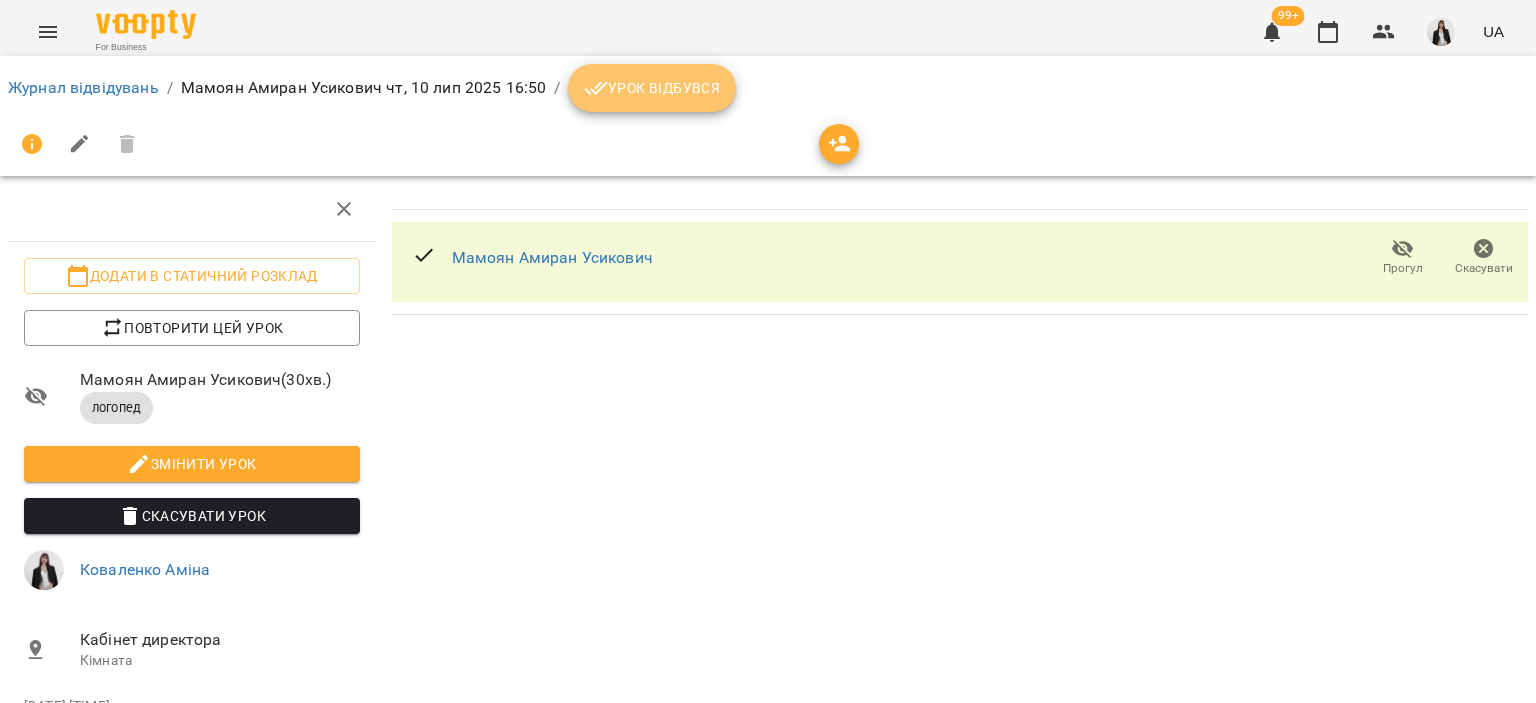 click on "Урок відбувся" at bounding box center [652, 88] 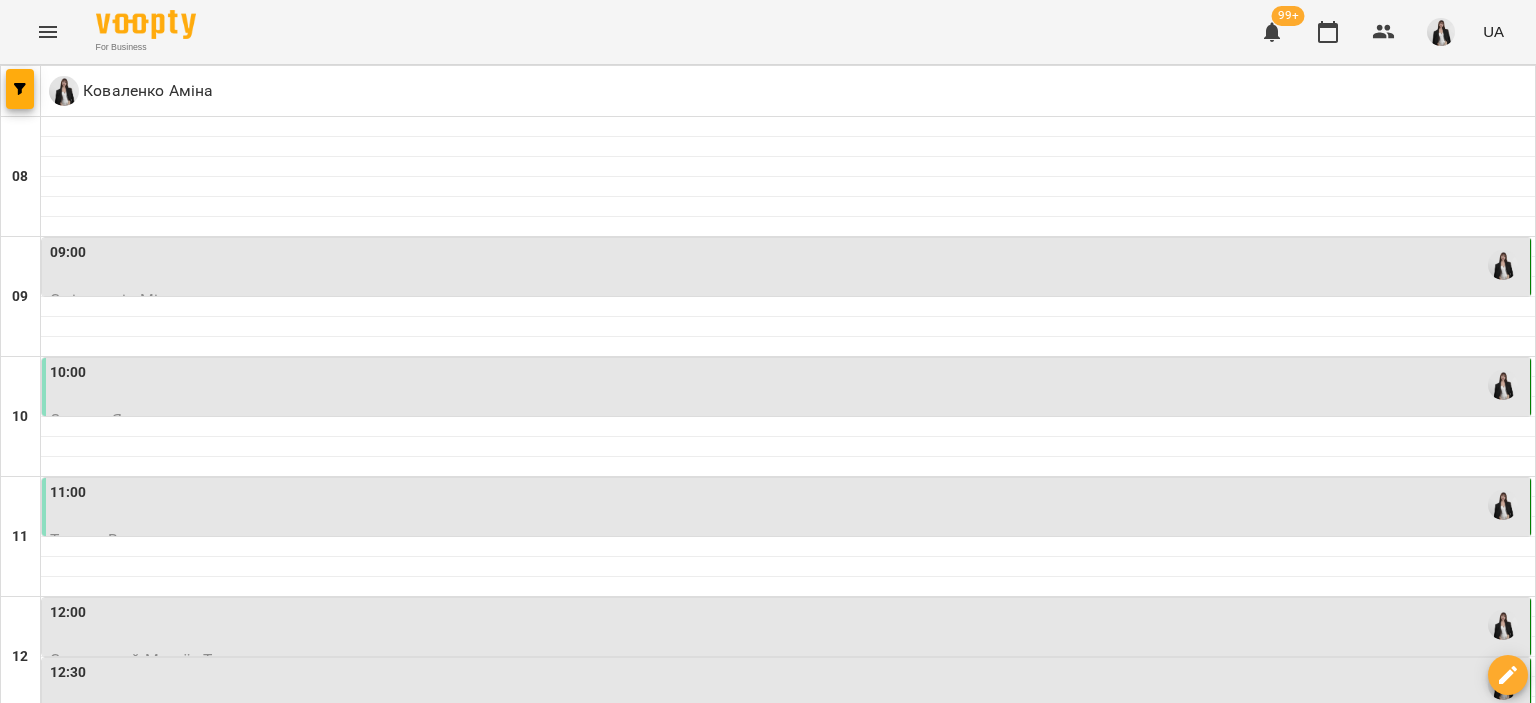 click on "пт" at bounding box center [1071, 1703] 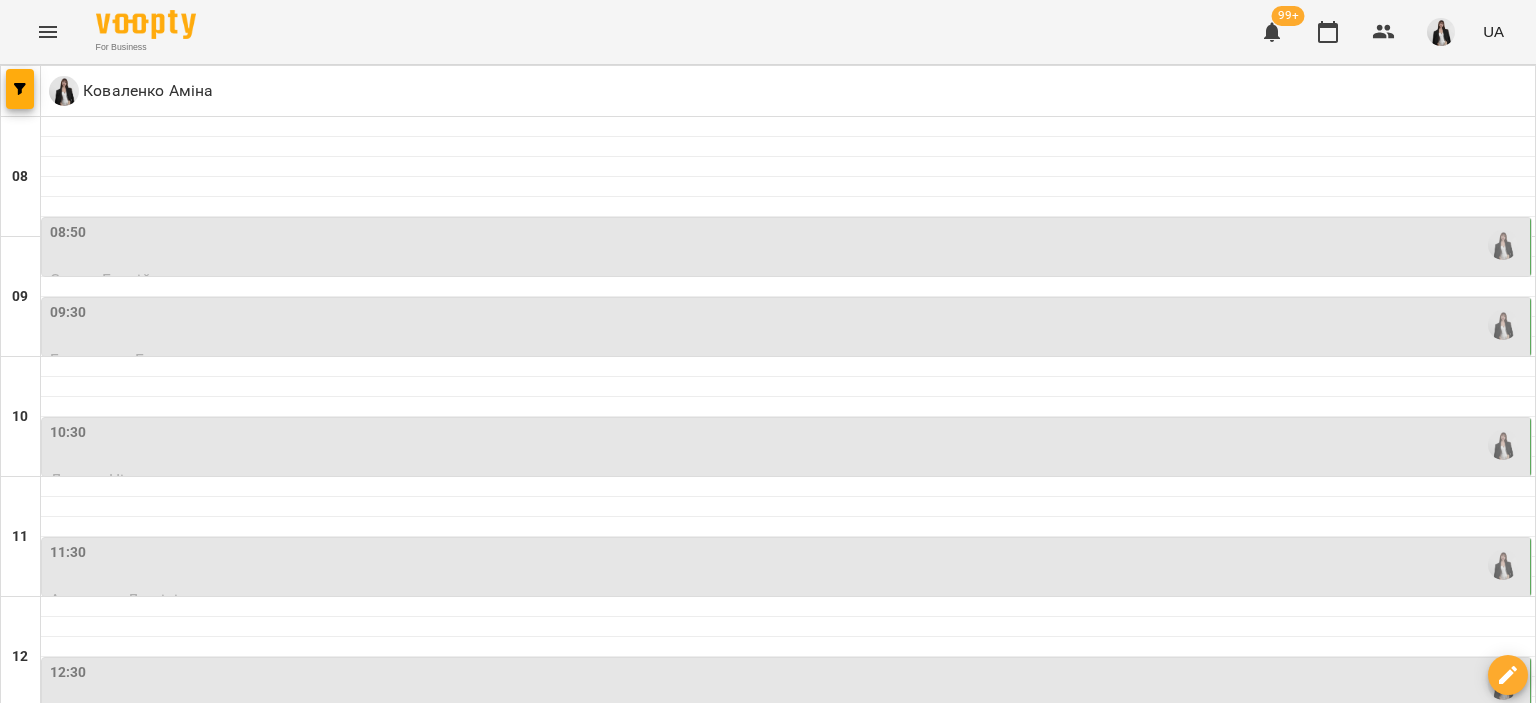 click on "08:50" at bounding box center (788, 245) 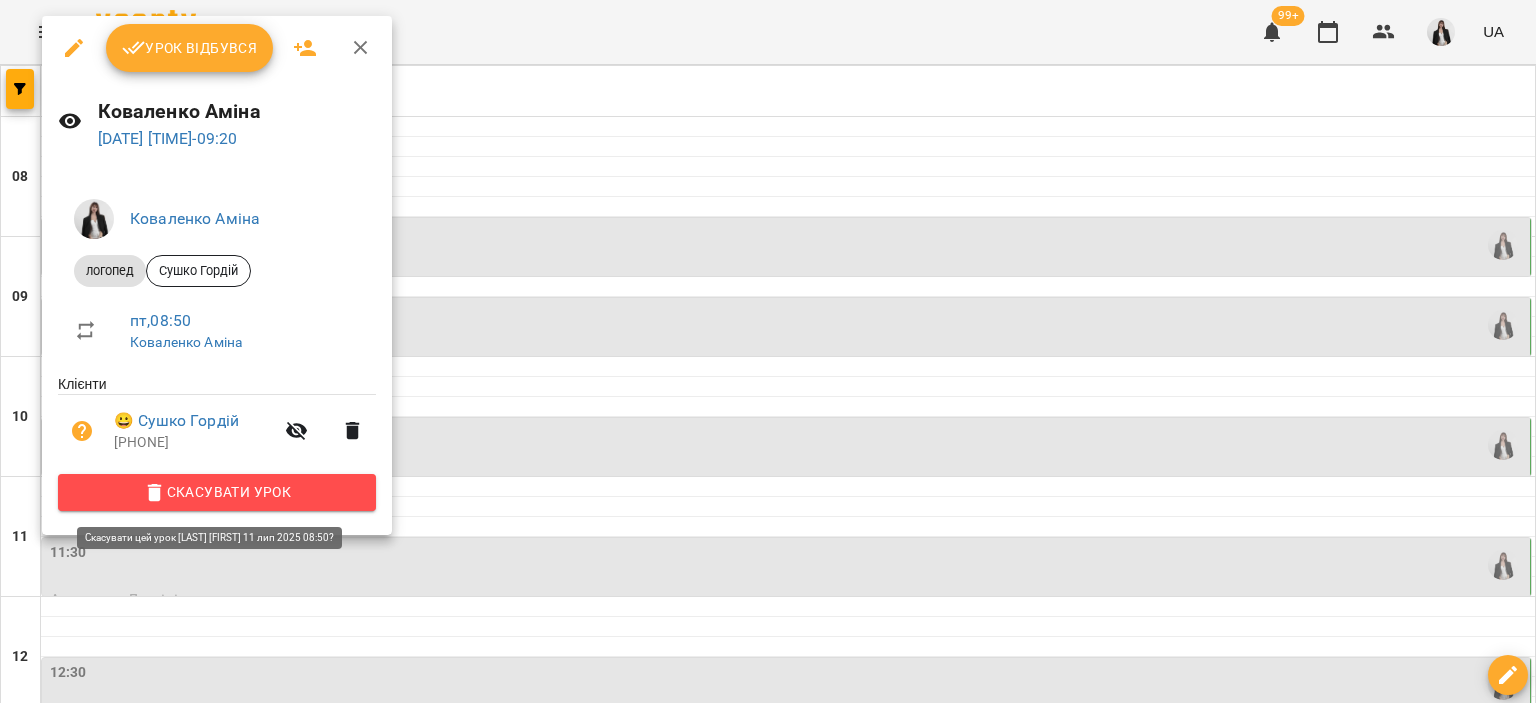 click on "Скасувати Урок" at bounding box center [217, 492] 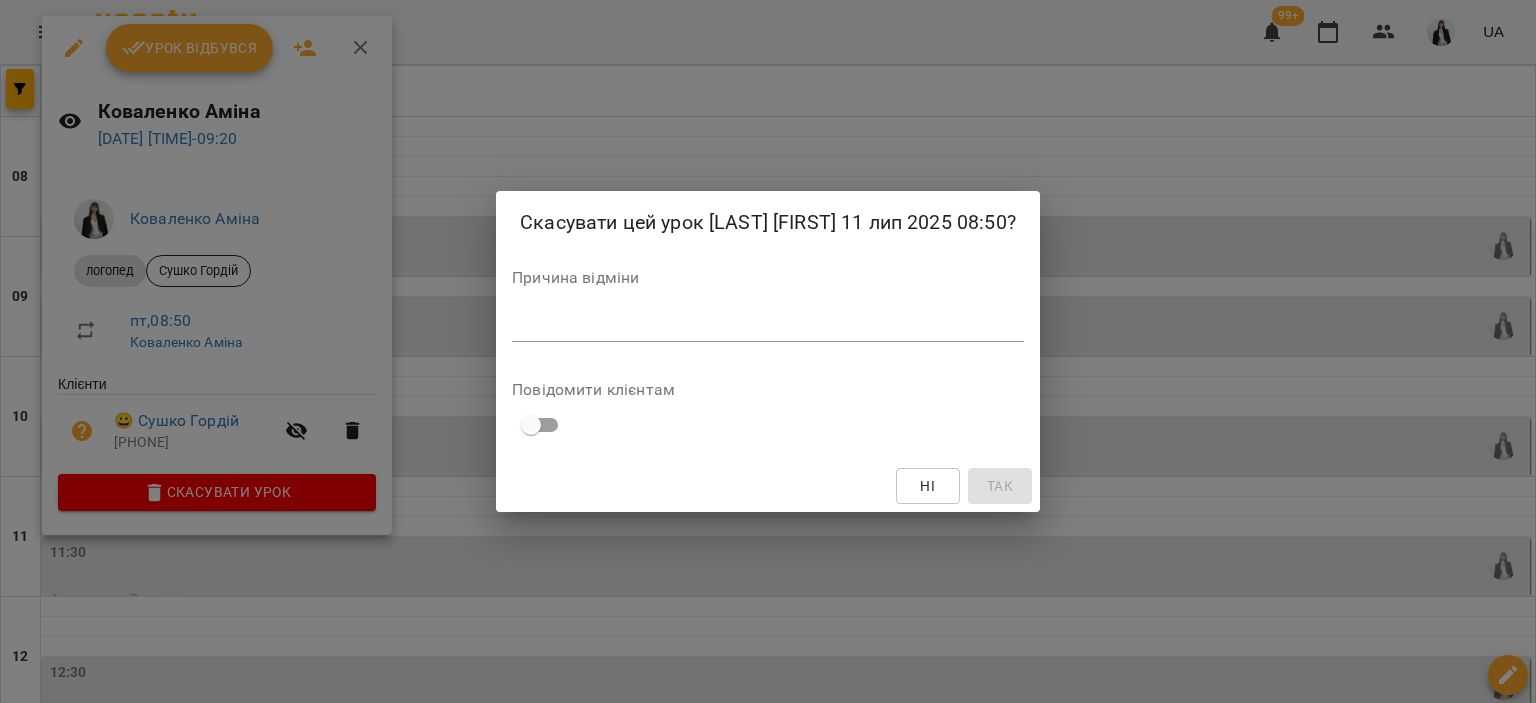 click at bounding box center (768, 325) 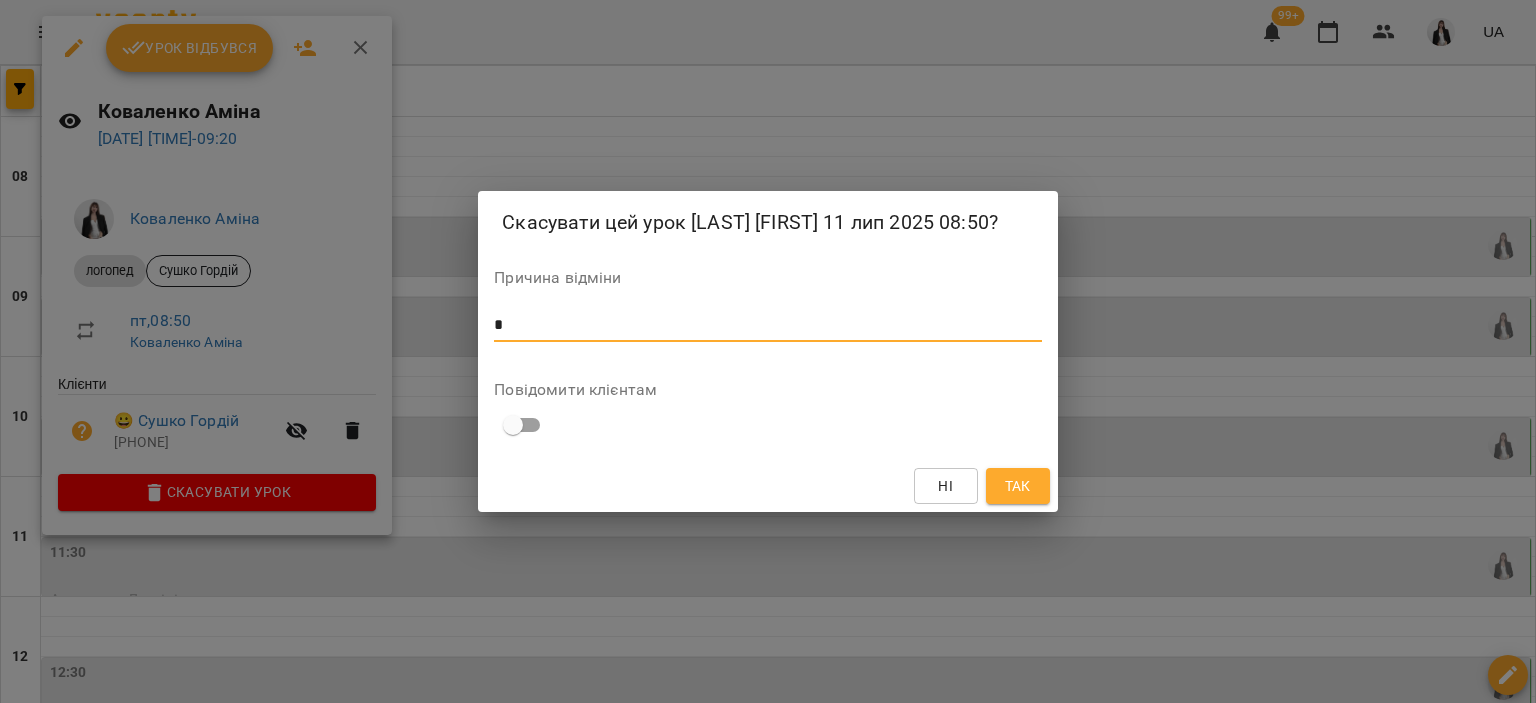 type on "*" 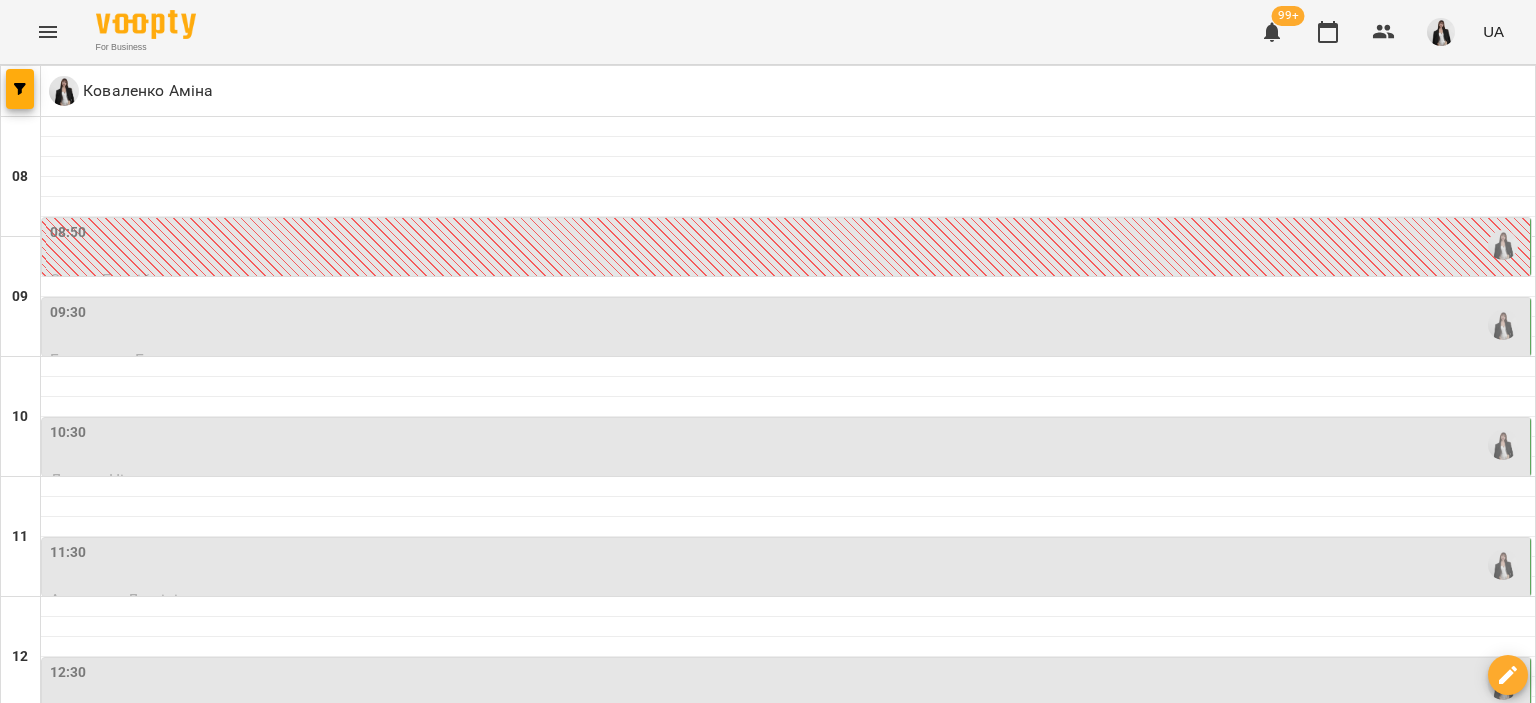 click on "09:30" at bounding box center (788, 325) 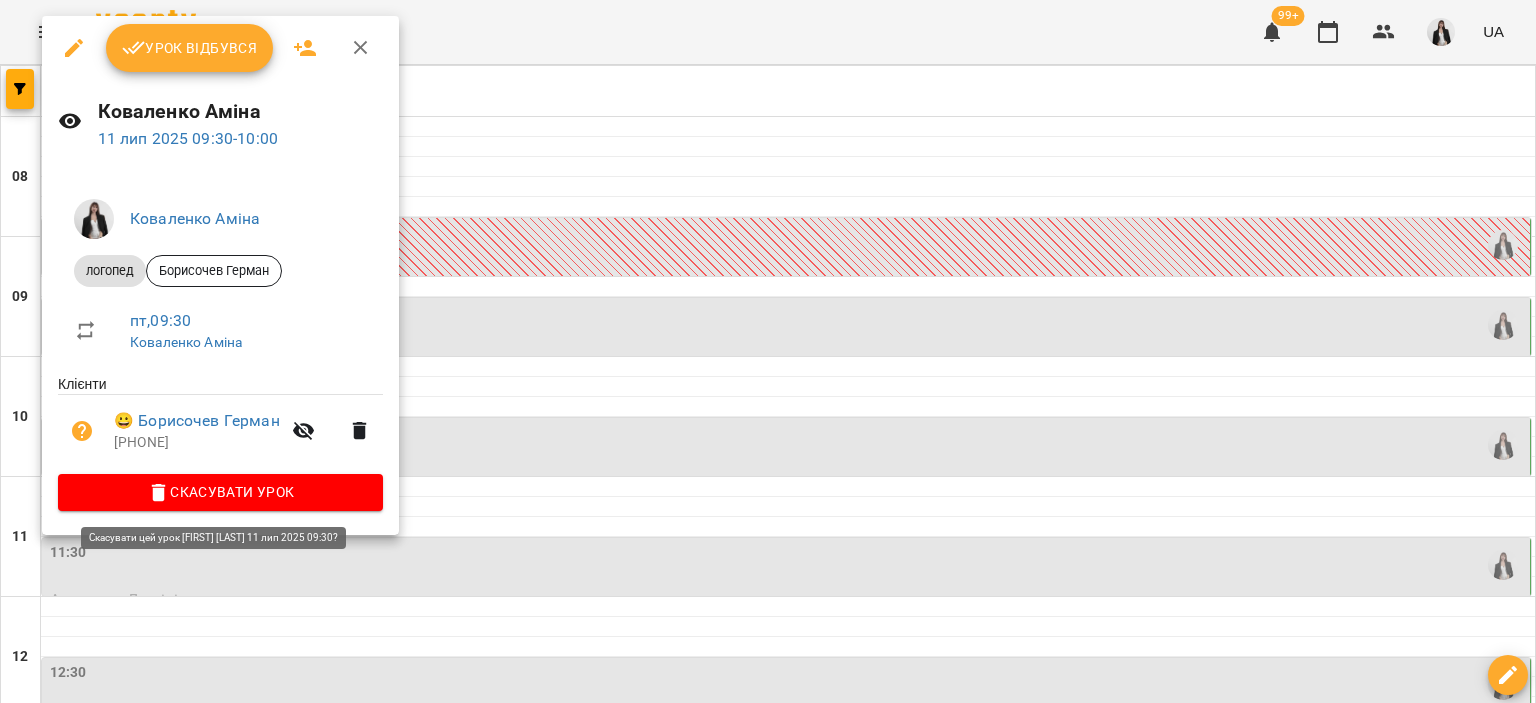 click on "Скасувати Урок" at bounding box center [220, 492] 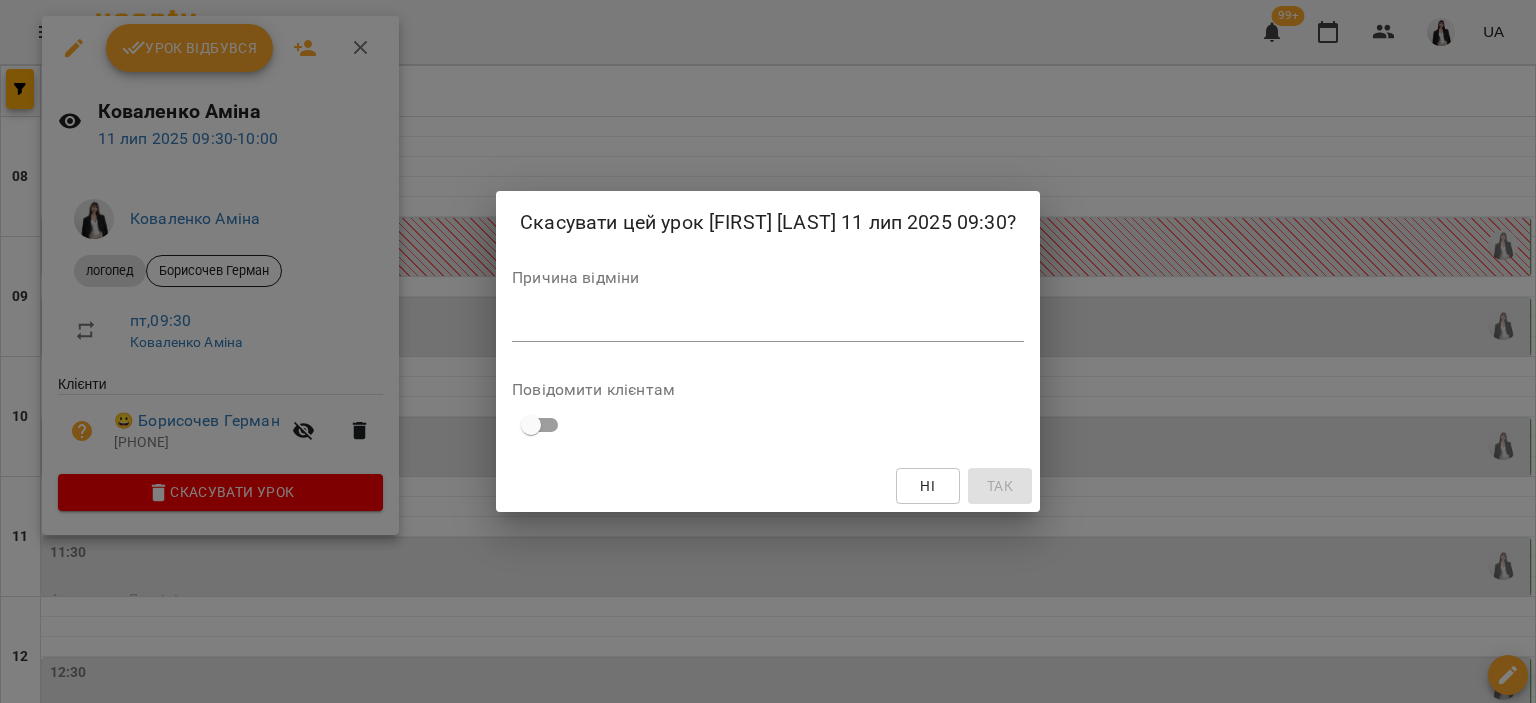 click at bounding box center [768, 325] 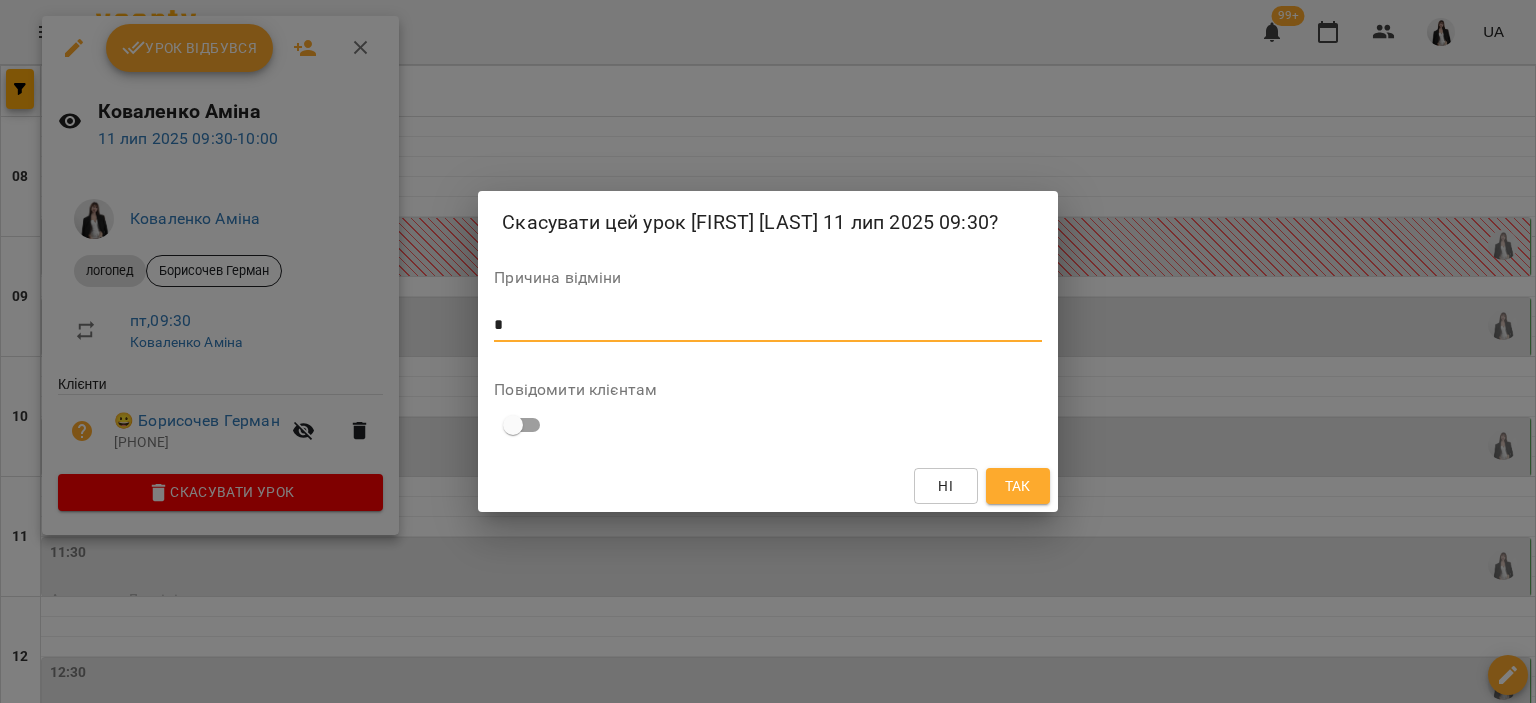 type on "*" 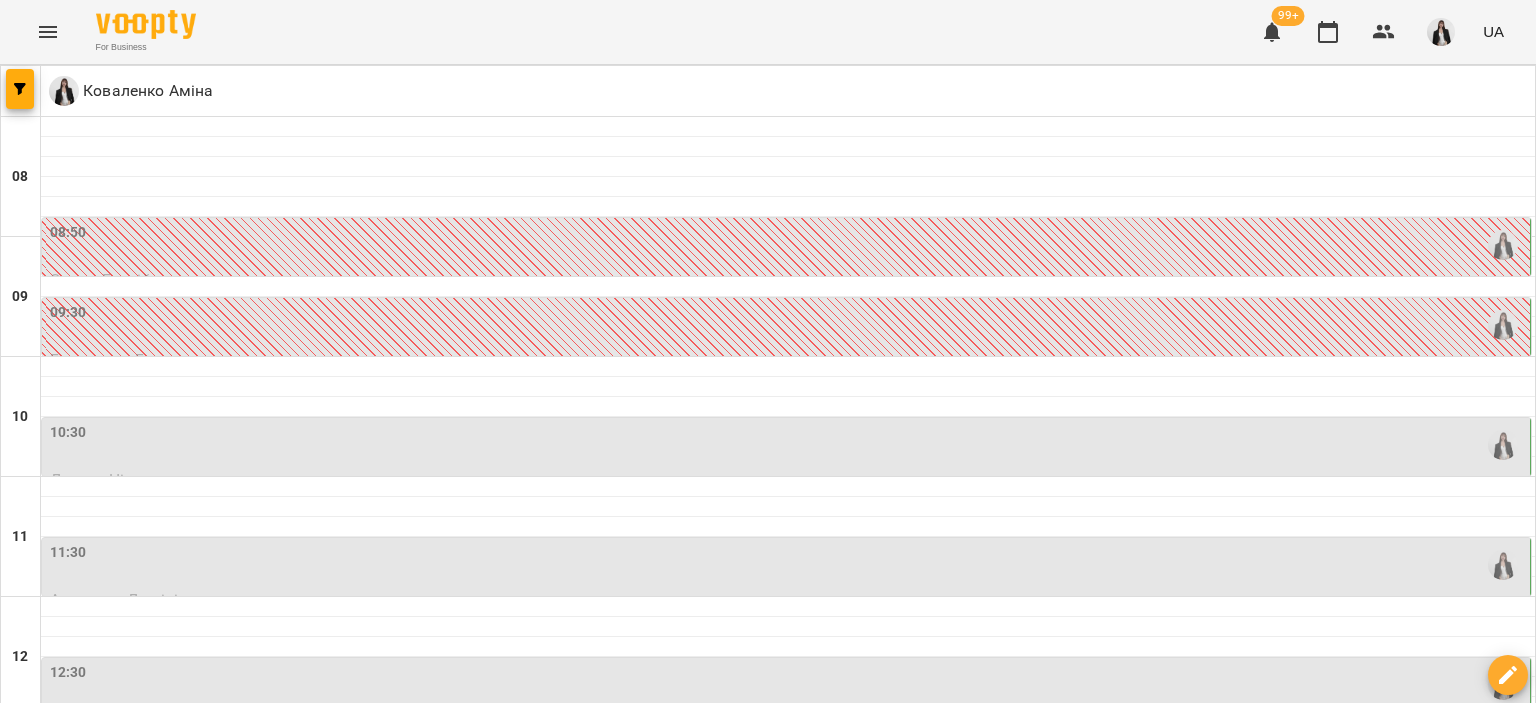 click on "10:30" at bounding box center [788, 445] 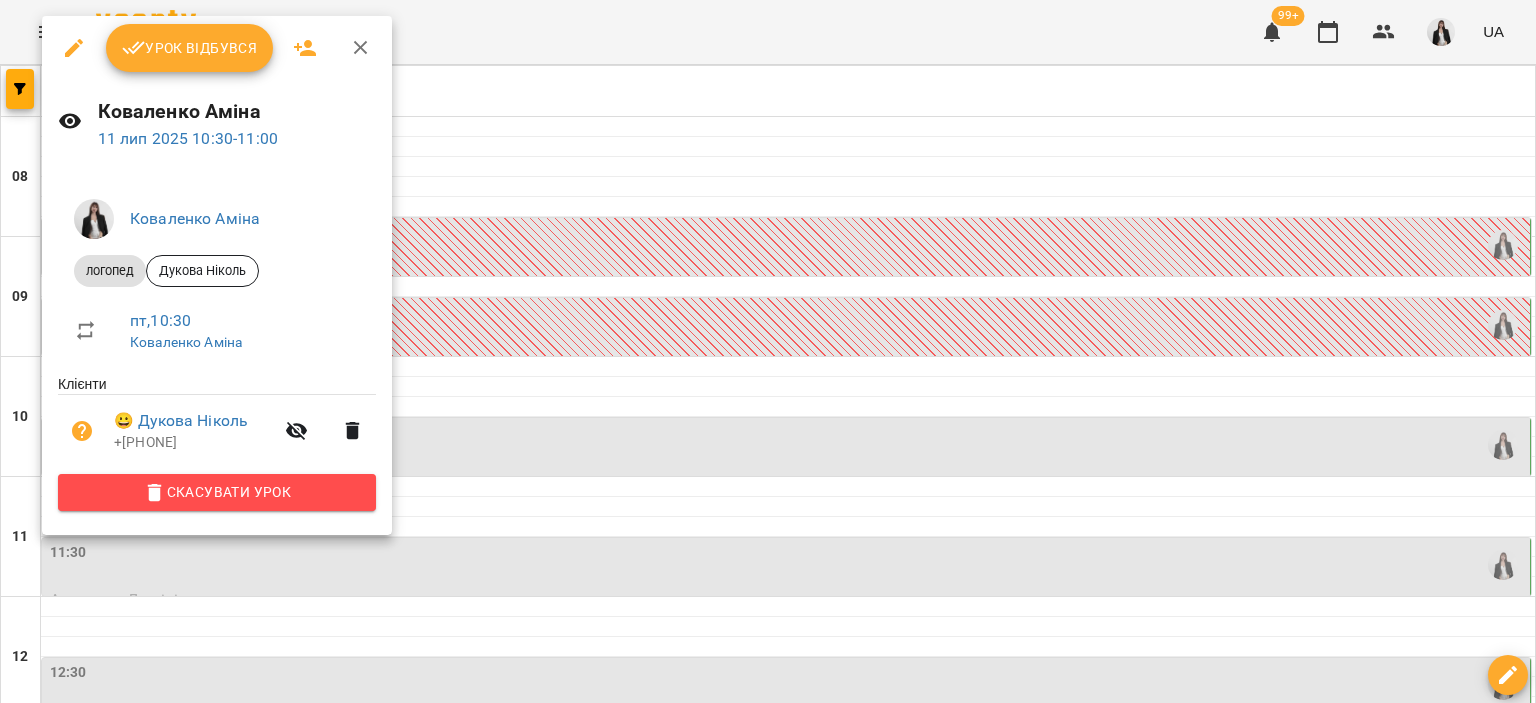 click on "Скасувати Урок" at bounding box center [217, 492] 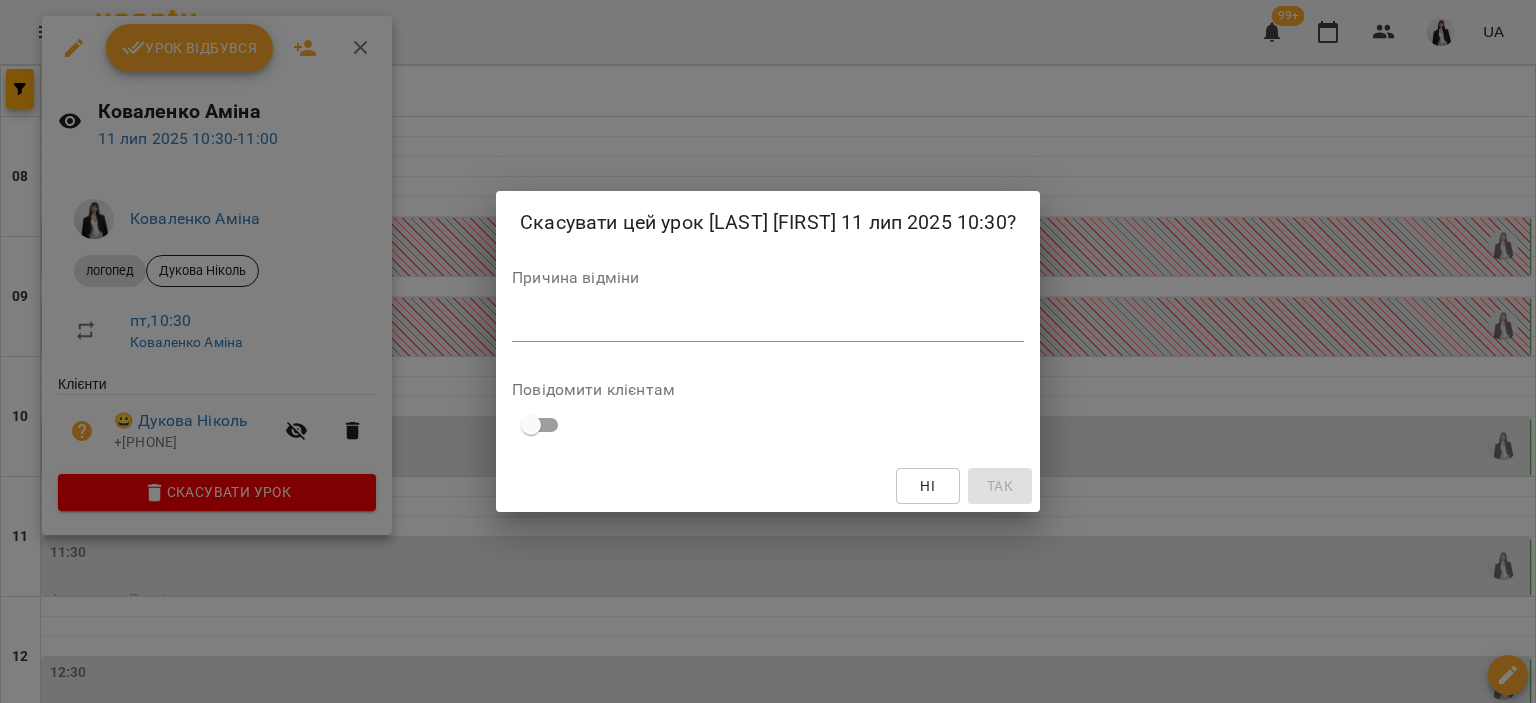 click at bounding box center (768, 325) 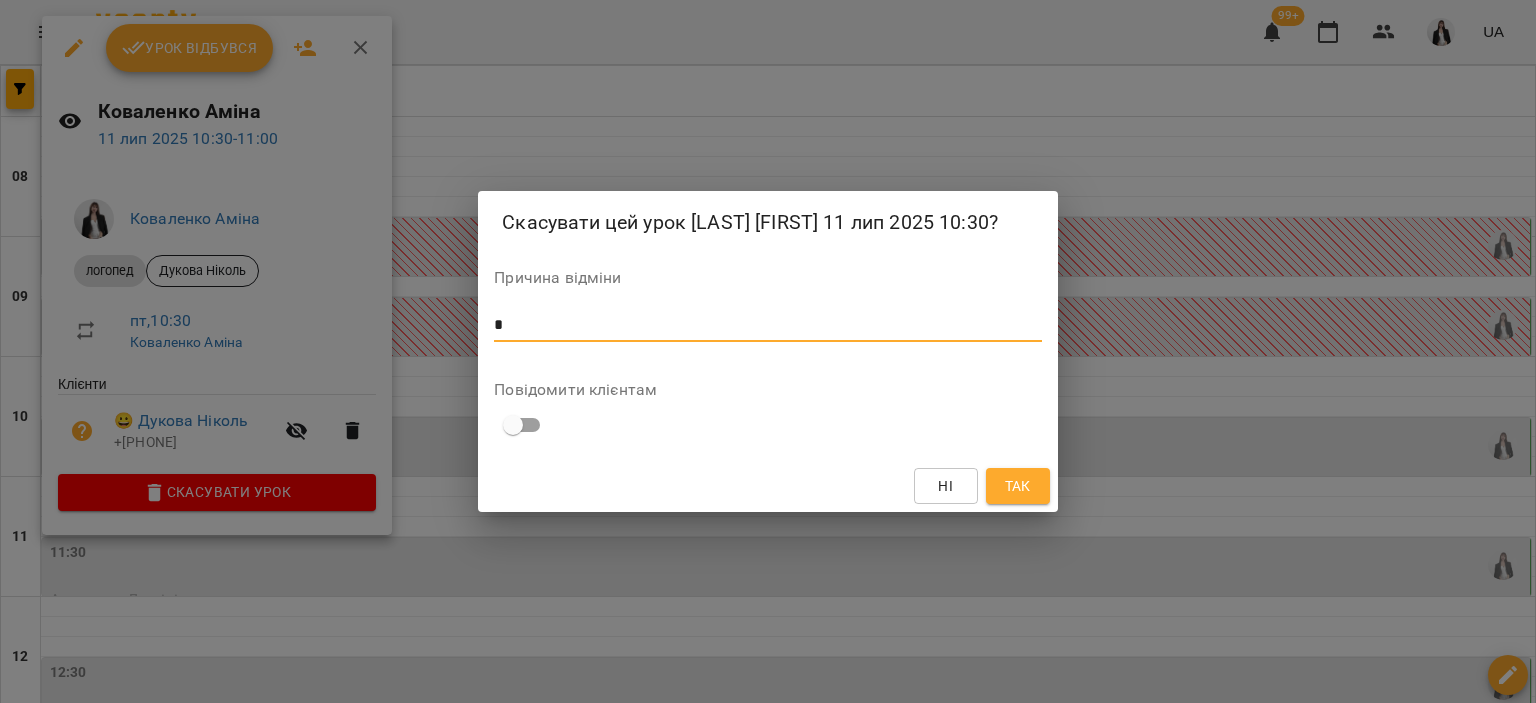 type on "*" 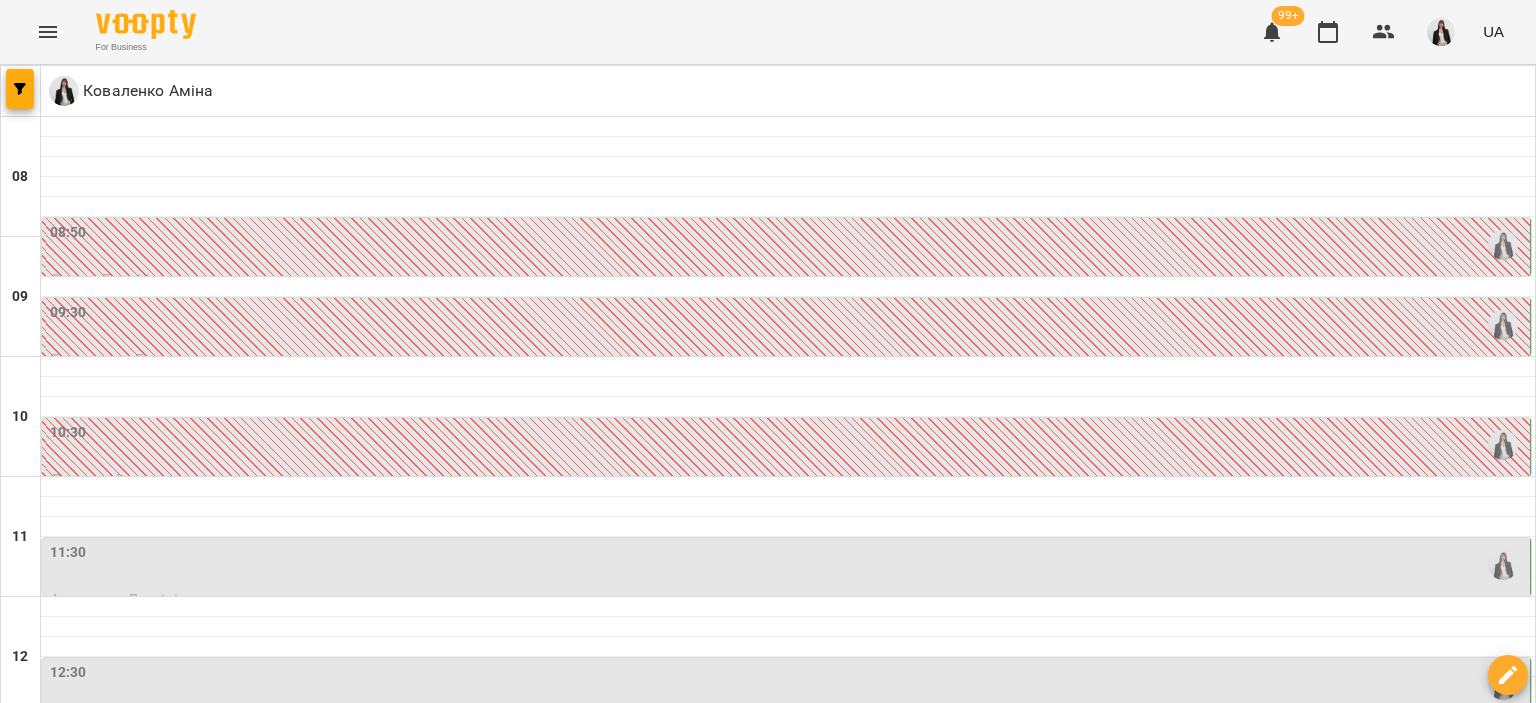 scroll, scrollTop: 176, scrollLeft: 0, axis: vertical 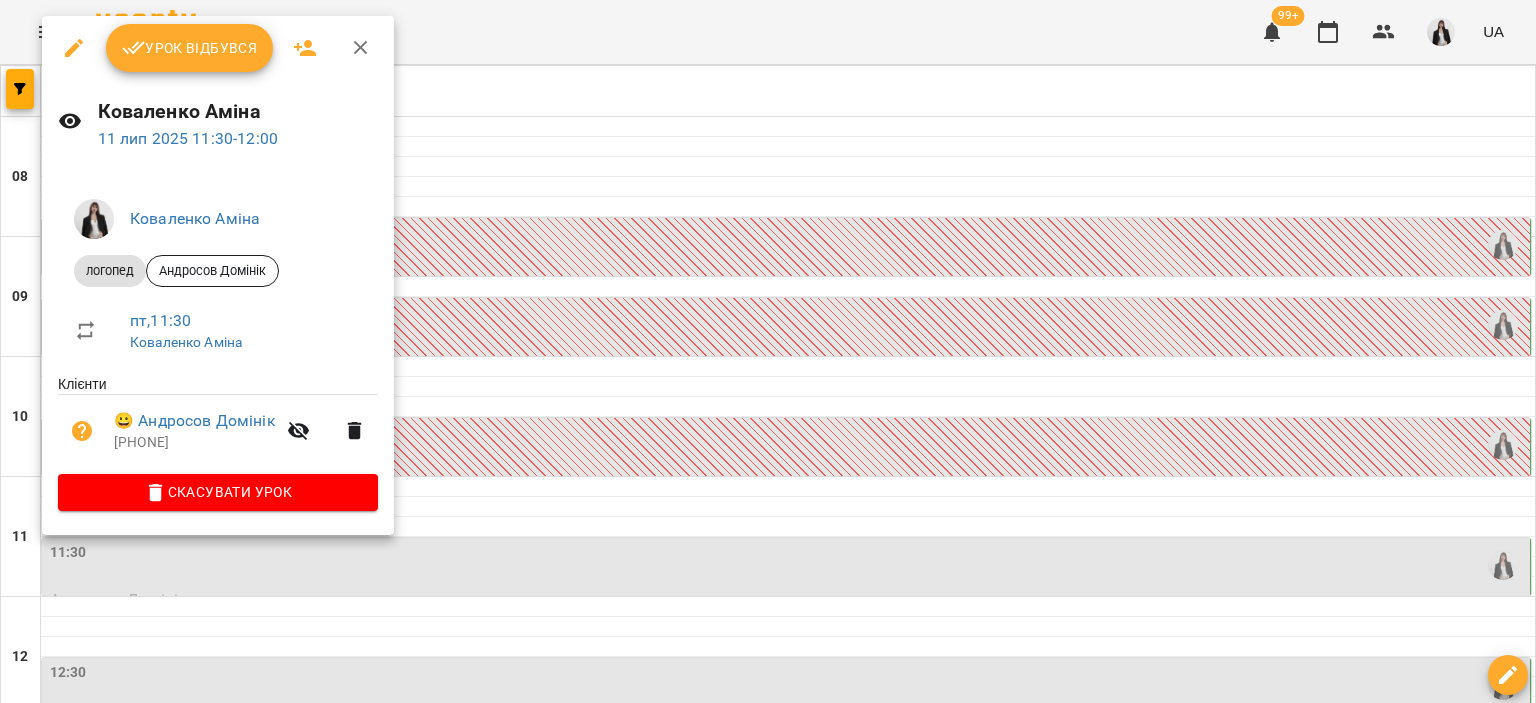 click on "Урок відбувся" at bounding box center (190, 48) 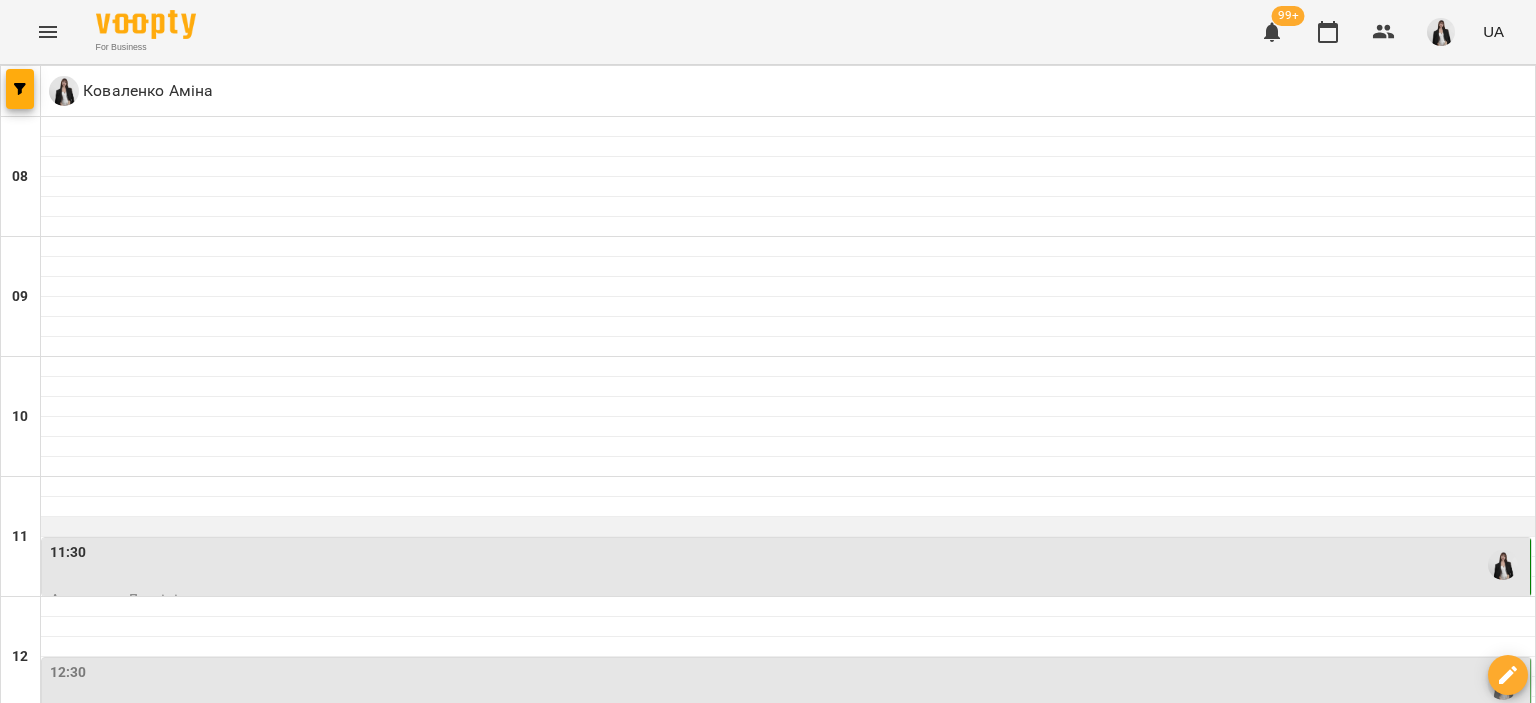 scroll, scrollTop: 164, scrollLeft: 0, axis: vertical 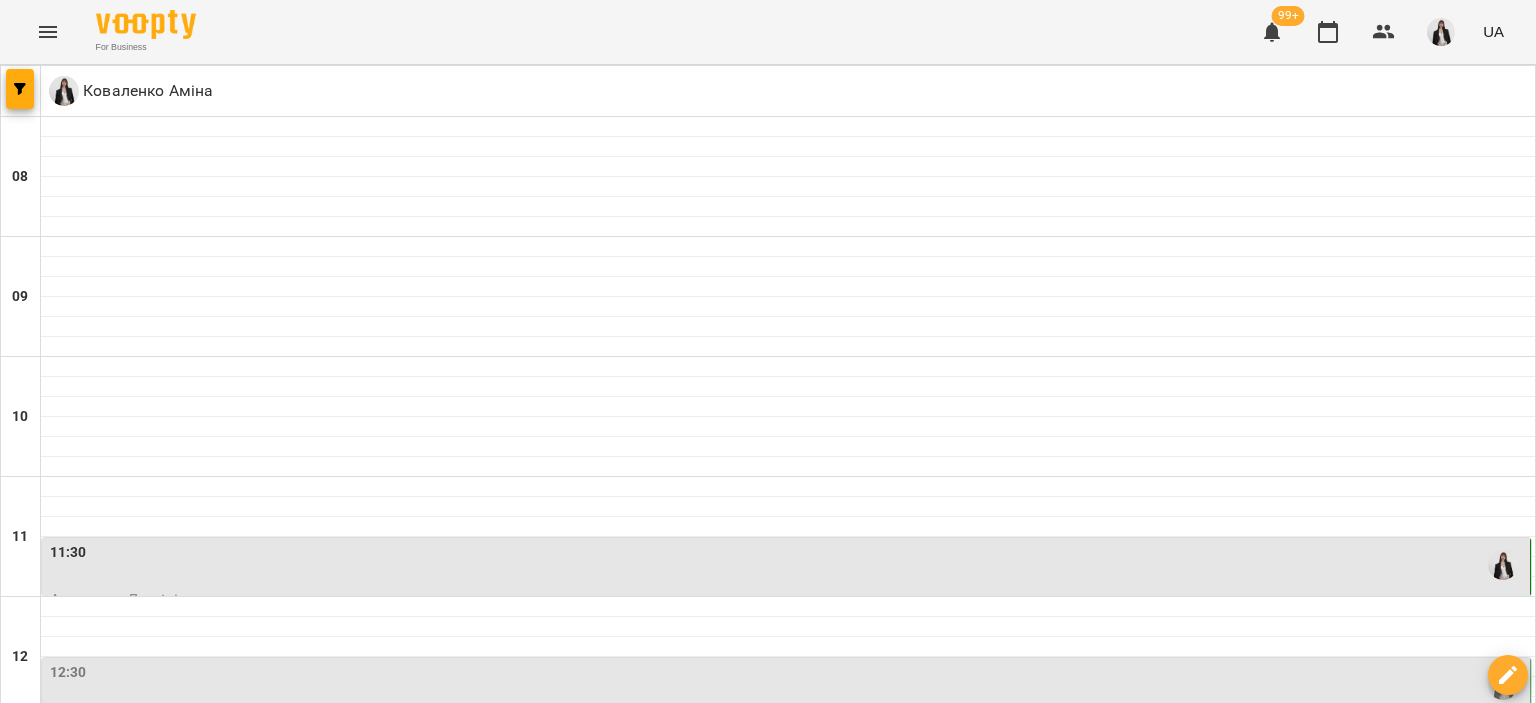 click on "11:30" at bounding box center (788, 565) 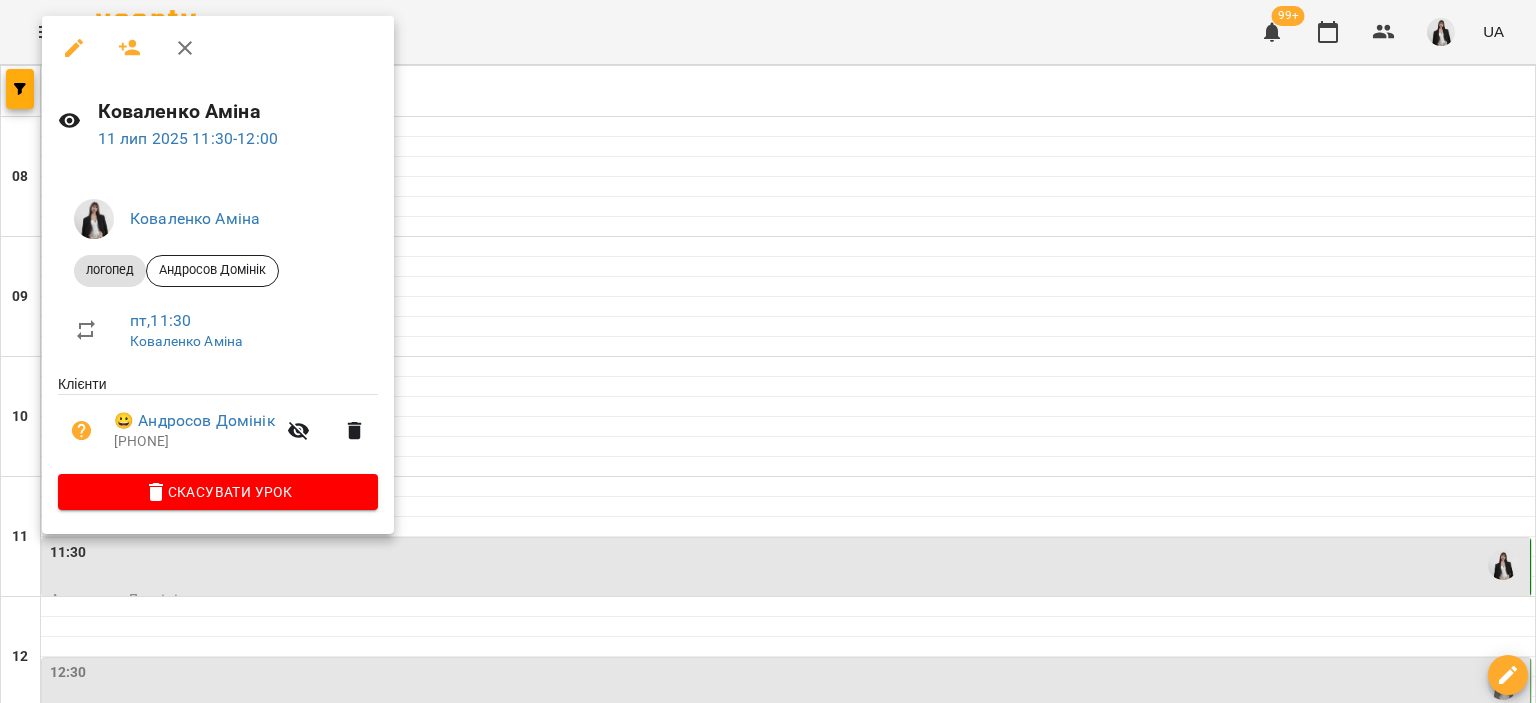 click at bounding box center (768, 351) 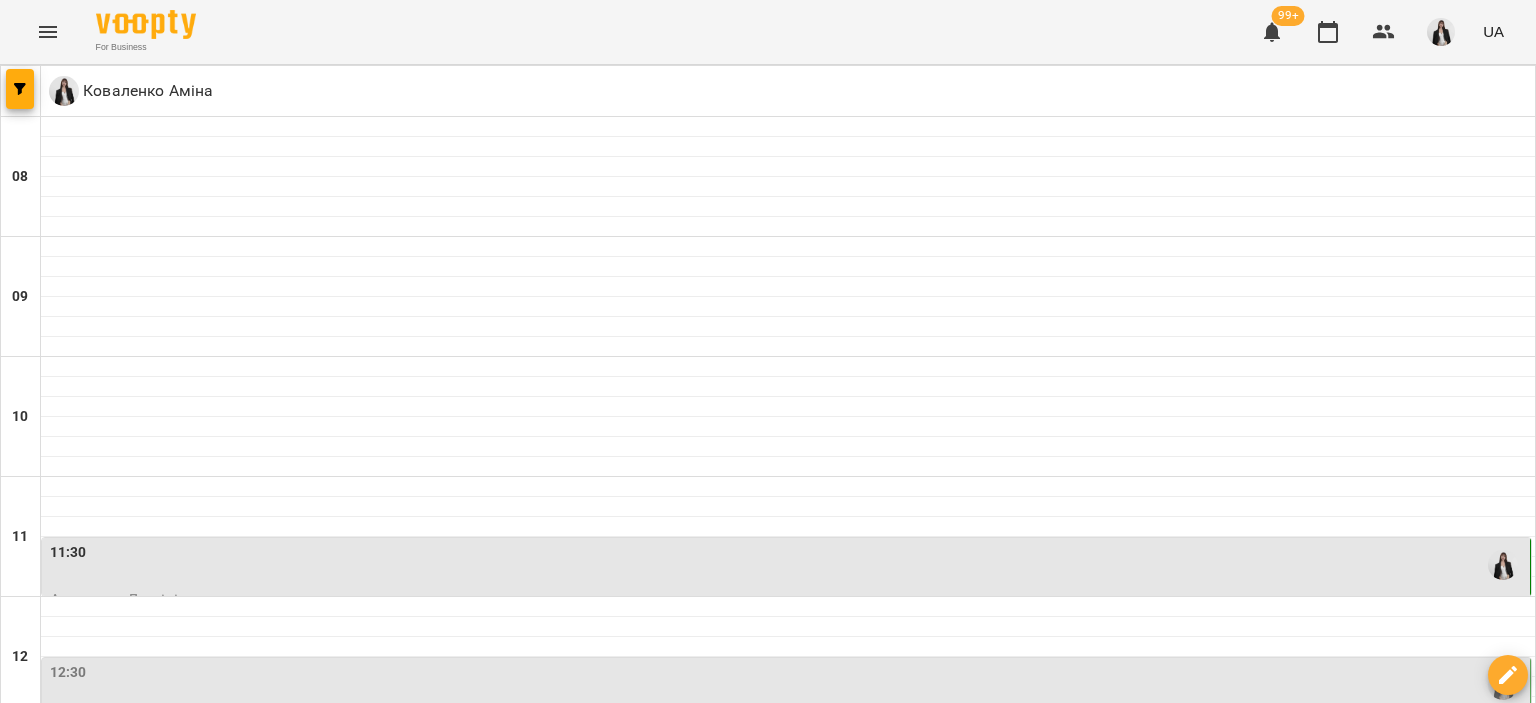 click on "12:30" at bounding box center [788, 685] 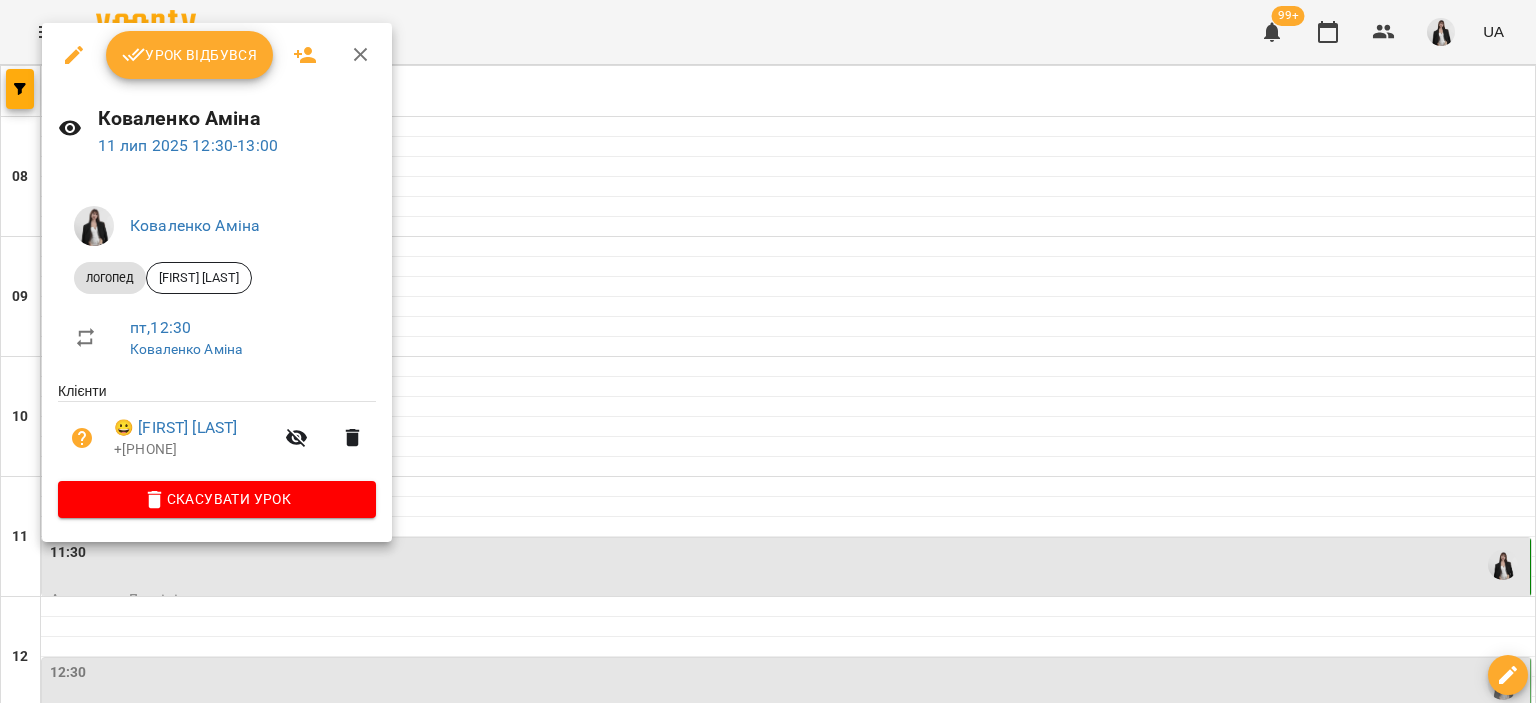 click on "Скасувати Урок" at bounding box center (217, 499) 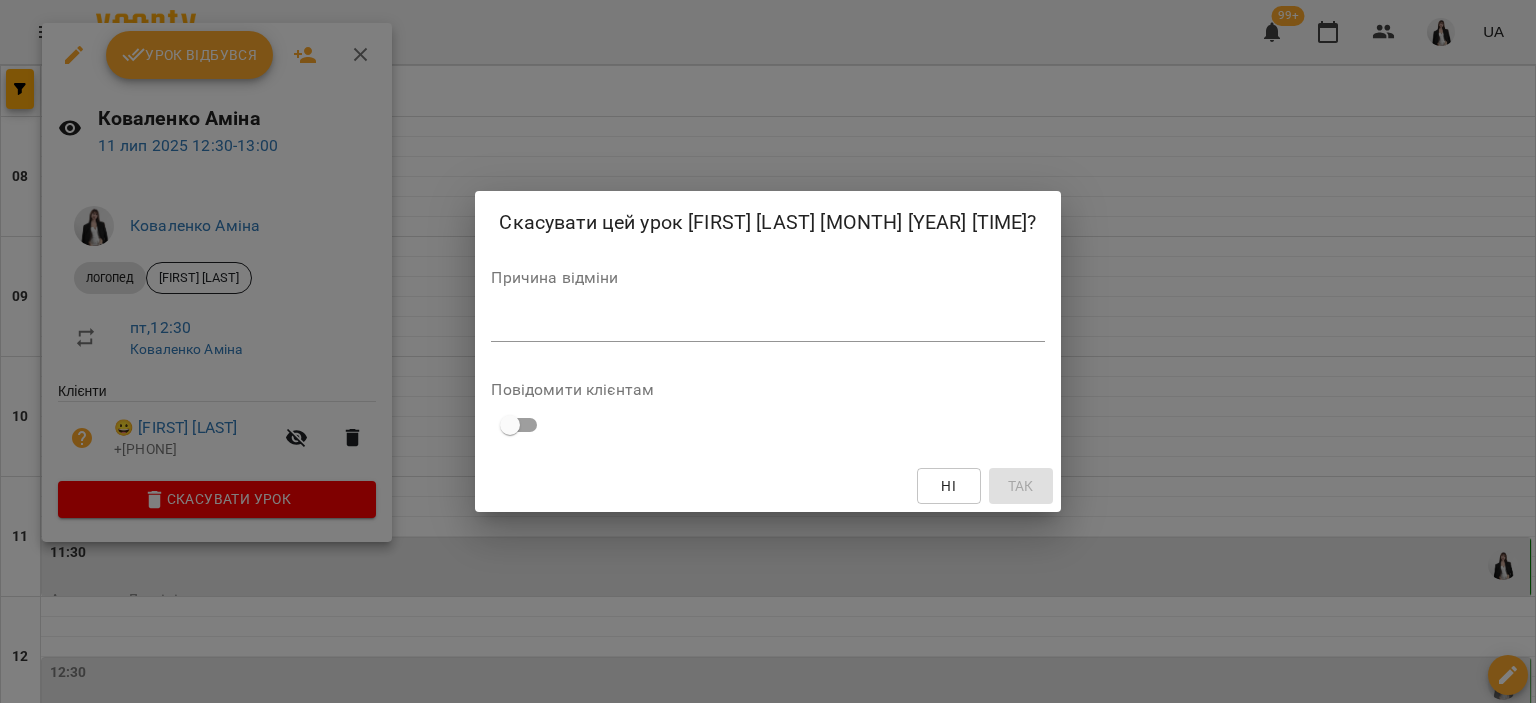 click at bounding box center (767, 325) 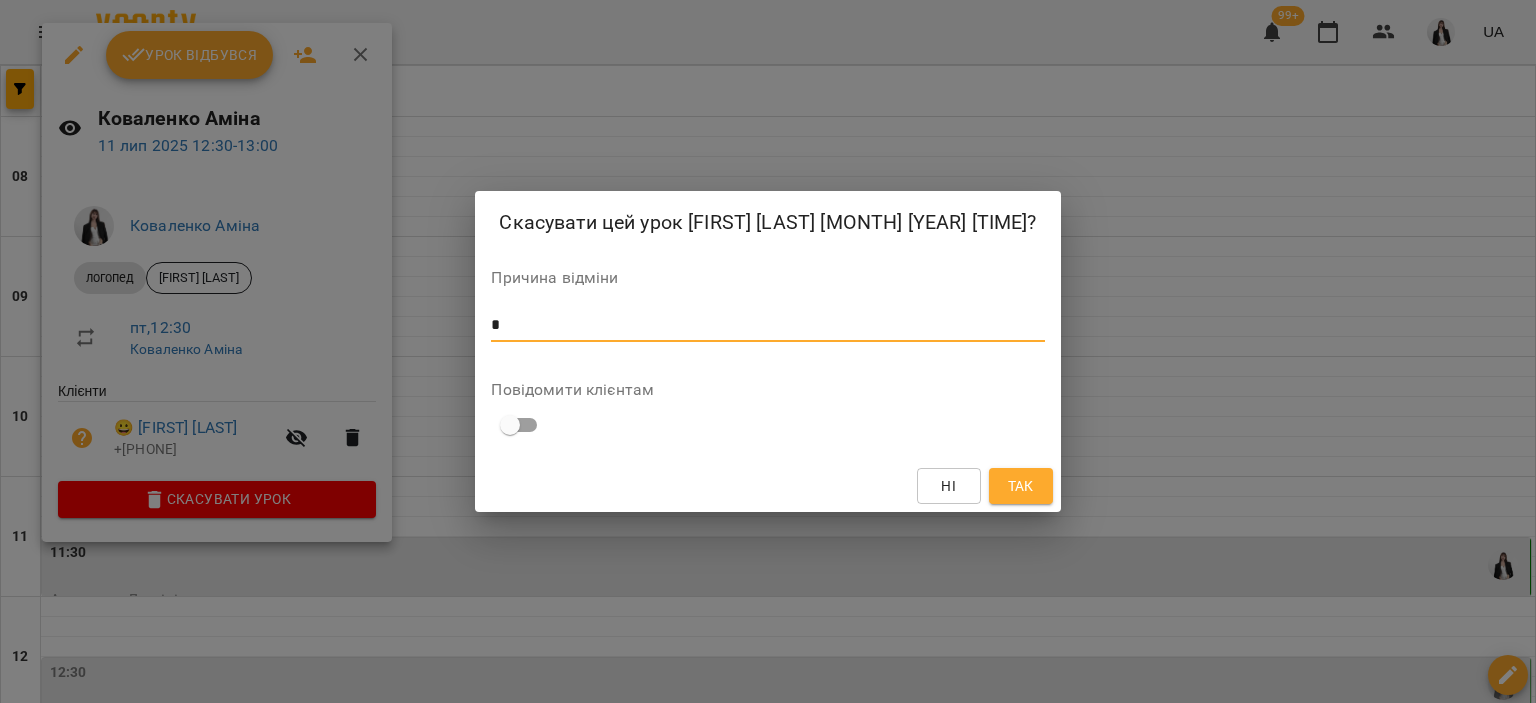 type on "*" 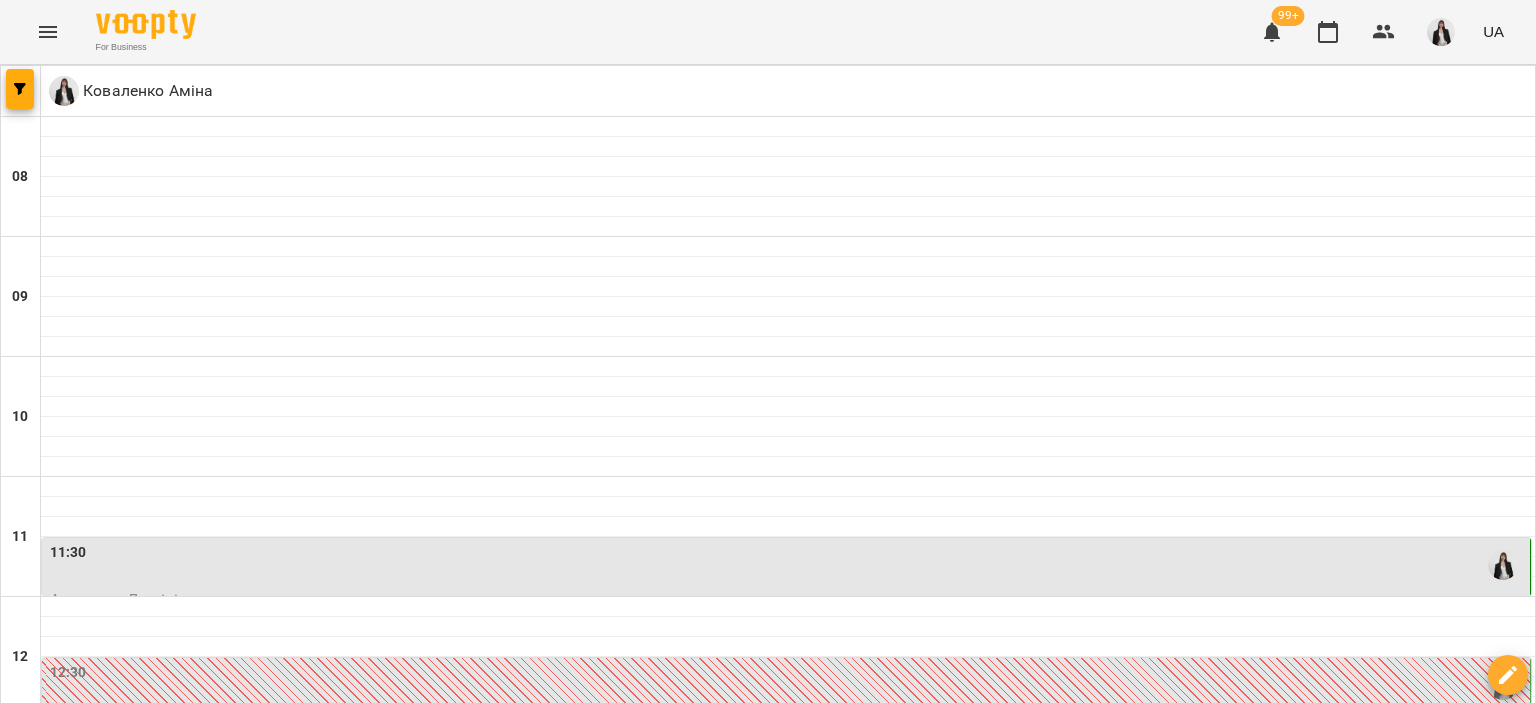 scroll, scrollTop: 387, scrollLeft: 0, axis: vertical 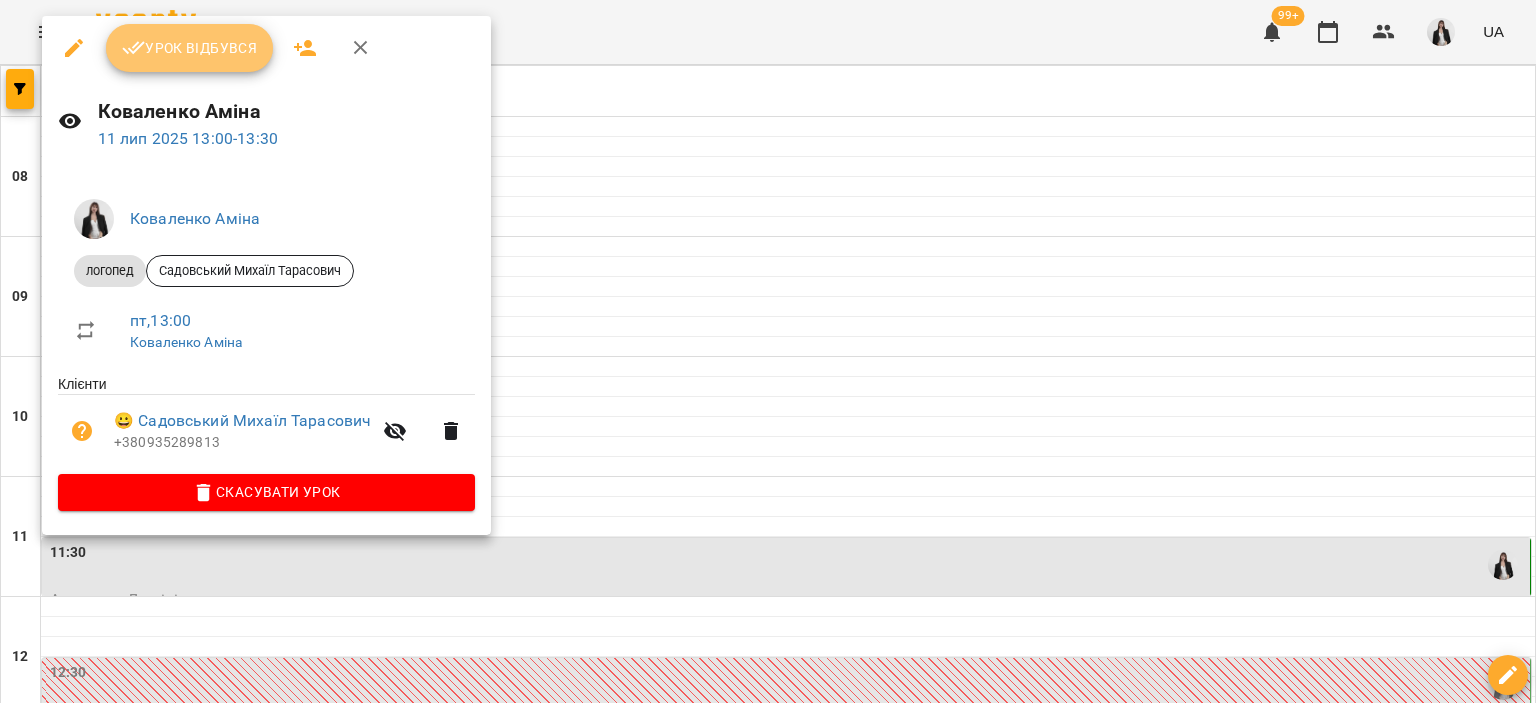click on "Урок відбувся" at bounding box center [190, 48] 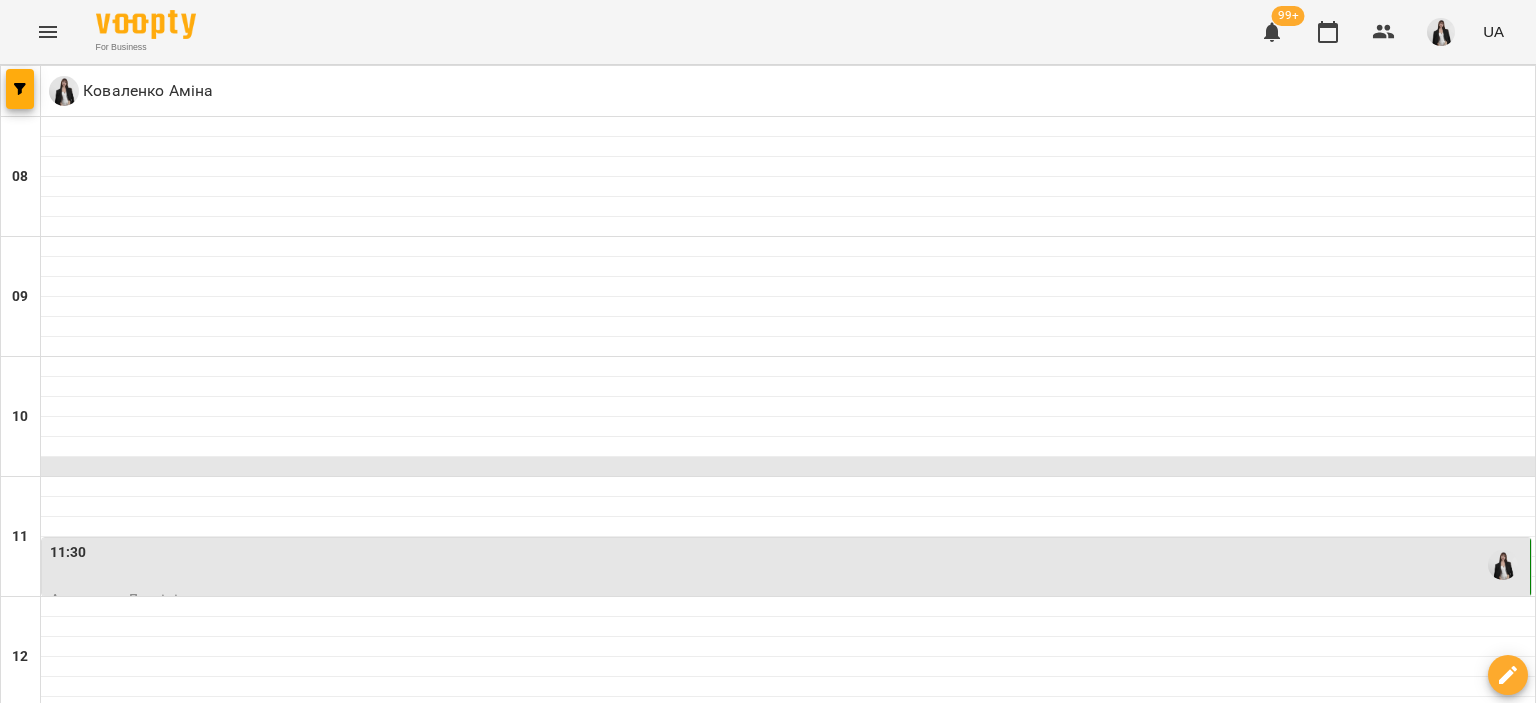 scroll, scrollTop: 424, scrollLeft: 0, axis: vertical 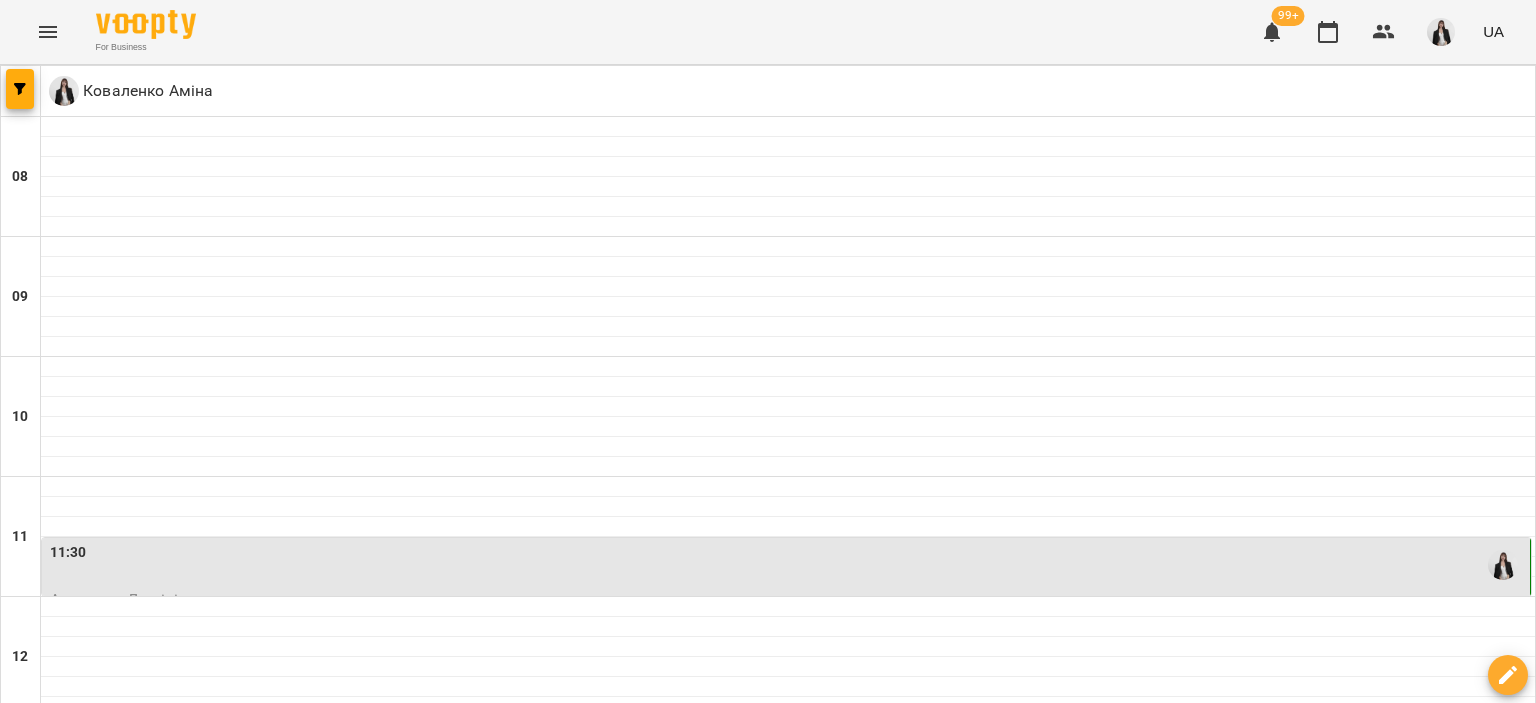 click on "14:00" at bounding box center [788, 865] 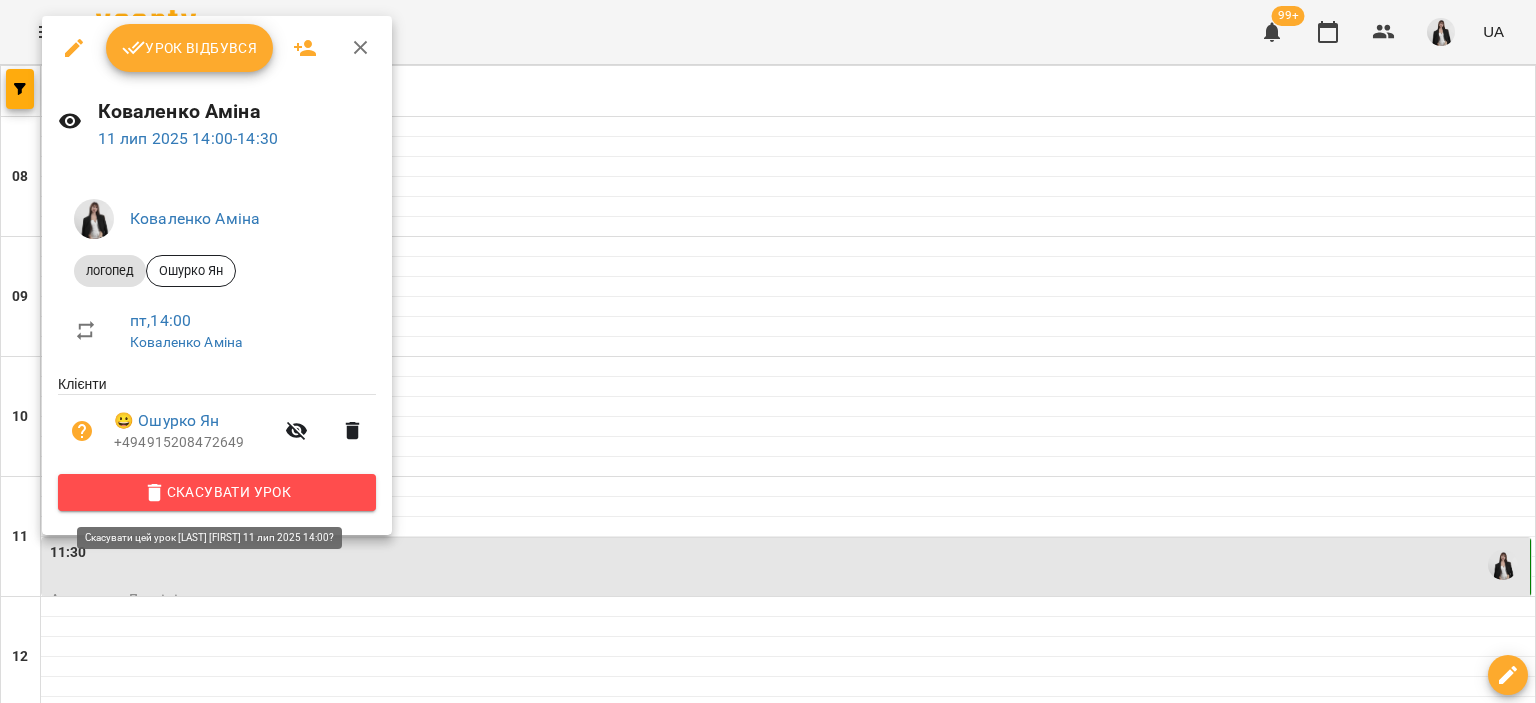 click on "Скасувати Урок" at bounding box center [217, 492] 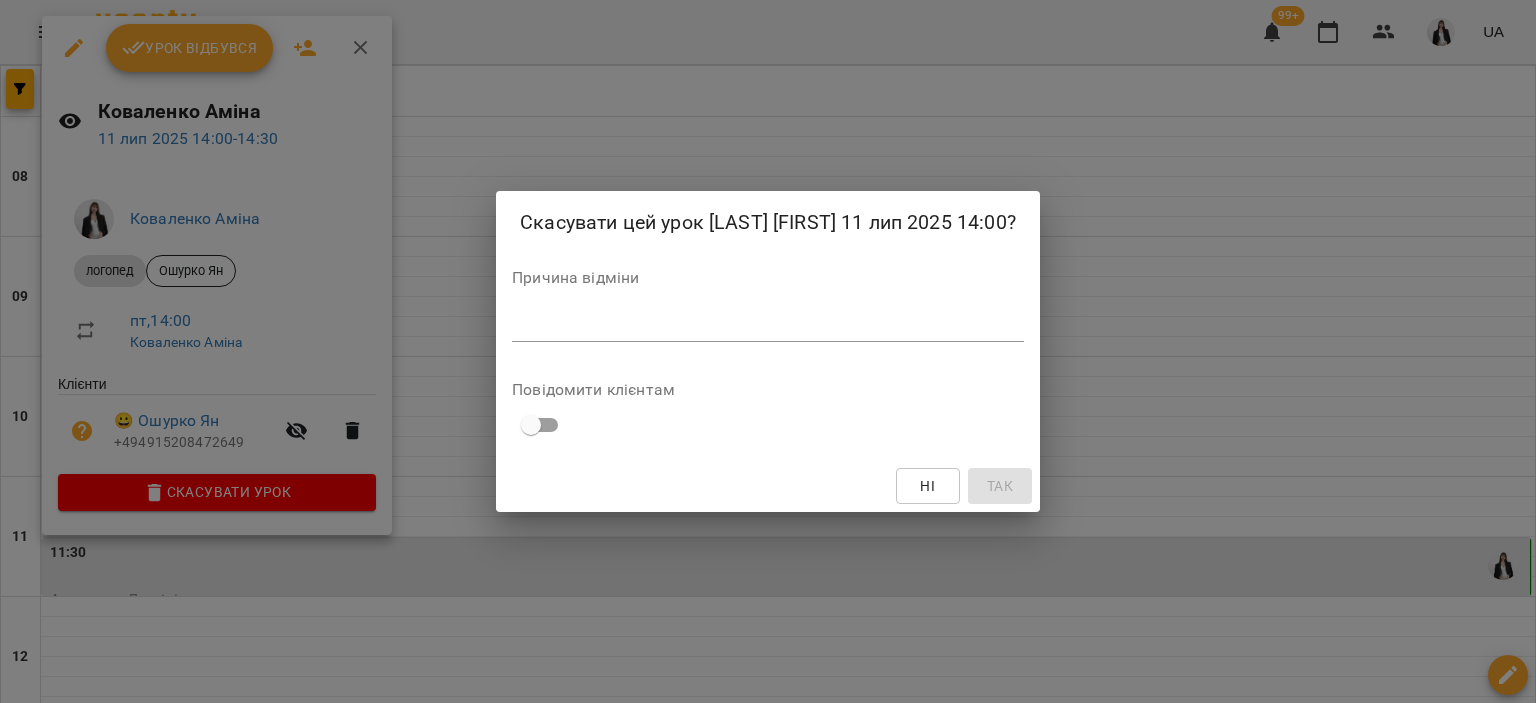 click at bounding box center [768, 325] 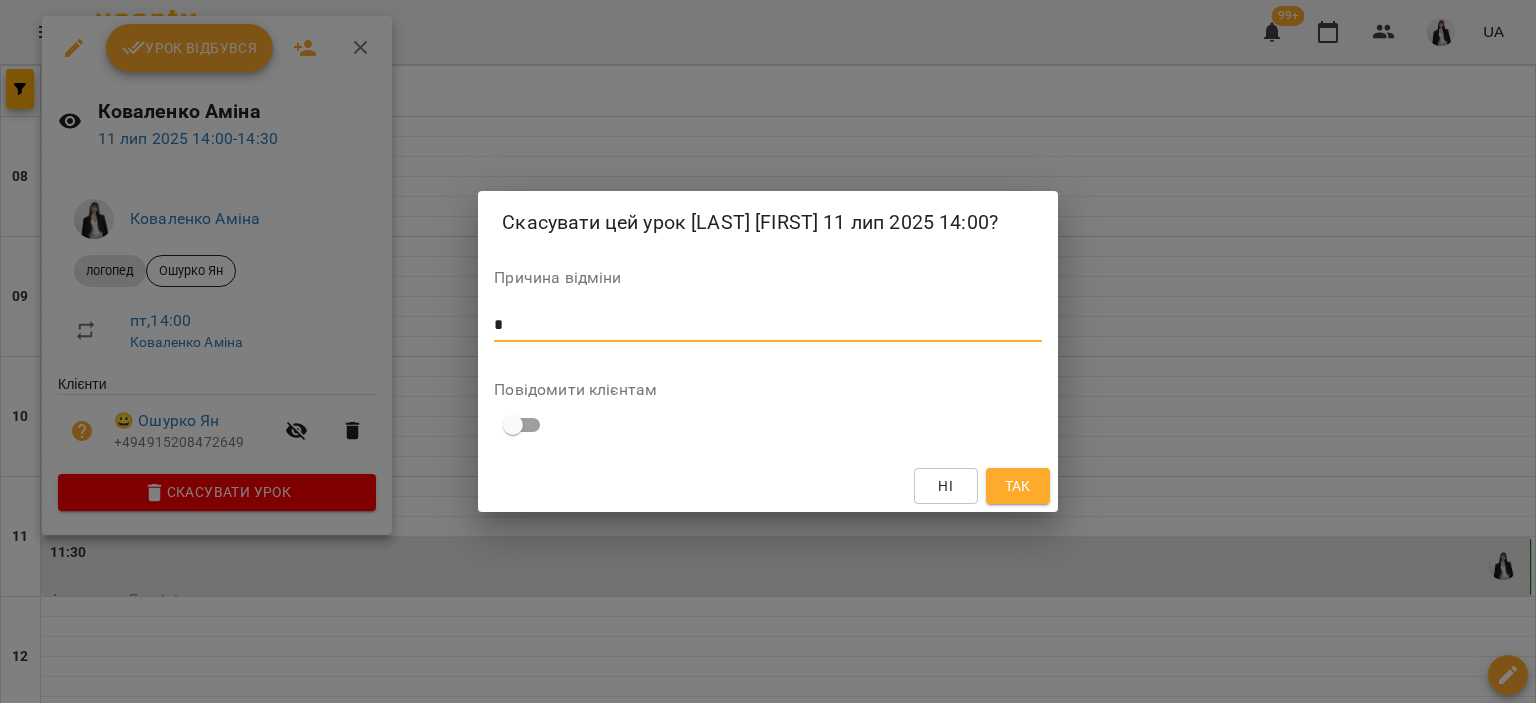 type on "*" 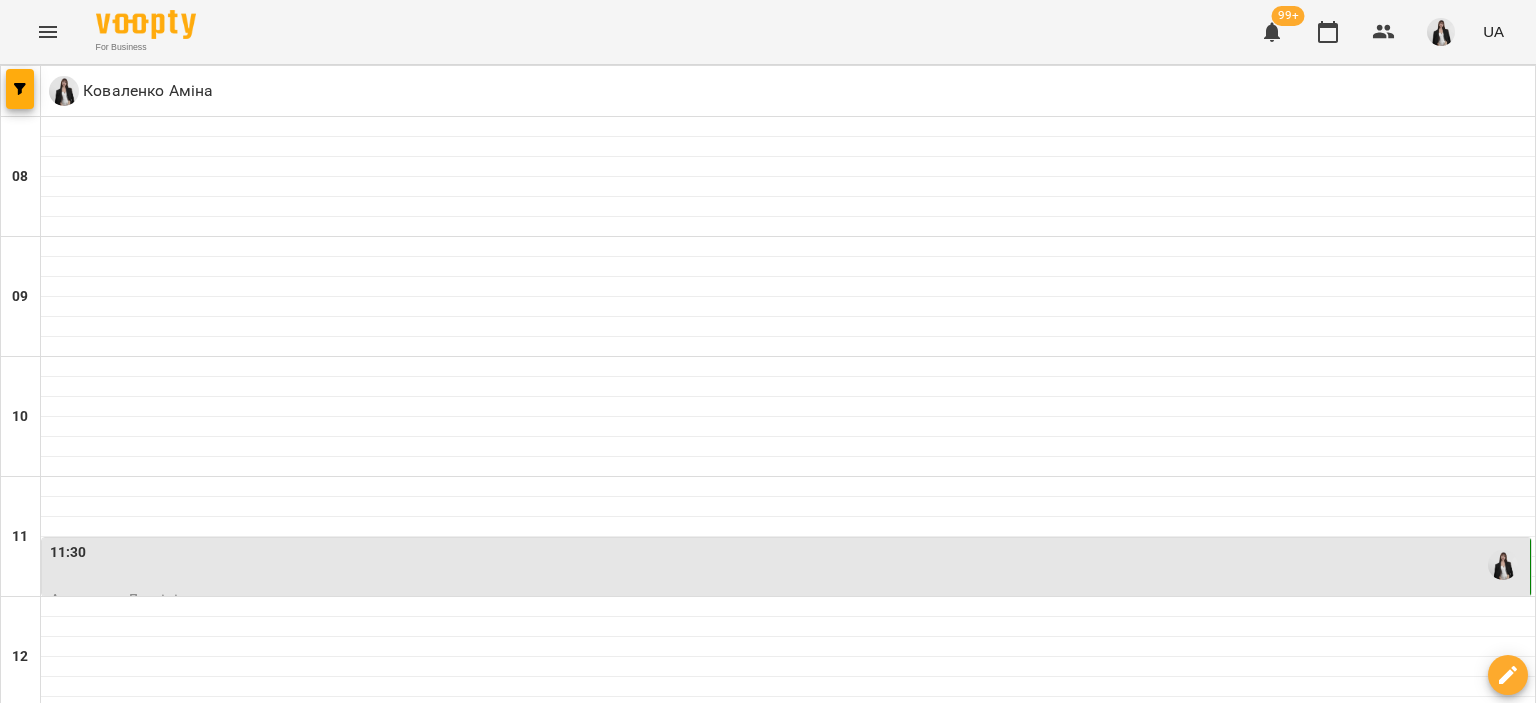 scroll, scrollTop: 542, scrollLeft: 0, axis: vertical 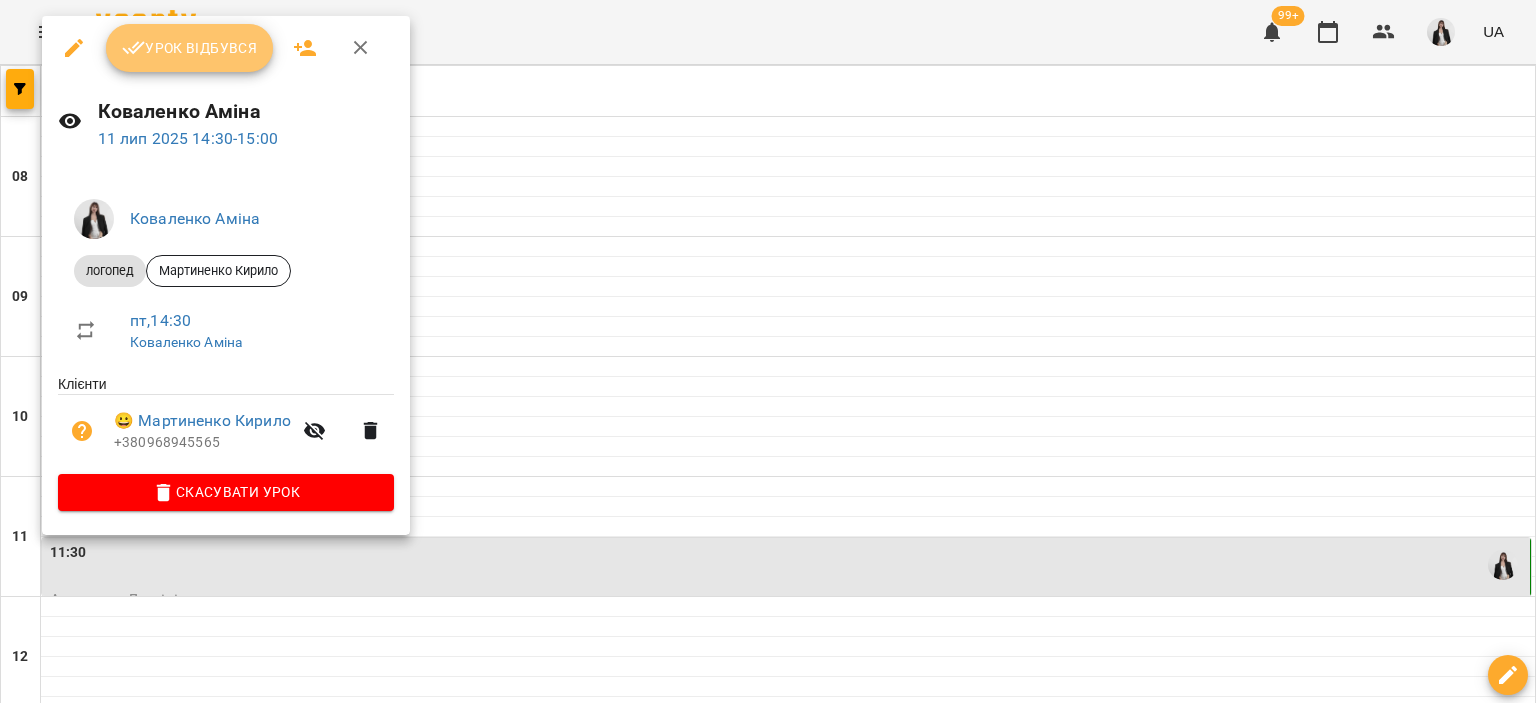 click on "Урок відбувся" at bounding box center [190, 48] 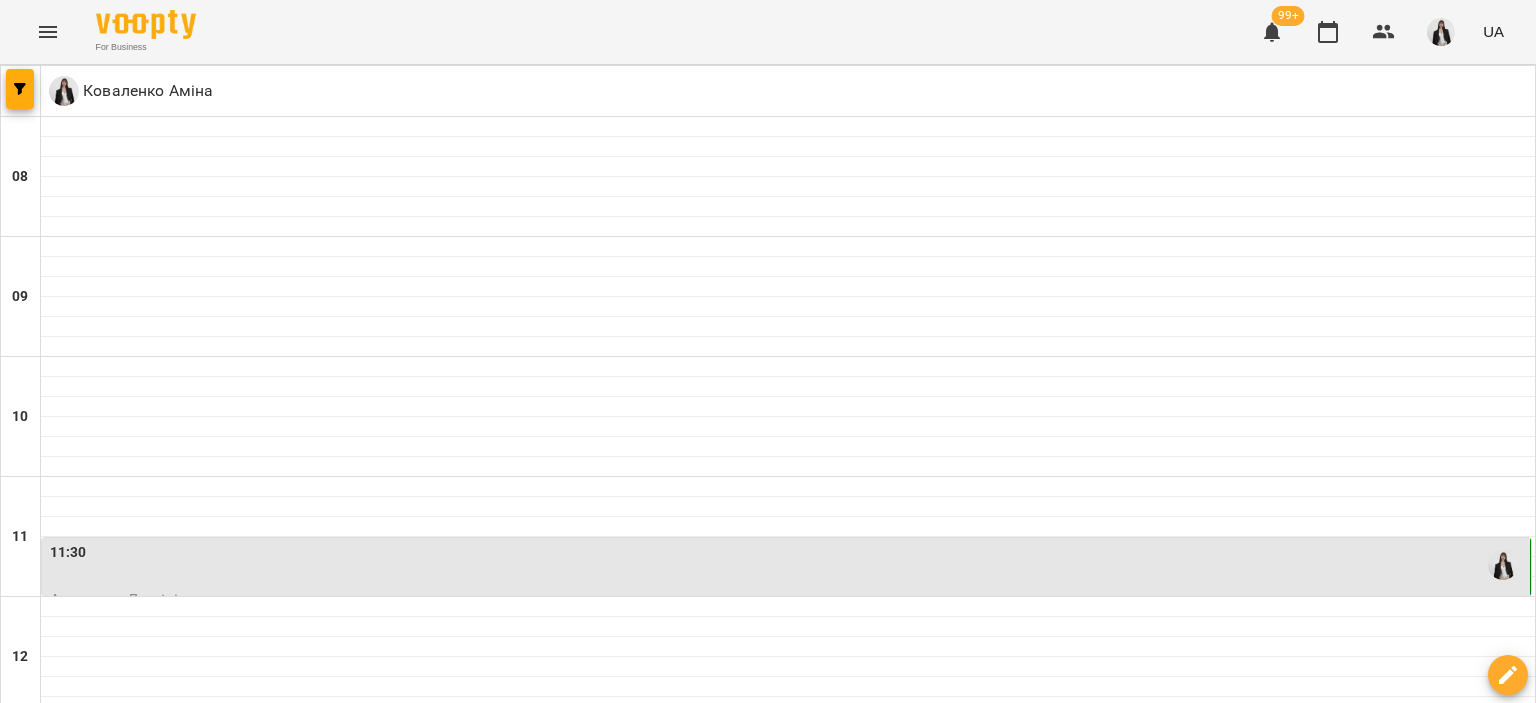 scroll, scrollTop: 603, scrollLeft: 0, axis: vertical 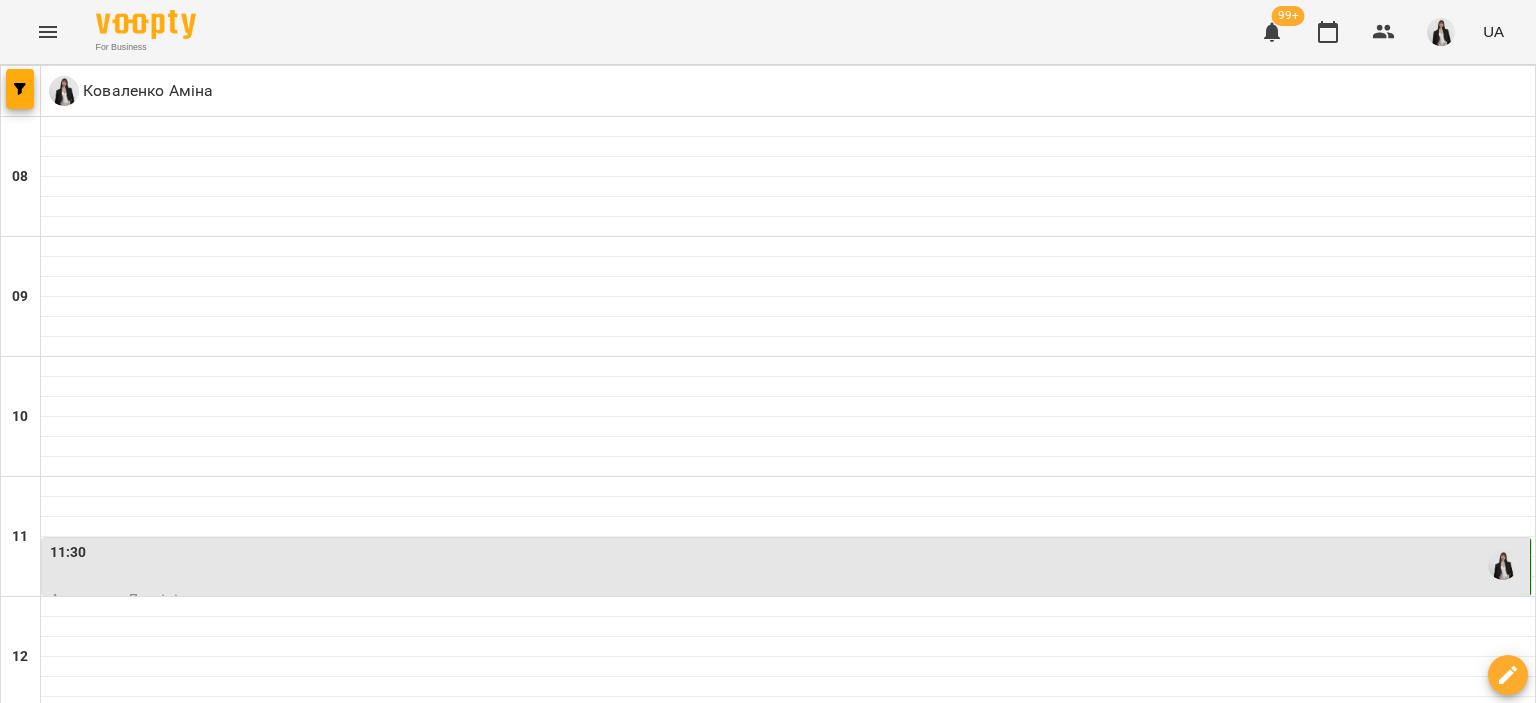 click on "15:30" at bounding box center (788, 1045) 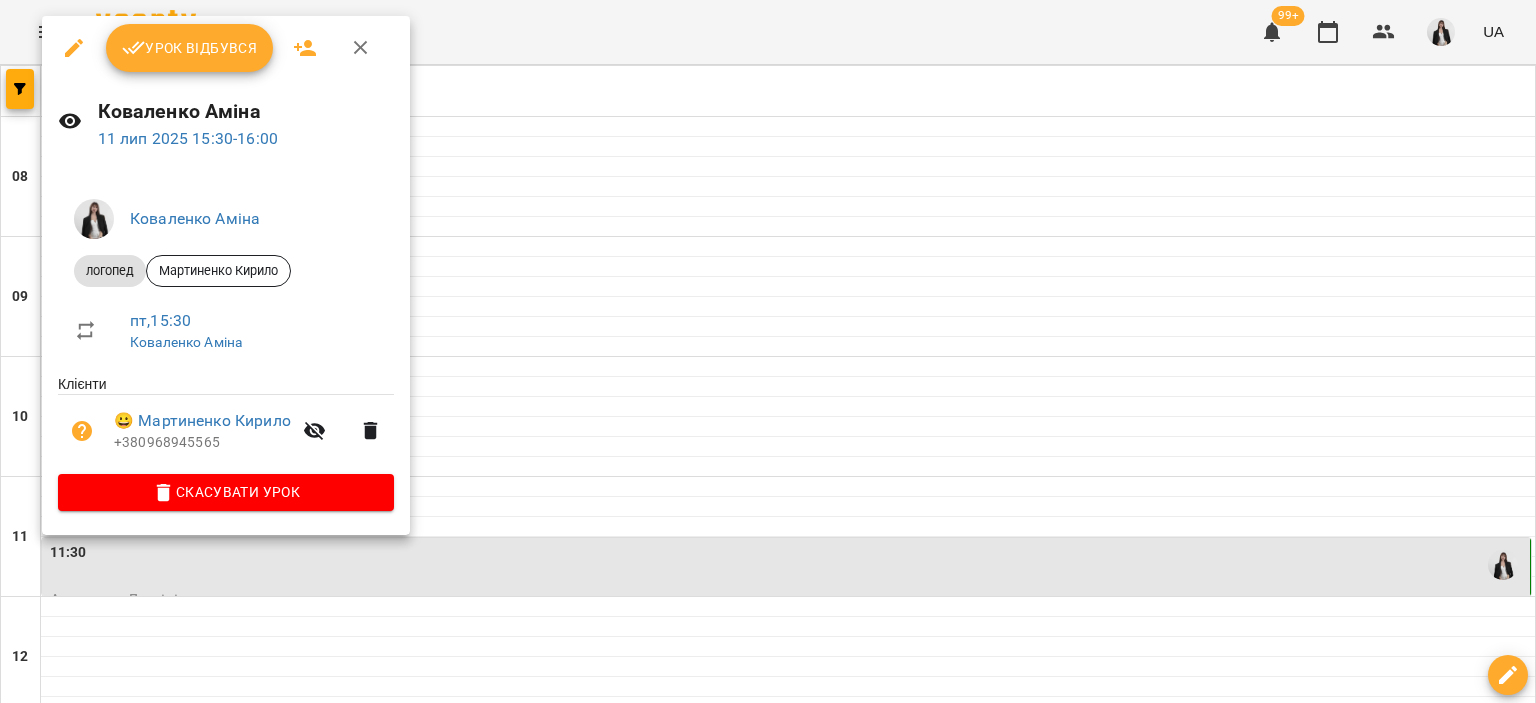click on "Урок відбувся" at bounding box center [190, 48] 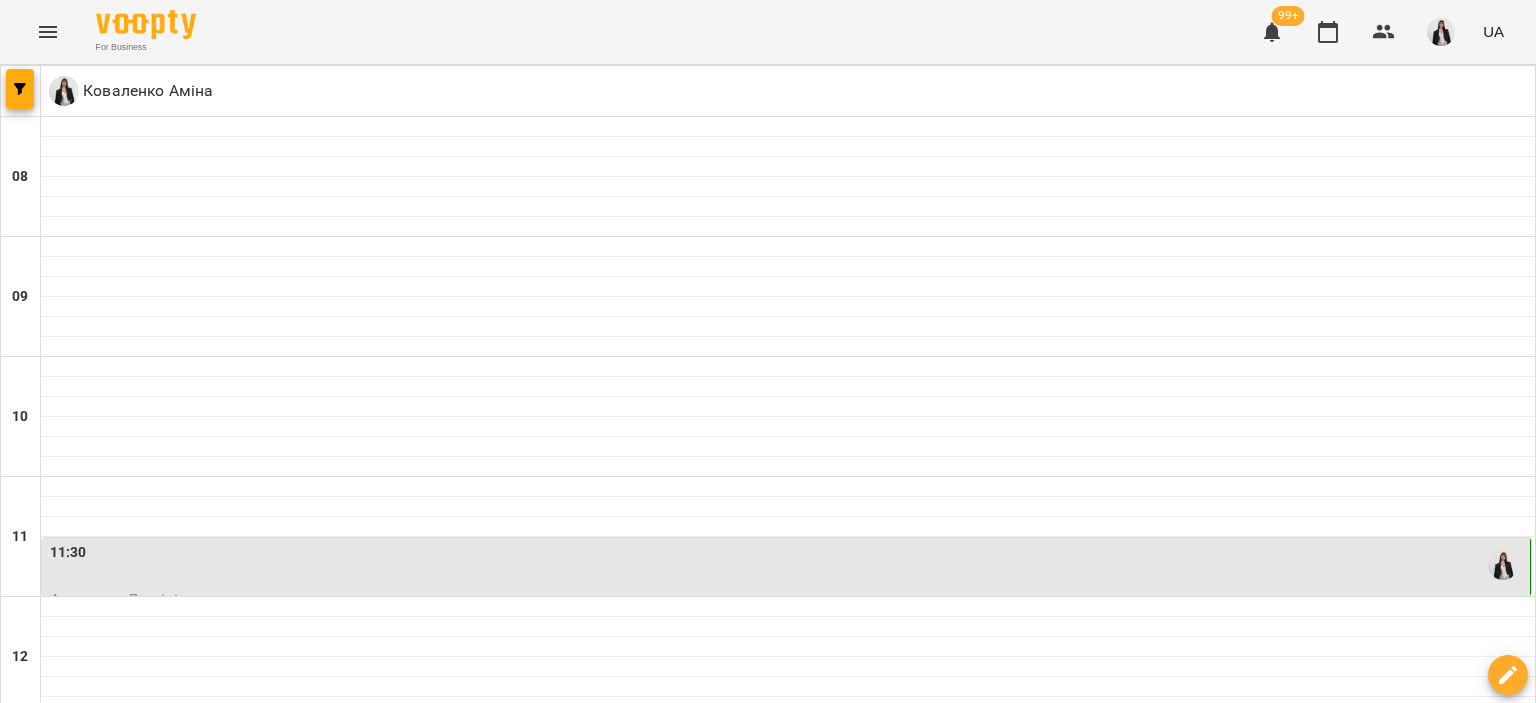 scroll, scrollTop: 890, scrollLeft: 0, axis: vertical 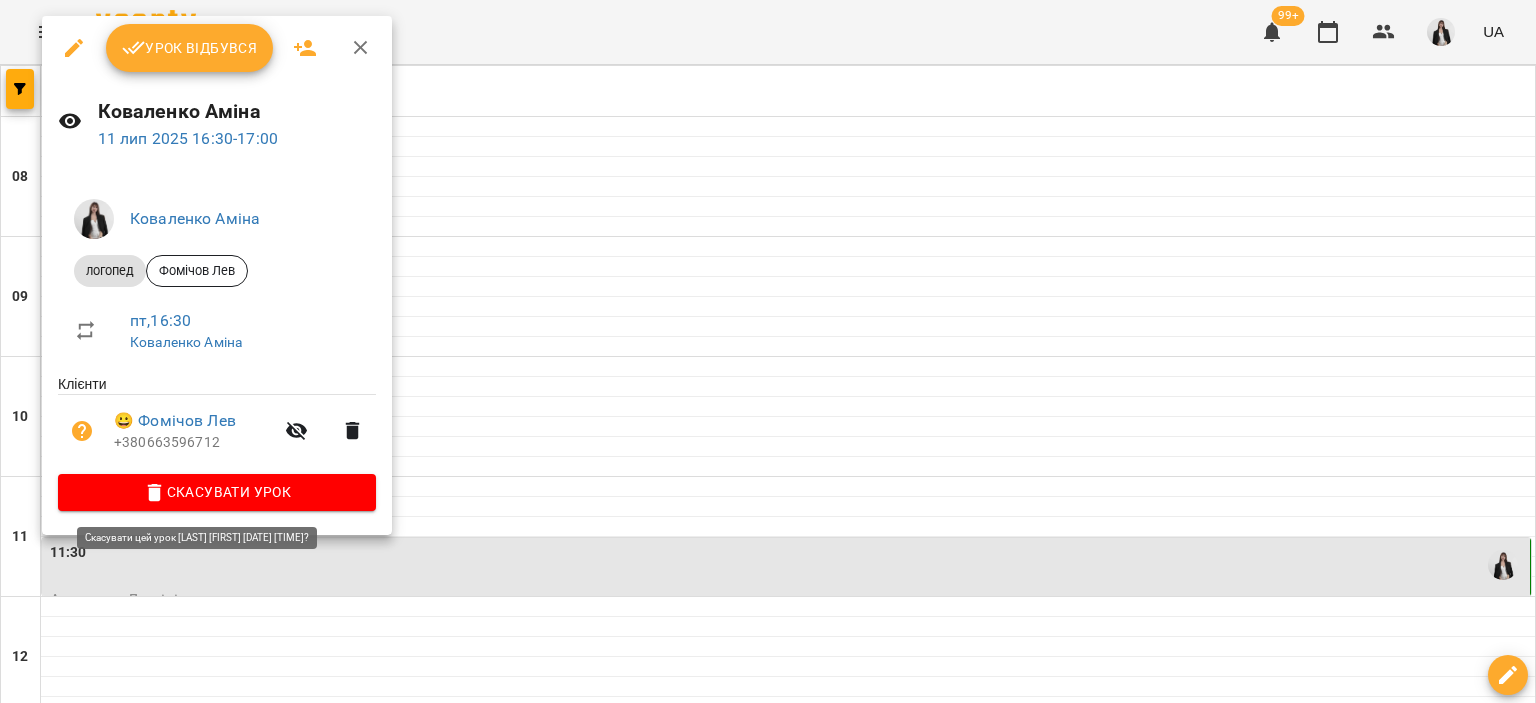 click on "Скасувати Урок" at bounding box center (217, 492) 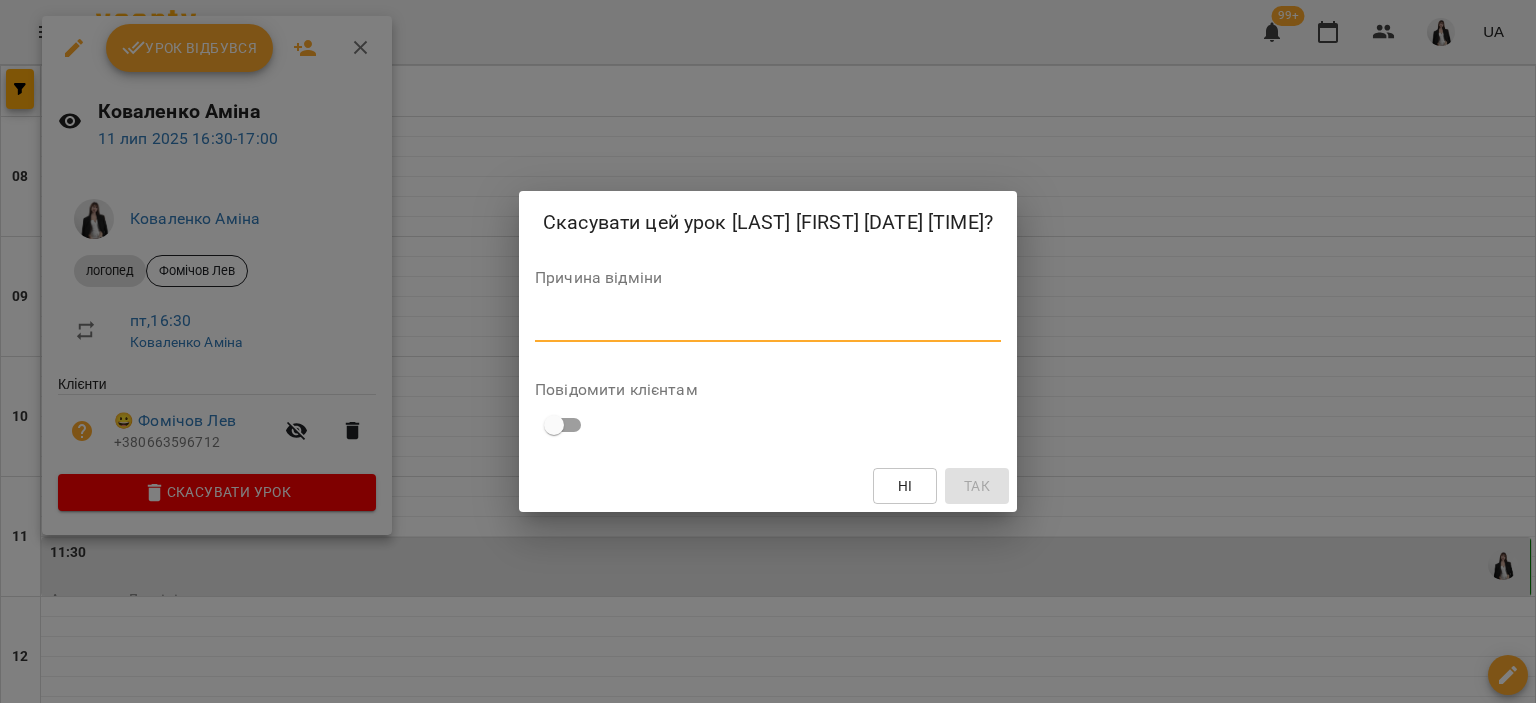 click at bounding box center (768, 325) 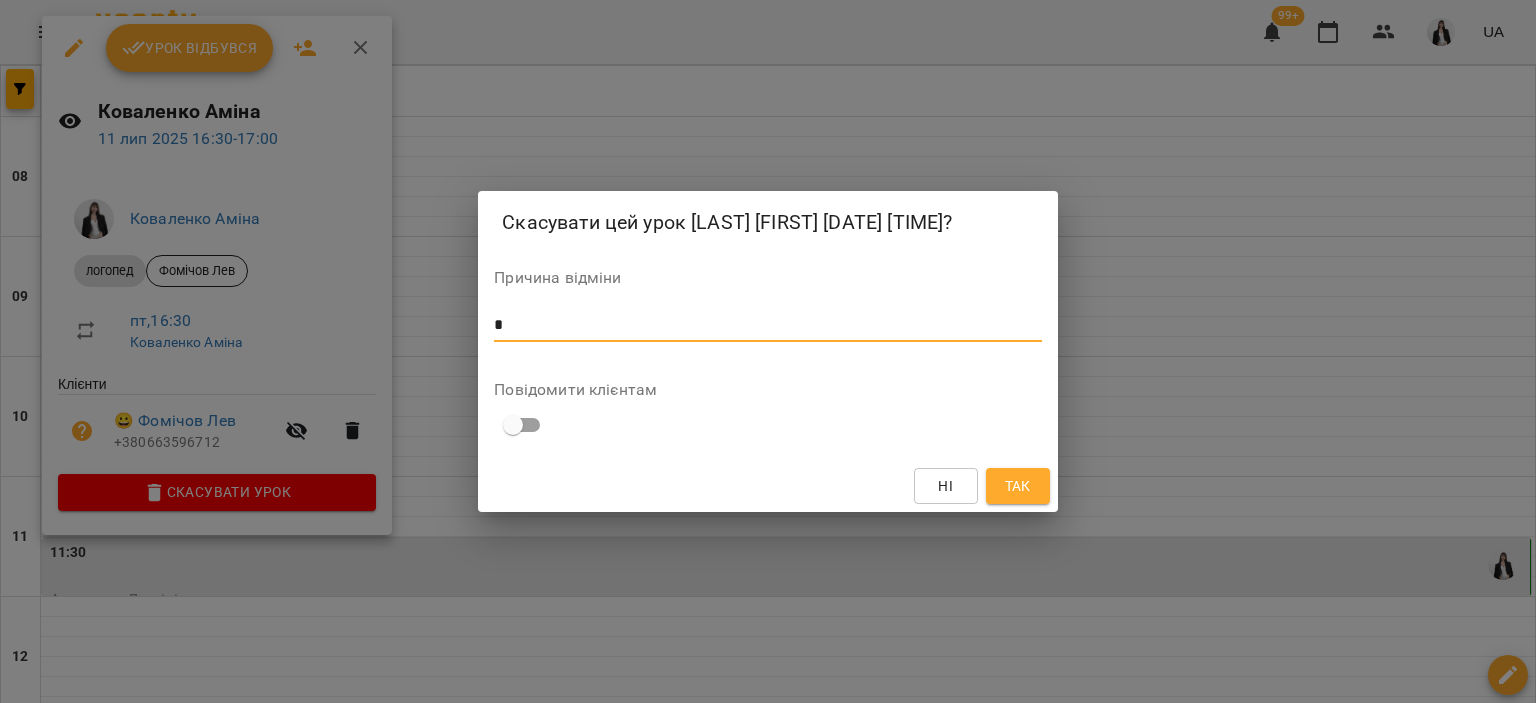 type on "*" 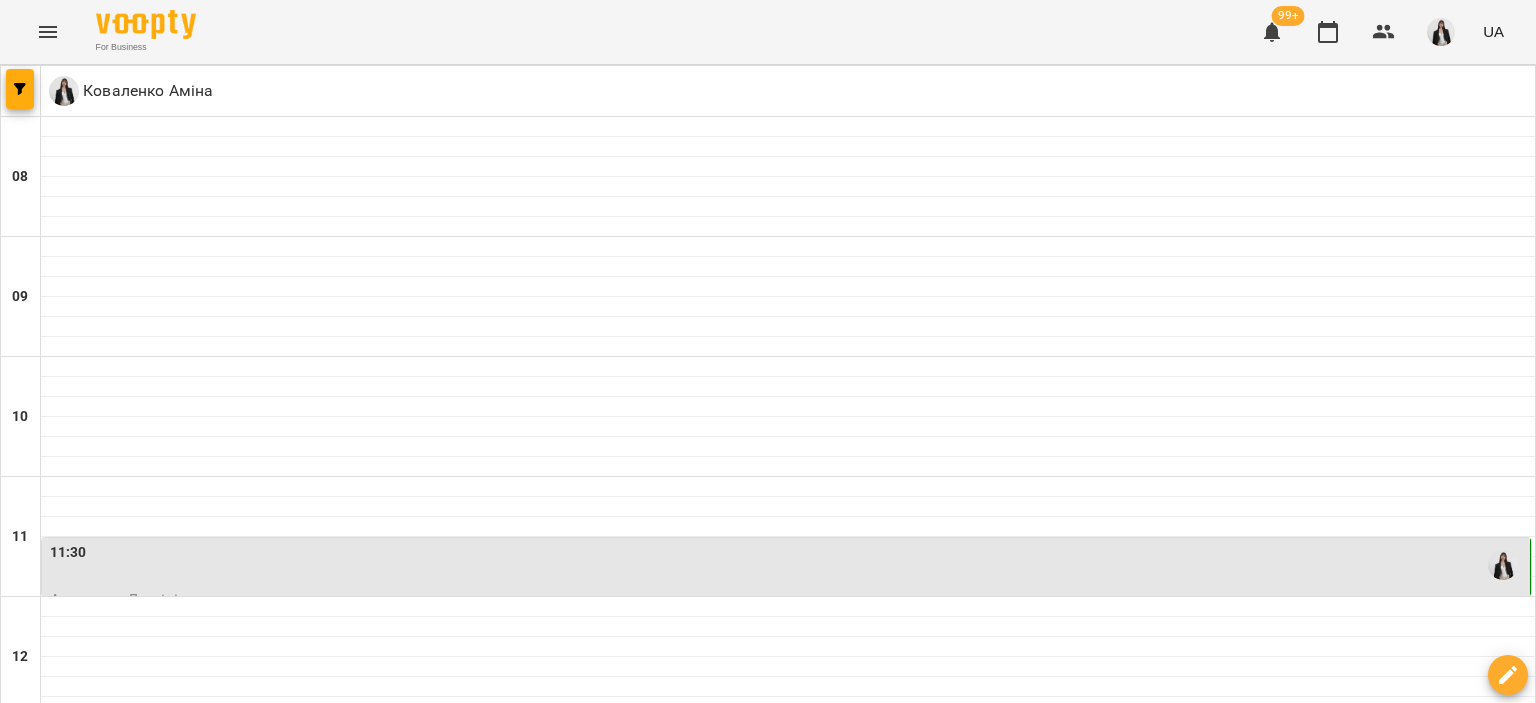 click on "17:00" at bounding box center [788, 1225] 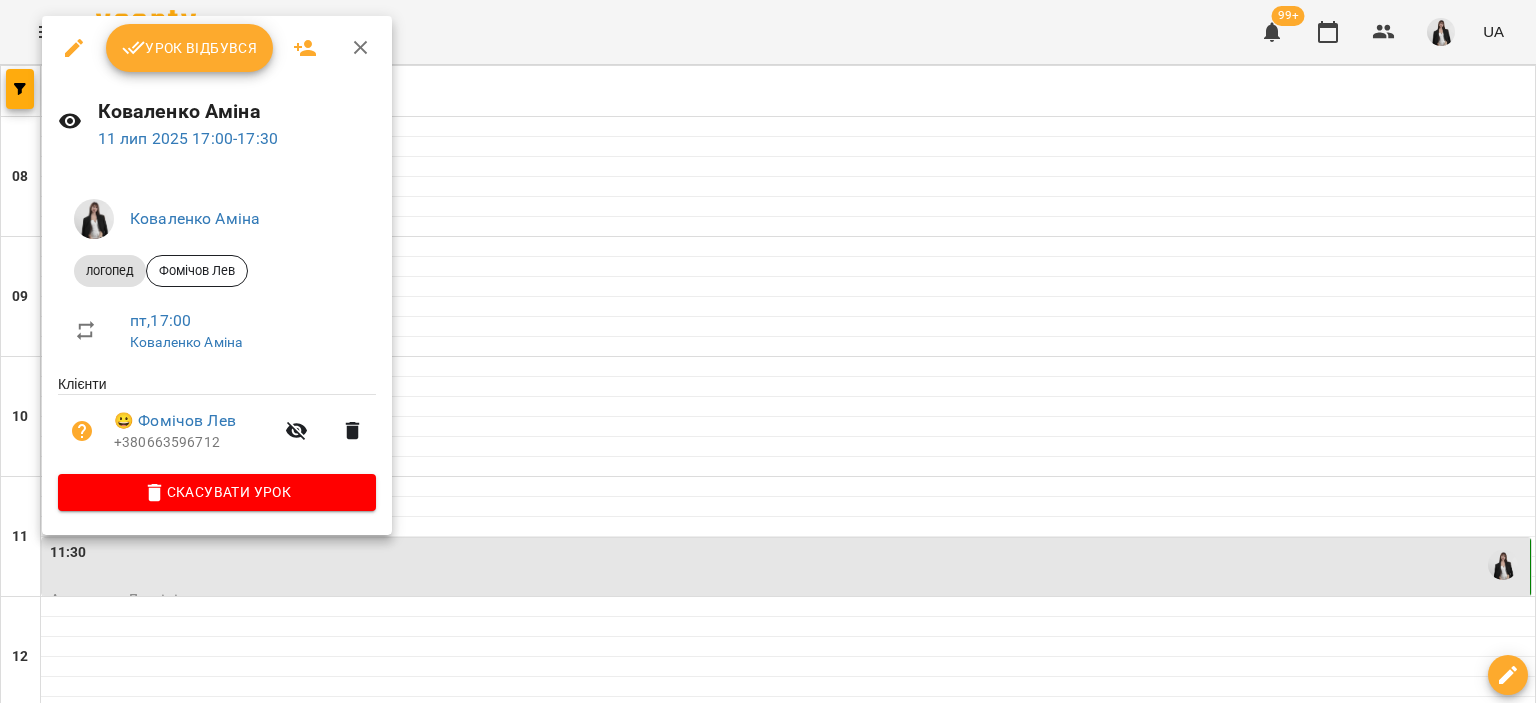 click on "Скасувати Урок" at bounding box center (217, 492) 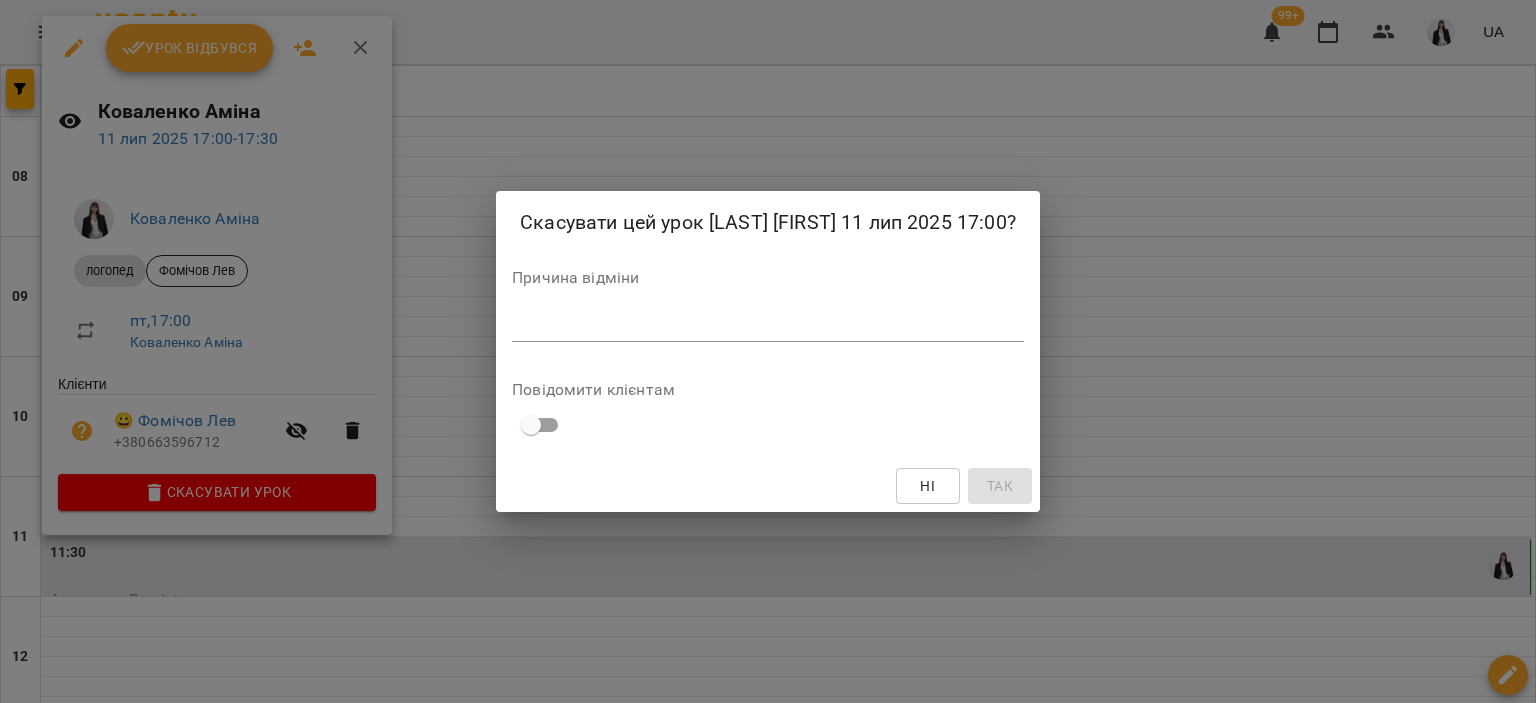 click at bounding box center (768, 325) 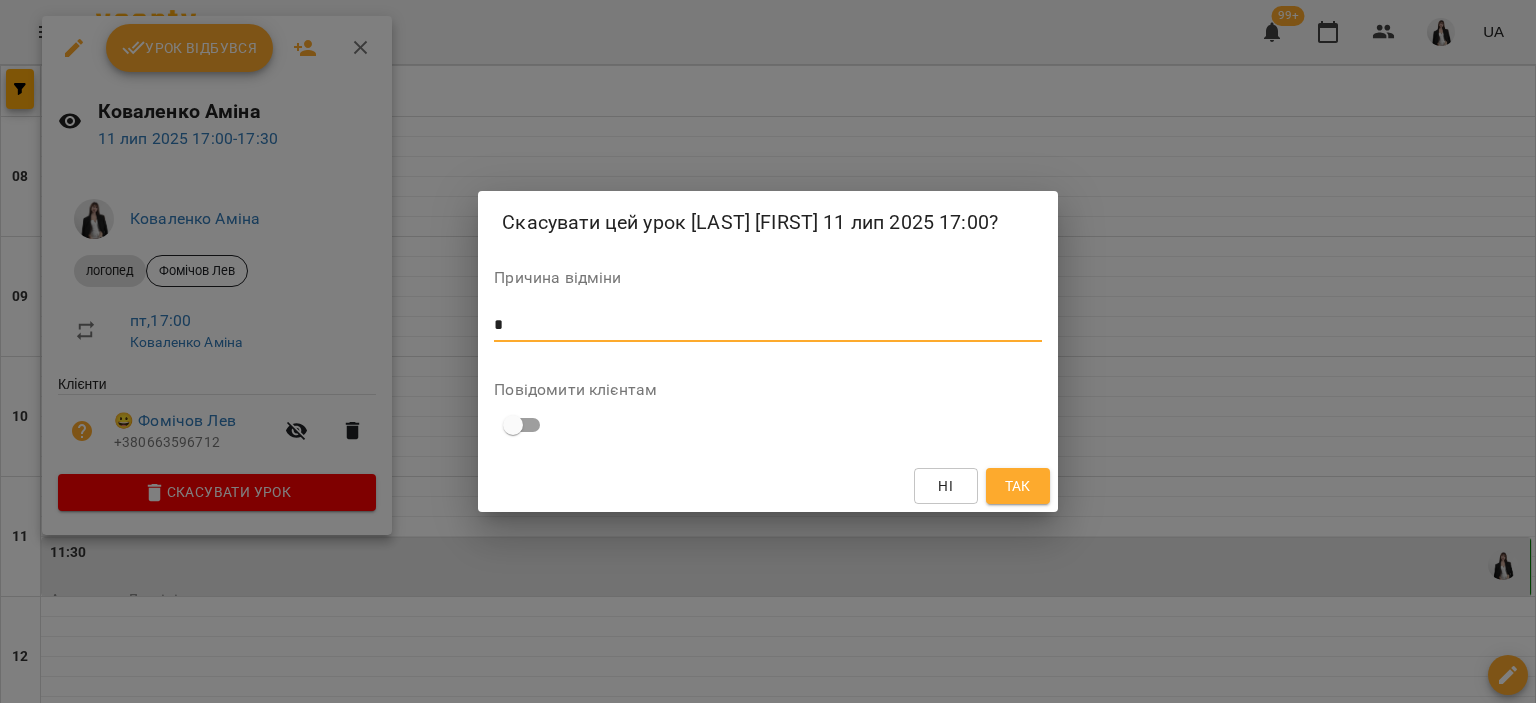 type on "*" 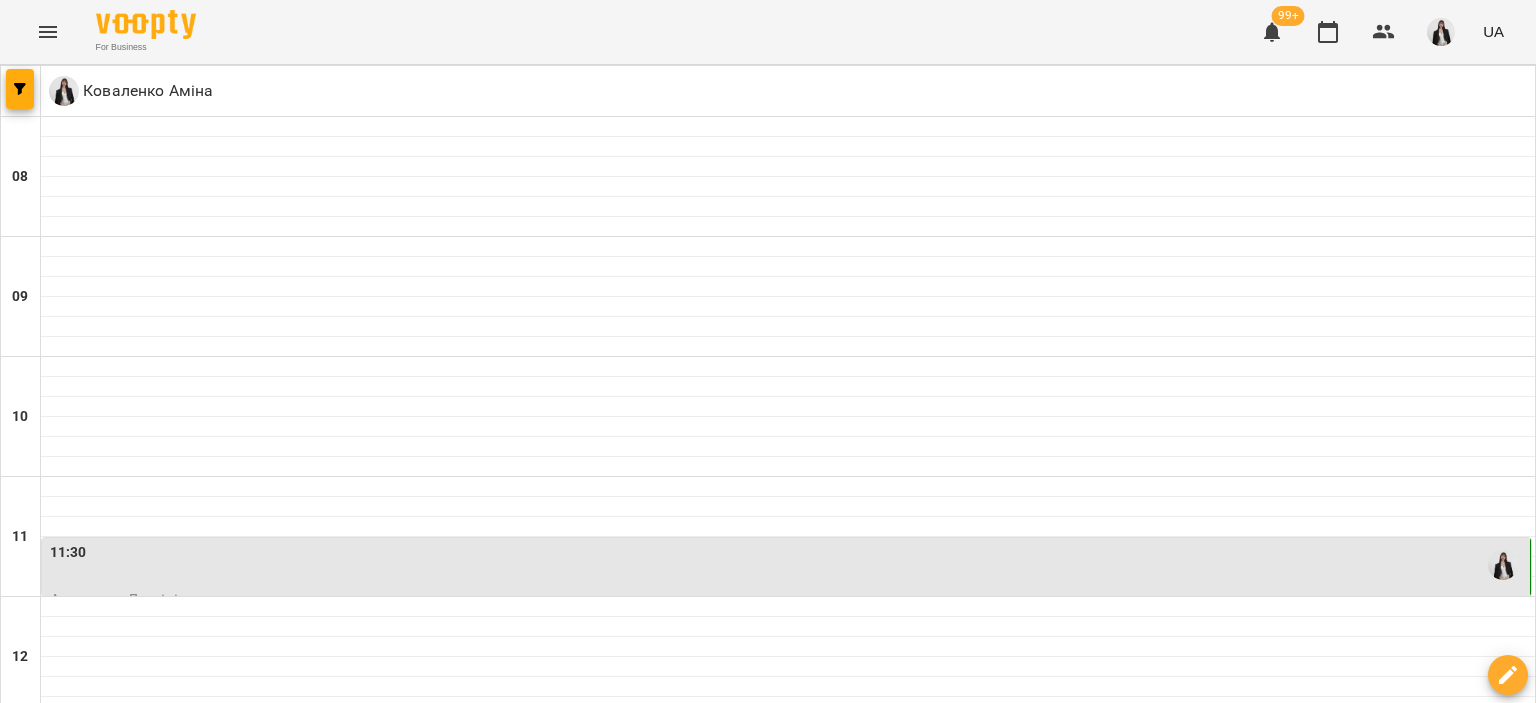 scroll, scrollTop: 596, scrollLeft: 0, axis: vertical 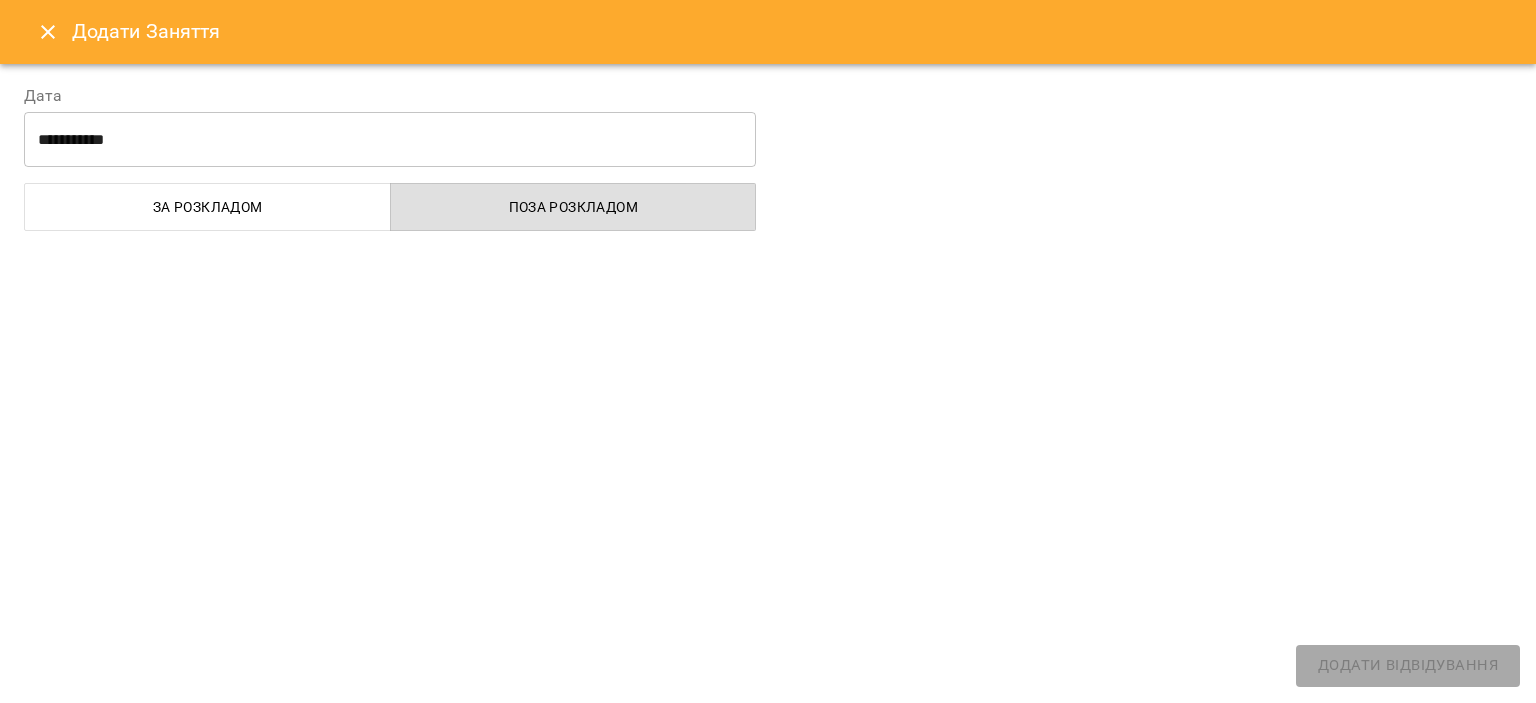 select on "**********" 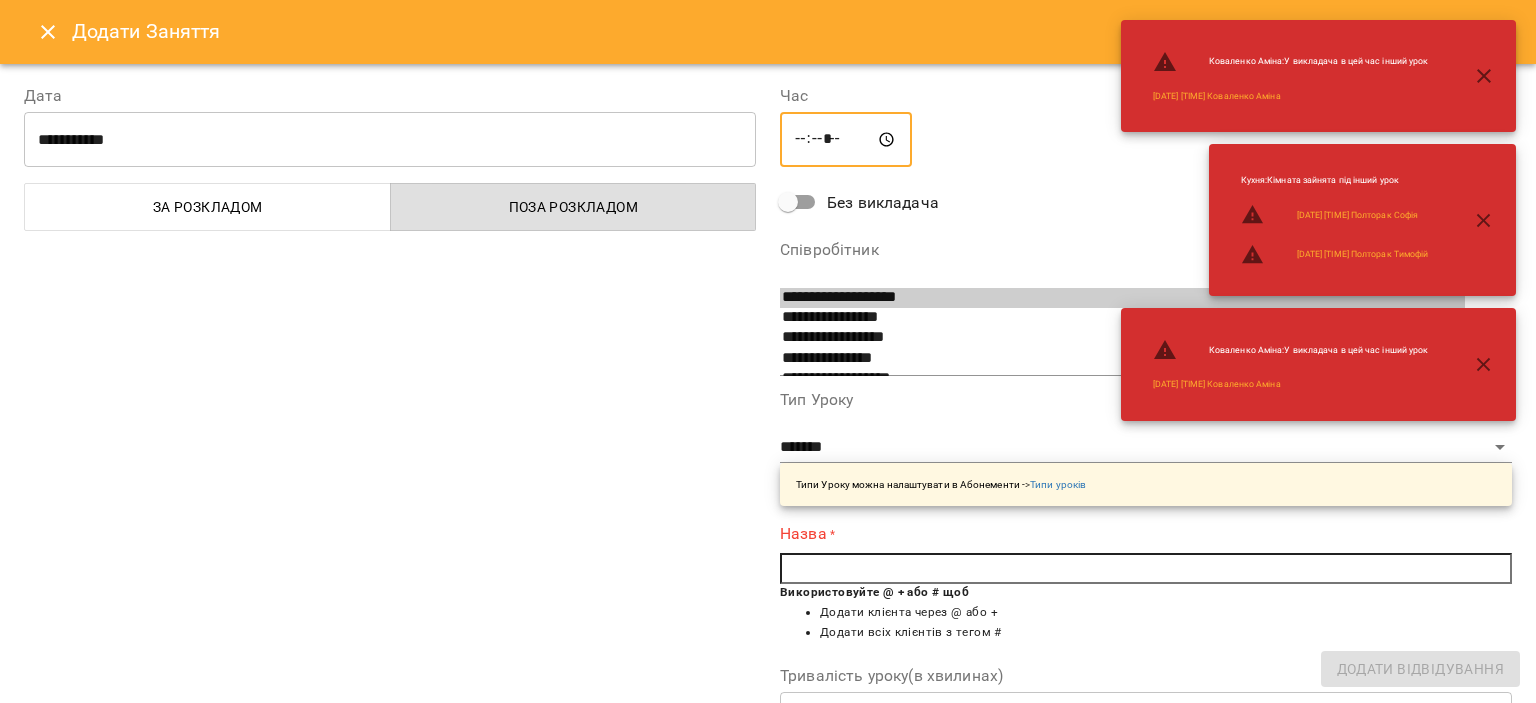 click on "*****" at bounding box center [846, 140] 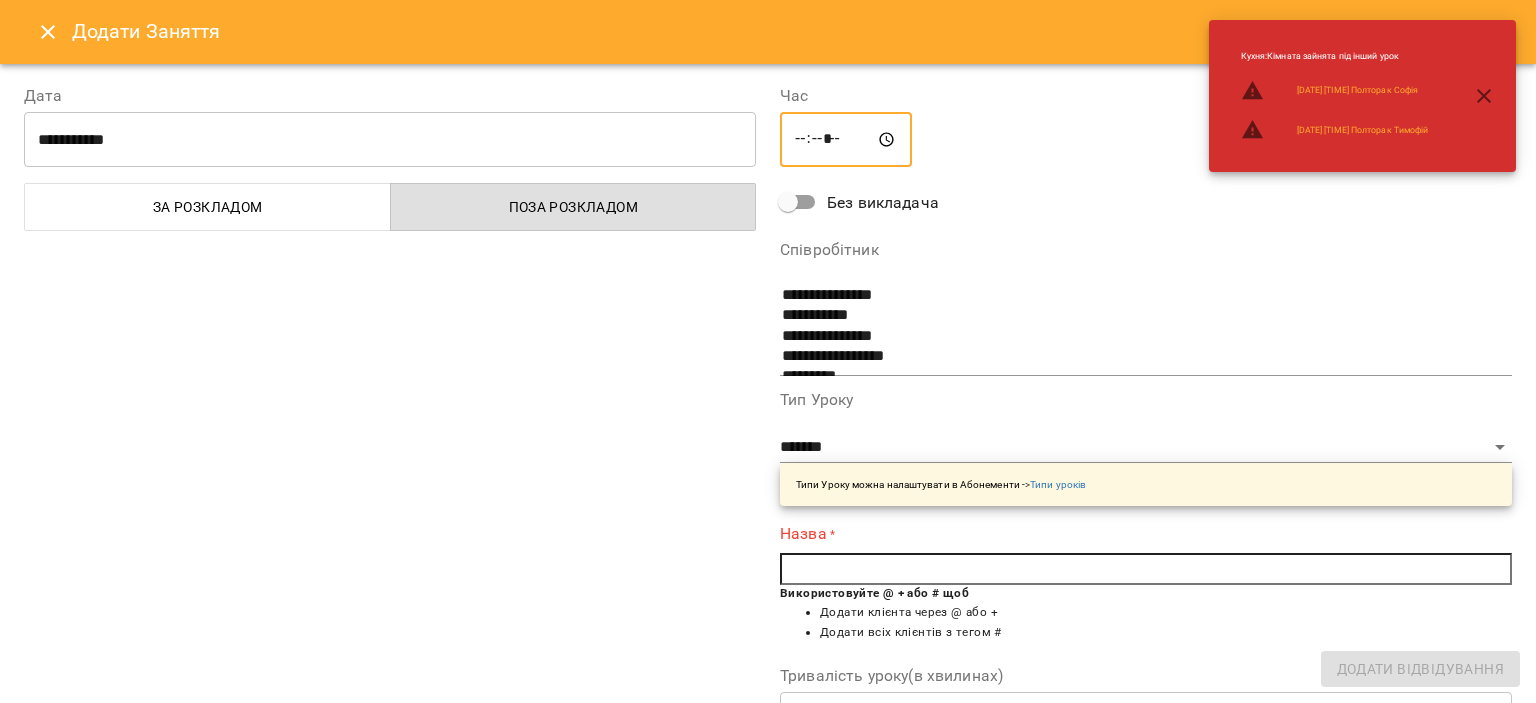 scroll, scrollTop: 236, scrollLeft: 0, axis: vertical 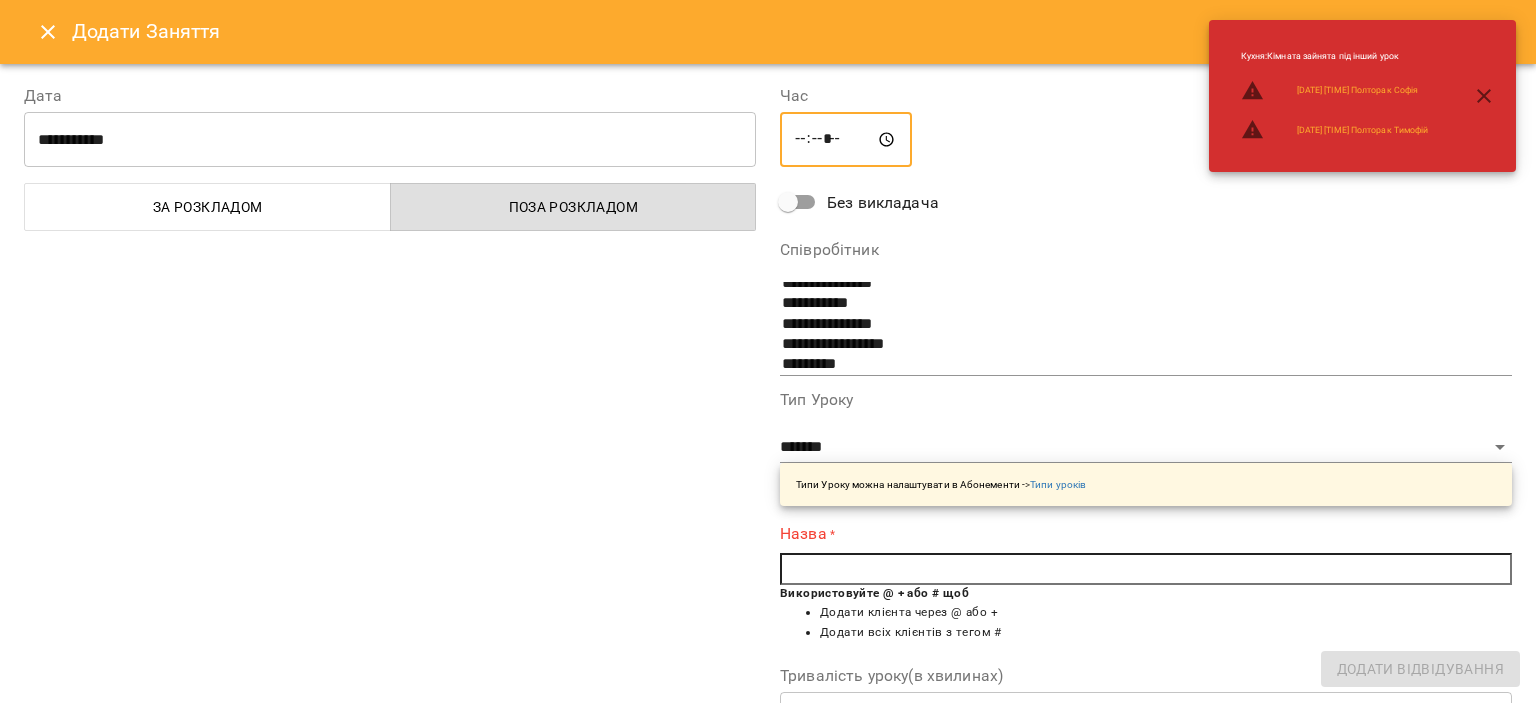 click at bounding box center [1146, 569] 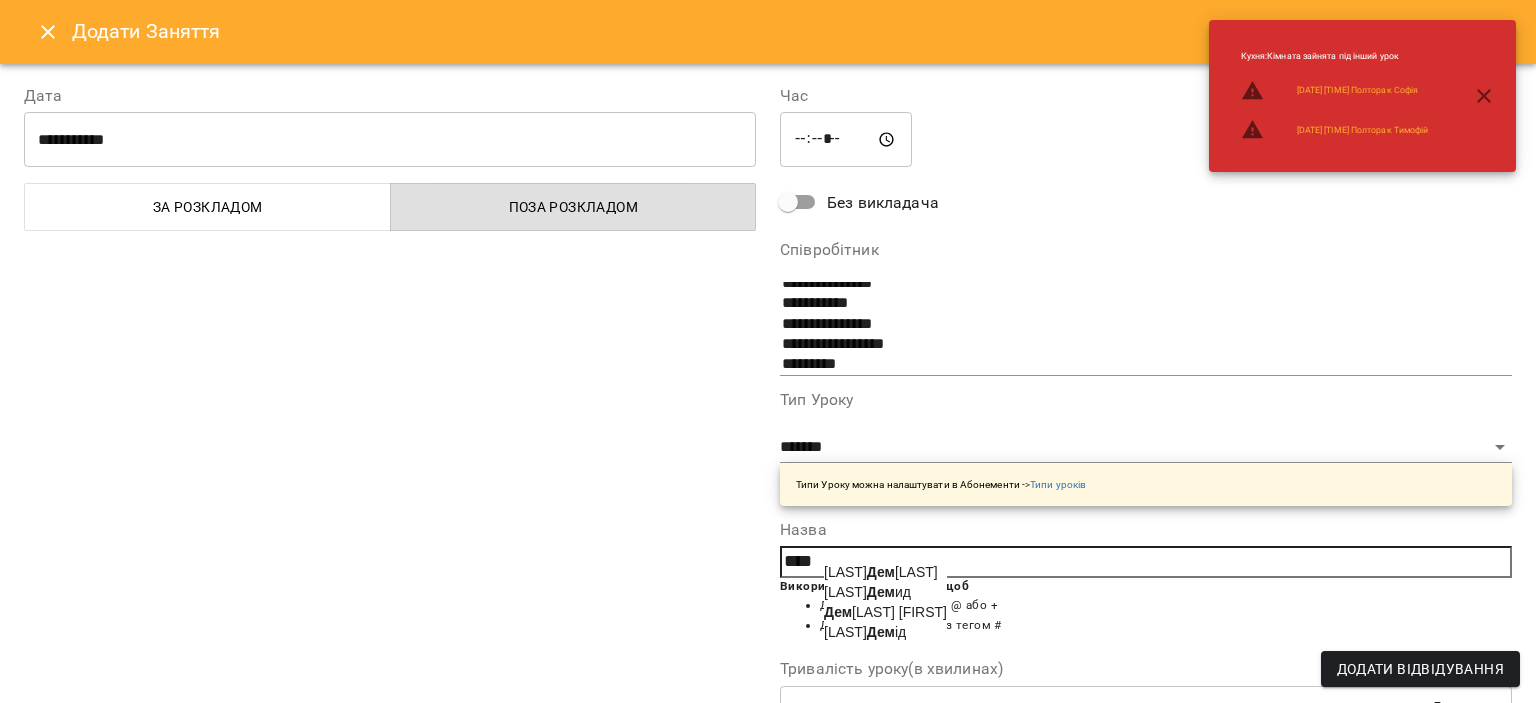 click on "[LAST] [FIRST]" at bounding box center [885, 612] 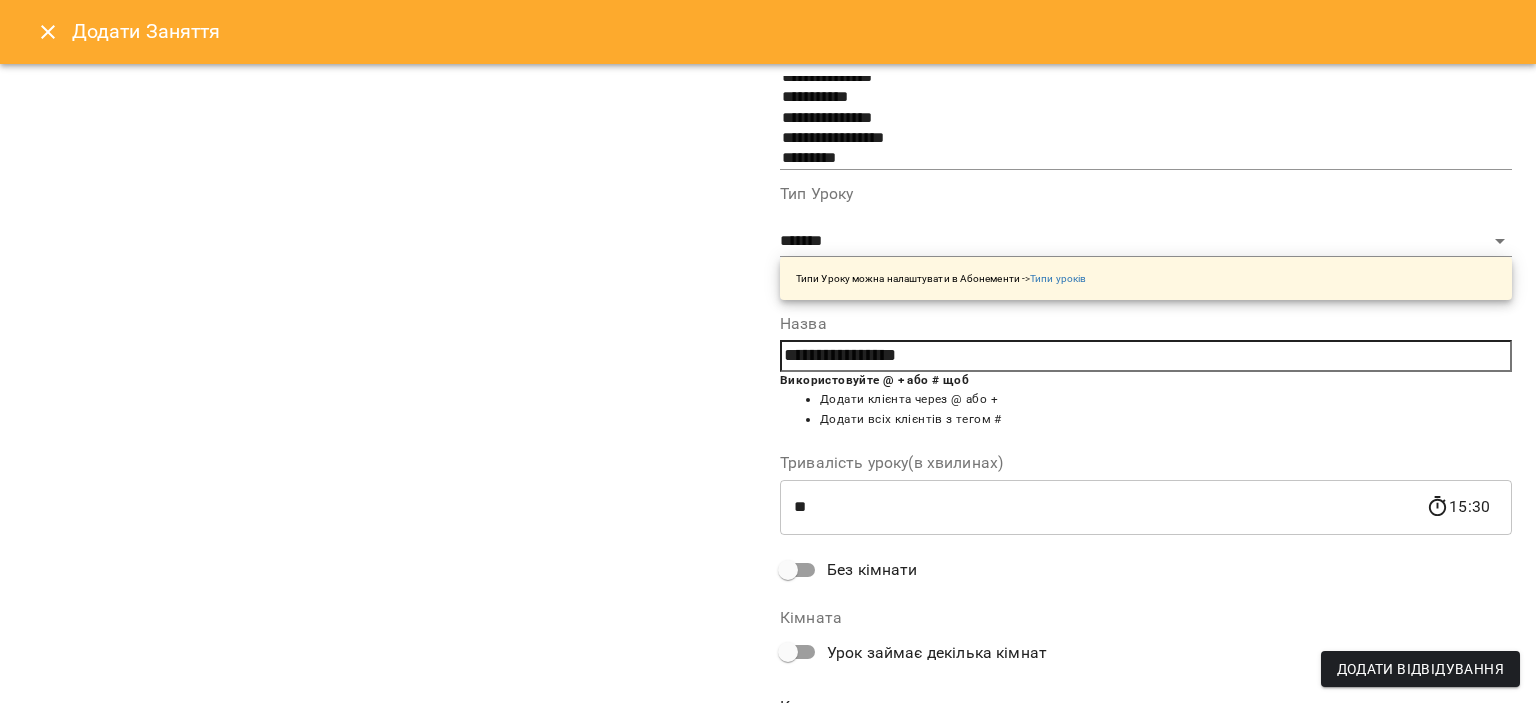 scroll, scrollTop: 295, scrollLeft: 0, axis: vertical 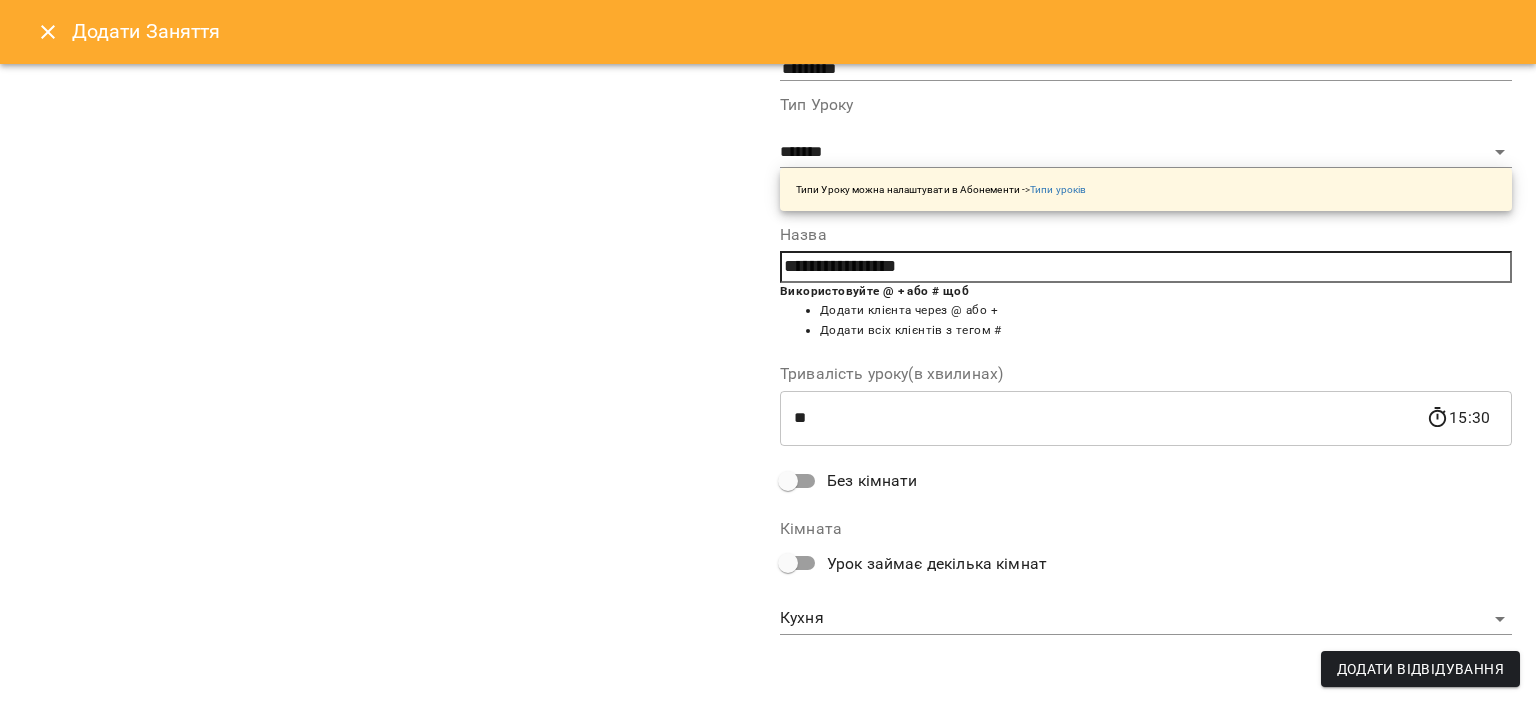 click on "**********" at bounding box center [768, 905] 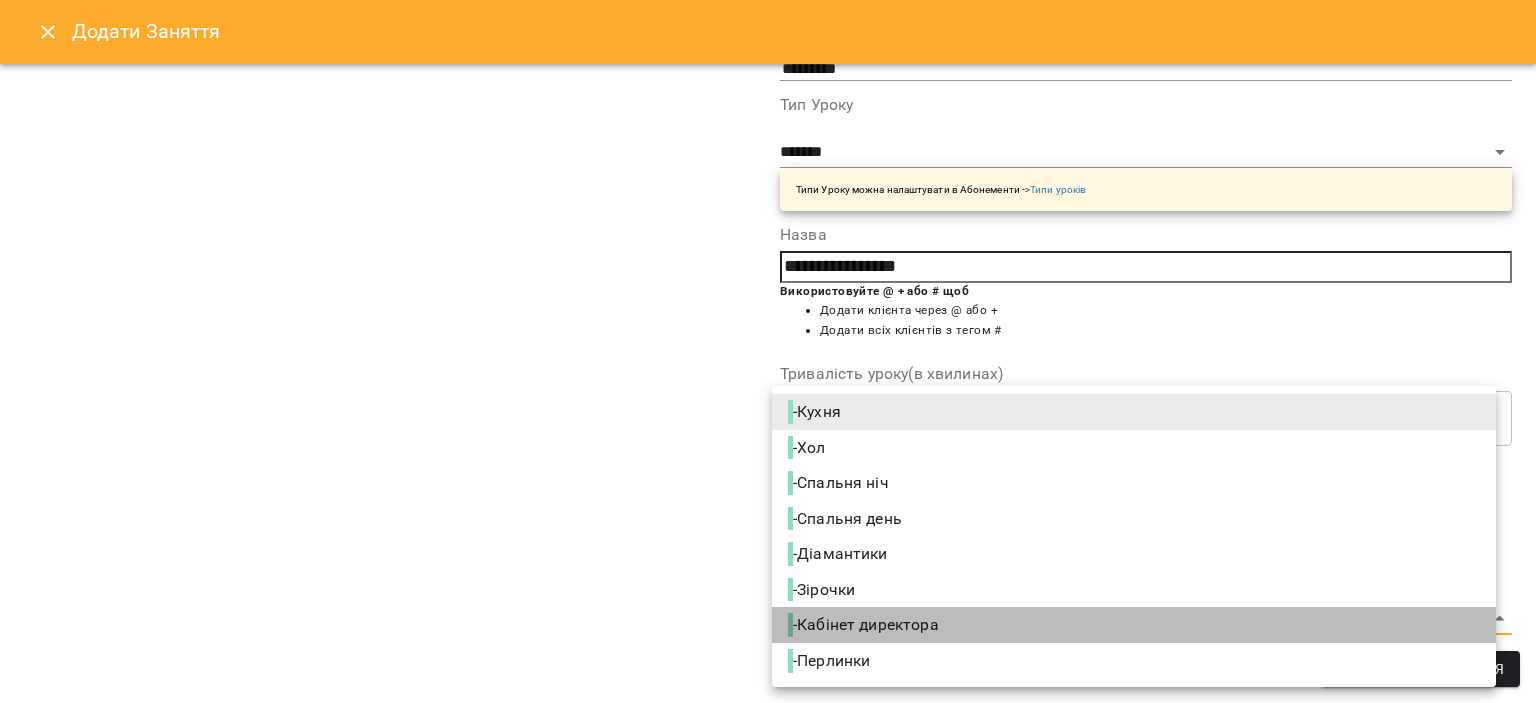 click on "-  Кабінет директора" at bounding box center [865, 625] 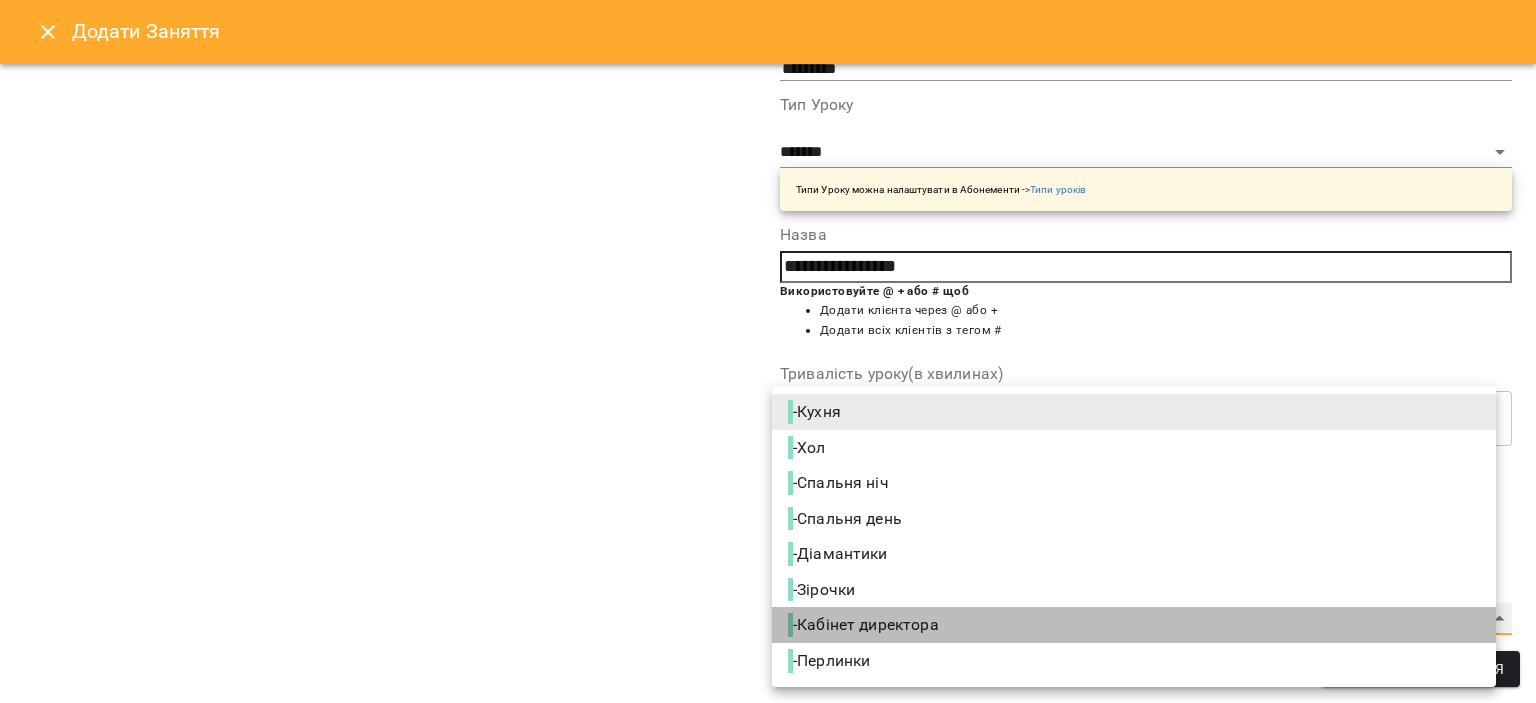 type on "**********" 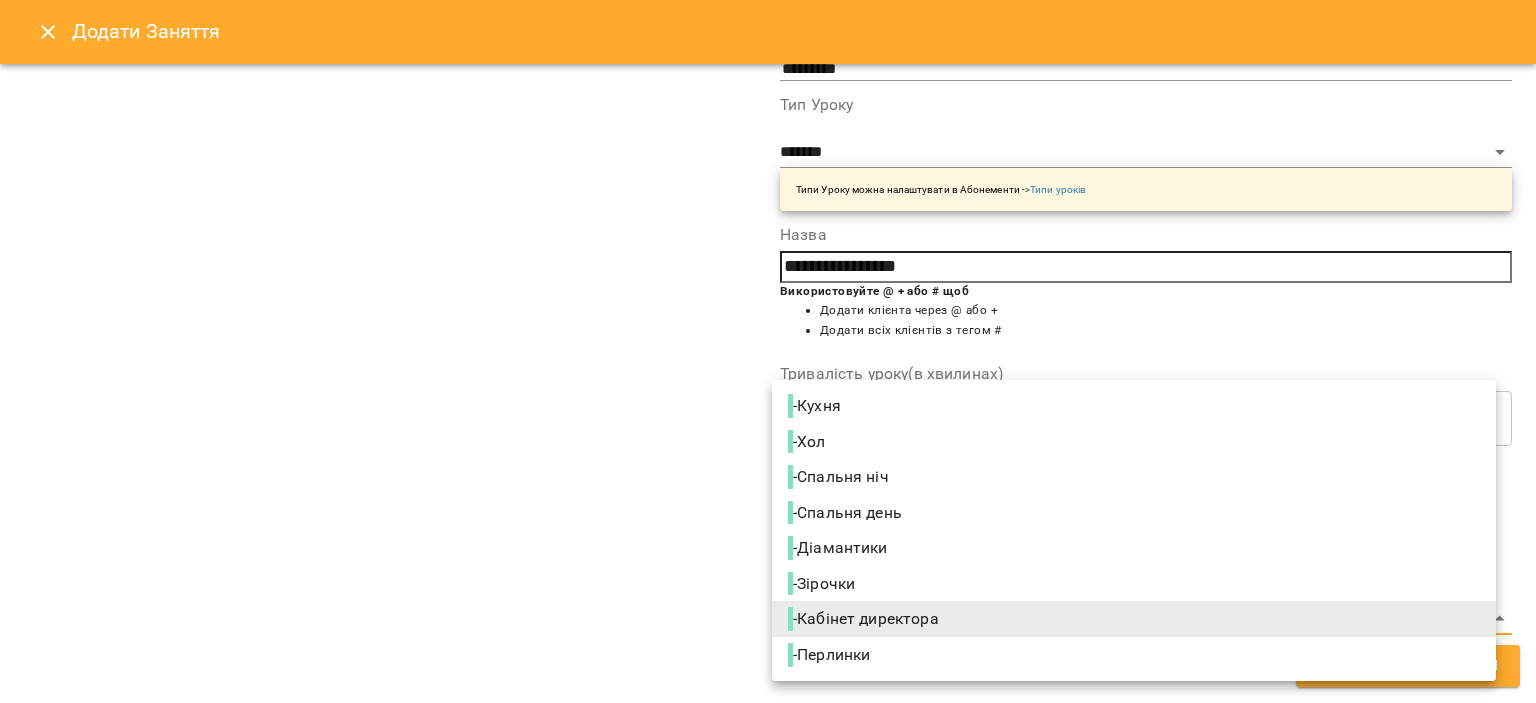 click at bounding box center [768, 351] 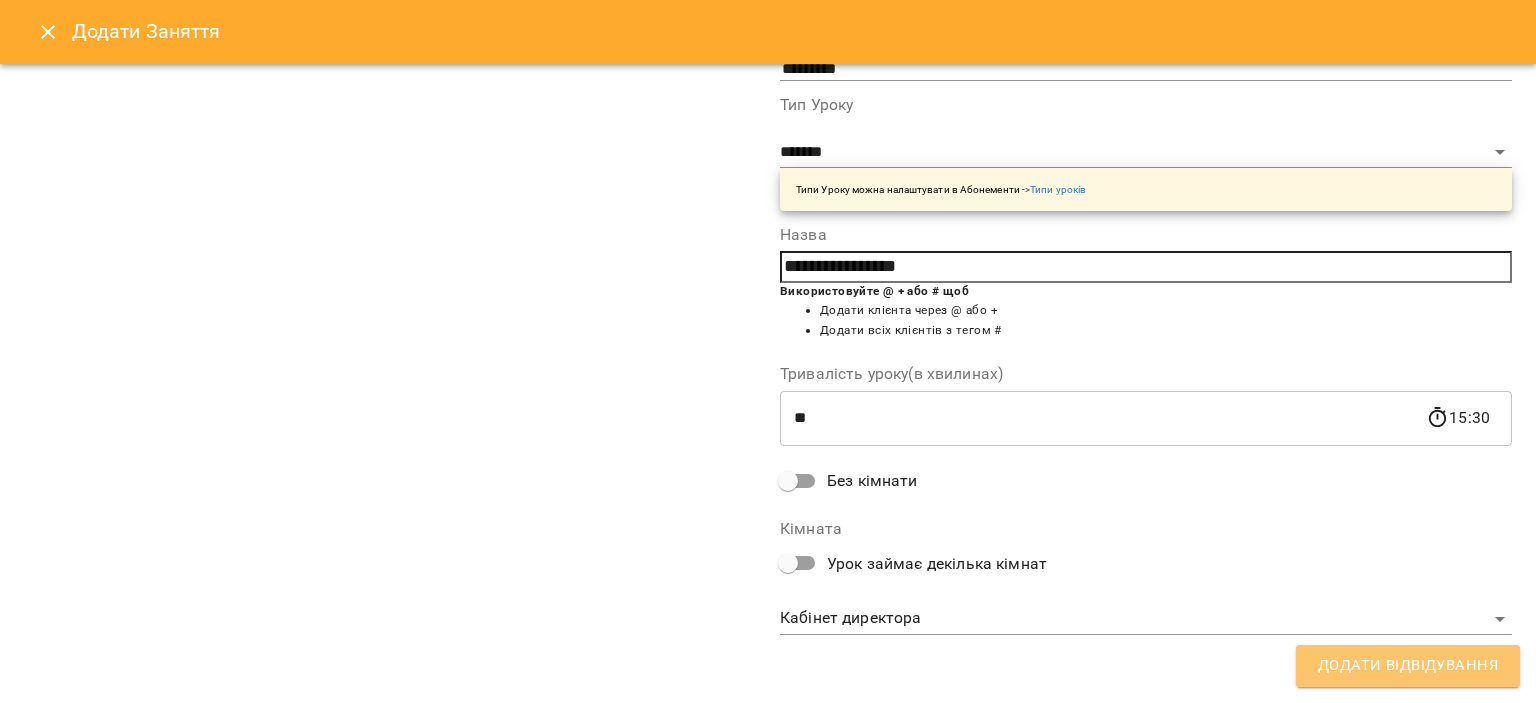 click on "Додати Відвідування" at bounding box center (1408, 666) 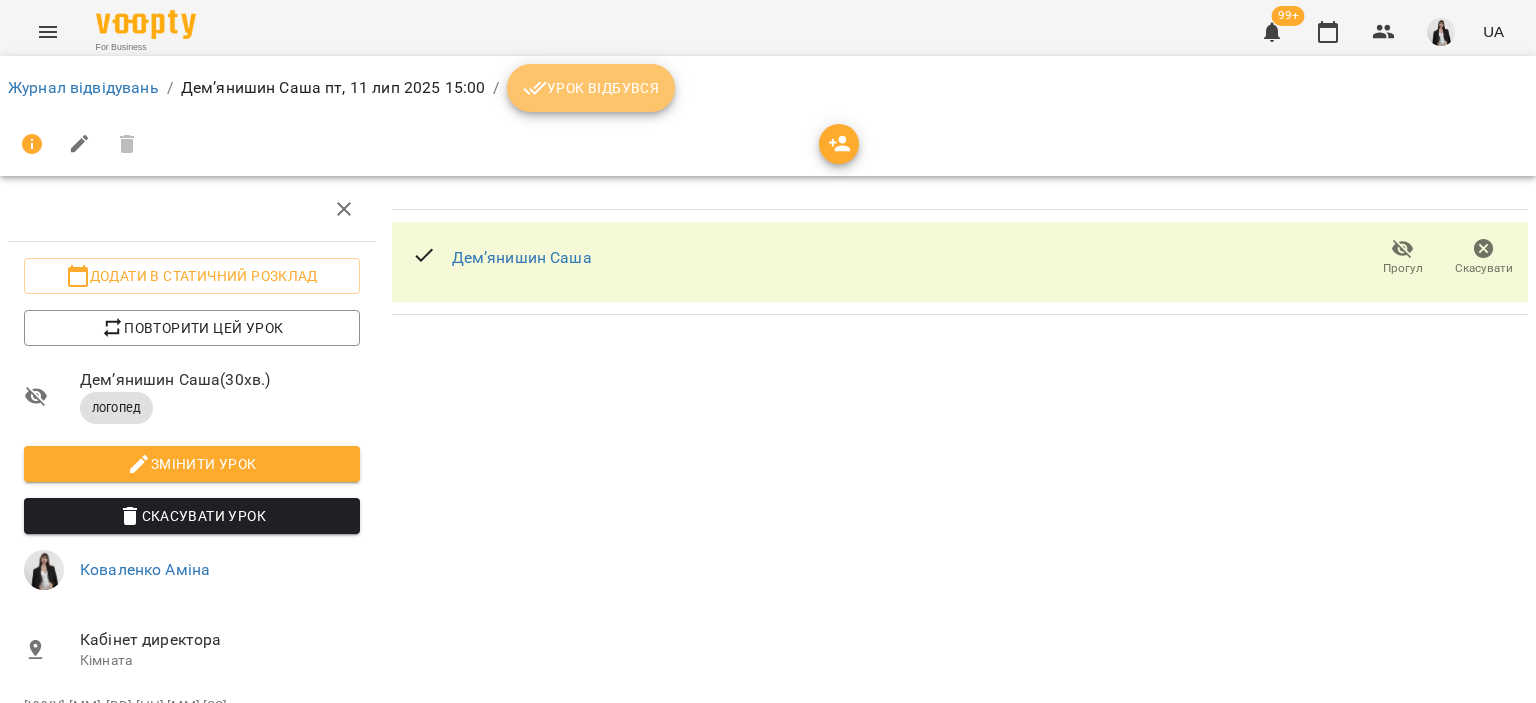 click 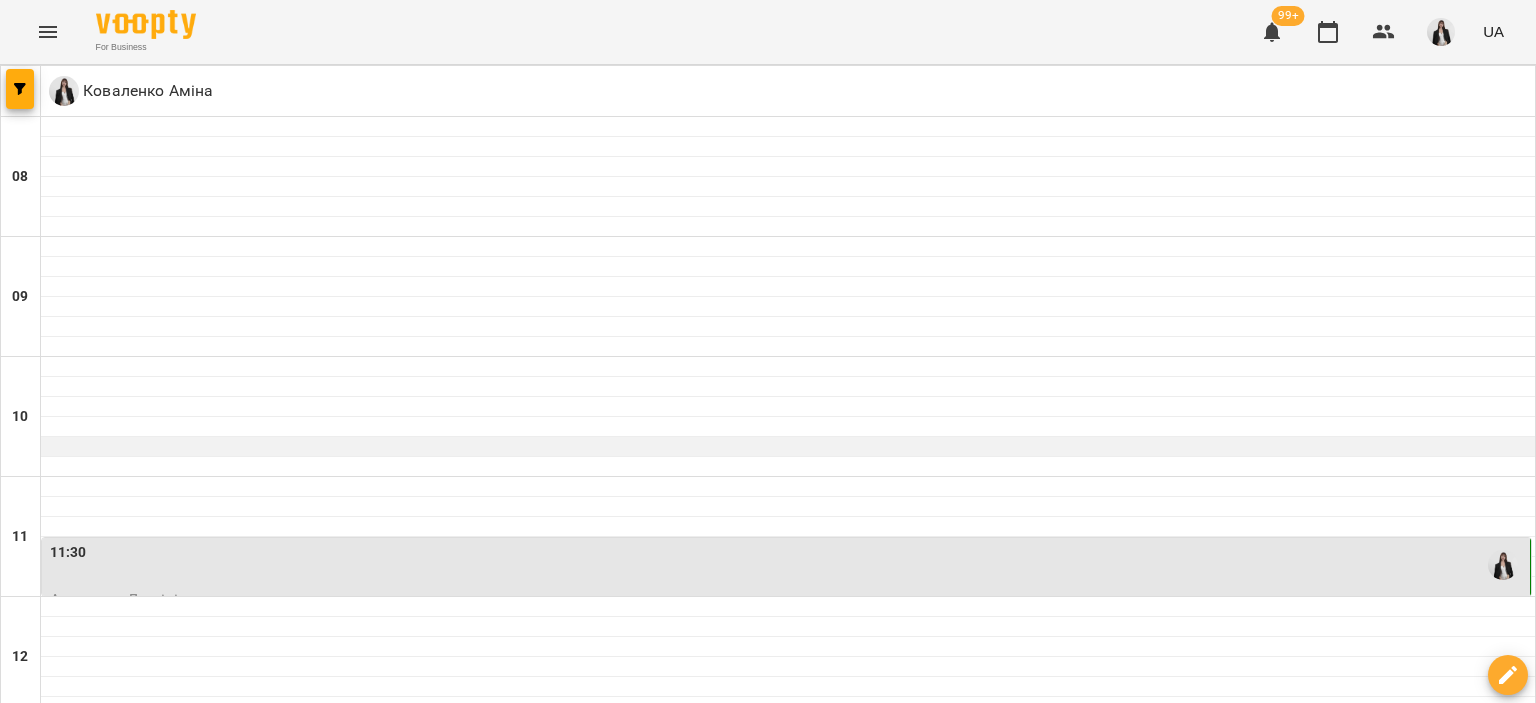 scroll, scrollTop: 208, scrollLeft: 0, axis: vertical 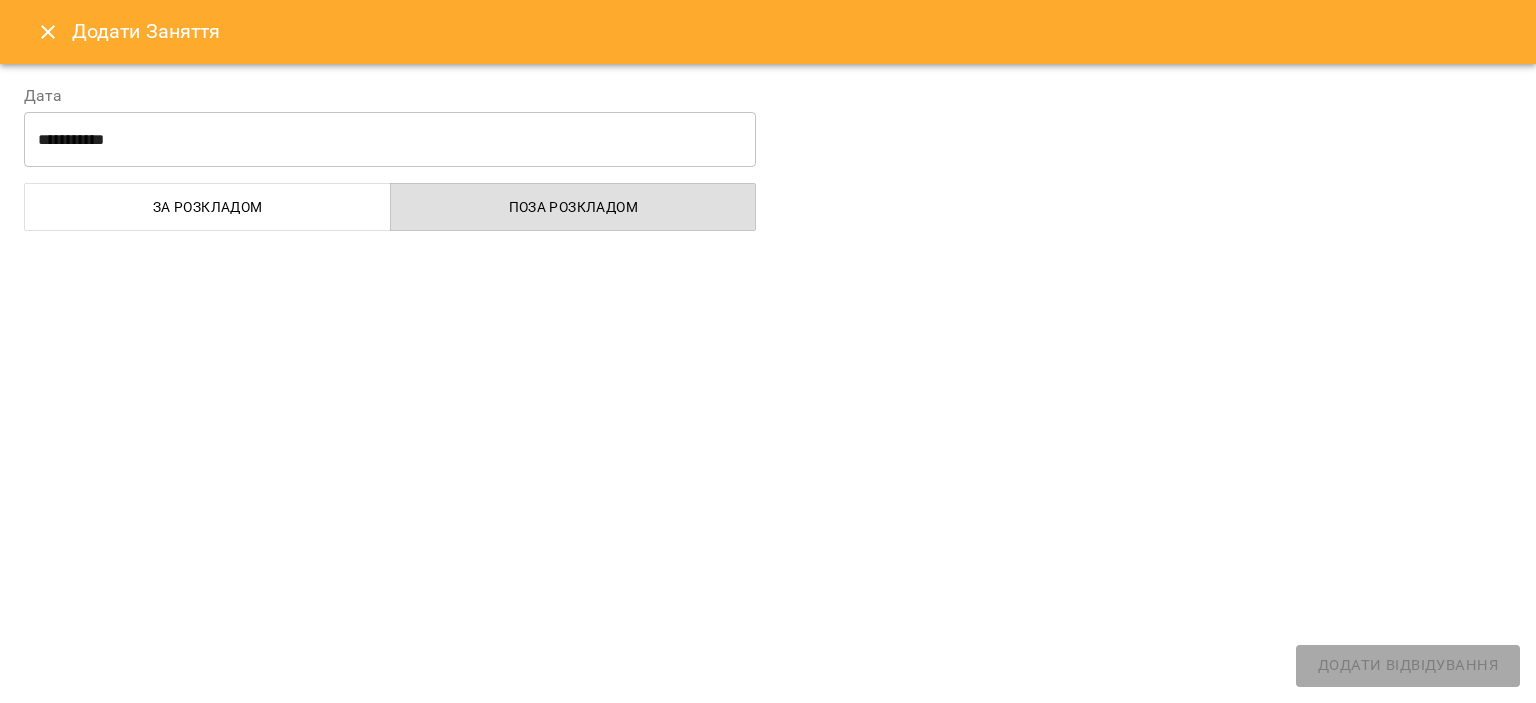 select on "**********" 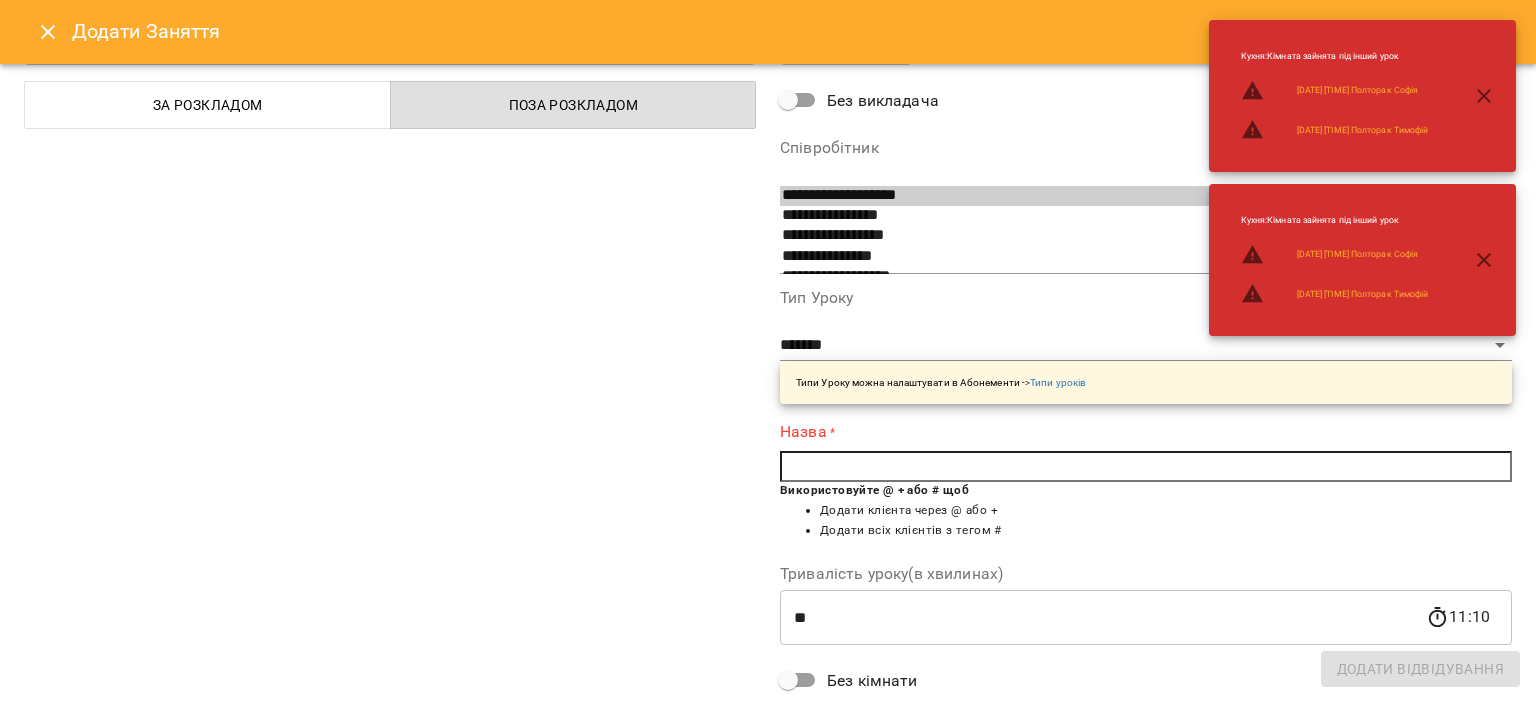 scroll, scrollTop: 106, scrollLeft: 0, axis: vertical 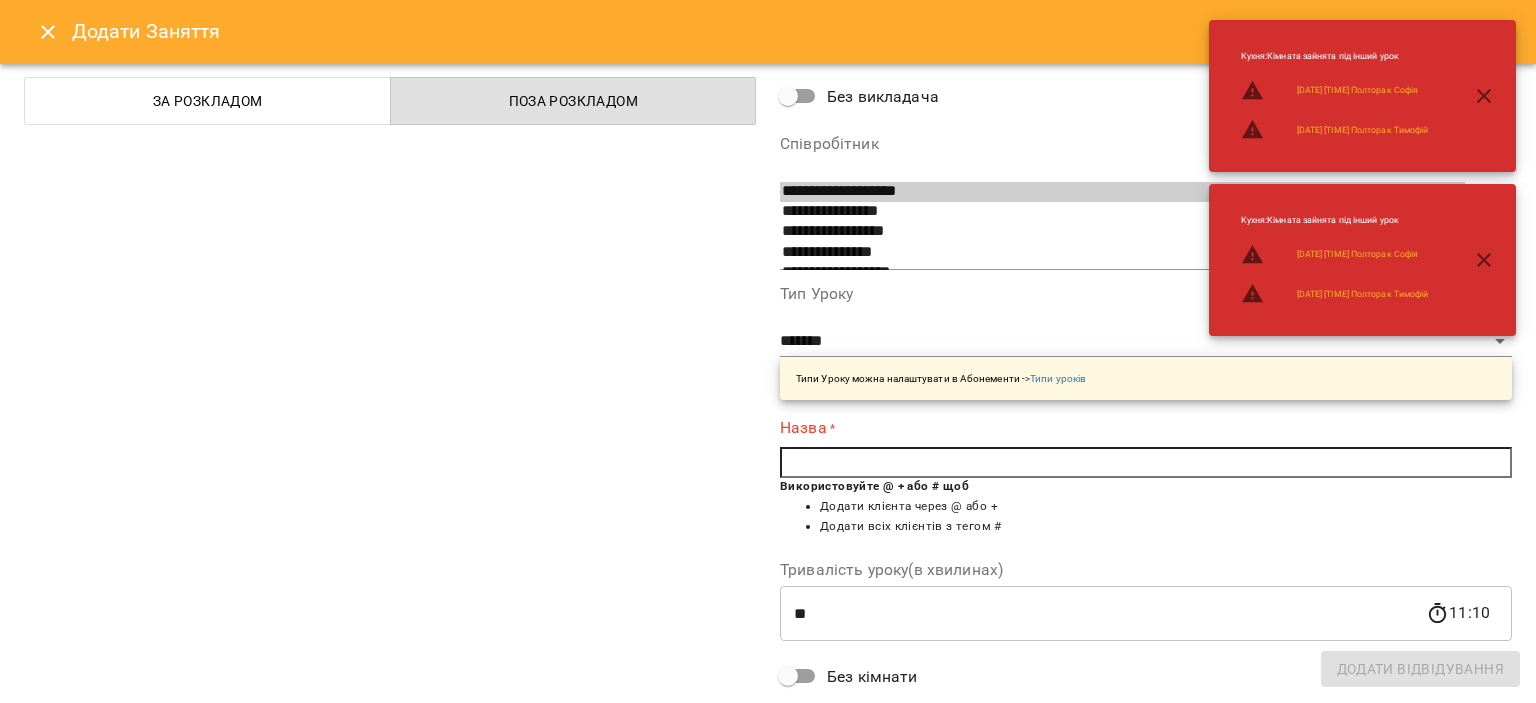 click at bounding box center (1146, 463) 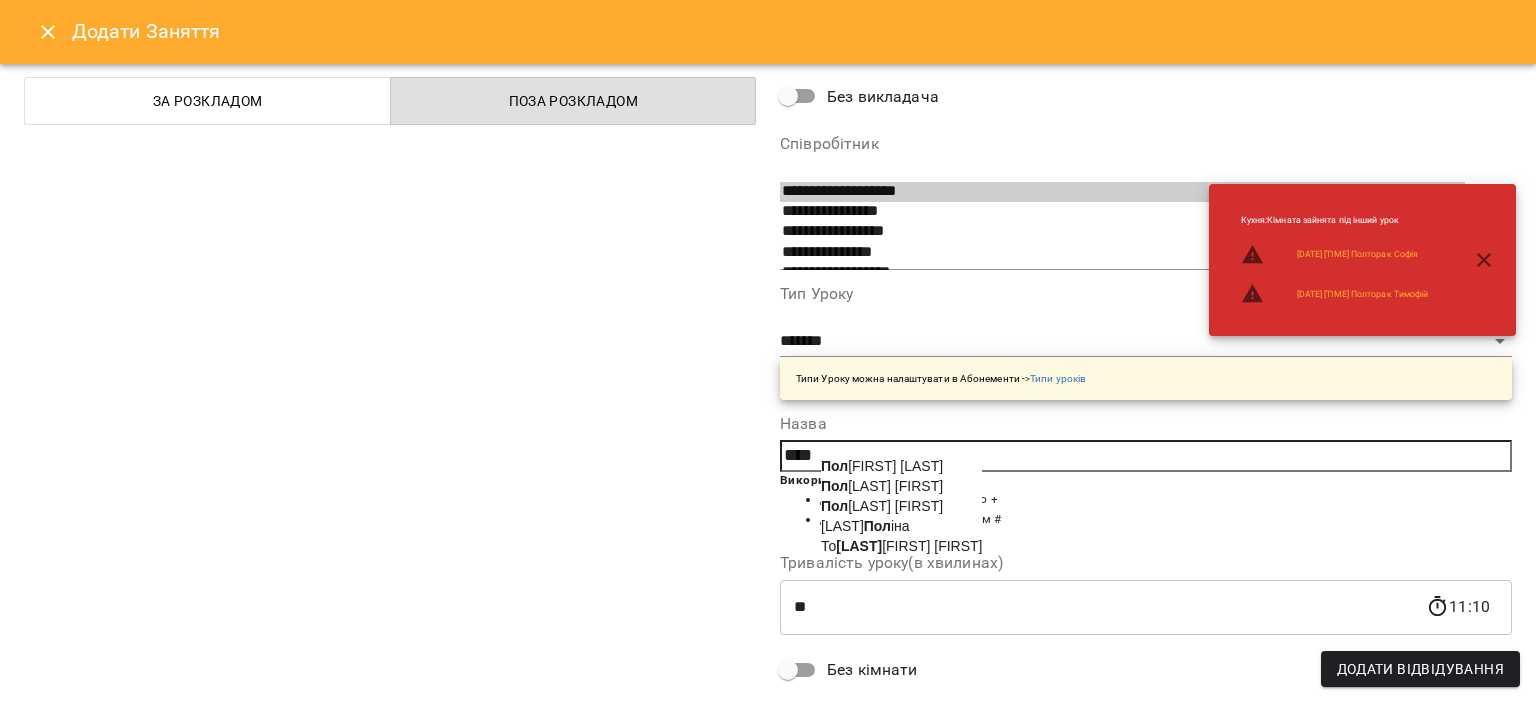 click on "[LAST] [FIRST]" at bounding box center (882, 506) 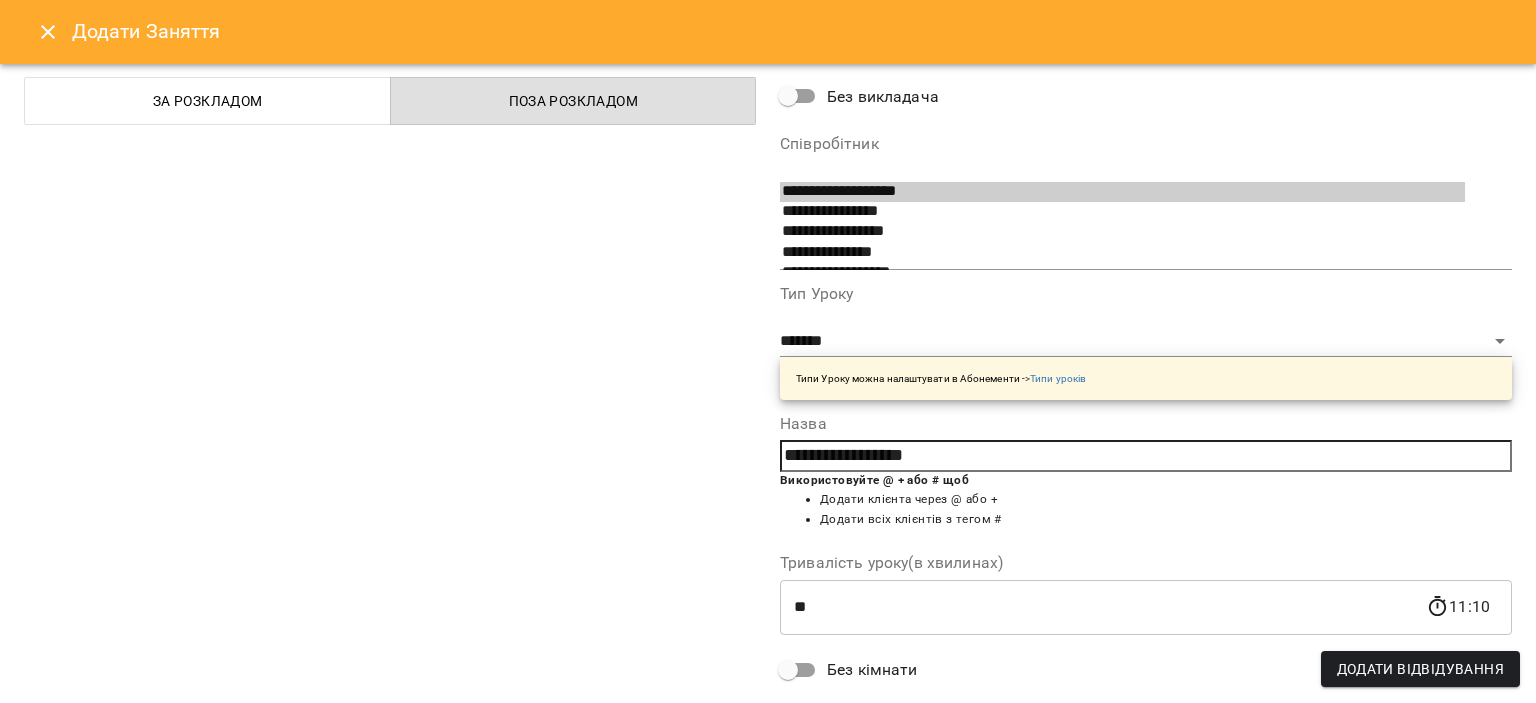 scroll, scrollTop: 295, scrollLeft: 0, axis: vertical 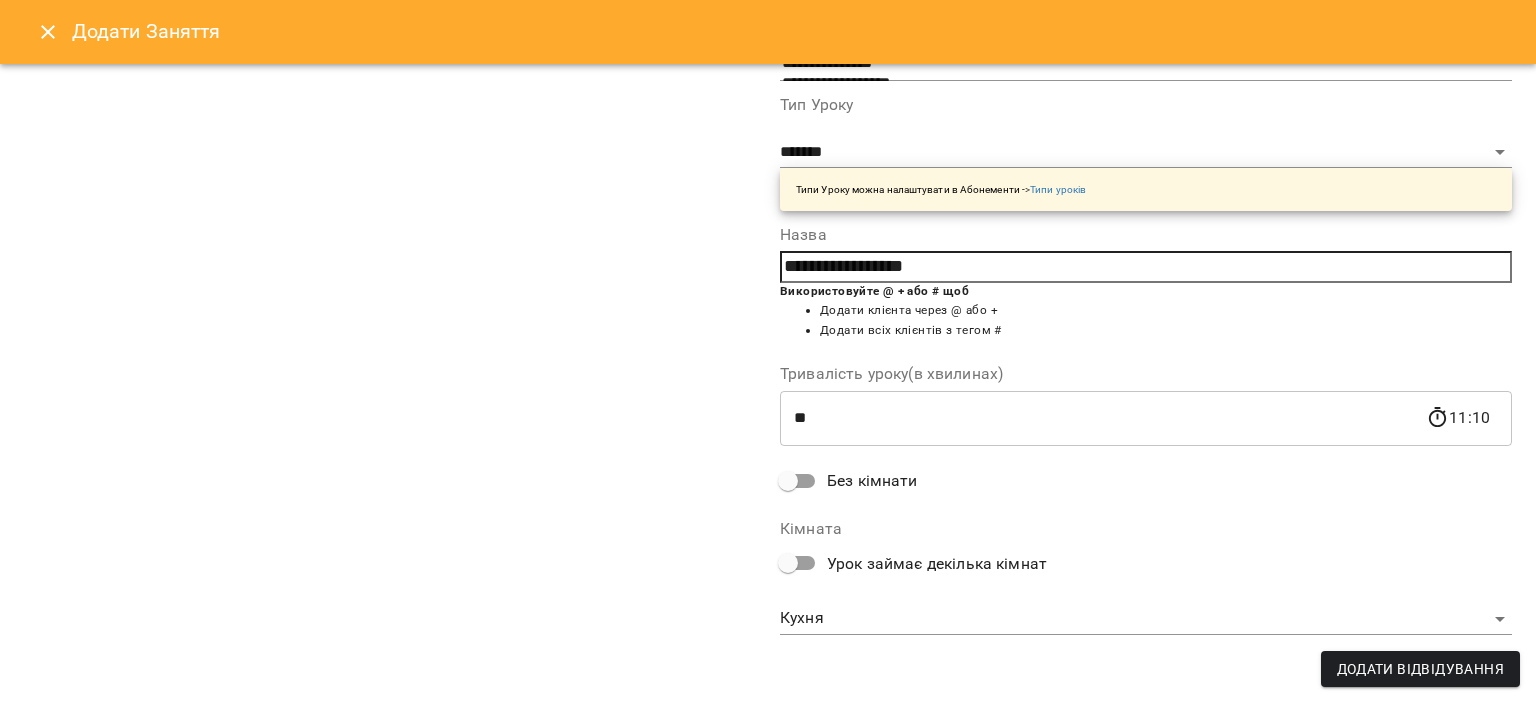 click on "**********" at bounding box center (768, 905) 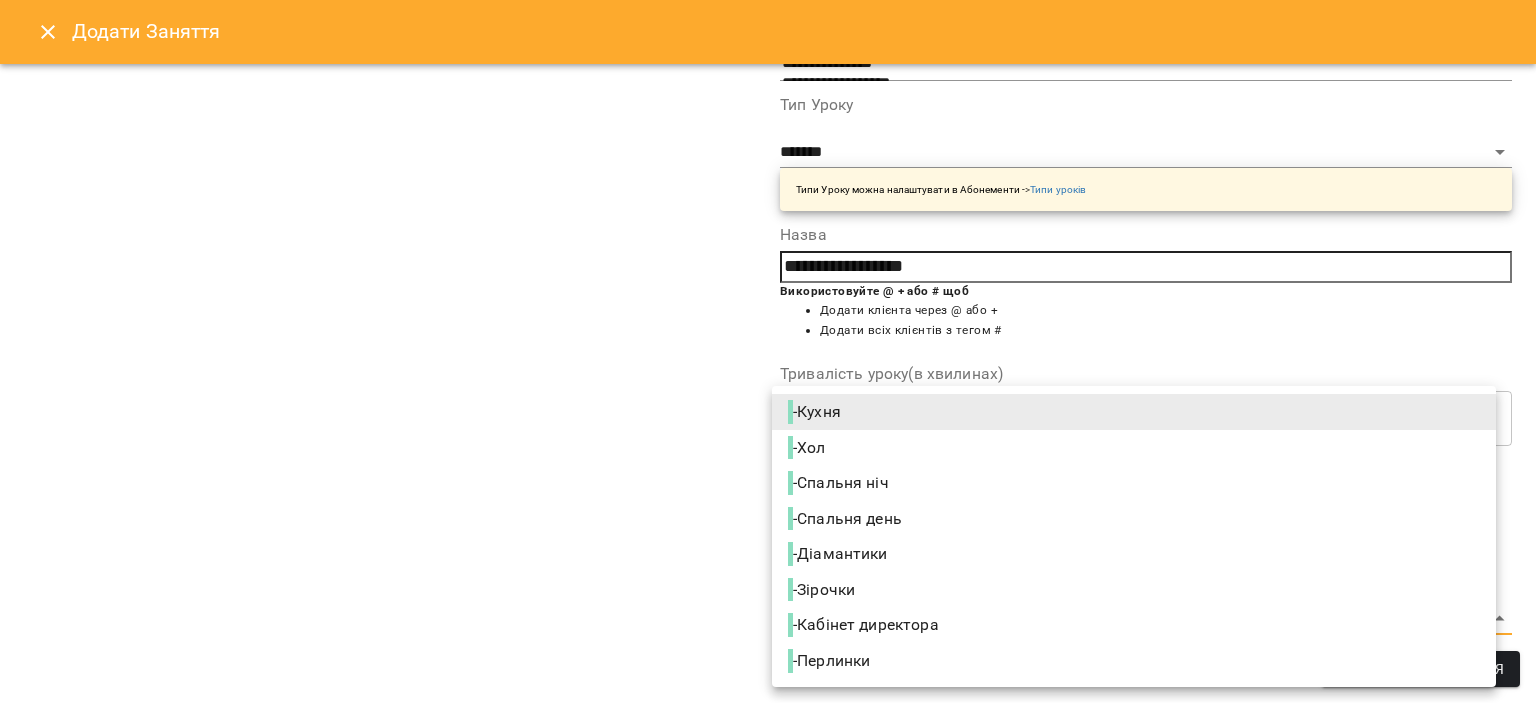 click on "-  Кабінет директора" at bounding box center (865, 625) 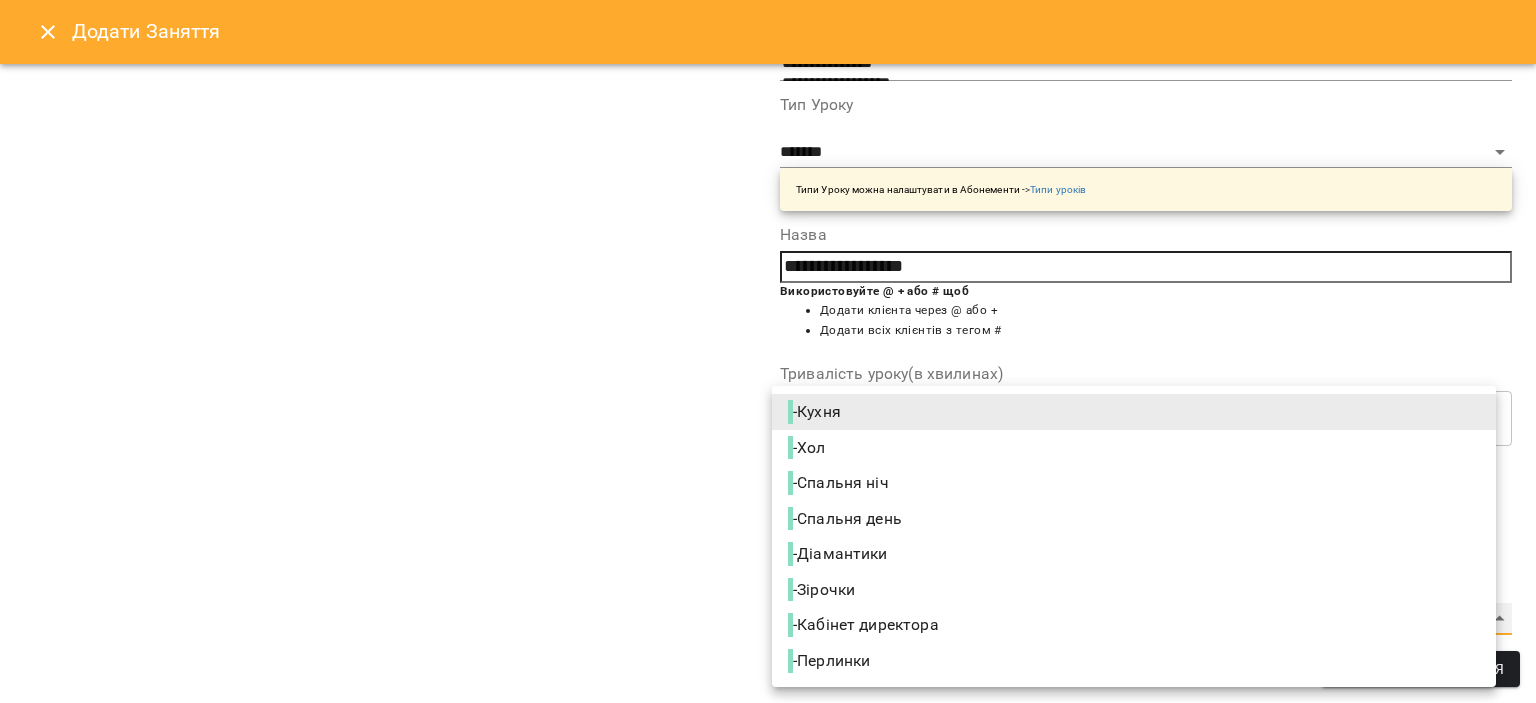 type on "**********" 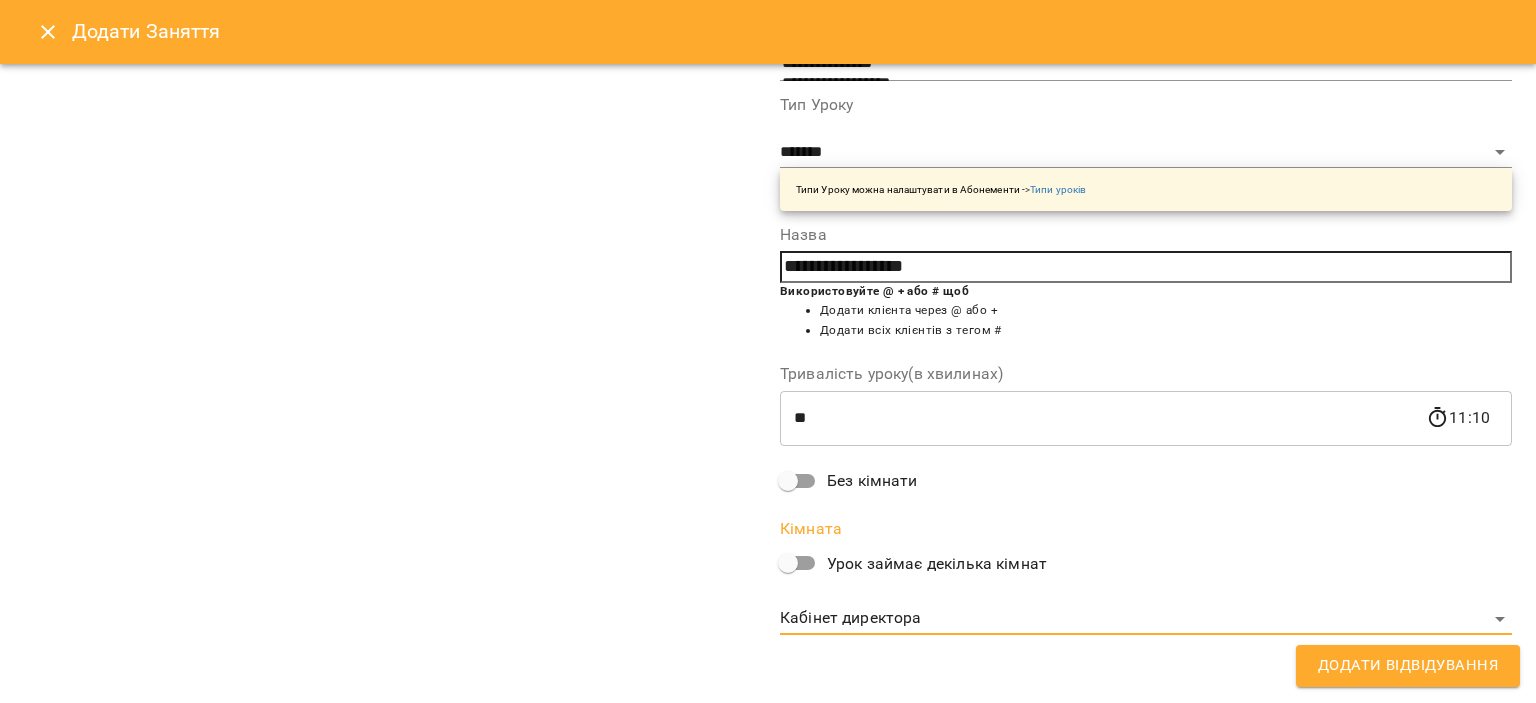 click on "Додати Відвідування" at bounding box center (1408, 666) 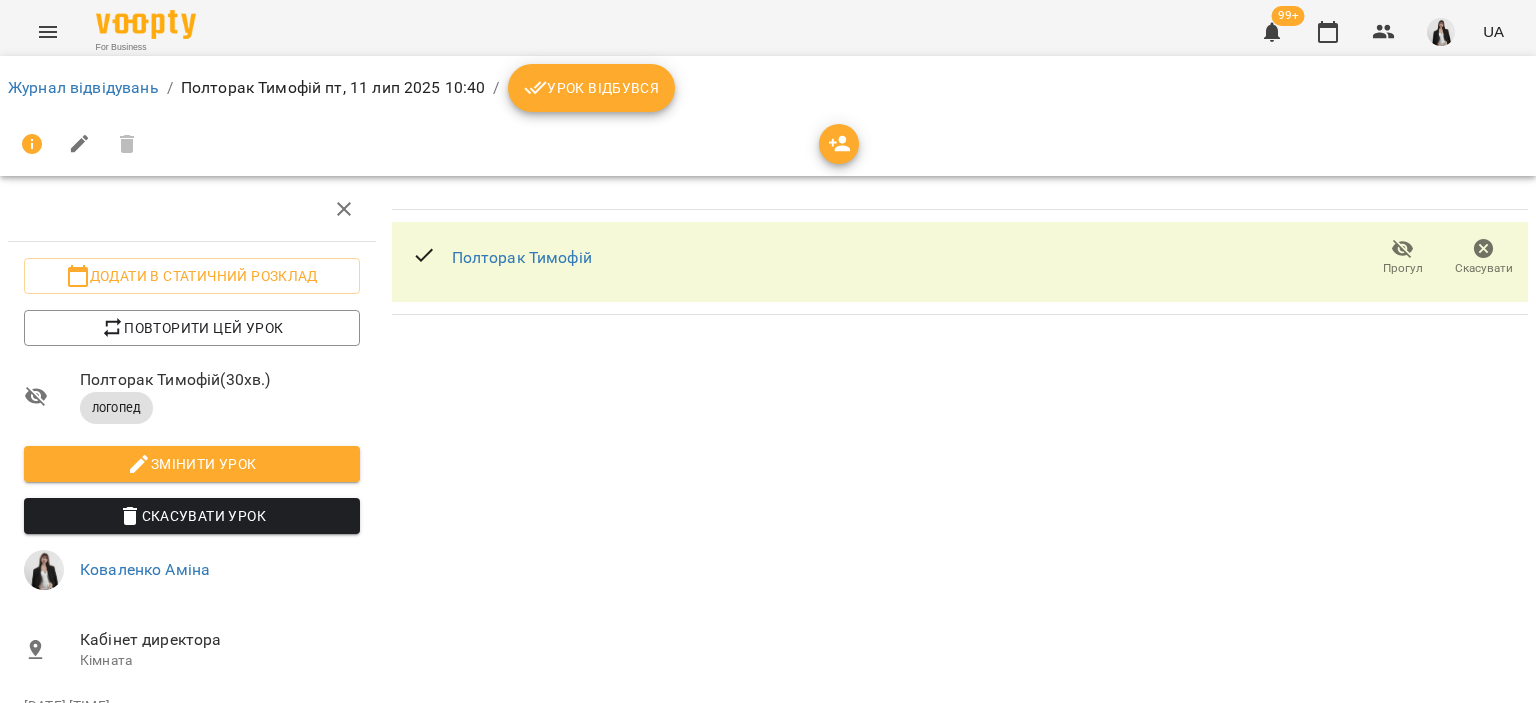 click 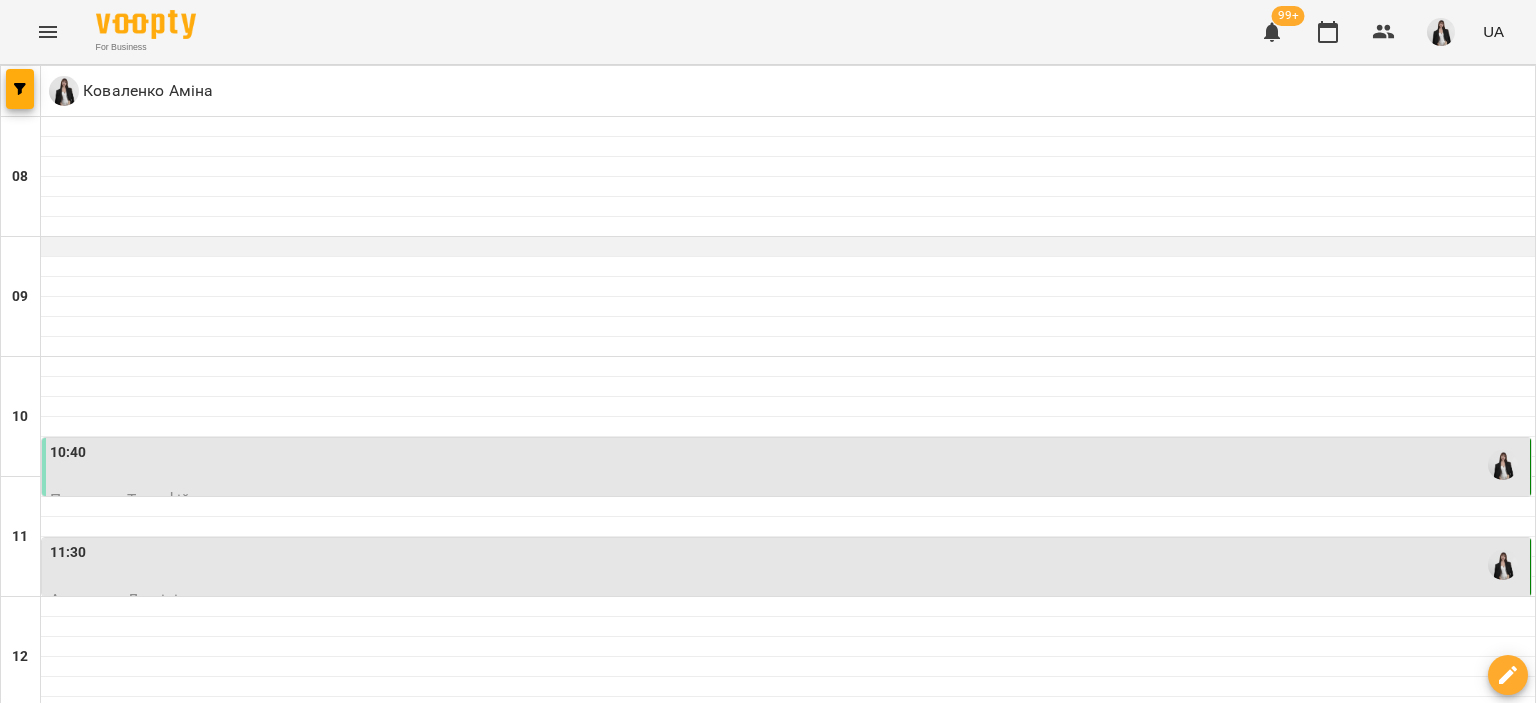 click at bounding box center [788, 256] 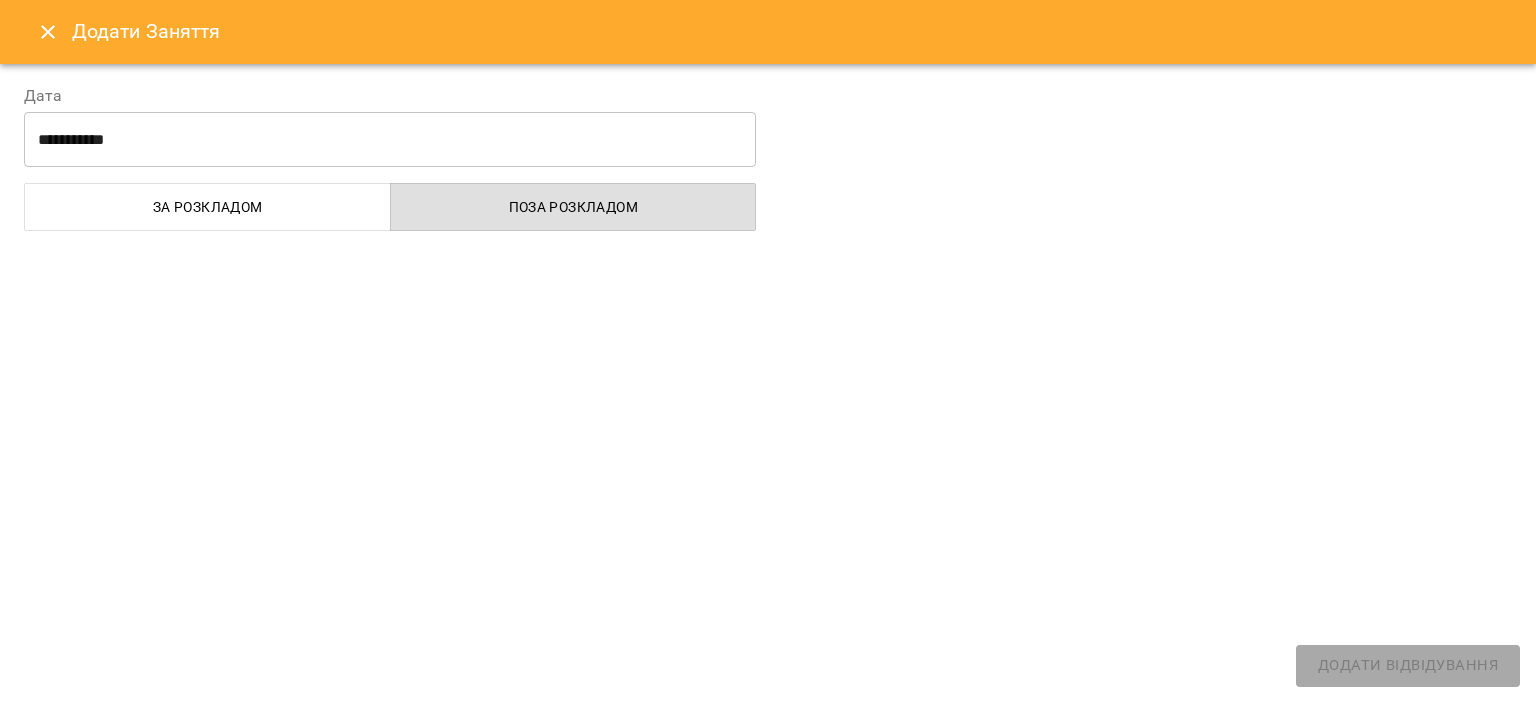 select on "**********" 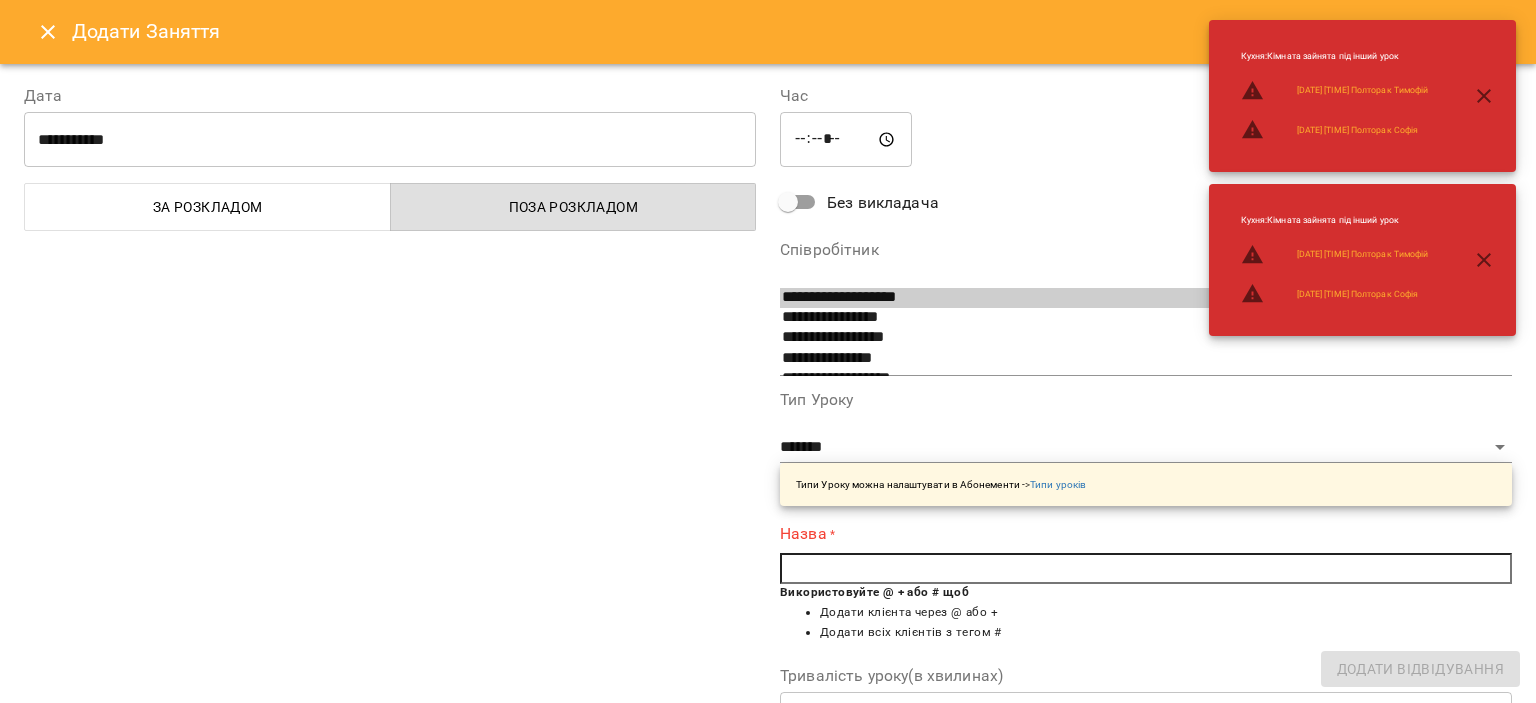 click at bounding box center (1146, 569) 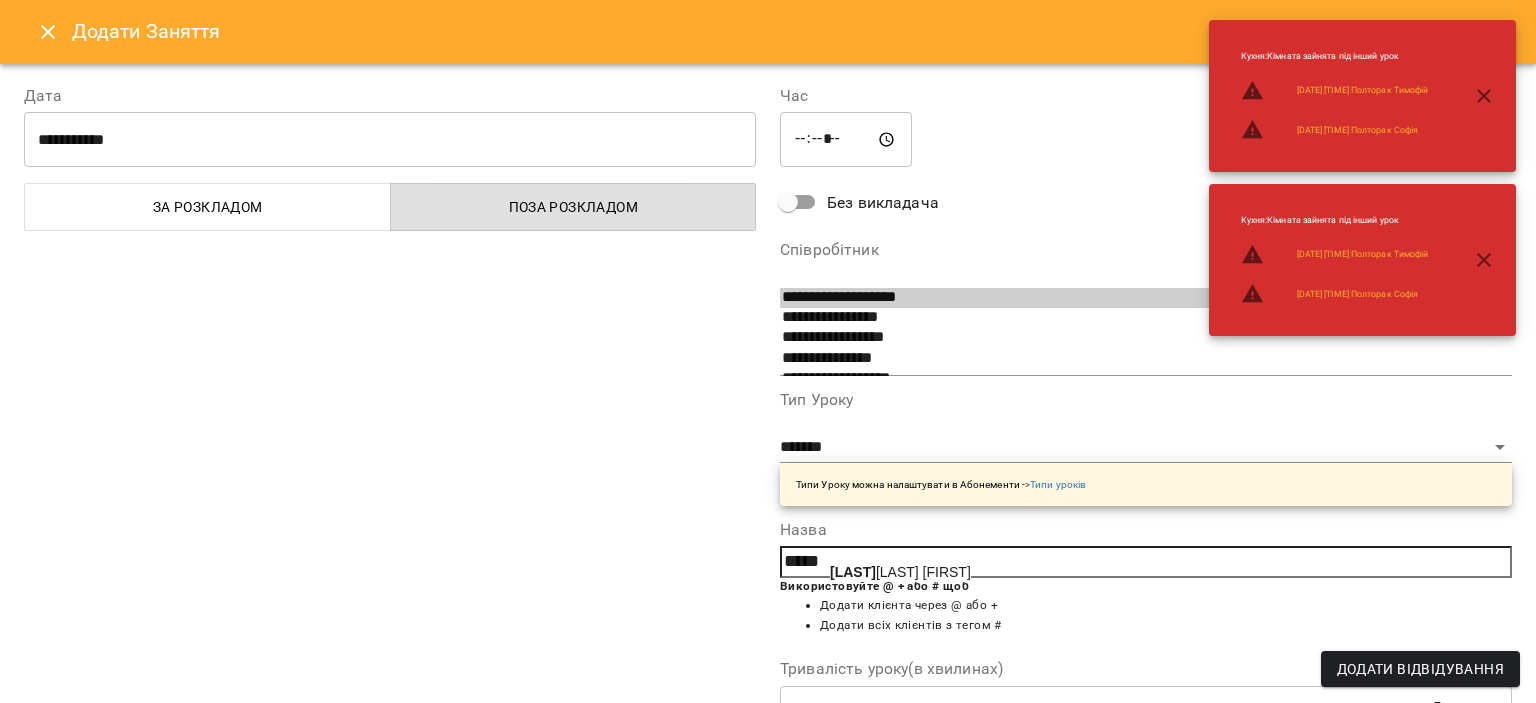 click on "[LAST] [FIRST] [LAST]" at bounding box center [900, 572] 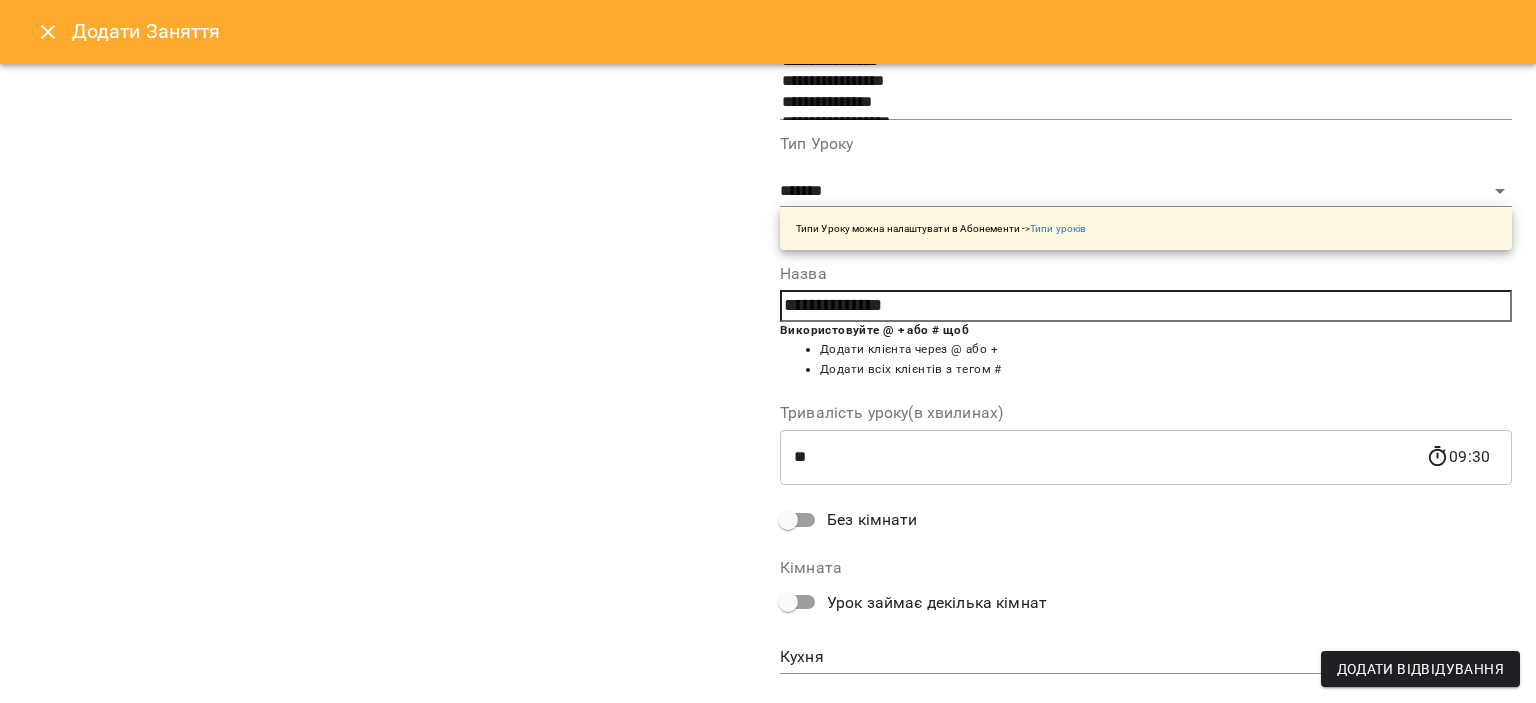 scroll, scrollTop: 295, scrollLeft: 0, axis: vertical 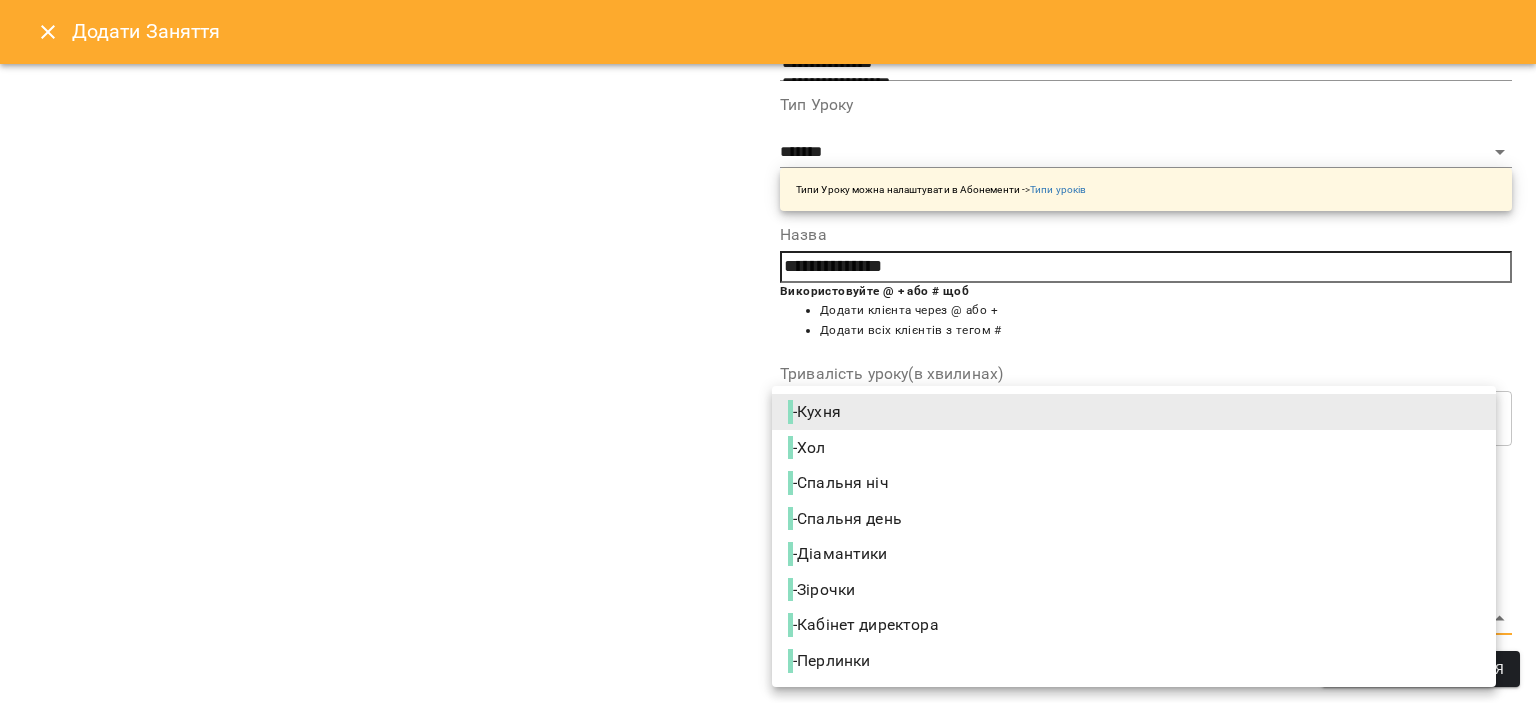click on "**********" at bounding box center (768, 905) 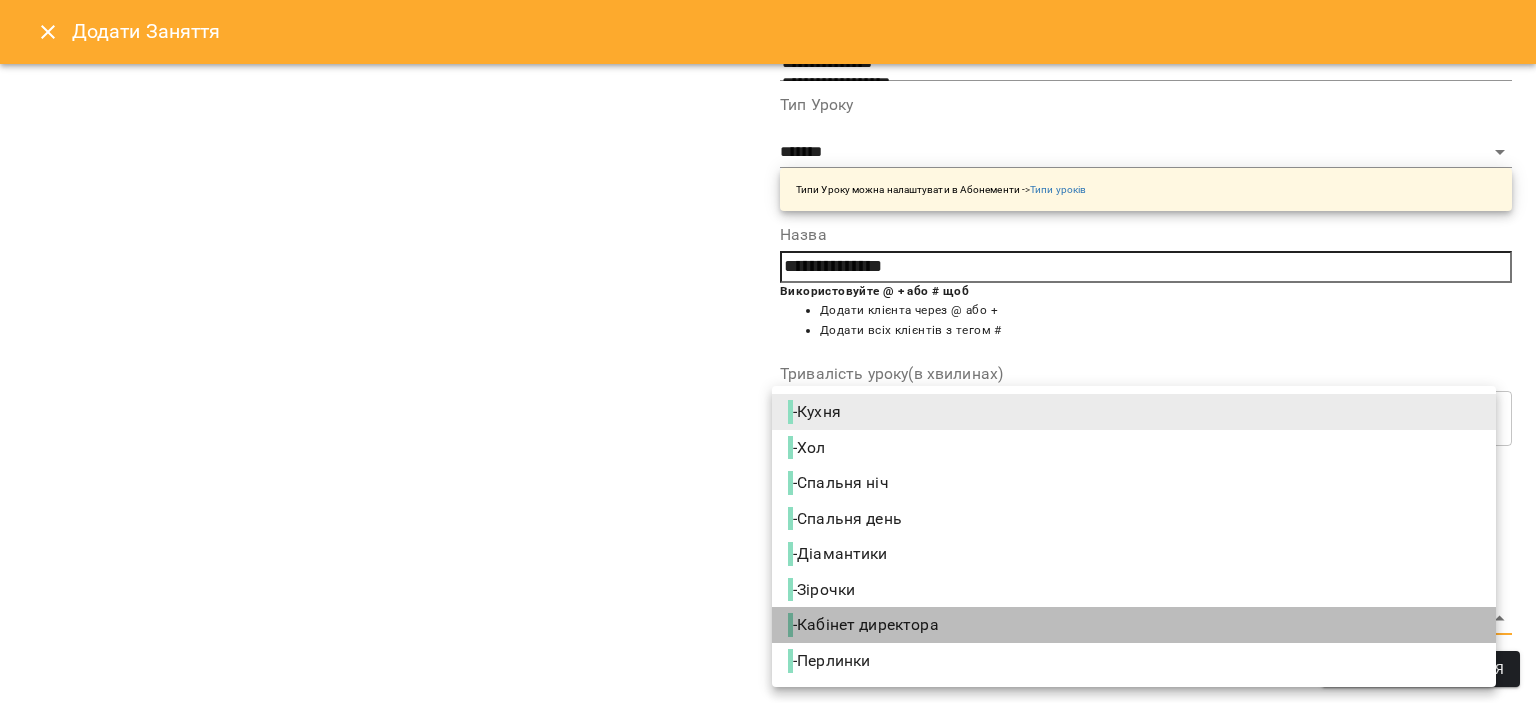 click on "-  Кабінет директора" at bounding box center [865, 625] 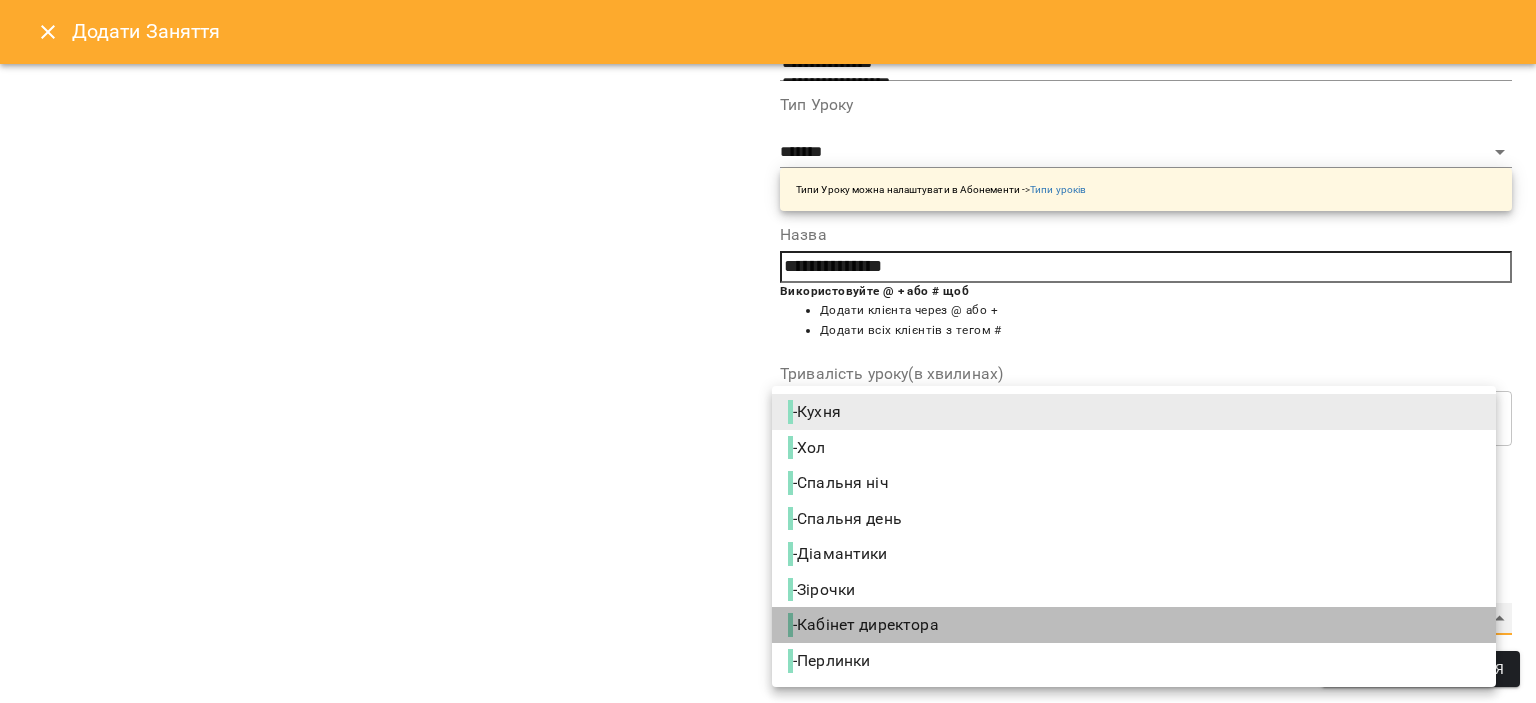 type on "**********" 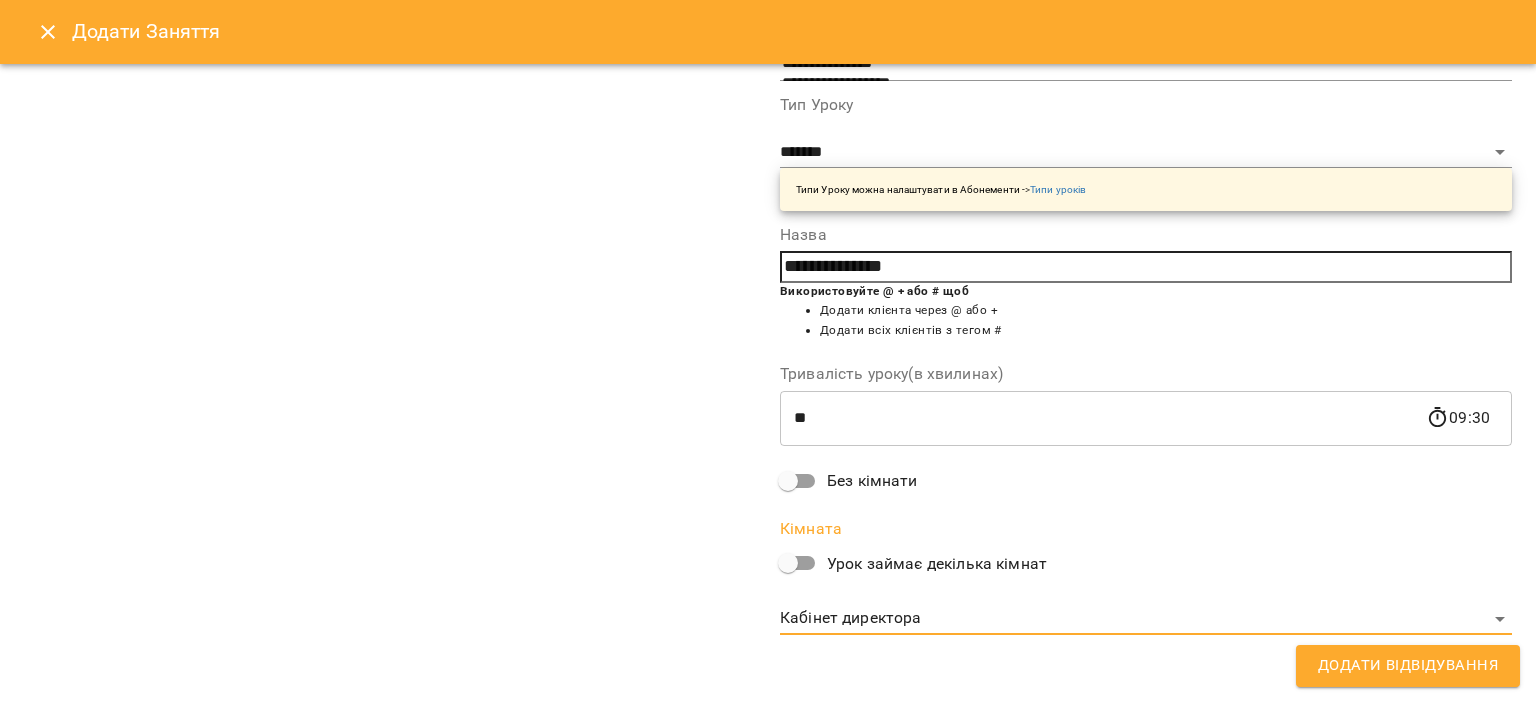 click on "Додати Відвідування" at bounding box center [1408, 666] 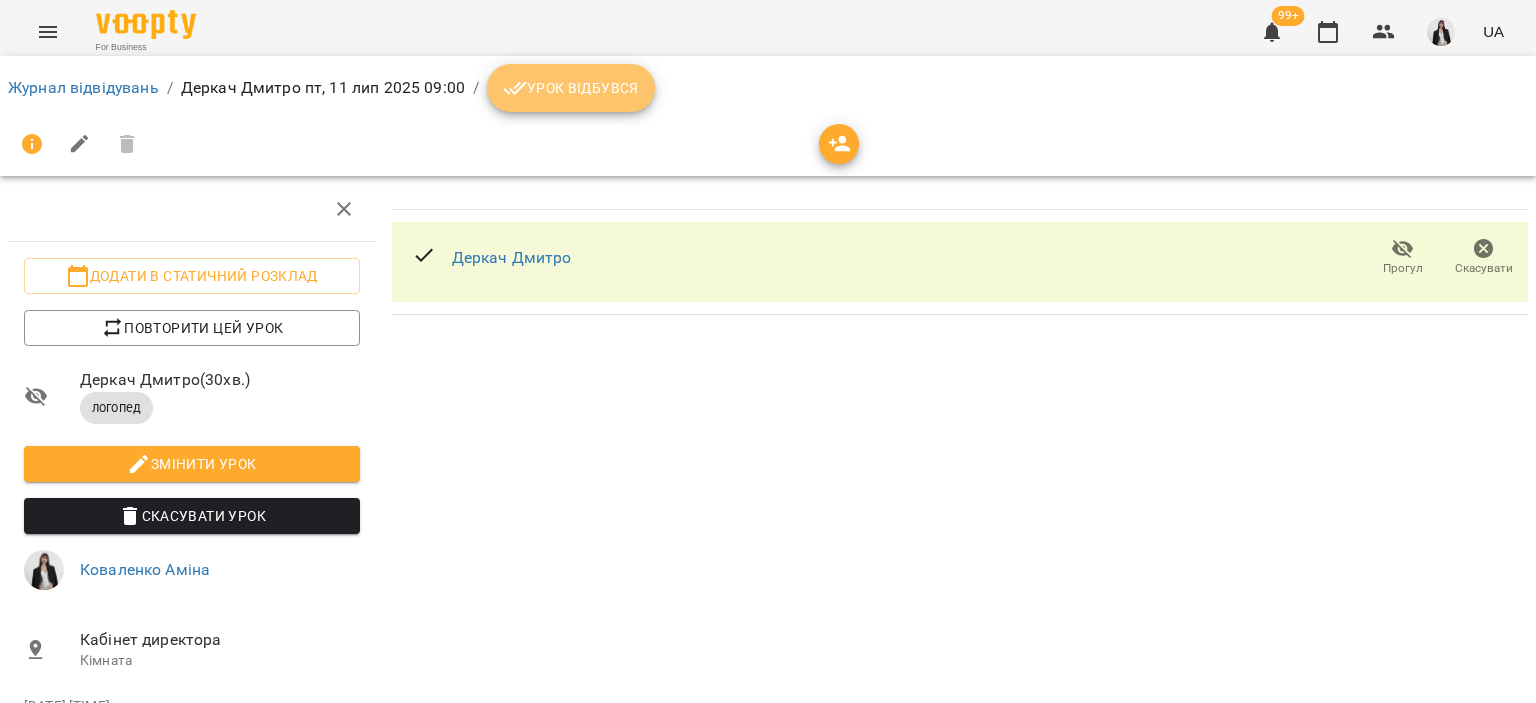 click on "Урок відбувся" at bounding box center [571, 88] 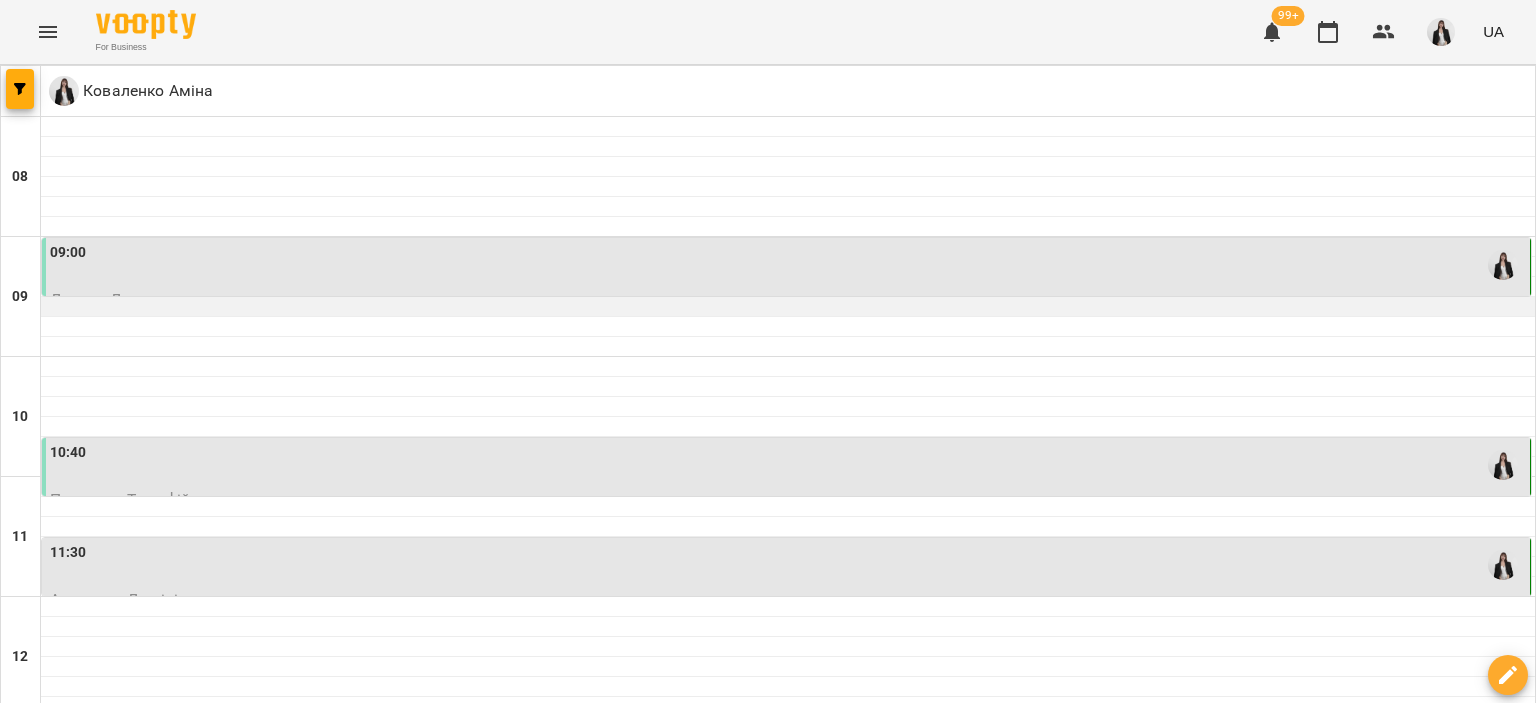 click at bounding box center (788, 307) 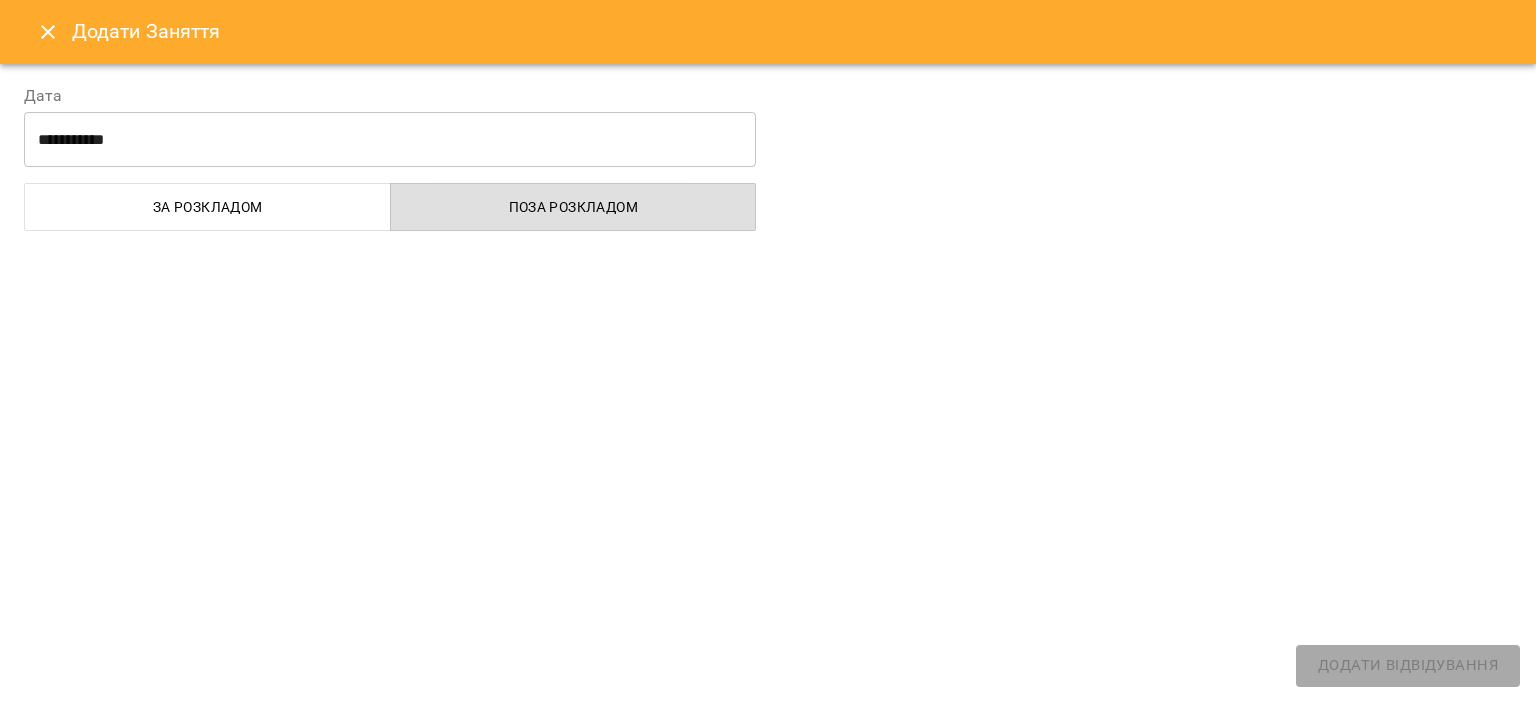 select on "**********" 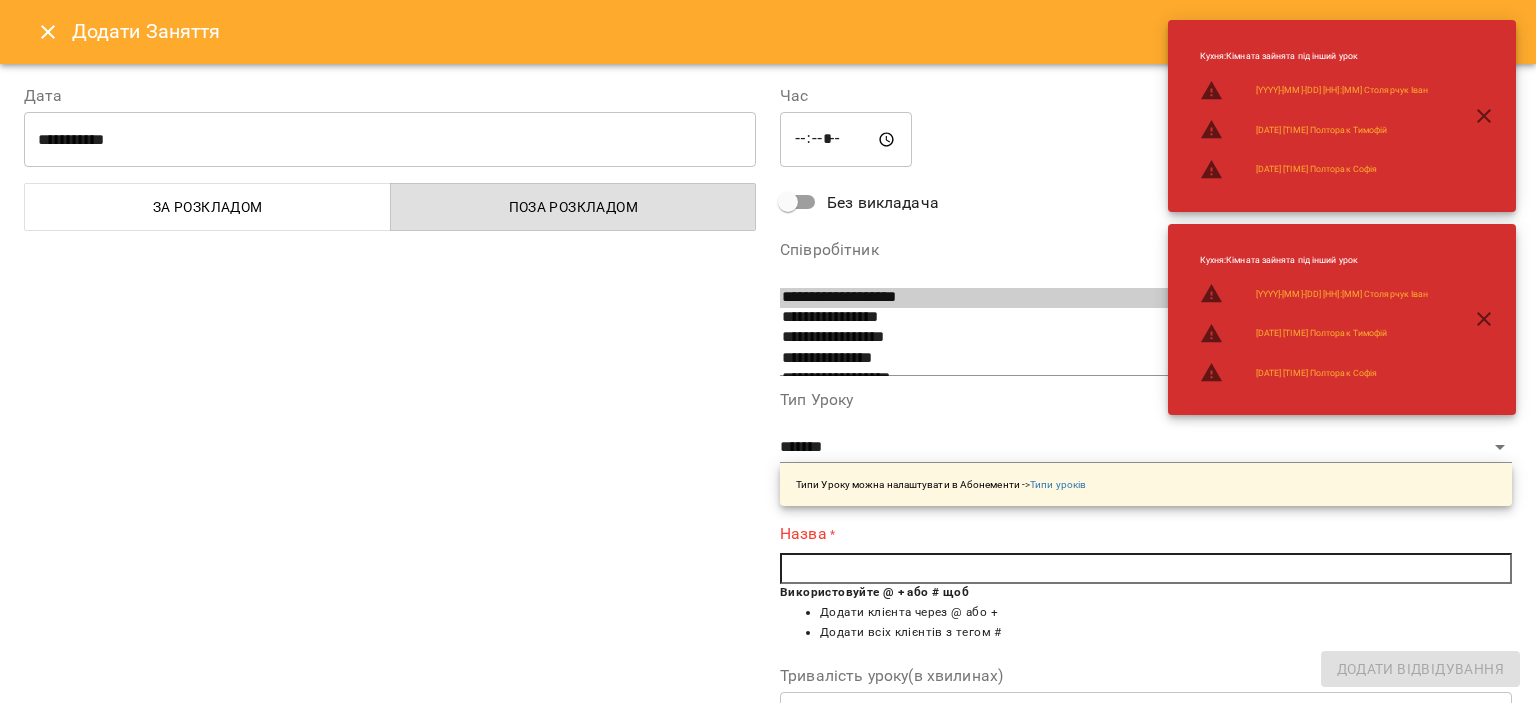 click at bounding box center (1146, 569) 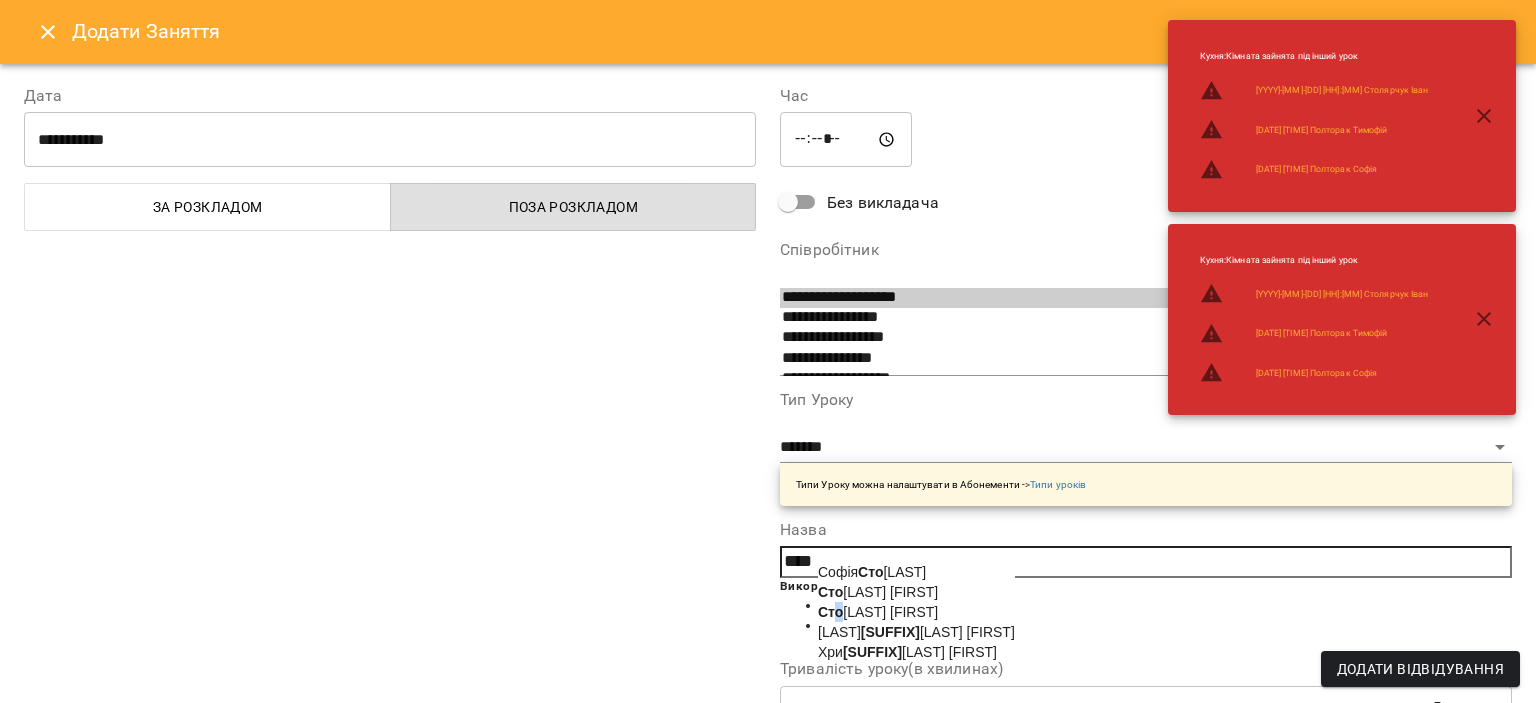 click on "Сто" 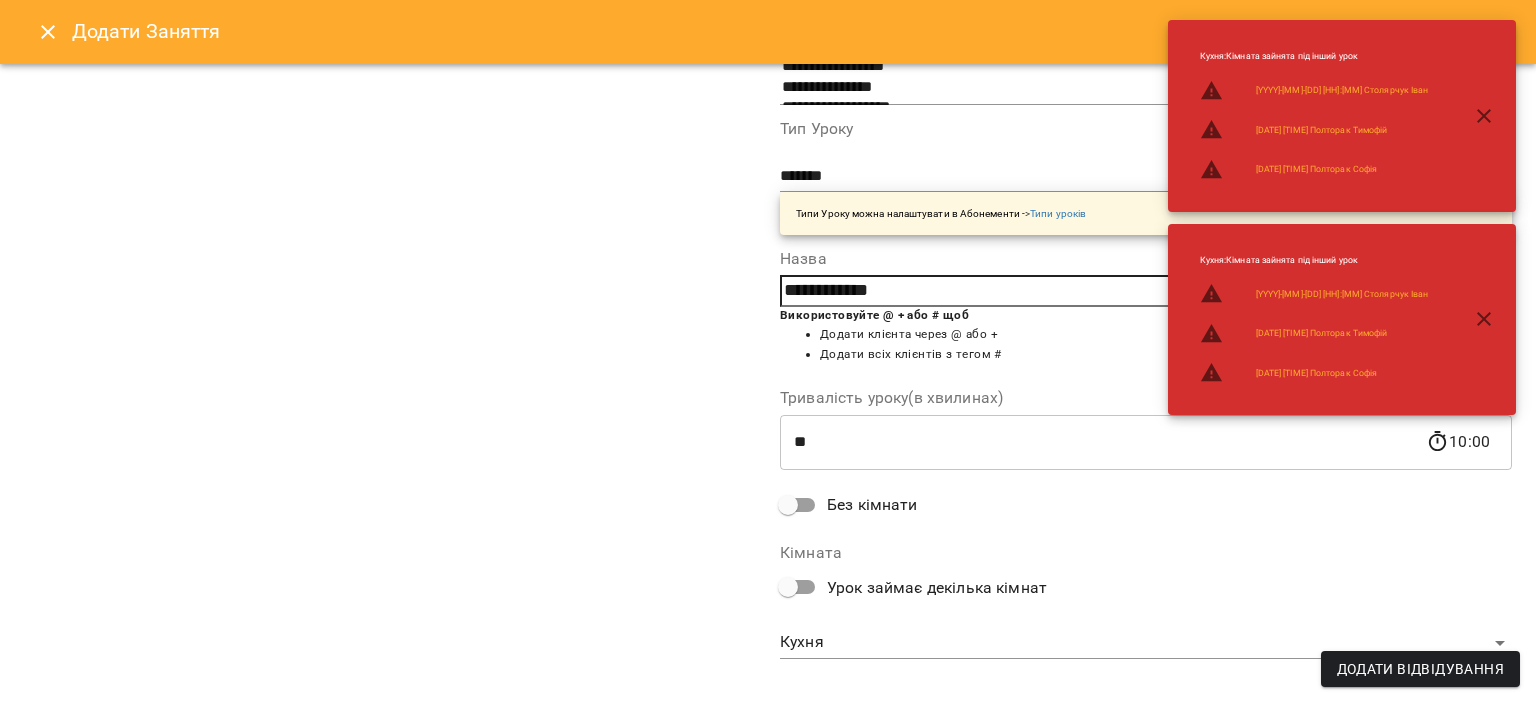 scroll, scrollTop: 272, scrollLeft: 0, axis: vertical 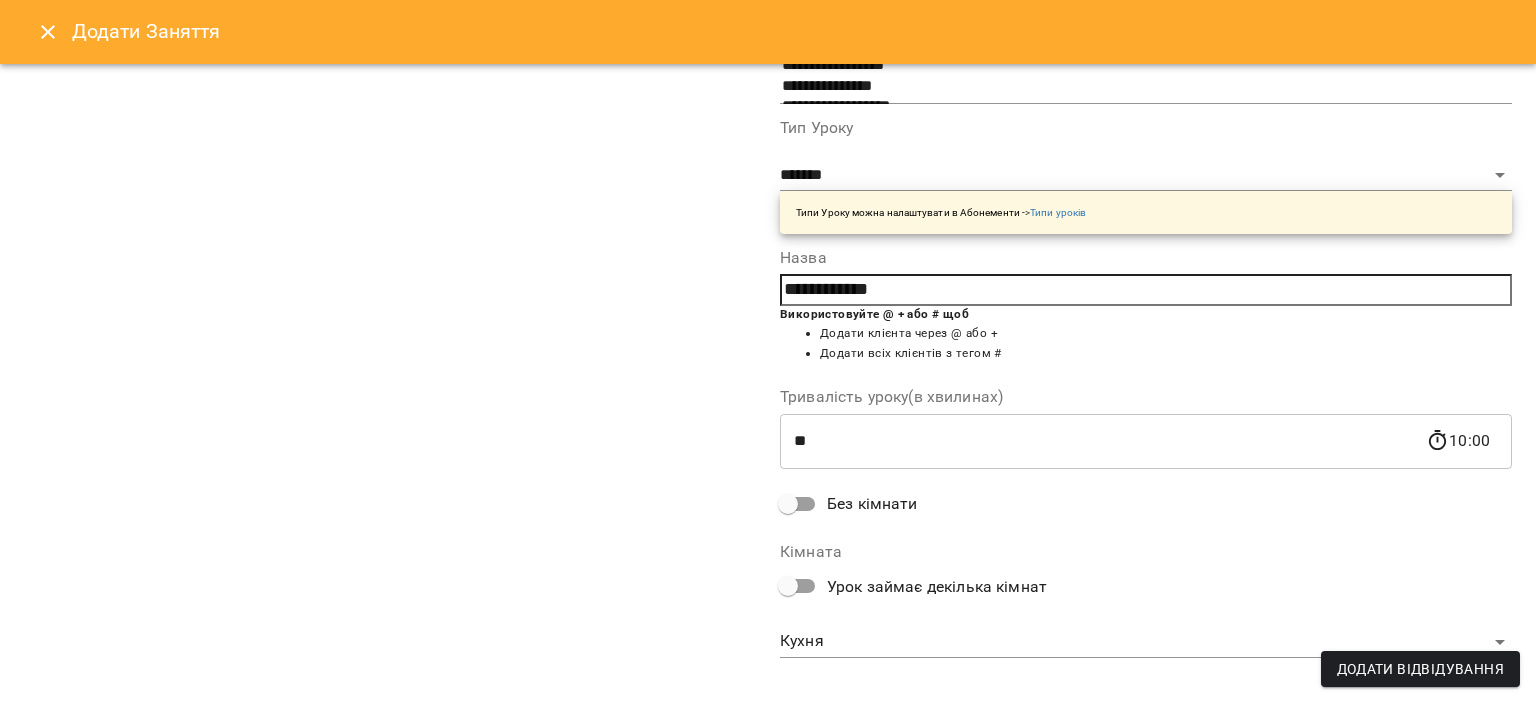 click on "**********" at bounding box center [768, 905] 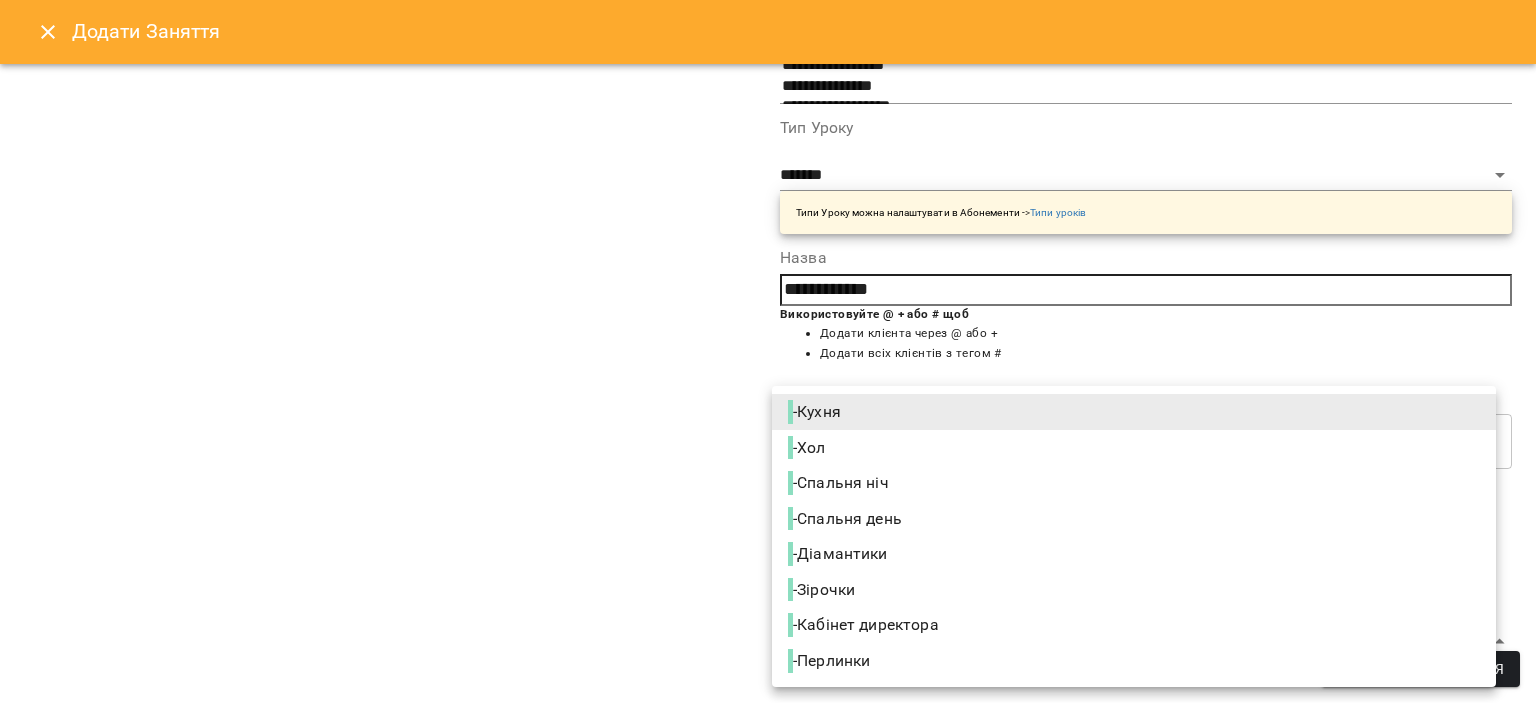 click on "-  Кабінет директора" at bounding box center [865, 625] 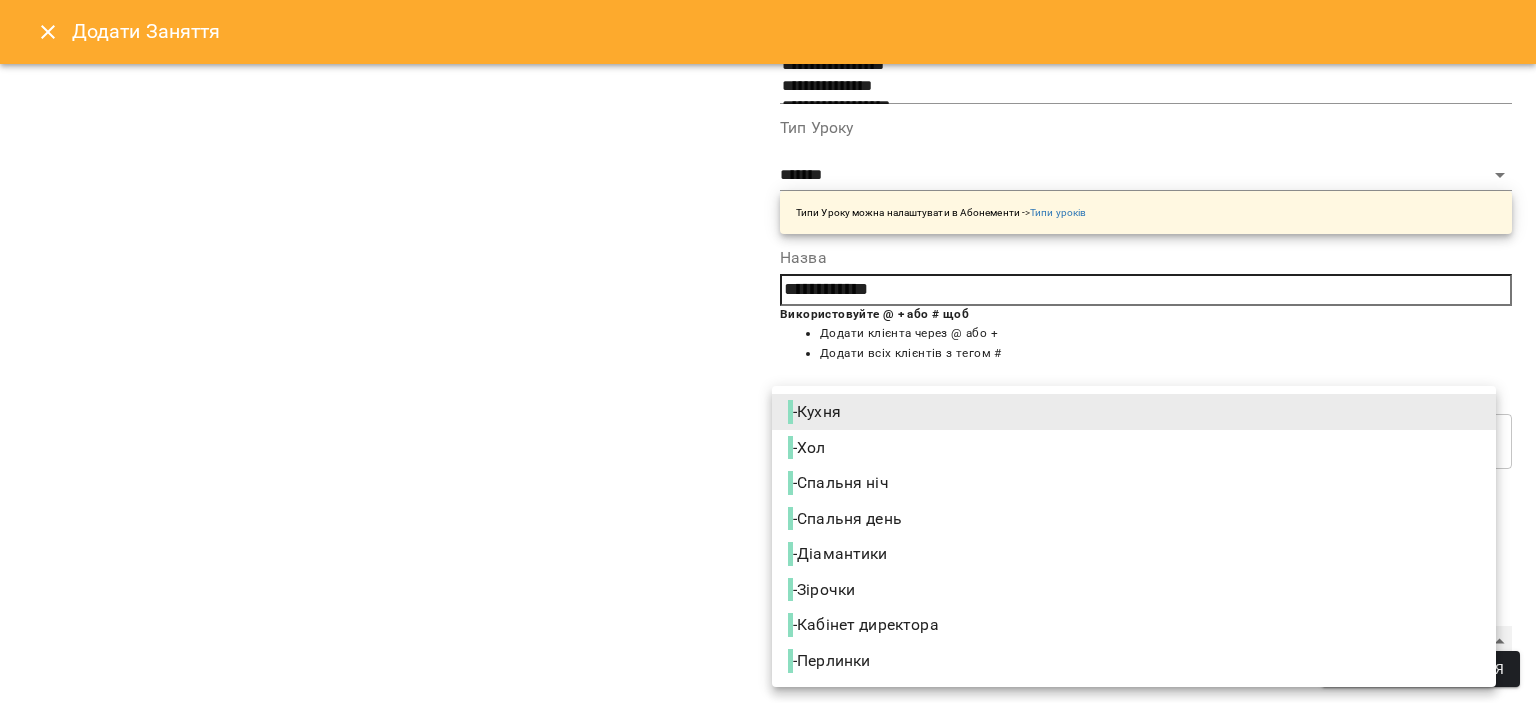 type on "**********" 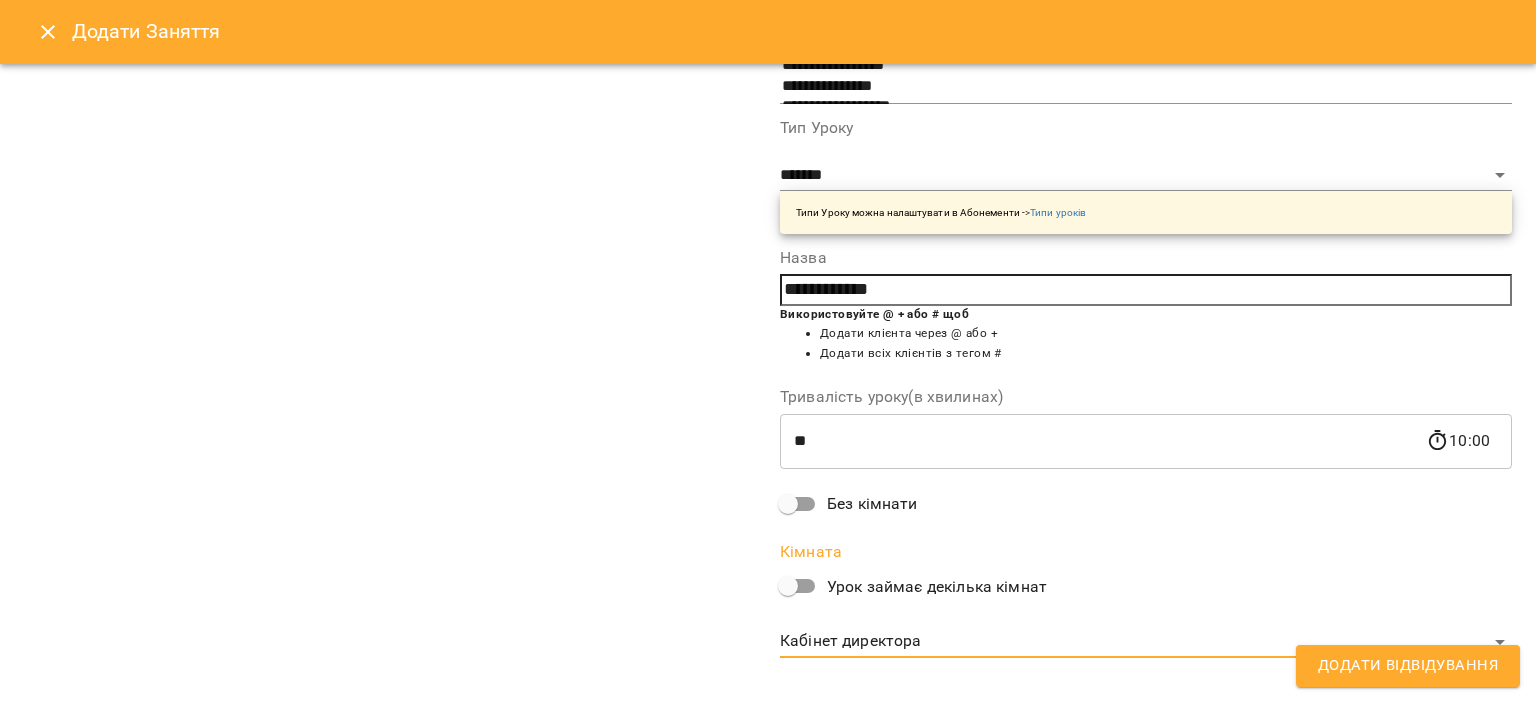 click on "Додати Відвідування" at bounding box center (1408, 666) 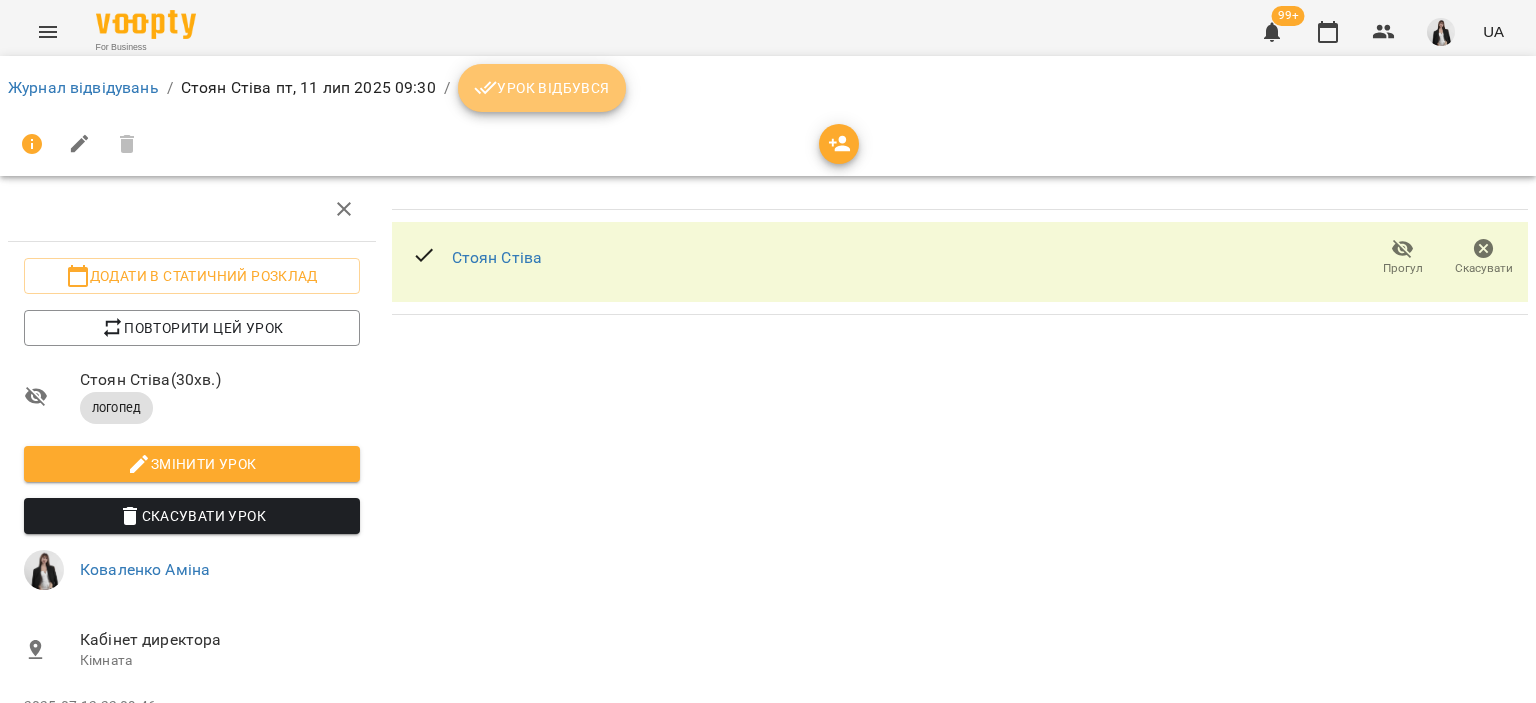 click on "Урок відбувся" at bounding box center (542, 88) 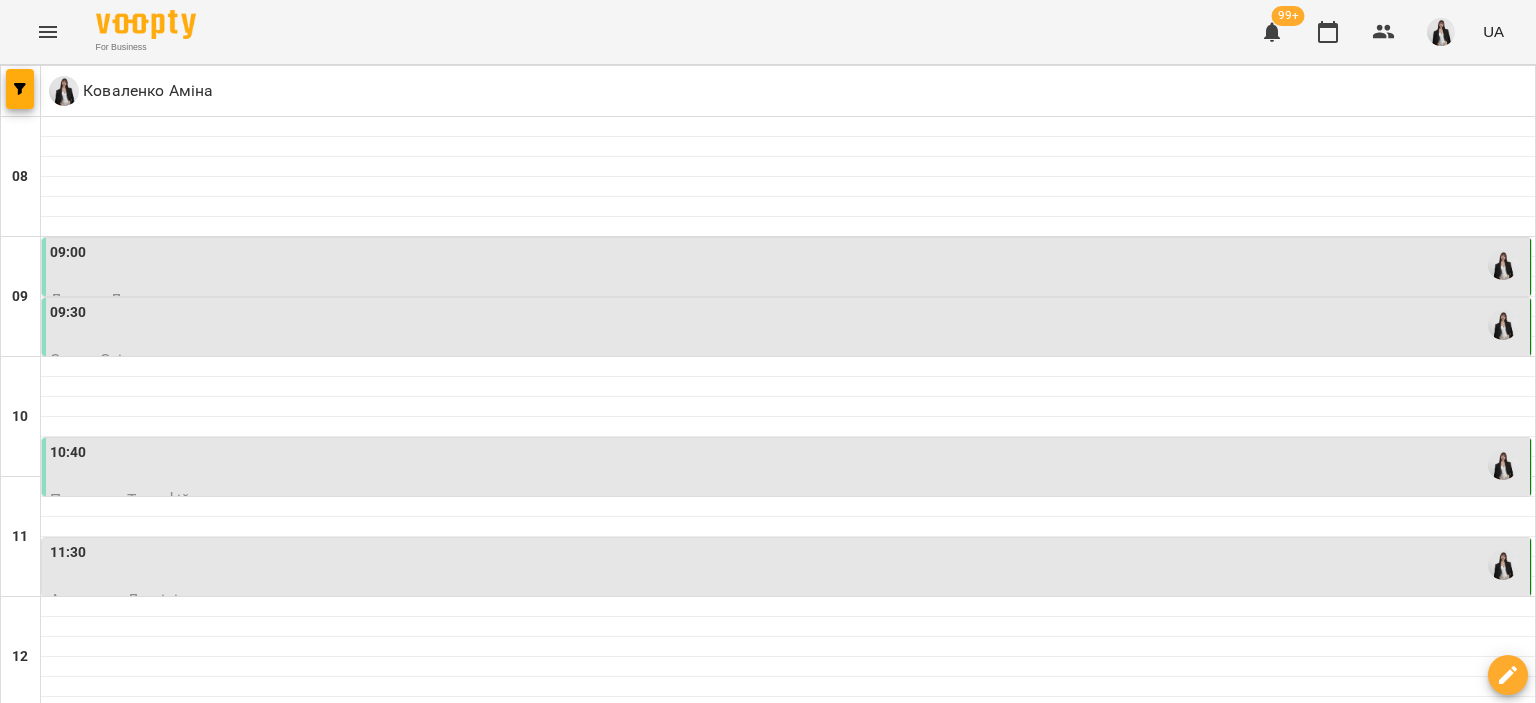 scroll, scrollTop: 312, scrollLeft: 0, axis: vertical 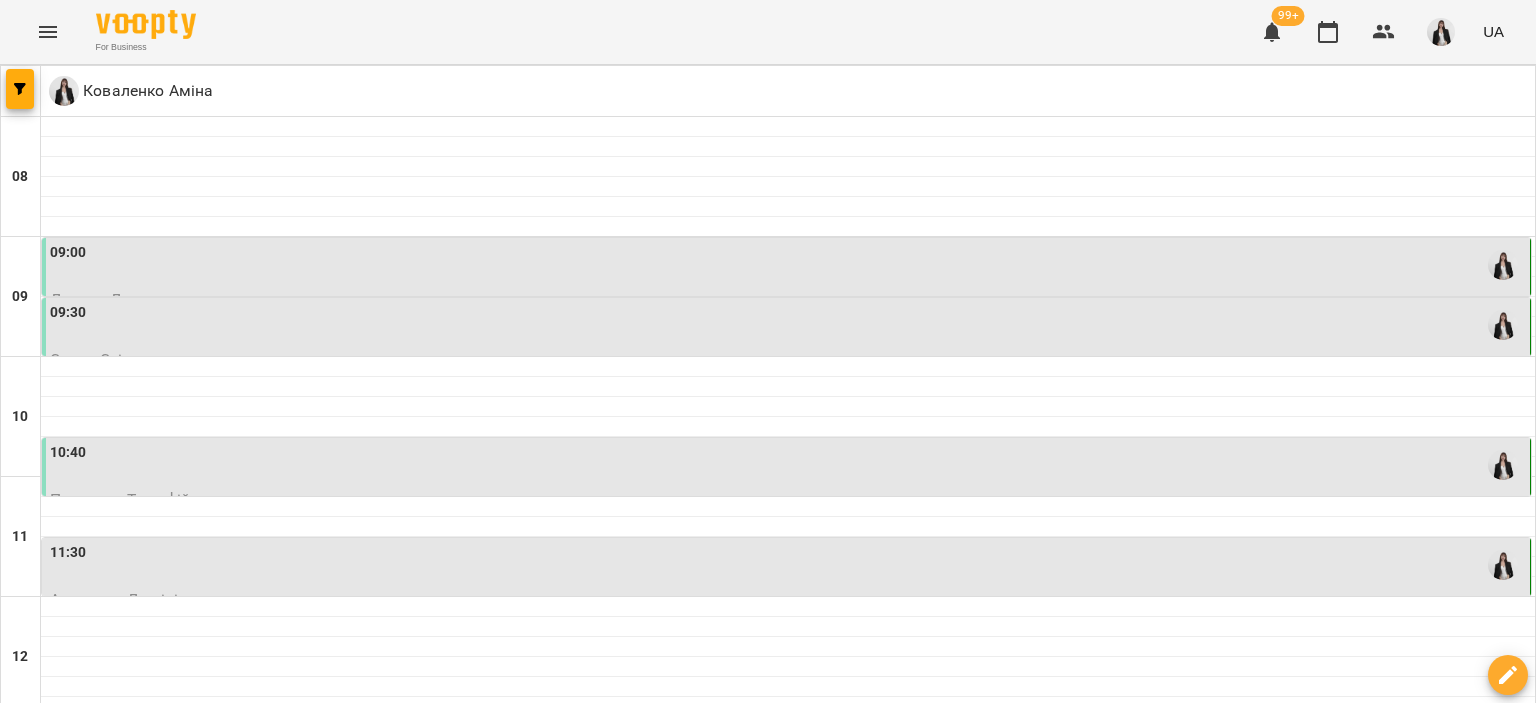 click on "13:00" at bounding box center (788, 745) 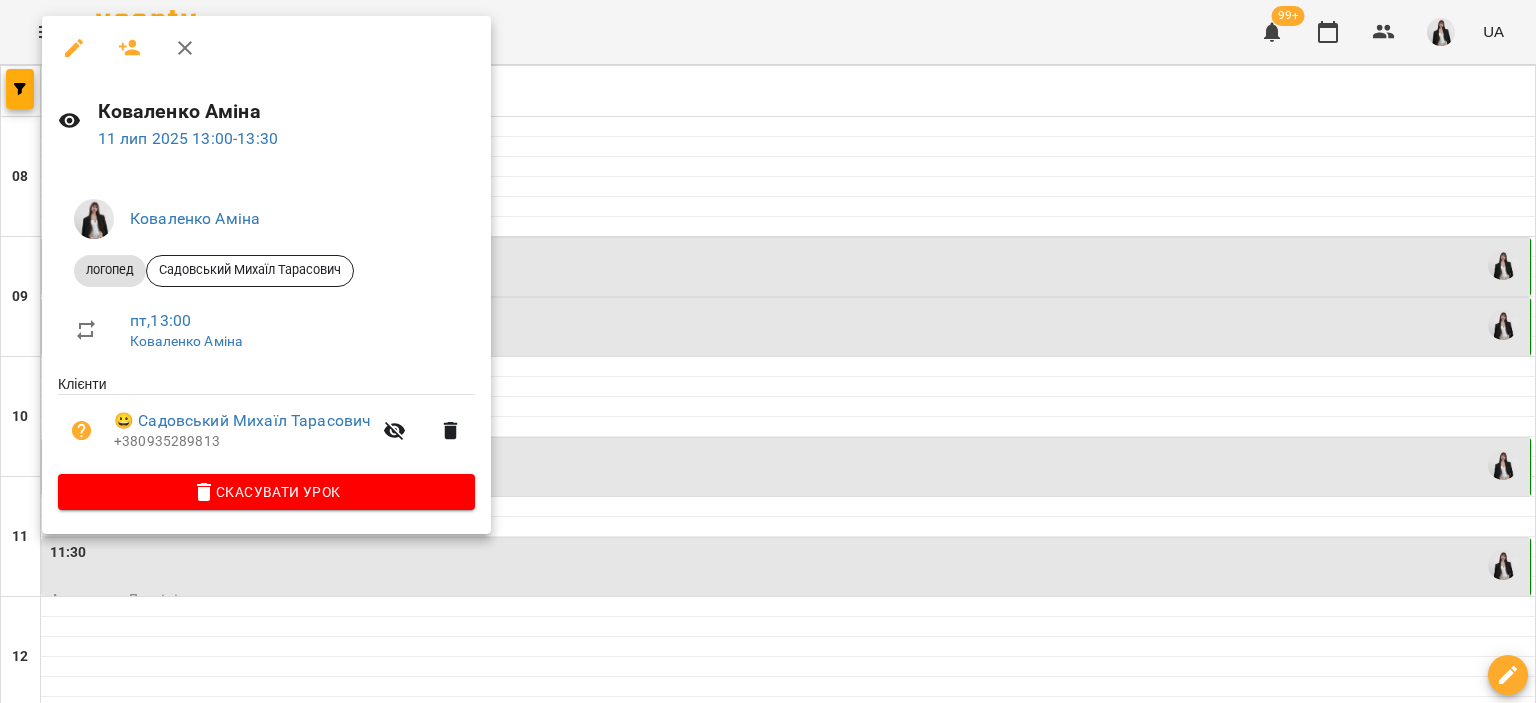 click at bounding box center [768, 351] 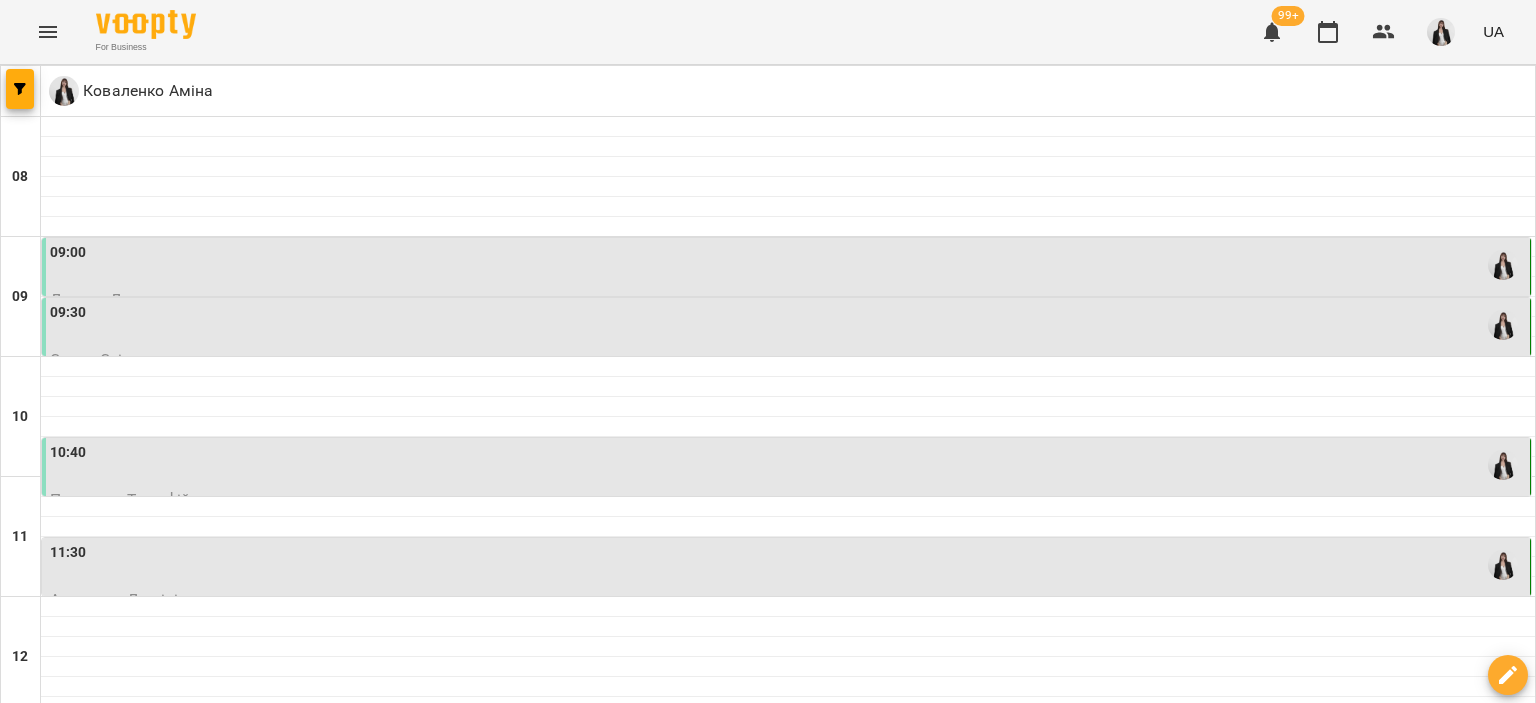 scroll, scrollTop: 528, scrollLeft: 0, axis: vertical 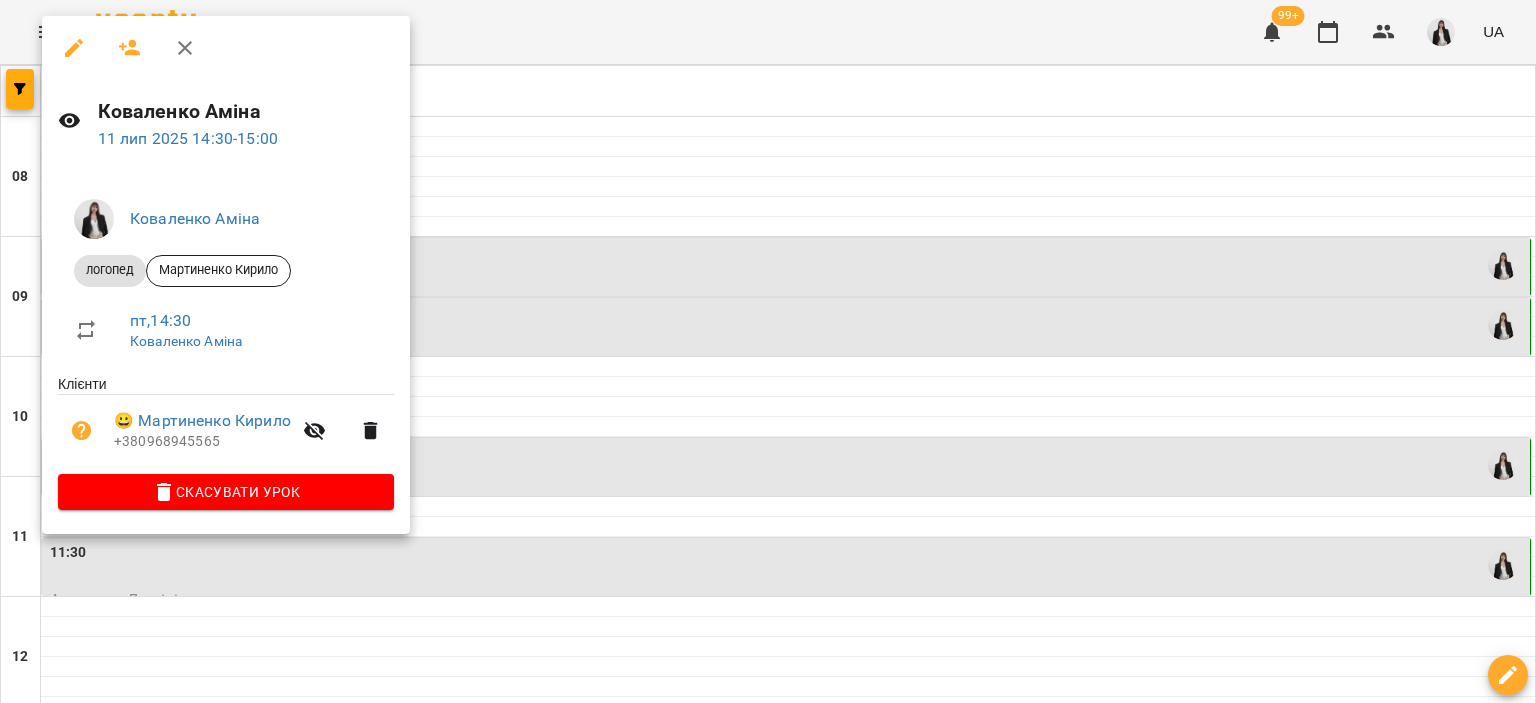 click at bounding box center [768, 351] 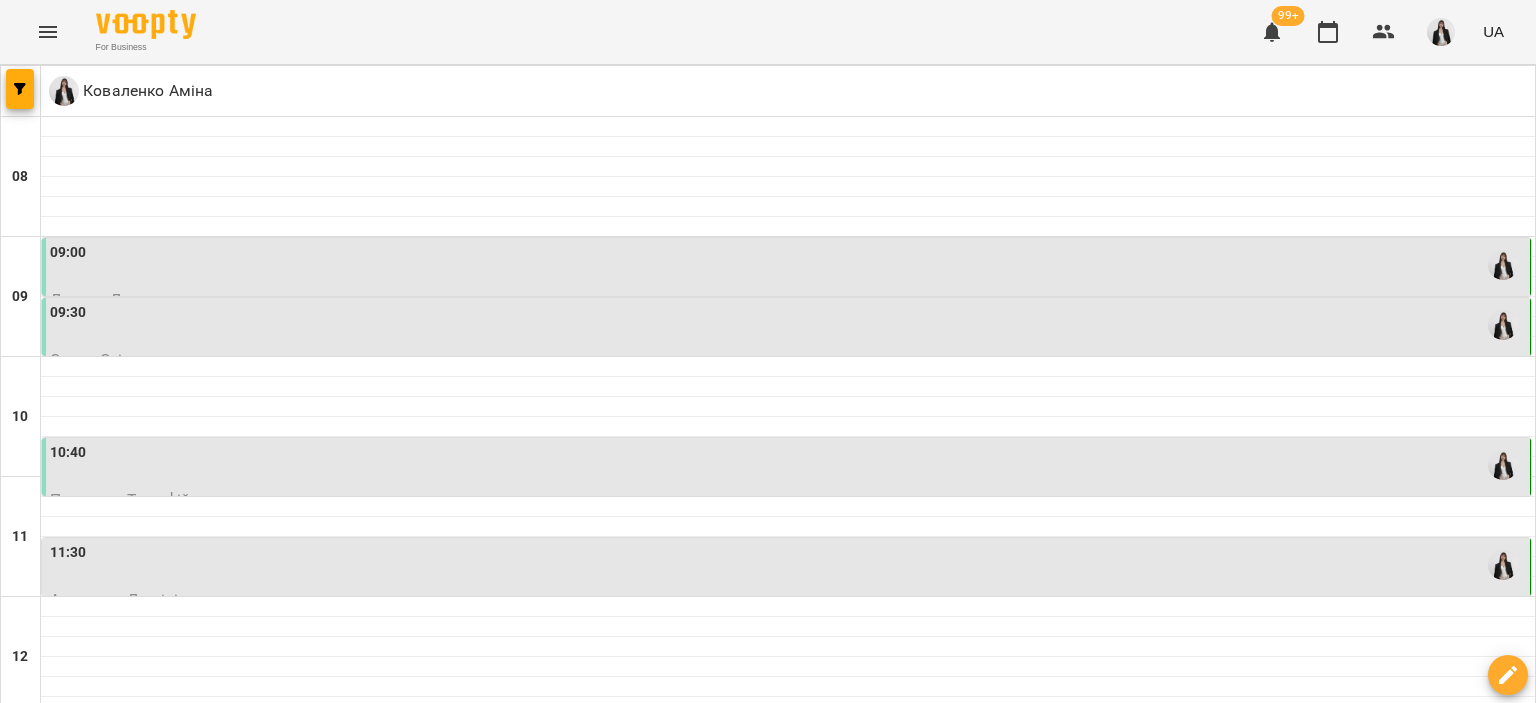 click on "15:00" at bounding box center (788, 985) 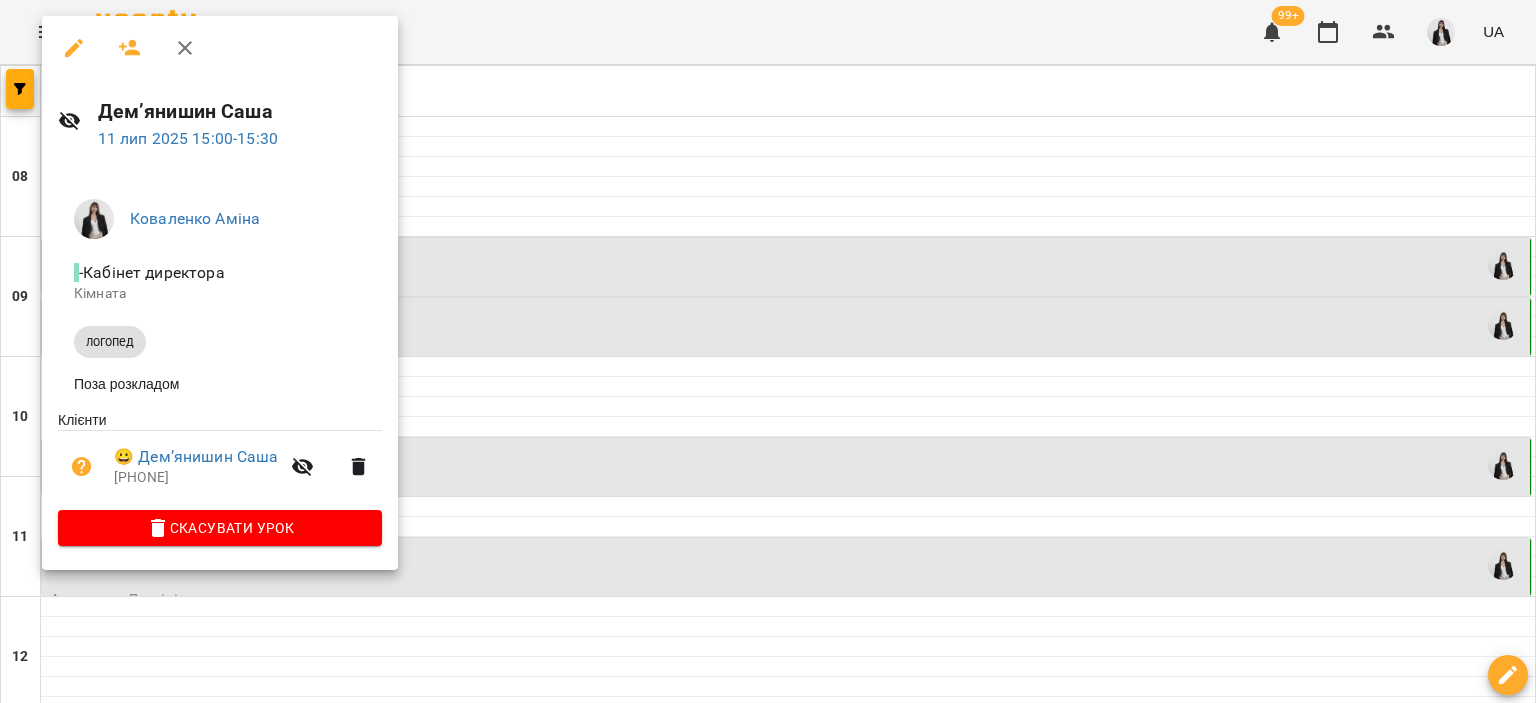 click at bounding box center (768, 351) 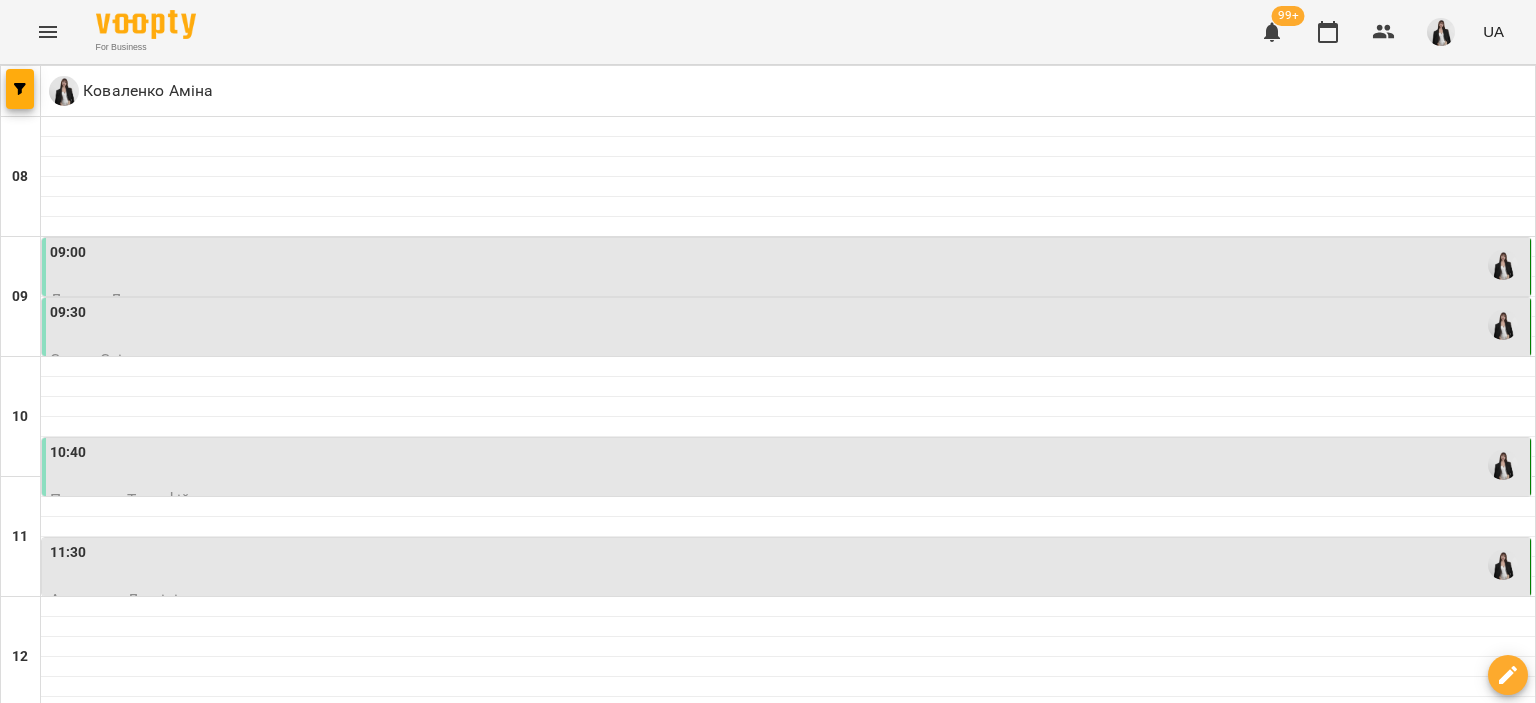 click on "15:30" at bounding box center (788, 1045) 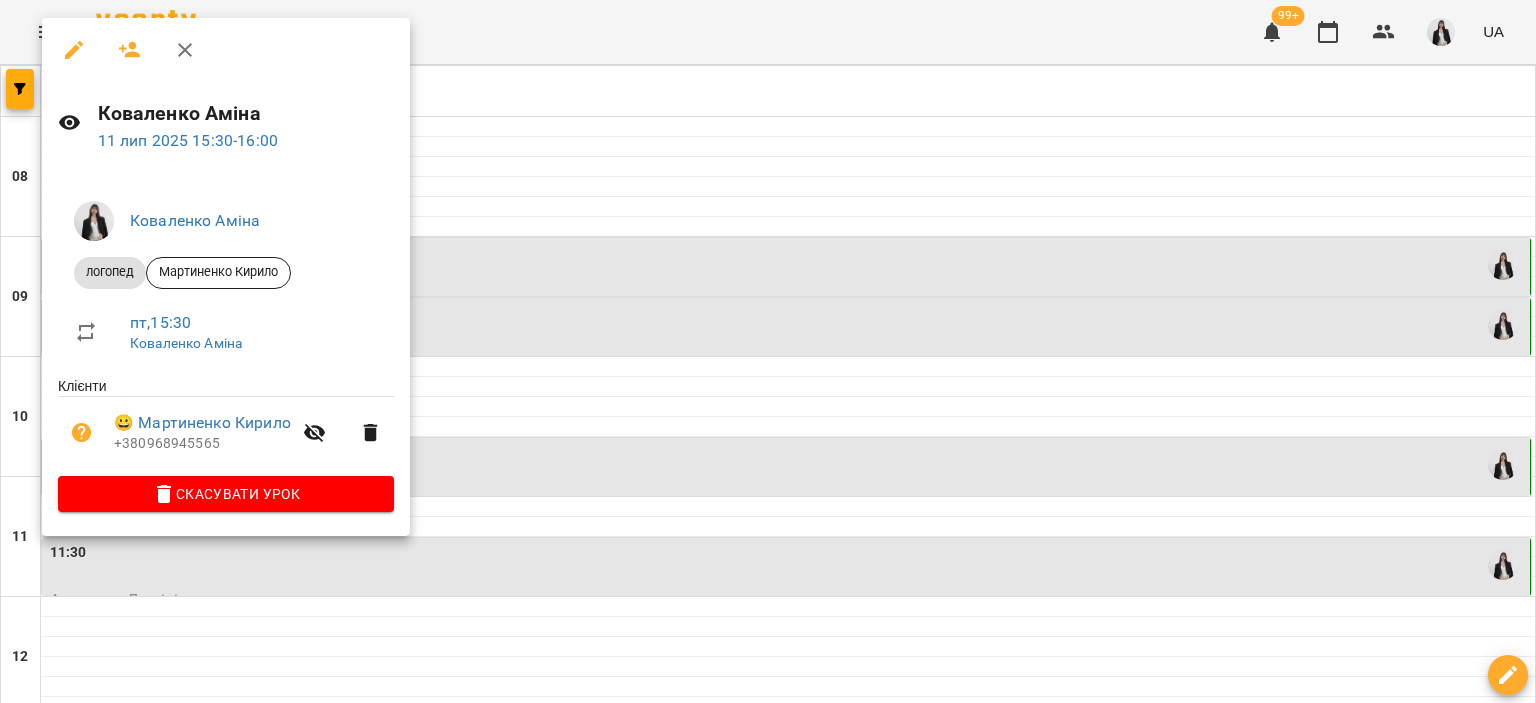 click at bounding box center [768, 351] 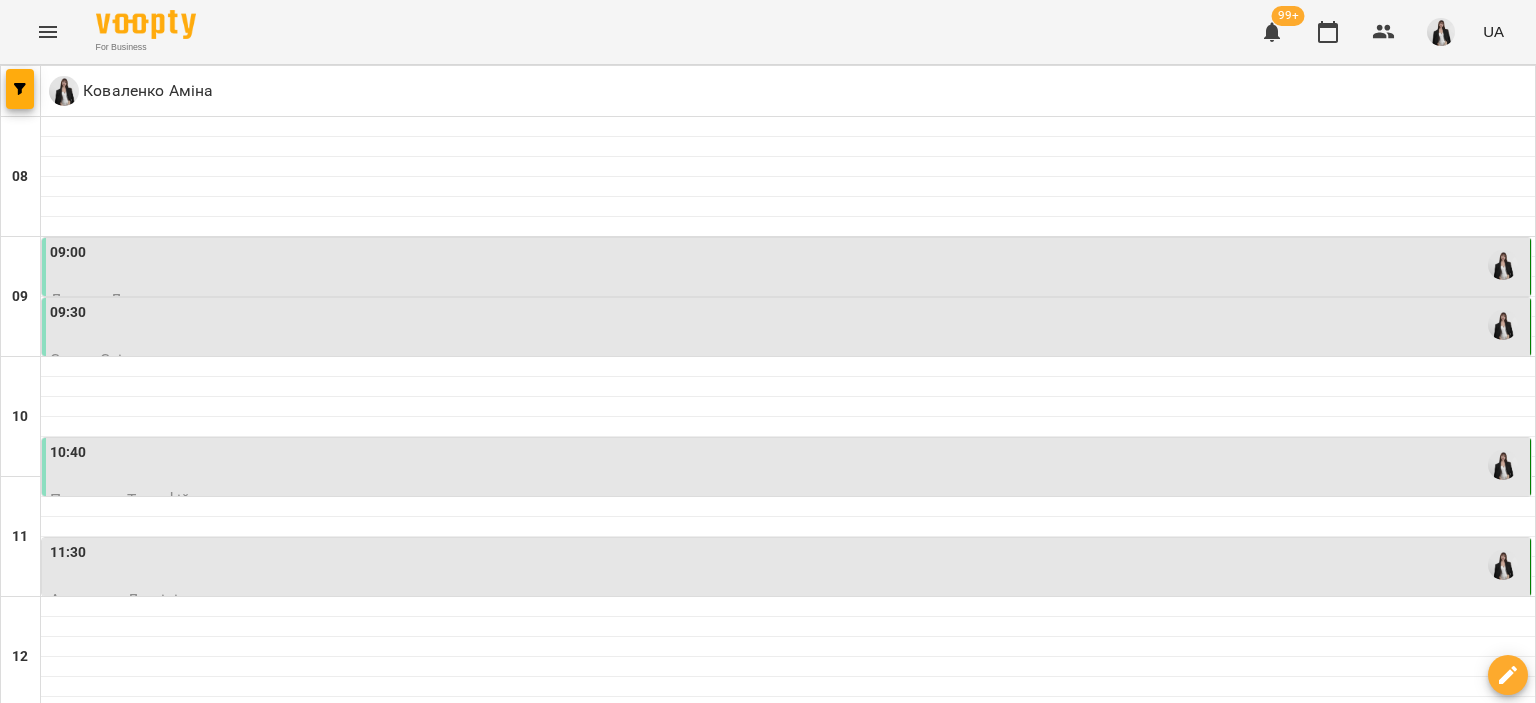 scroll, scrollTop: 463, scrollLeft: 0, axis: vertical 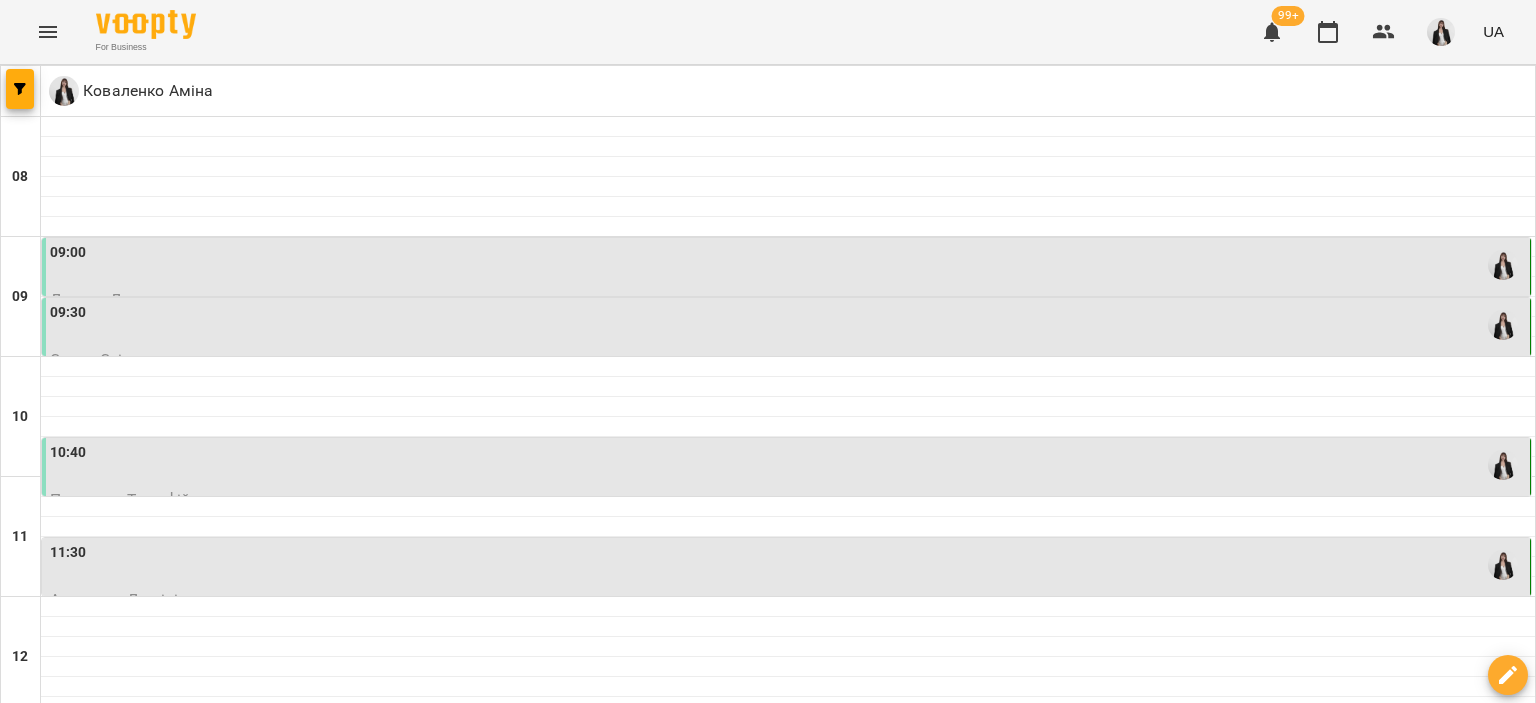 click at bounding box center [788, 807] 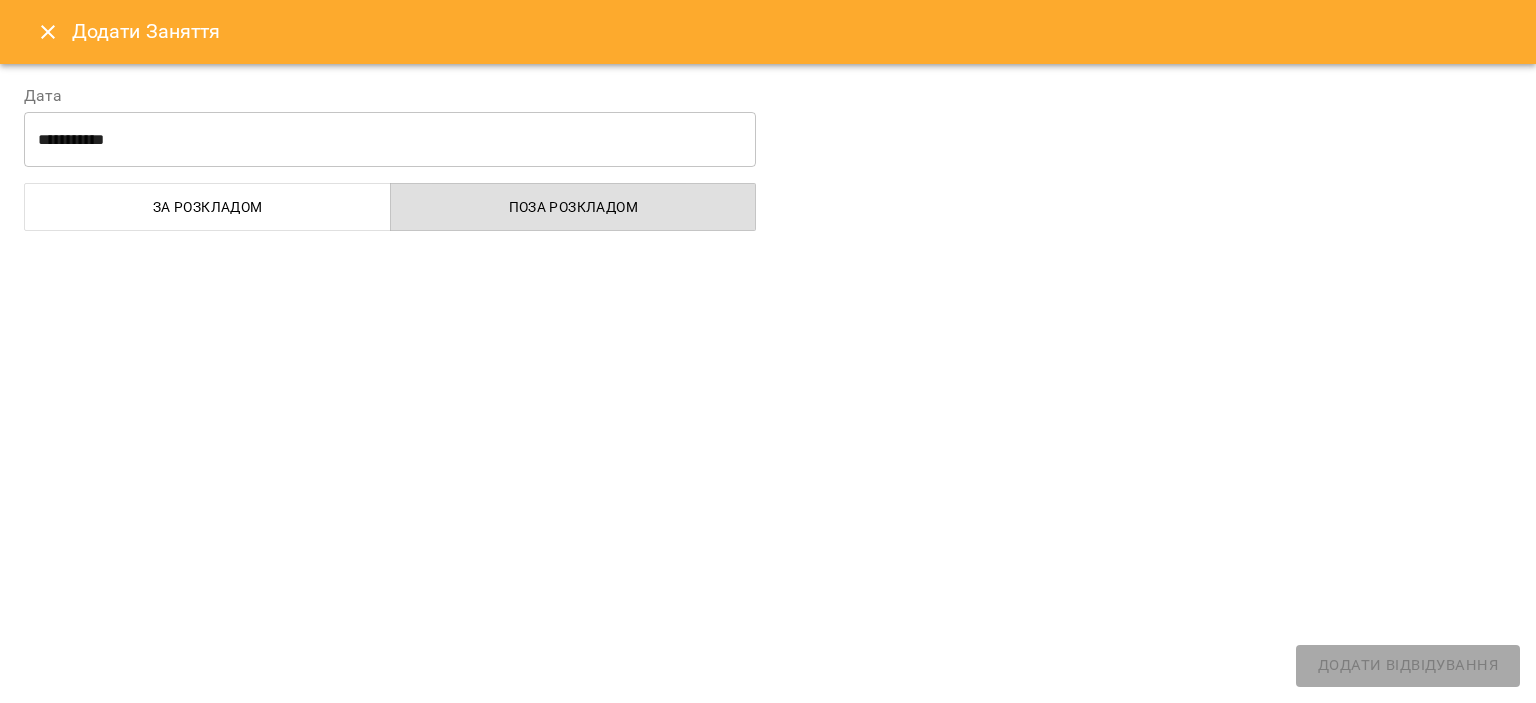 select on "**********" 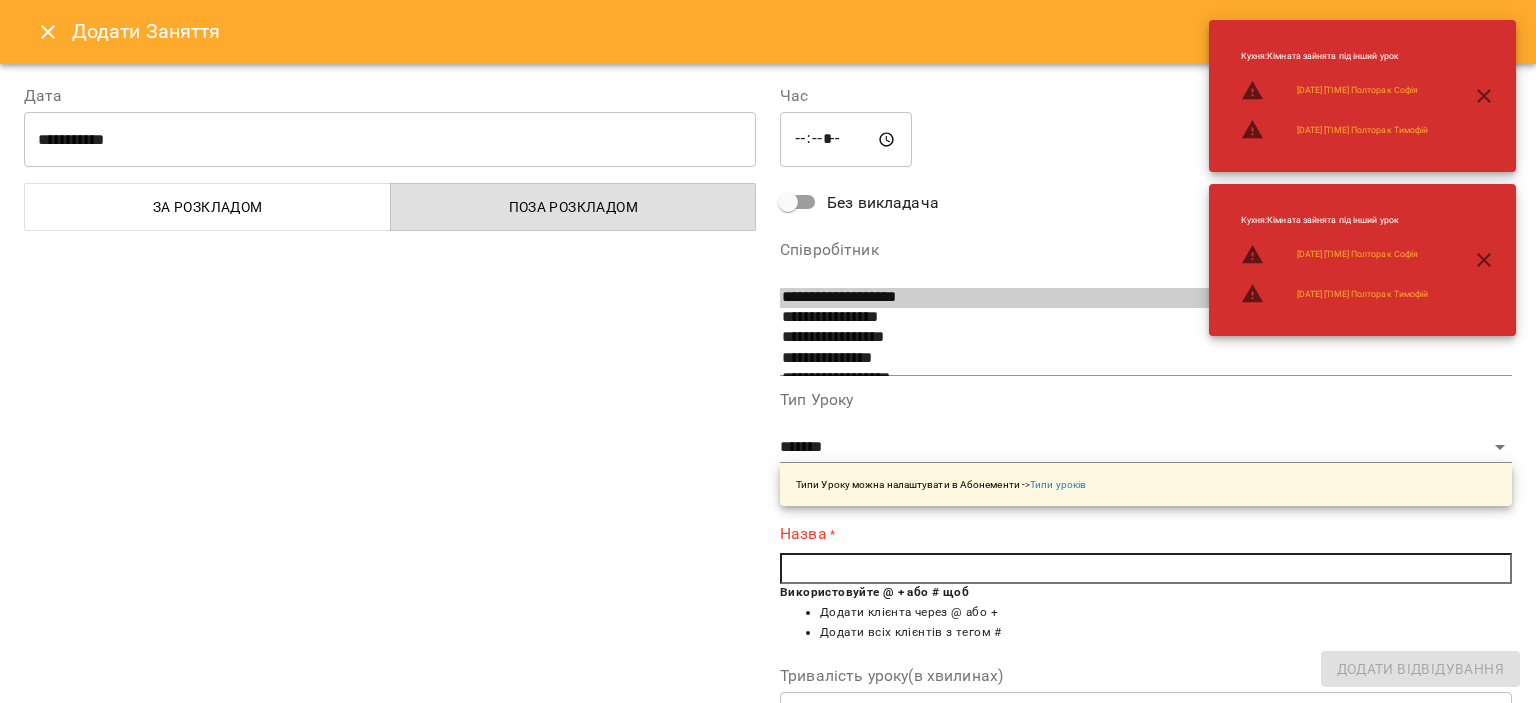 click at bounding box center [1146, 569] 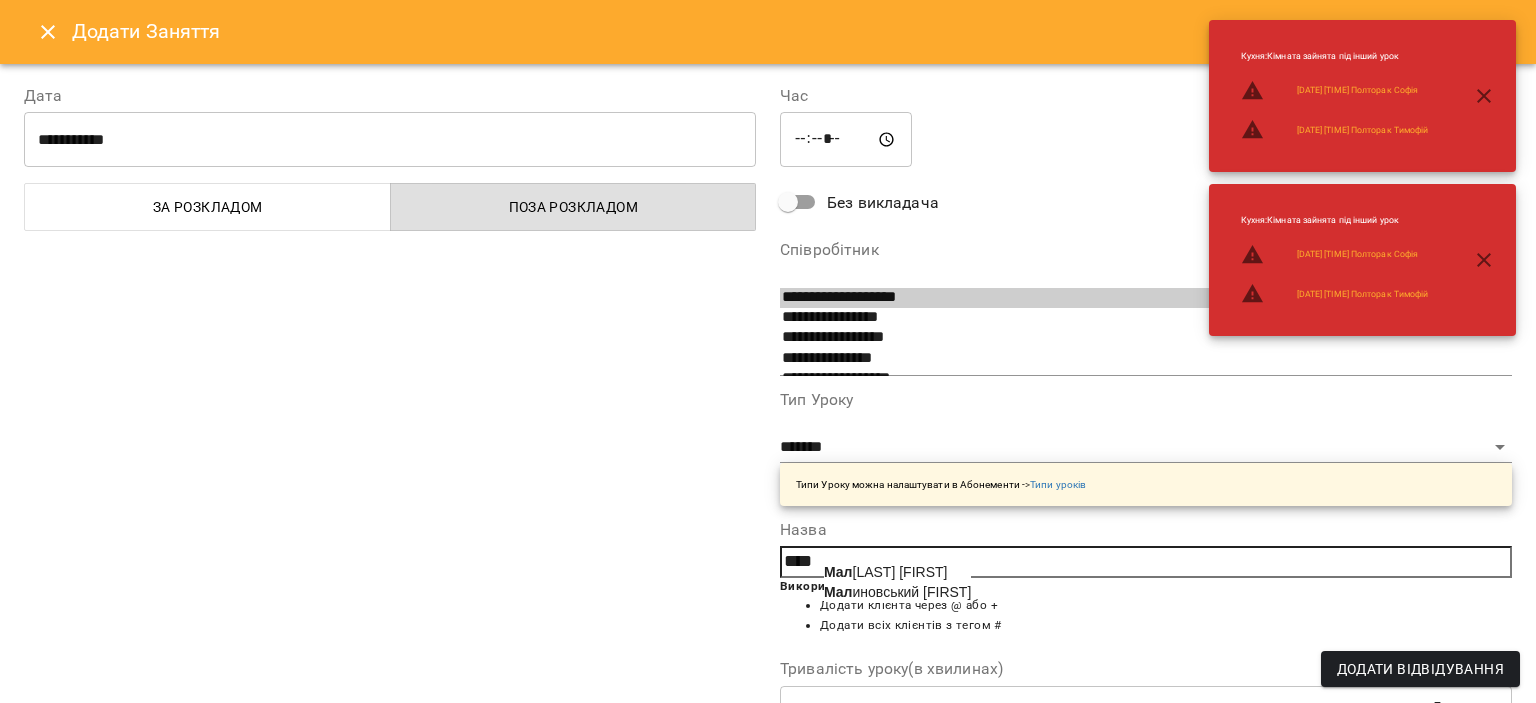 click on "[LAST] [FIRST]" at bounding box center [897, 592] 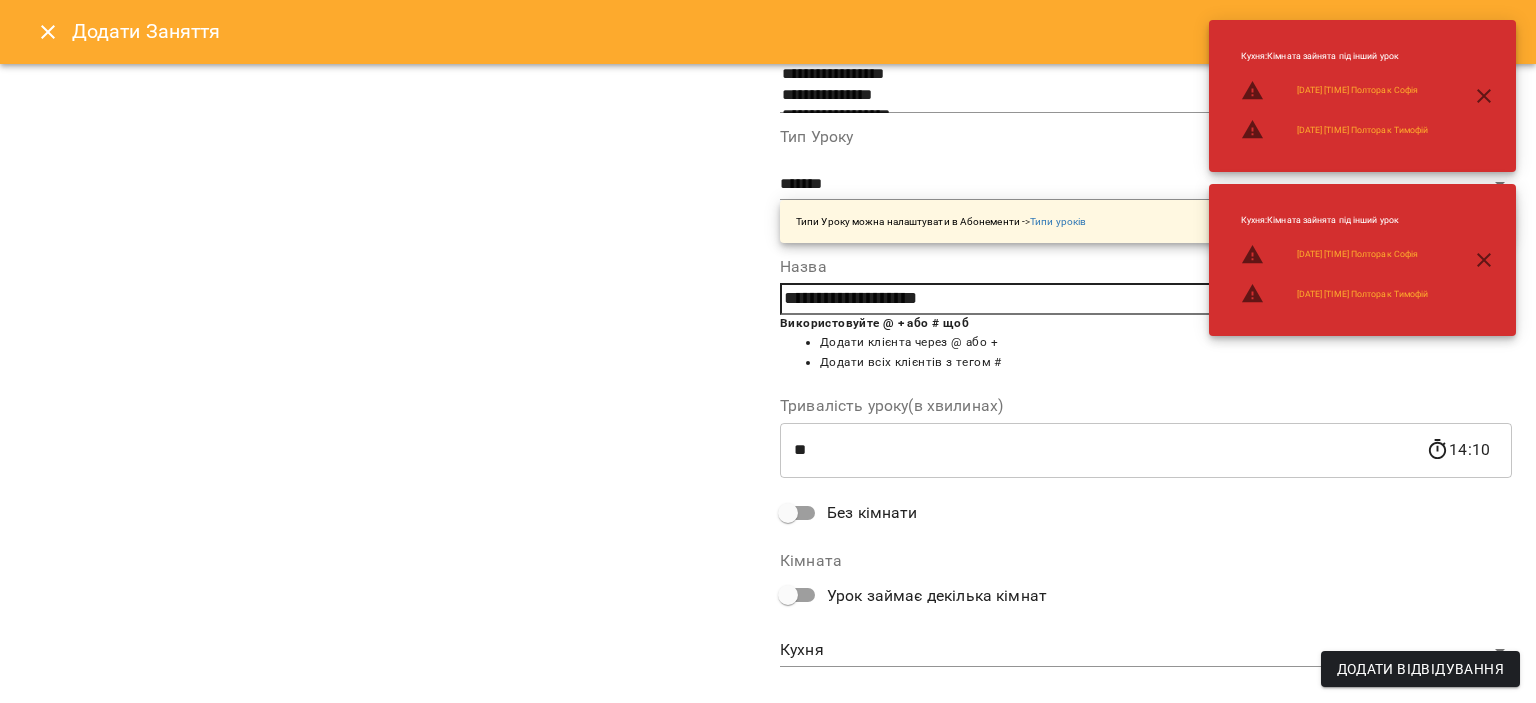 scroll, scrollTop: 295, scrollLeft: 0, axis: vertical 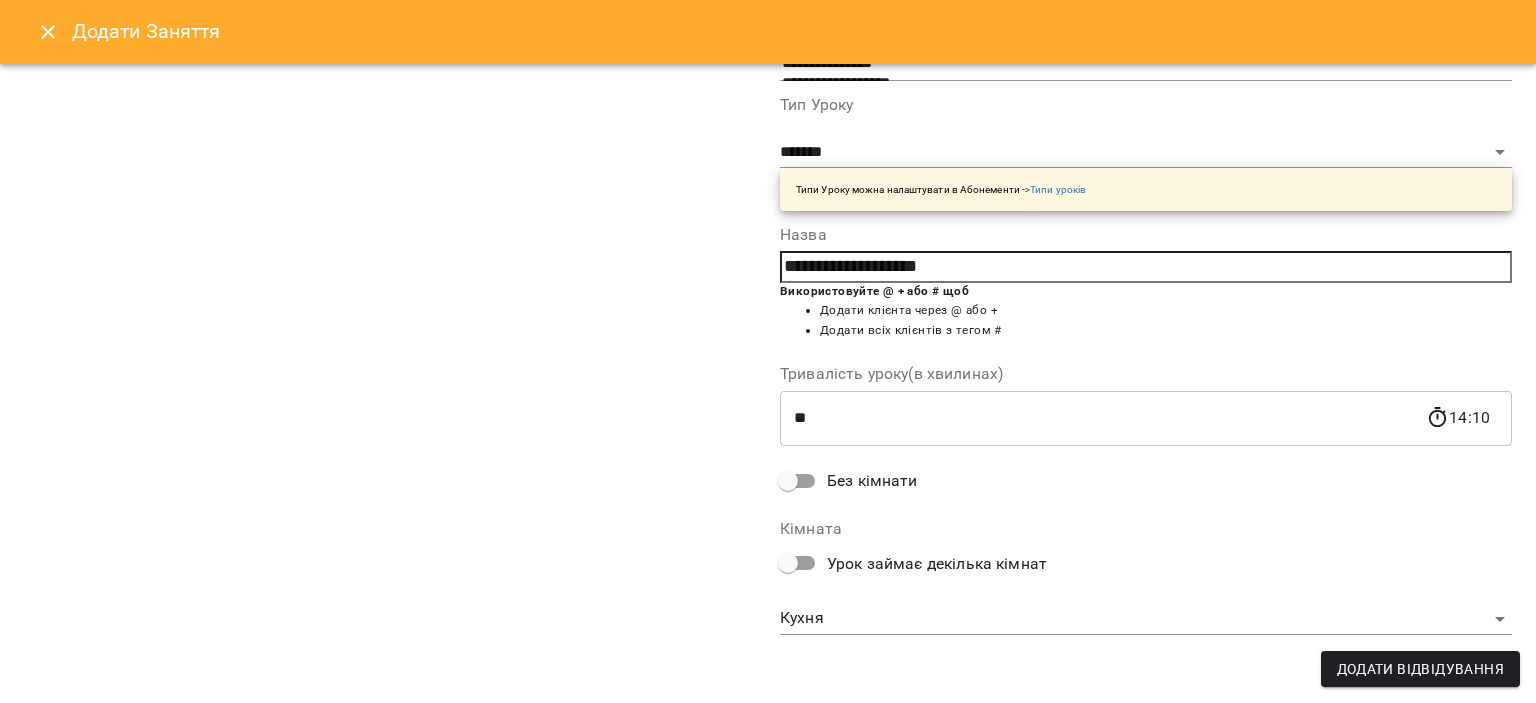 click on "**********" at bounding box center [768, 905] 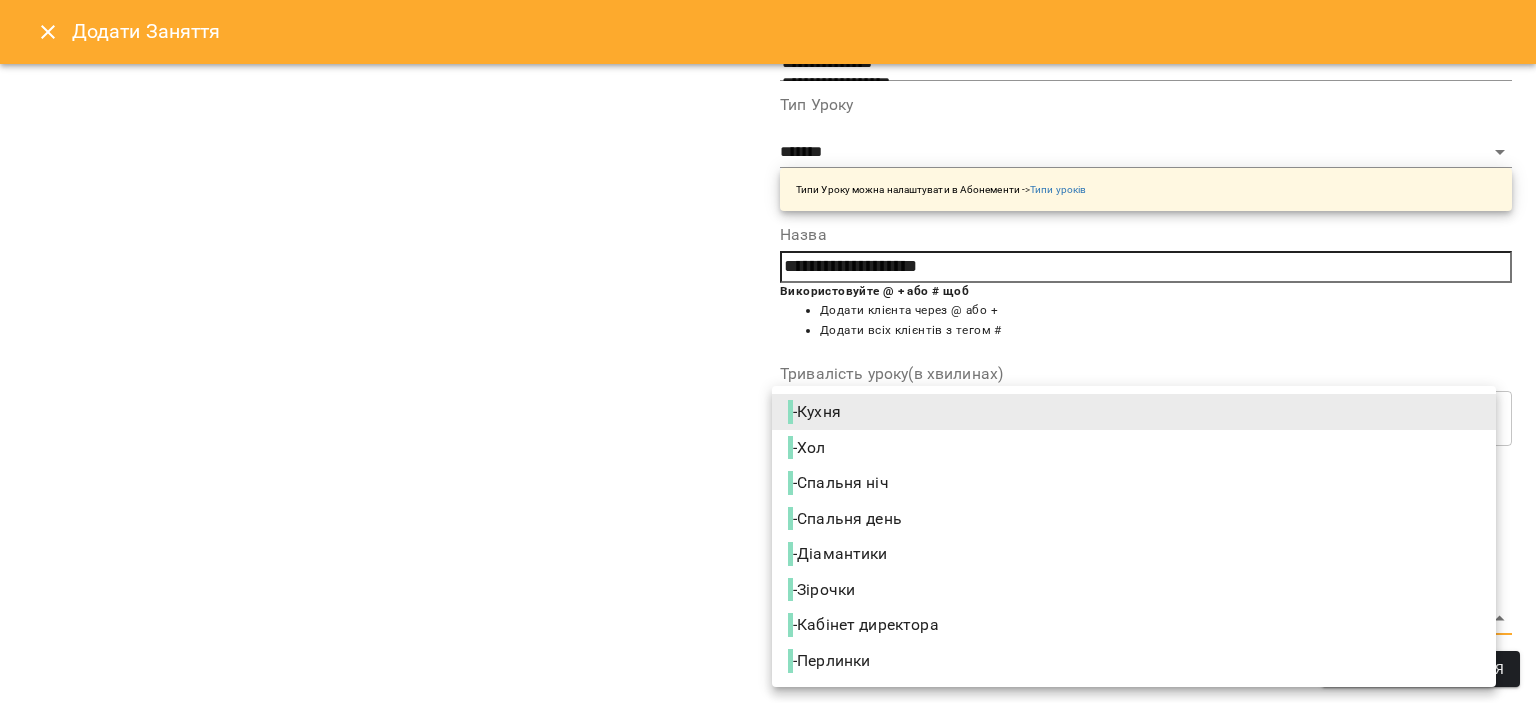 click on "-  Кабінет директора" at bounding box center [865, 625] 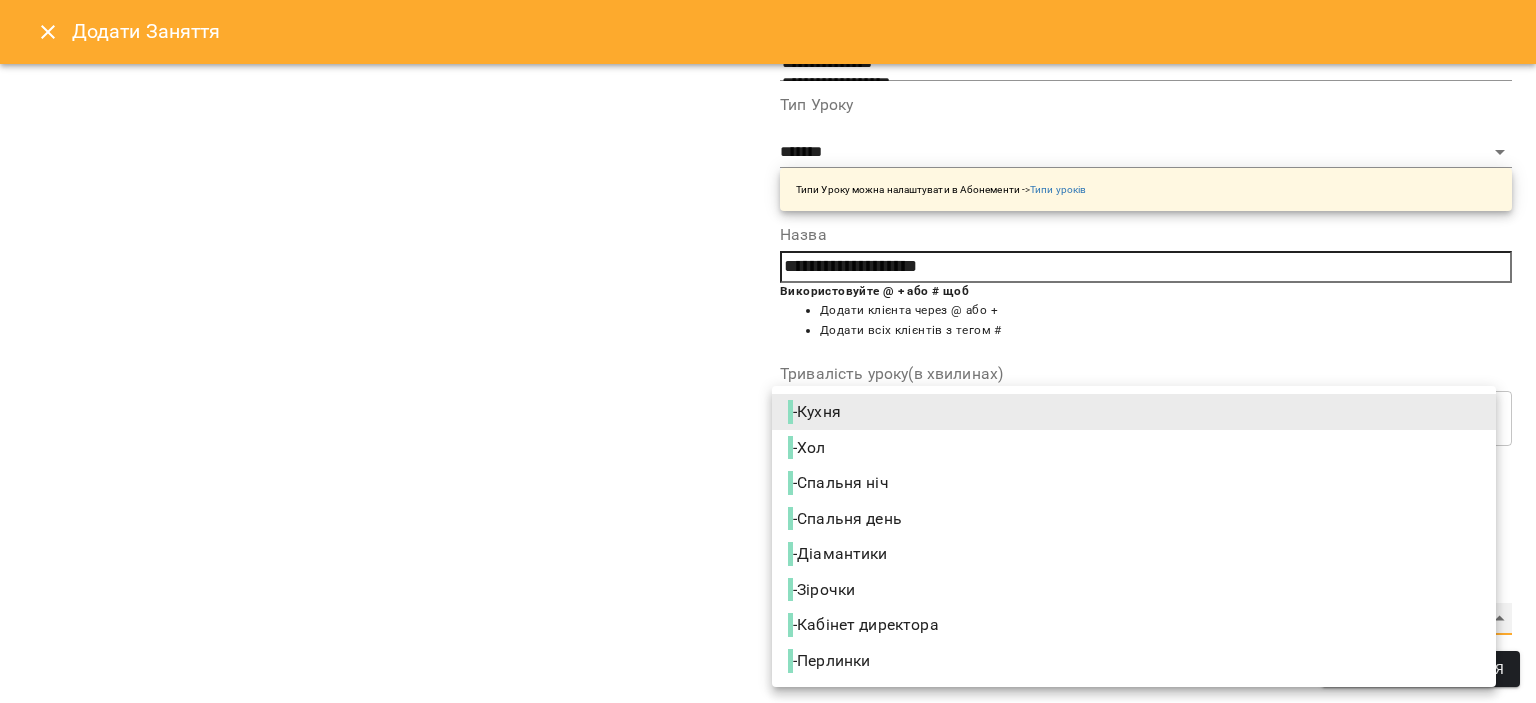 type on "**********" 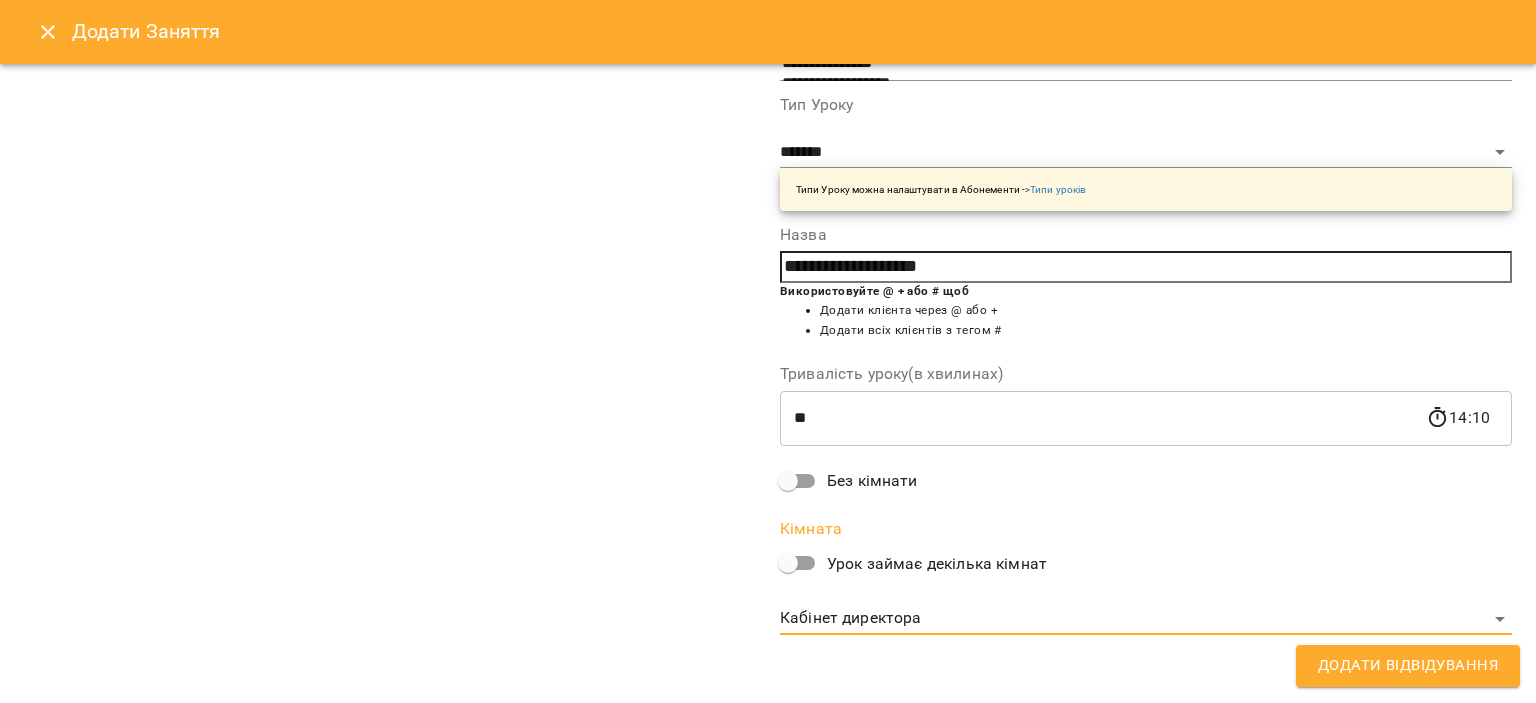 click on "Додати Відвідування" at bounding box center (1408, 666) 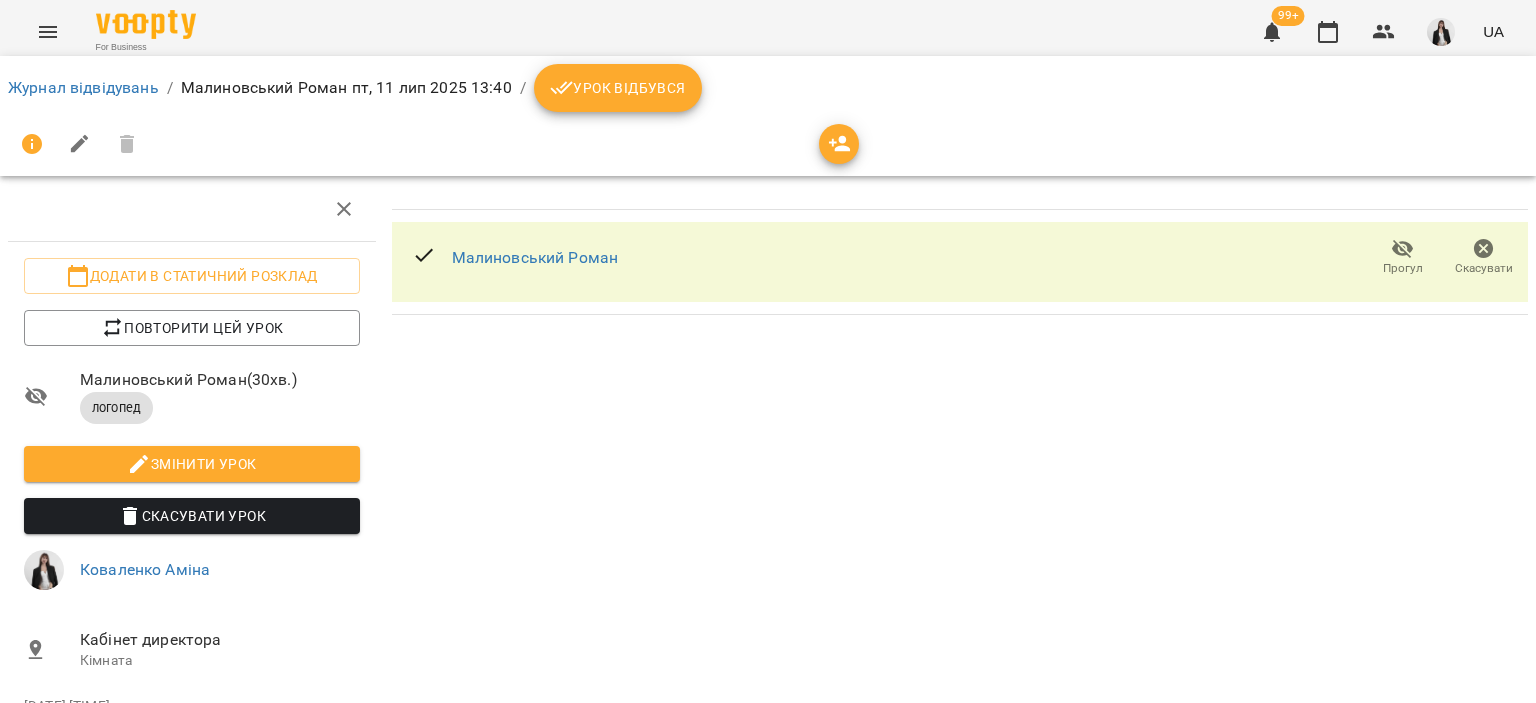 click 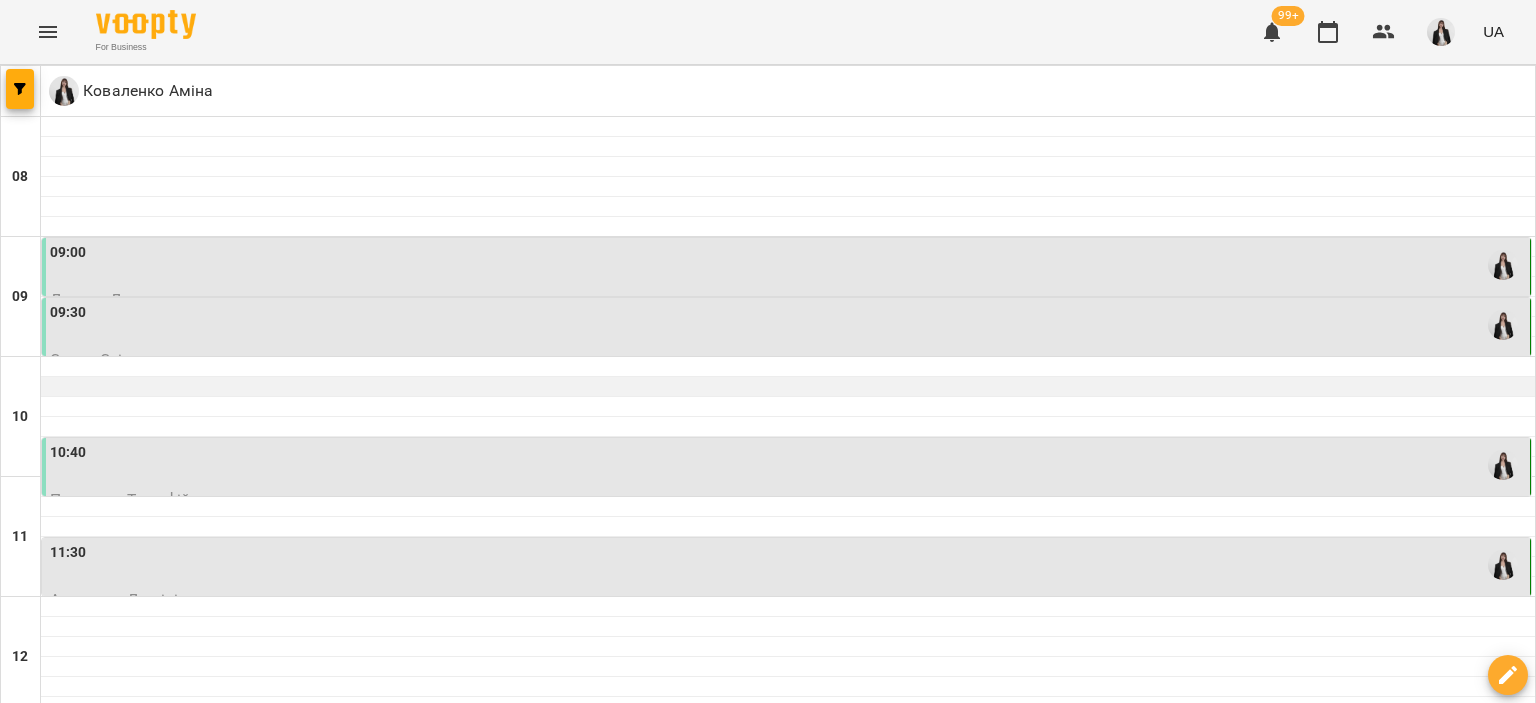 click at bounding box center [788, 387] 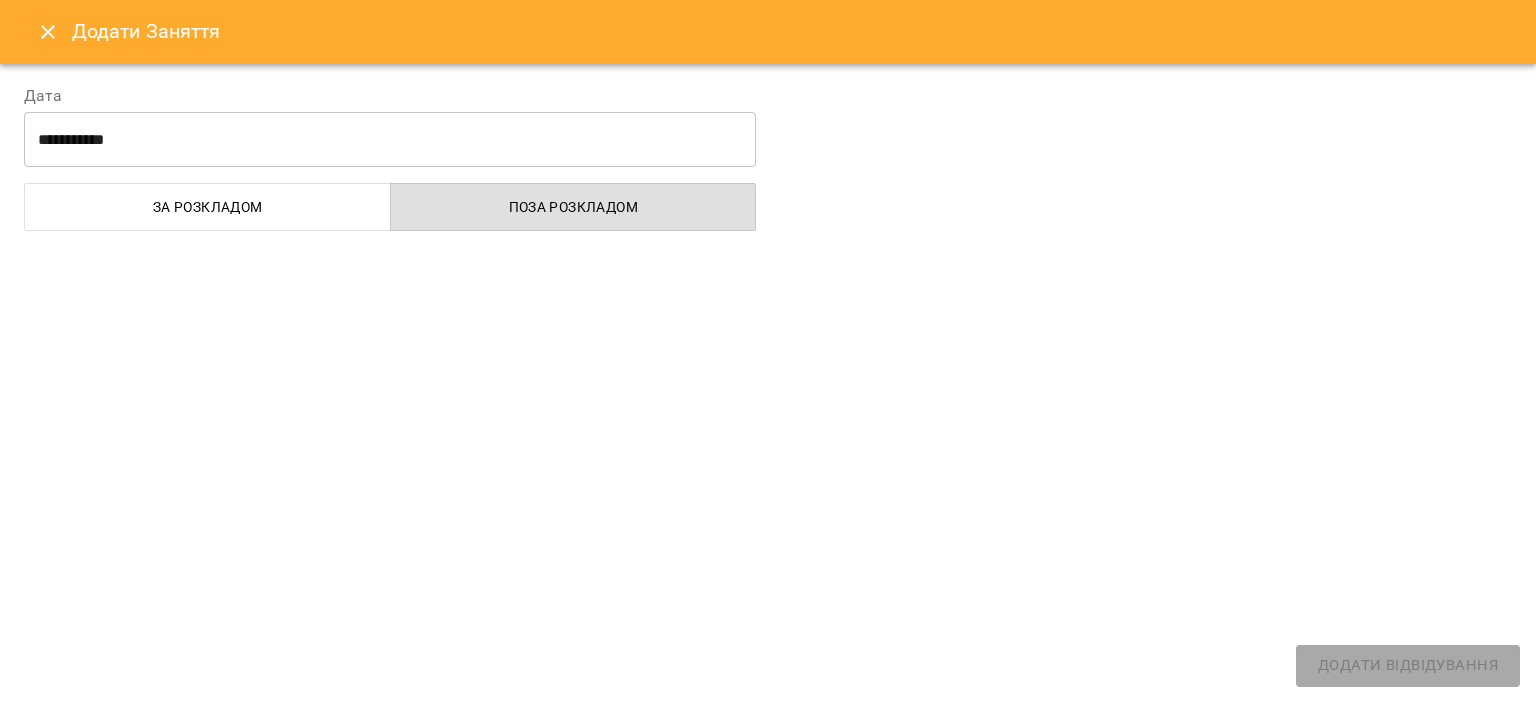 select on "**********" 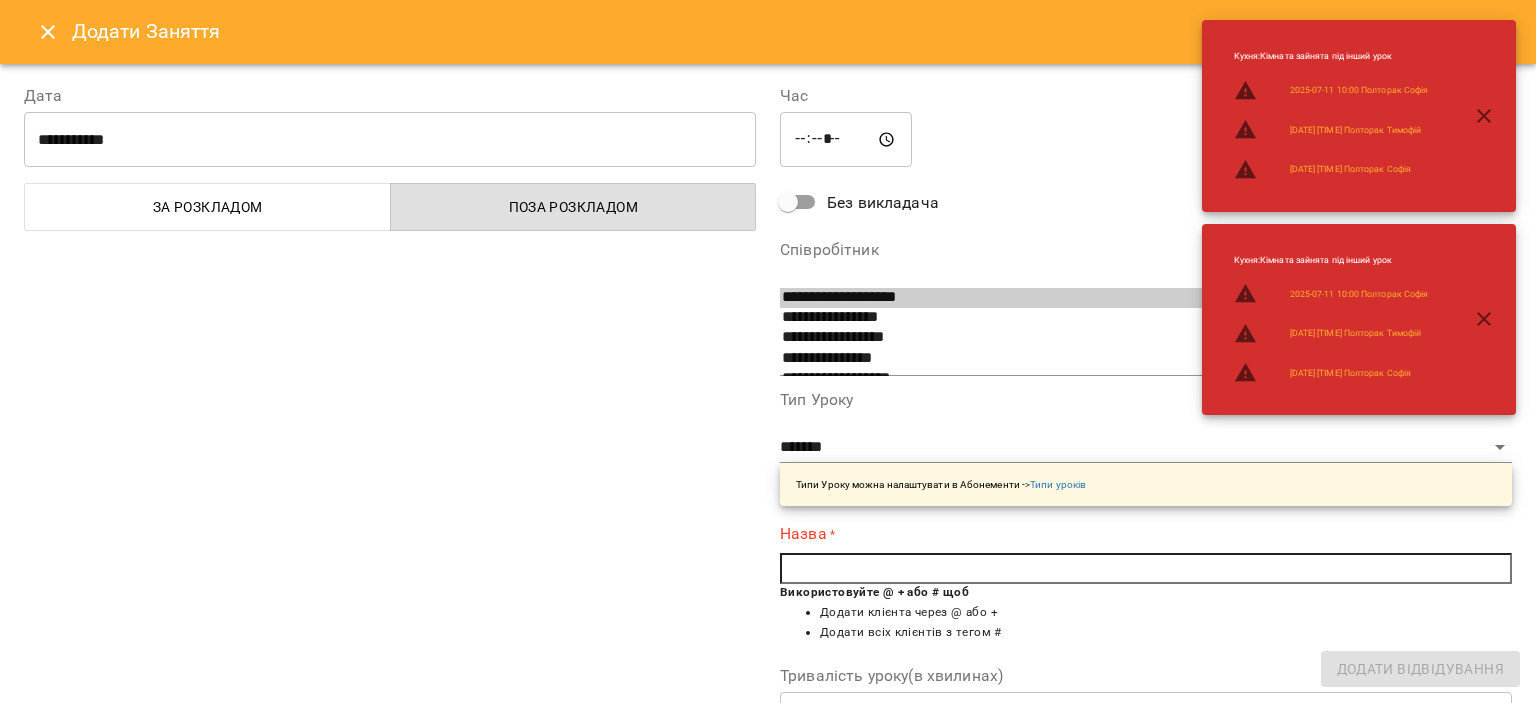 scroll, scrollTop: 98, scrollLeft: 0, axis: vertical 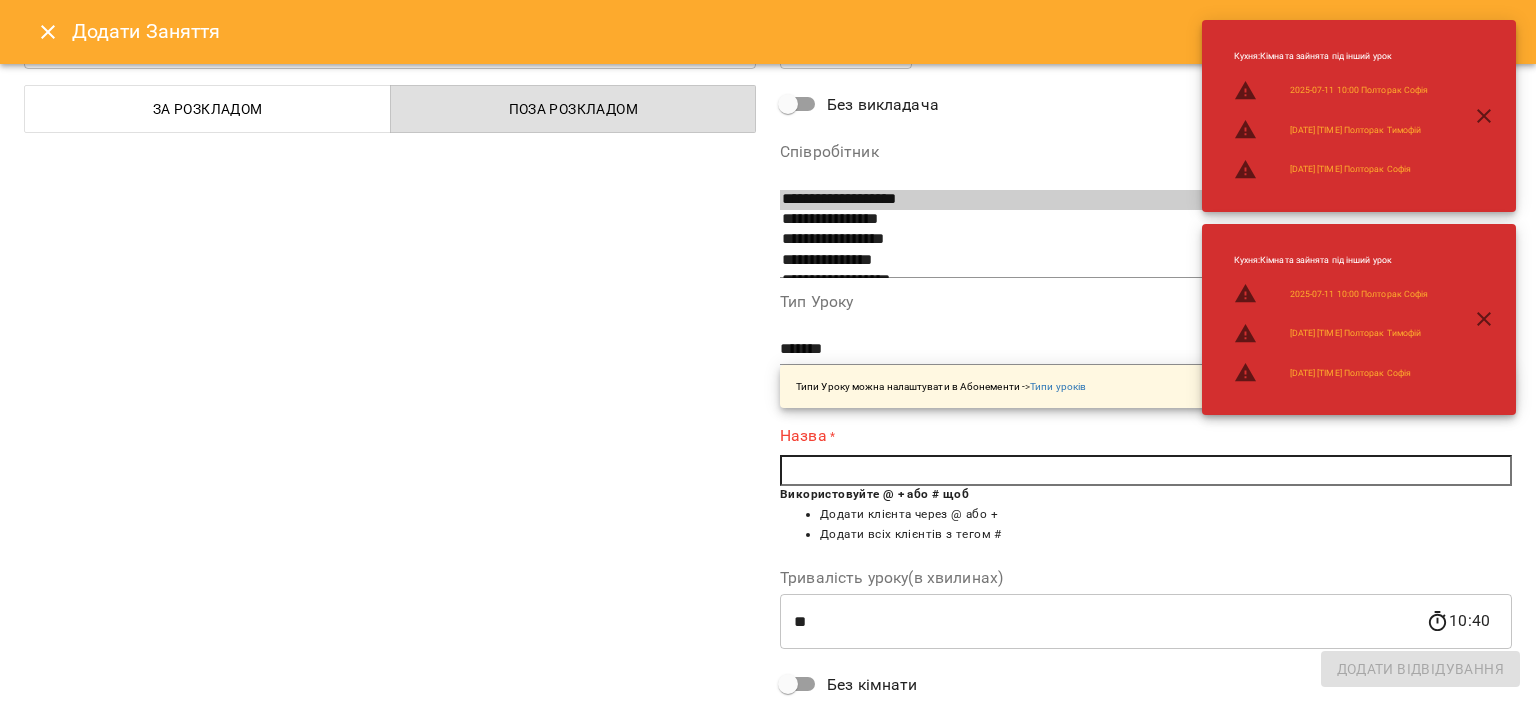 click at bounding box center [1146, 471] 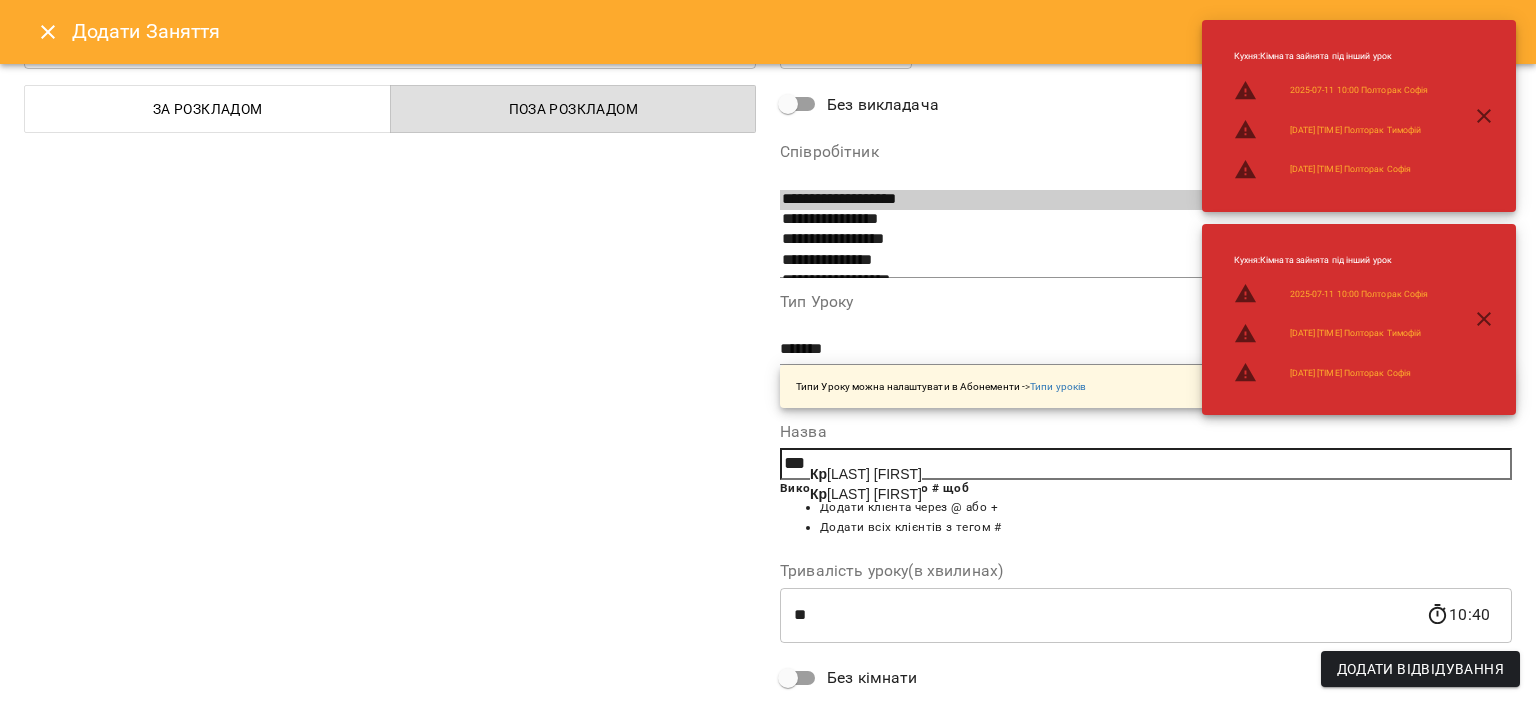 click on "[LAST] [FIRST]" at bounding box center (866, 494) 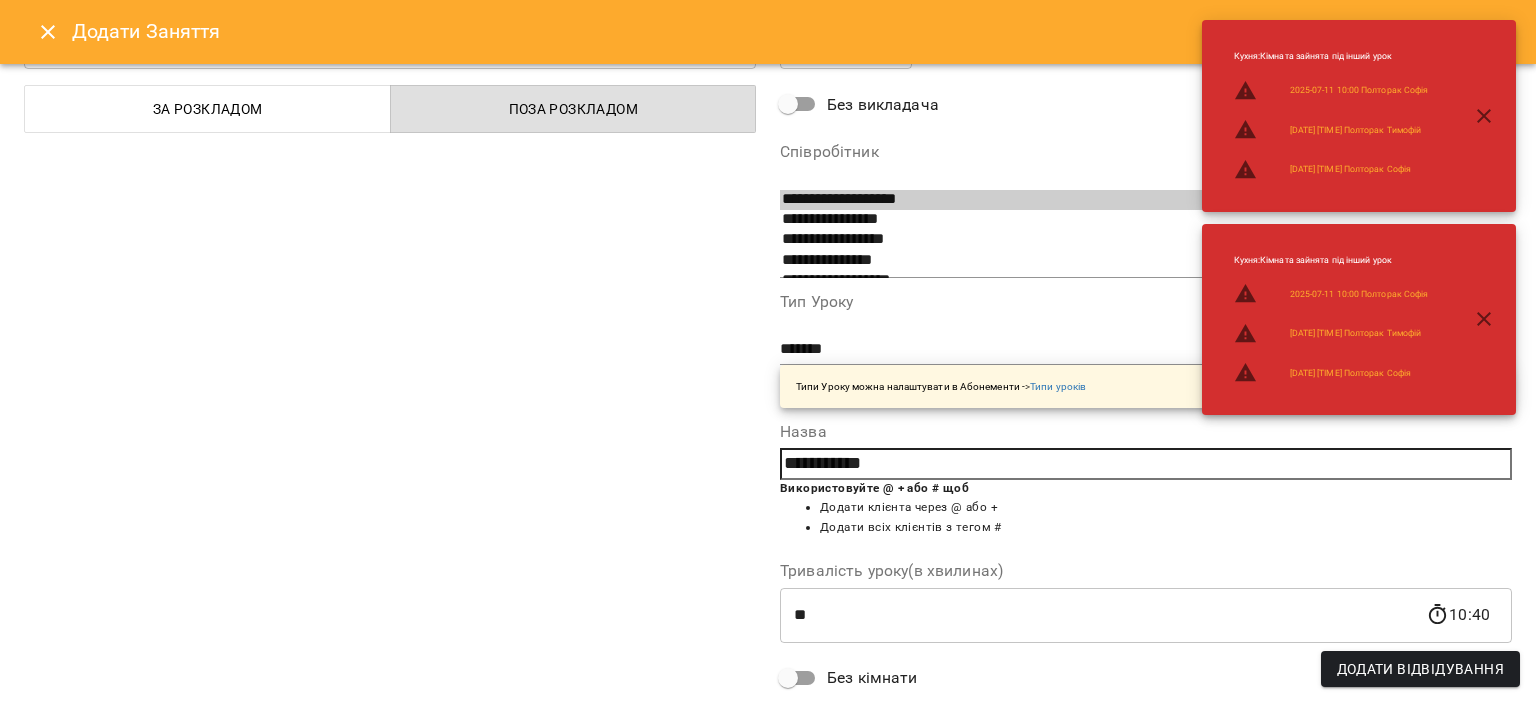 scroll, scrollTop: 295, scrollLeft: 0, axis: vertical 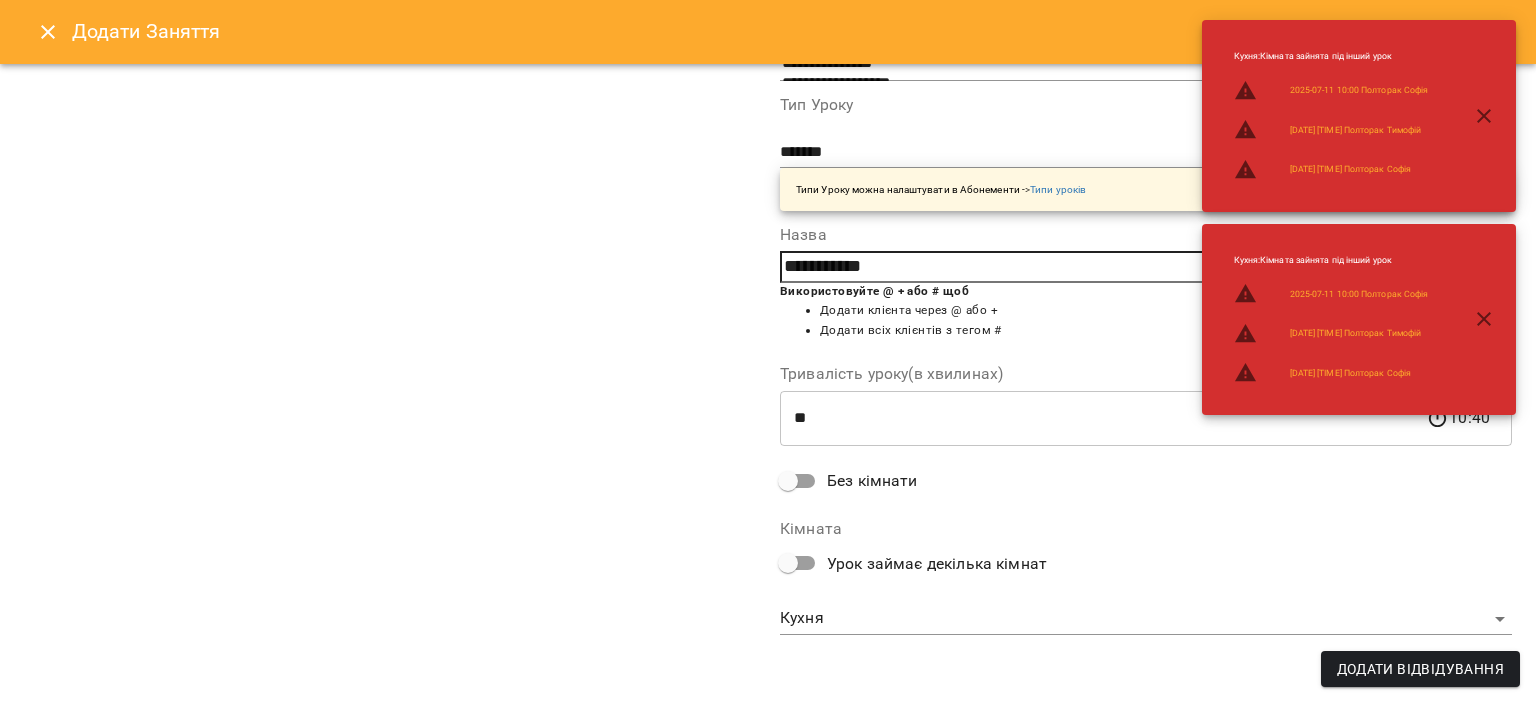 click on "**********" at bounding box center (768, 905) 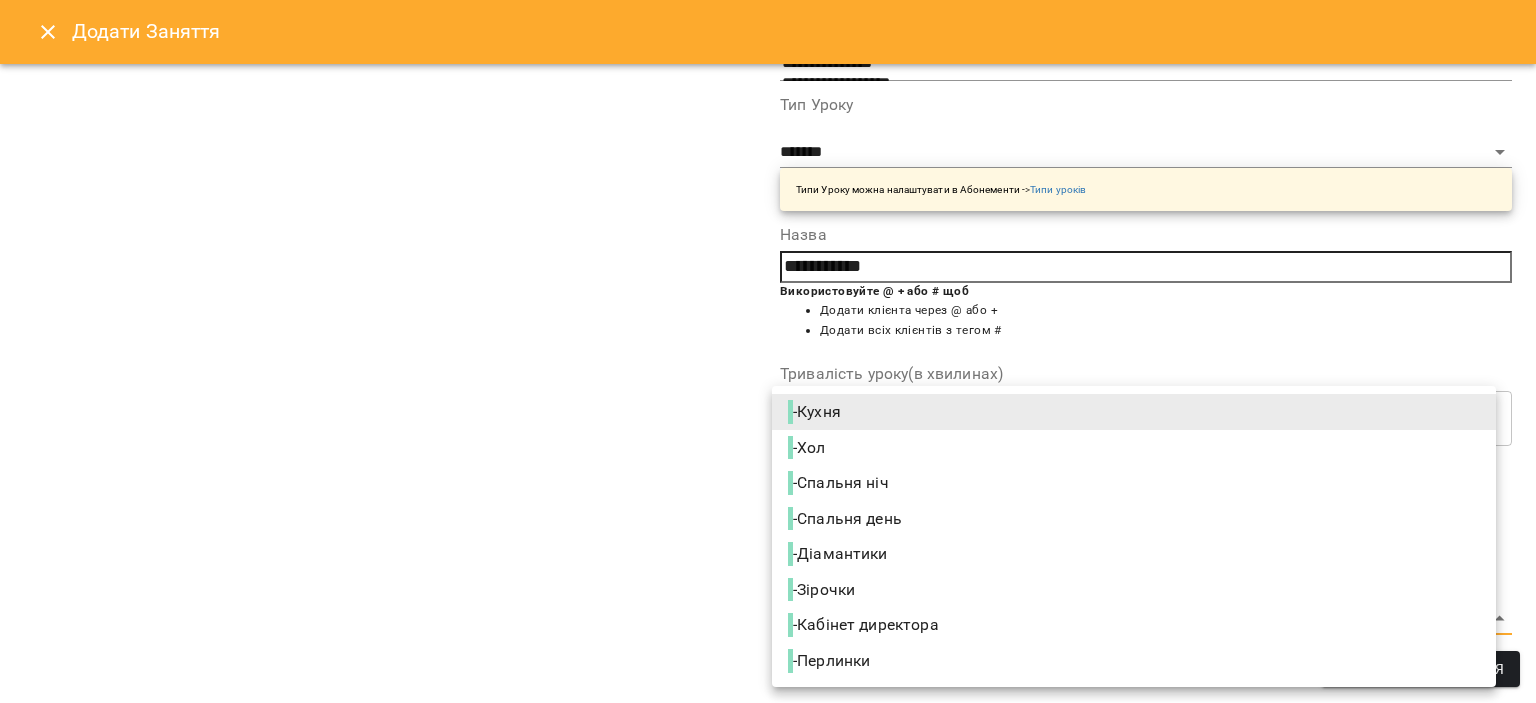 click on "-  Кабінет директора" at bounding box center [865, 625] 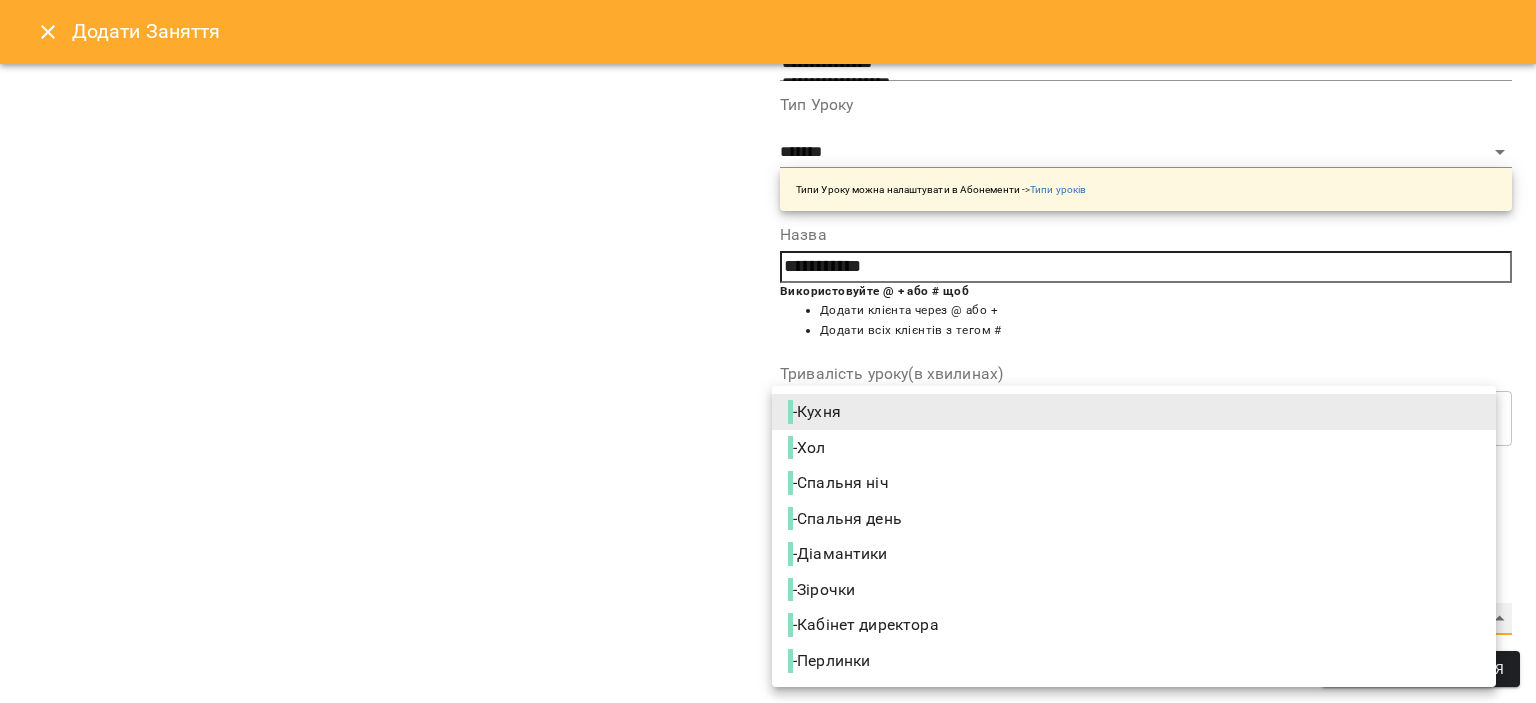 type on "**********" 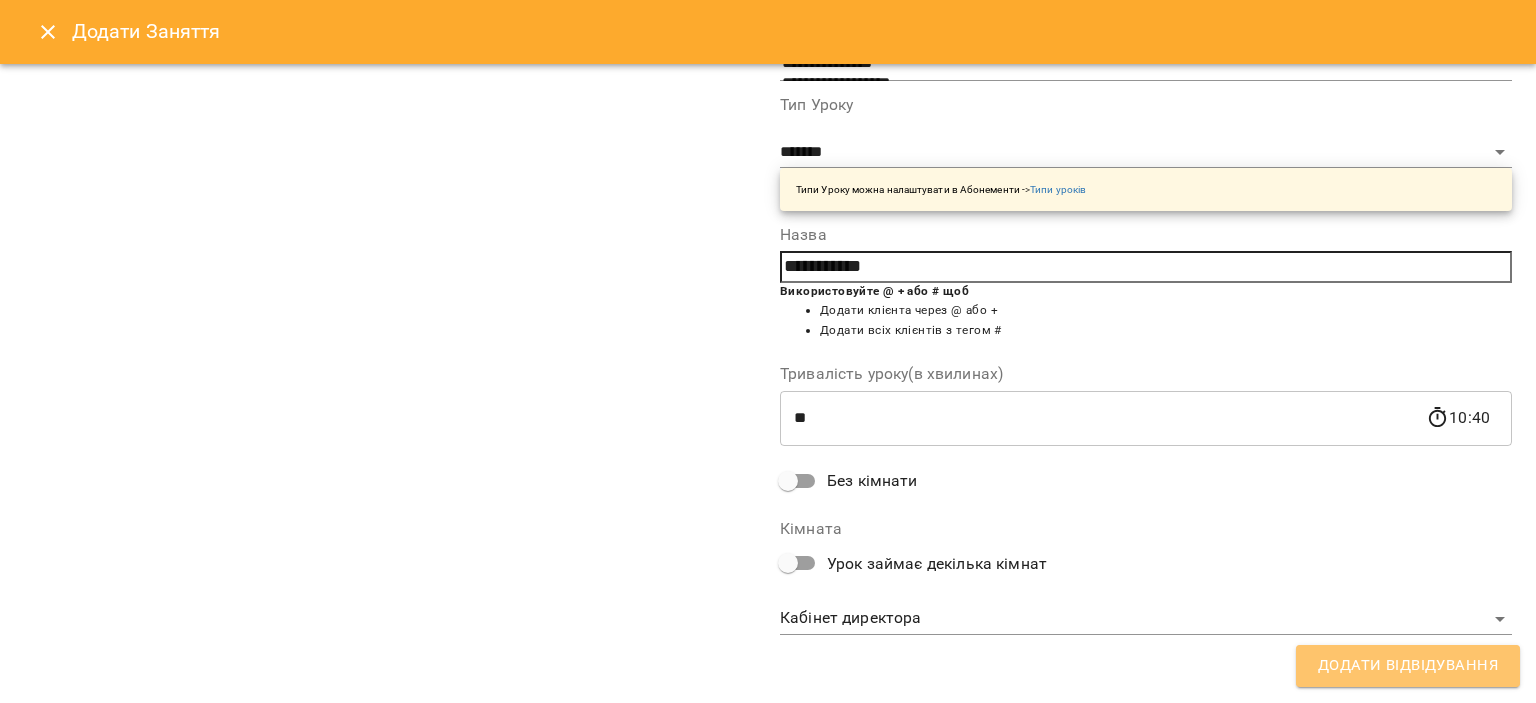 click on "Додати Відвідування" at bounding box center [1408, 666] 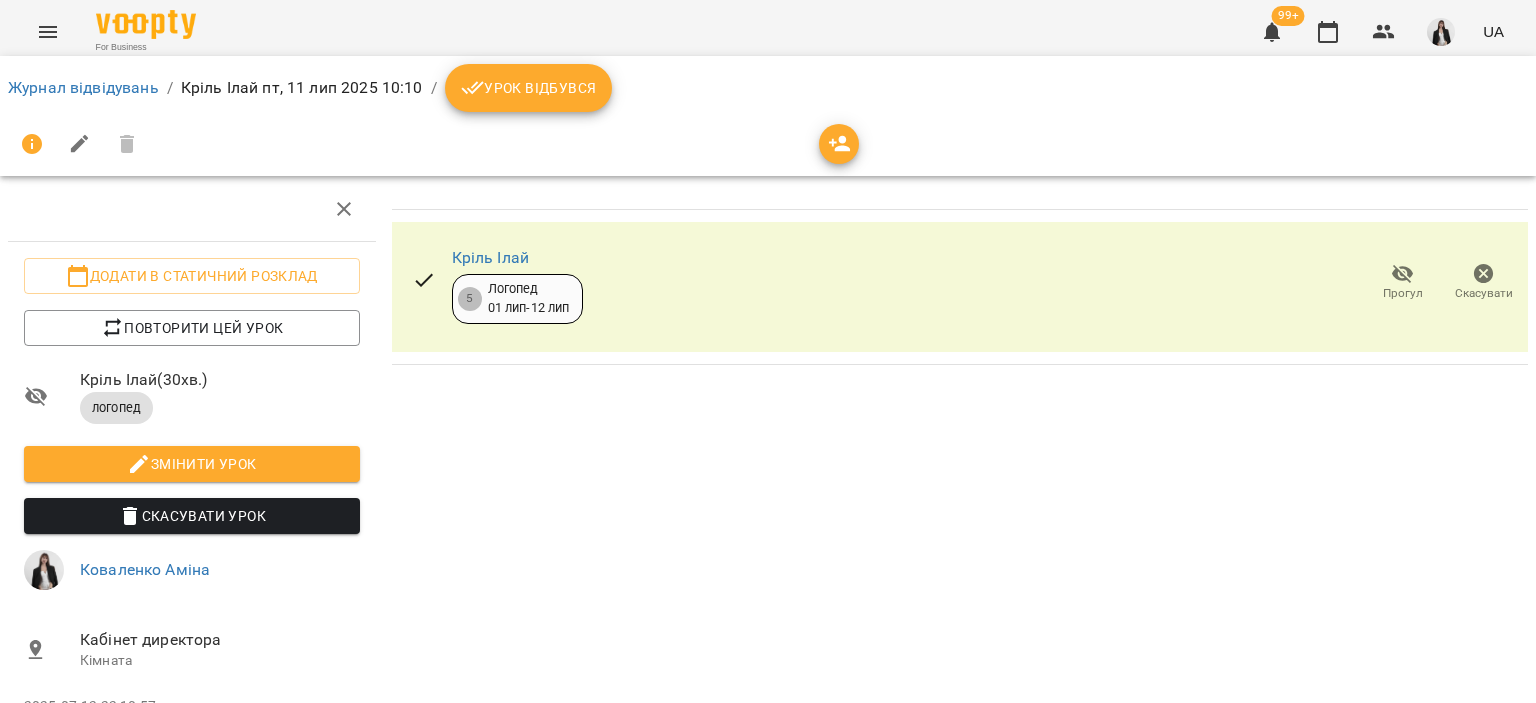 click on "Урок відбувся" at bounding box center [529, 88] 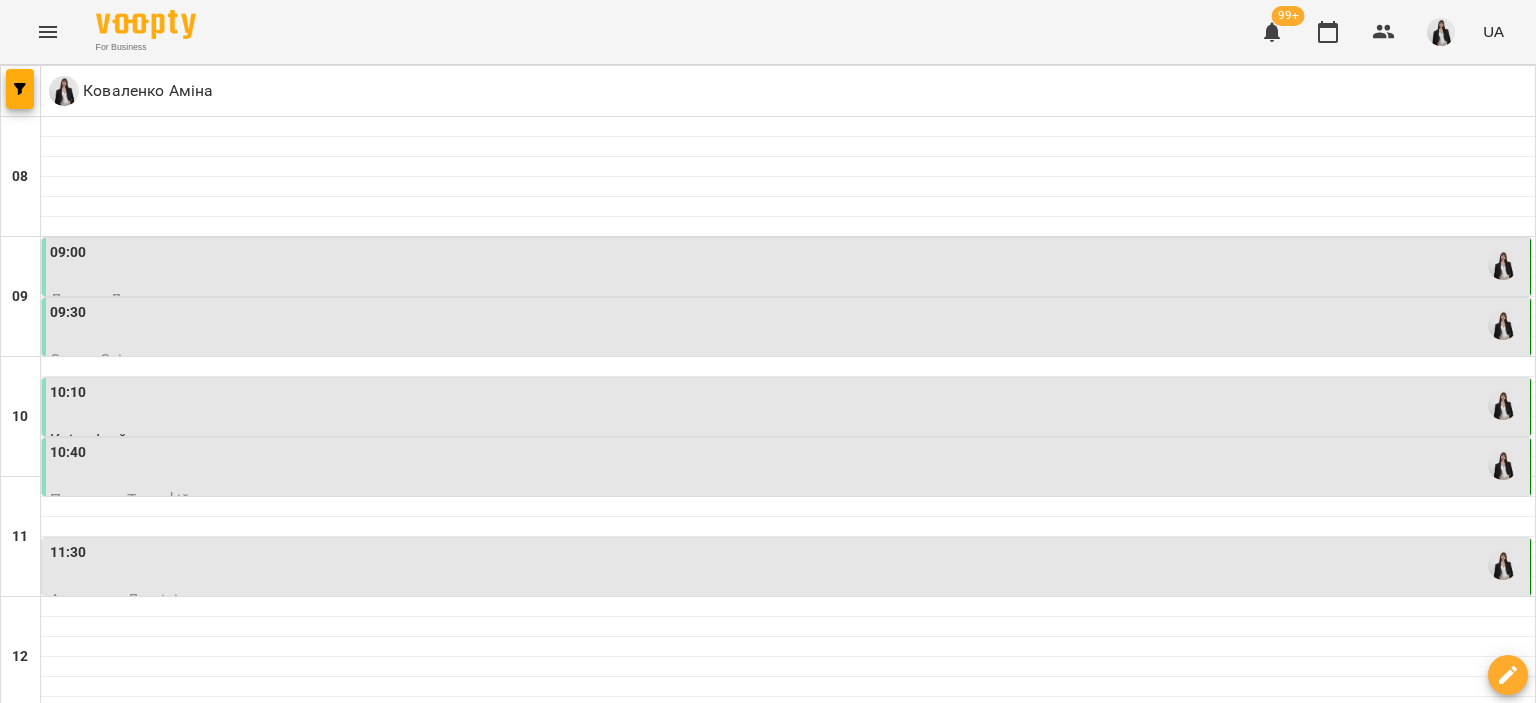 click on "сб" at bounding box center (1283, 1703) 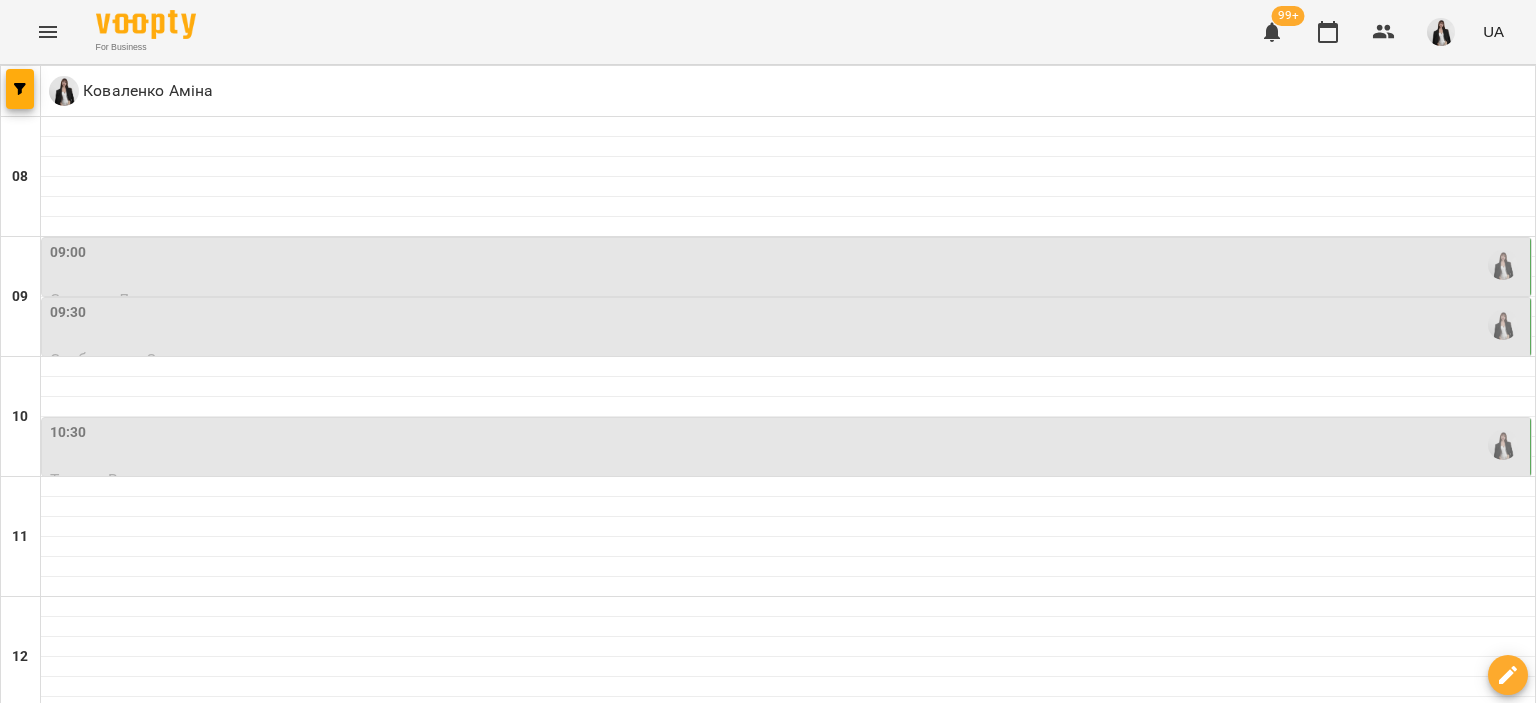click on "09:00" at bounding box center (788, 265) 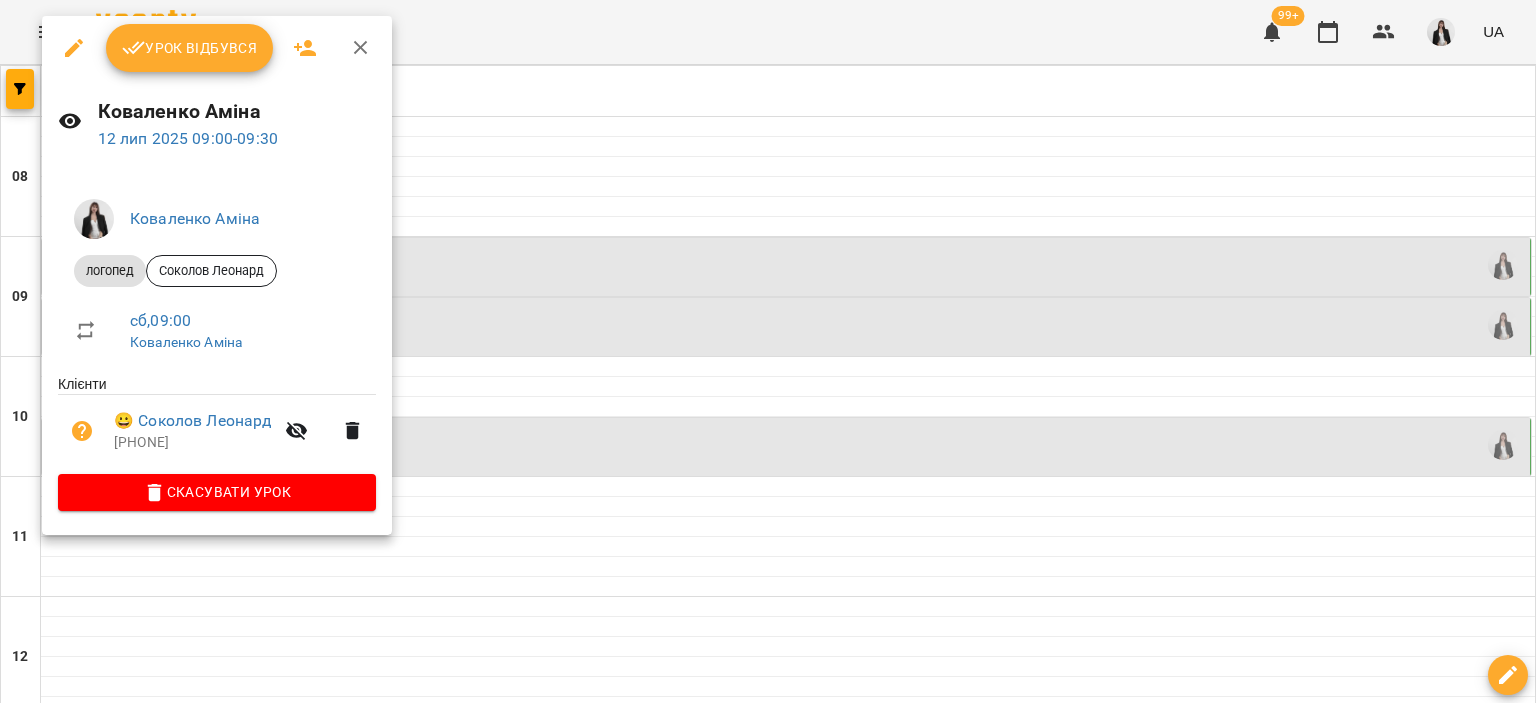 click on "Урок відбувся" at bounding box center (190, 48) 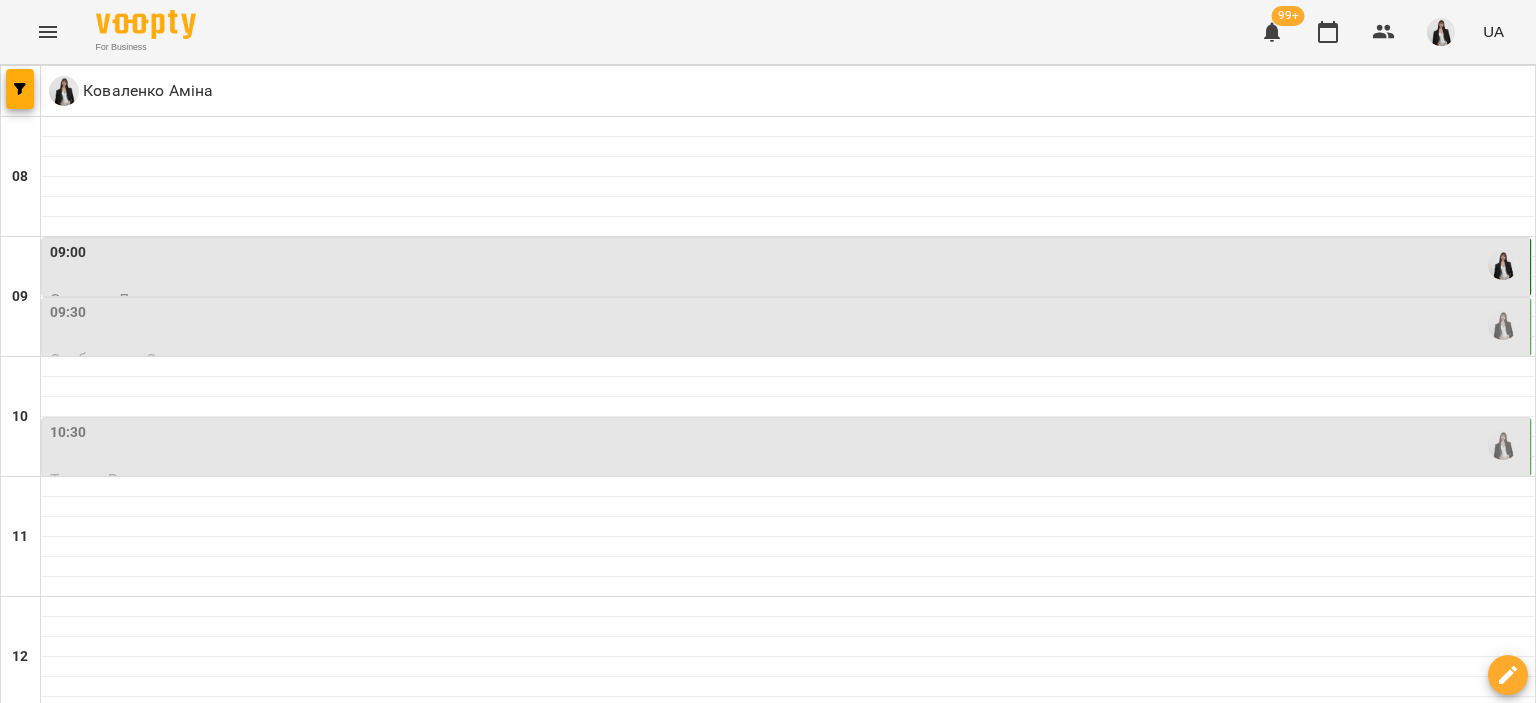 click on "09:30" at bounding box center [788, 325] 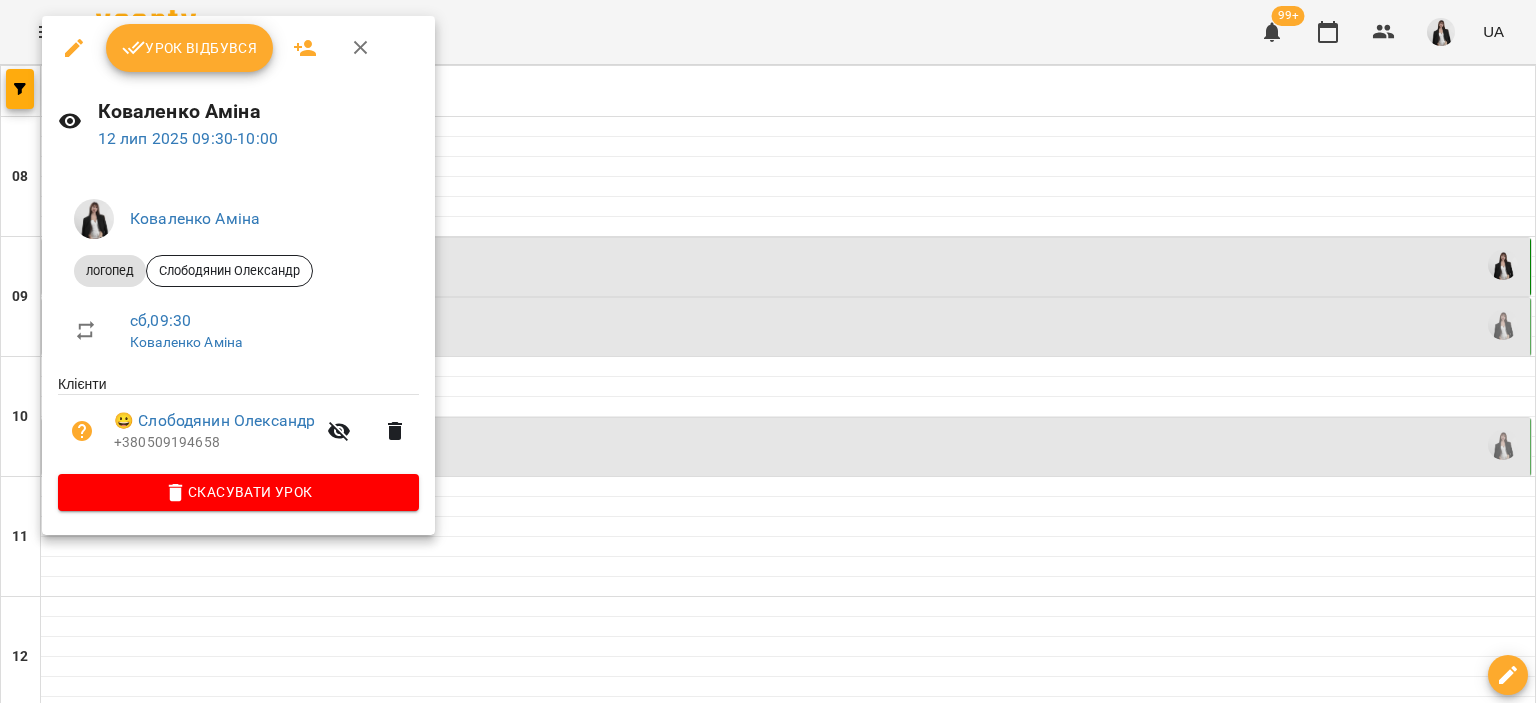 click on "Урок відбувся" at bounding box center [190, 48] 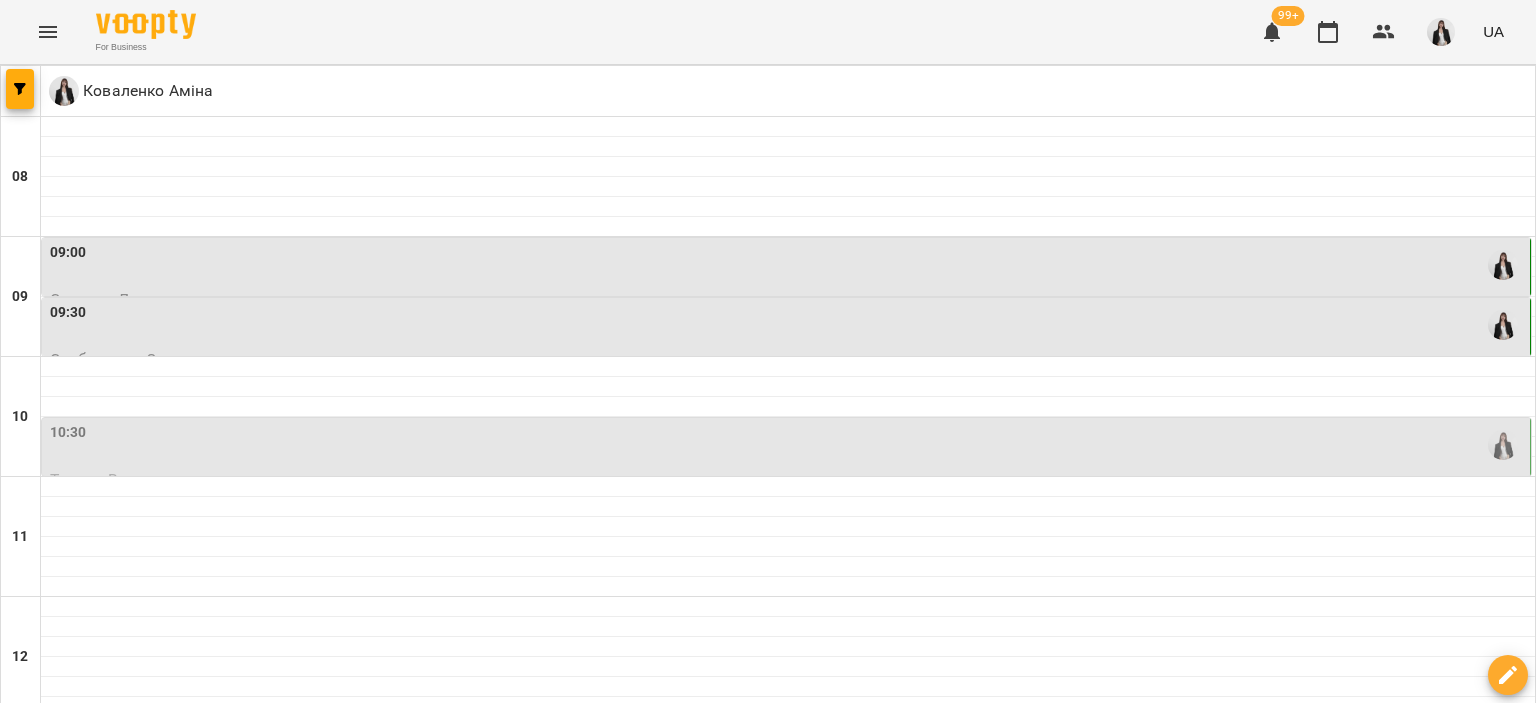 scroll, scrollTop: 78, scrollLeft: 0, axis: vertical 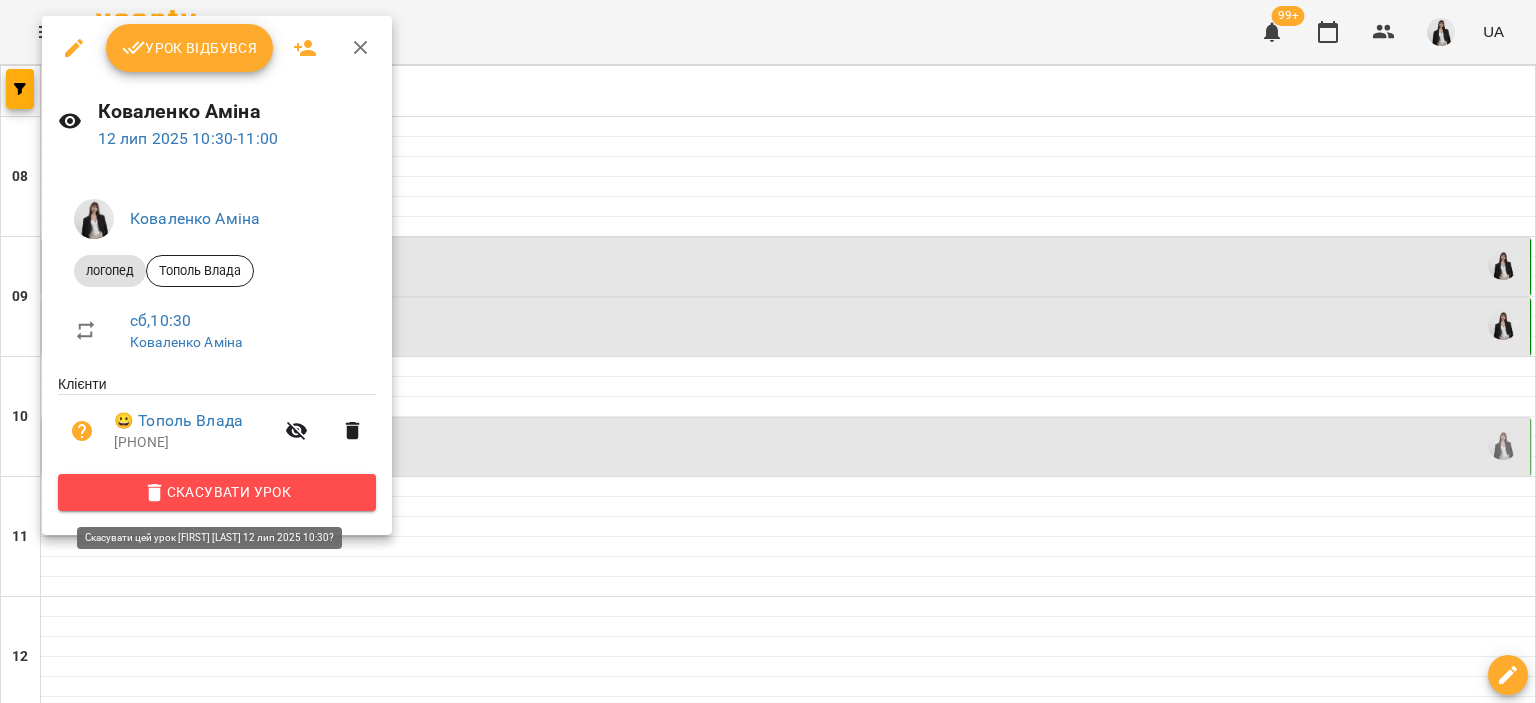 click on "Скасувати Урок" at bounding box center [217, 492] 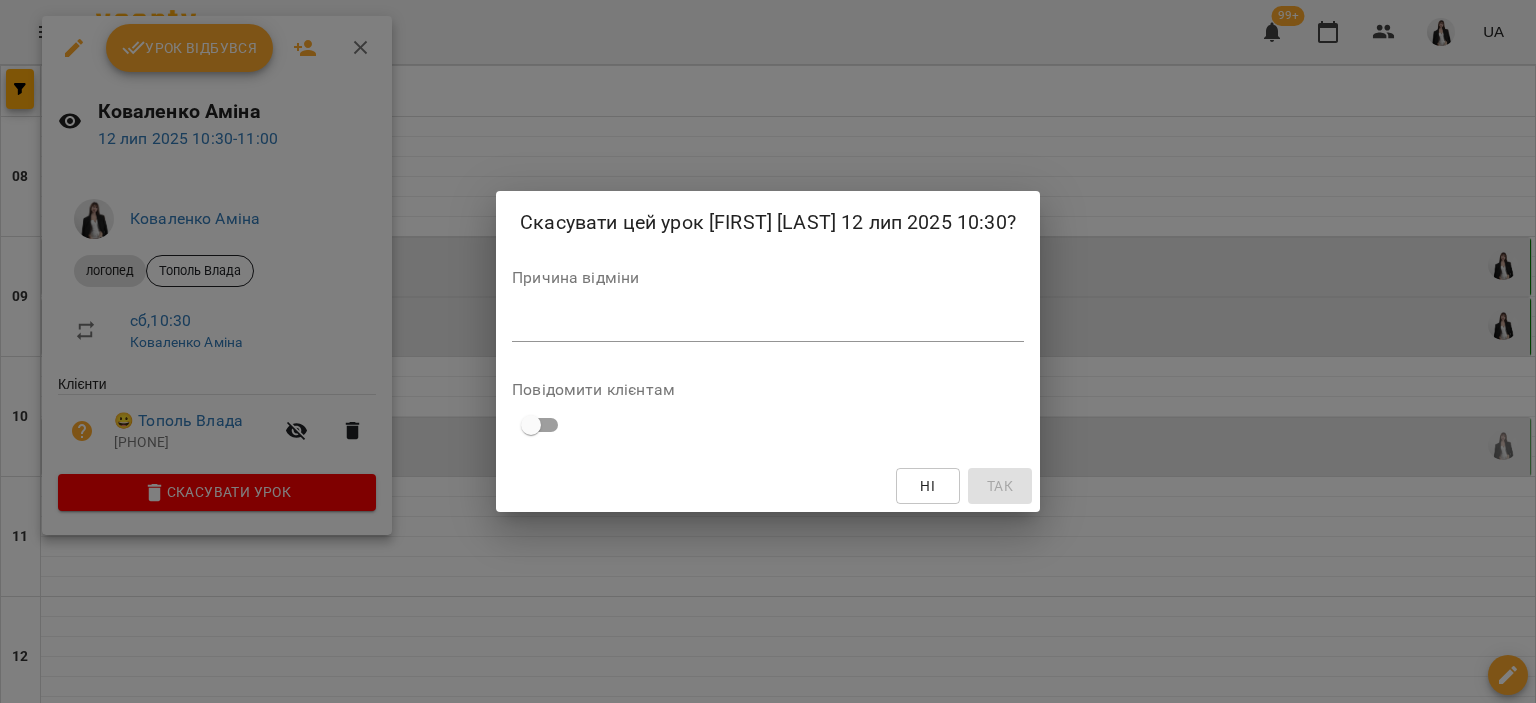 click at bounding box center (768, 325) 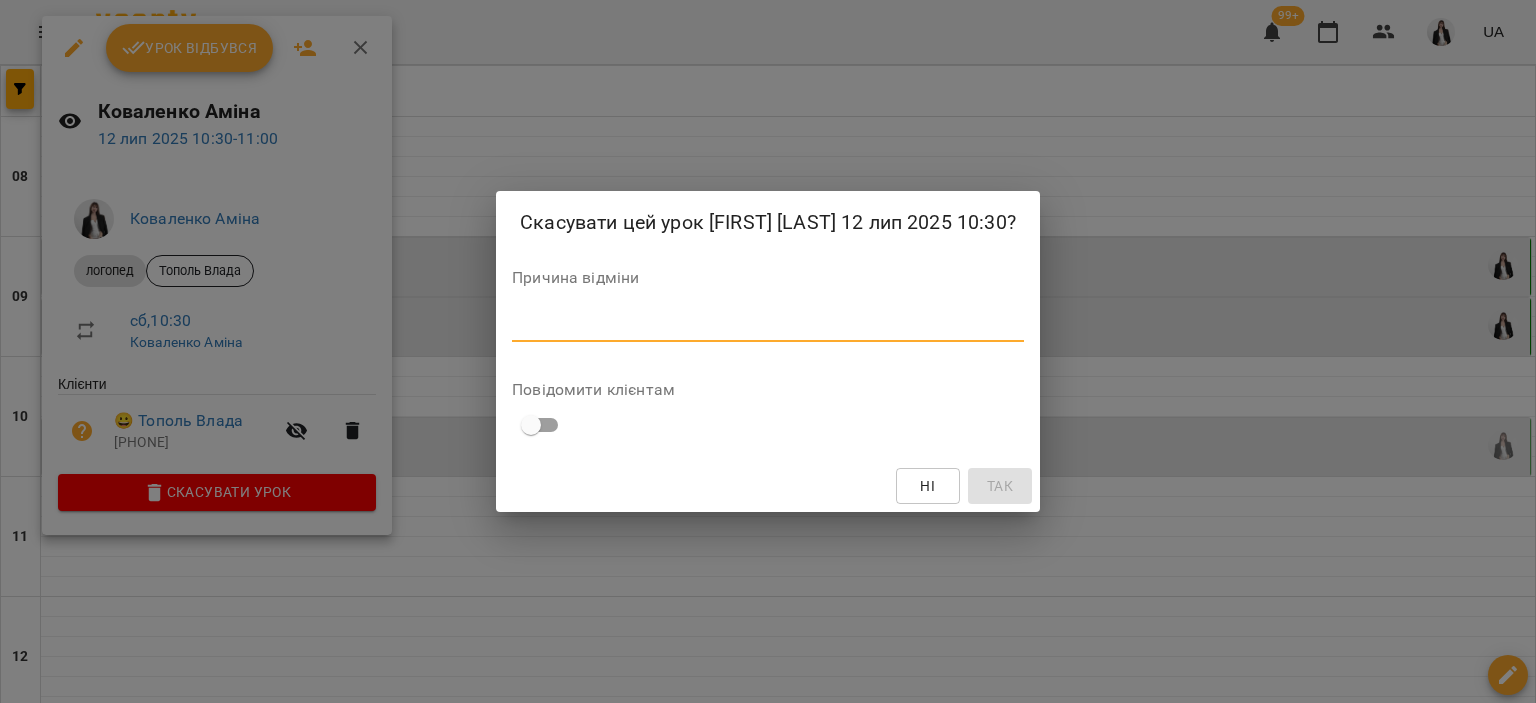 type on "*" 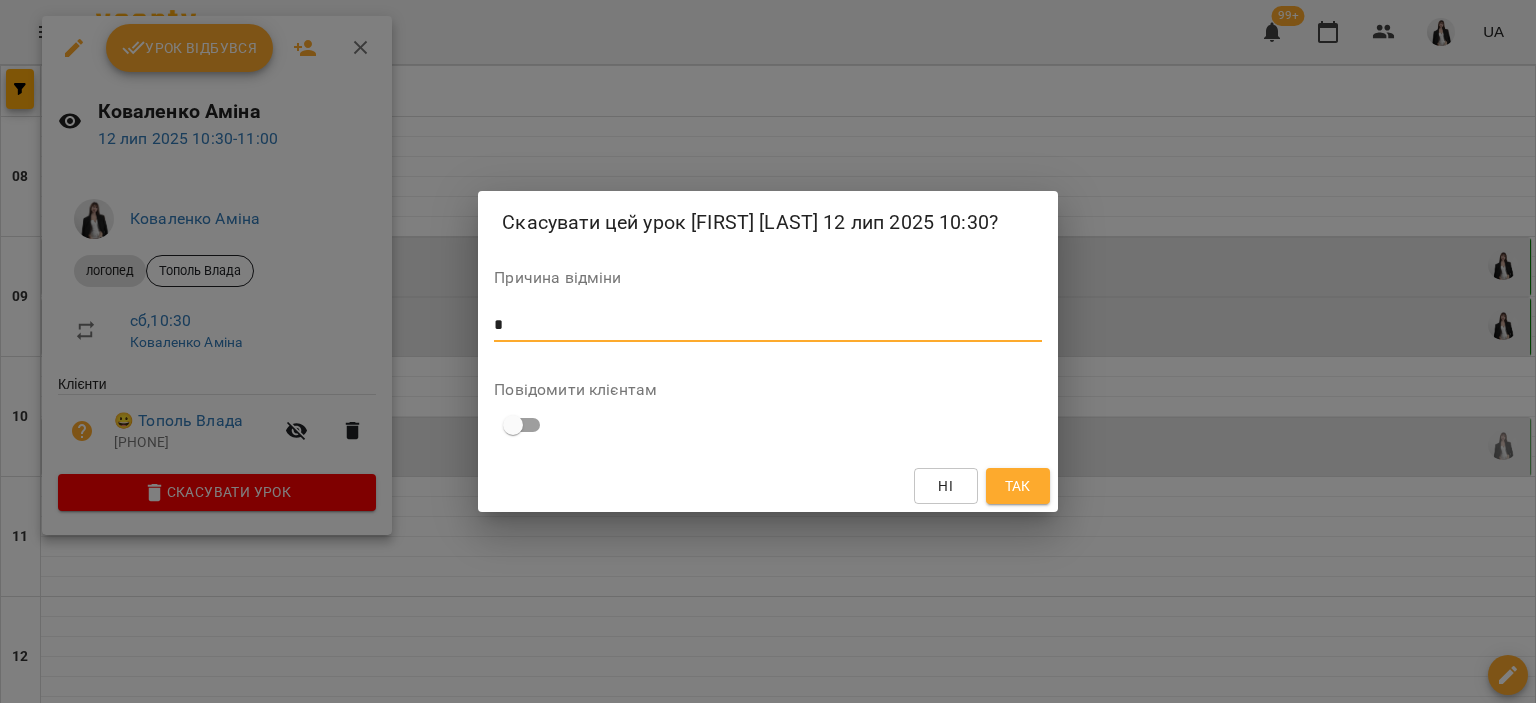 click on "Так" at bounding box center (1018, 486) 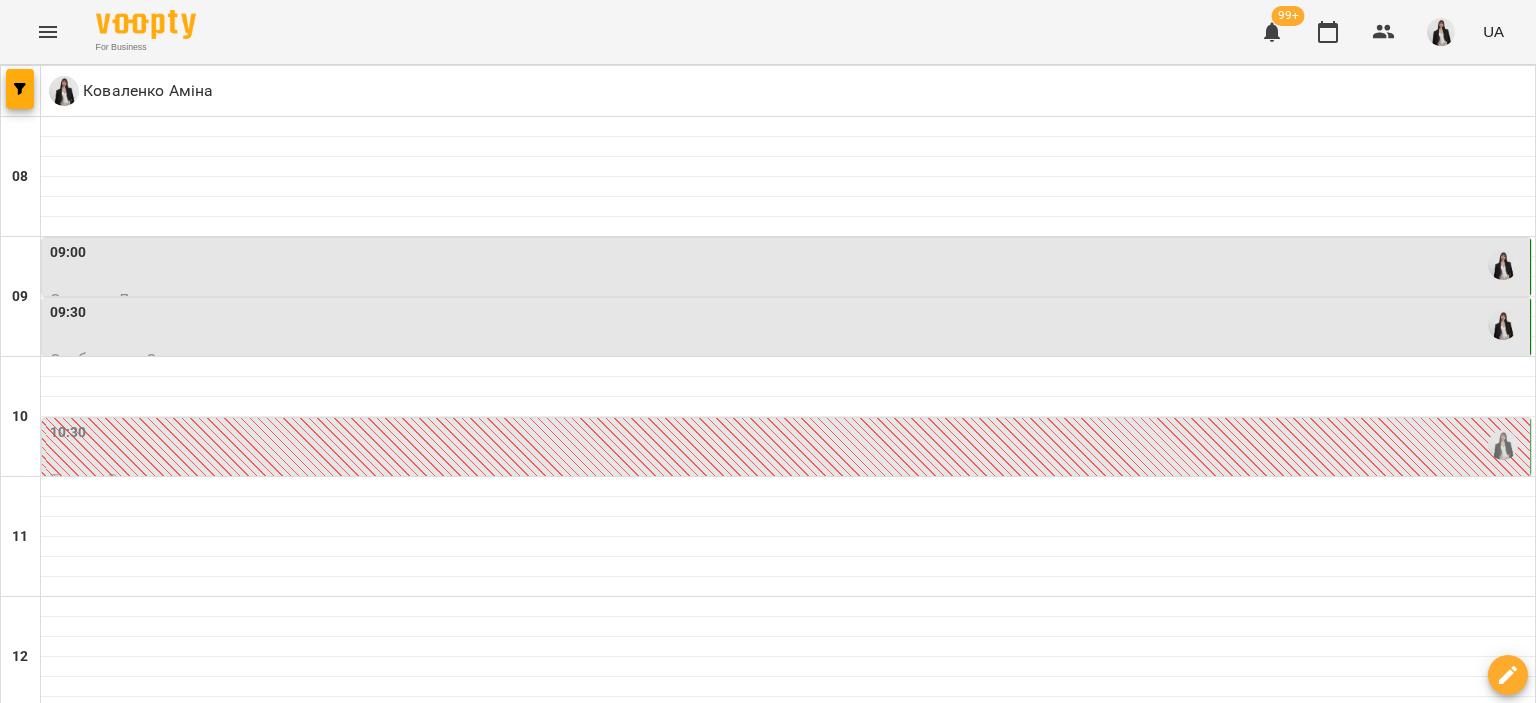 scroll, scrollTop: 80, scrollLeft: 0, axis: vertical 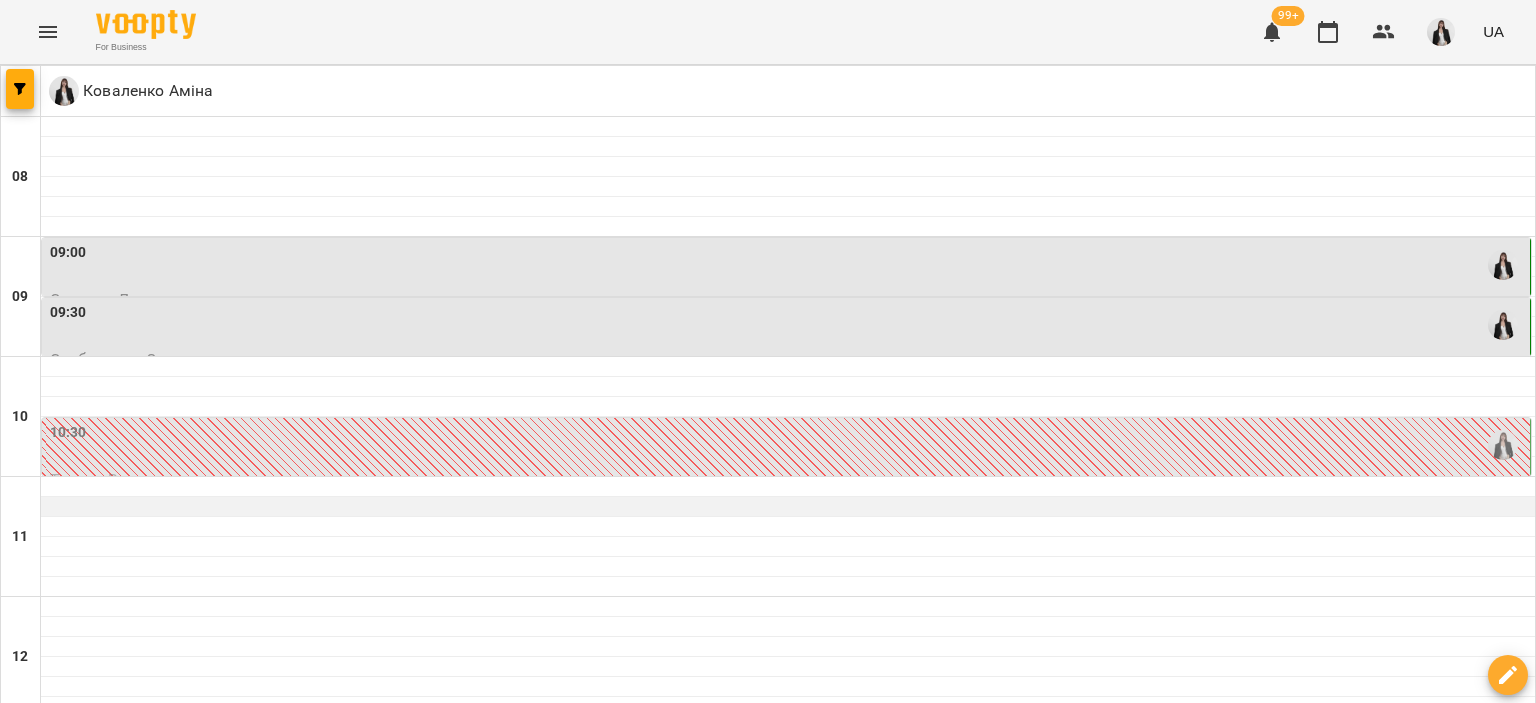 click at bounding box center [788, 507] 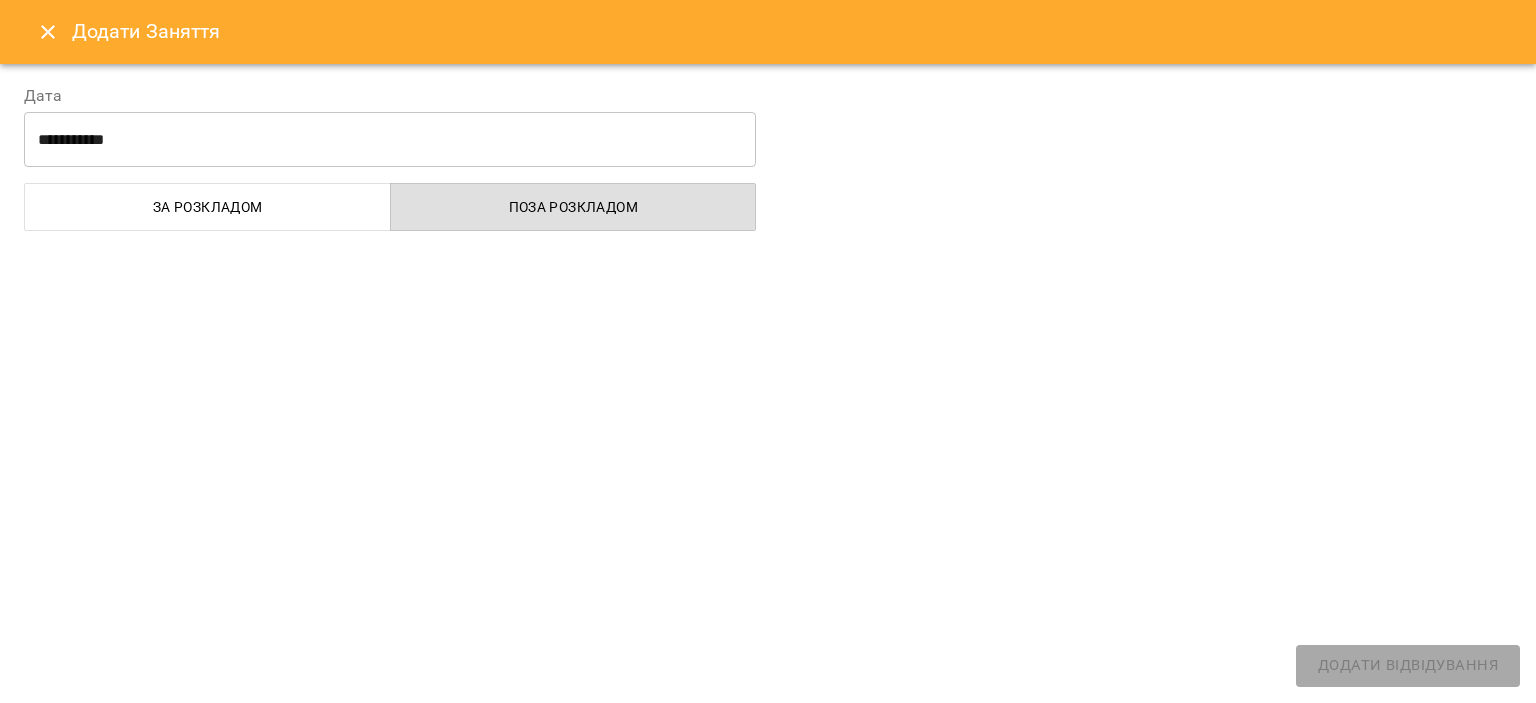 select on "**********" 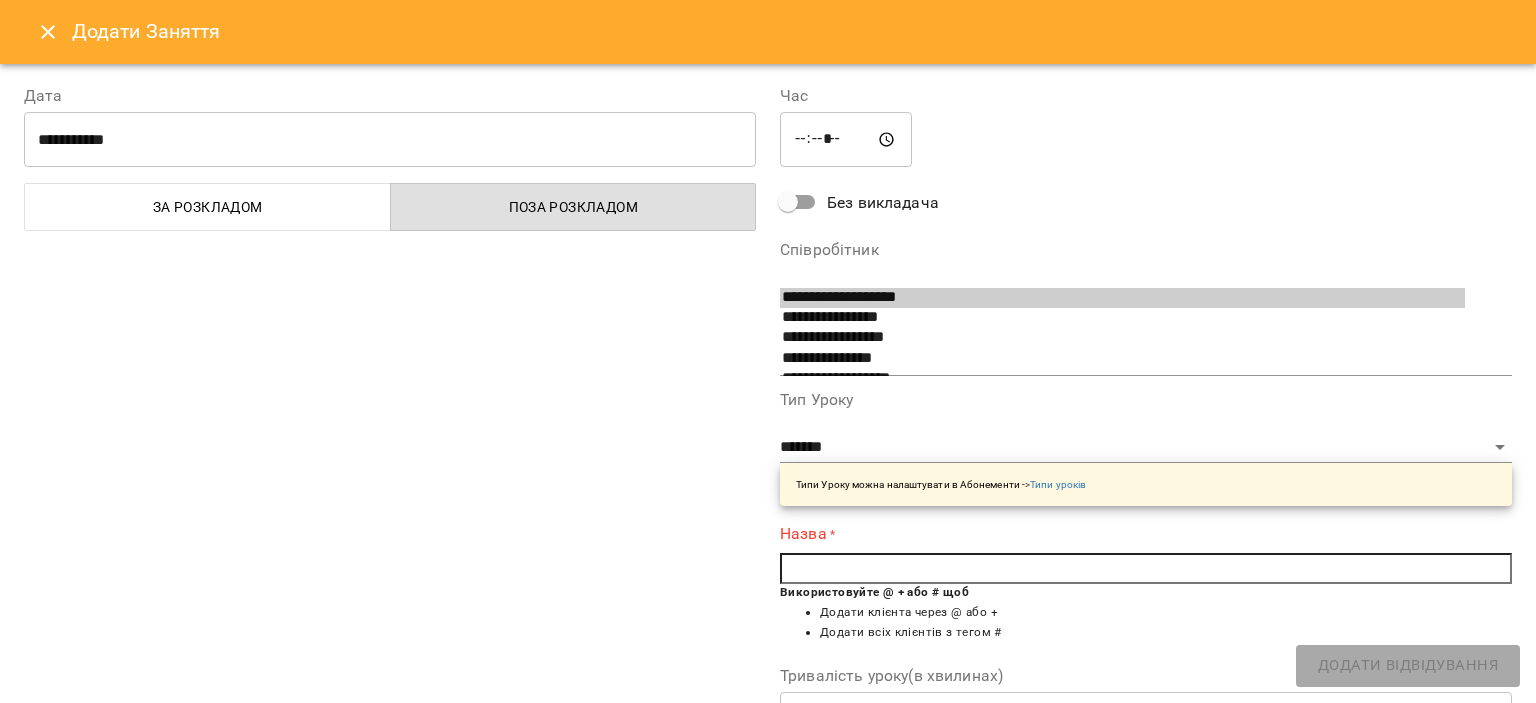 click at bounding box center [1146, 569] 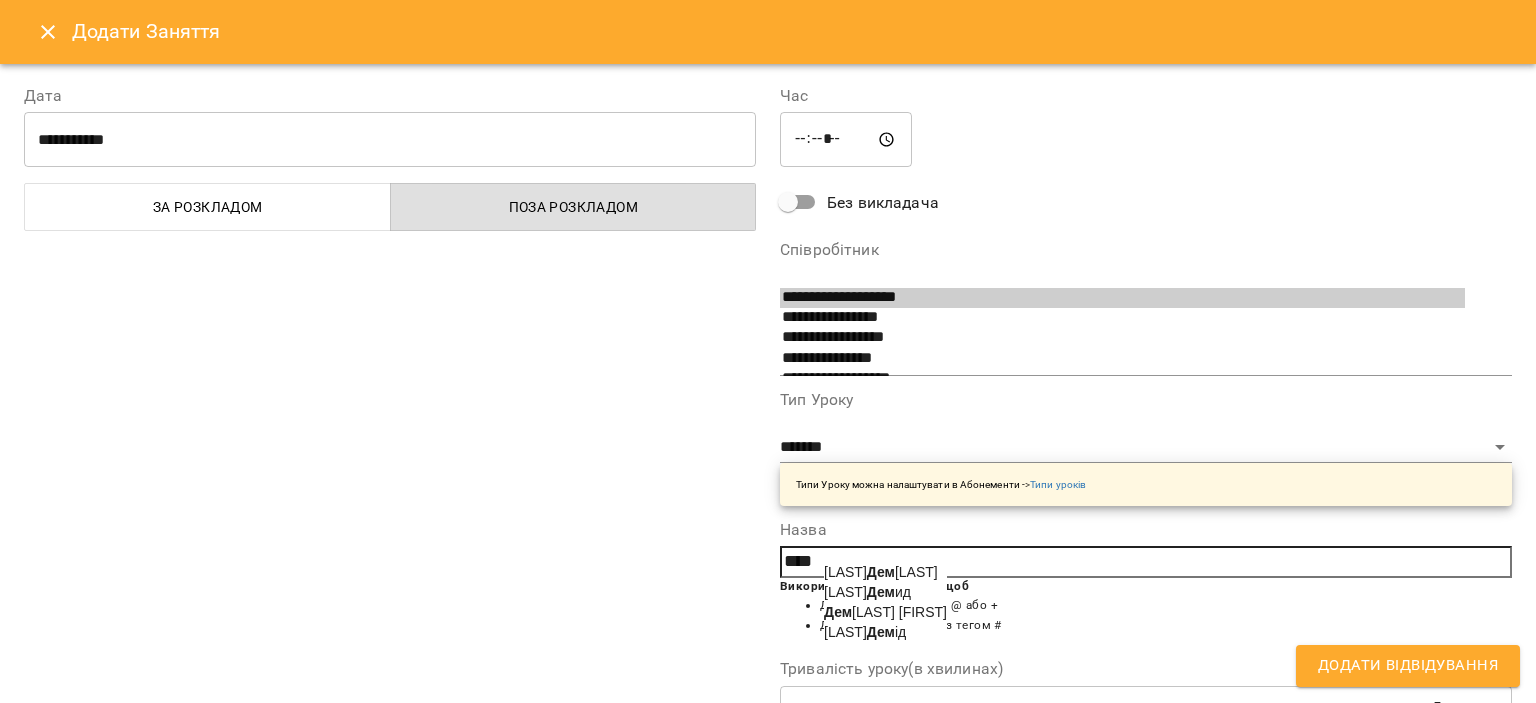 click on "[LAST] [FIRST]" at bounding box center [885, 612] 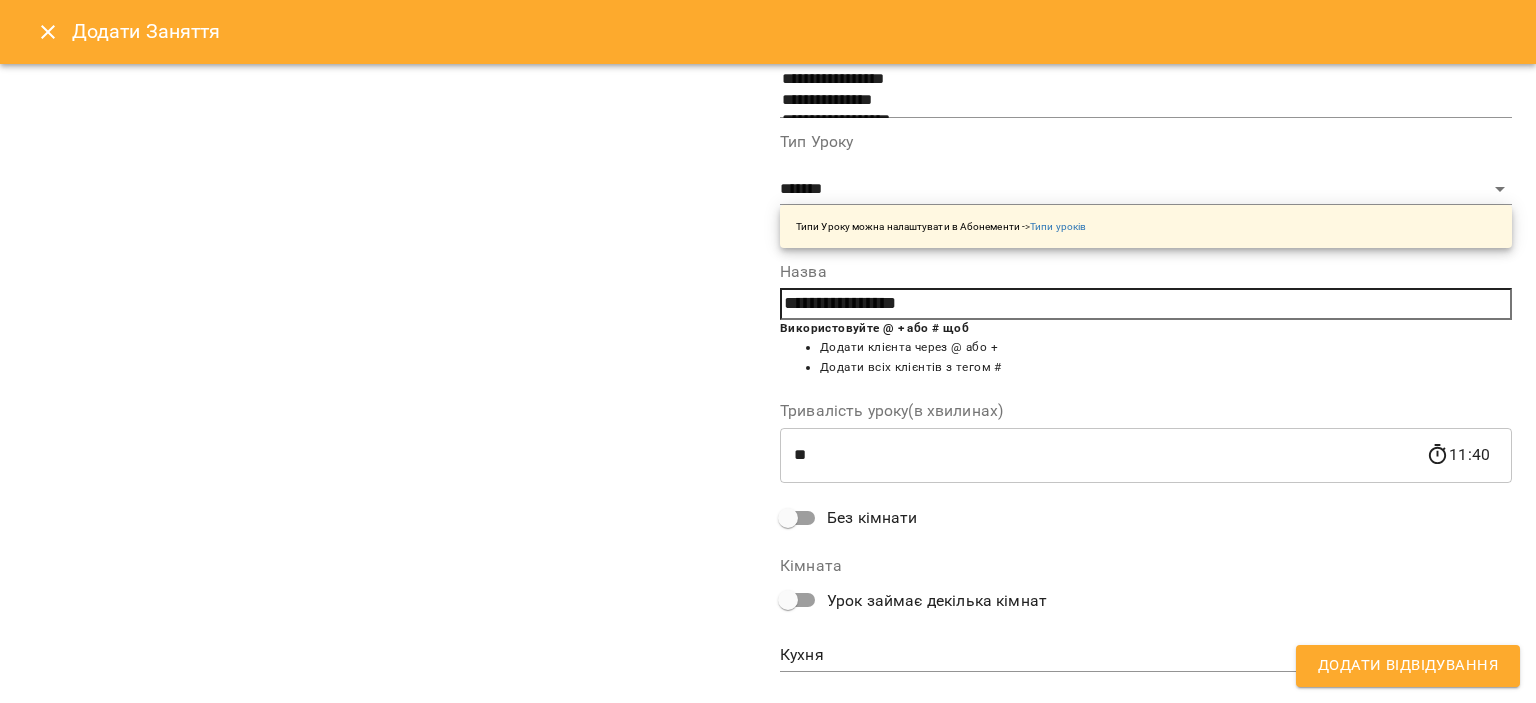 scroll, scrollTop: 295, scrollLeft: 0, axis: vertical 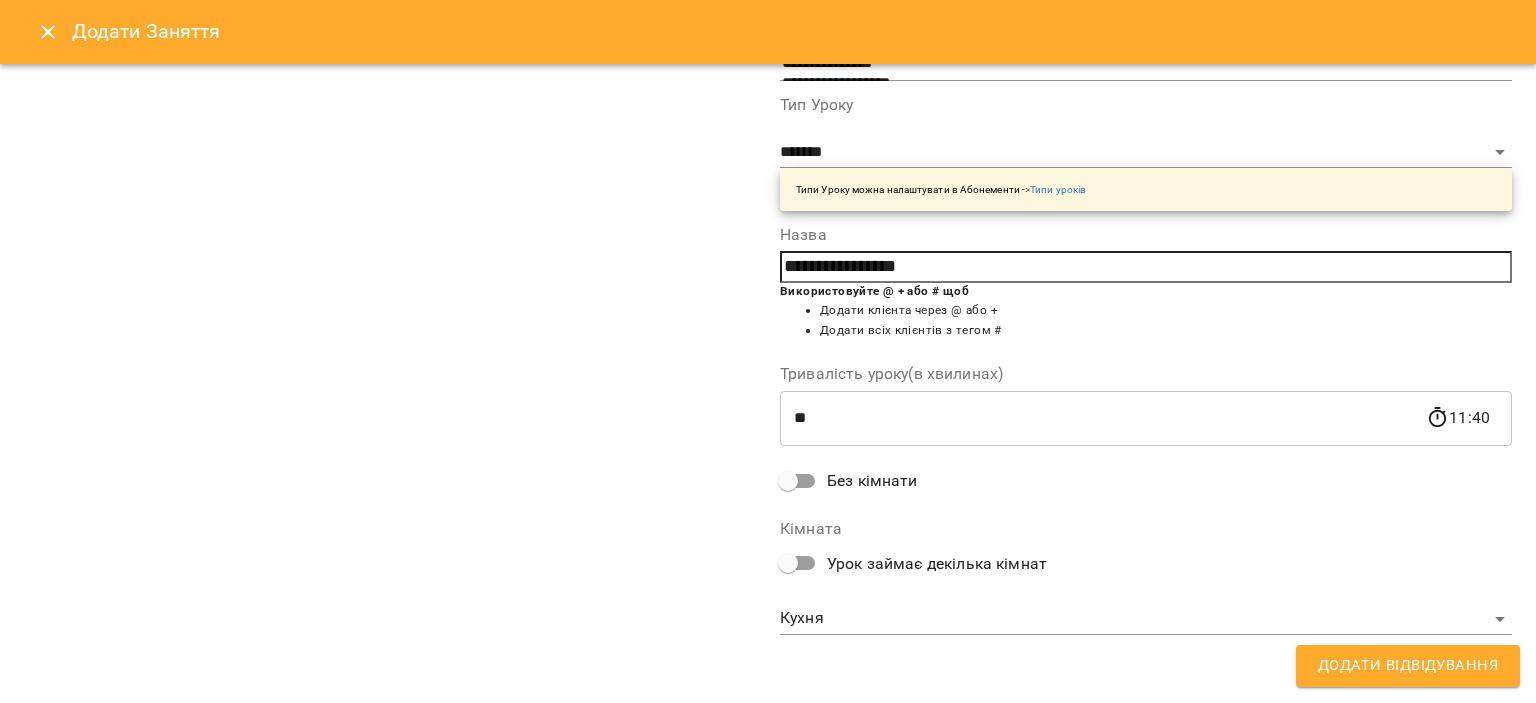 click on "**********" at bounding box center (768, 905) 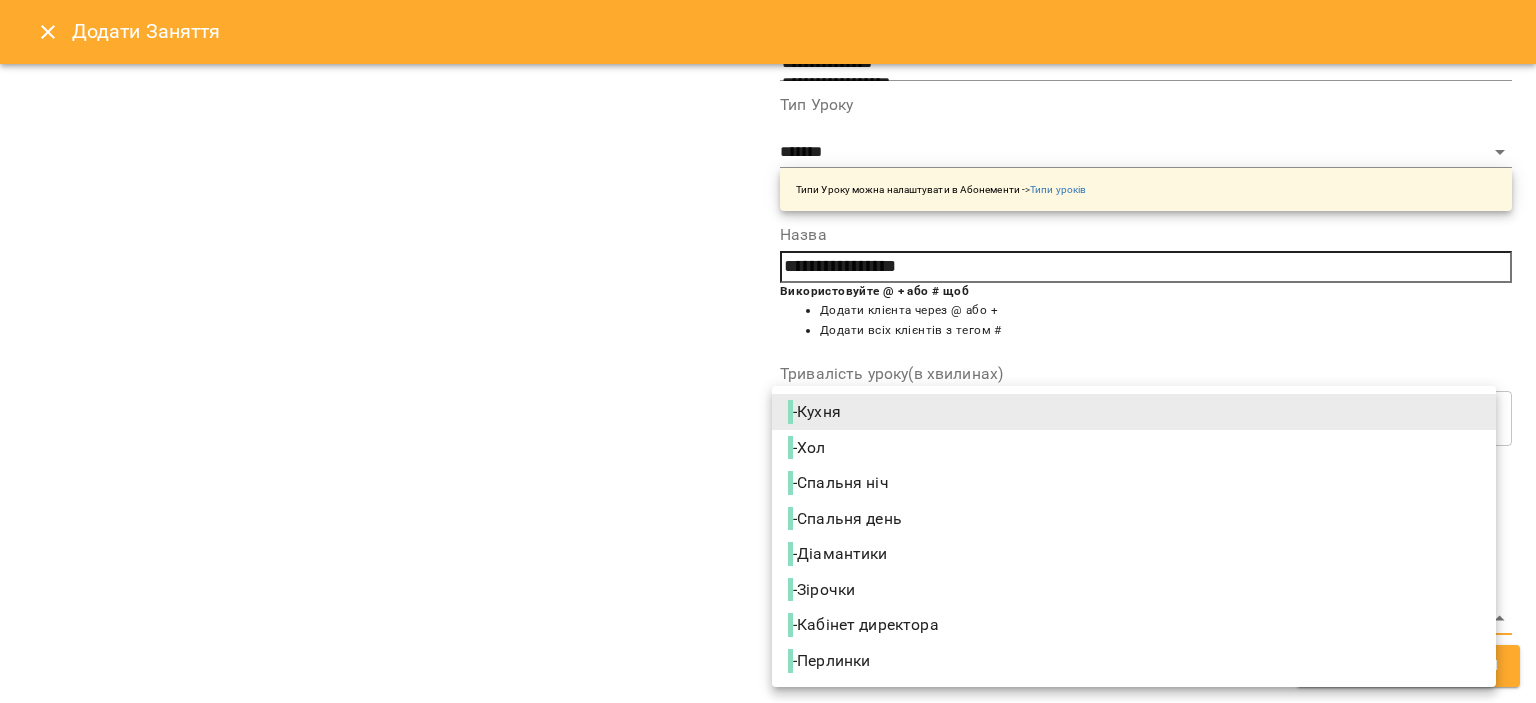 click on "-  Кабінет директора" at bounding box center (865, 625) 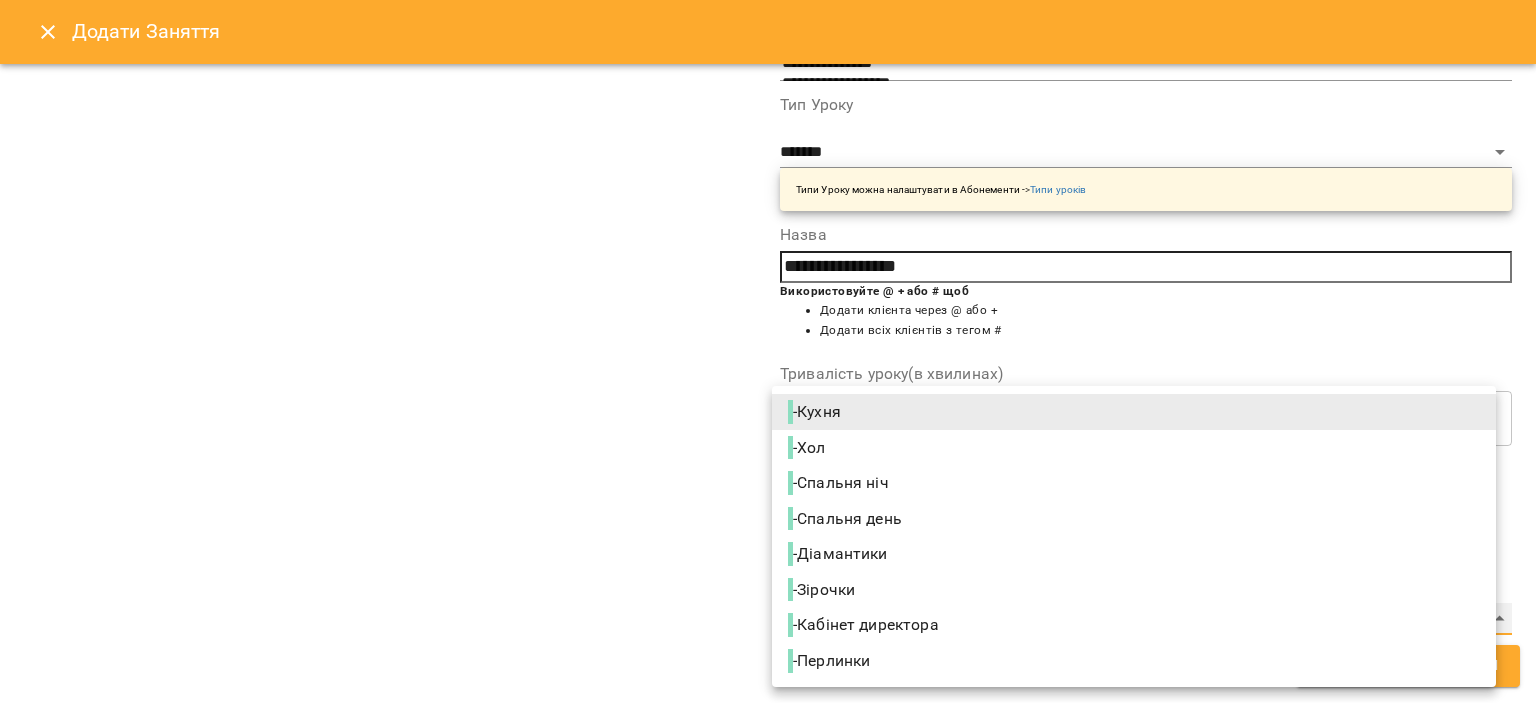 type on "**********" 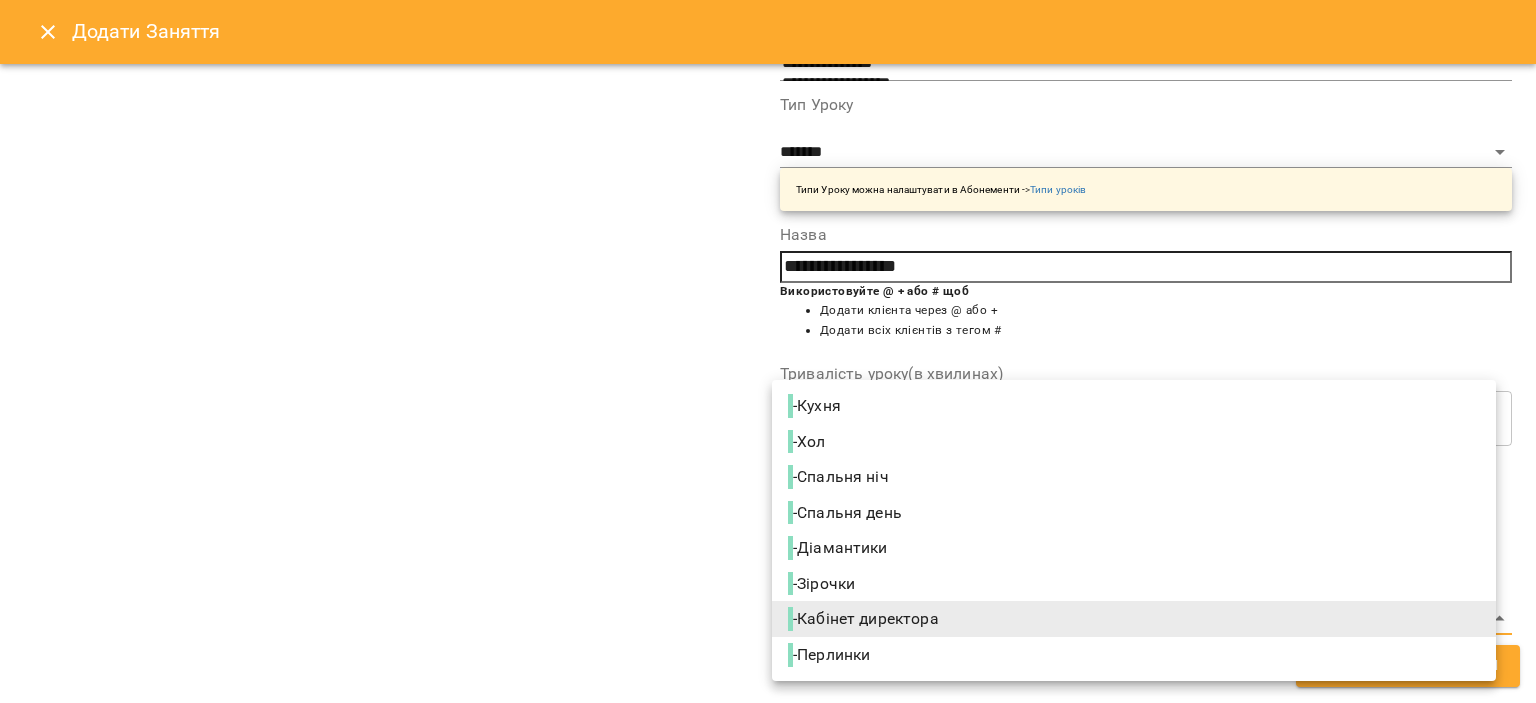 type 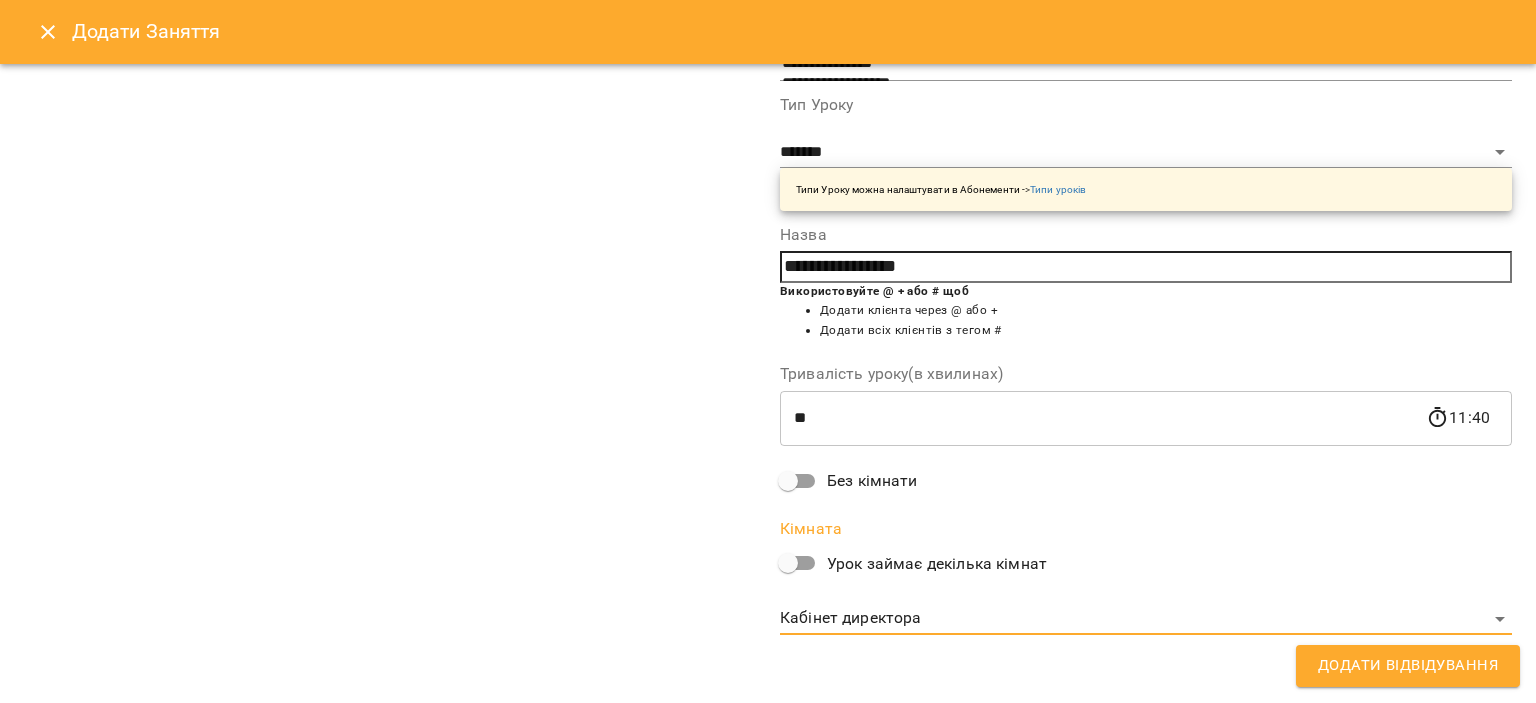 click on "Додати Відвідування" at bounding box center [1408, 666] 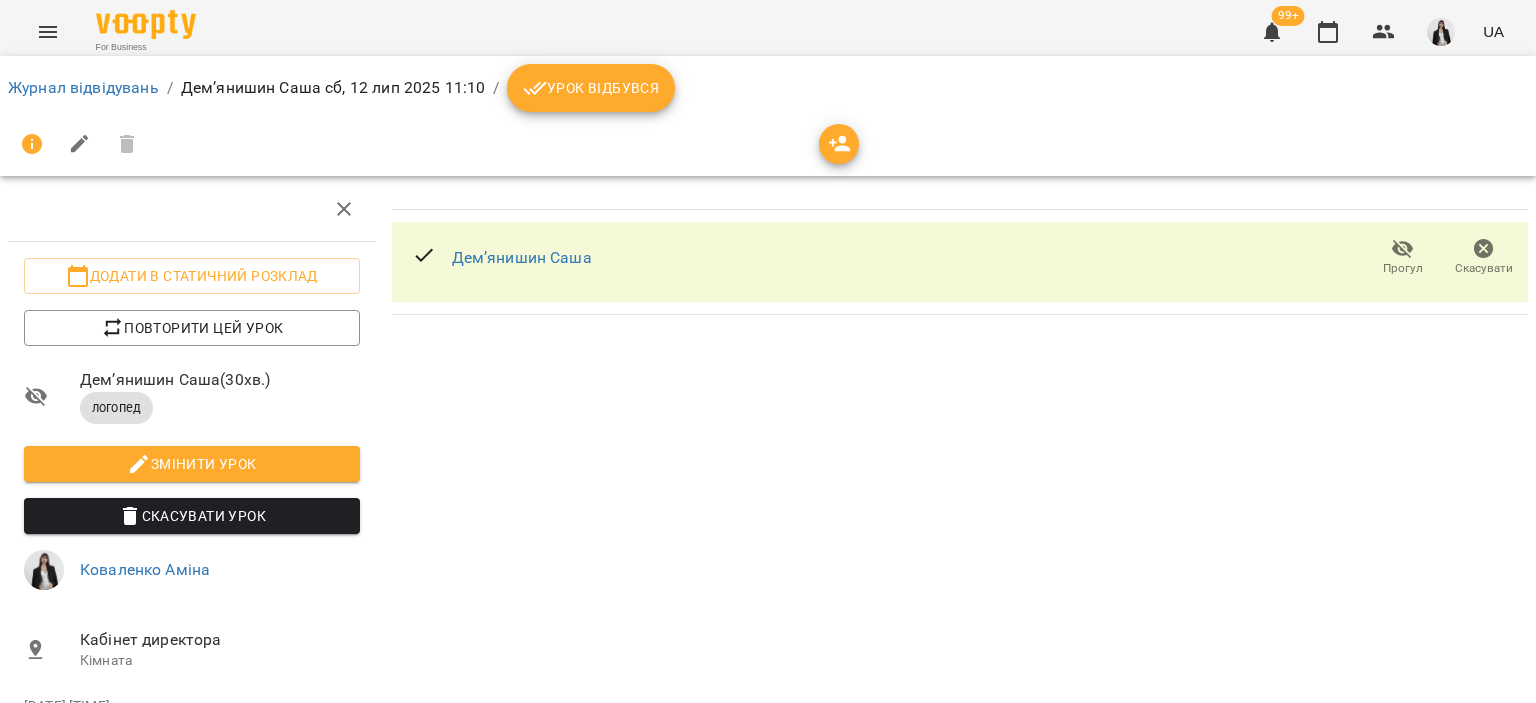 click on "Урок відбувся" at bounding box center [591, 88] 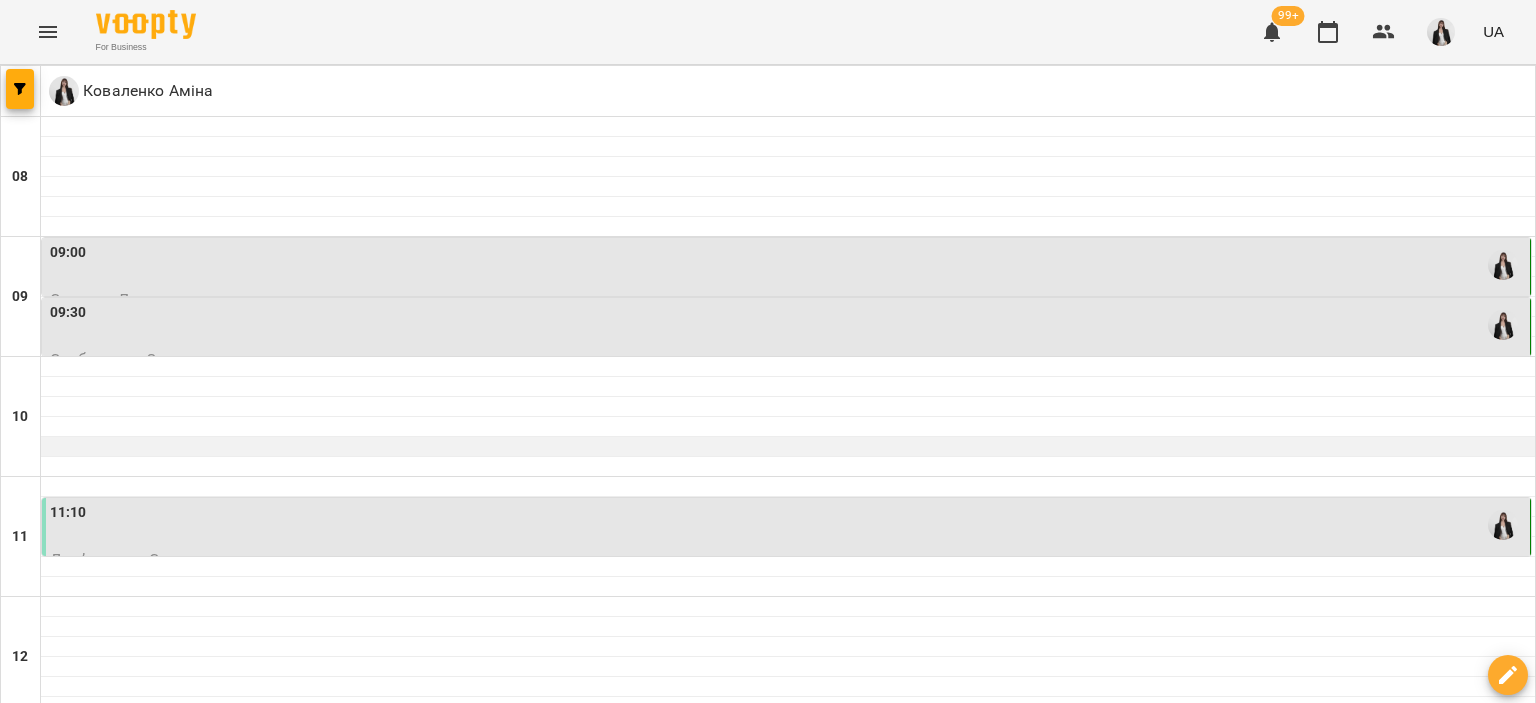 scroll, scrollTop: 56, scrollLeft: 0, axis: vertical 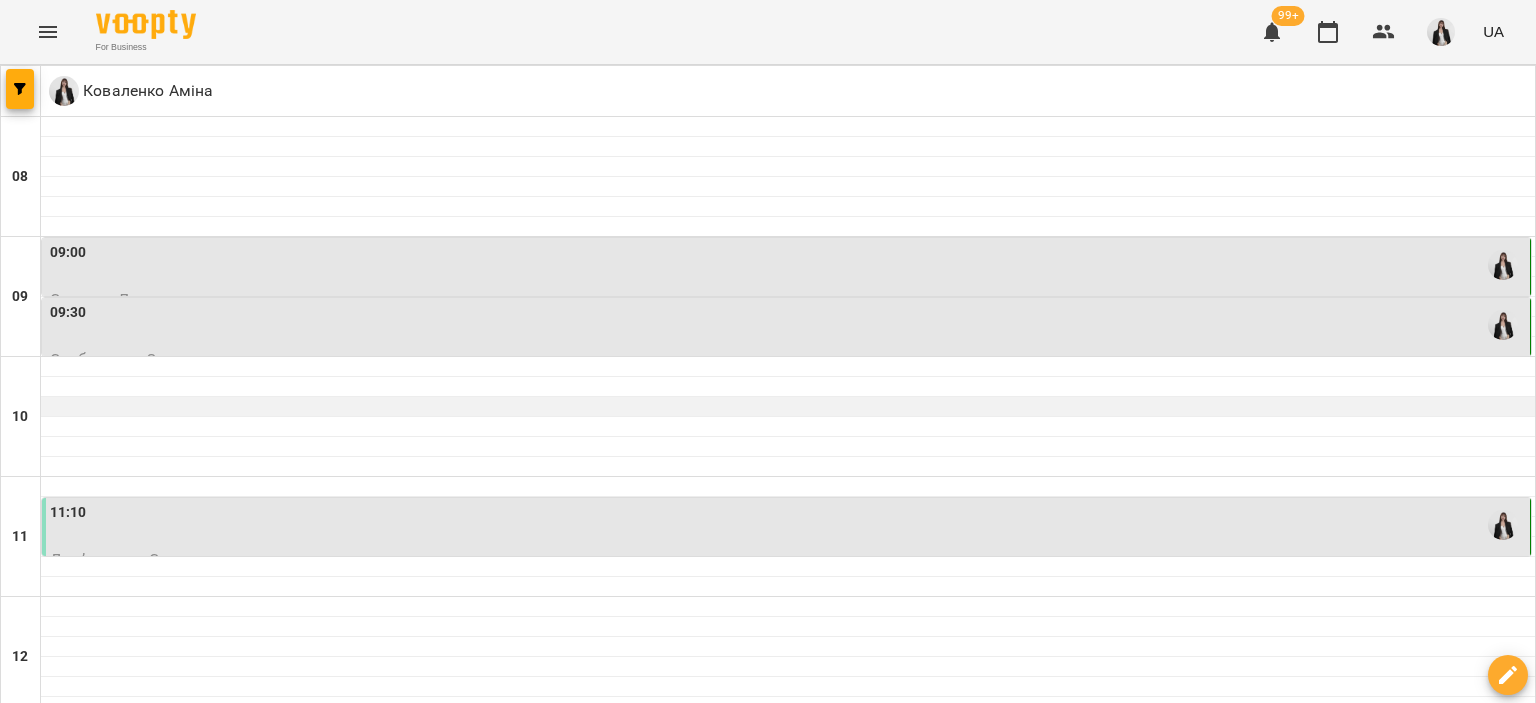 click at bounding box center (788, 407) 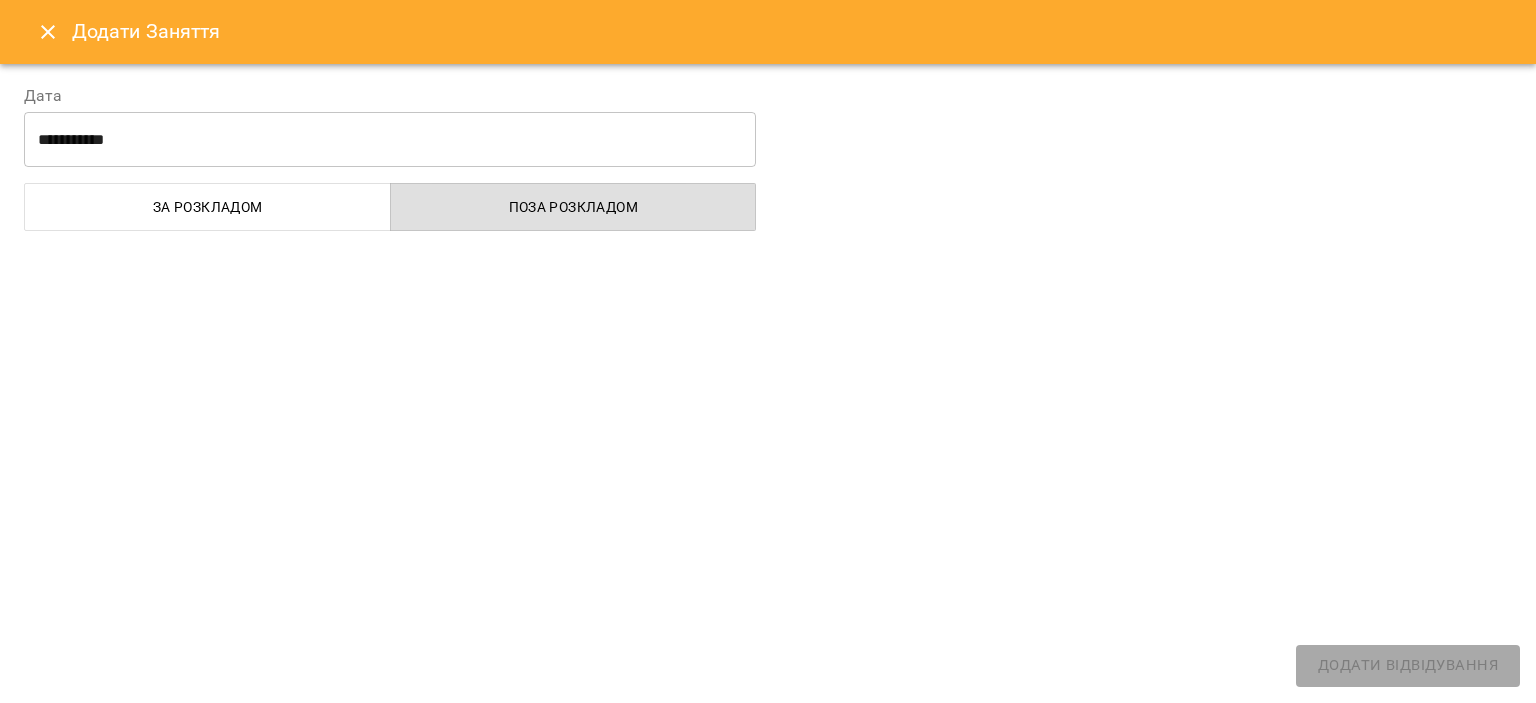 select on "**********" 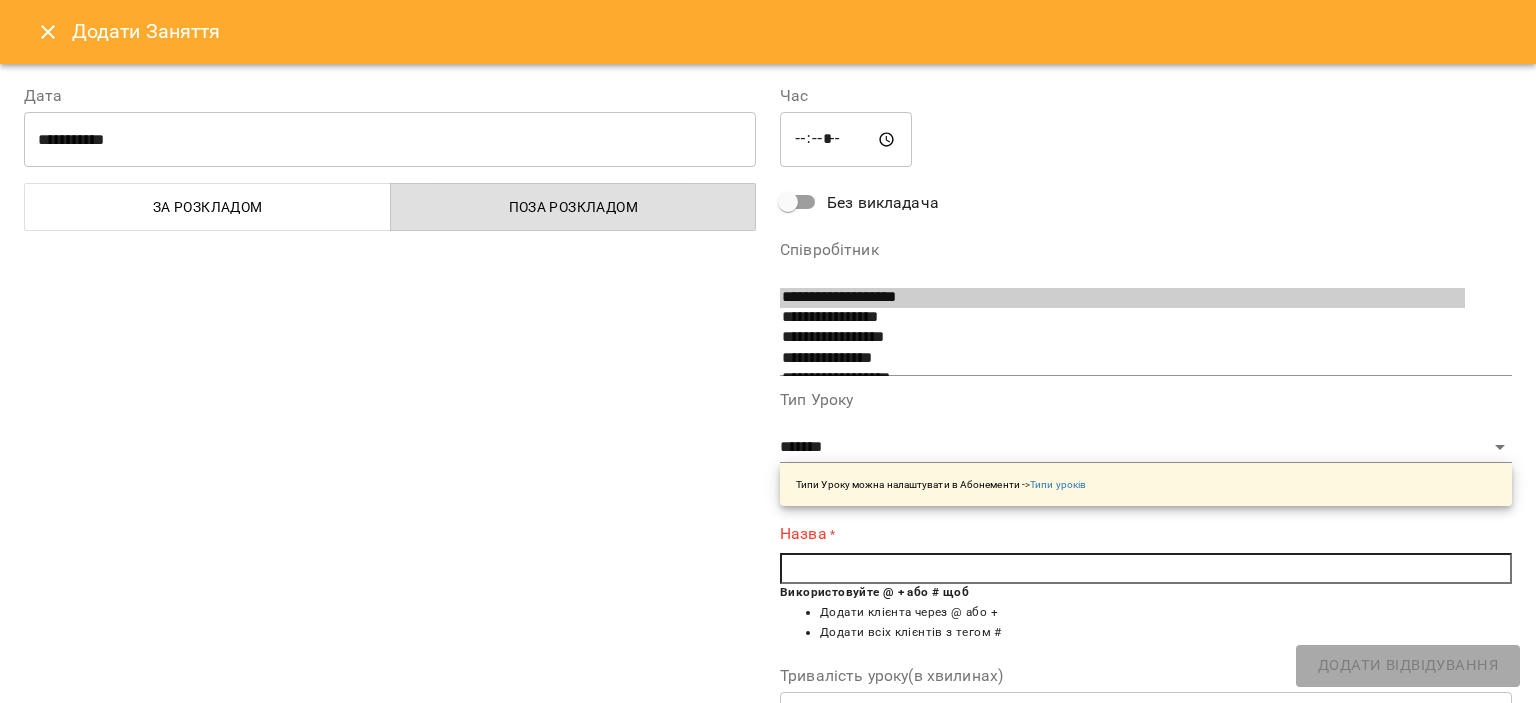 click at bounding box center (1146, 569) 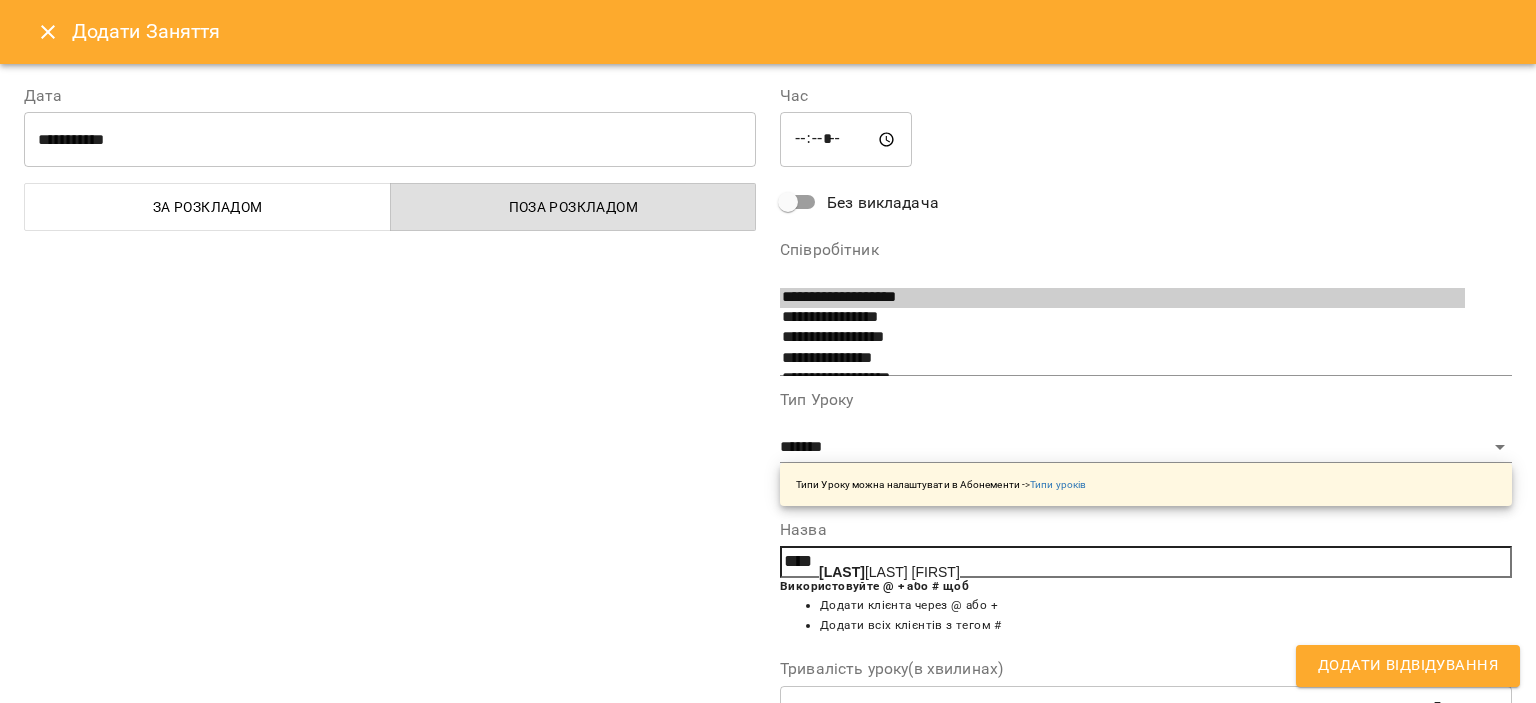 click on "[LAST] [FIRST]" at bounding box center (889, 572) 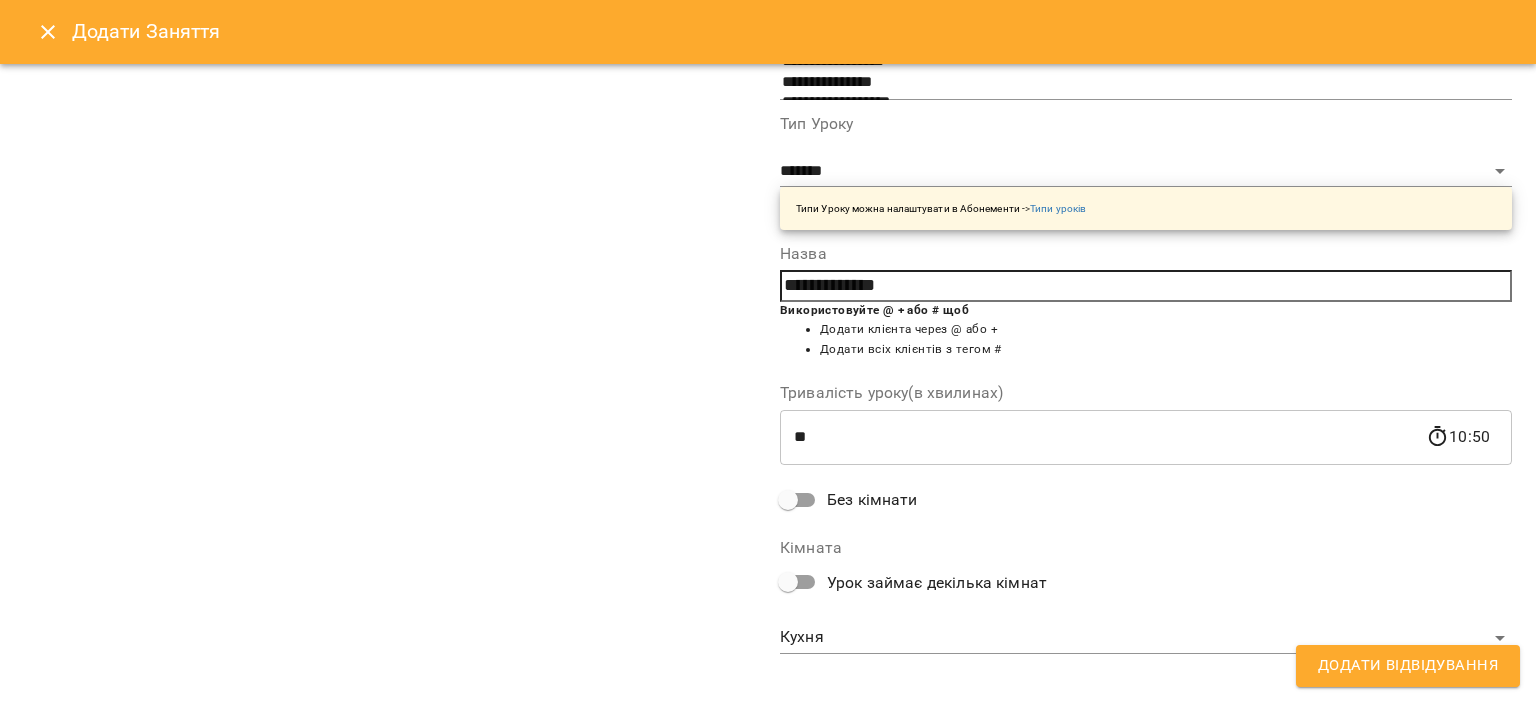 scroll, scrollTop: 279, scrollLeft: 0, axis: vertical 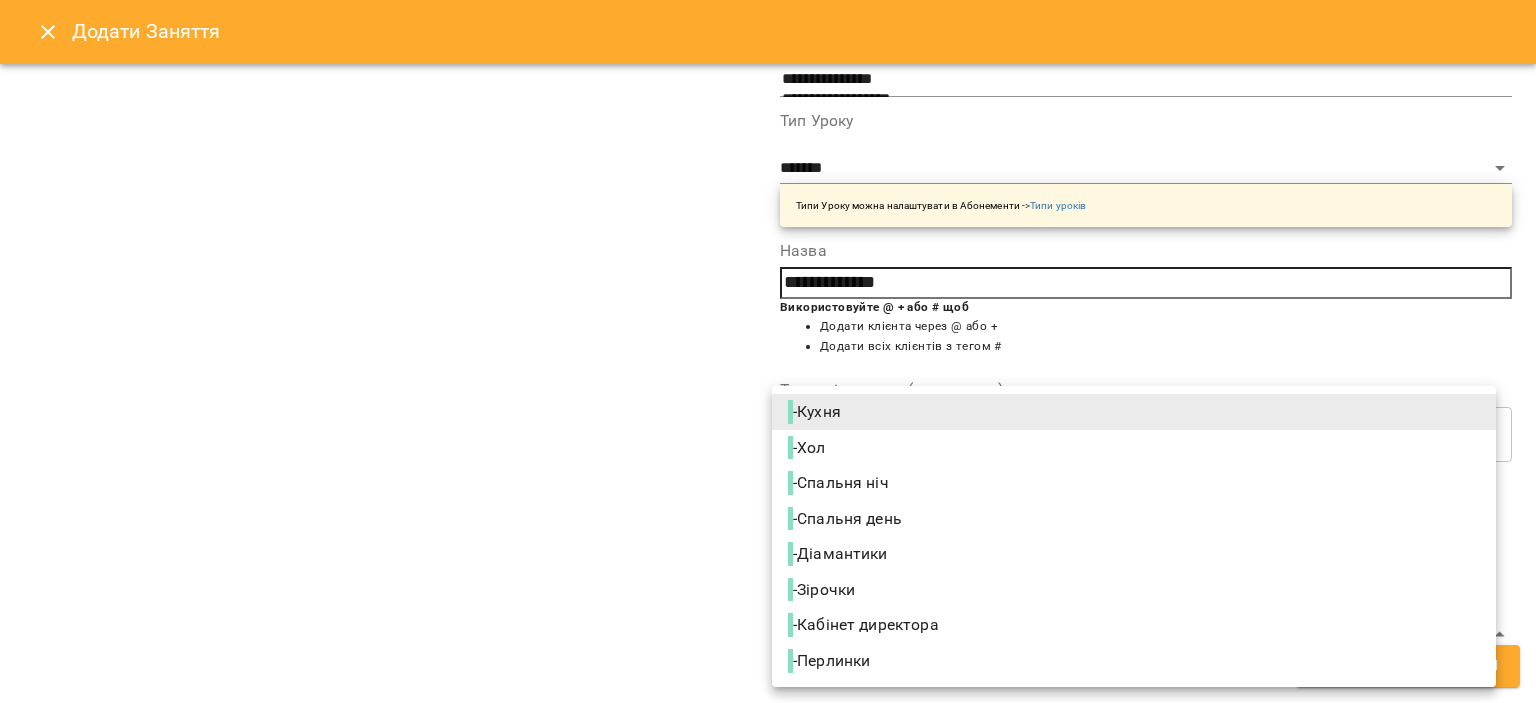 click on "**********" at bounding box center (768, 905) 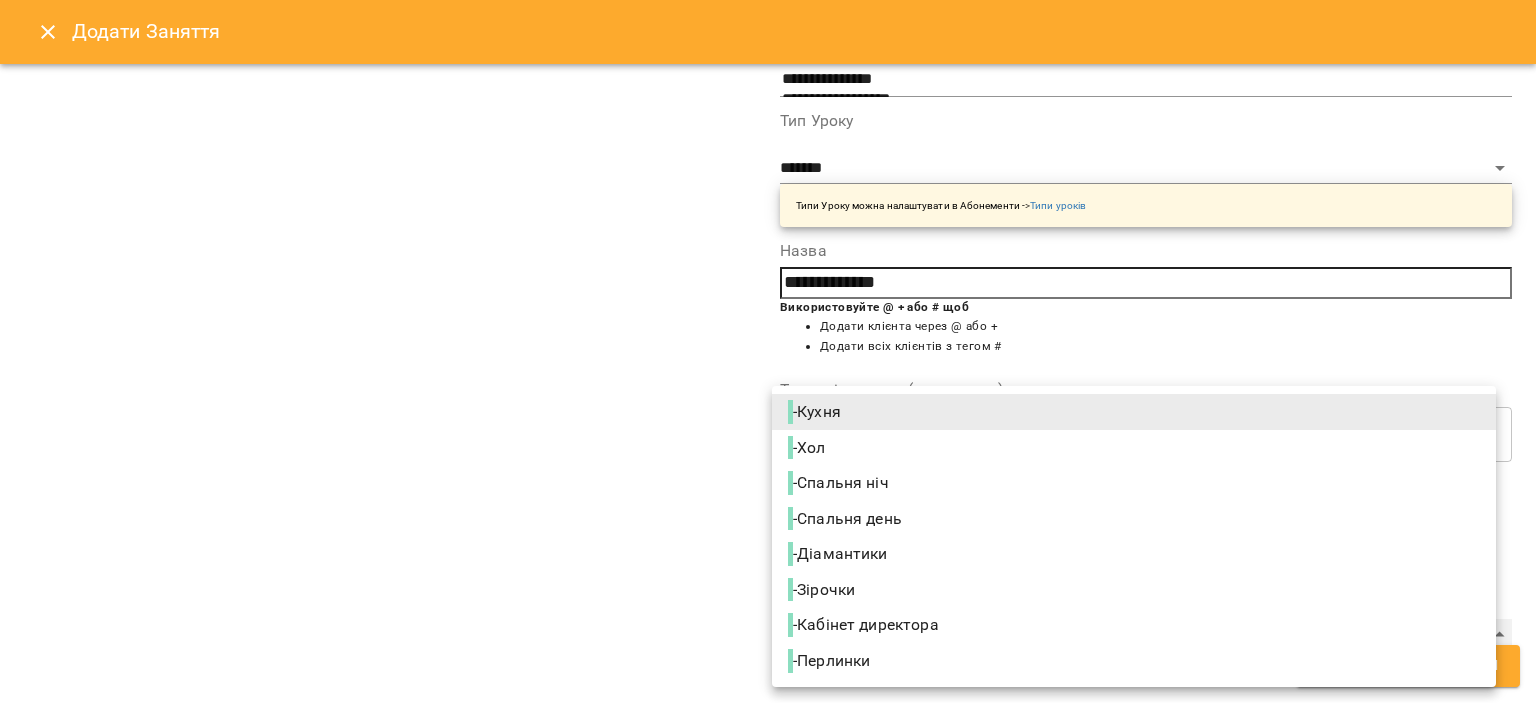 type on "**********" 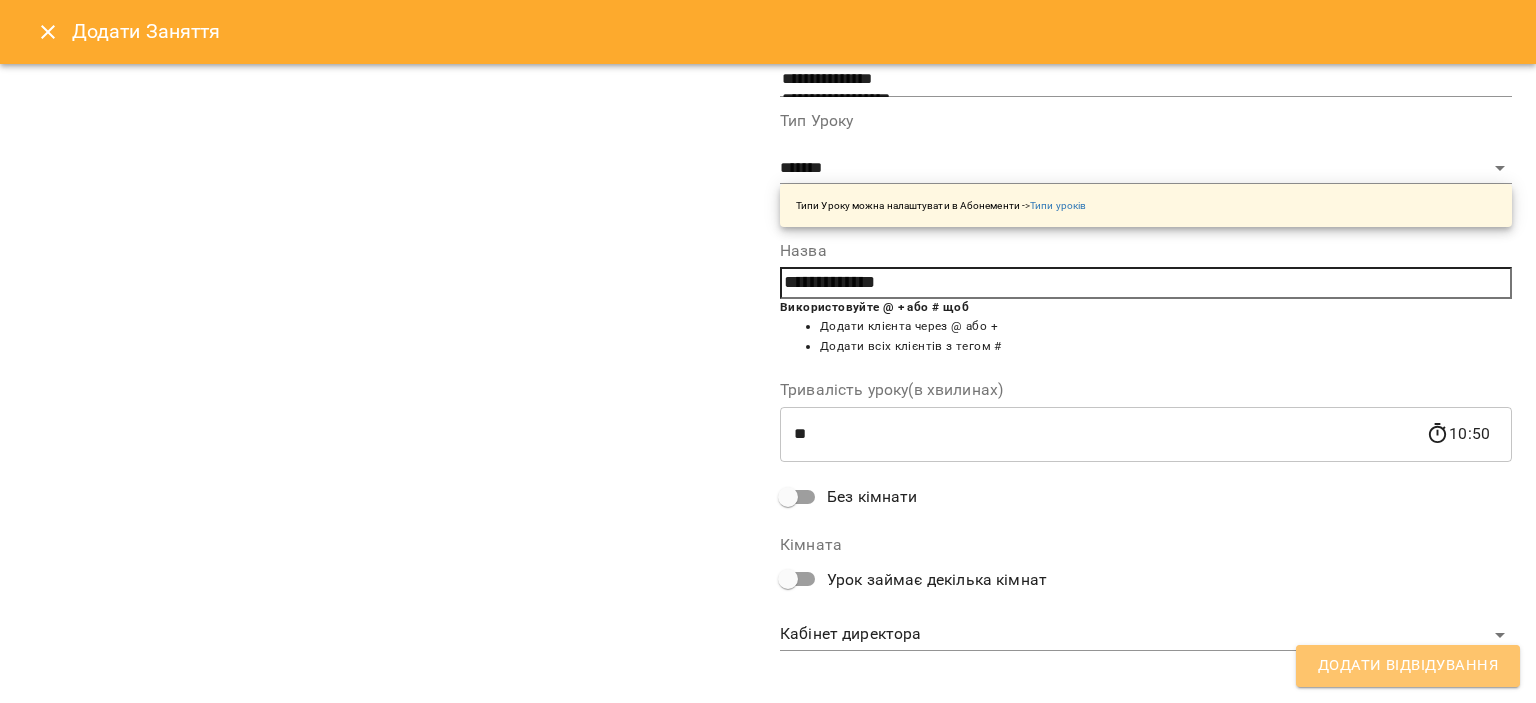 click on "Додати Відвідування" at bounding box center (1408, 666) 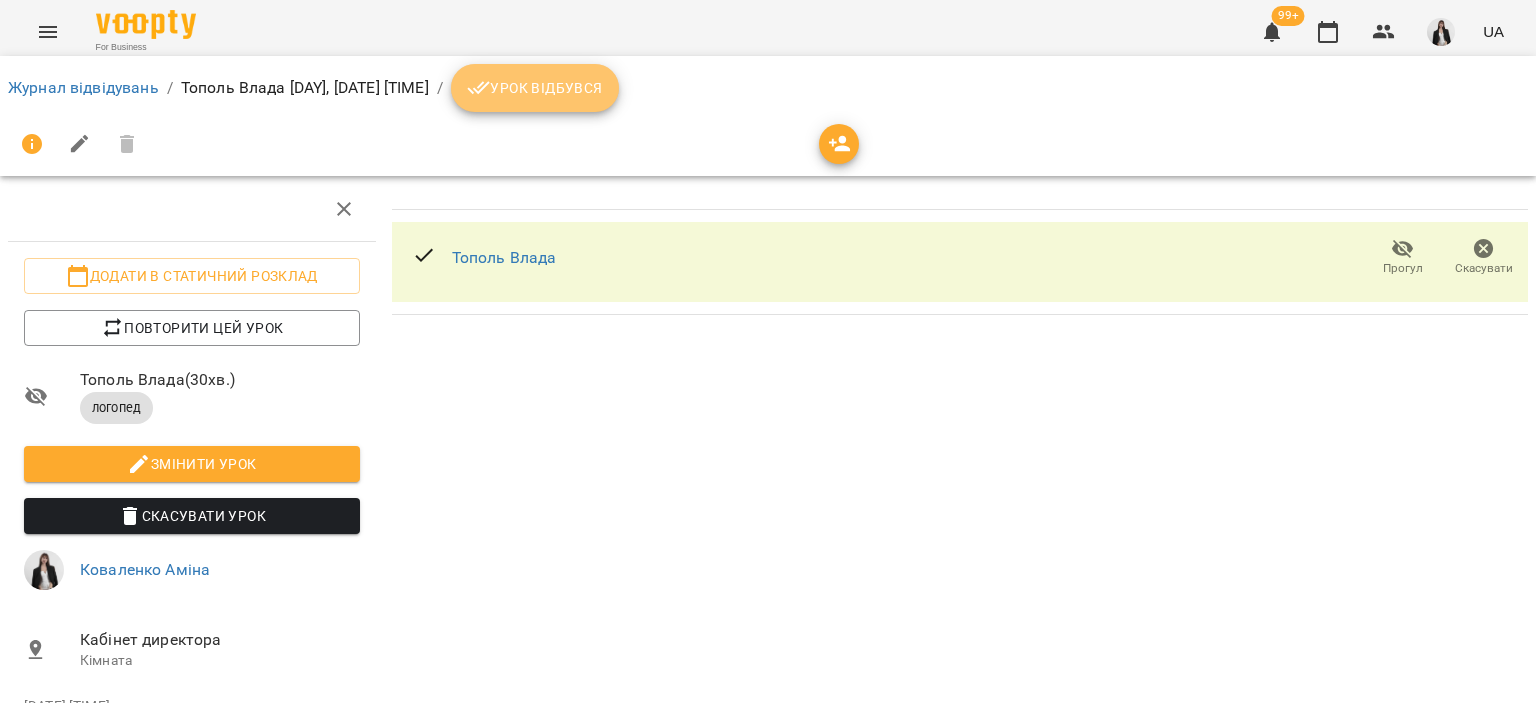 click on "Урок відбувся" at bounding box center [535, 88] 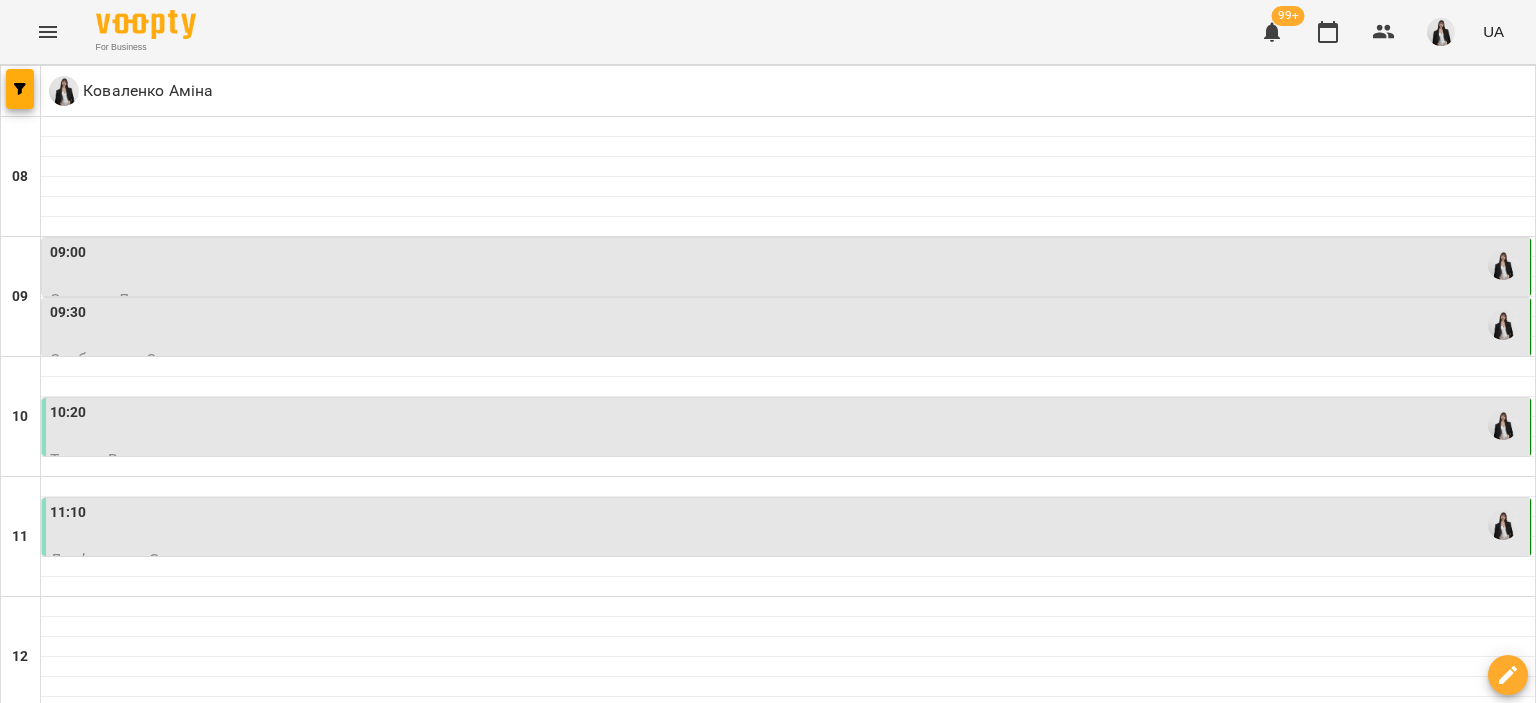 scroll, scrollTop: 0, scrollLeft: 0, axis: both 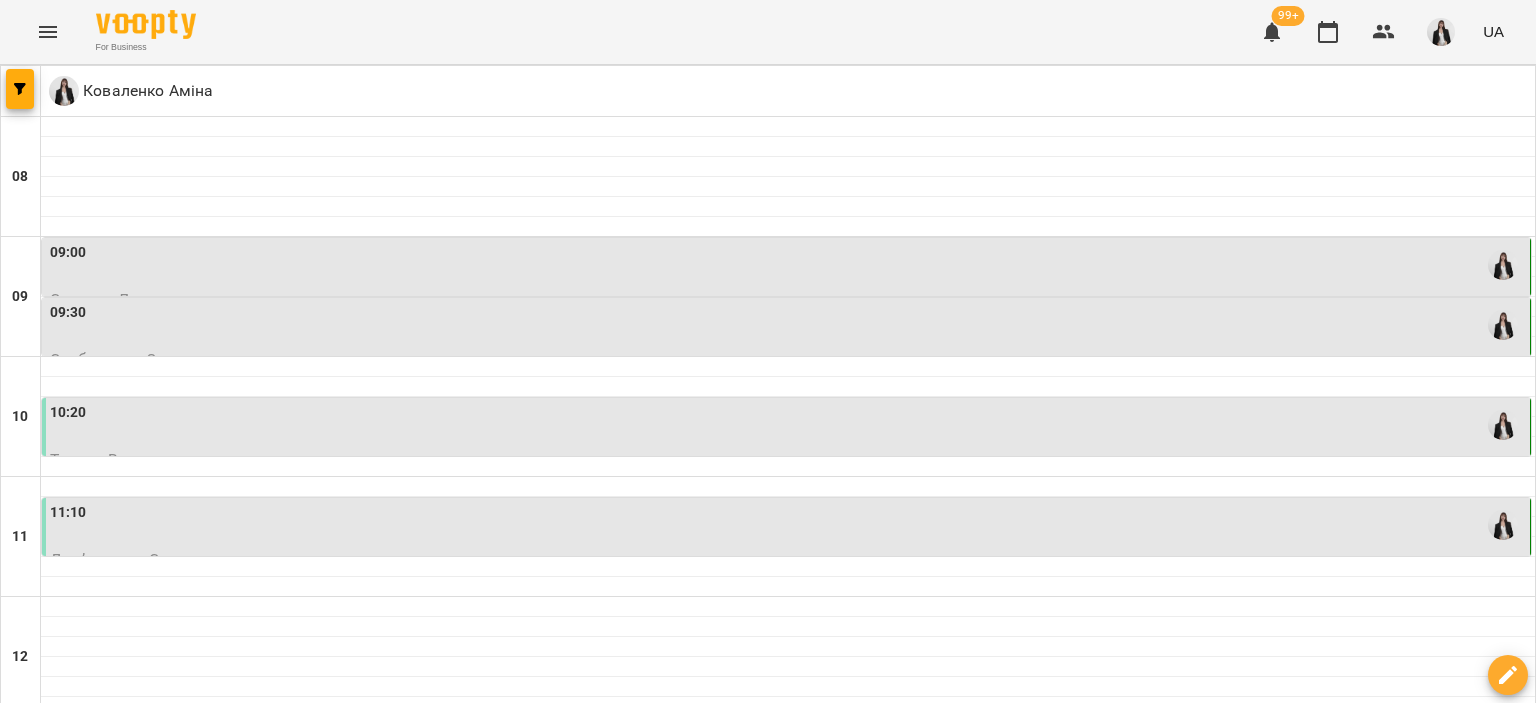 click on "вт" at bounding box center (251, 1703) 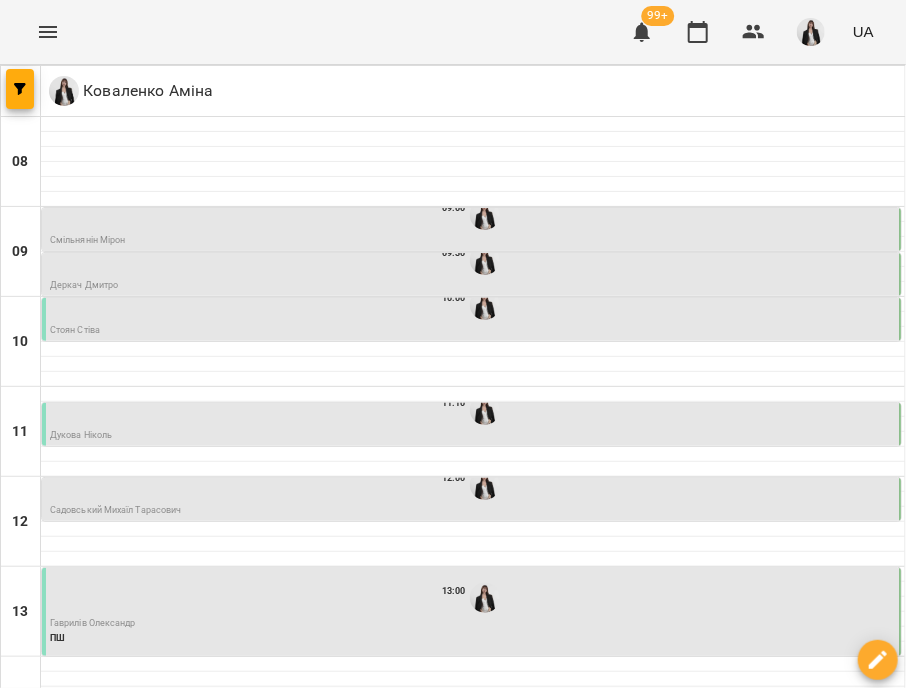 scroll, scrollTop: 499, scrollLeft: 0, axis: vertical 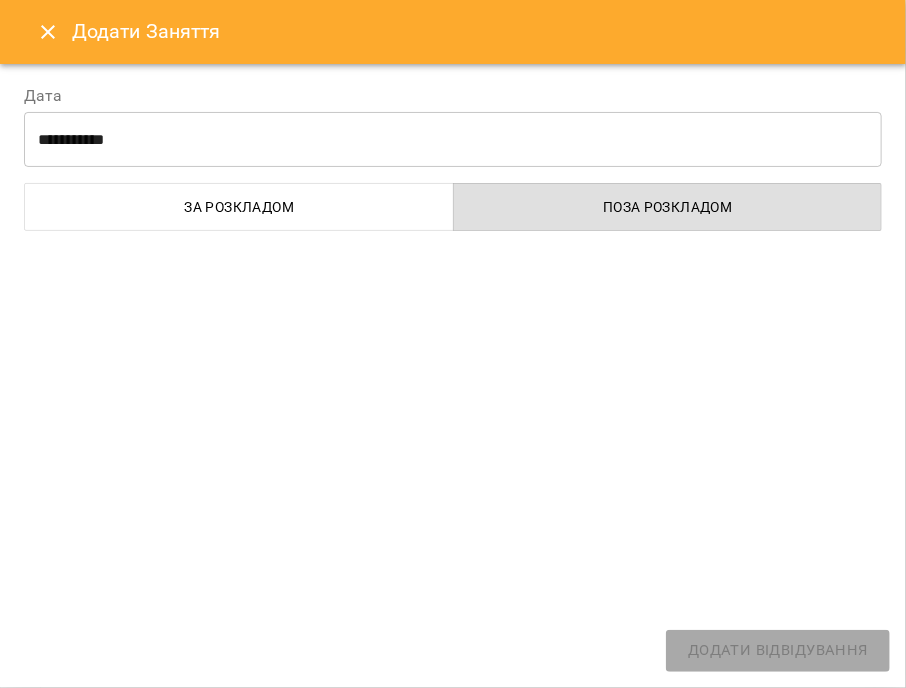 select on "**********" 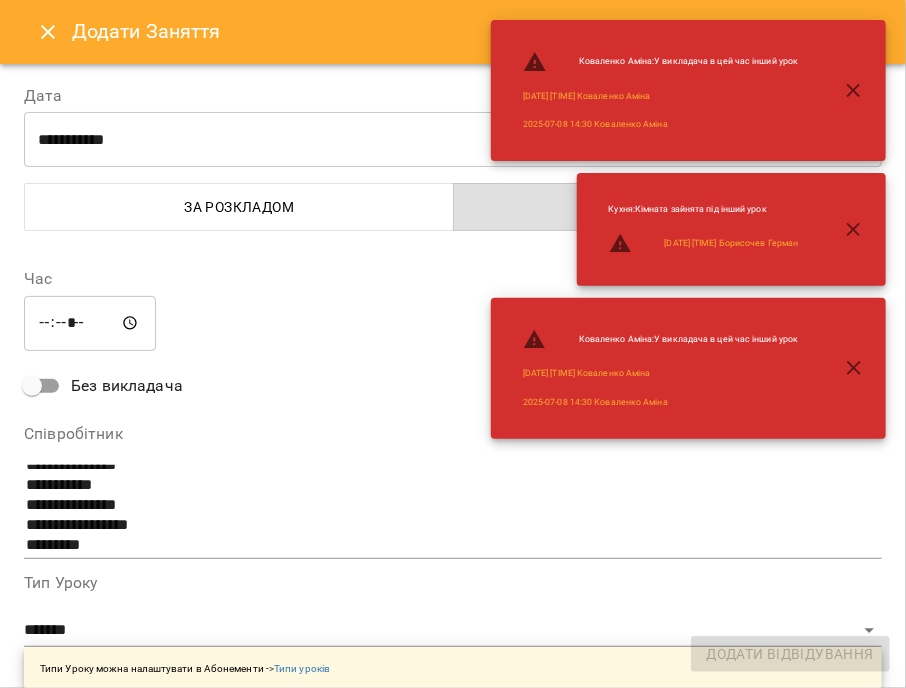 scroll, scrollTop: 239, scrollLeft: 0, axis: vertical 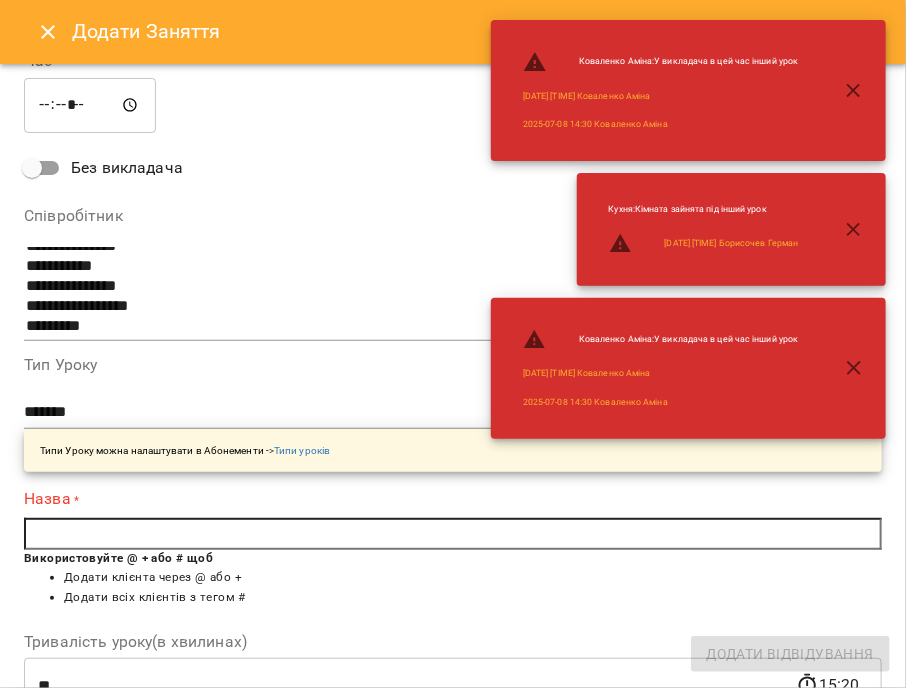 click at bounding box center [453, 534] 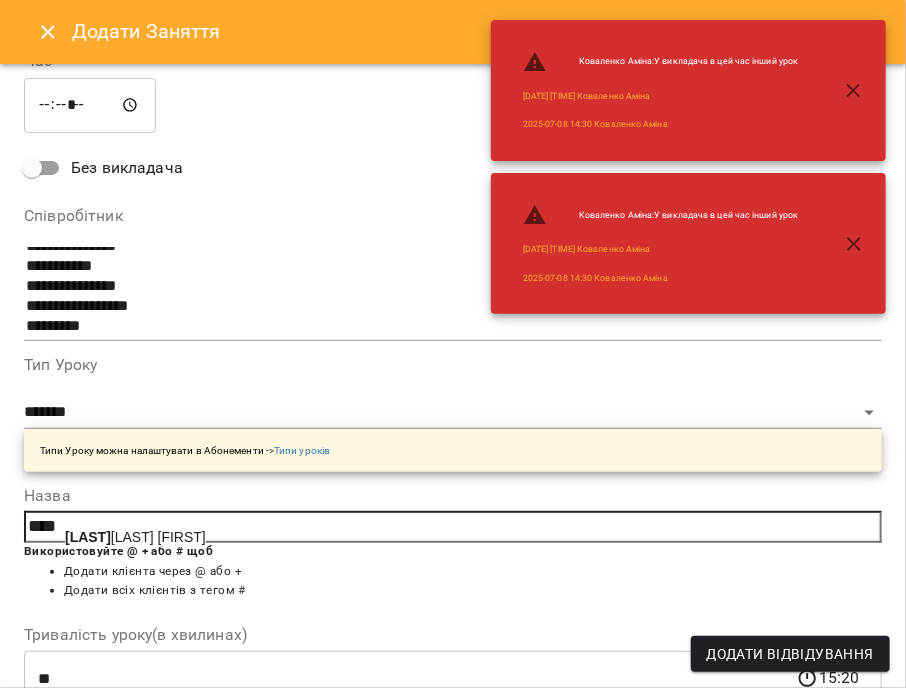 click on "[LAST] [FIRST]" at bounding box center [135, 537] 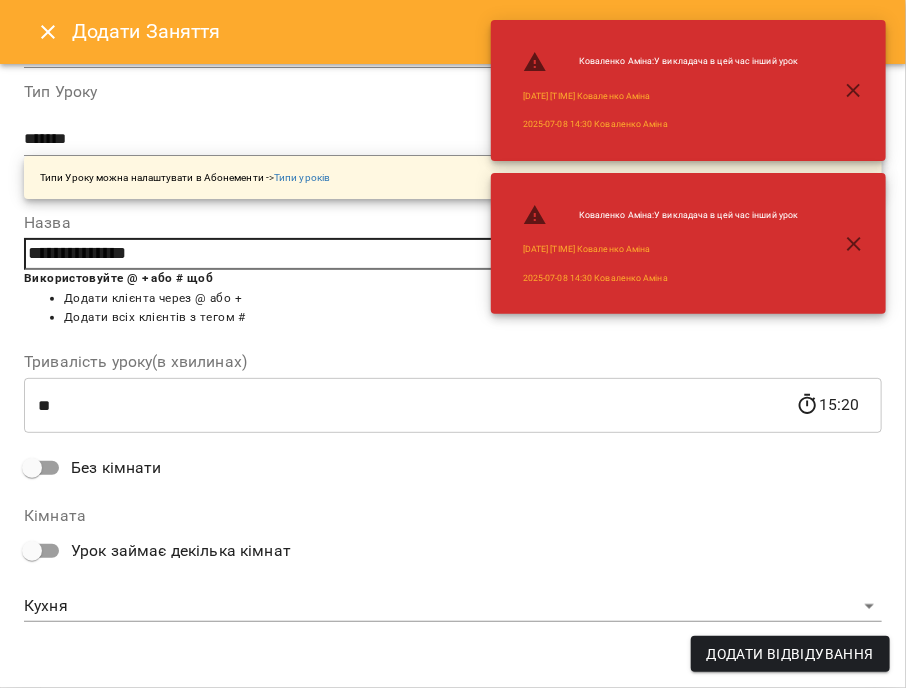 scroll, scrollTop: 493, scrollLeft: 0, axis: vertical 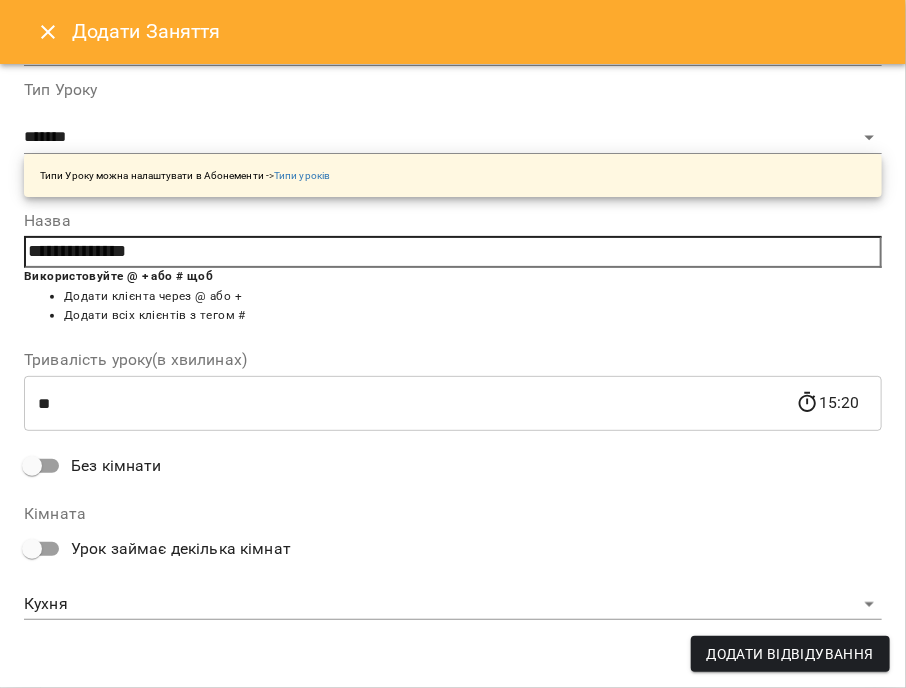 click on "**********" at bounding box center [453, 699] 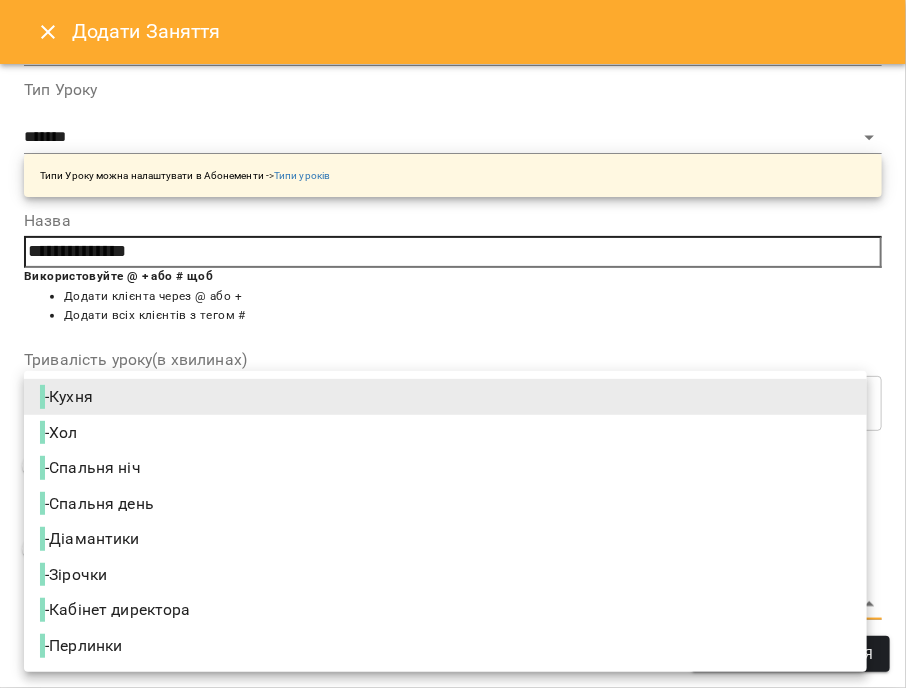 click on "-  Кабінет директора" at bounding box center [117, 610] 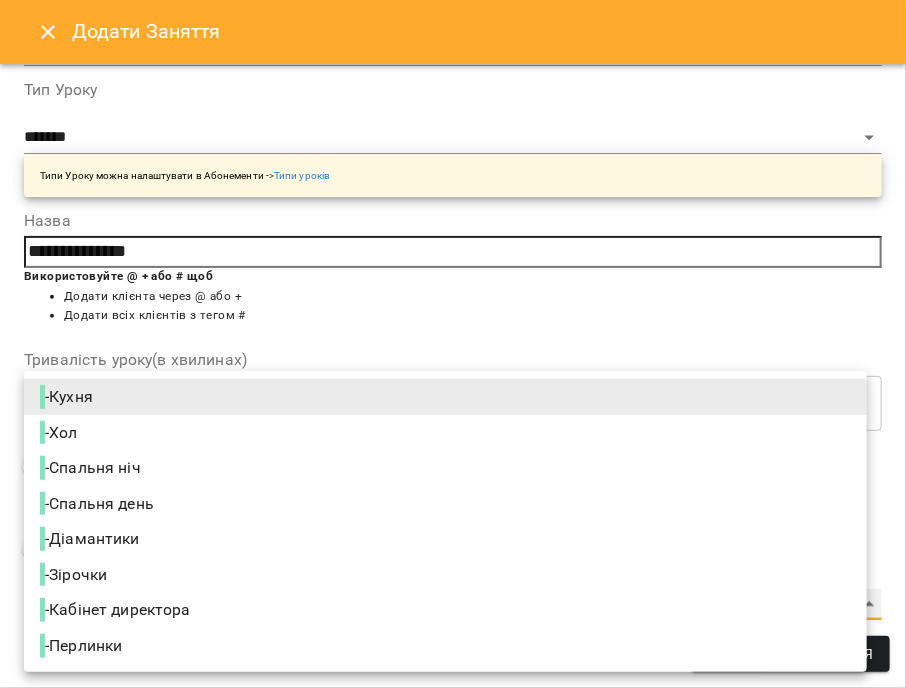 type on "**********" 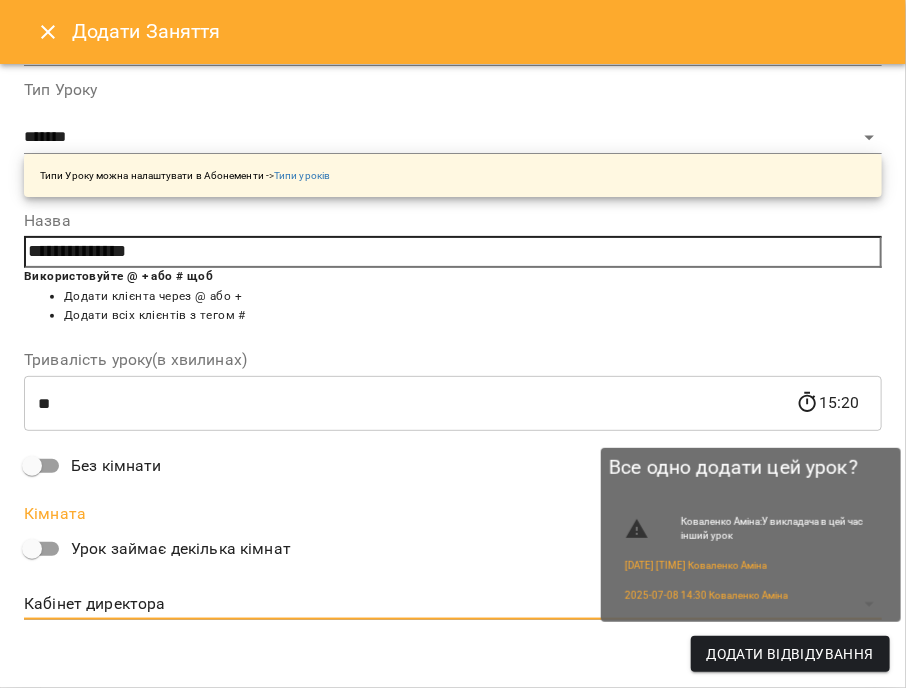 click on "Додати Відвідування" at bounding box center (790, 654) 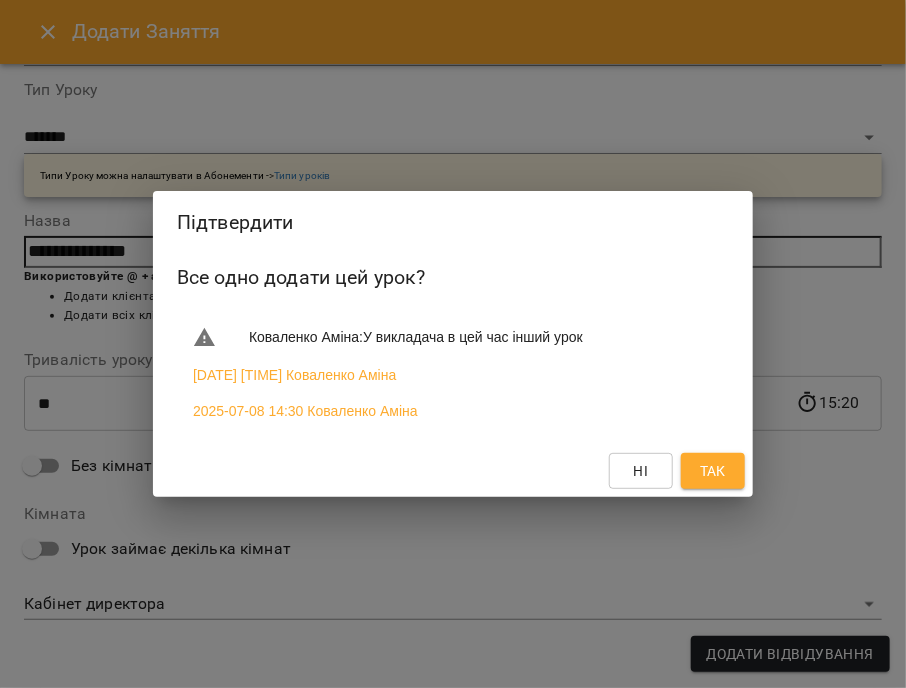 click on "Ні" at bounding box center [641, 471] 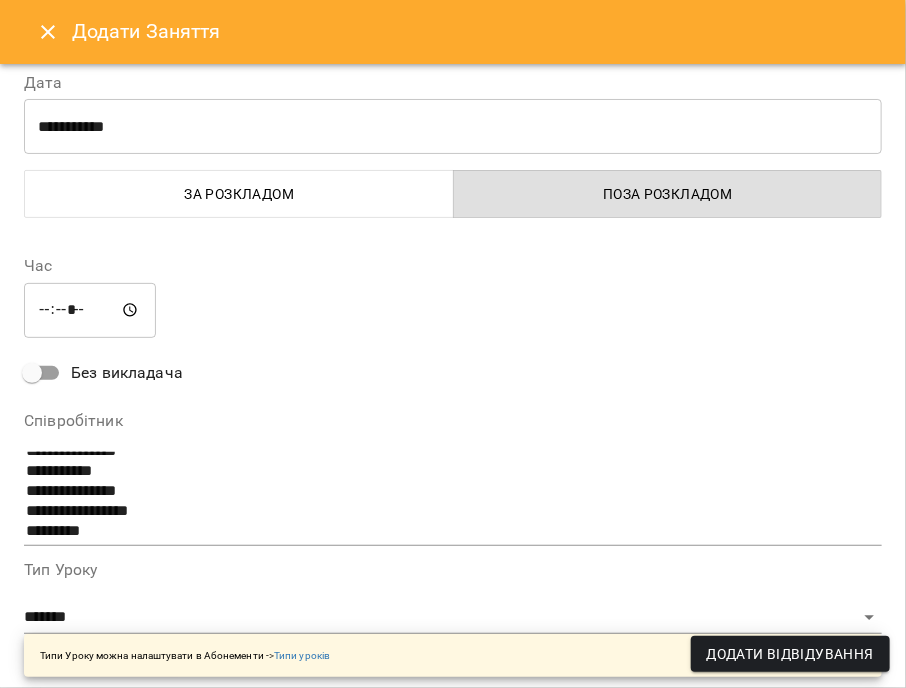scroll, scrollTop: 12, scrollLeft: 0, axis: vertical 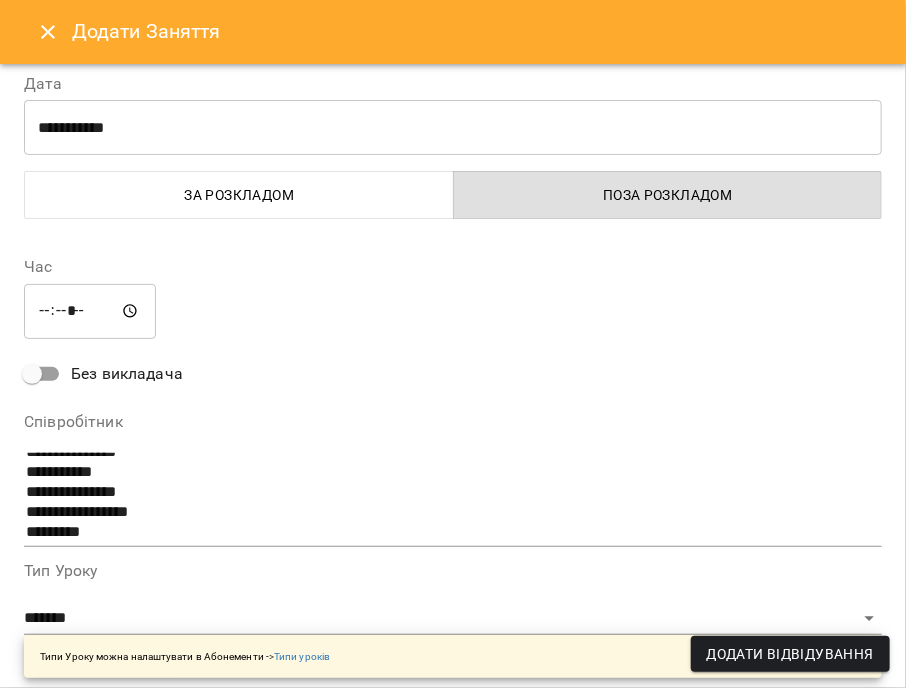 click on "*****" at bounding box center [90, 311] 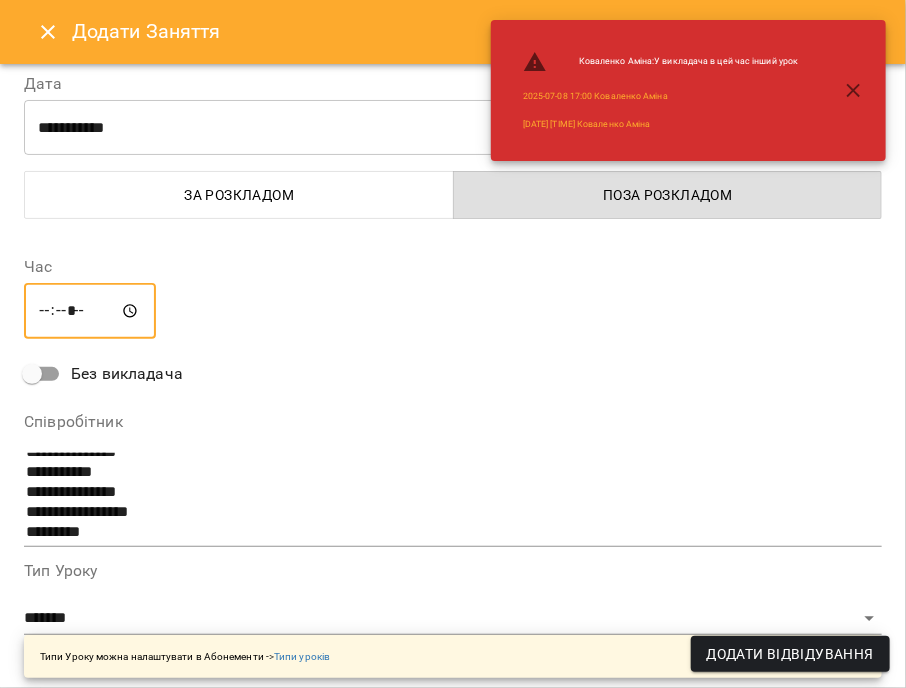 type on "*****" 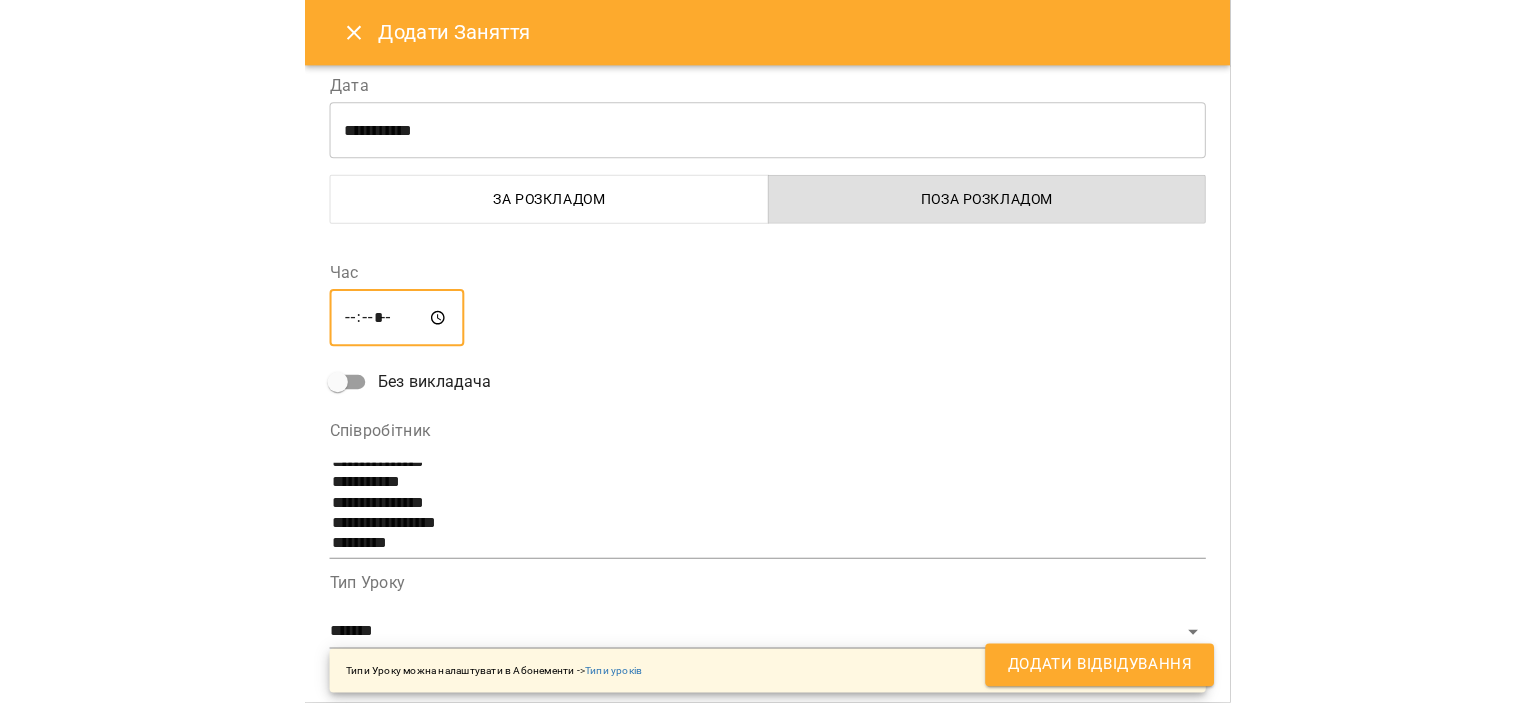 scroll, scrollTop: 262, scrollLeft: 0, axis: vertical 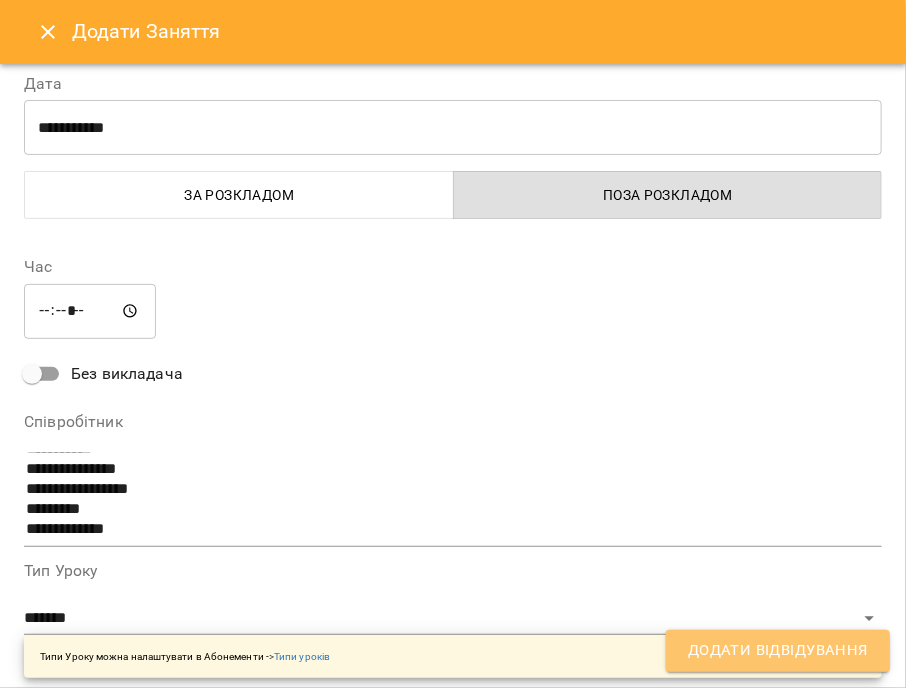 click on "Додати Відвідування" at bounding box center (778, 651) 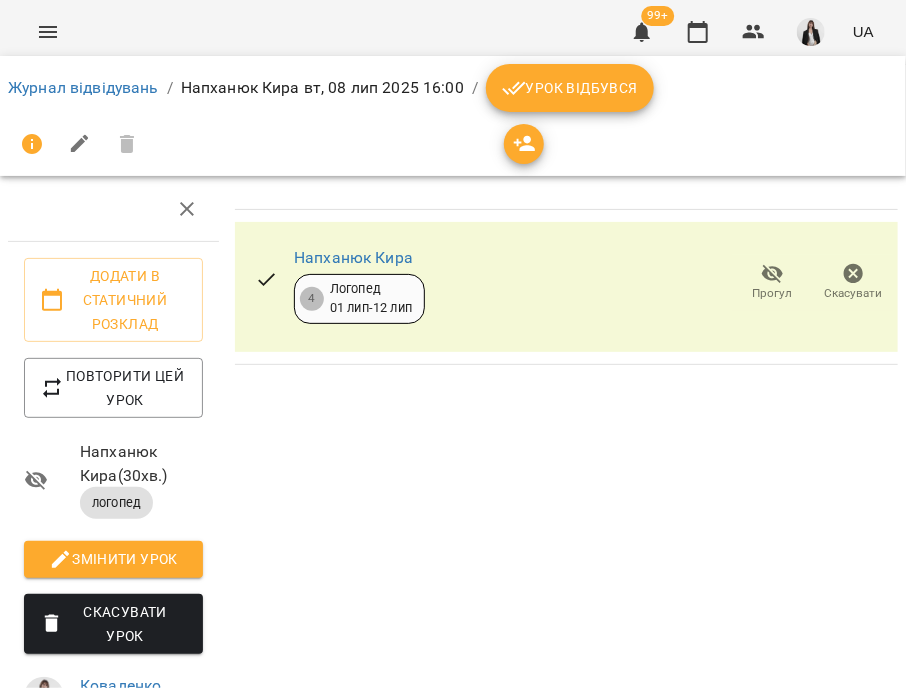 click on "Урок відбувся" at bounding box center [570, 88] 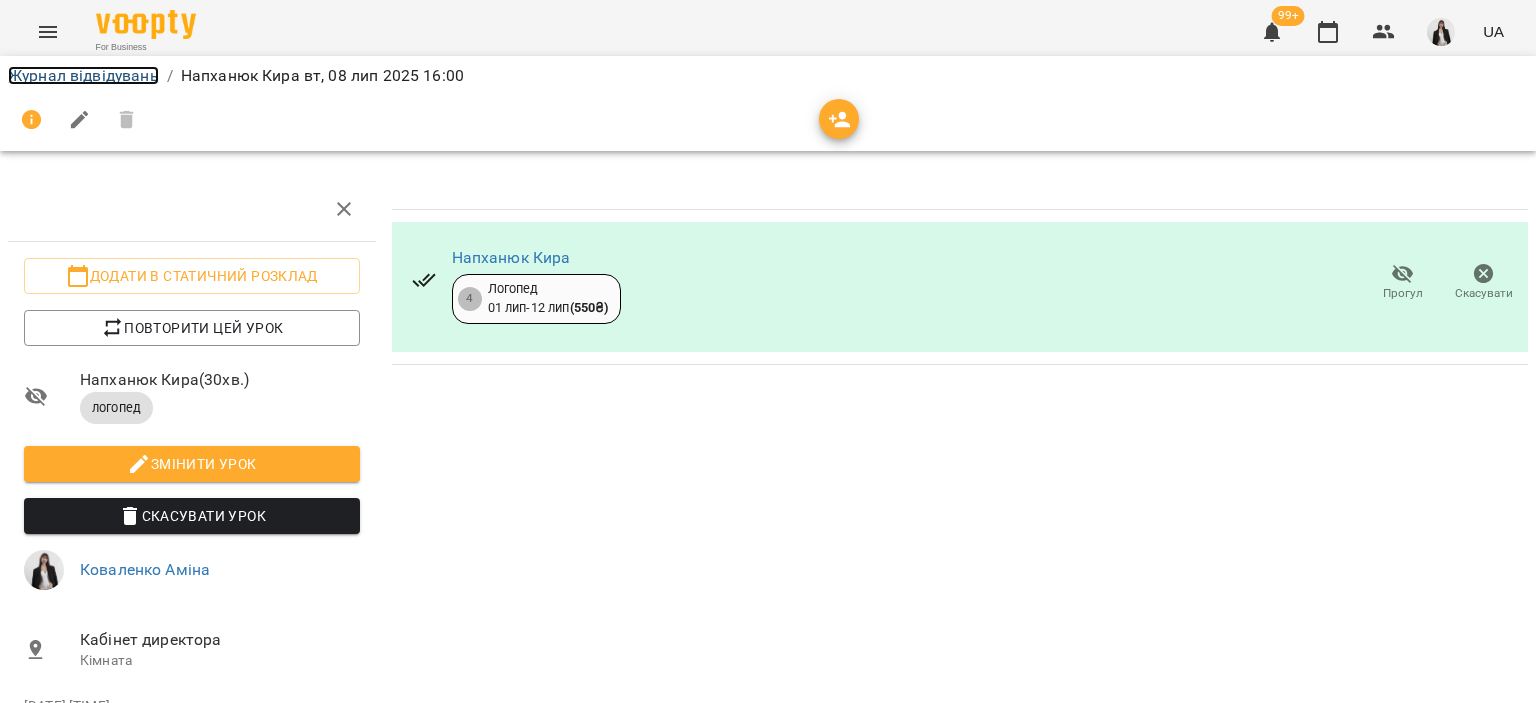 click on "Журнал відвідувань" at bounding box center [83, 75] 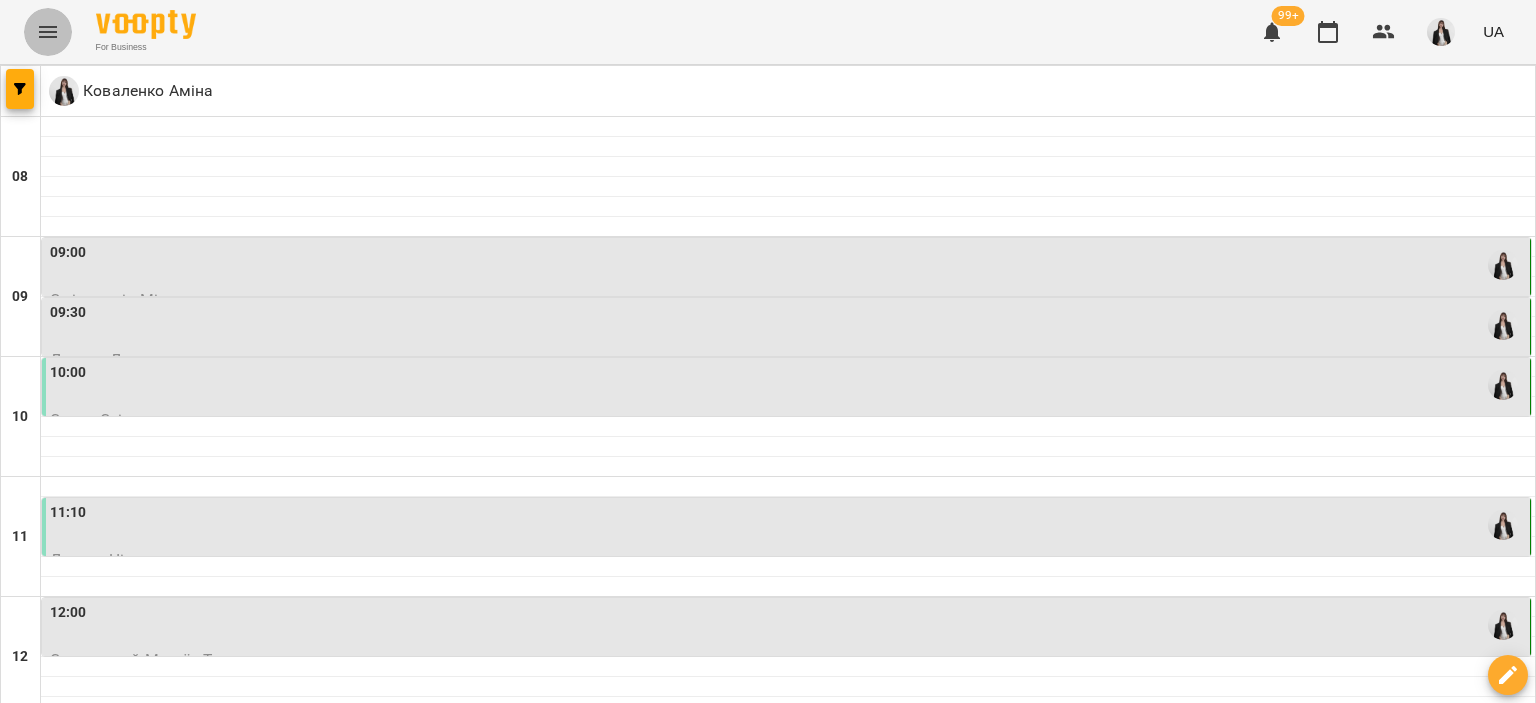 click 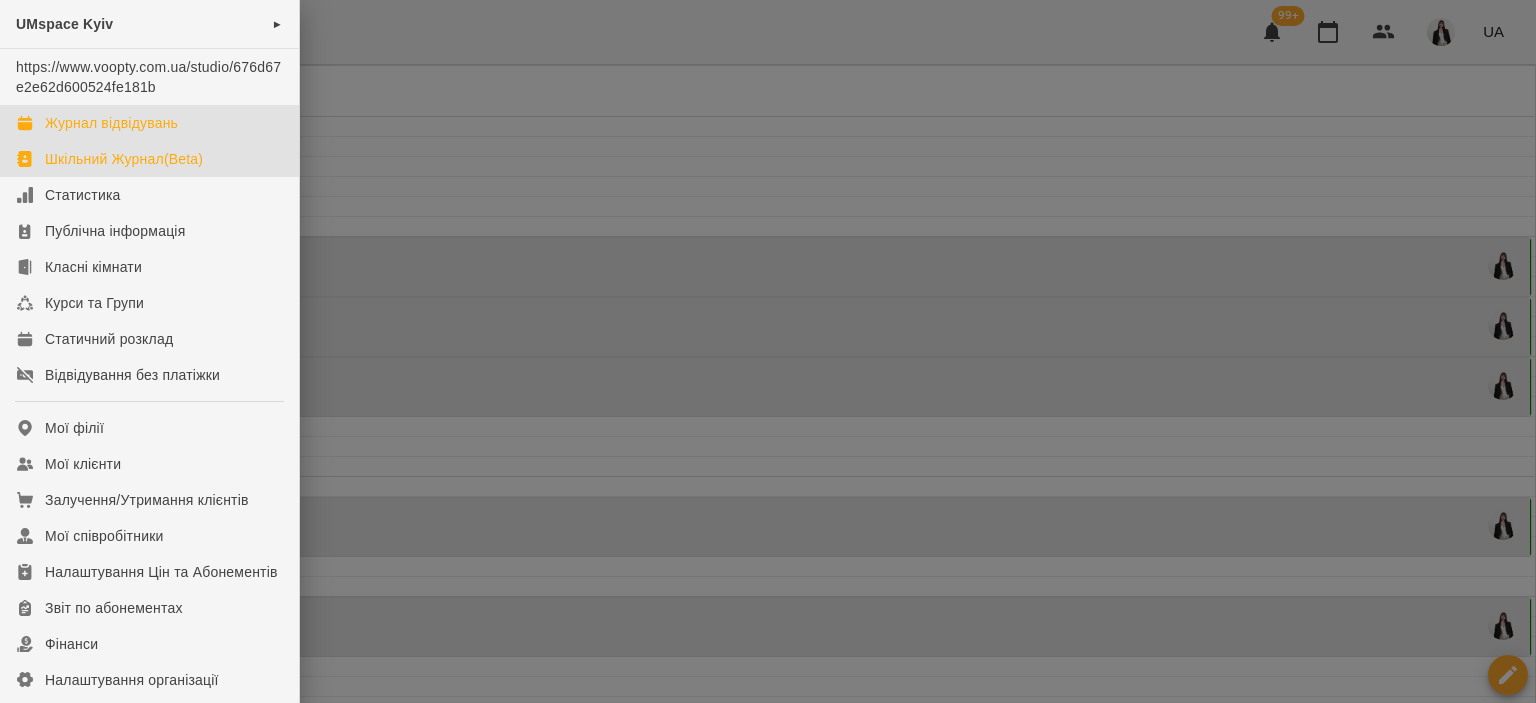 click on "Шкільний Журнал(Beta)" at bounding box center (124, 159) 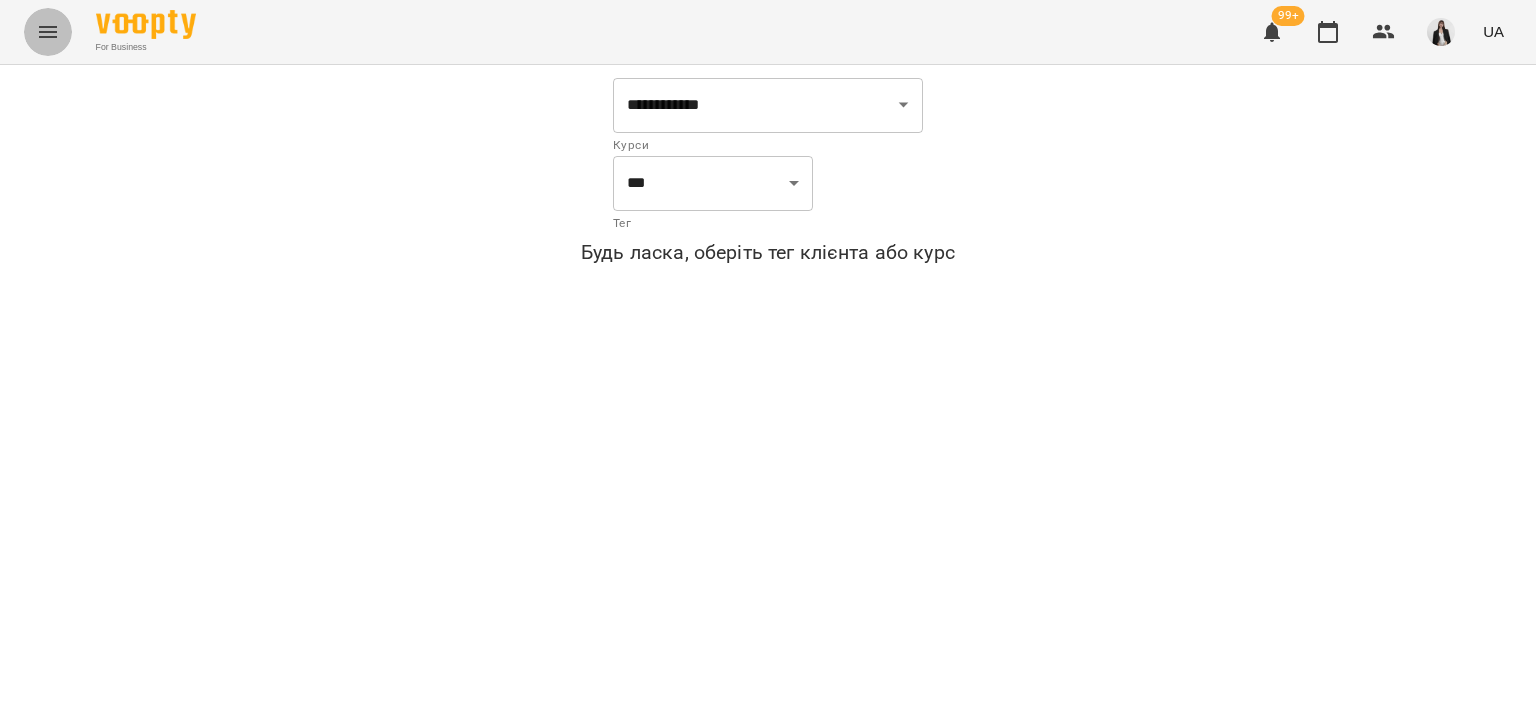 click 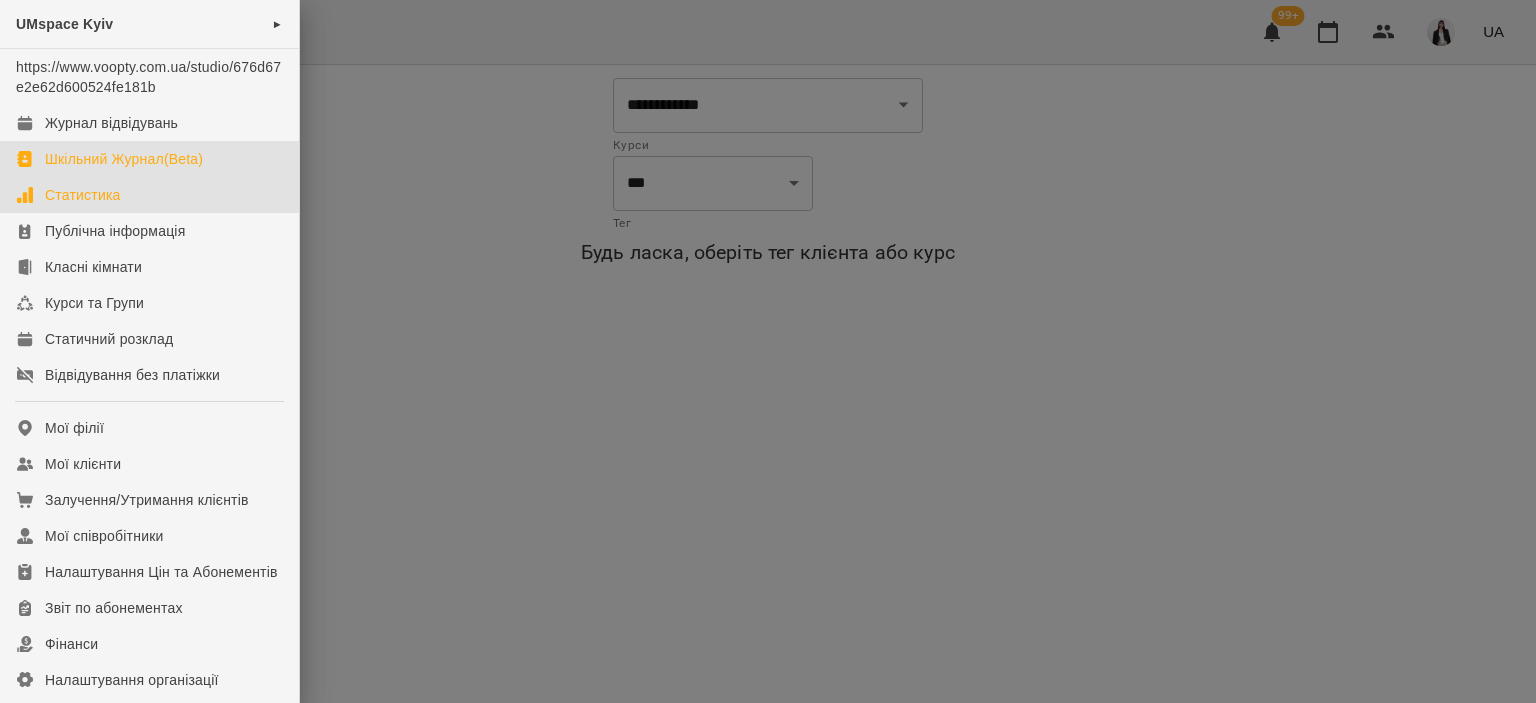 click on "Статистика" at bounding box center [83, 195] 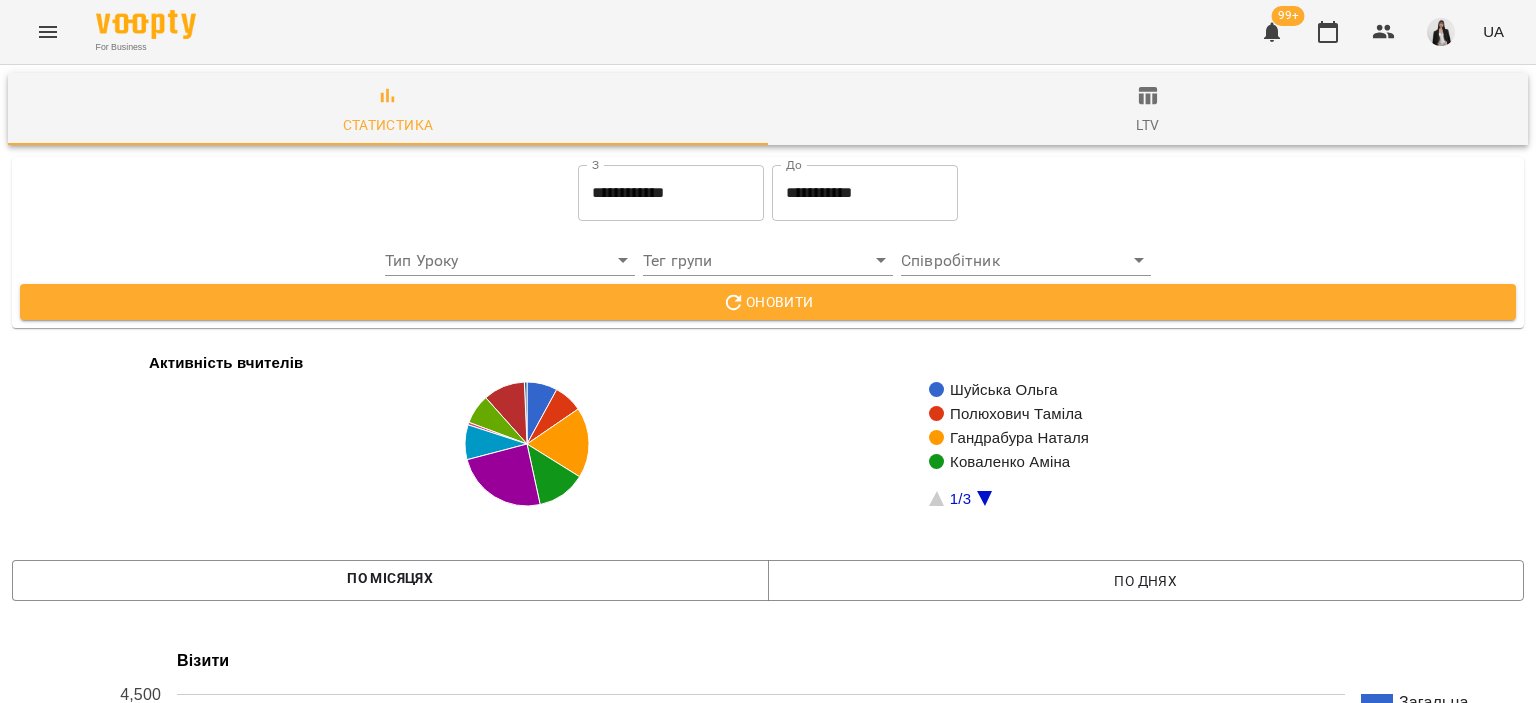 click 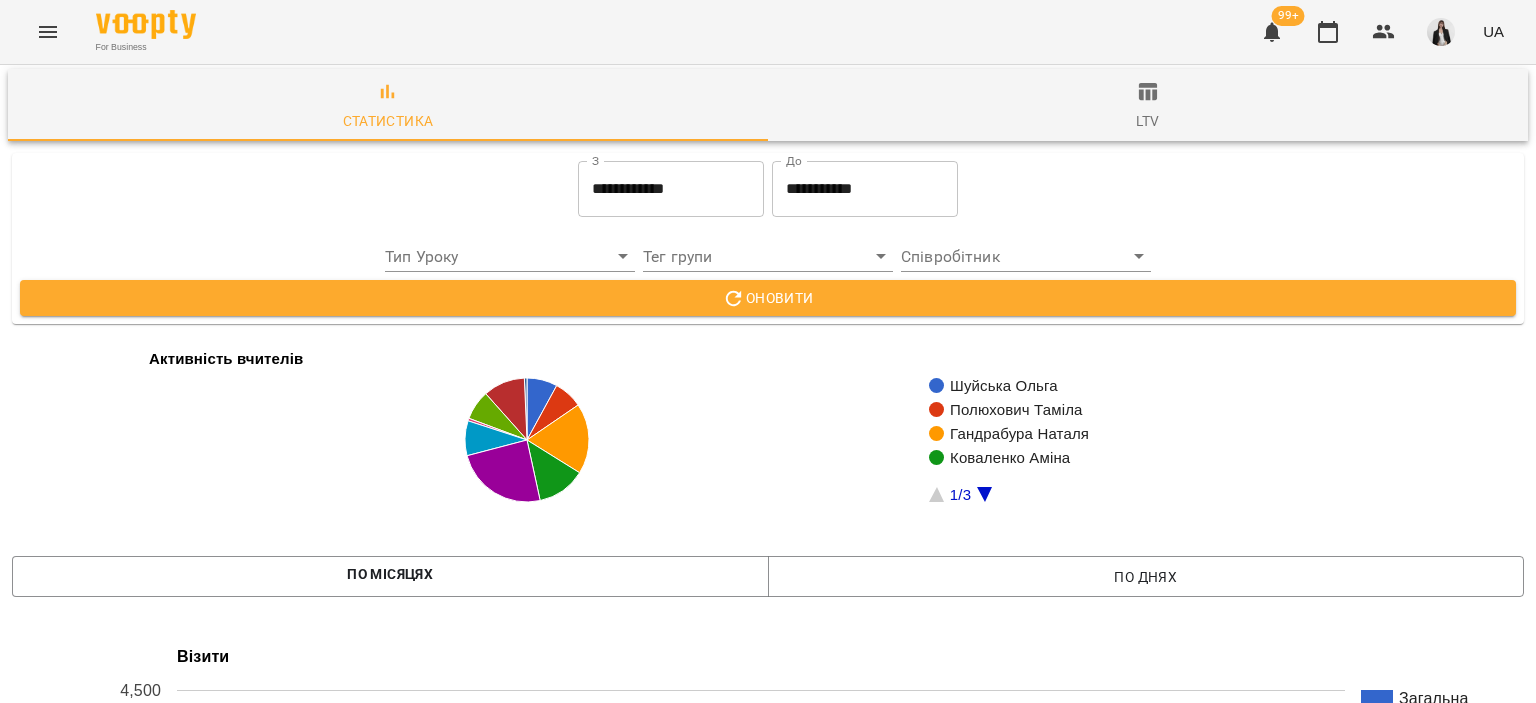 scroll, scrollTop: 138, scrollLeft: 0, axis: vertical 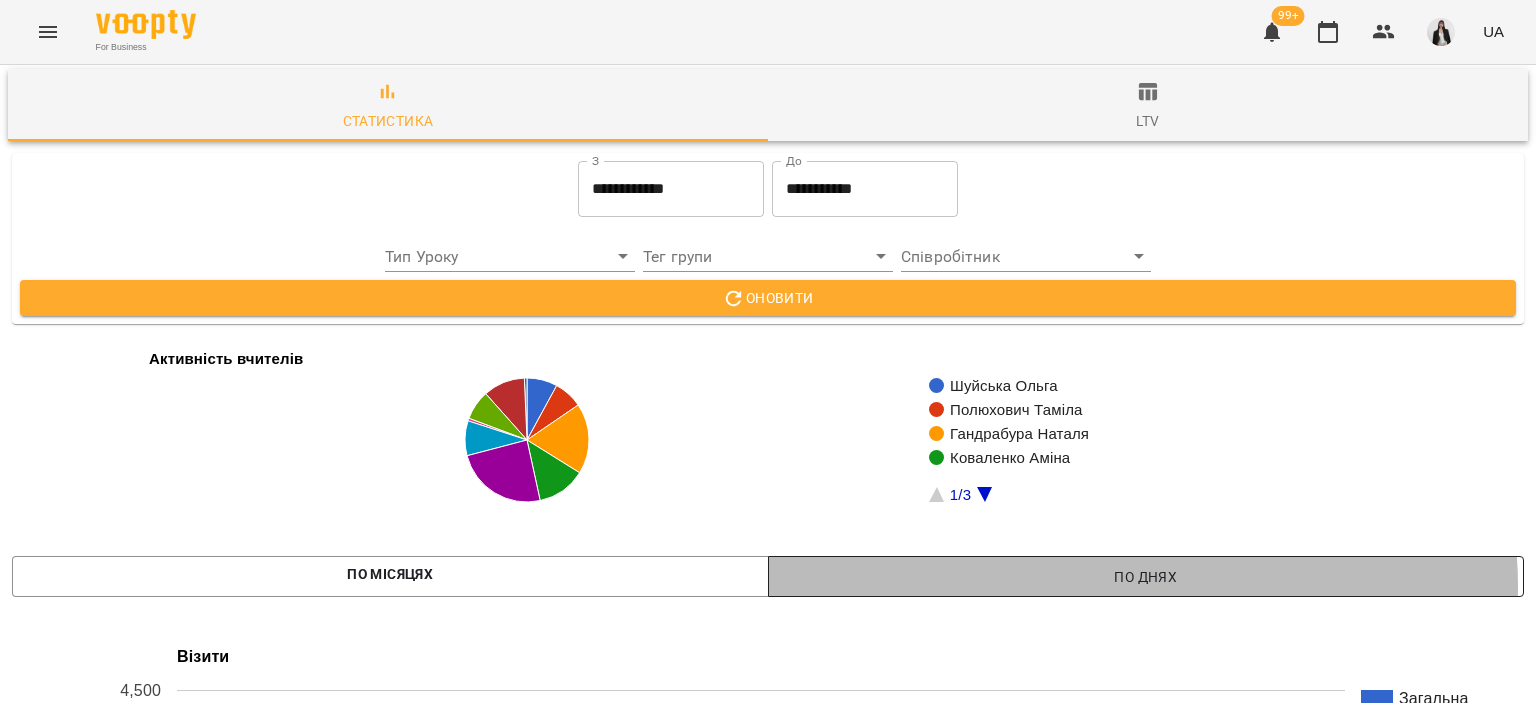click on "По днях" at bounding box center [1146, 577] 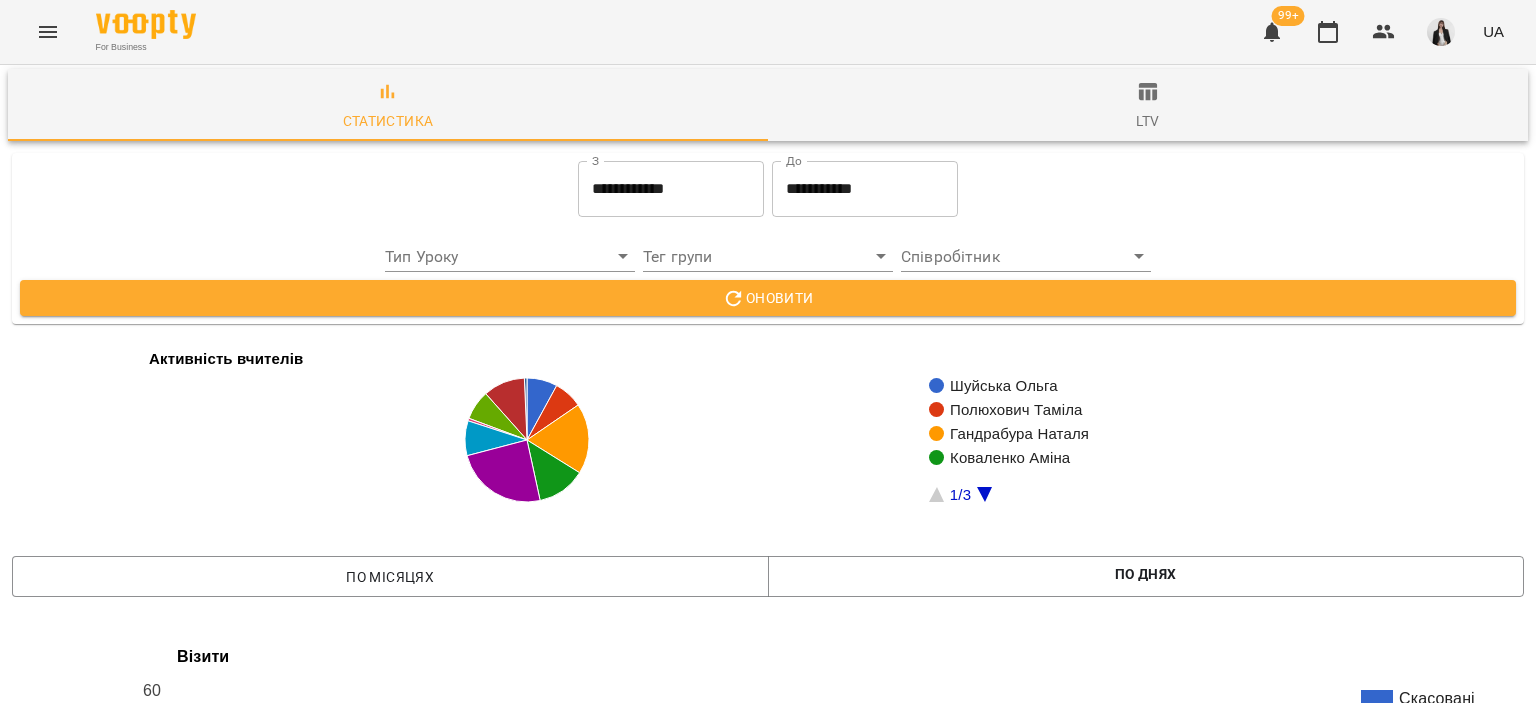 scroll, scrollTop: 28, scrollLeft: 0, axis: vertical 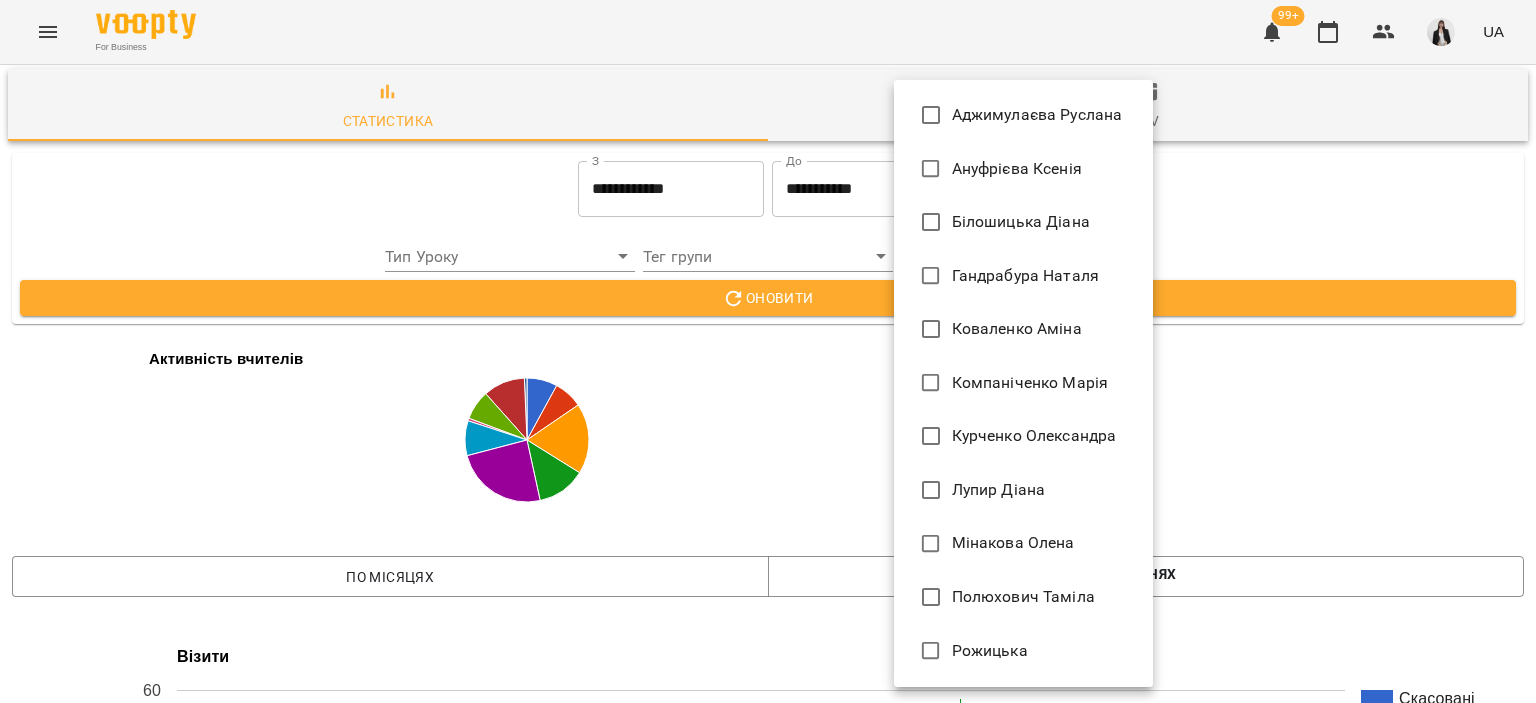 click on "**********" at bounding box center [768, 786] 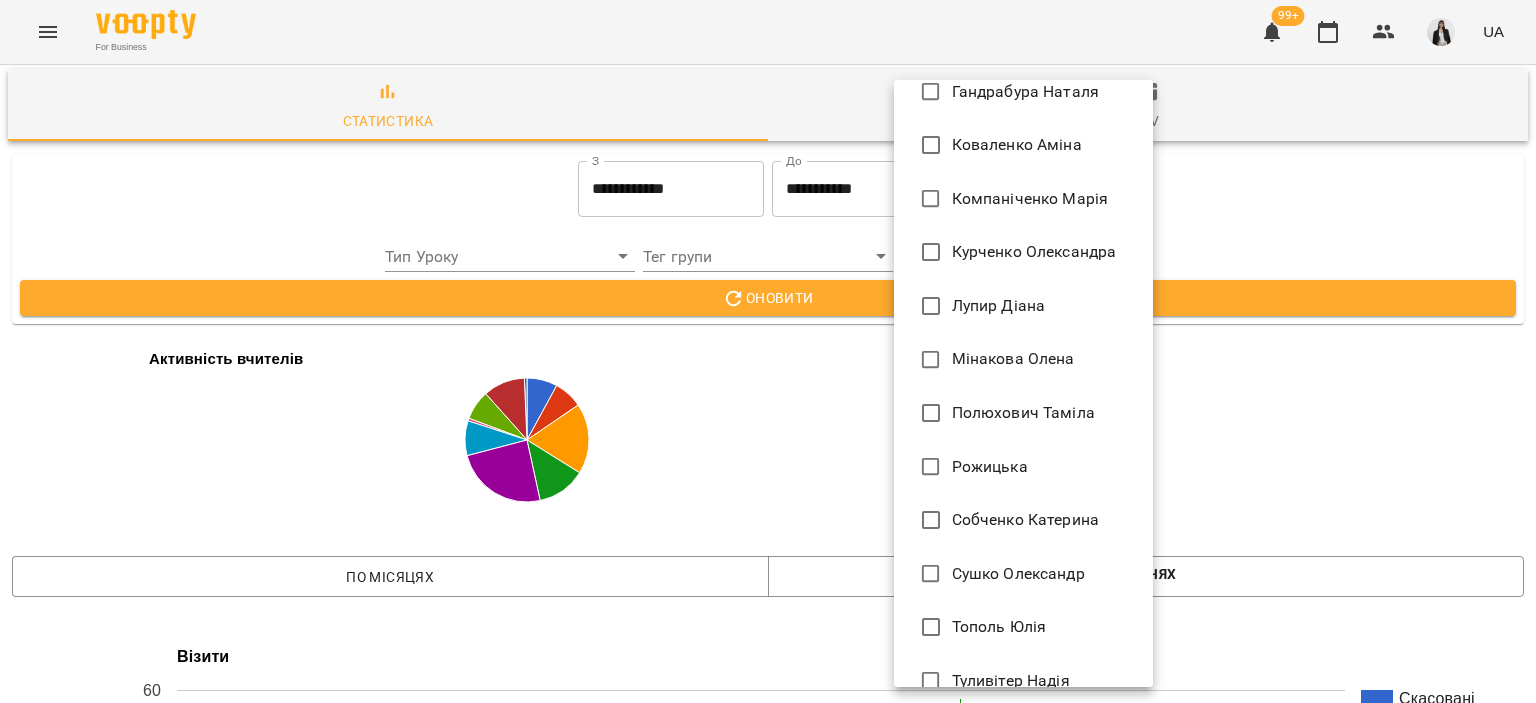 scroll, scrollTop: 180, scrollLeft: 0, axis: vertical 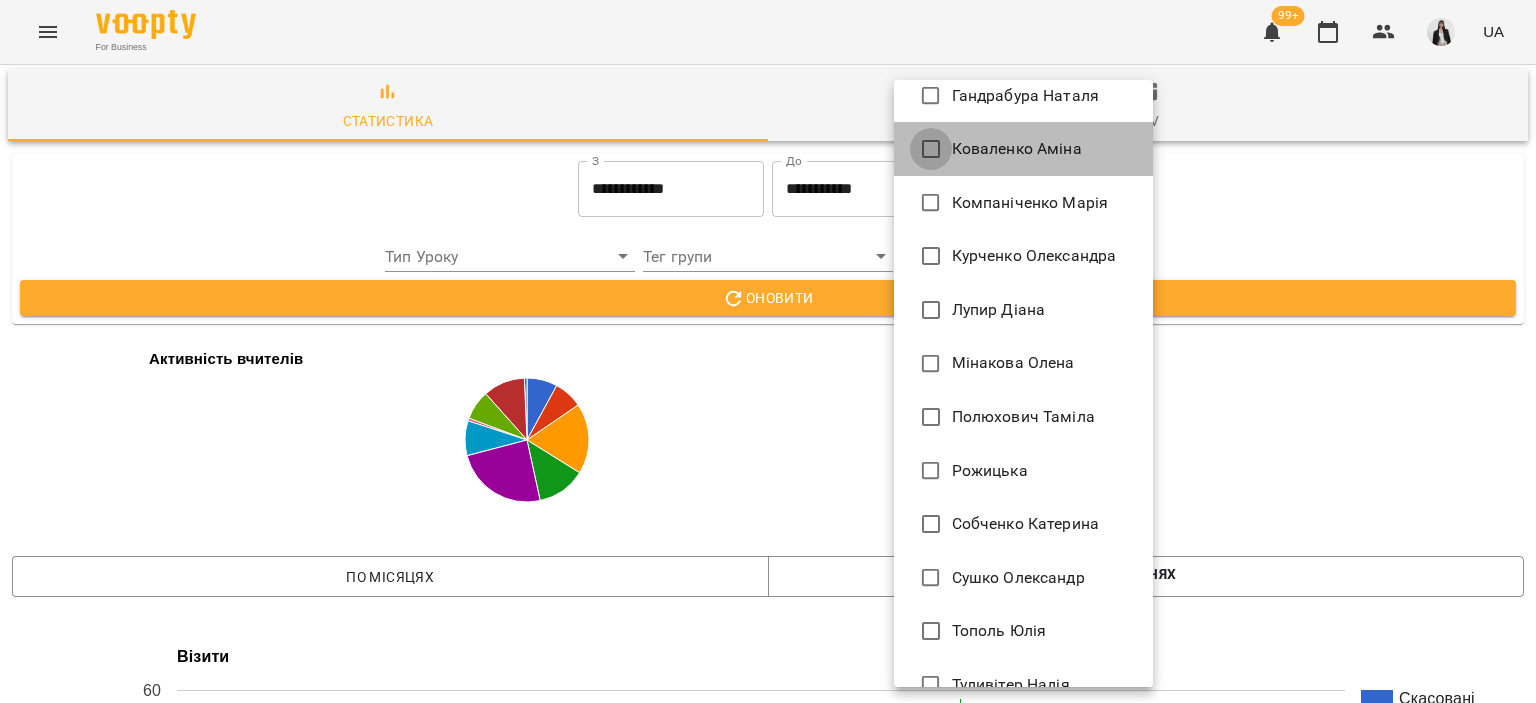 type on "**********" 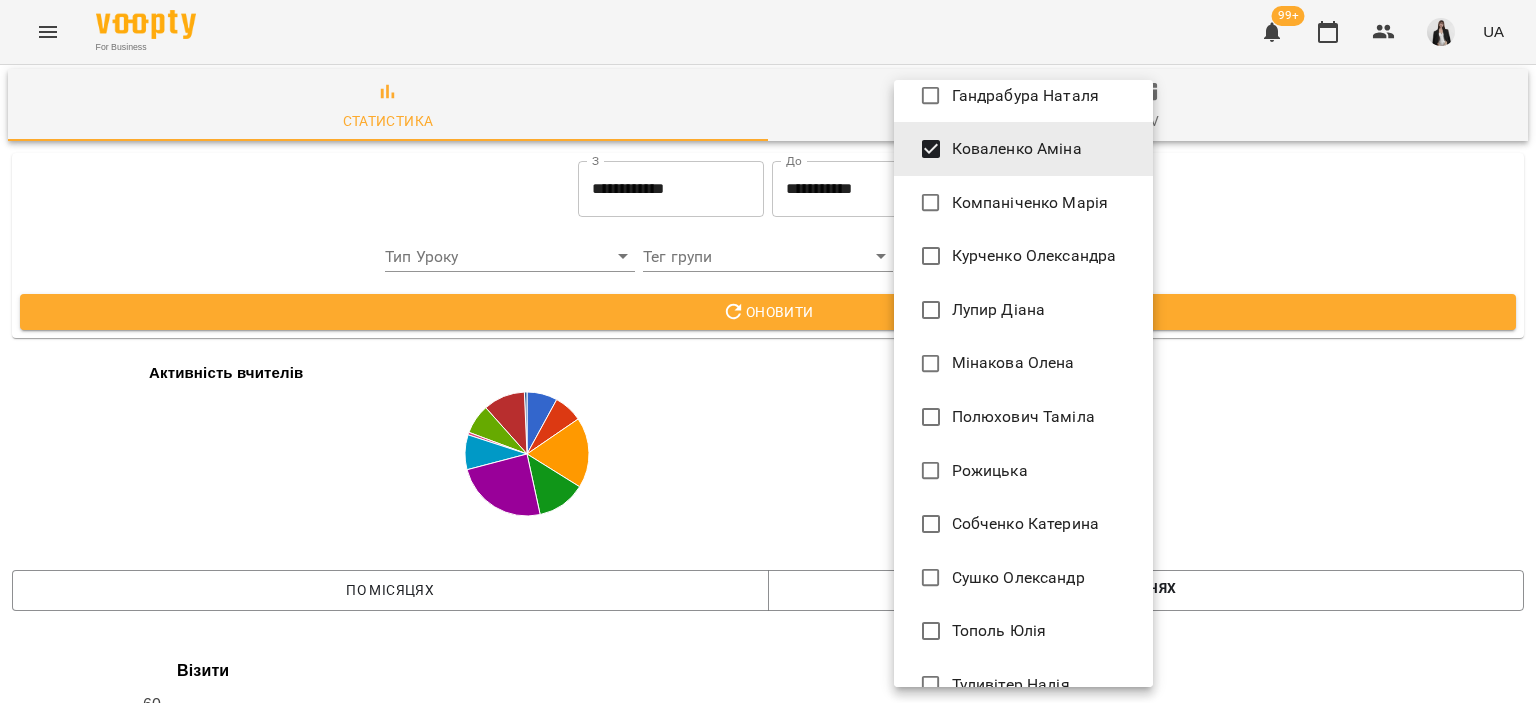 click at bounding box center [768, 351] 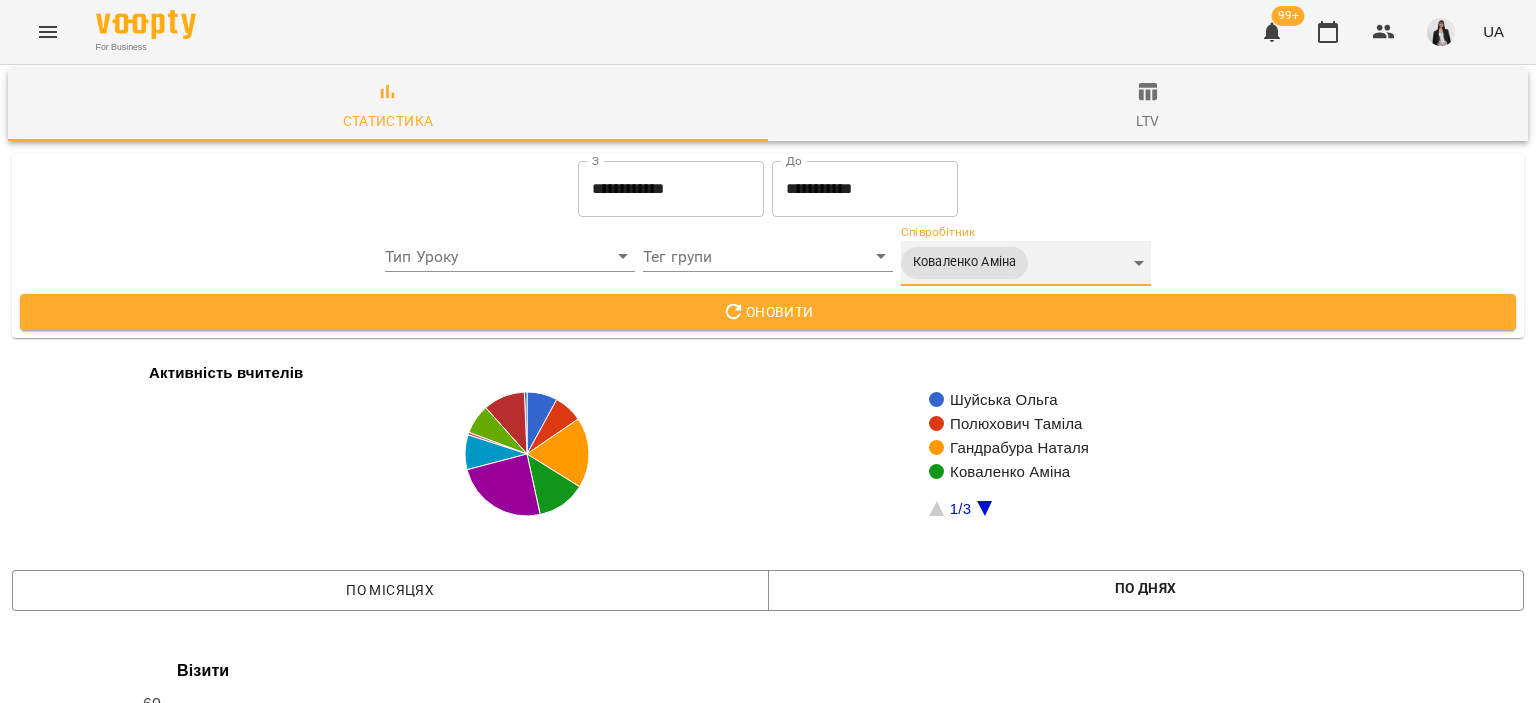 scroll, scrollTop: 0, scrollLeft: 0, axis: both 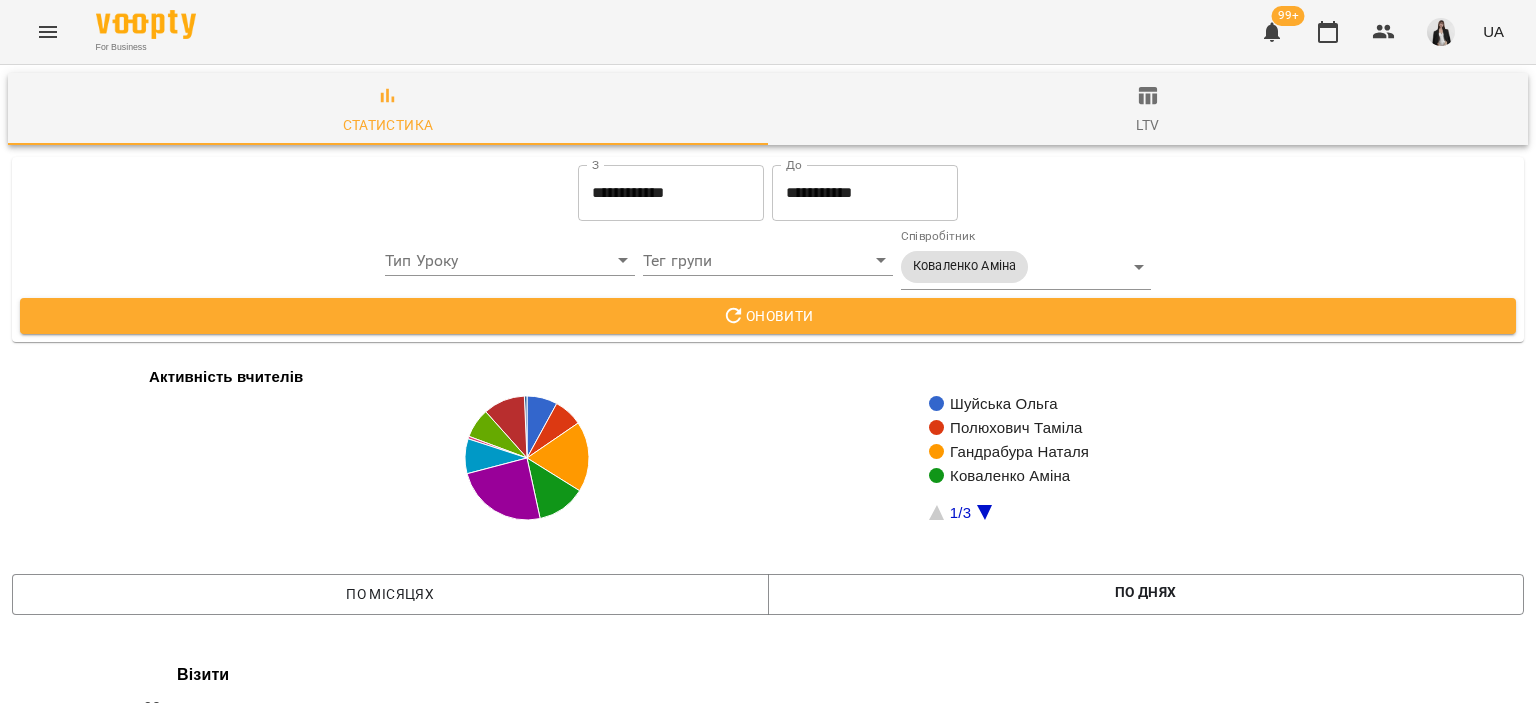 click on "For Business 99+ UA" at bounding box center [768, 32] 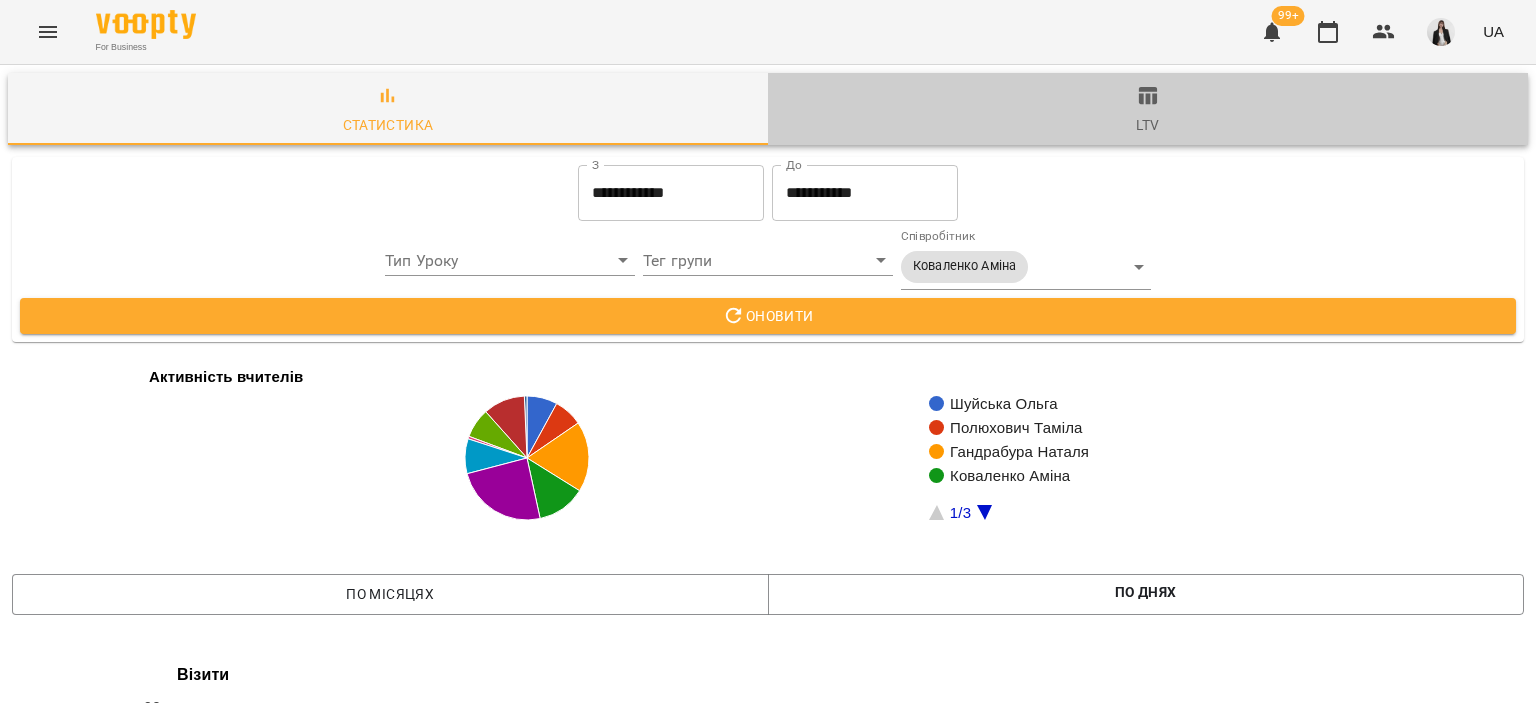 click on "ltv" at bounding box center (1148, 111) 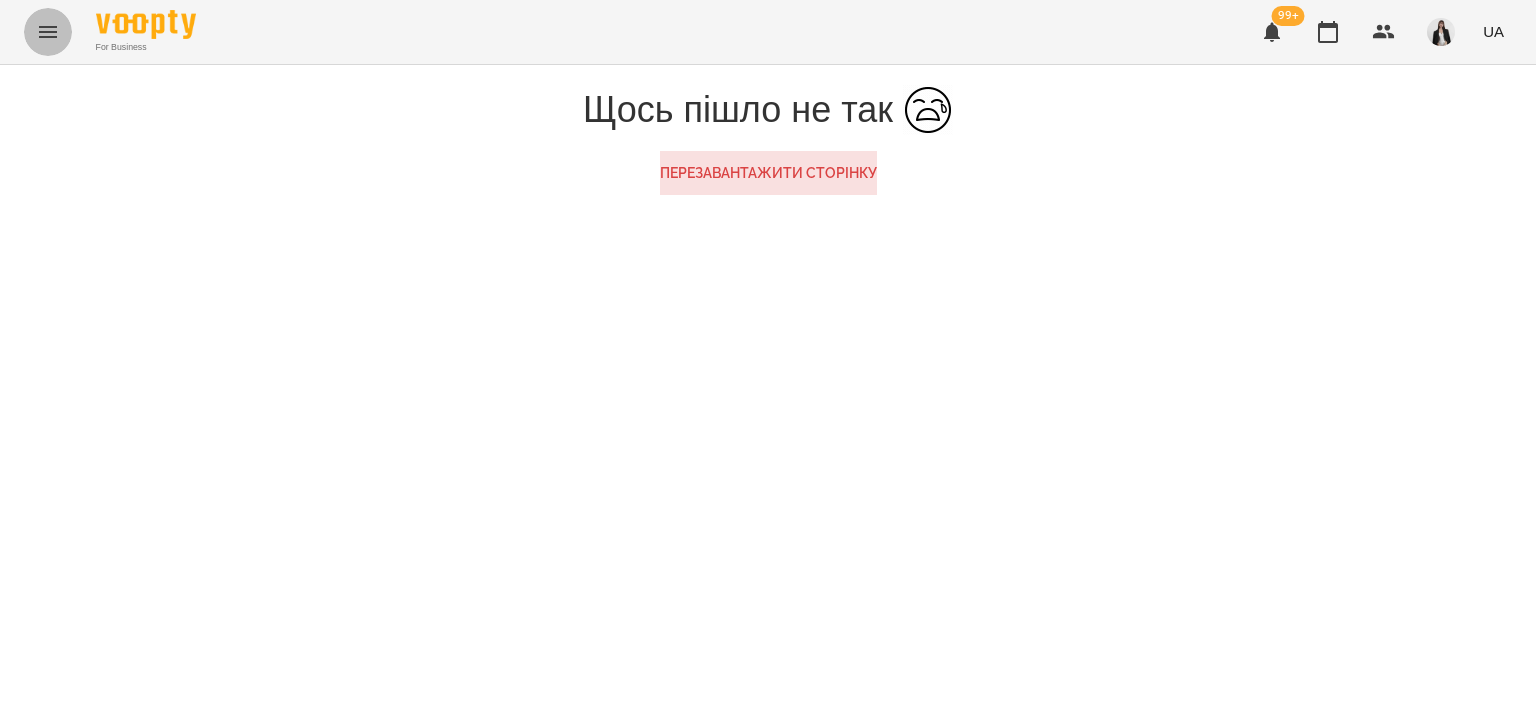 click 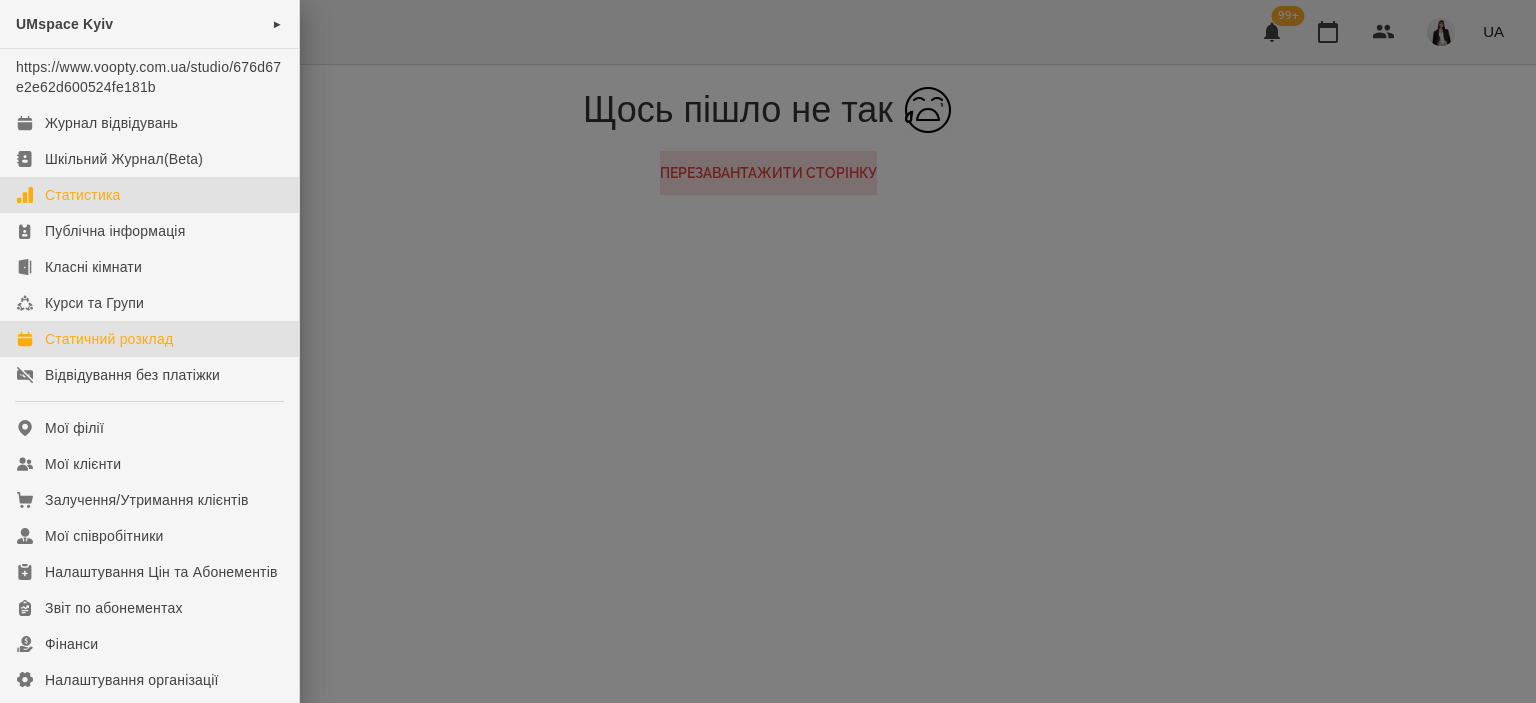 click on "Статичний розклад" at bounding box center [109, 339] 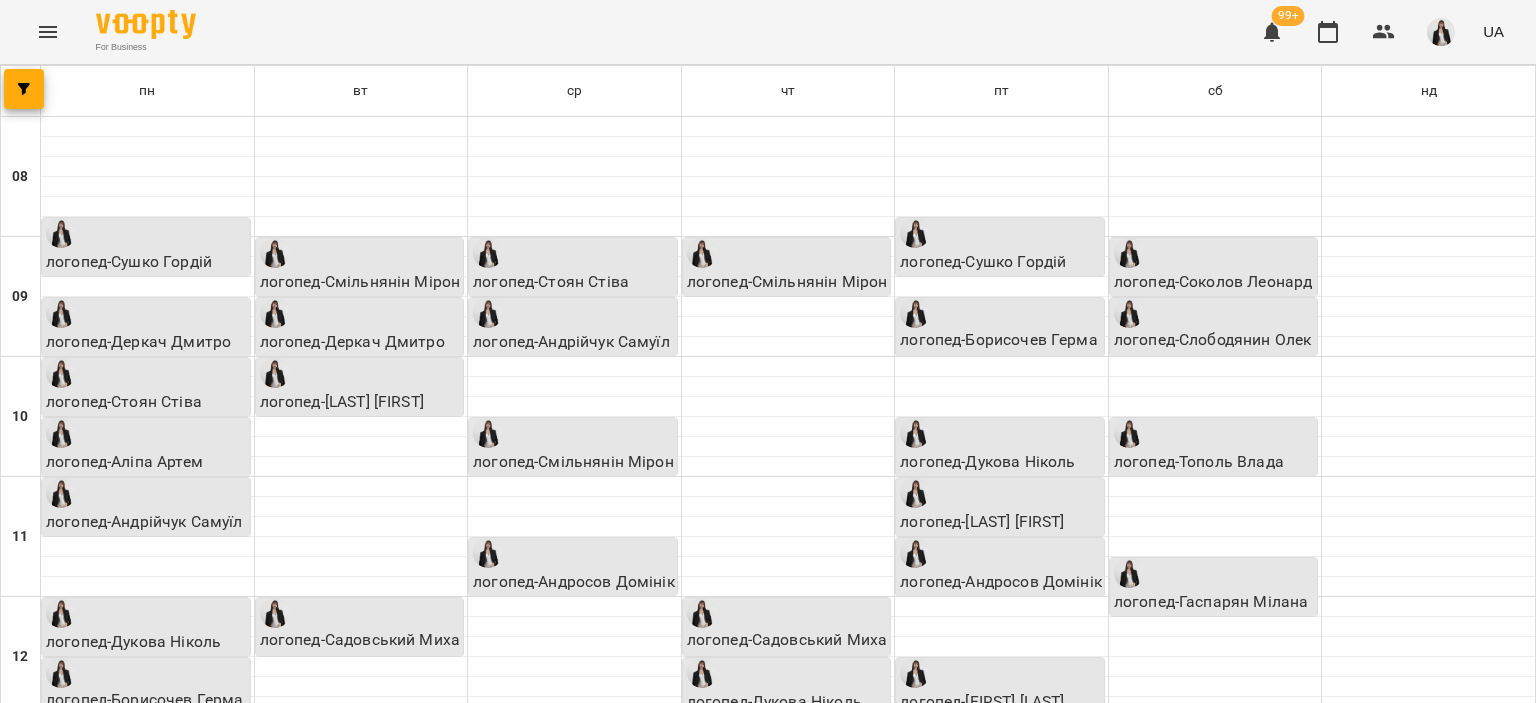 scroll, scrollTop: 0, scrollLeft: 0, axis: both 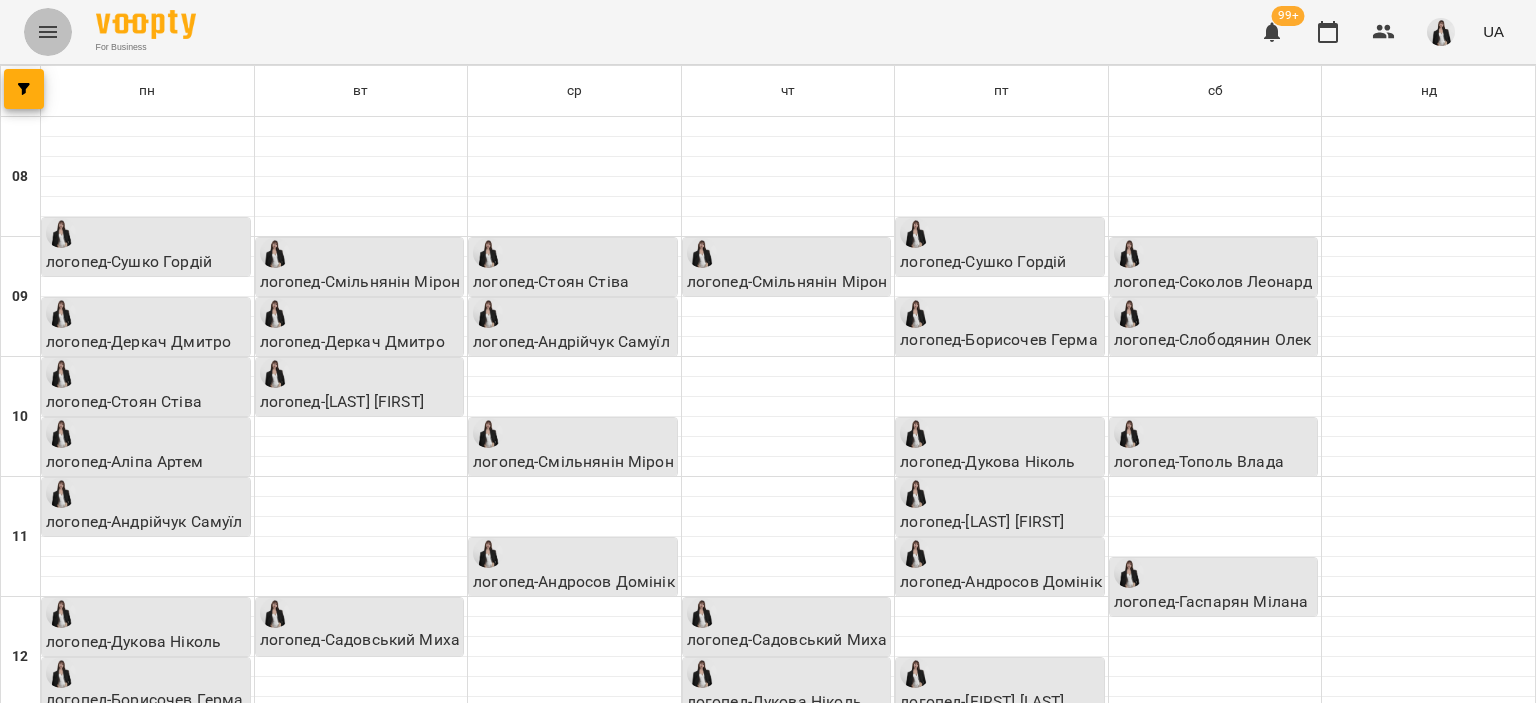 click 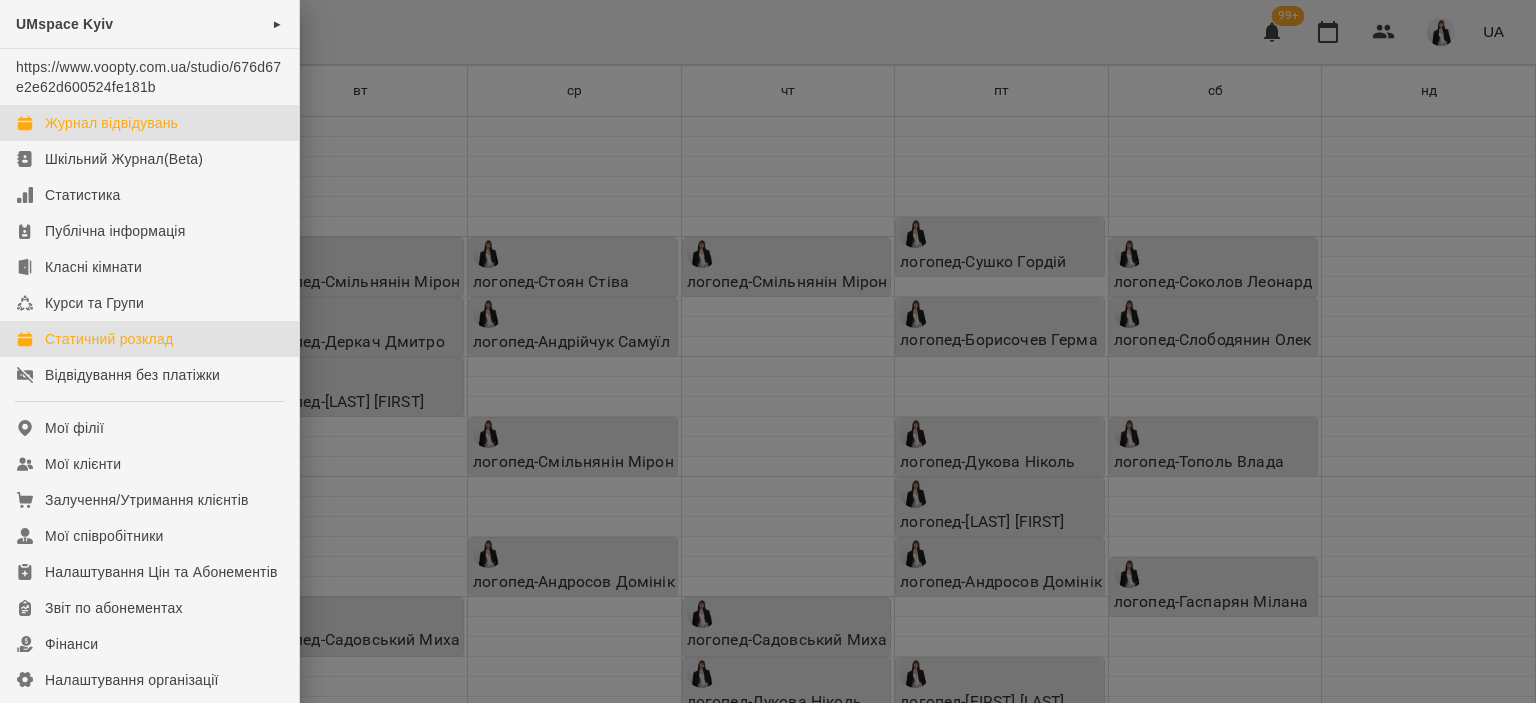 click on "Журнал відвідувань" at bounding box center (111, 123) 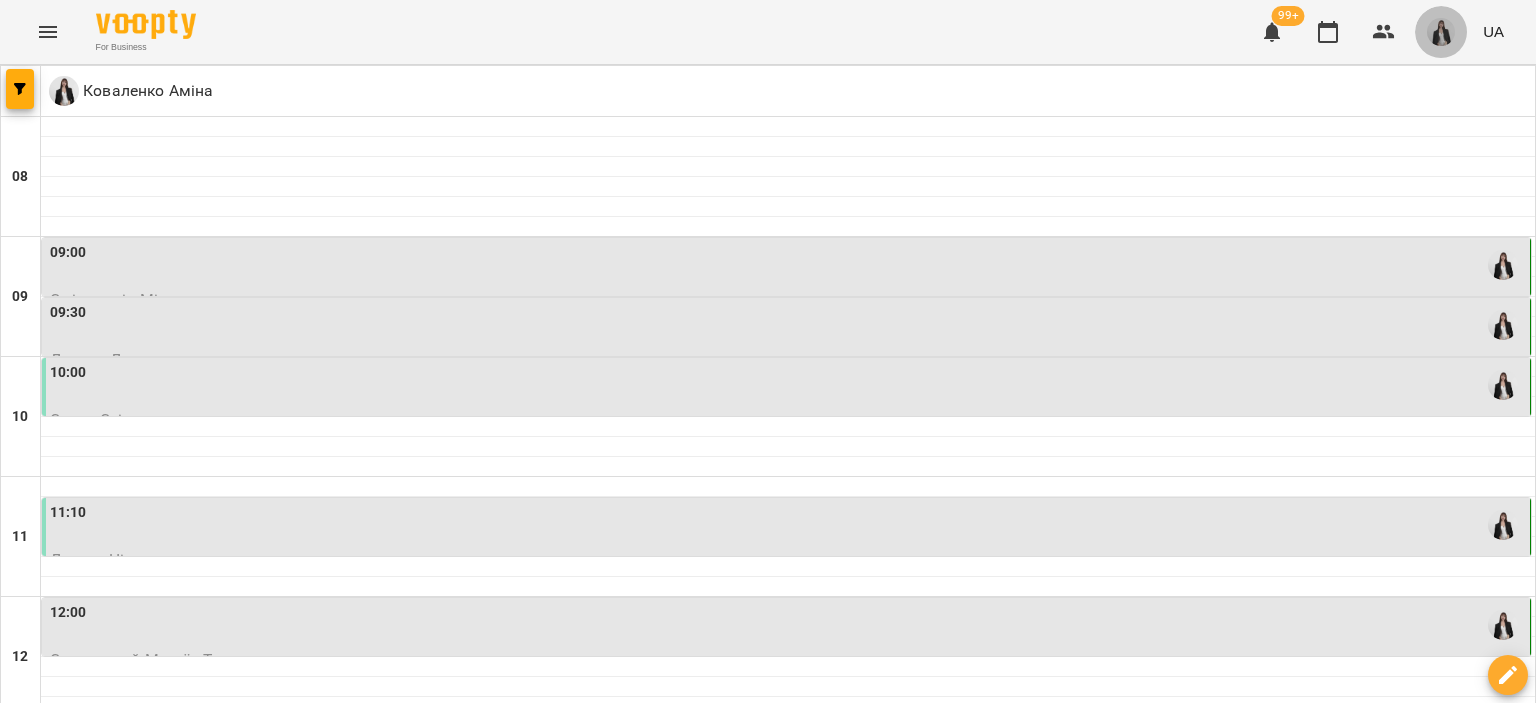 click at bounding box center [1441, 32] 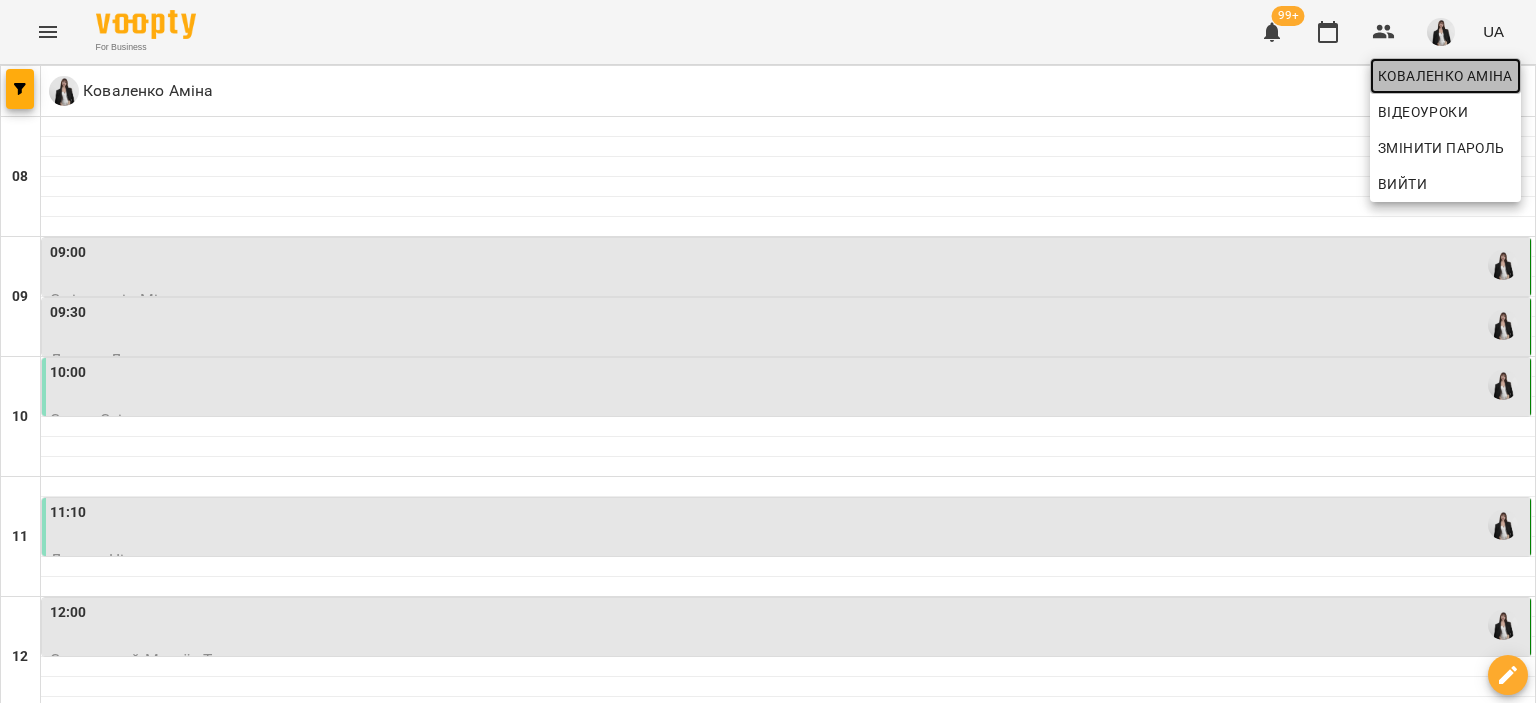 click on "Коваленко Аміна" at bounding box center [1445, 76] 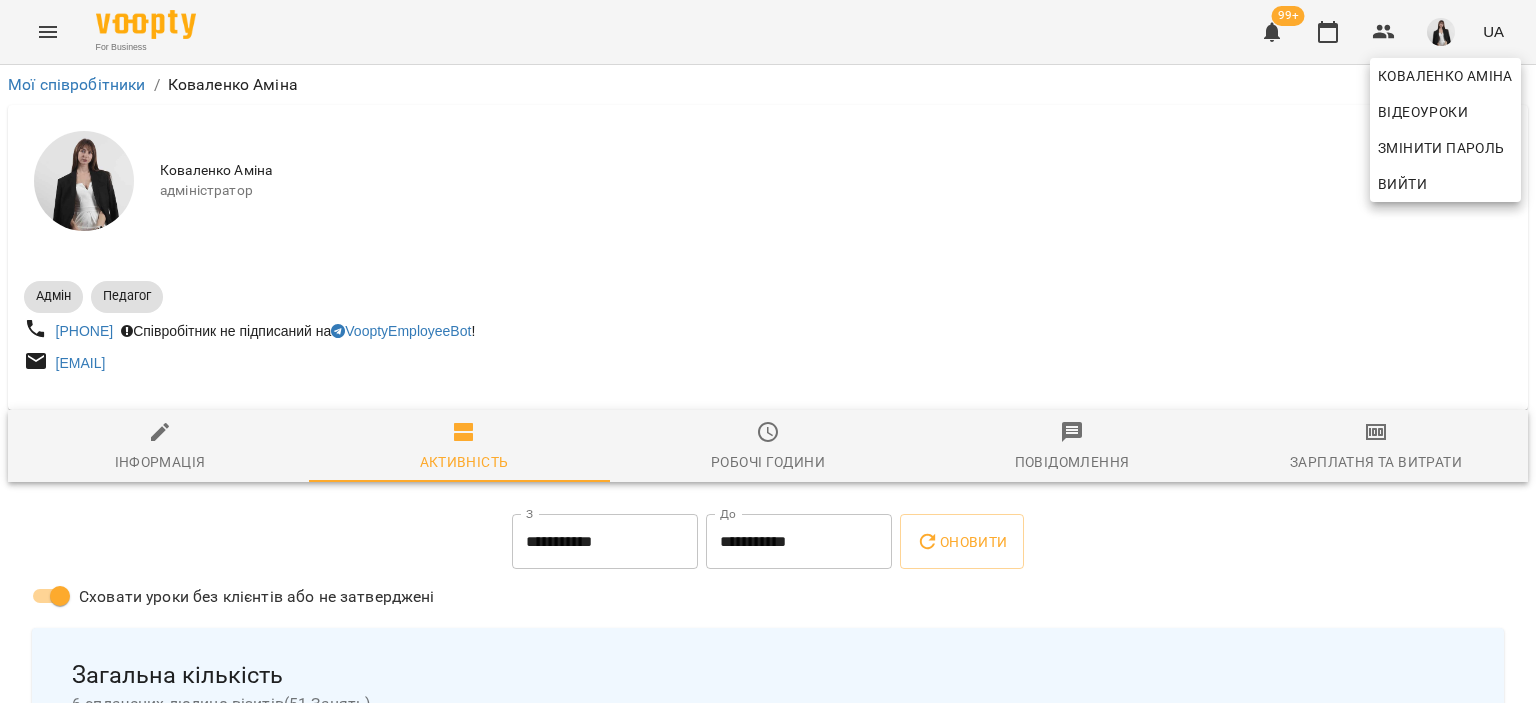 click at bounding box center (768, 351) 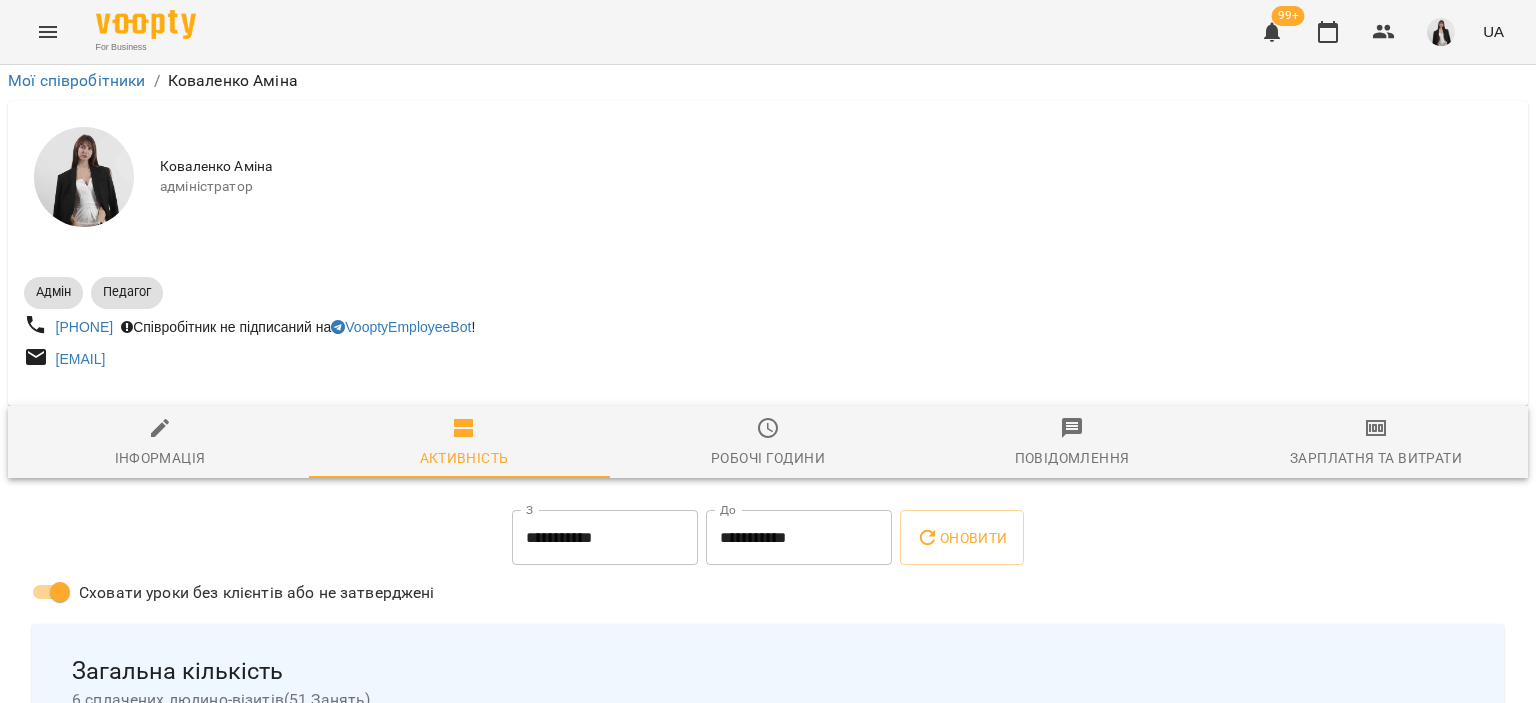scroll, scrollTop: 1295, scrollLeft: 0, axis: vertical 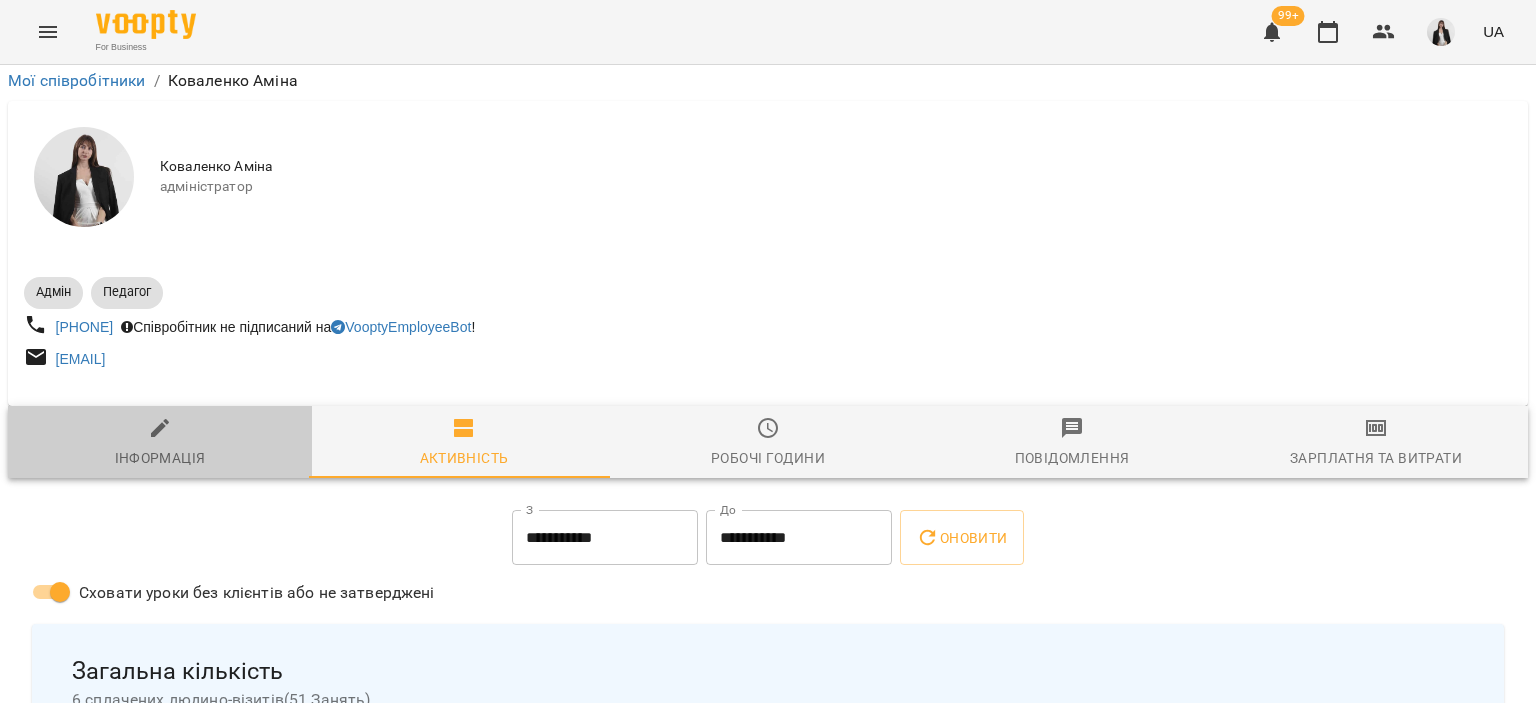 click on "Інформація" at bounding box center (160, 443) 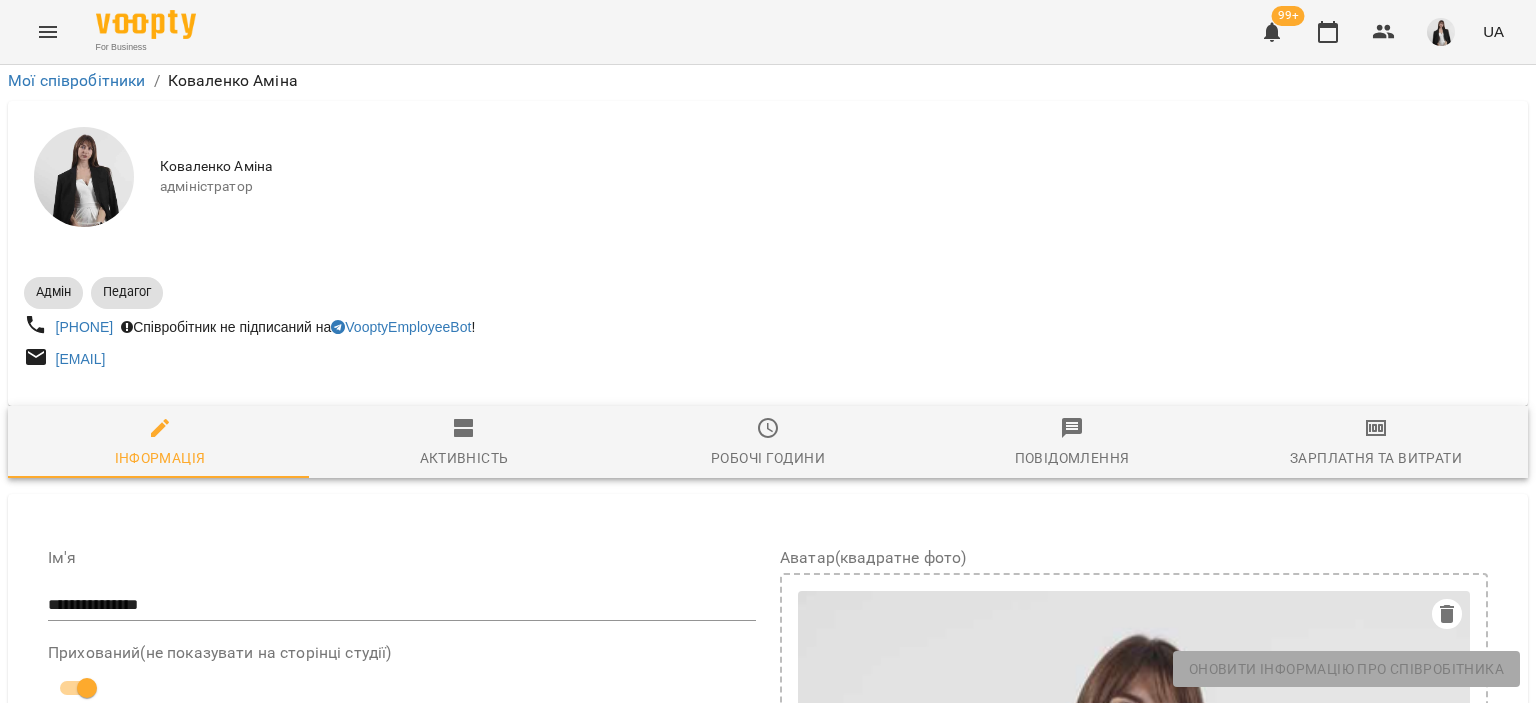 scroll, scrollTop: 1130, scrollLeft: 0, axis: vertical 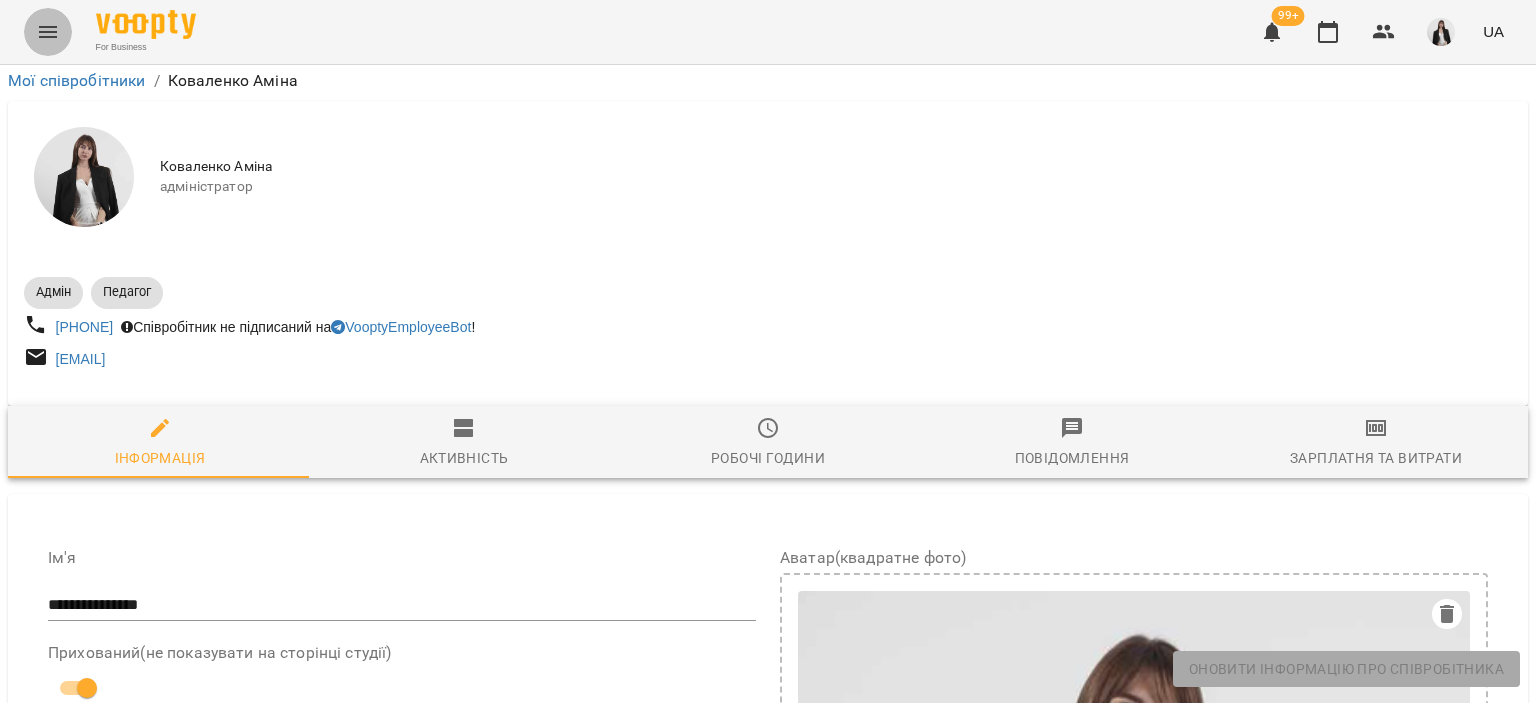 click 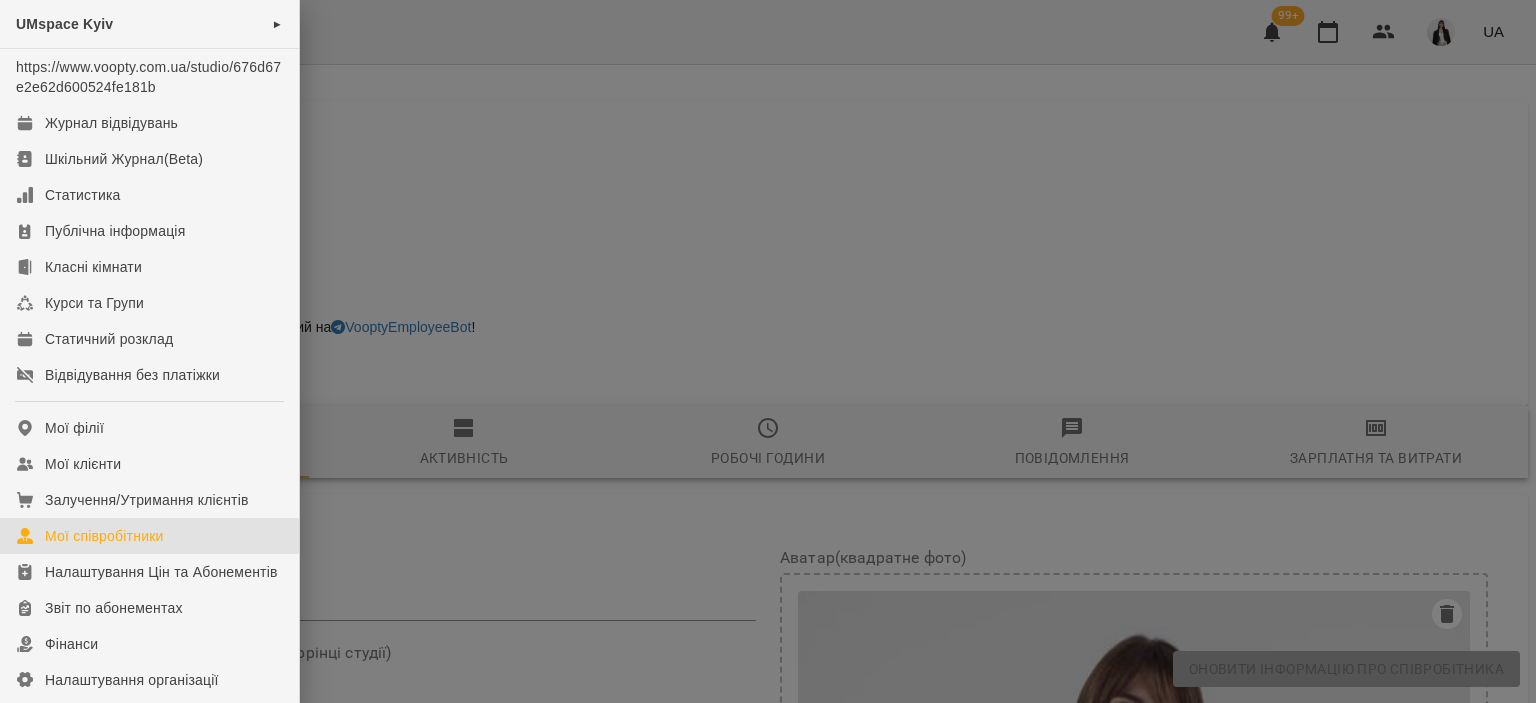 click on "Мої співробітники" at bounding box center (104, 536) 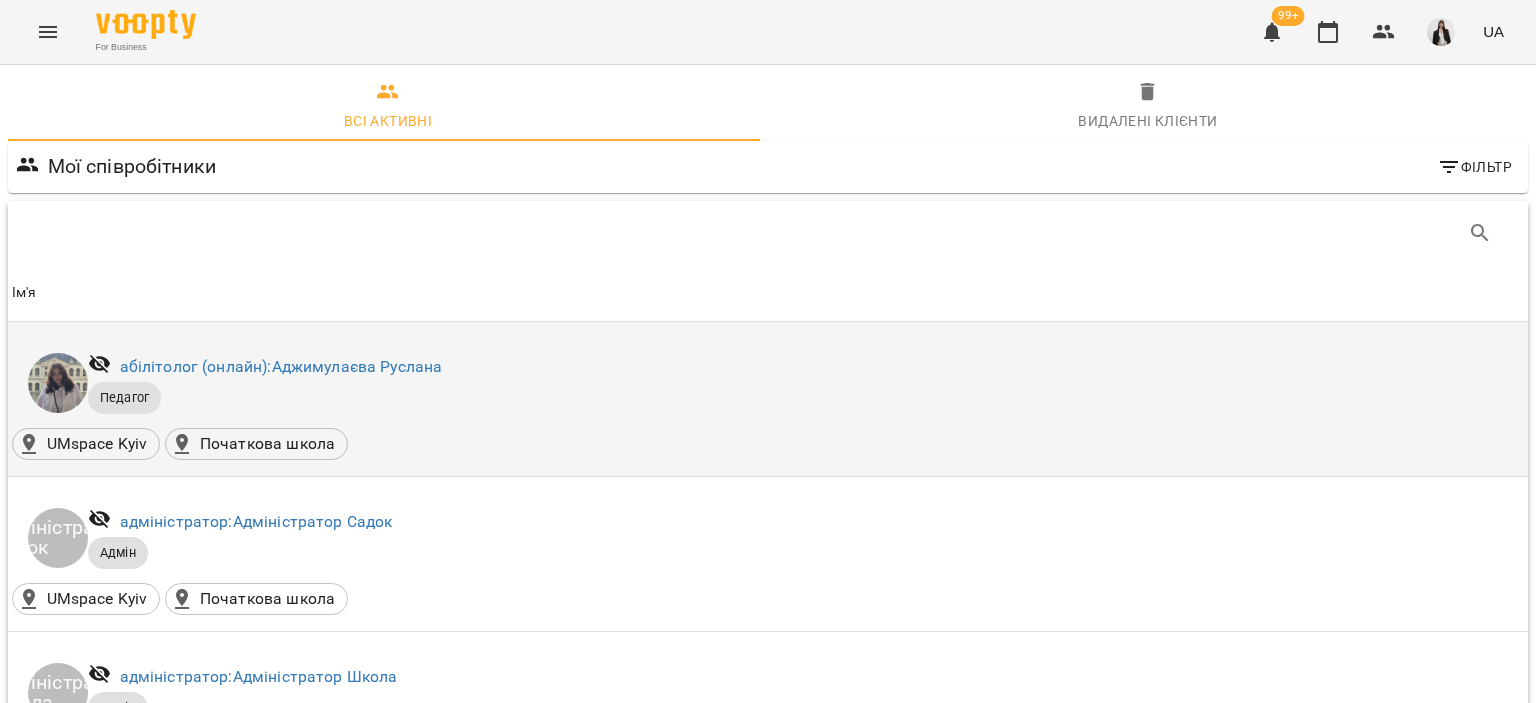 scroll, scrollTop: 249, scrollLeft: 0, axis: vertical 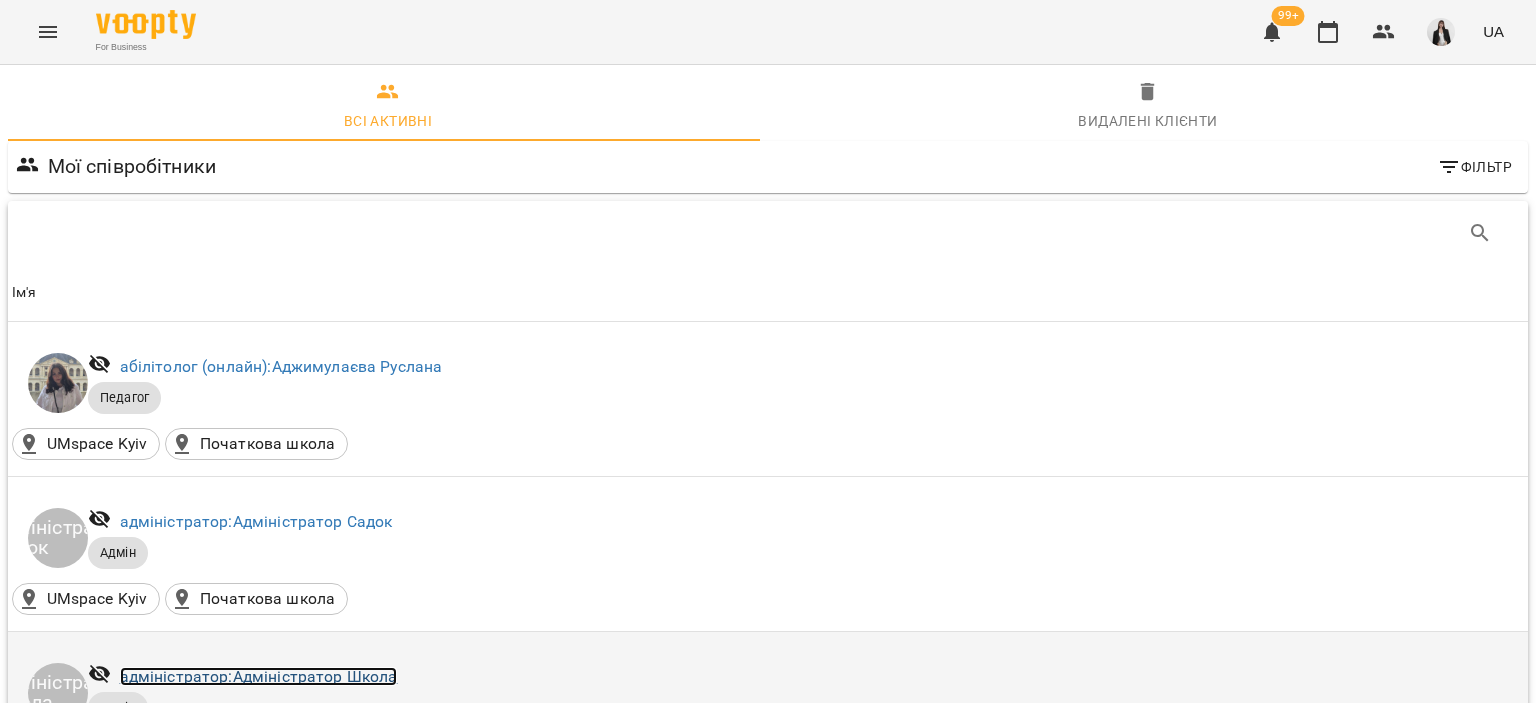 drag, startPoint x: 231, startPoint y: 377, endPoint x: 206, endPoint y: 372, distance: 25.495098 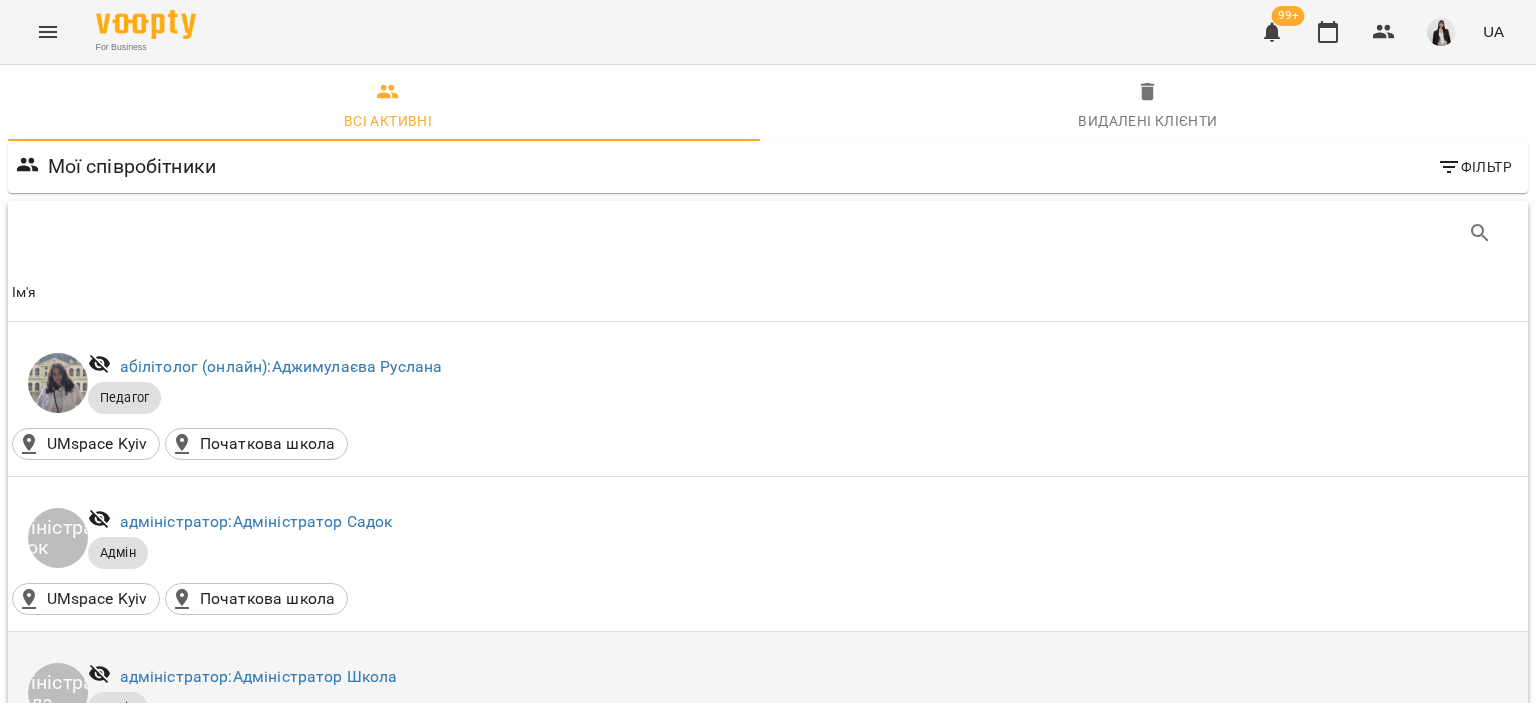 scroll, scrollTop: 1403, scrollLeft: 0, axis: vertical 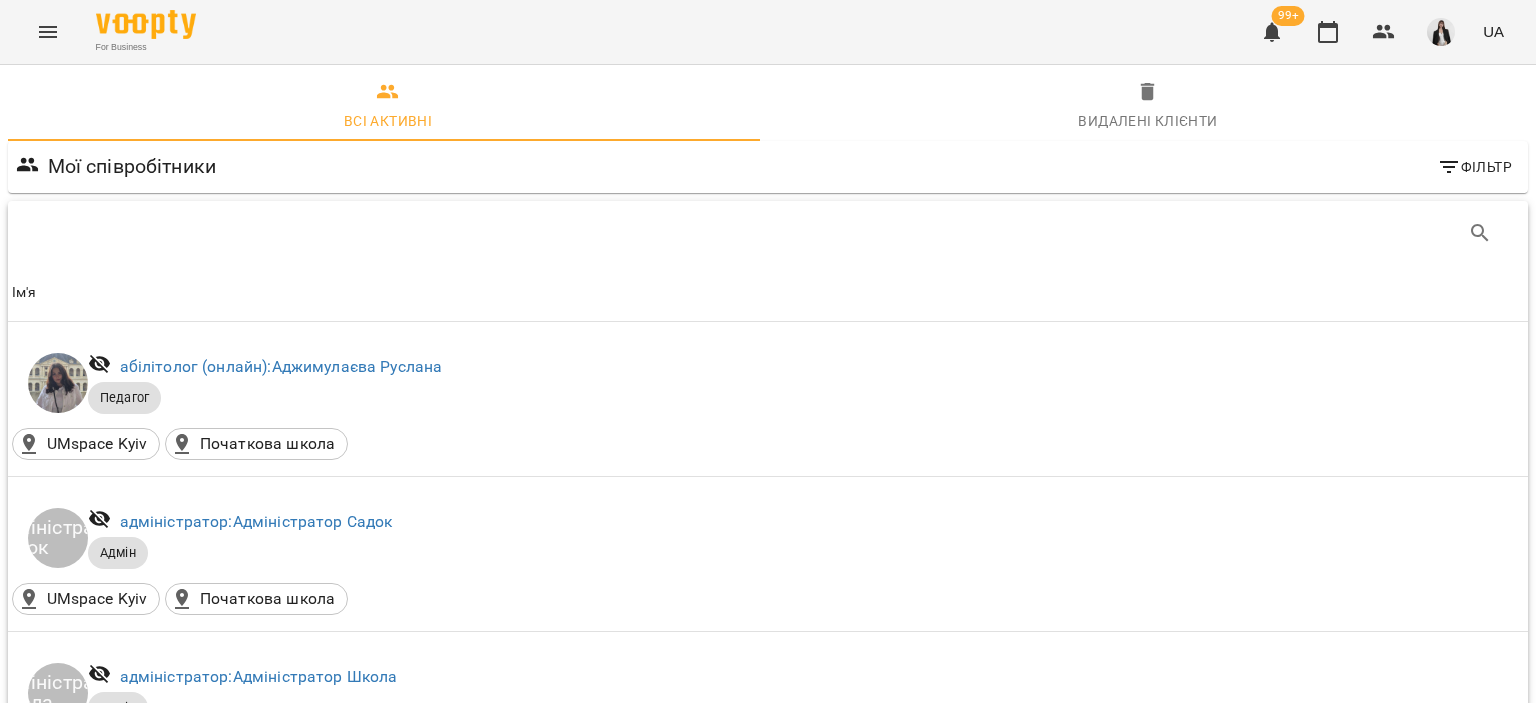 drag, startPoint x: 312, startPoint y: 479, endPoint x: 193, endPoint y: 407, distance: 139.0863 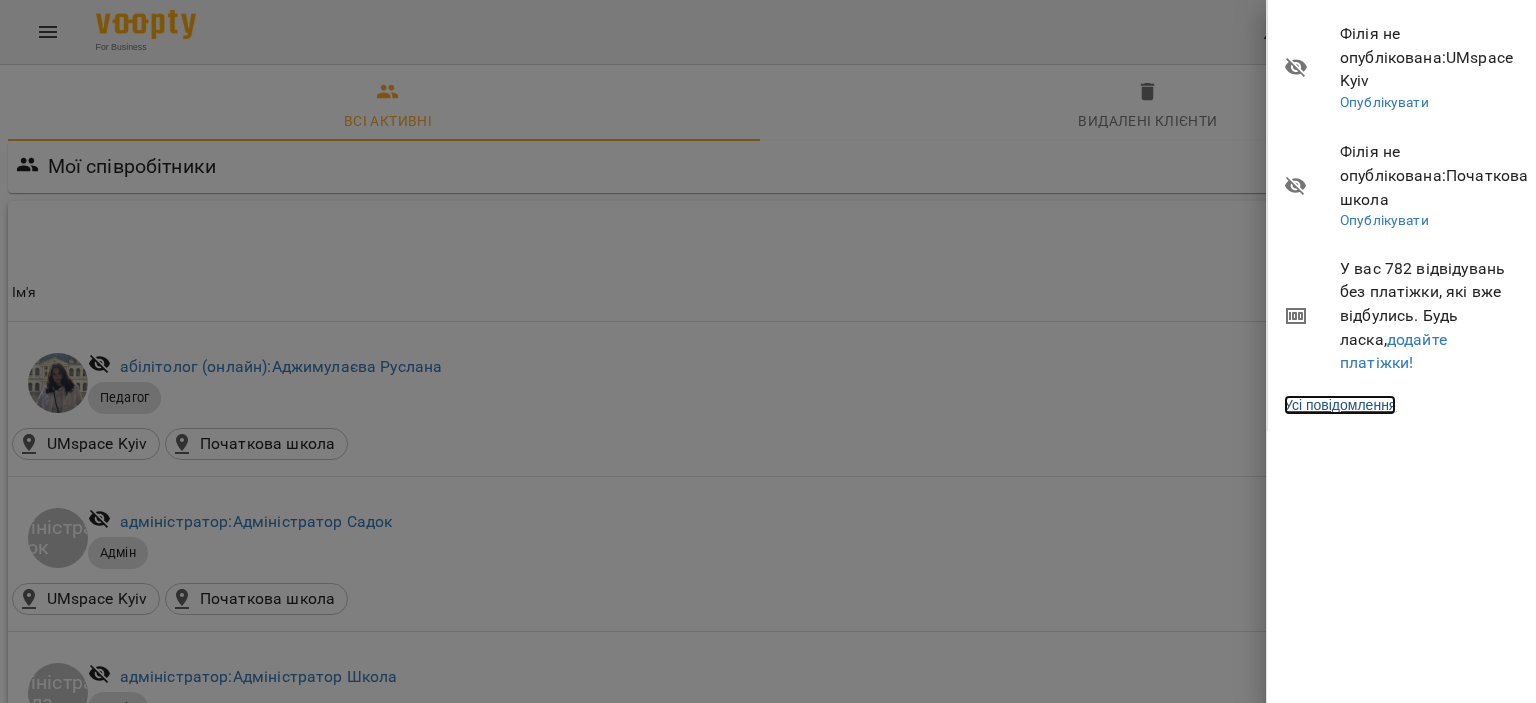 click on "Усі повідомлення" at bounding box center (1340, 405) 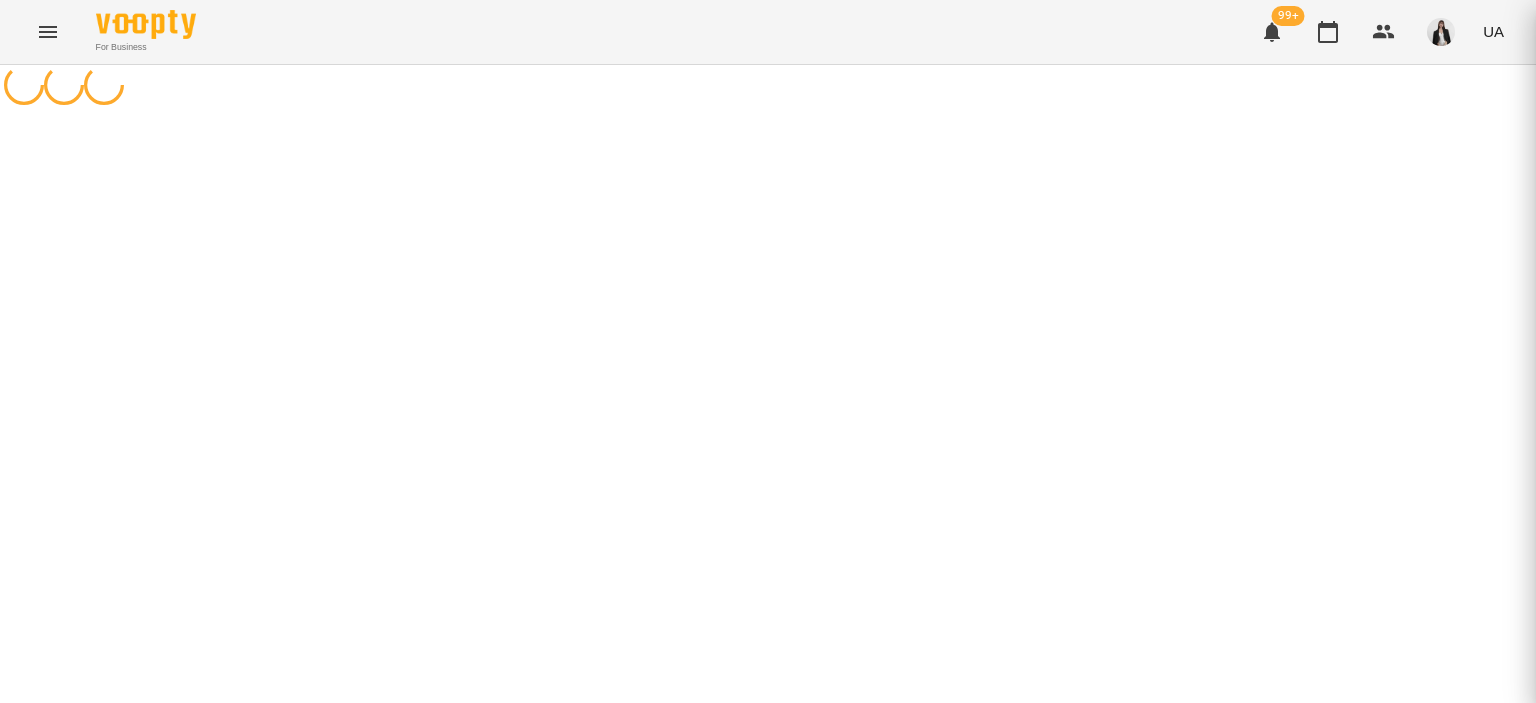 scroll, scrollTop: 0, scrollLeft: 0, axis: both 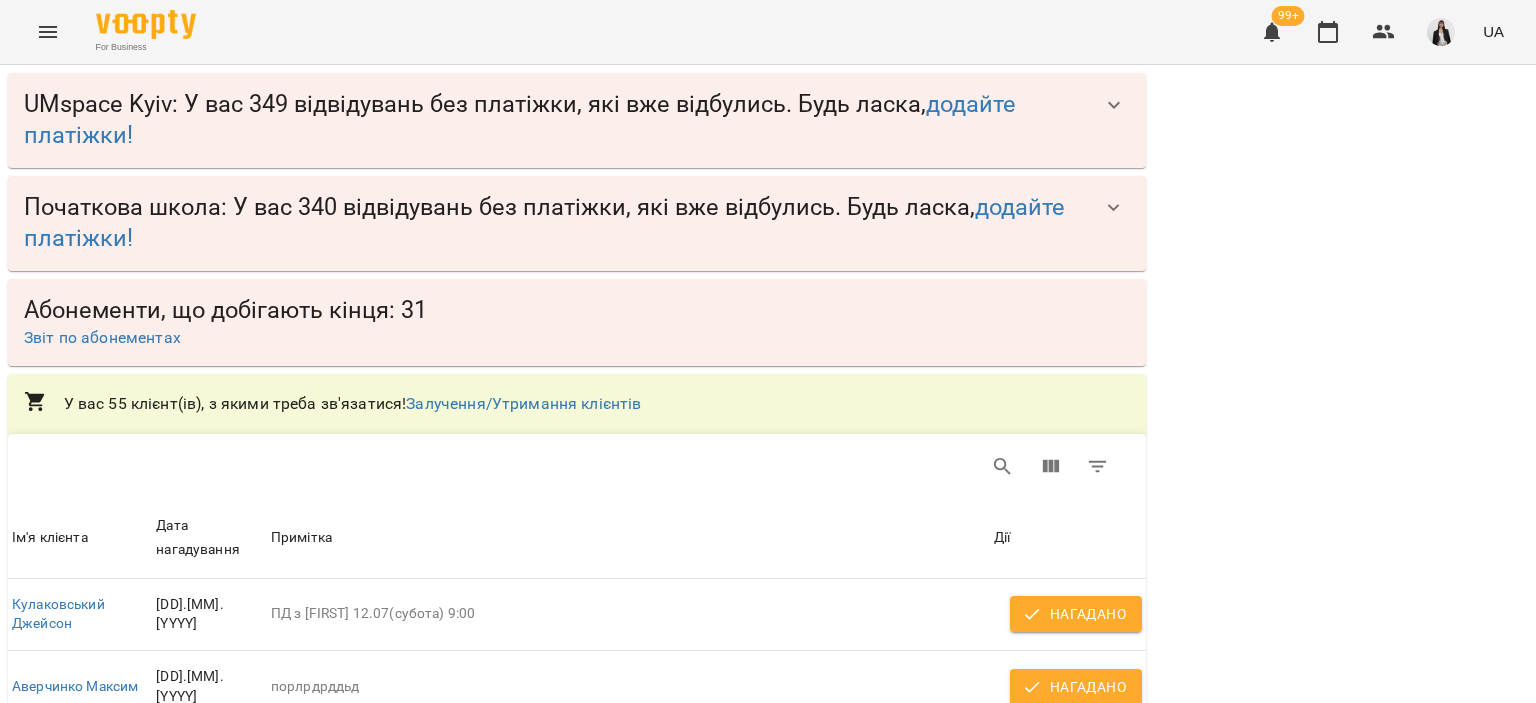 click at bounding box center (577, 466) 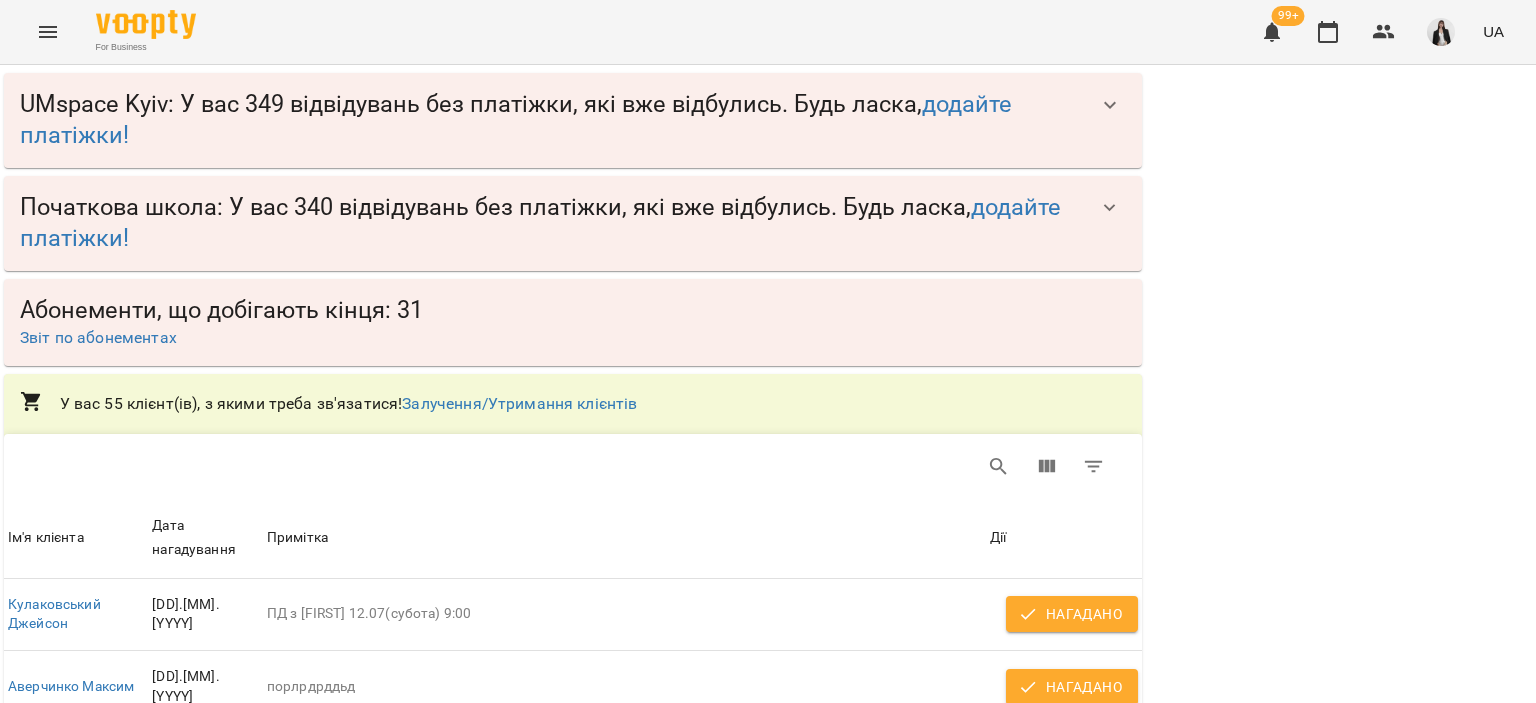 click at bounding box center [48, 32] 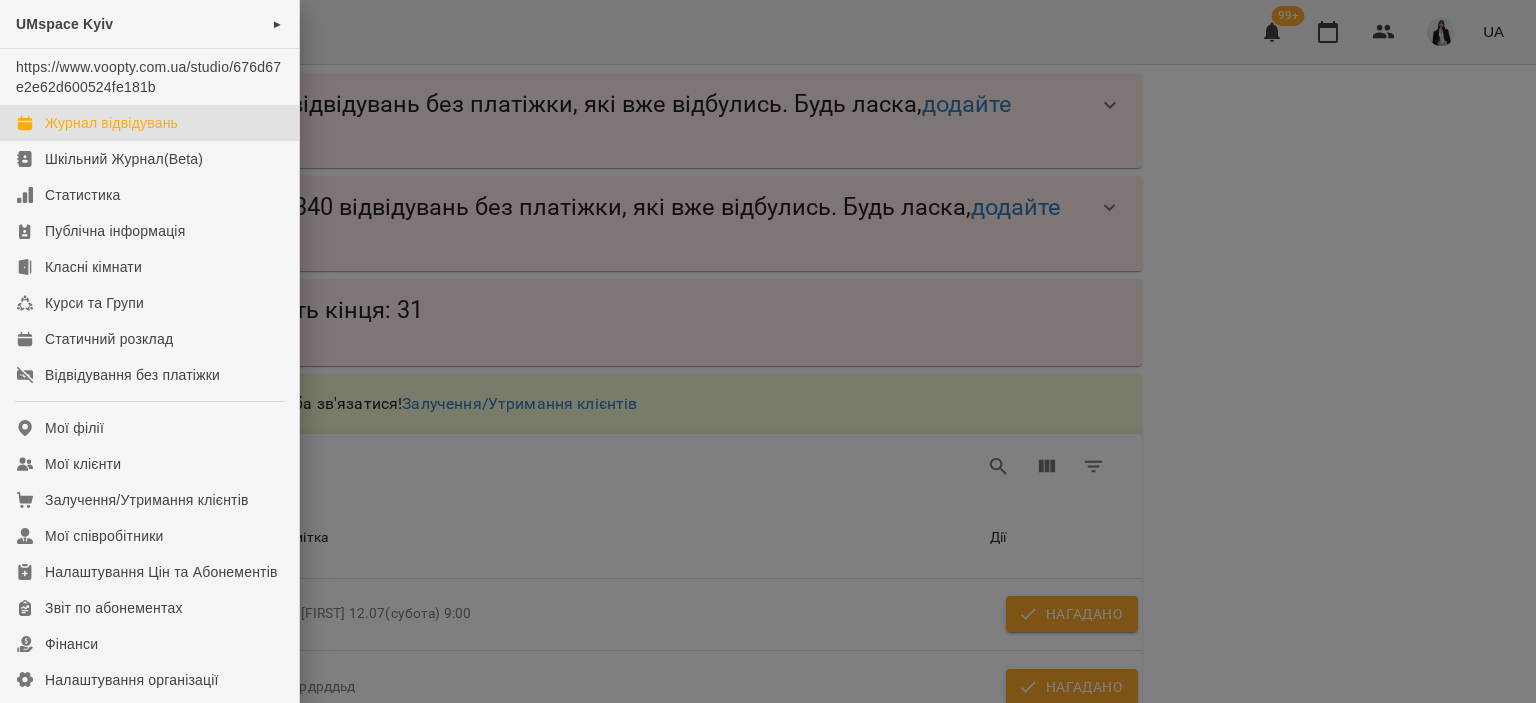 click on "Журнал відвідувань" at bounding box center (111, 123) 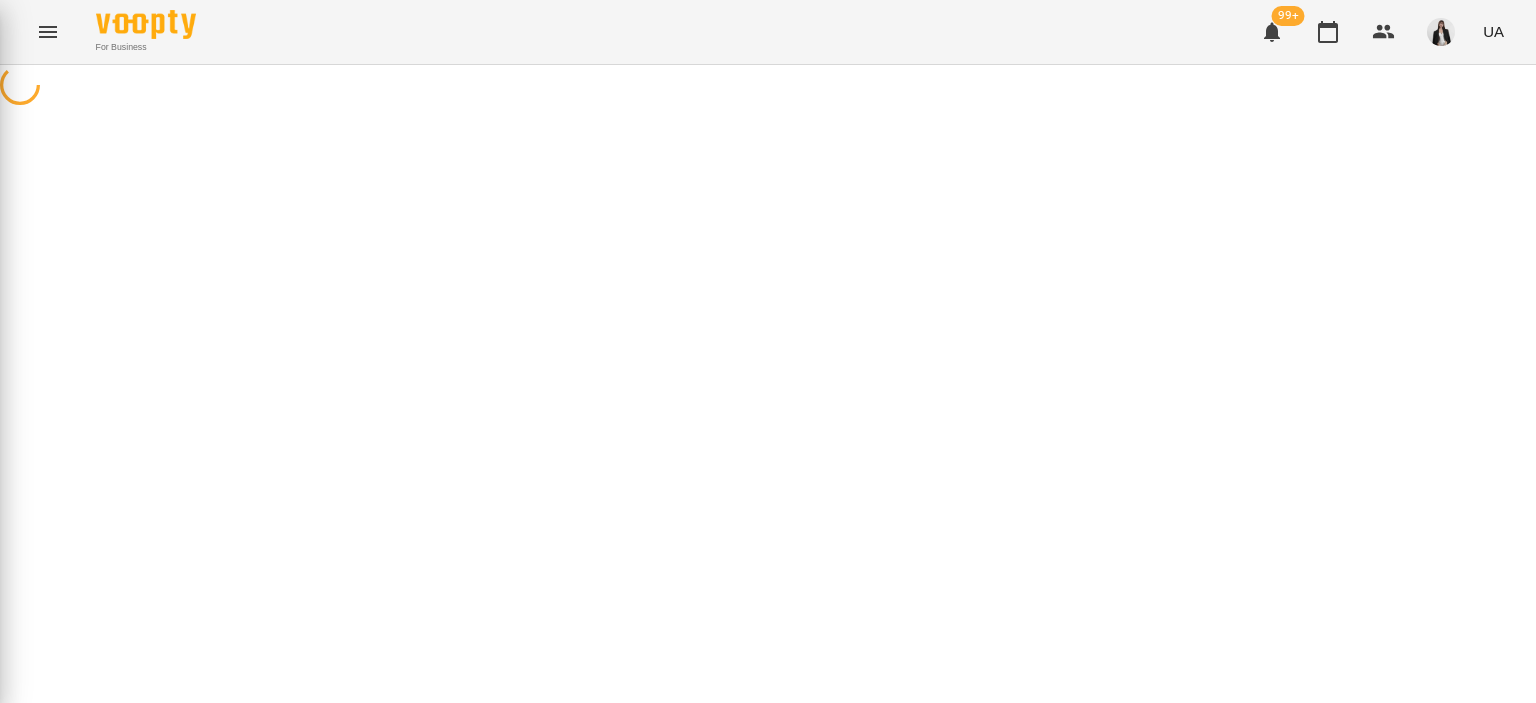 scroll, scrollTop: 0, scrollLeft: 0, axis: both 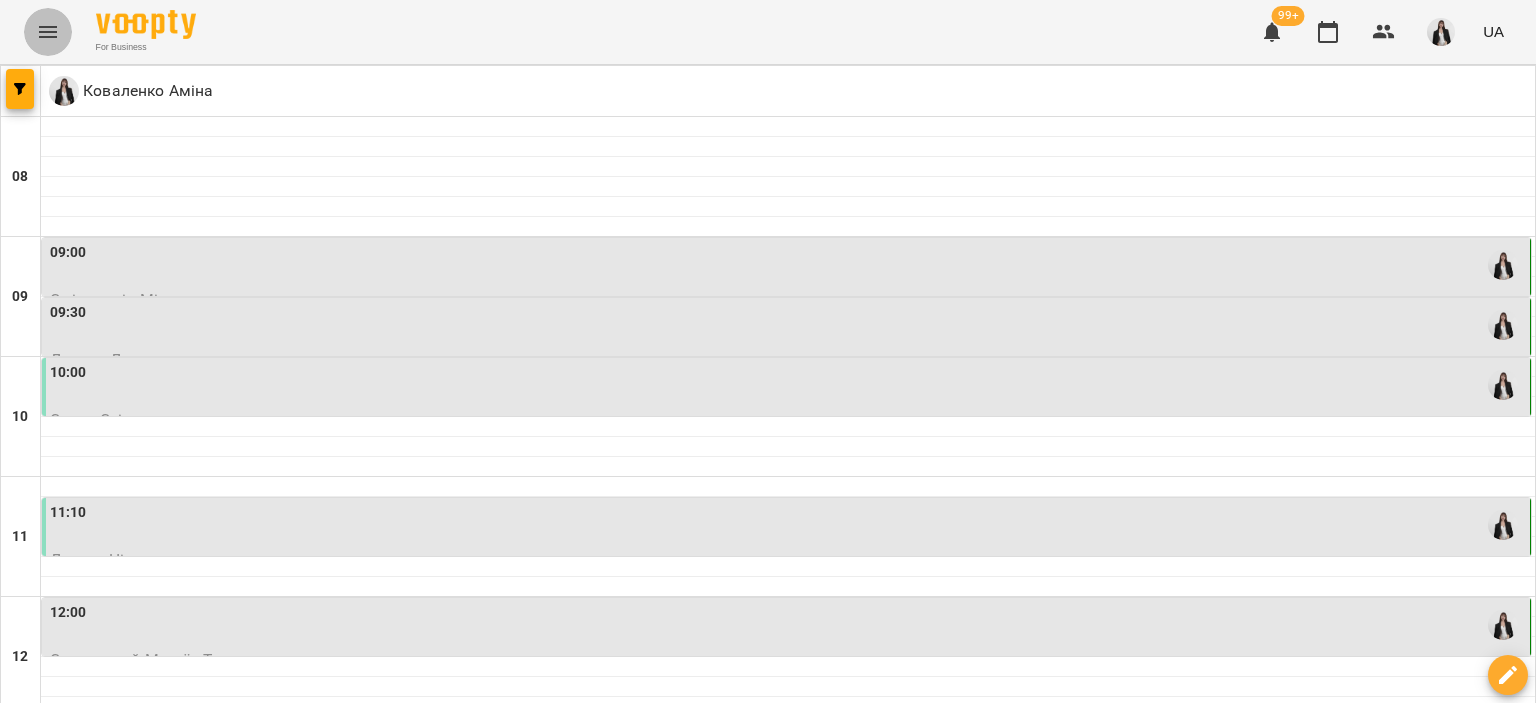 click 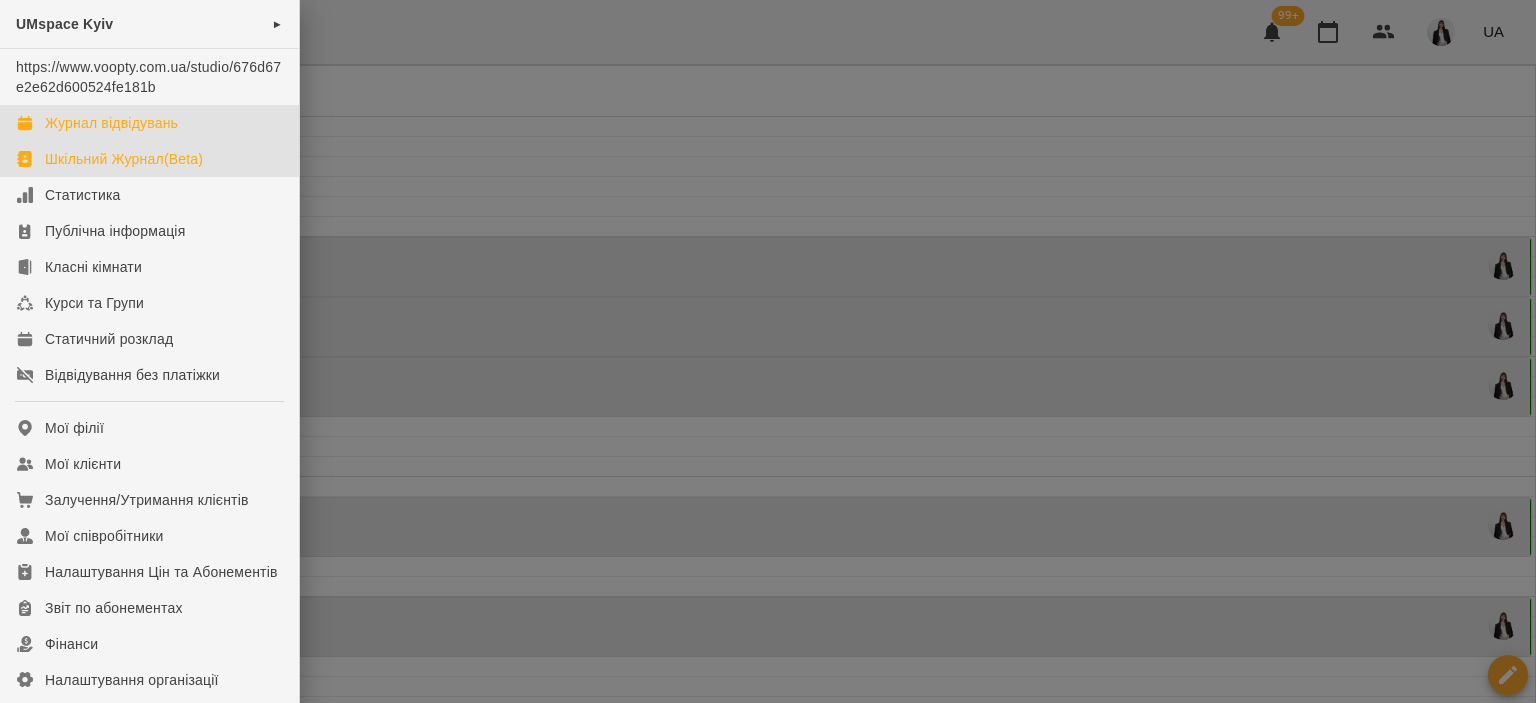 click on "Шкільний Журнал(Beta)" at bounding box center (124, 159) 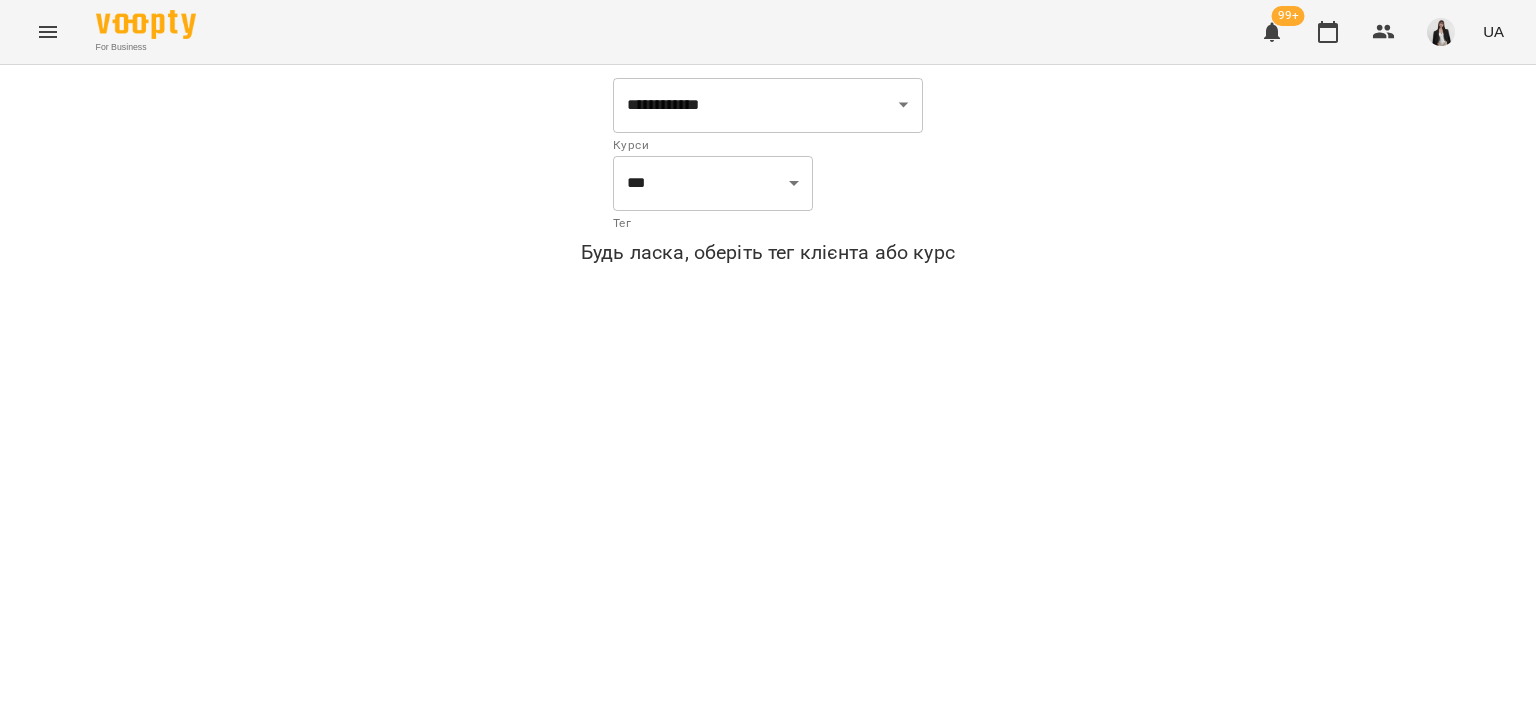 click at bounding box center (48, 32) 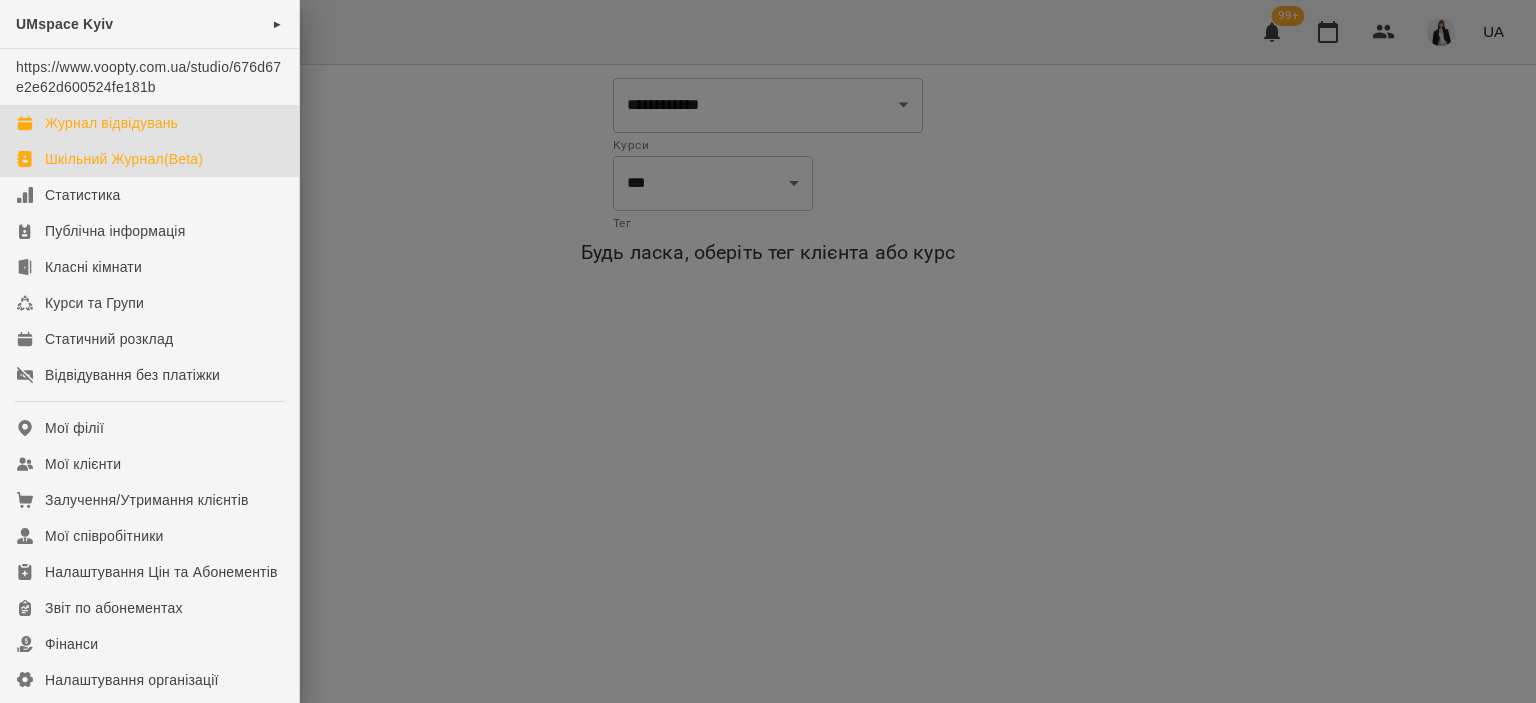 click on "Журнал відвідувань" at bounding box center (149, 123) 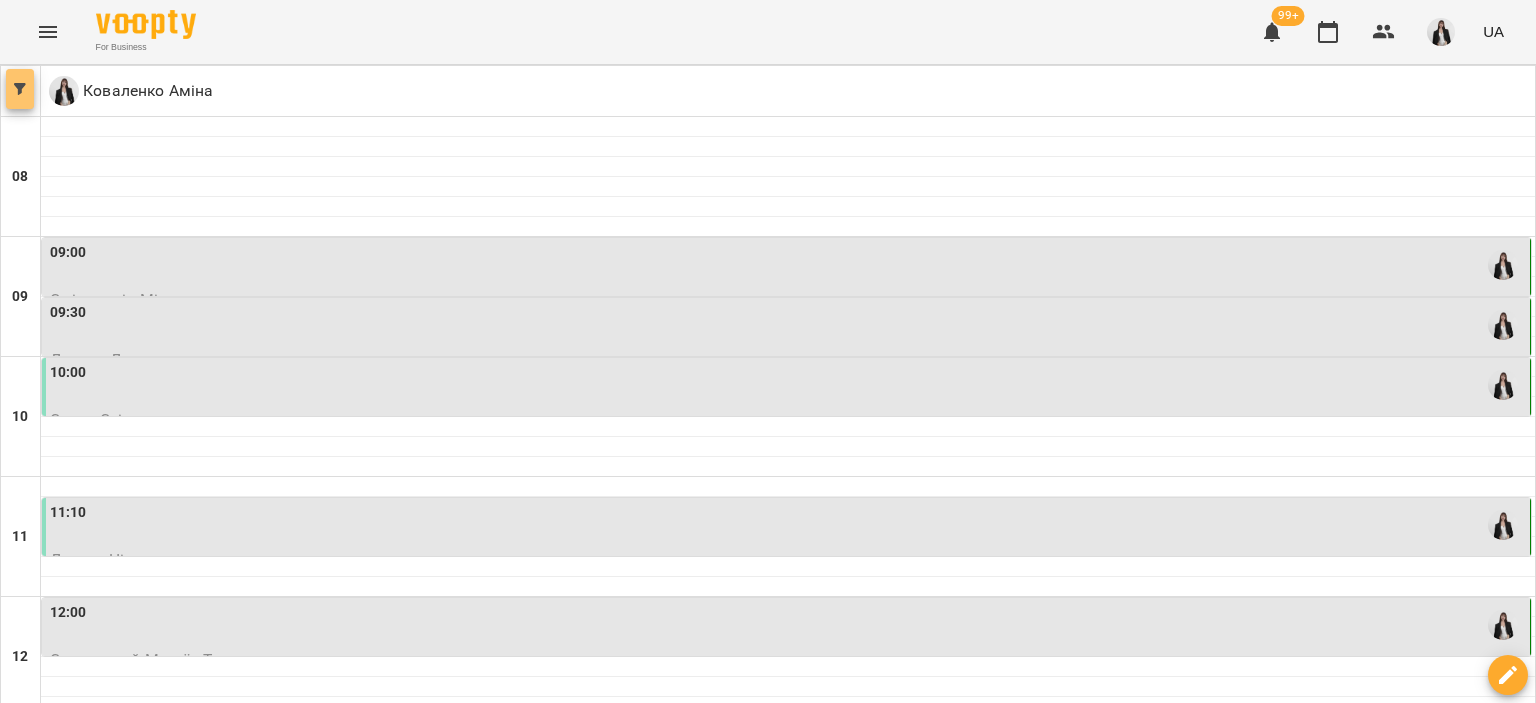 click at bounding box center [20, 89] 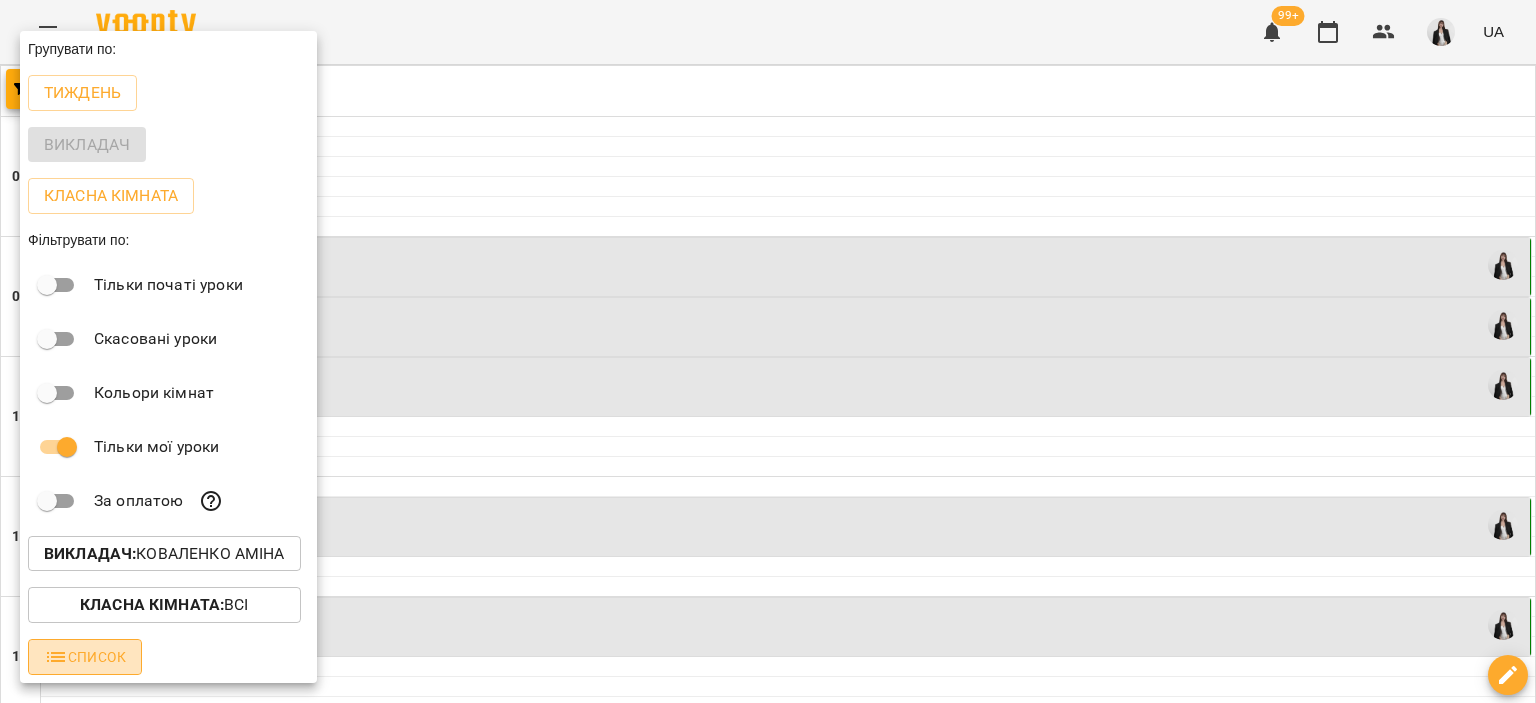 click on "Список" at bounding box center (85, 657) 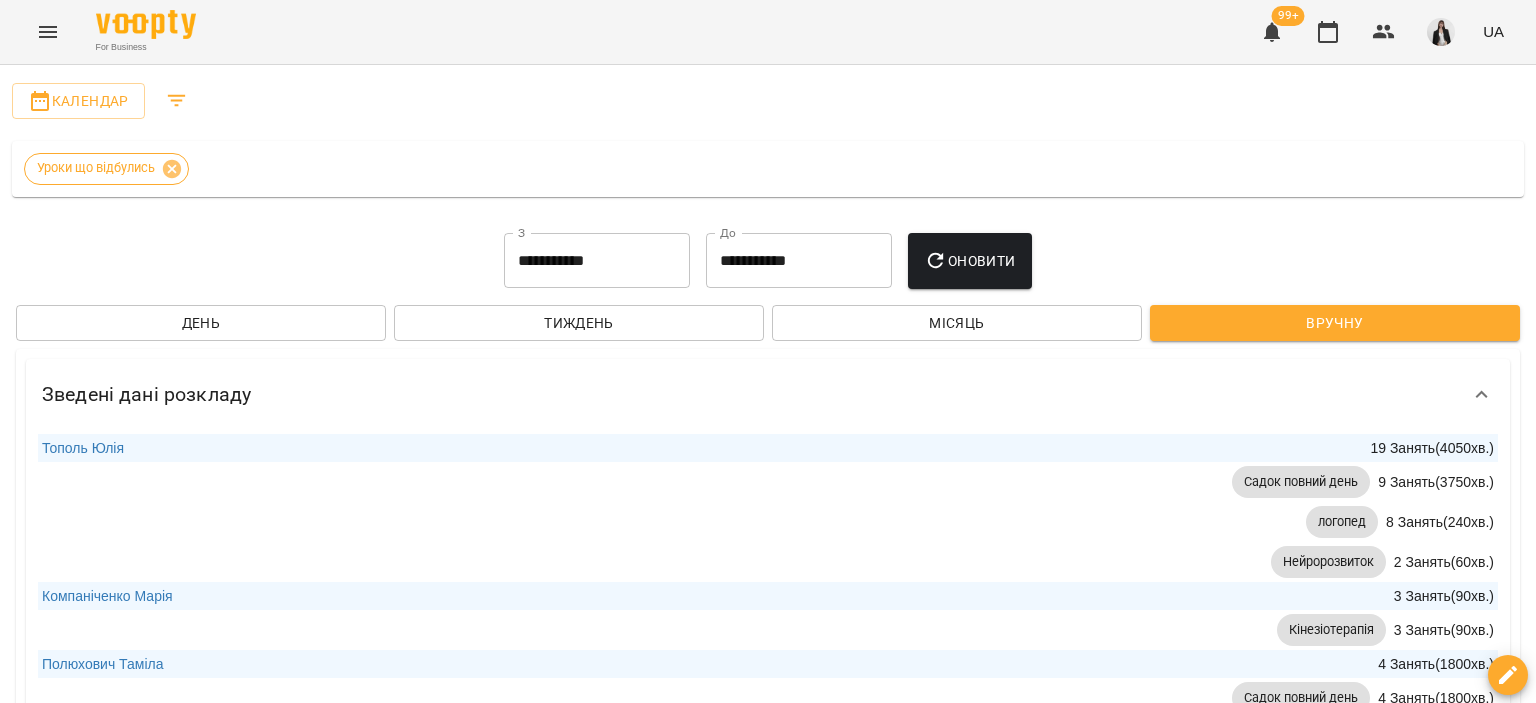 scroll, scrollTop: 0, scrollLeft: 0, axis: both 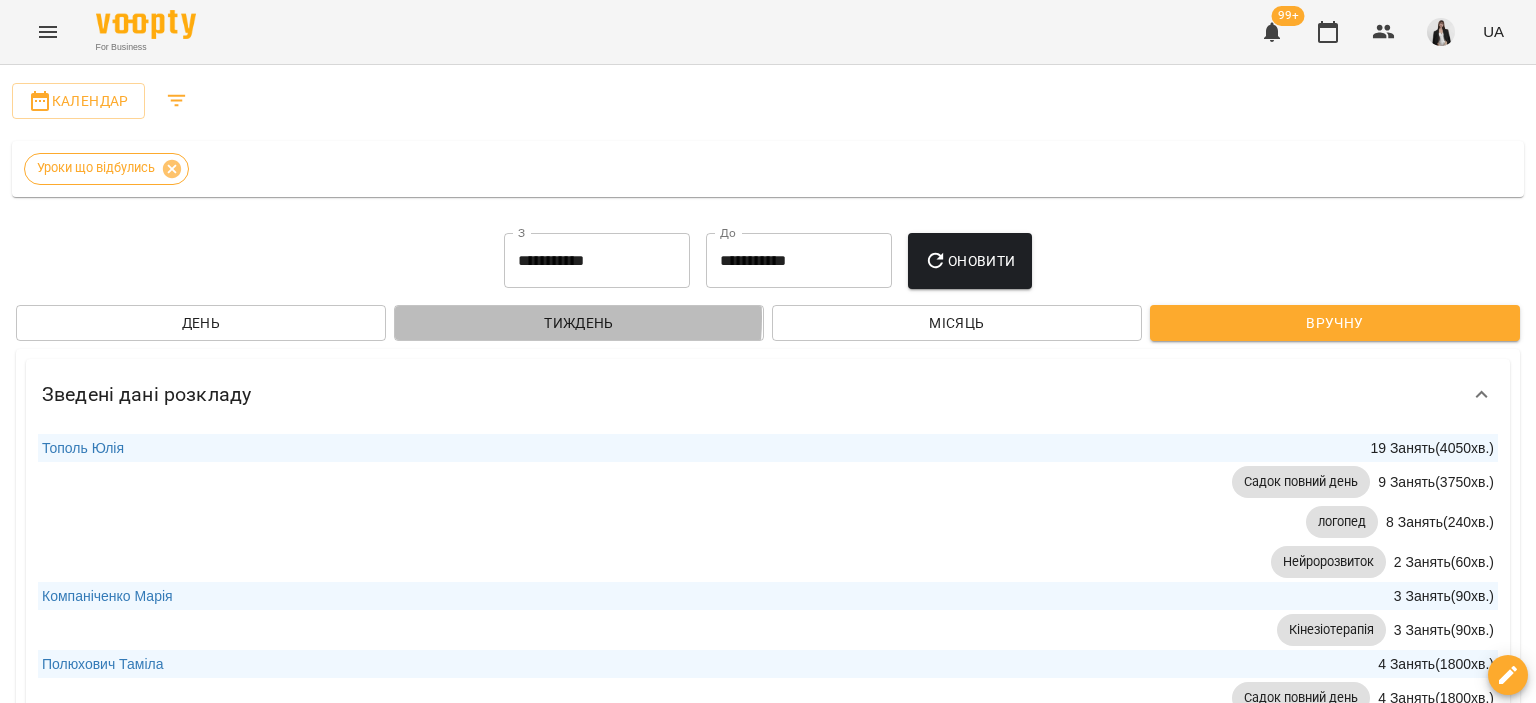 click on "Тиждень" at bounding box center (579, 323) 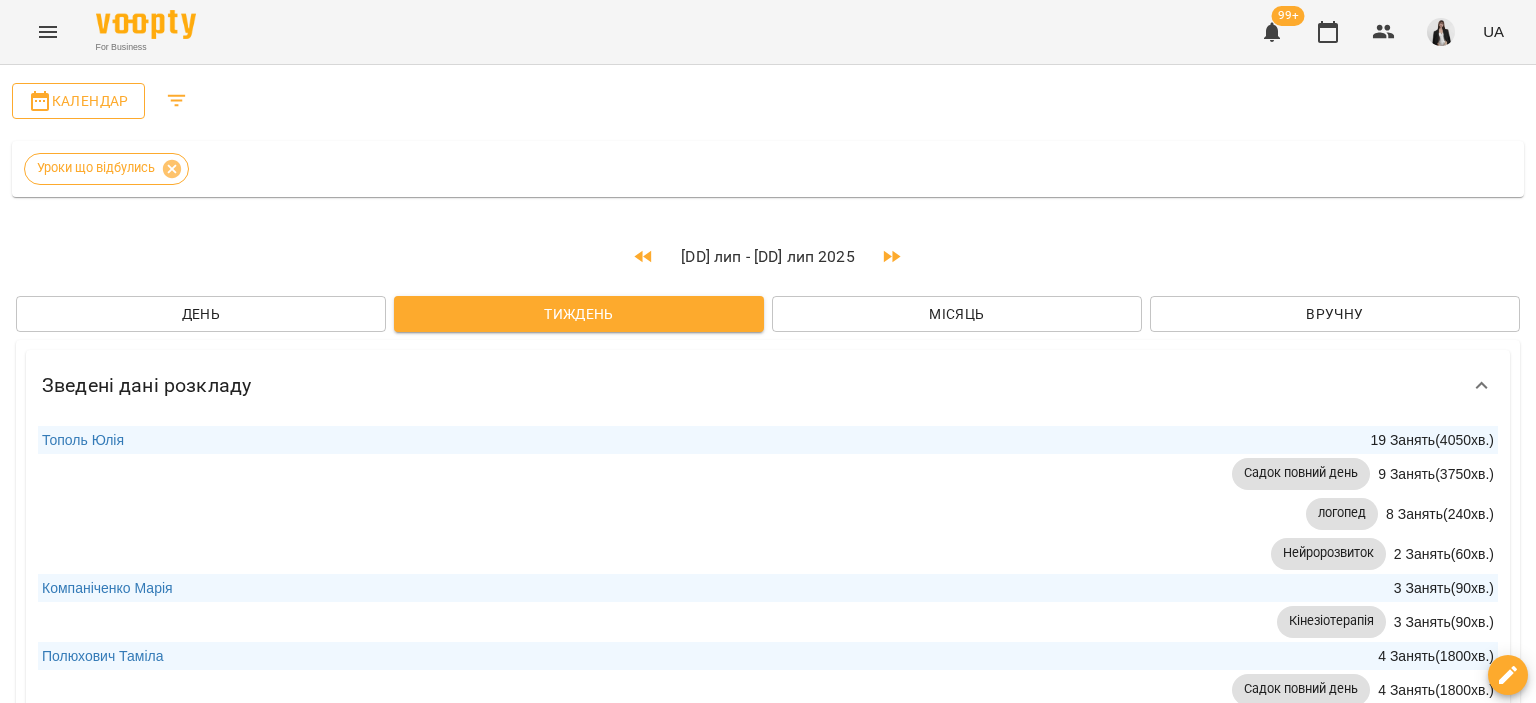 click on "Календар" at bounding box center (78, 101) 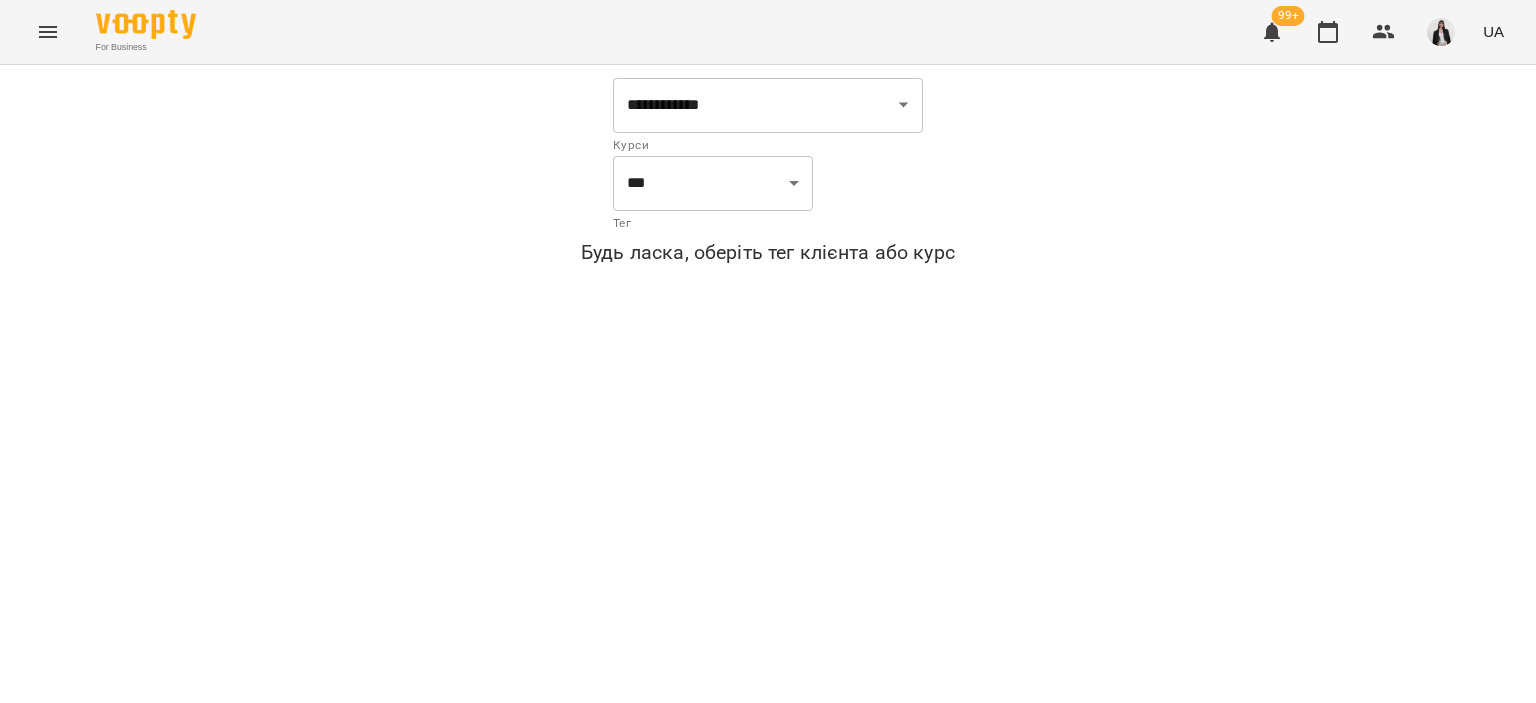 click at bounding box center [48, 32] 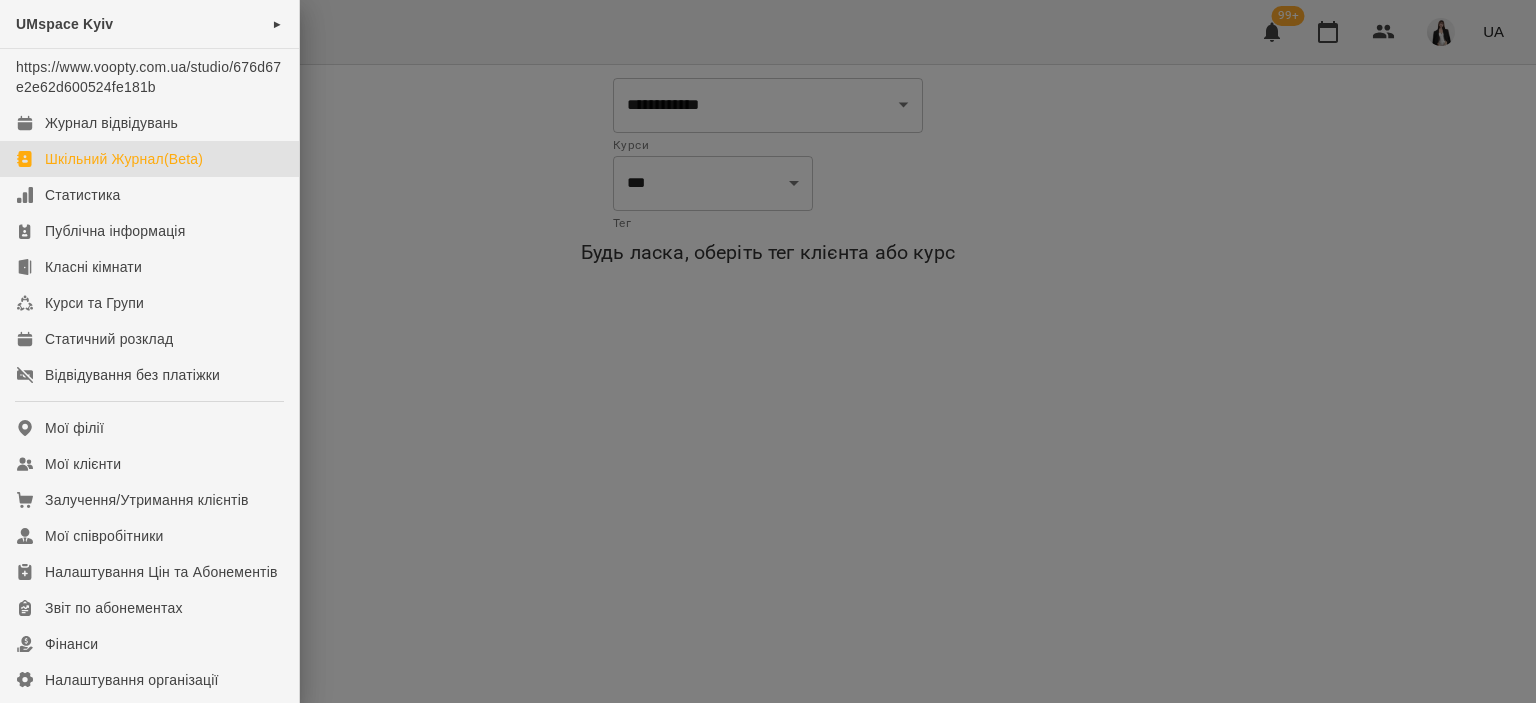 click on "Шкільний Журнал(Beta)" at bounding box center (124, 159) 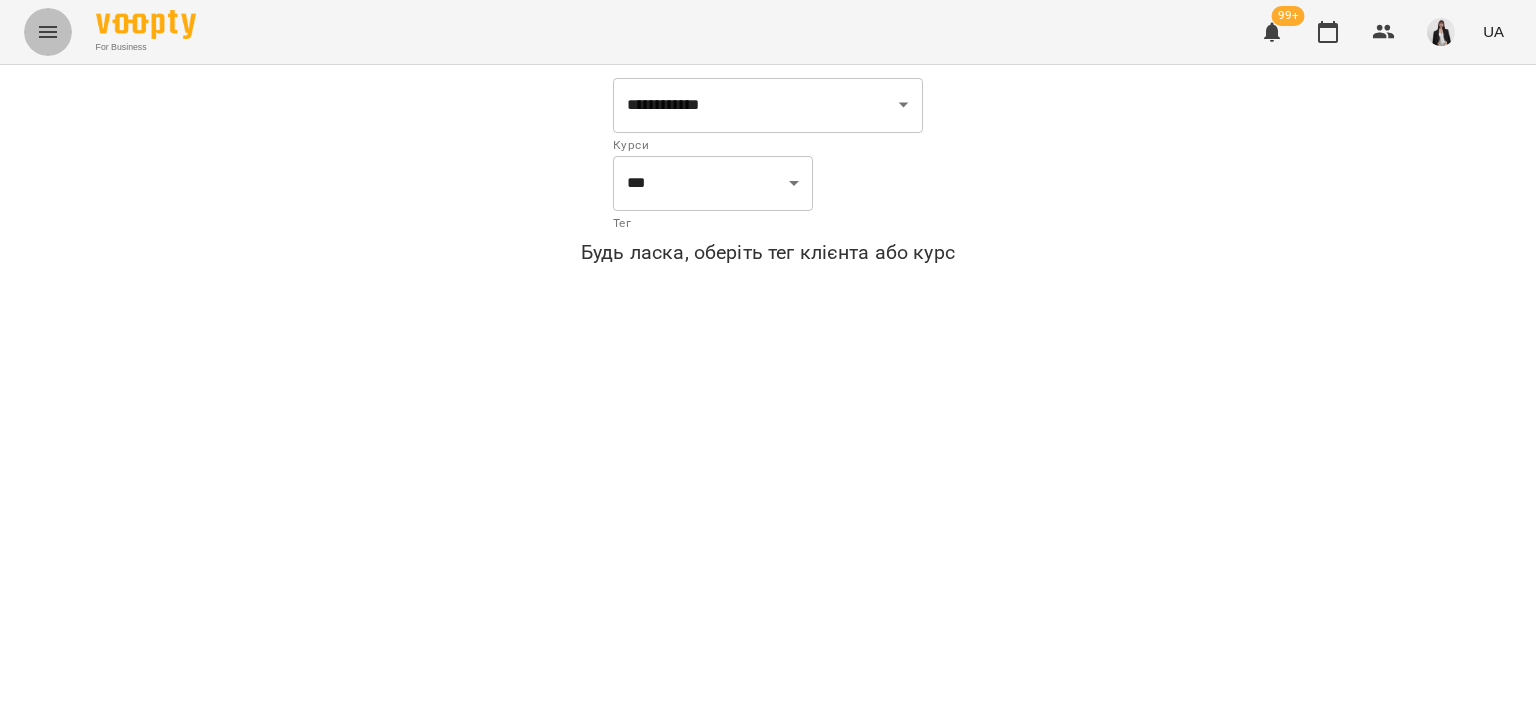 click 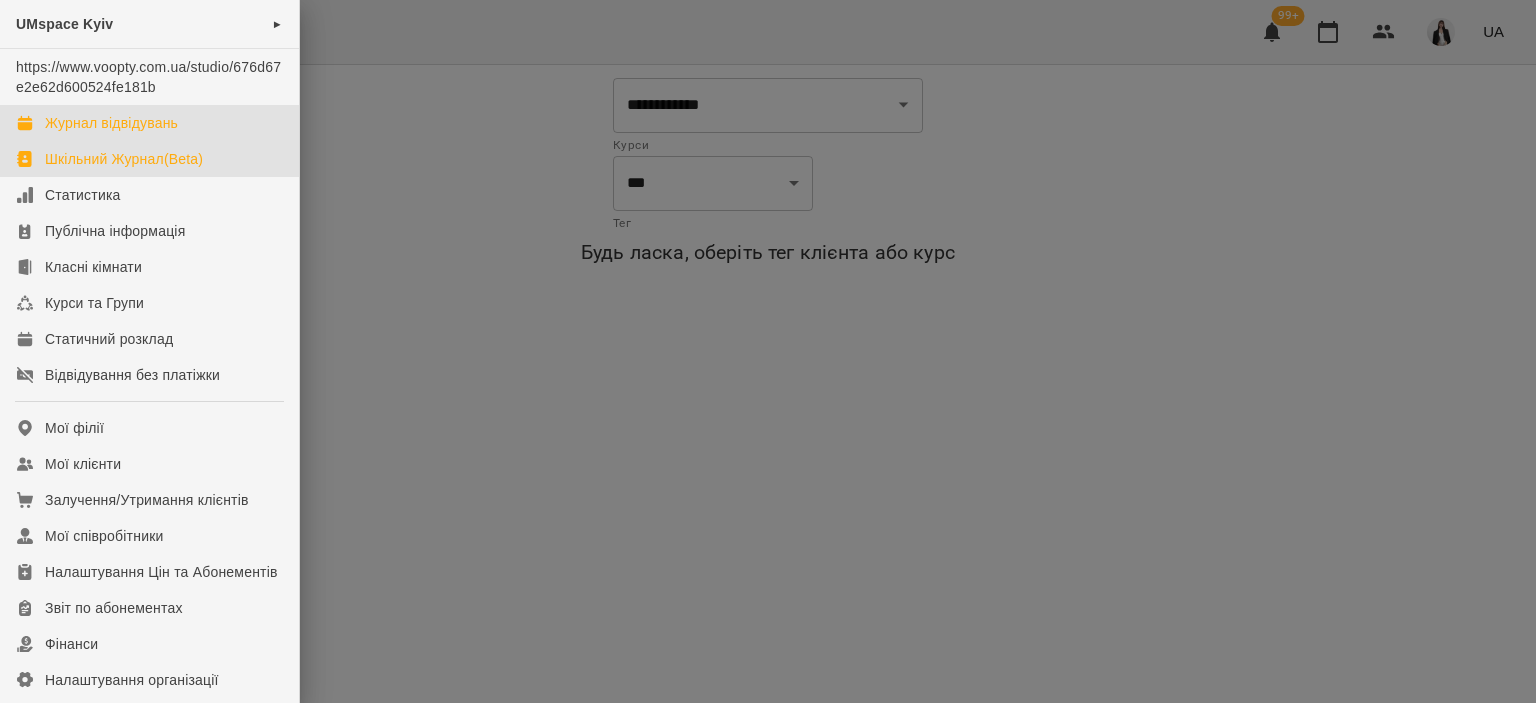 click on "Журнал відвідувань" at bounding box center (149, 123) 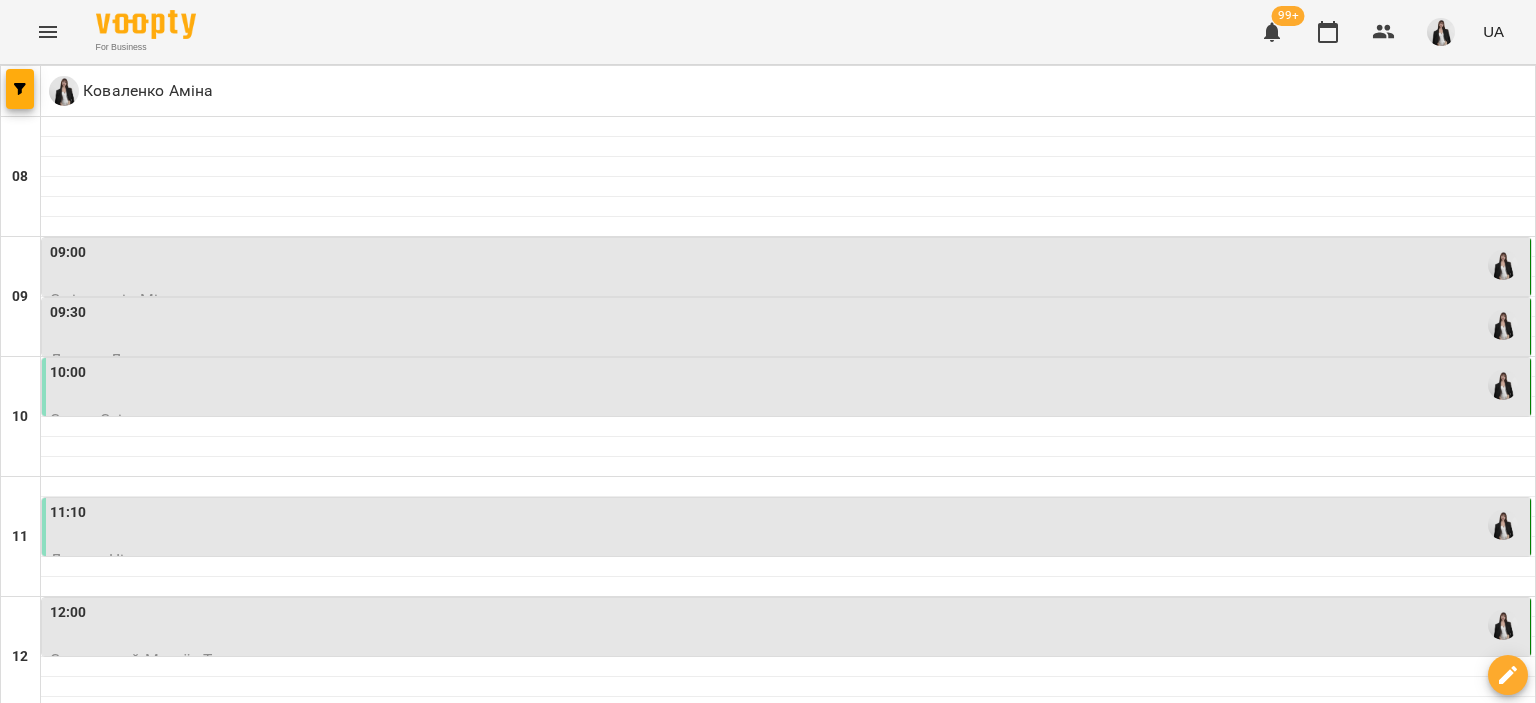 click at bounding box center [668, 1768] 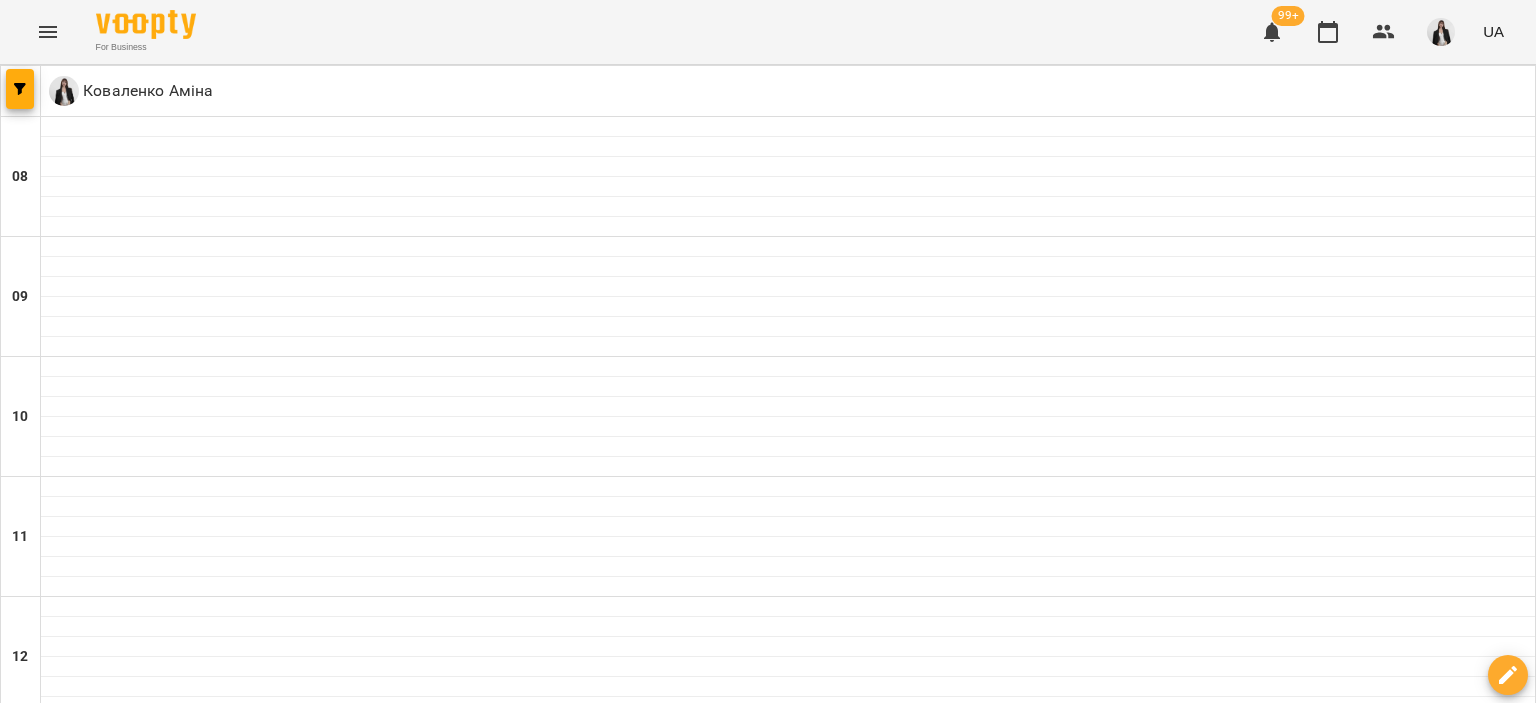 click on "вт" at bounding box center [256, 1703] 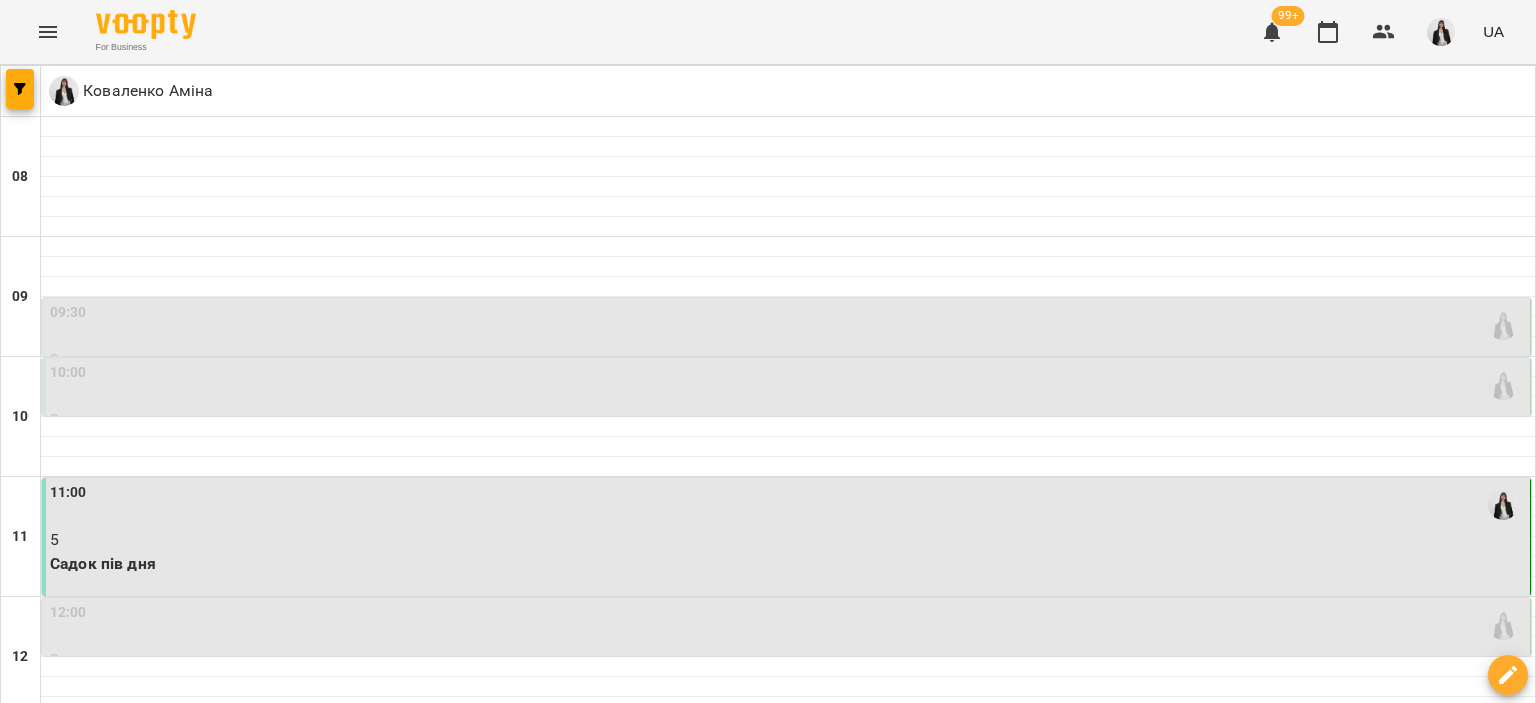 click on "09:30" at bounding box center [788, 325] 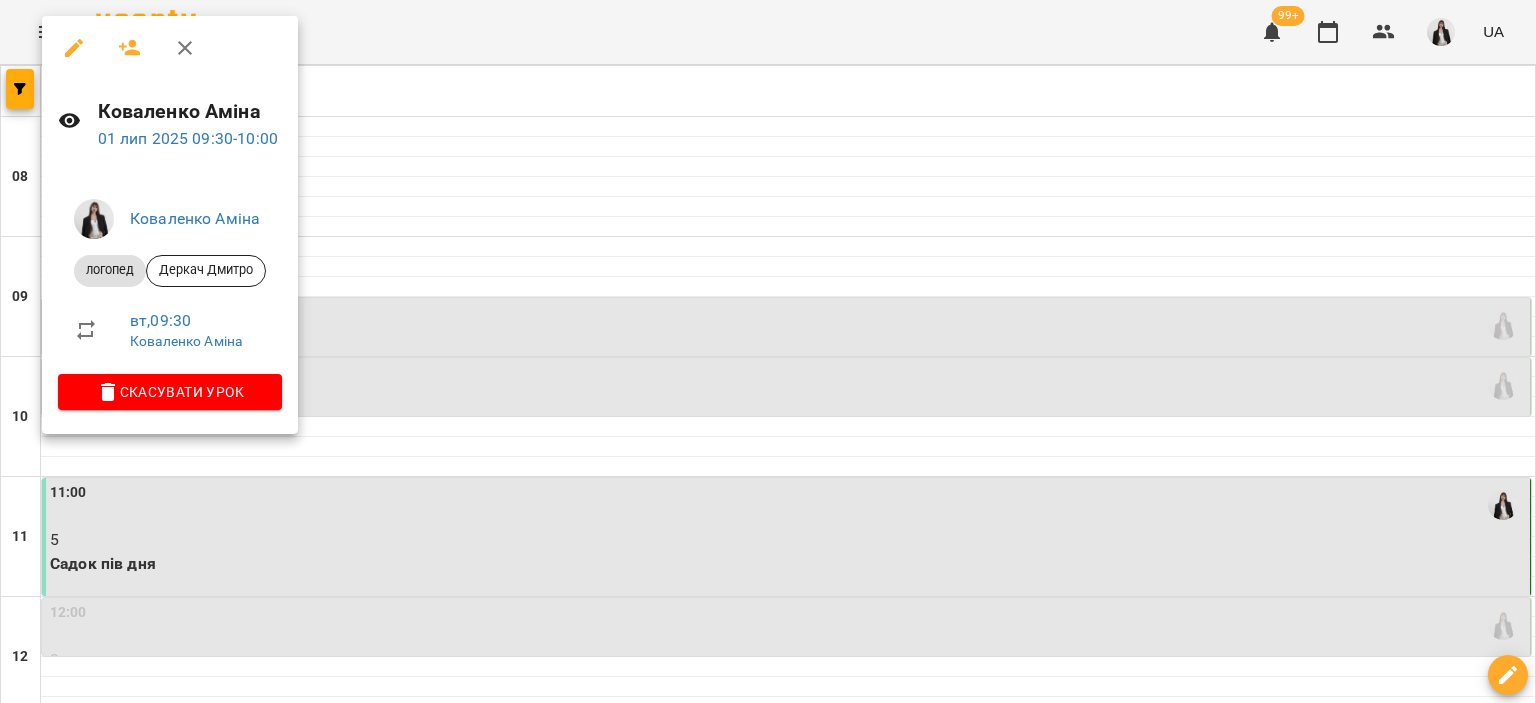 click 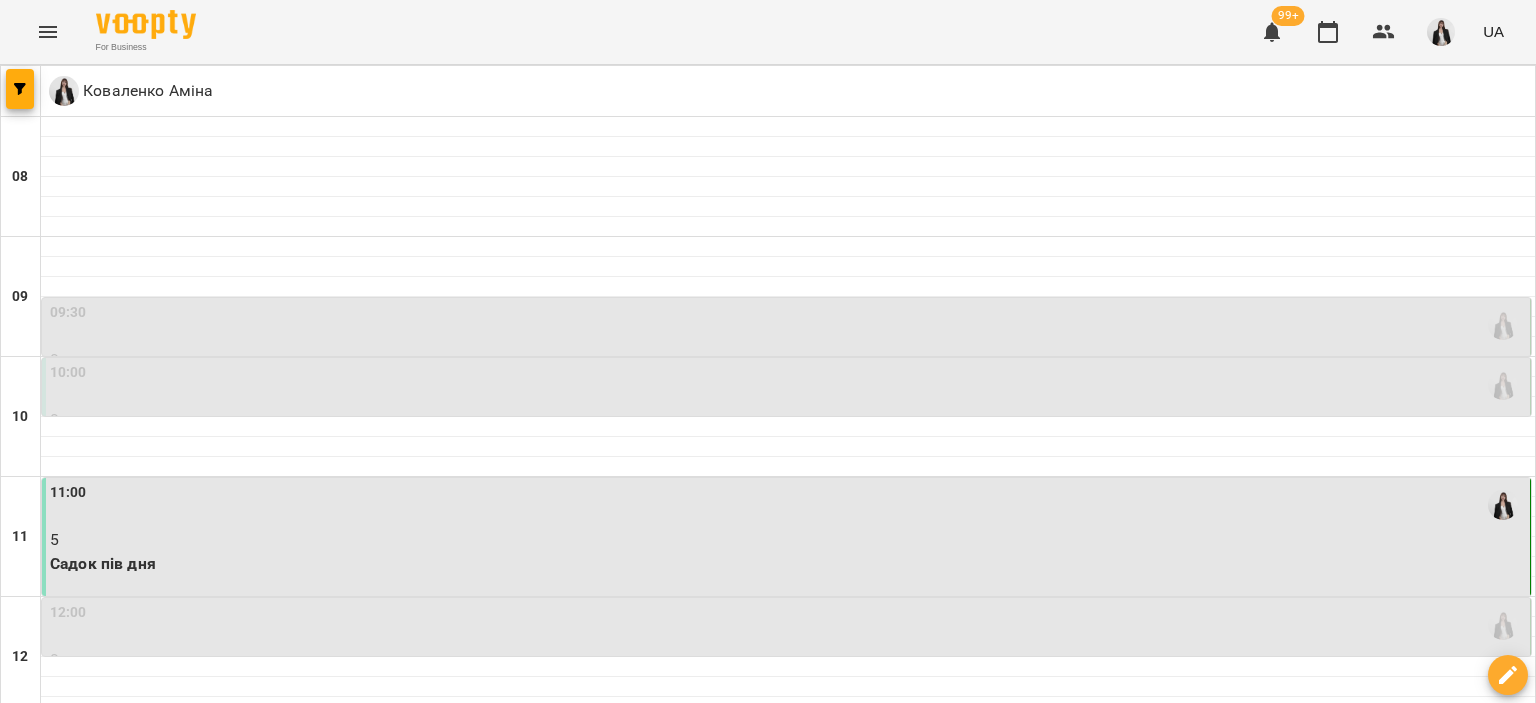 click on "10:00" at bounding box center (788, 385) 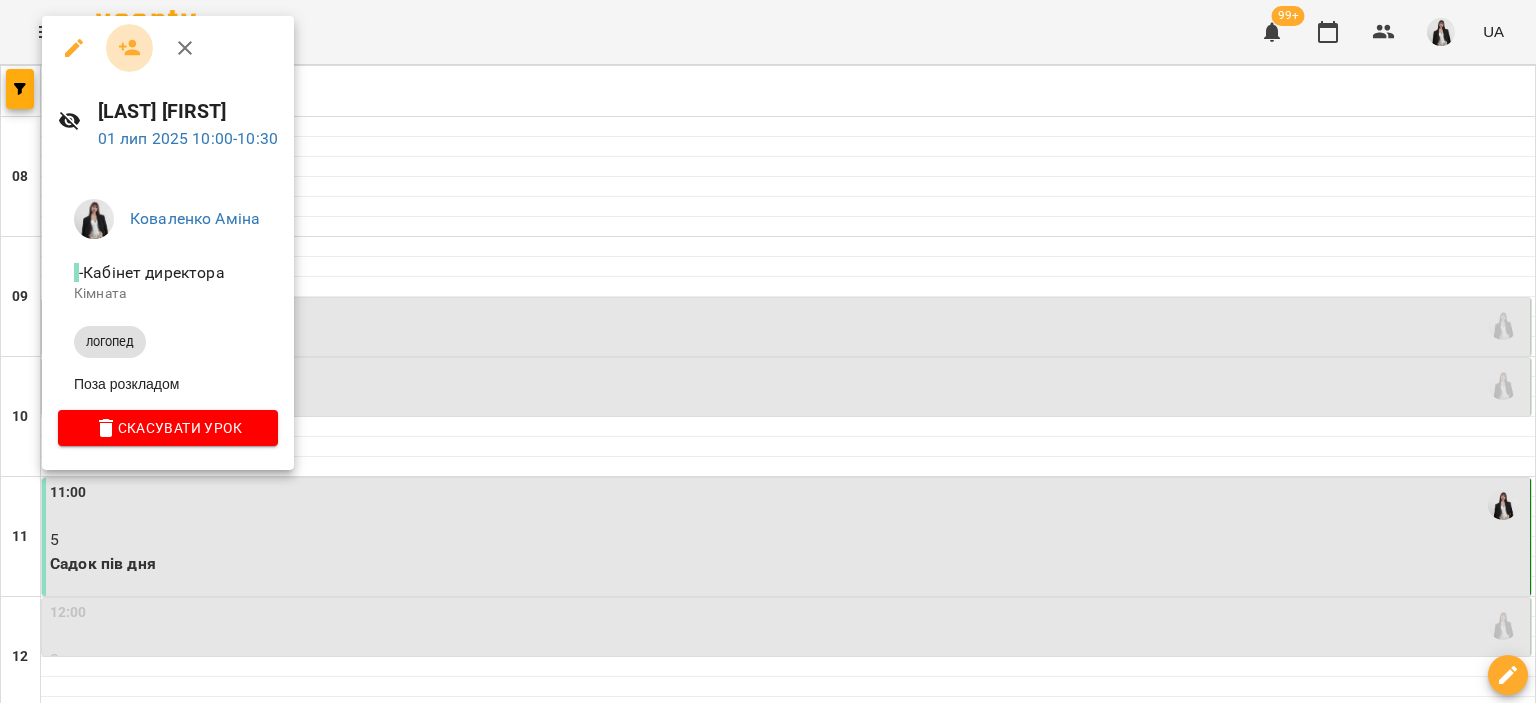 click 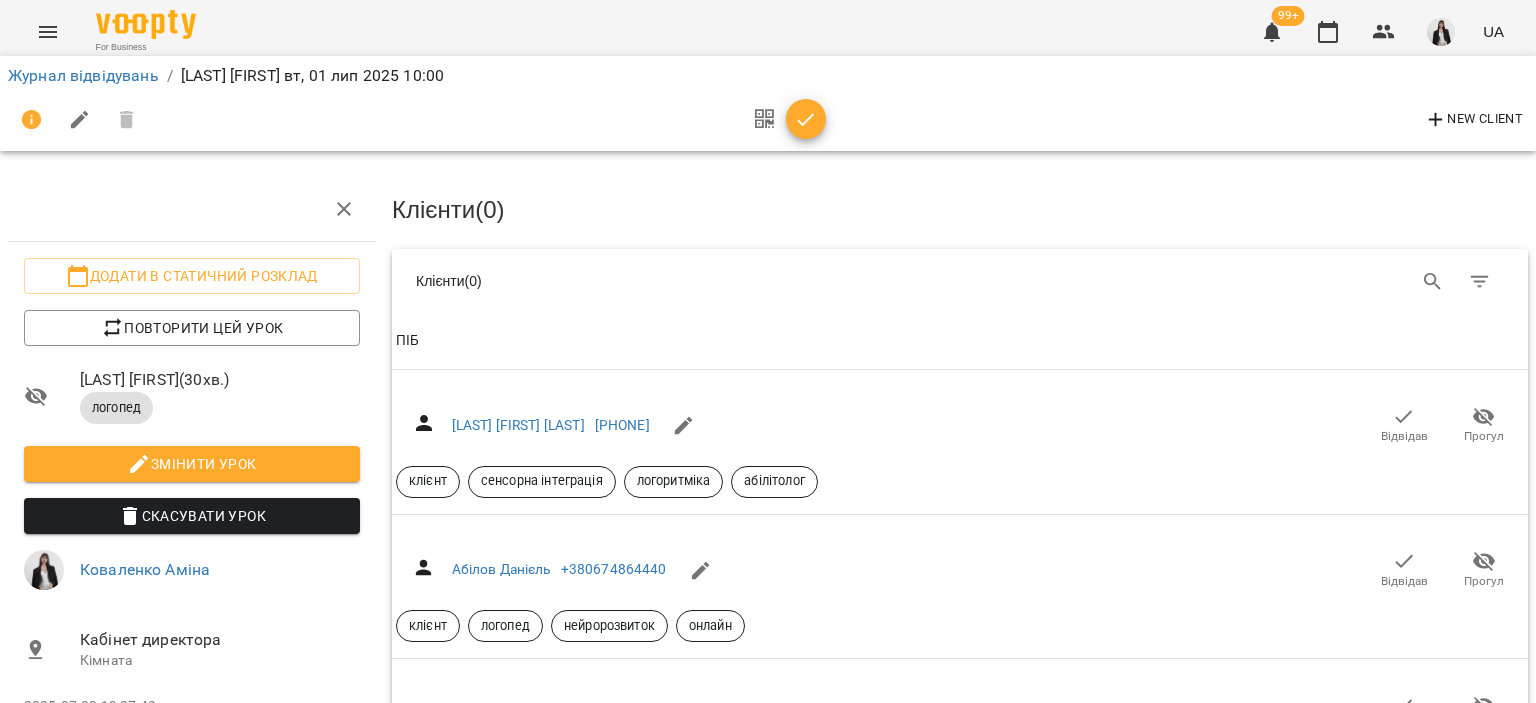 click on "Змінити урок" at bounding box center (192, 464) 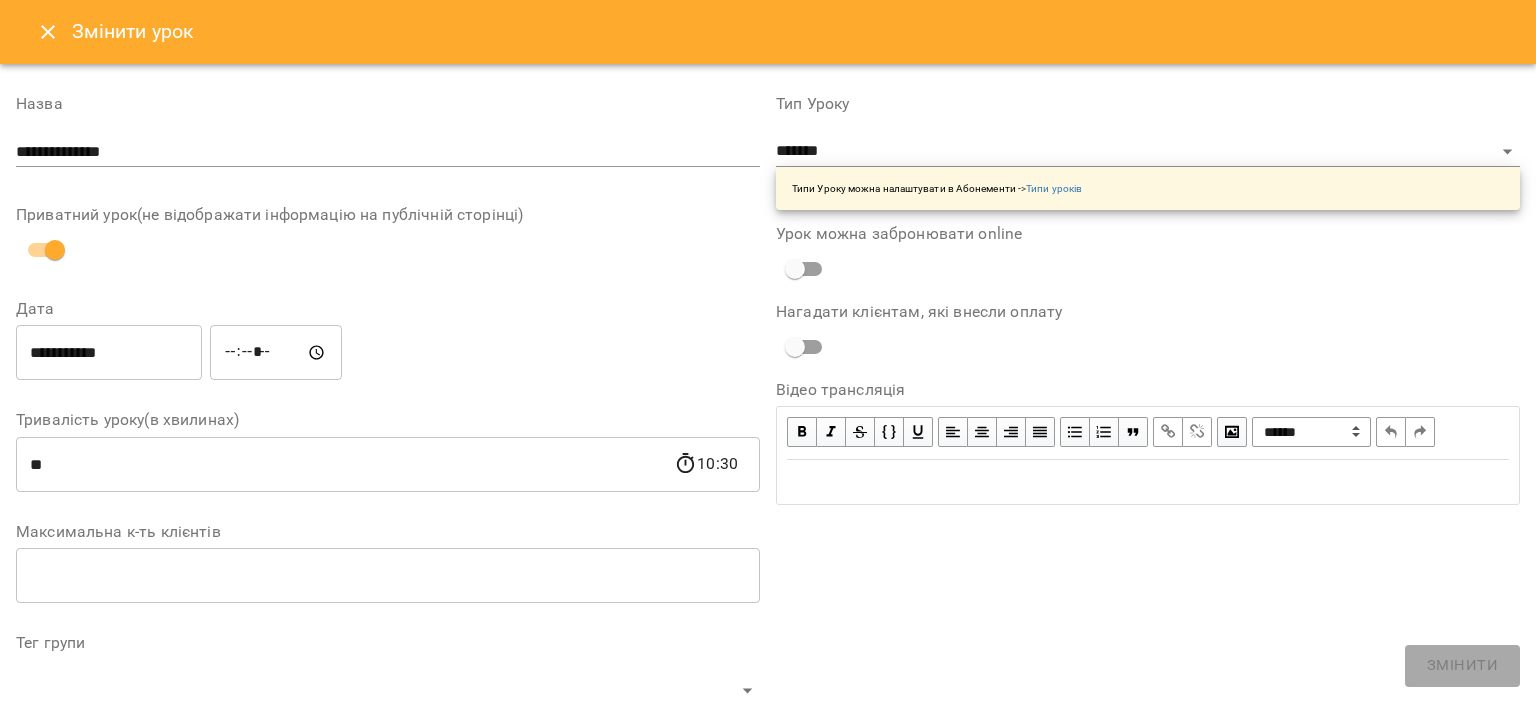 click on "**********" at bounding box center [388, 152] 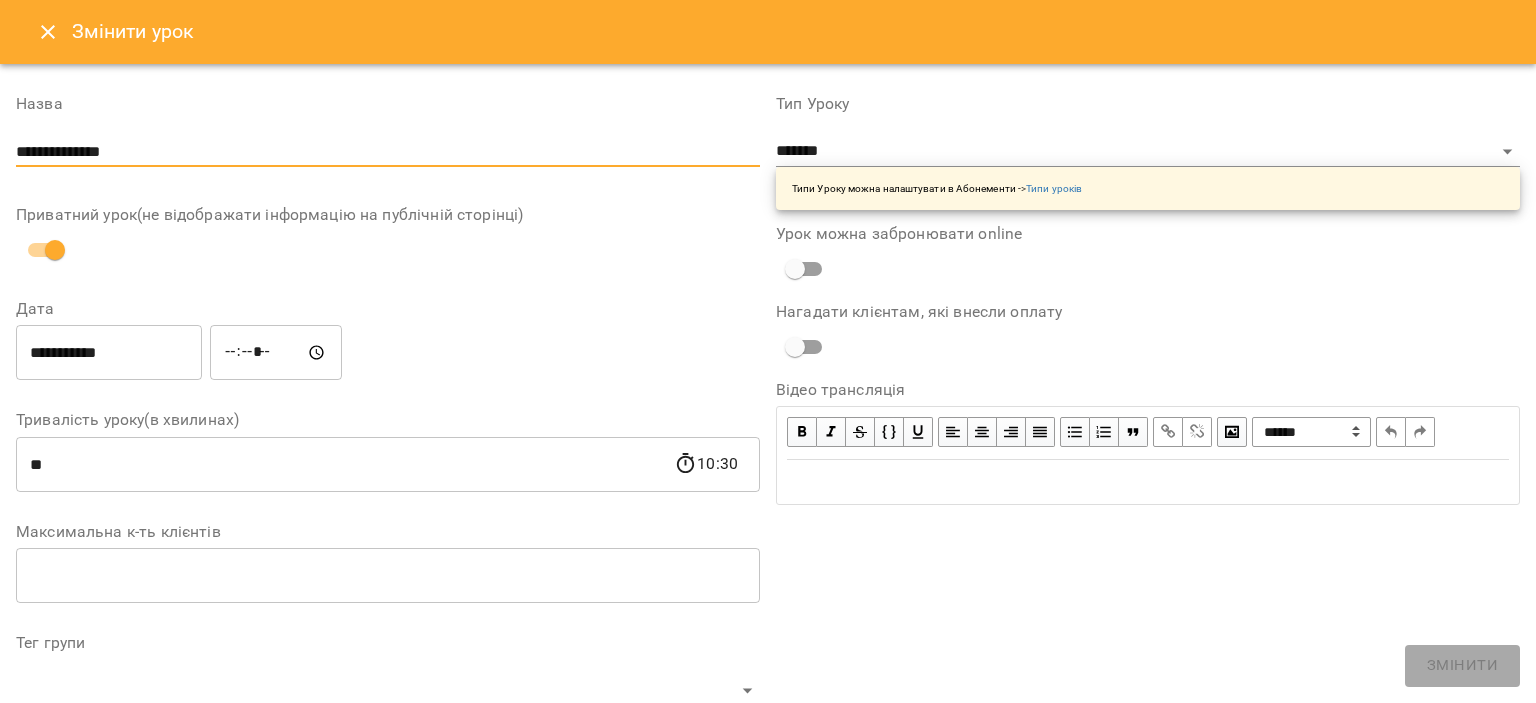 click on "**********" at bounding box center (388, 152) 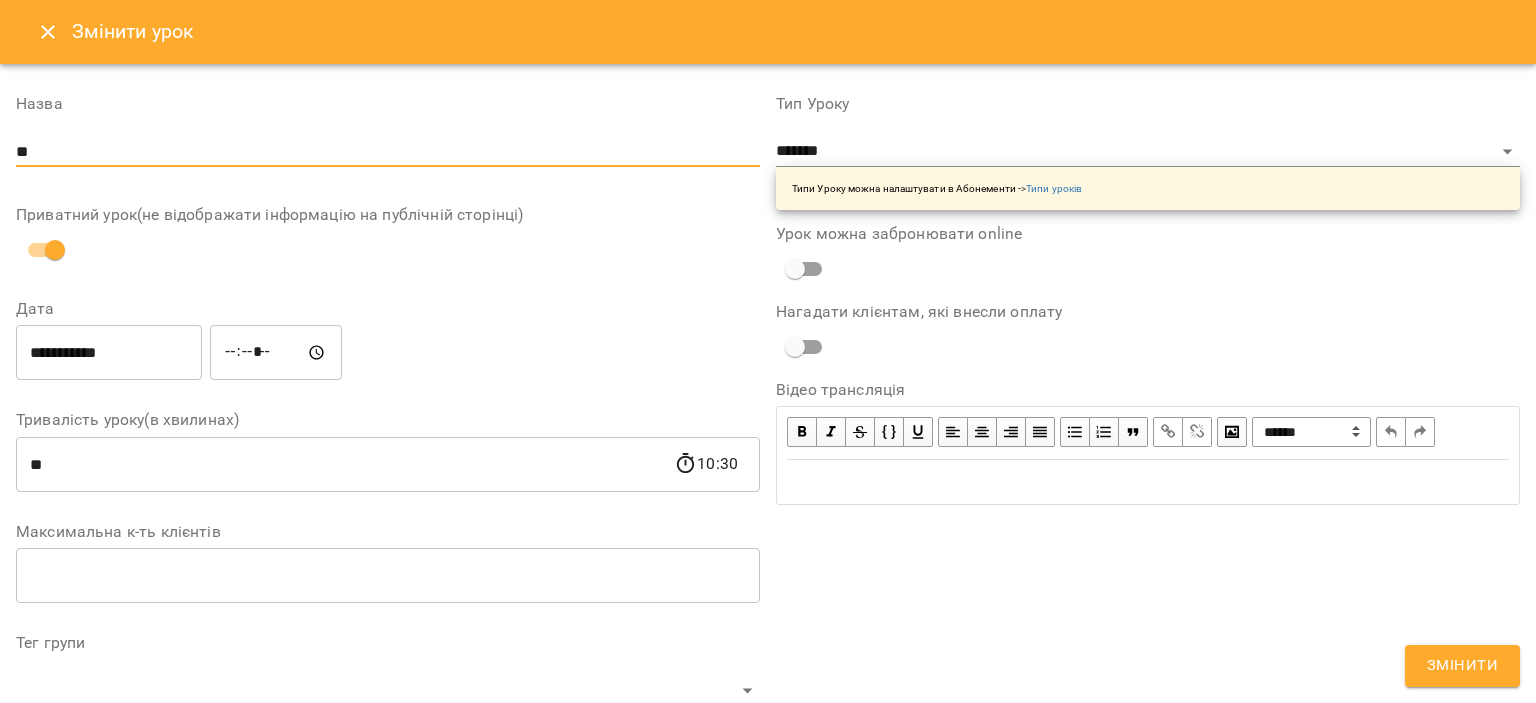 type on "*" 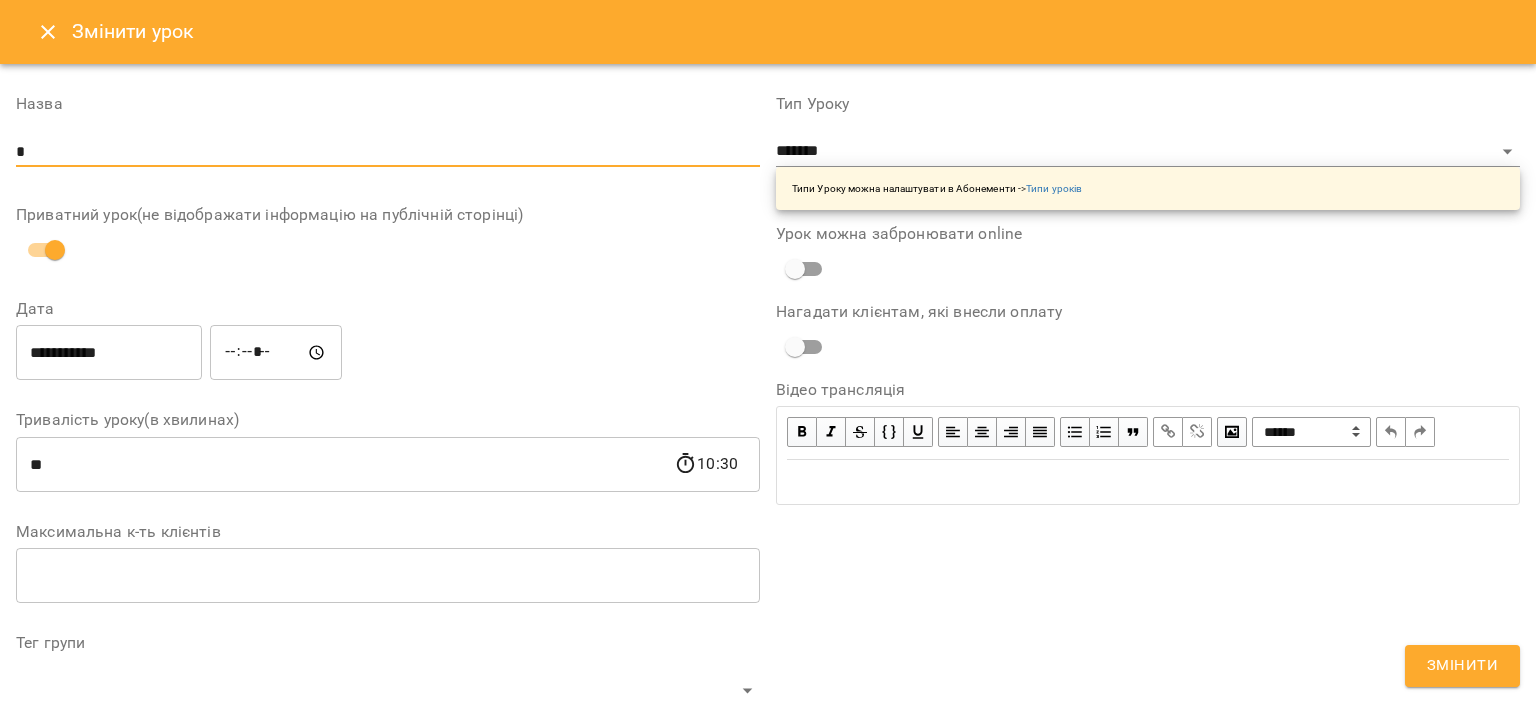 type 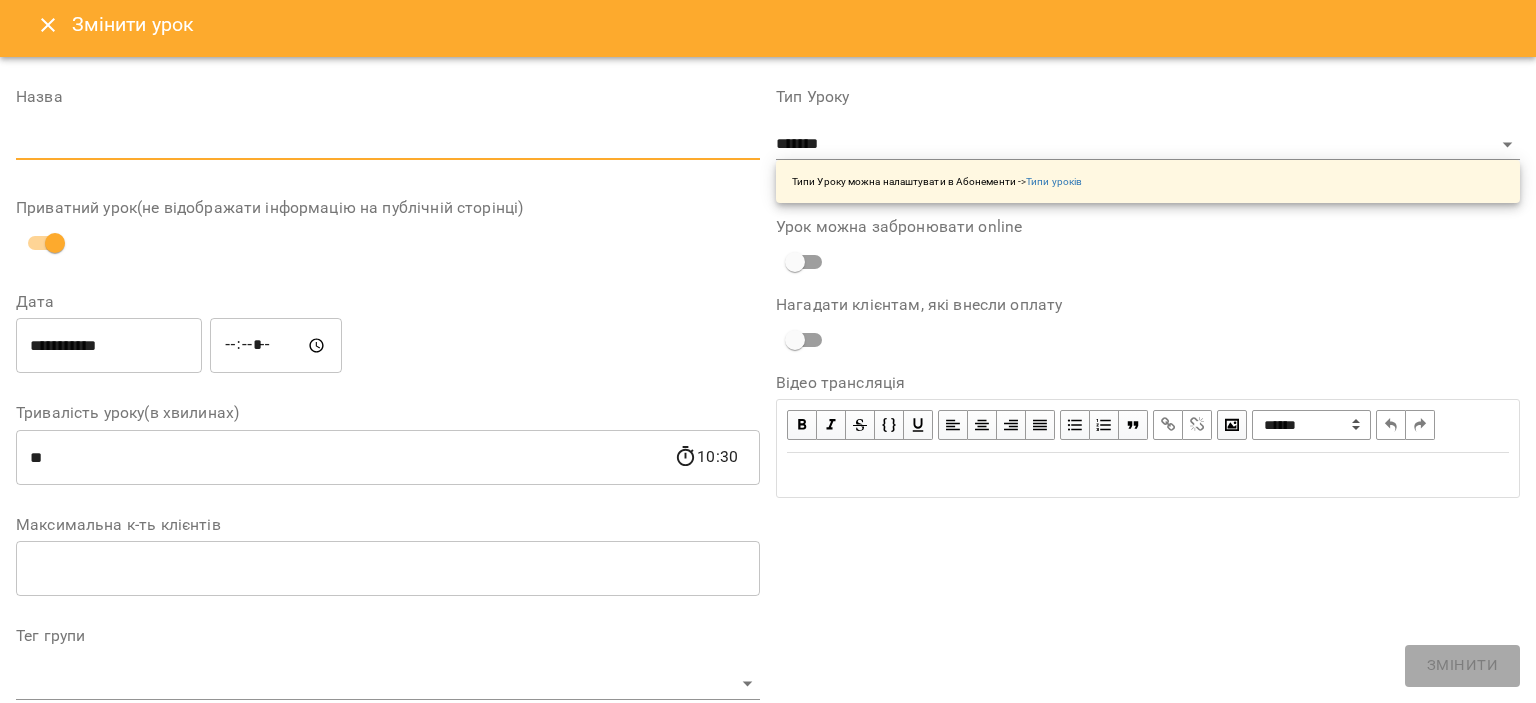 scroll, scrollTop: 1, scrollLeft: 0, axis: vertical 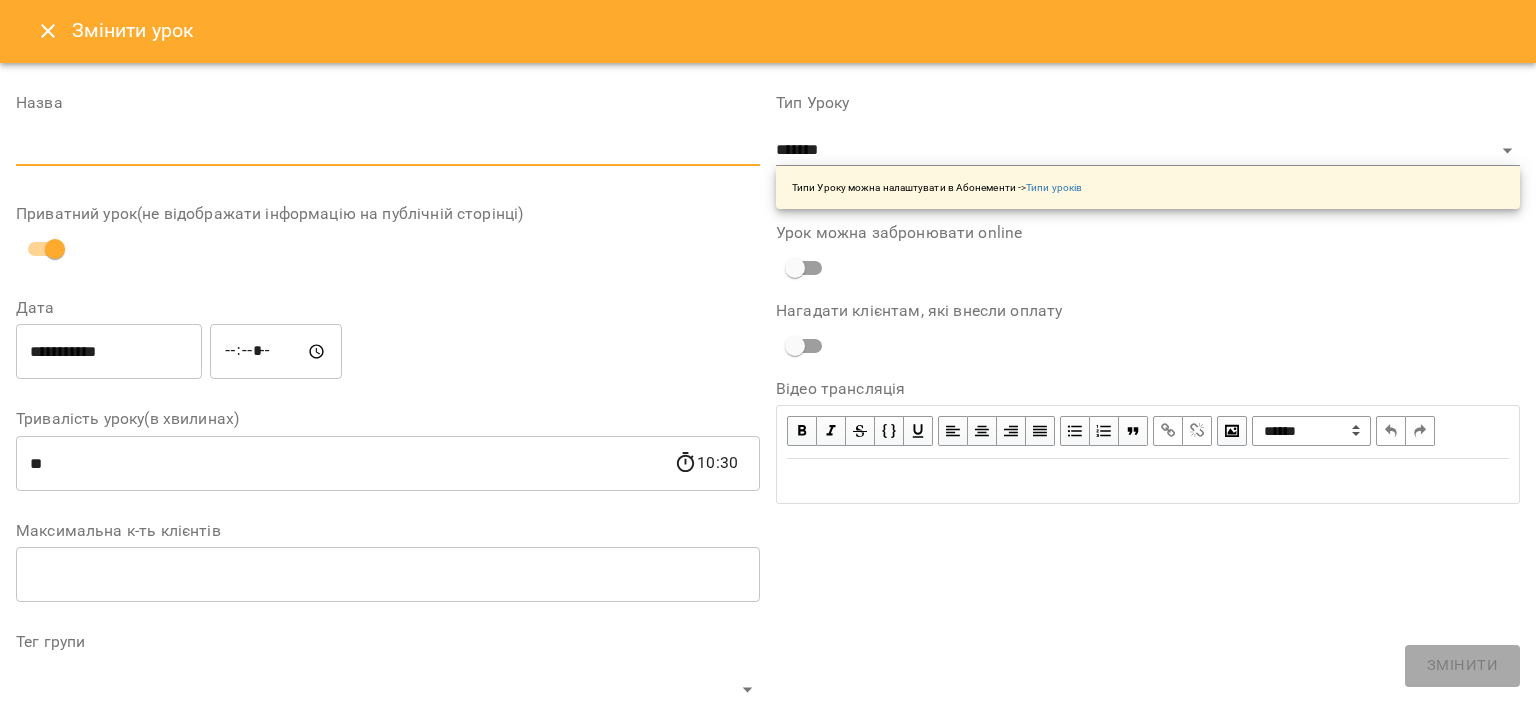 click 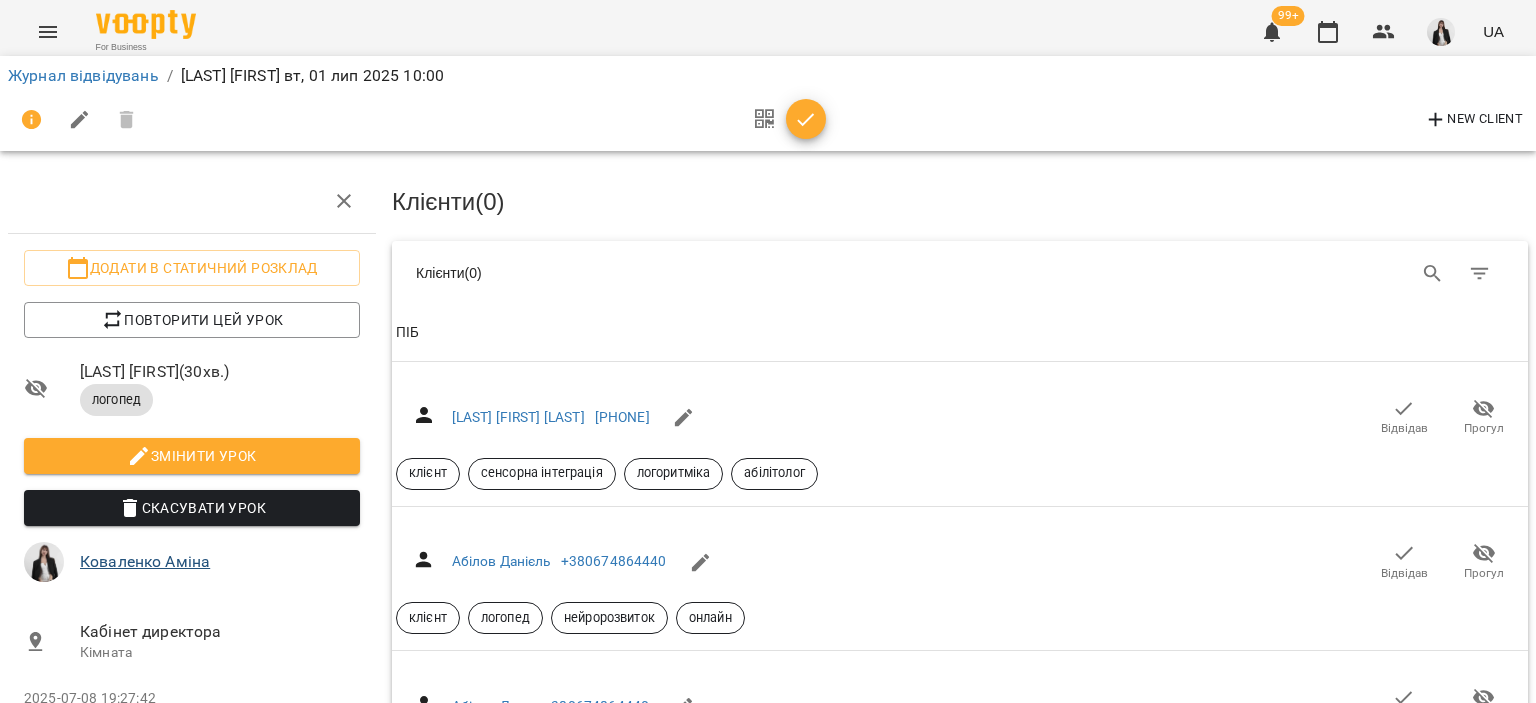 scroll, scrollTop: 0, scrollLeft: 0, axis: both 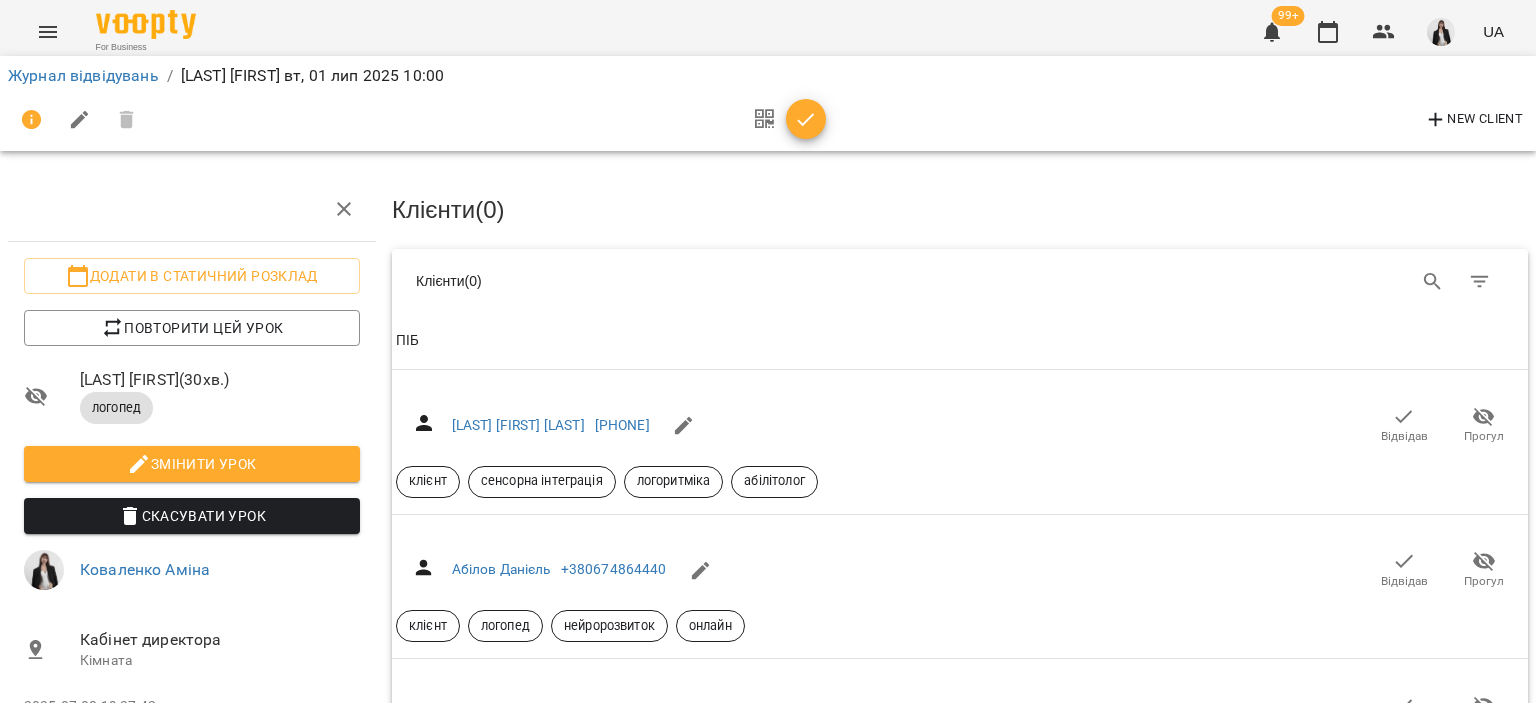 click 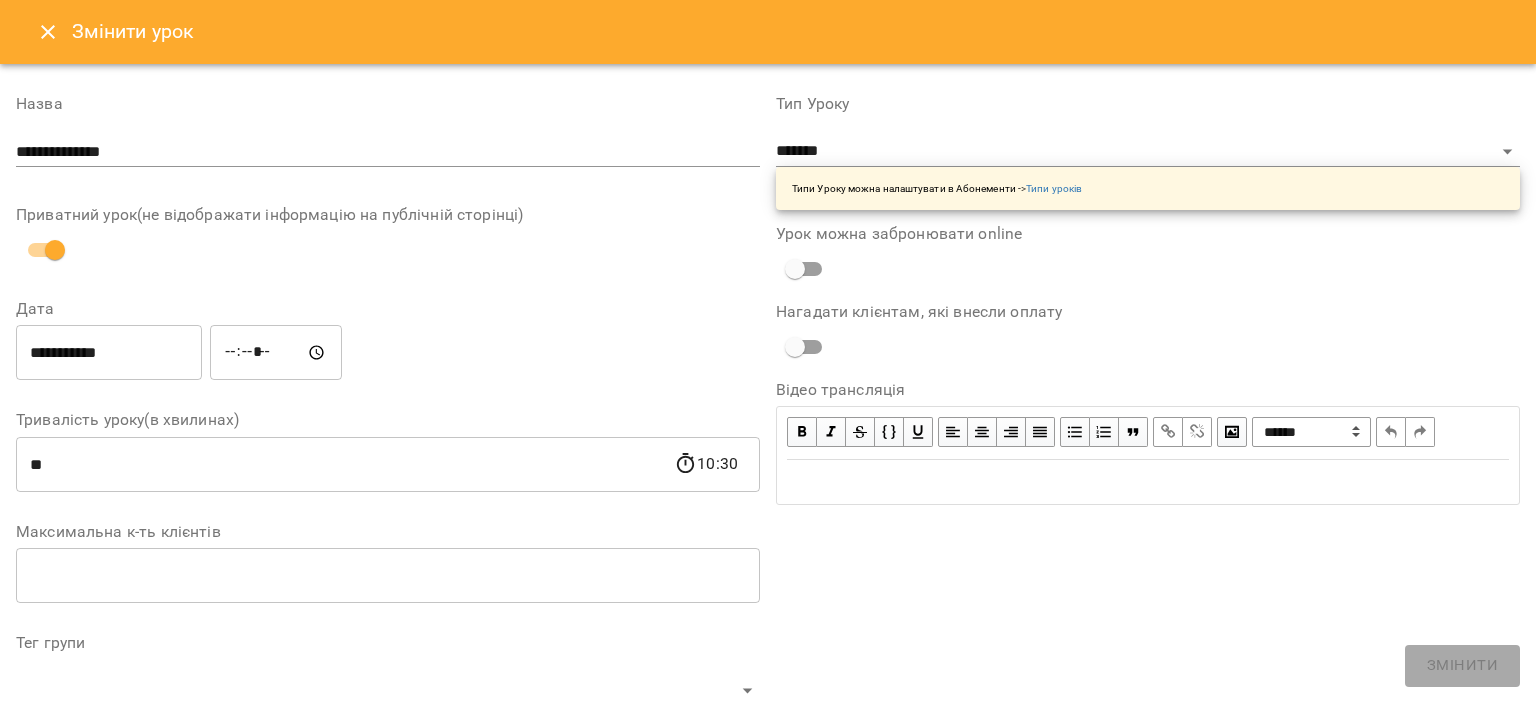 click on "**********" at bounding box center [388, 152] 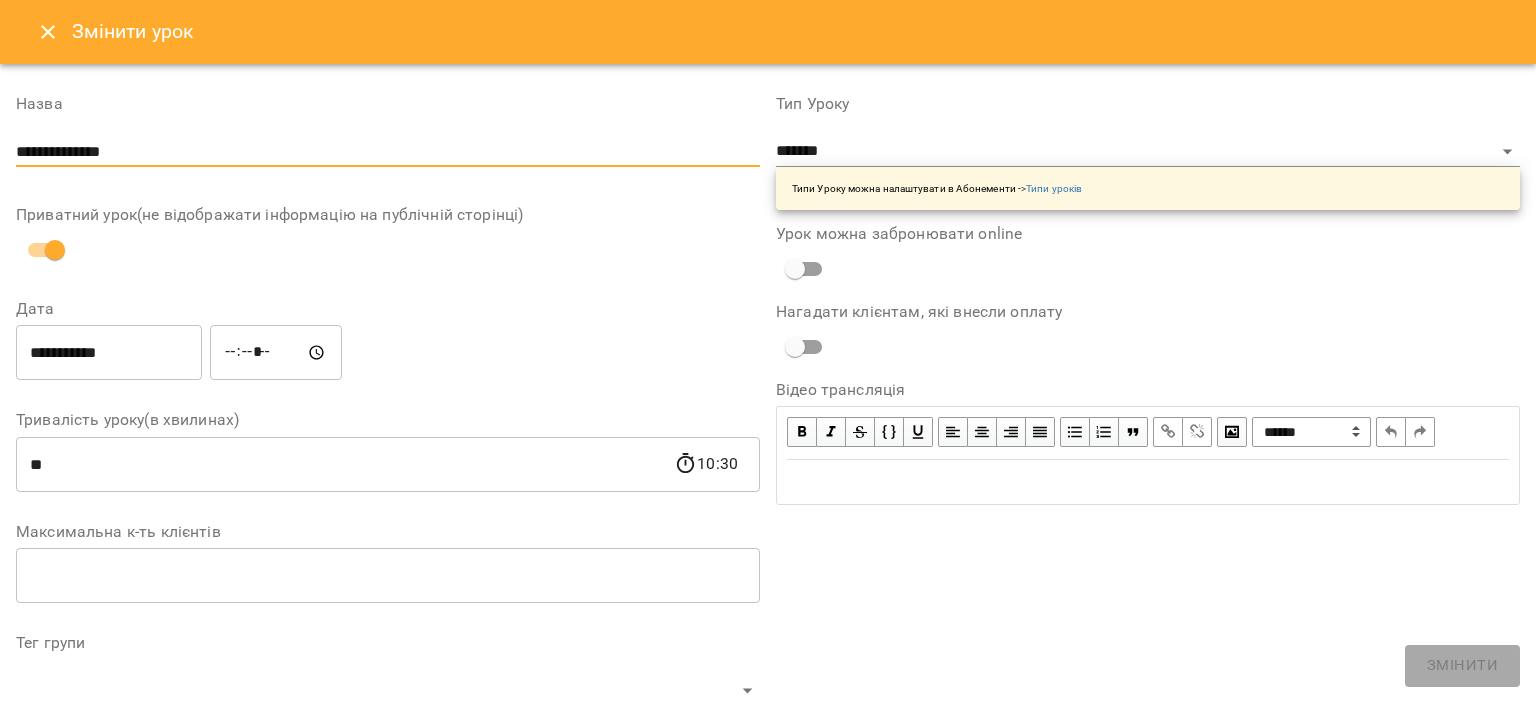 click on "**********" at bounding box center [388, 152] 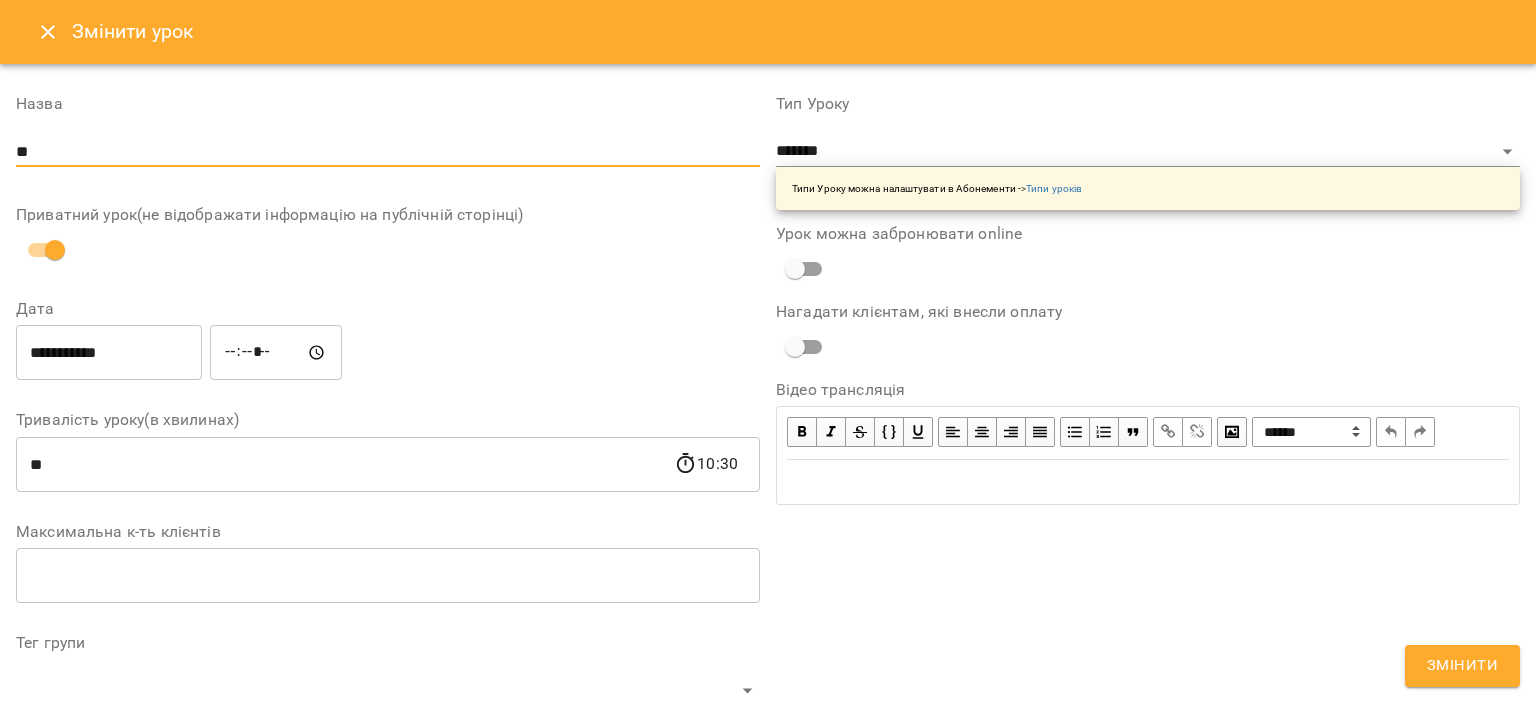type on "*" 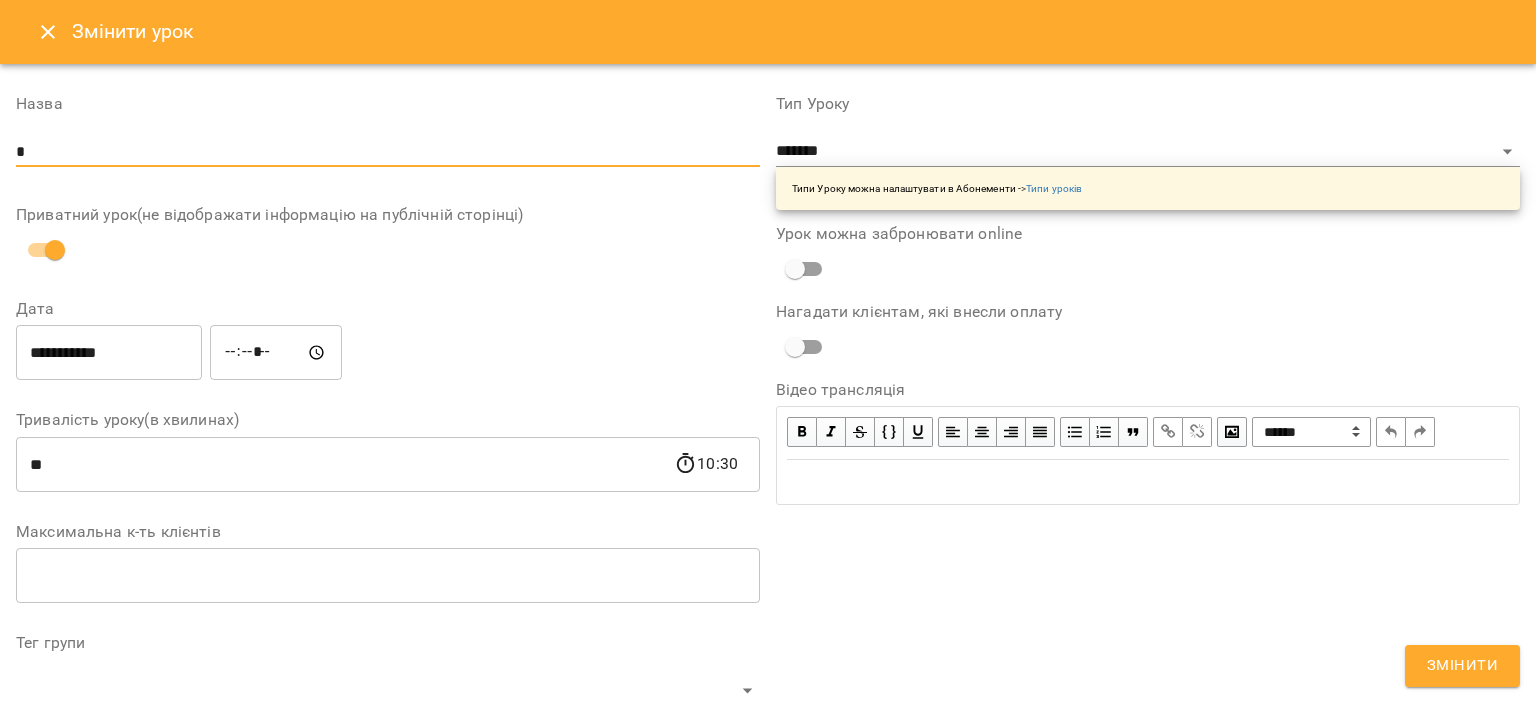 type 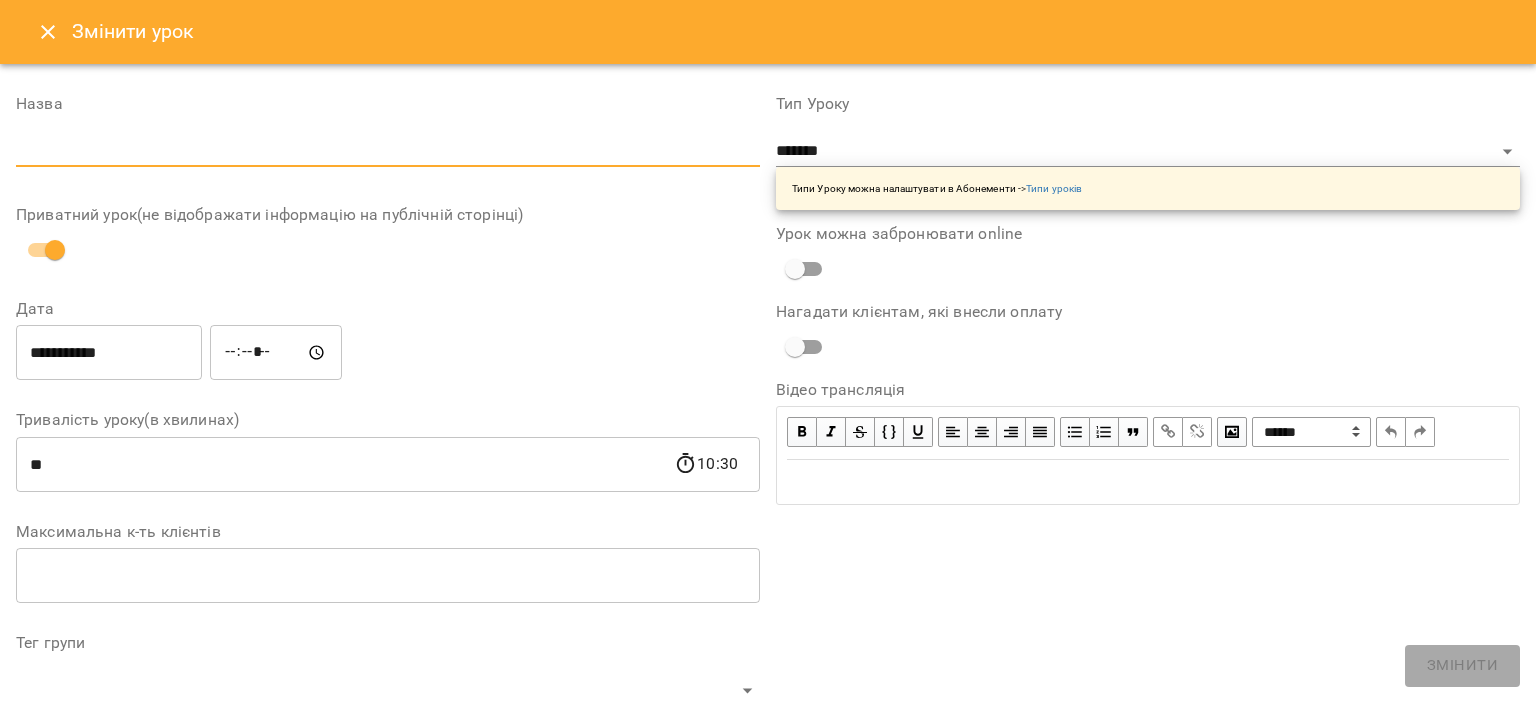 click at bounding box center (388, 152) 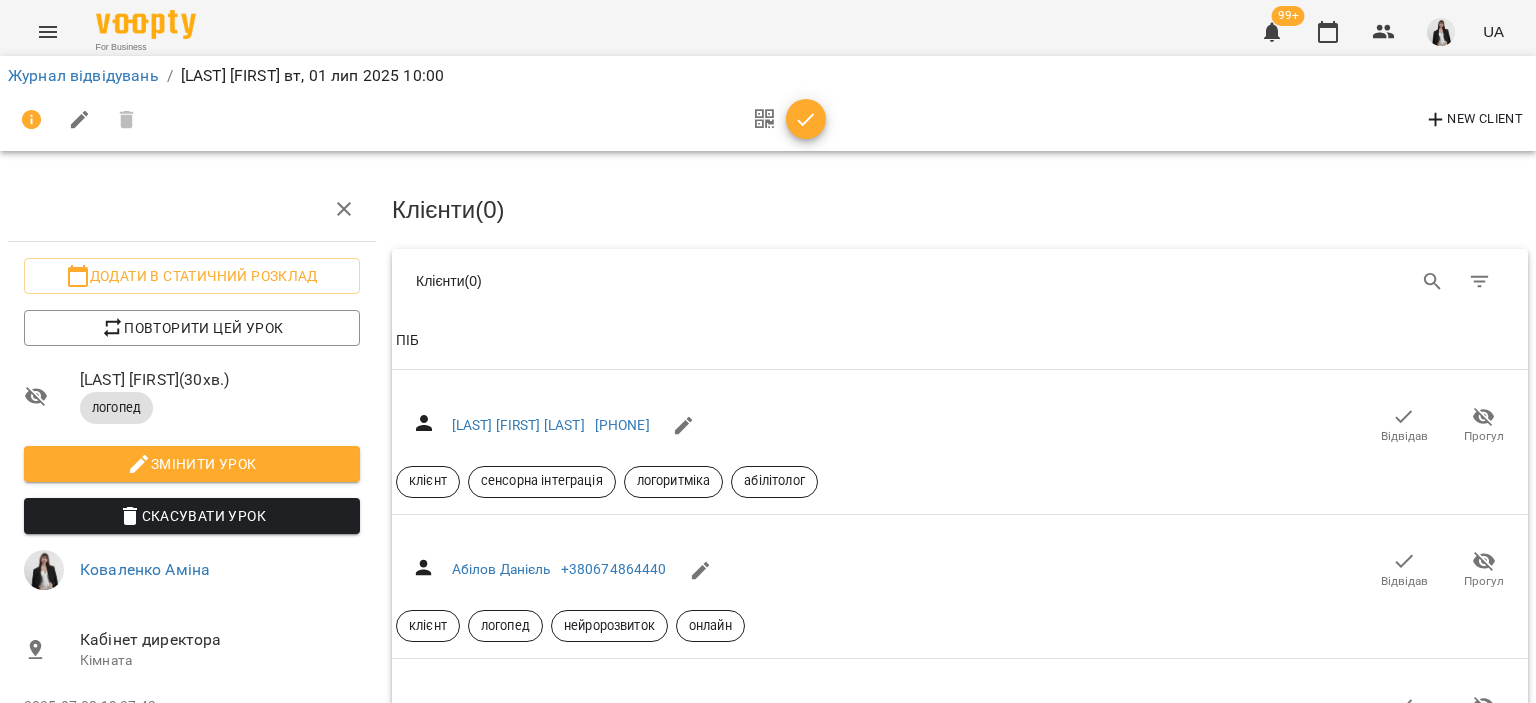 click 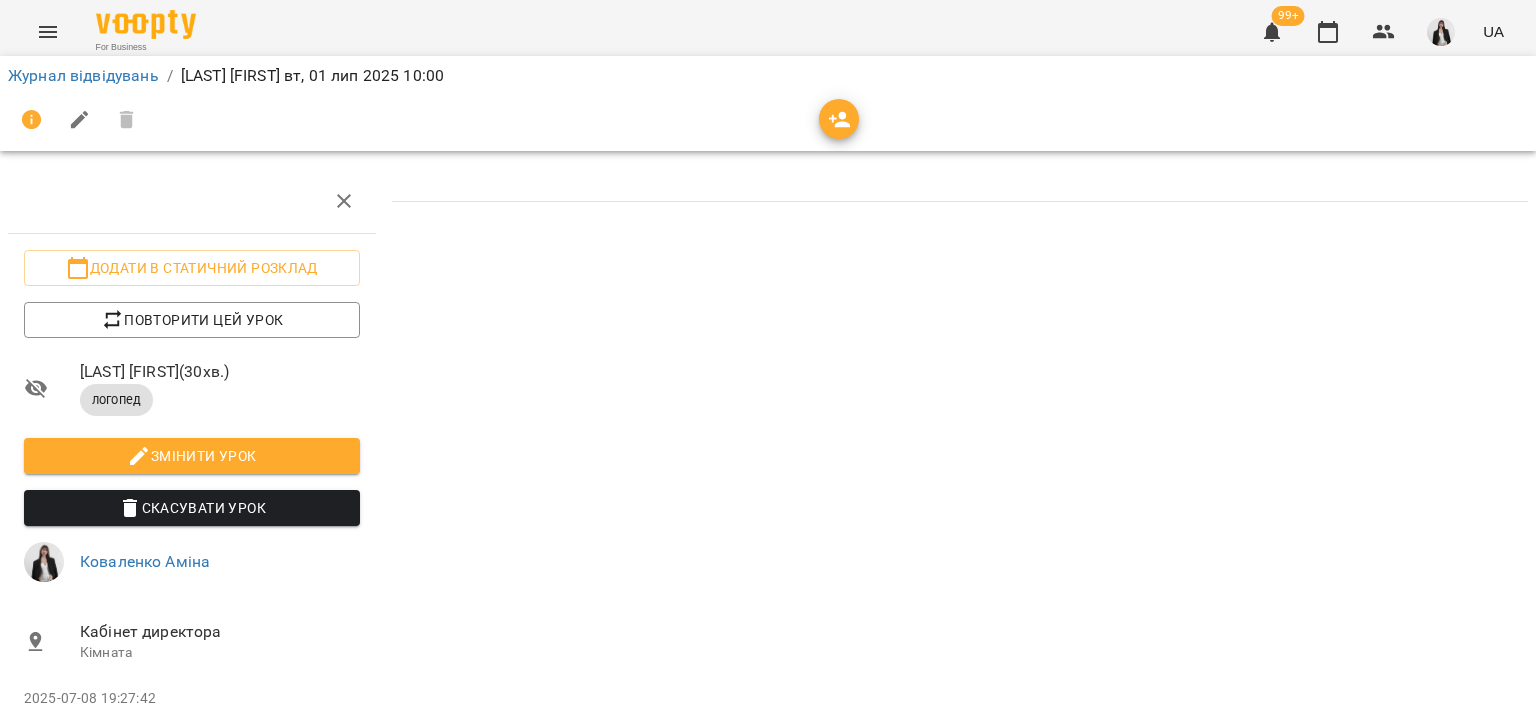 scroll, scrollTop: 0, scrollLeft: 0, axis: both 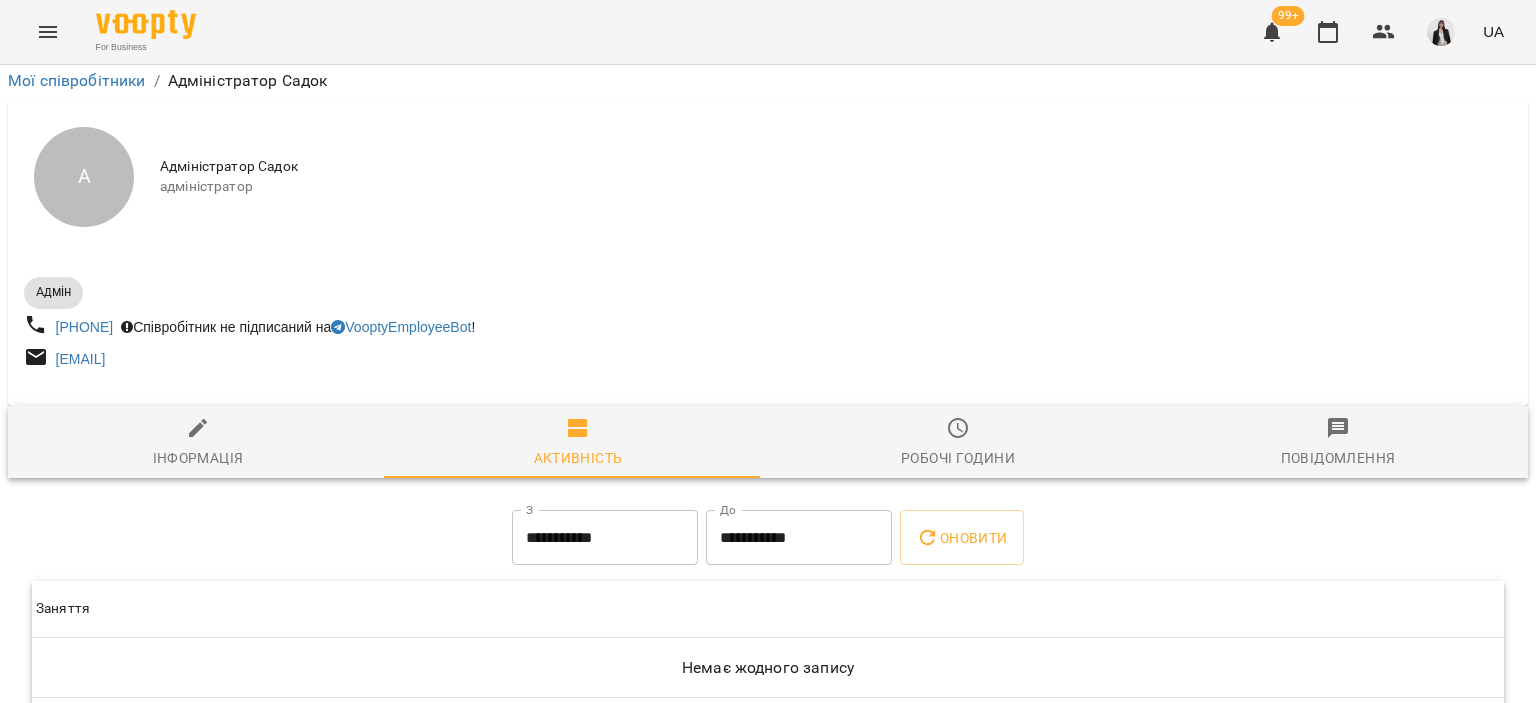 click on "Інформація" at bounding box center [198, 442] 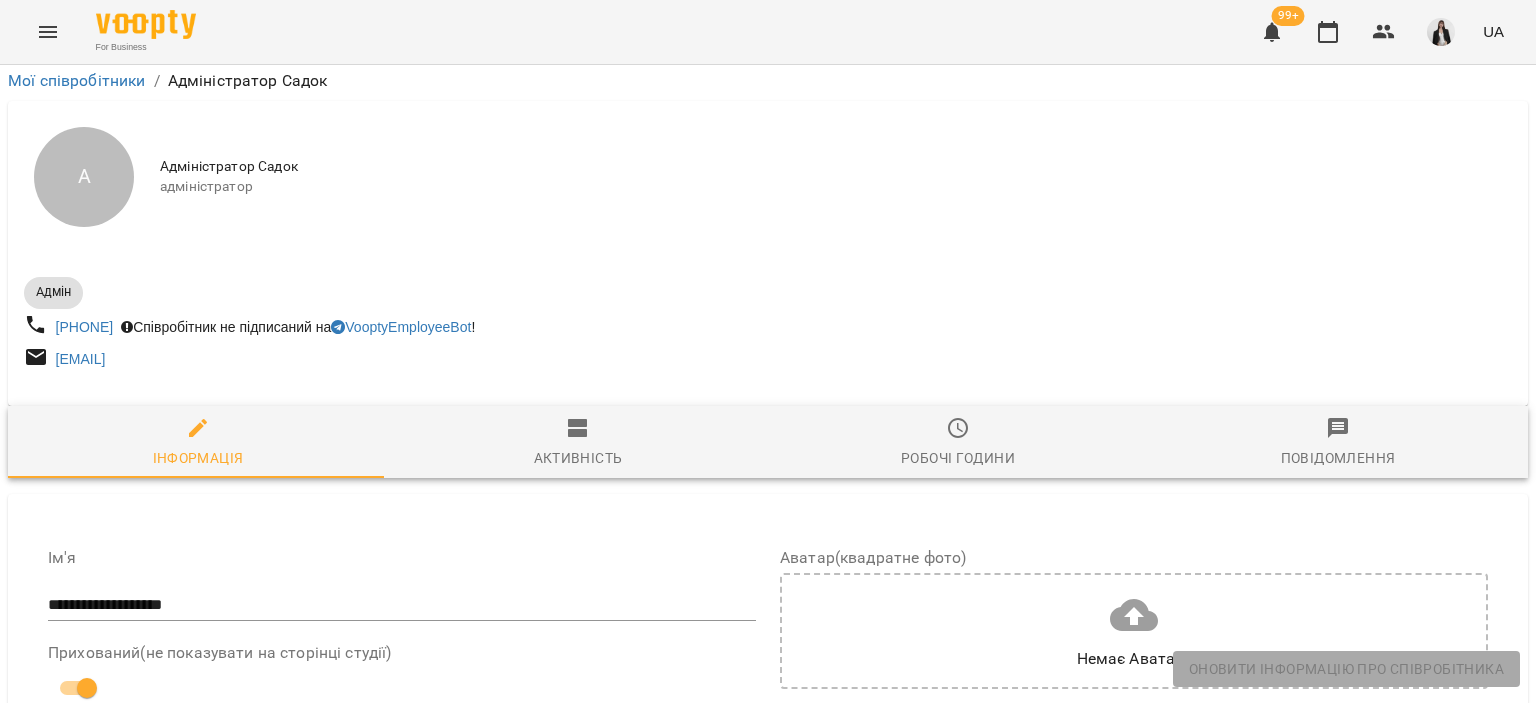 scroll, scrollTop: 698, scrollLeft: 0, axis: vertical 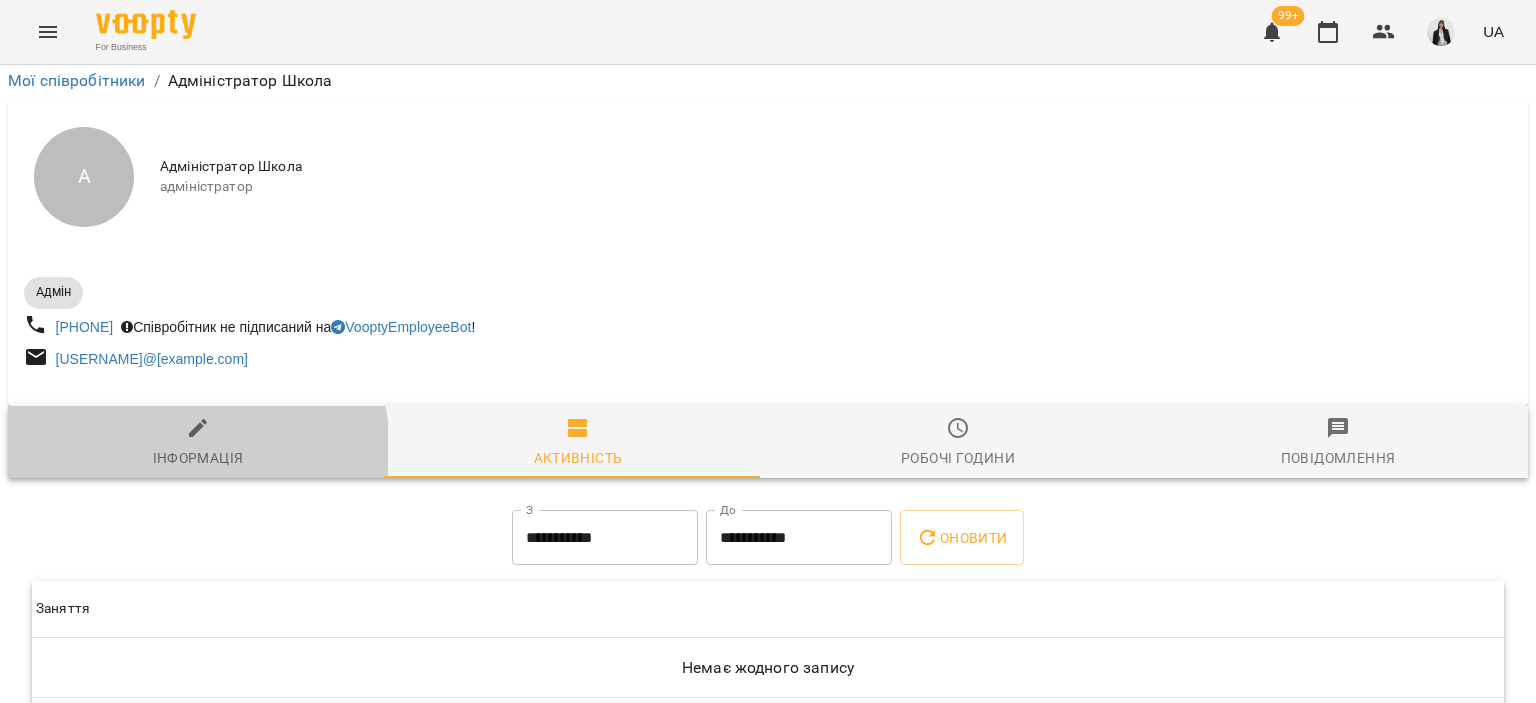 click on "Інформація" at bounding box center [198, 458] 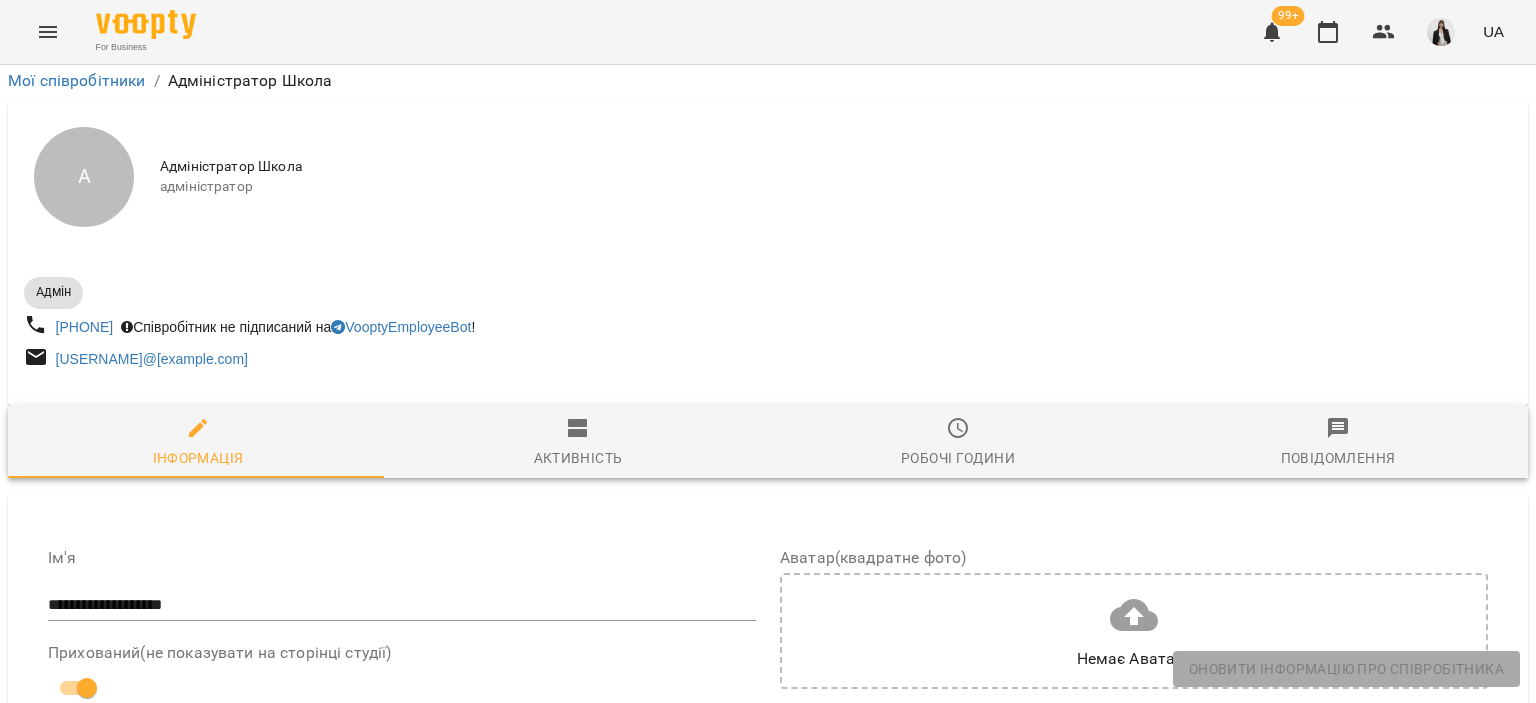 scroll, scrollTop: 939, scrollLeft: 0, axis: vertical 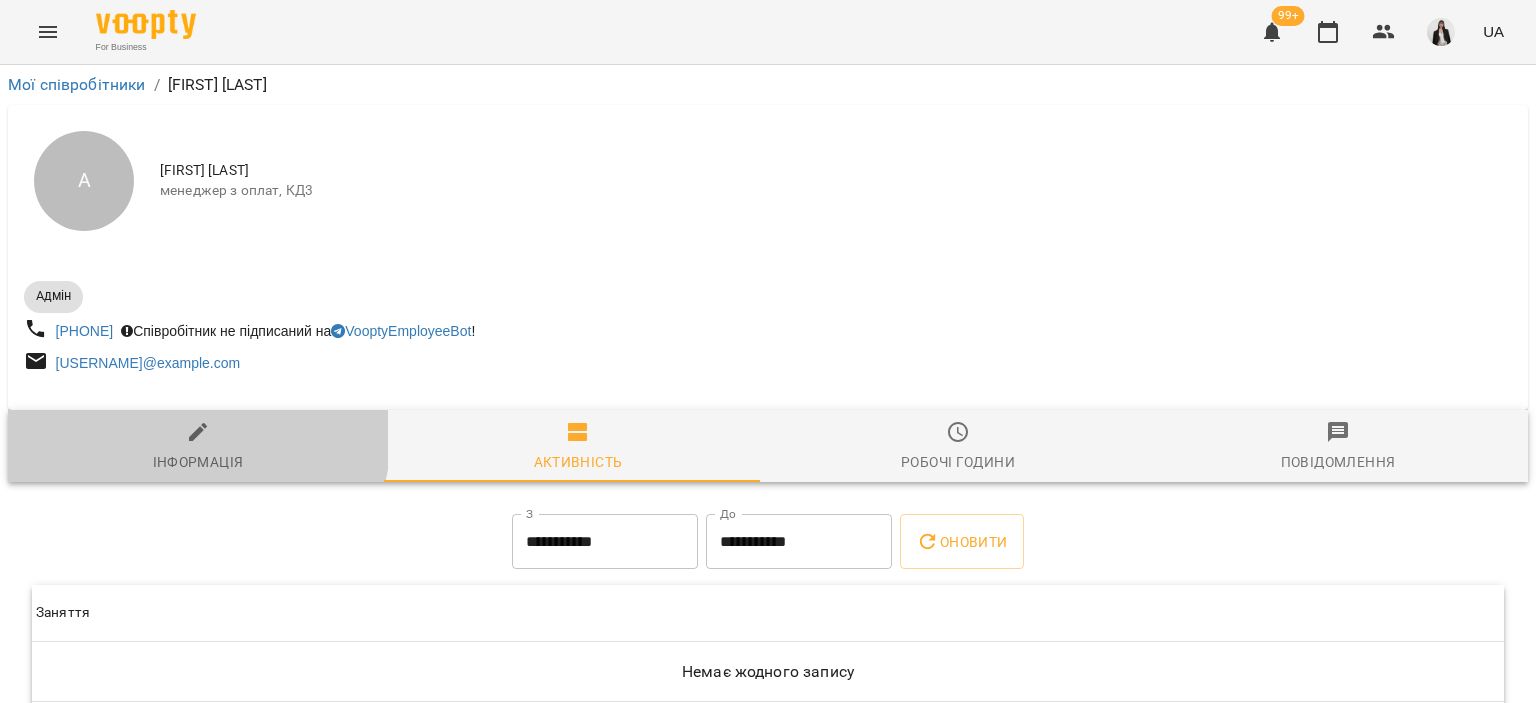 click 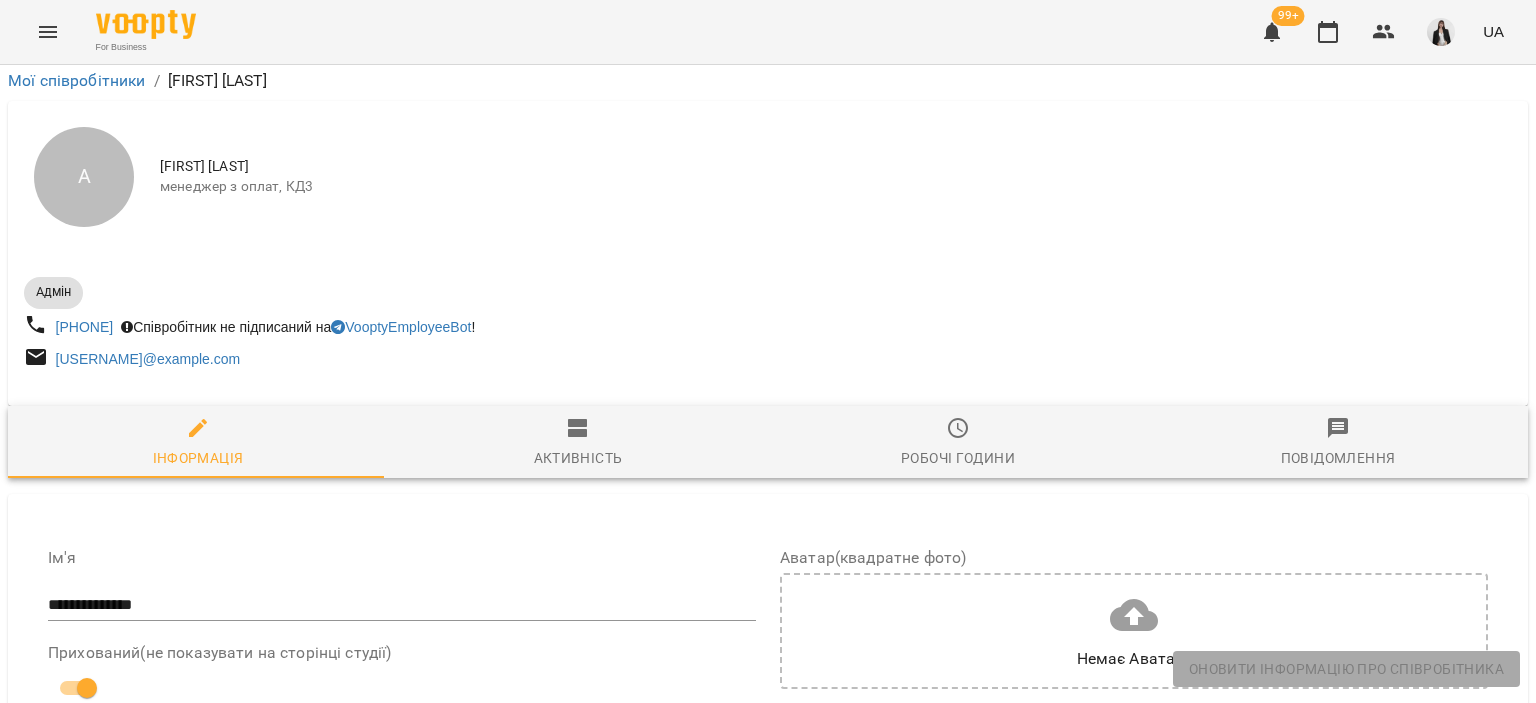 scroll, scrollTop: 939, scrollLeft: 0, axis: vertical 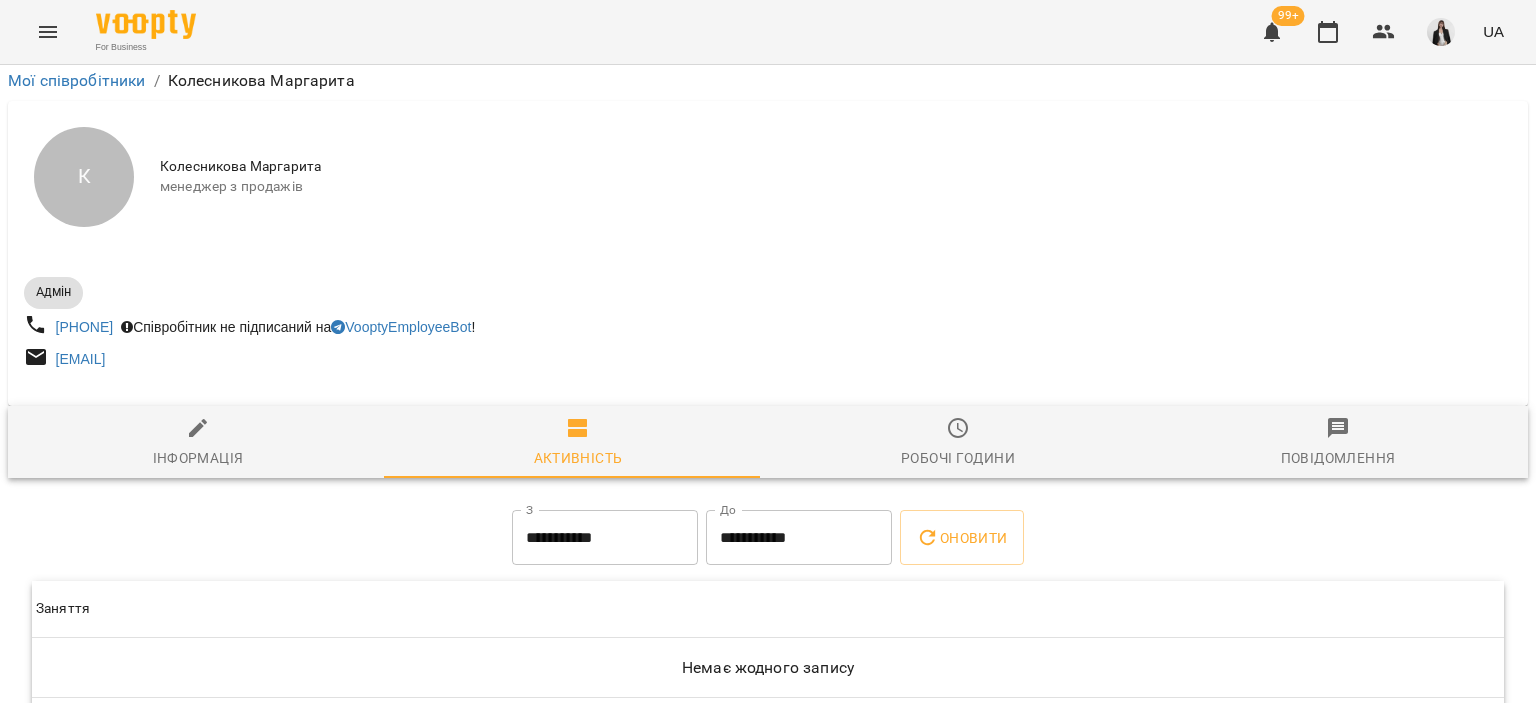 click on "**********" at bounding box center [768, 434] 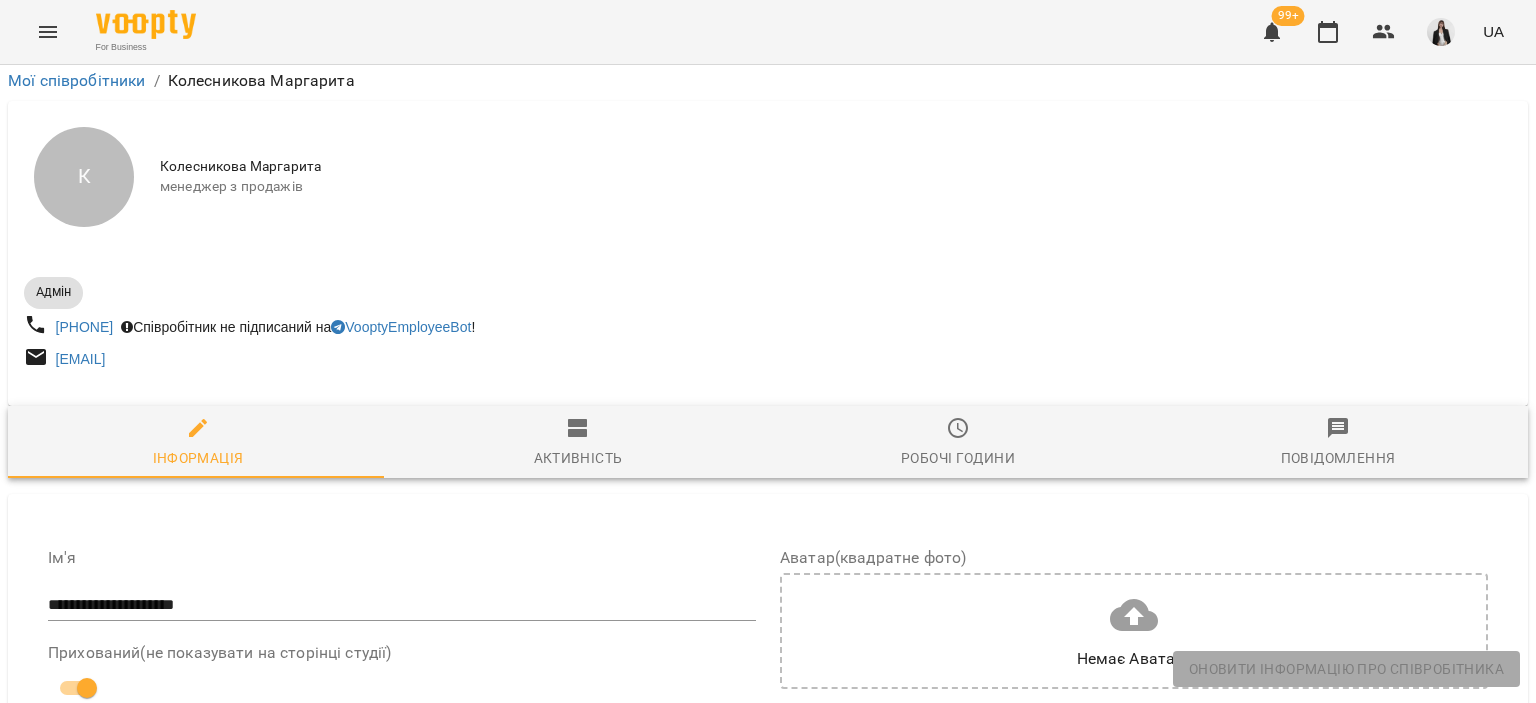 scroll, scrollTop: 923, scrollLeft: 0, axis: vertical 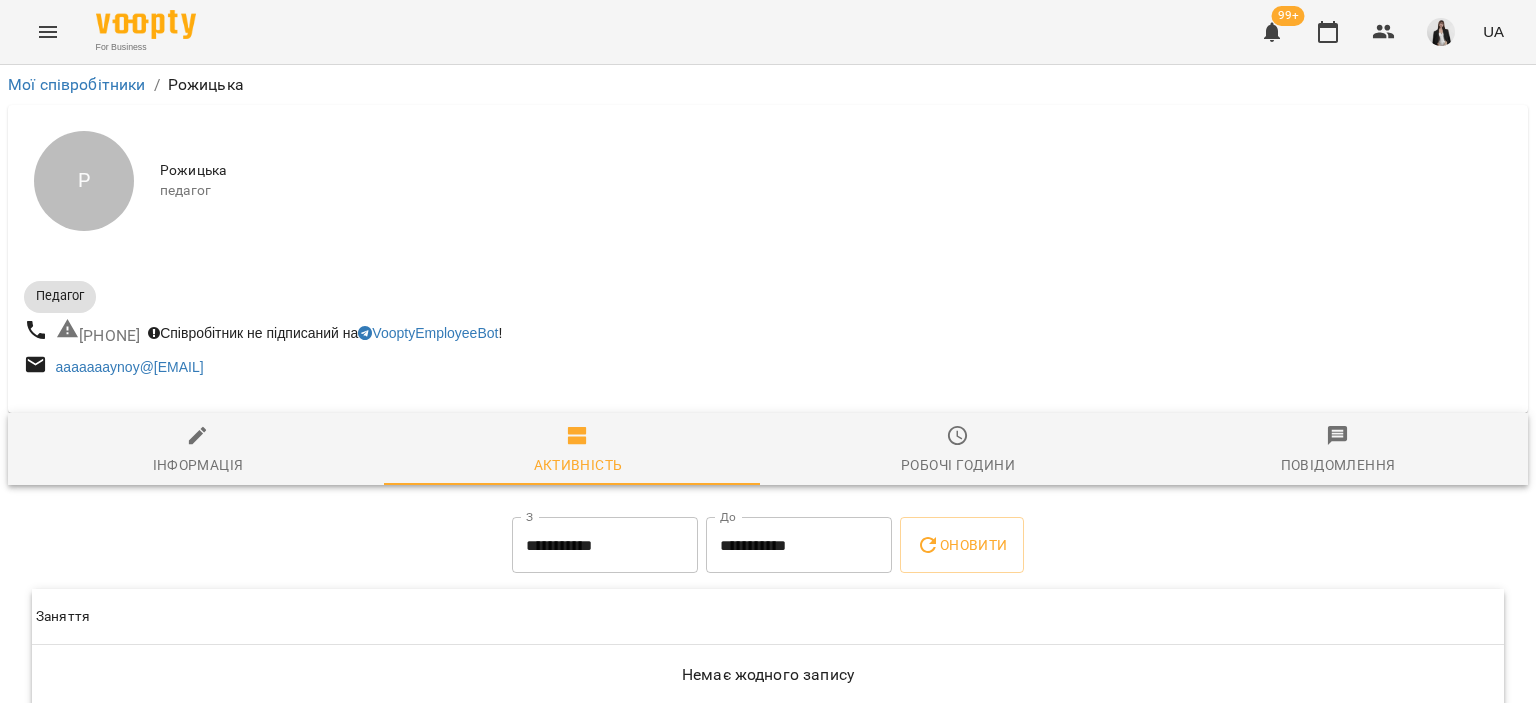 click on "Інформація" at bounding box center [198, 451] 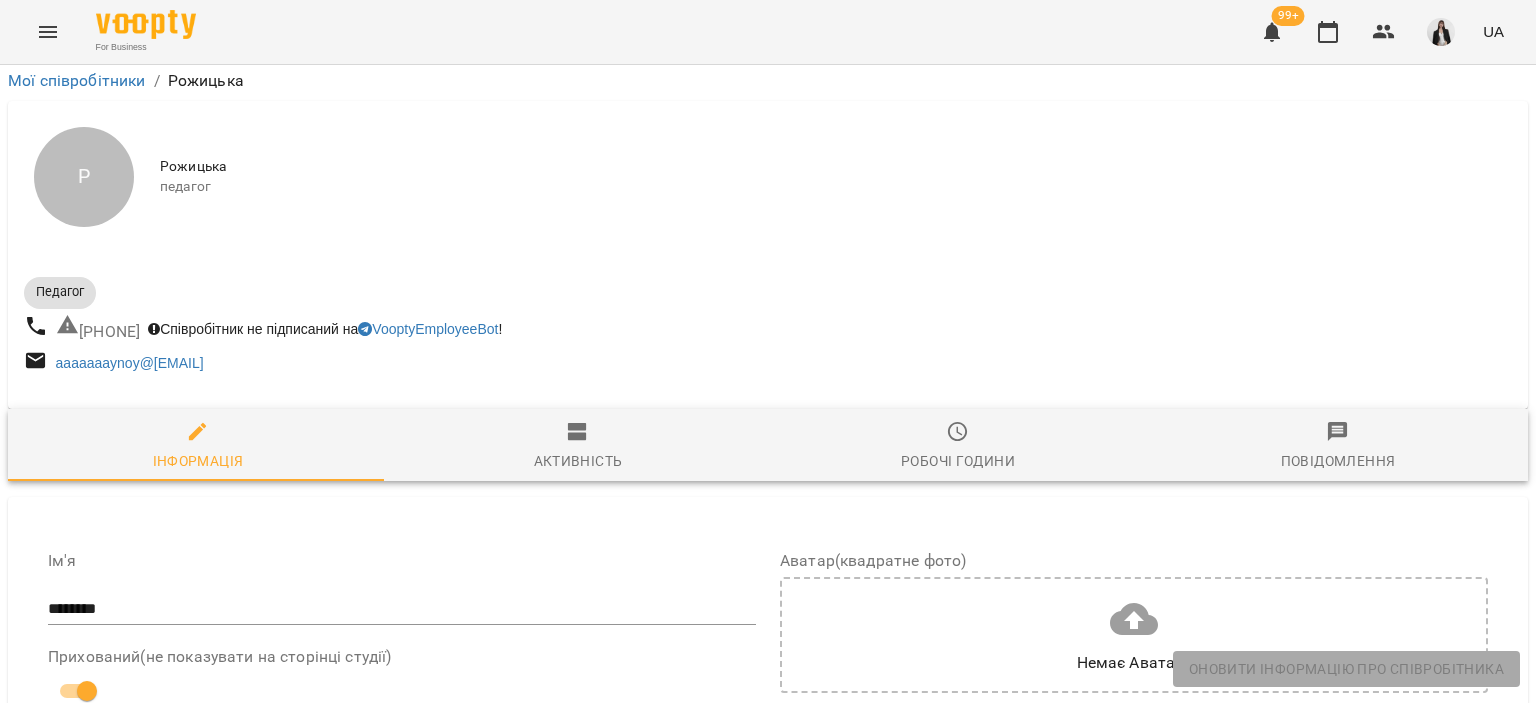 scroll, scrollTop: 1328, scrollLeft: 0, axis: vertical 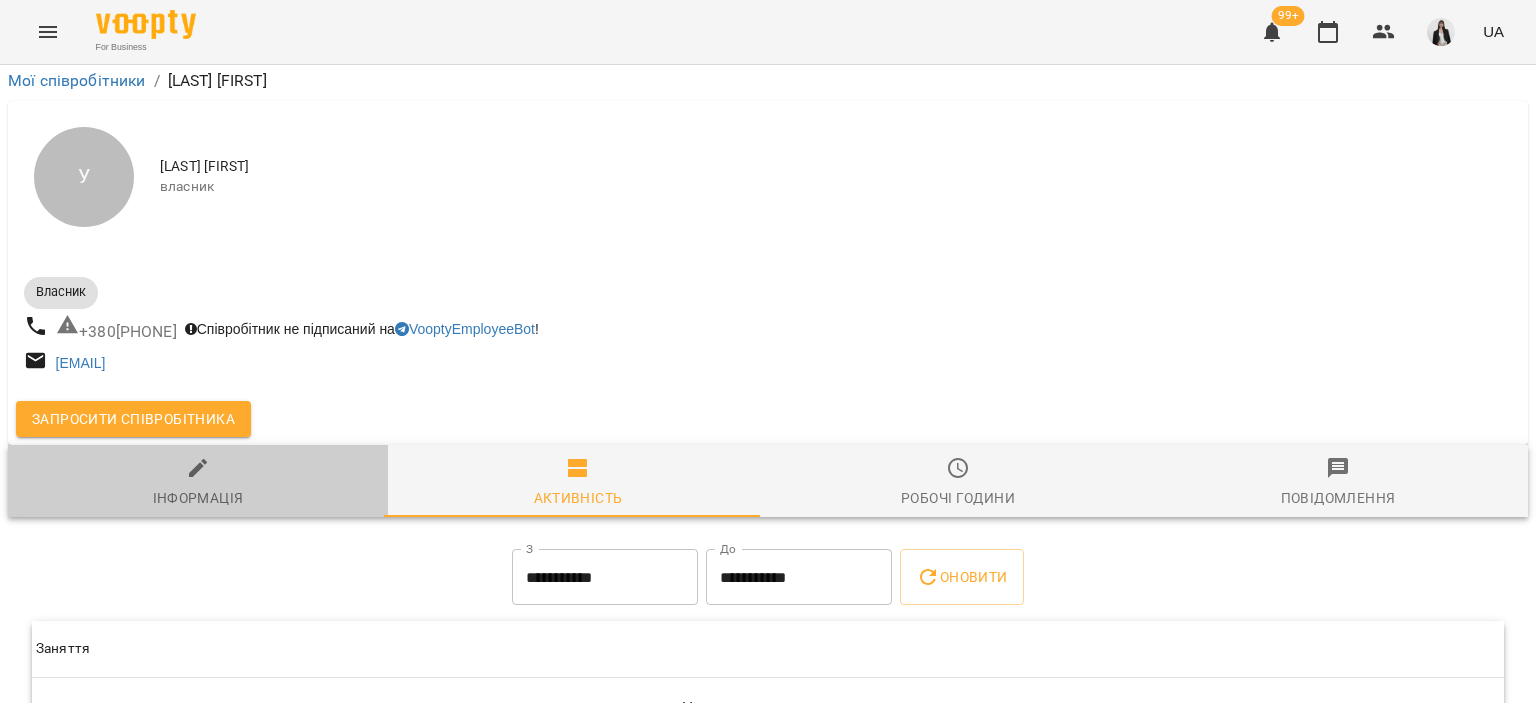 click on "Інформація" at bounding box center [198, 498] 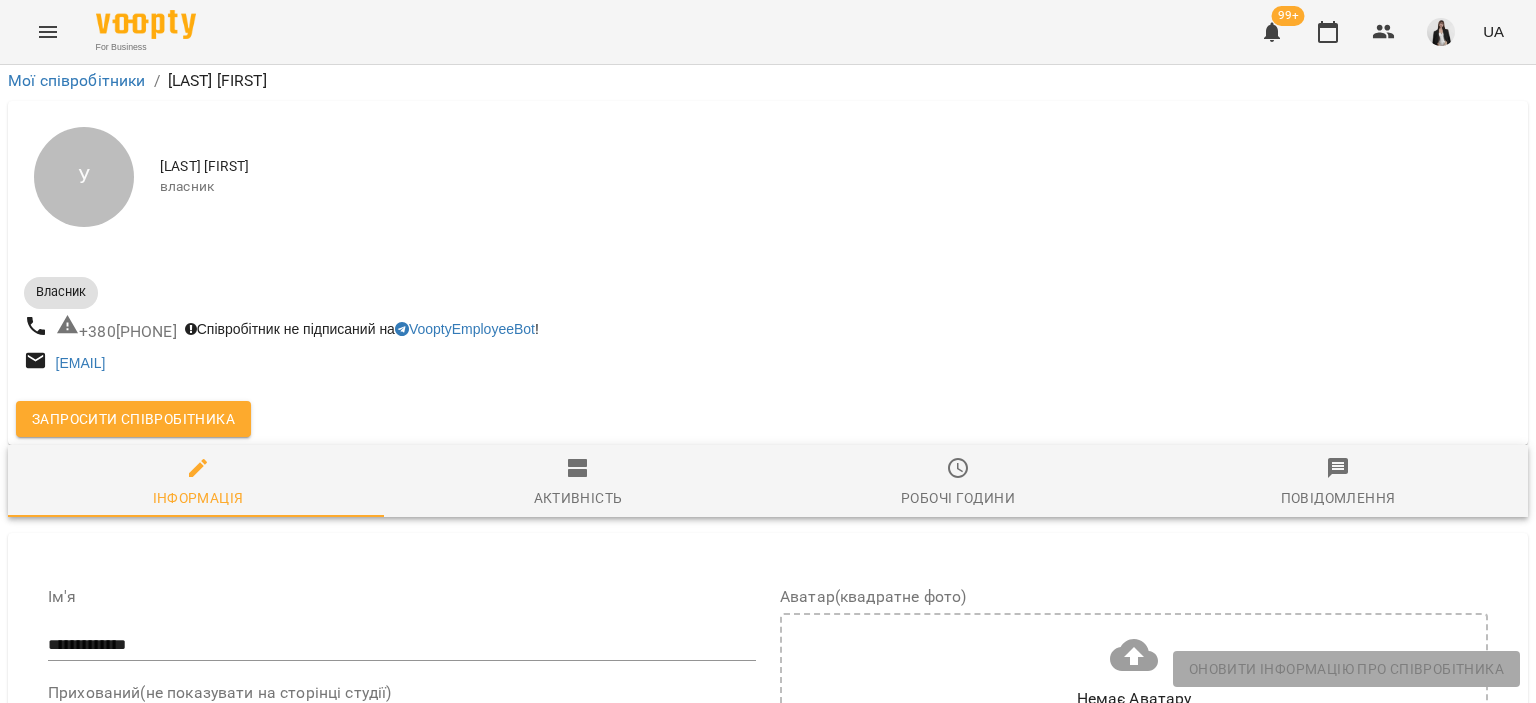scroll, scrollTop: 977, scrollLeft: 0, axis: vertical 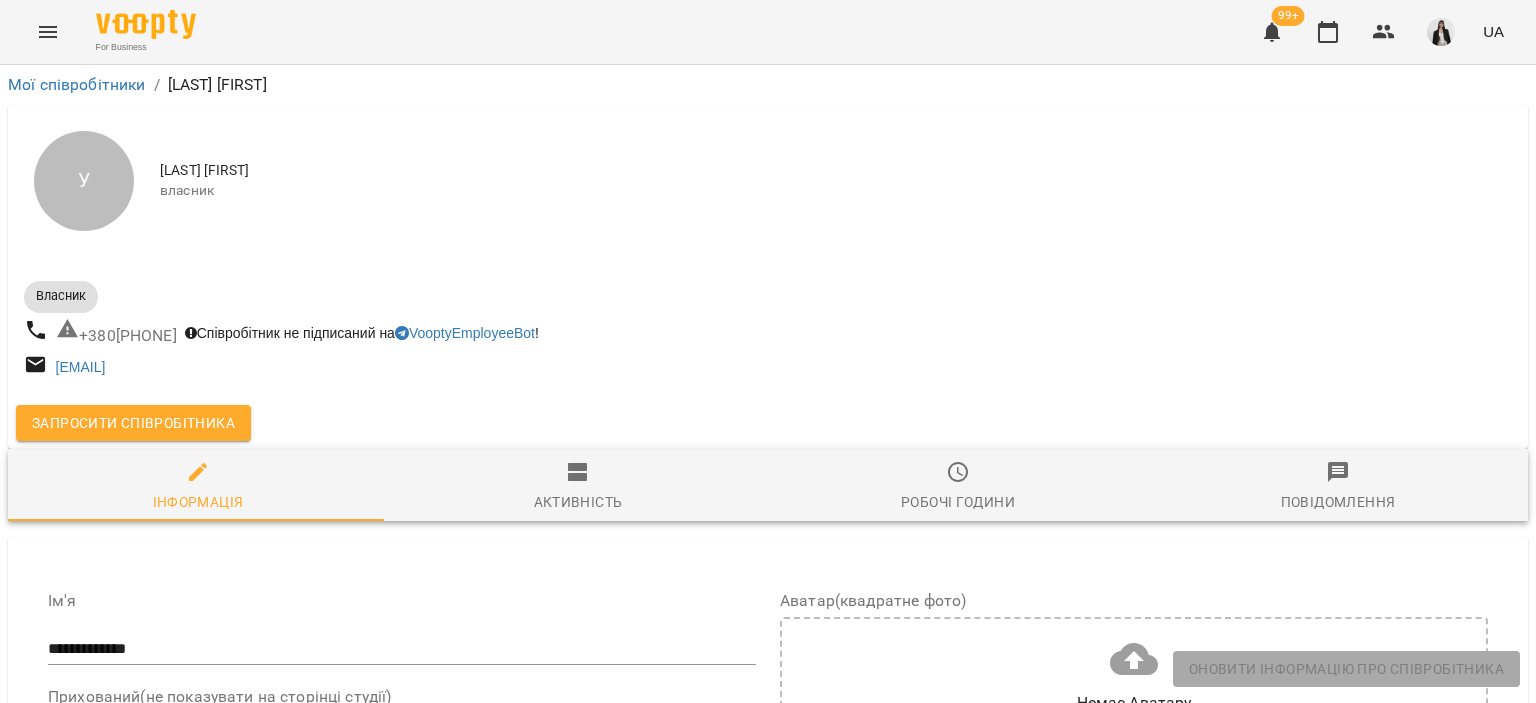 click at bounding box center [48, 32] 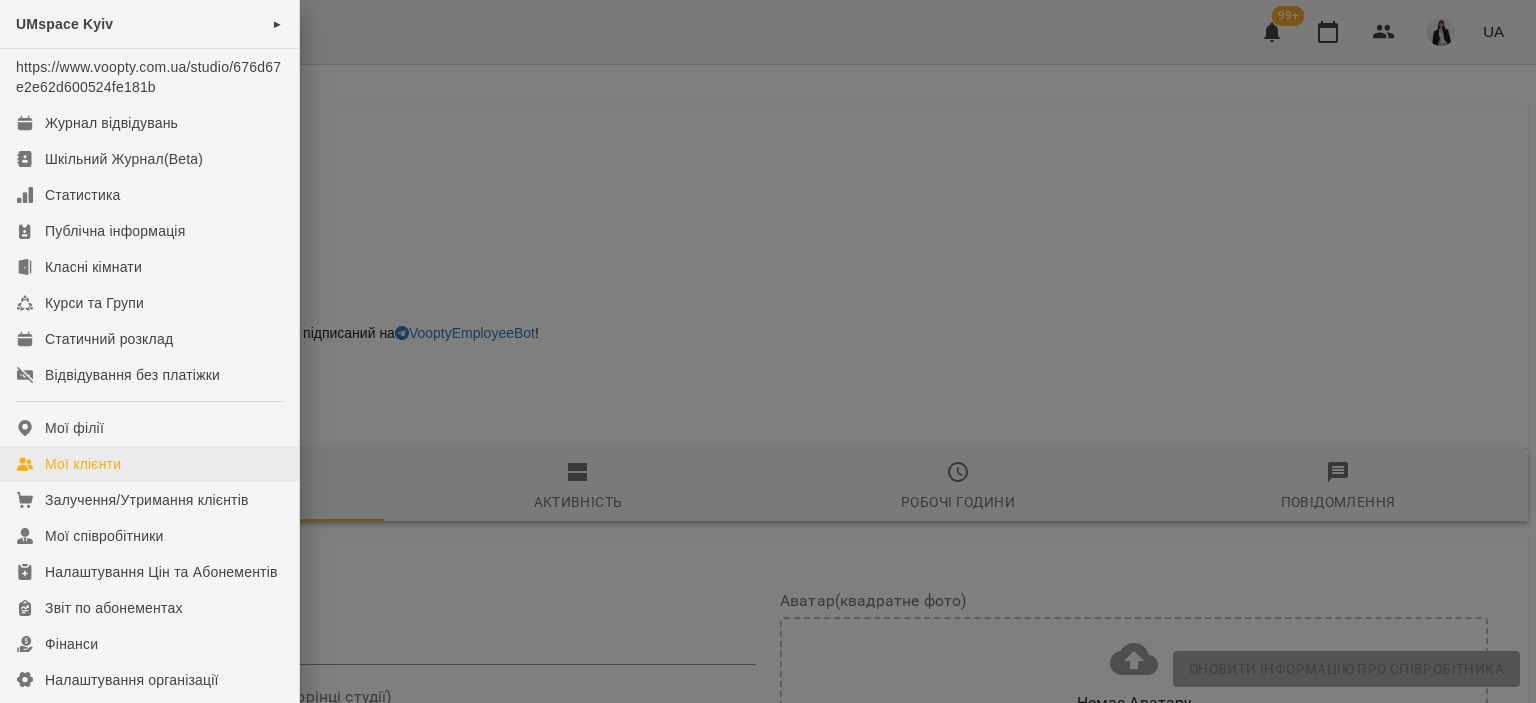 scroll, scrollTop: 32, scrollLeft: 0, axis: vertical 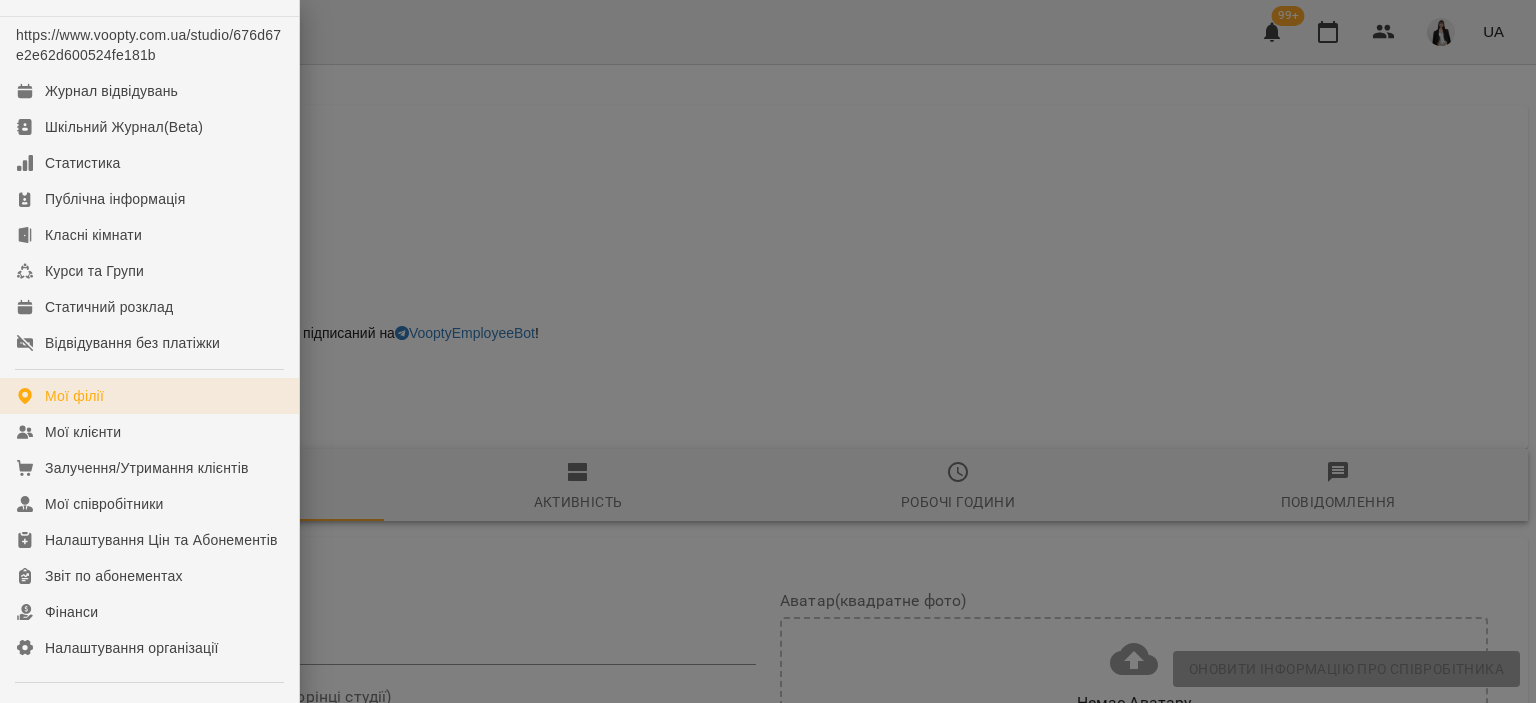 click on "Мої філії" at bounding box center (74, 396) 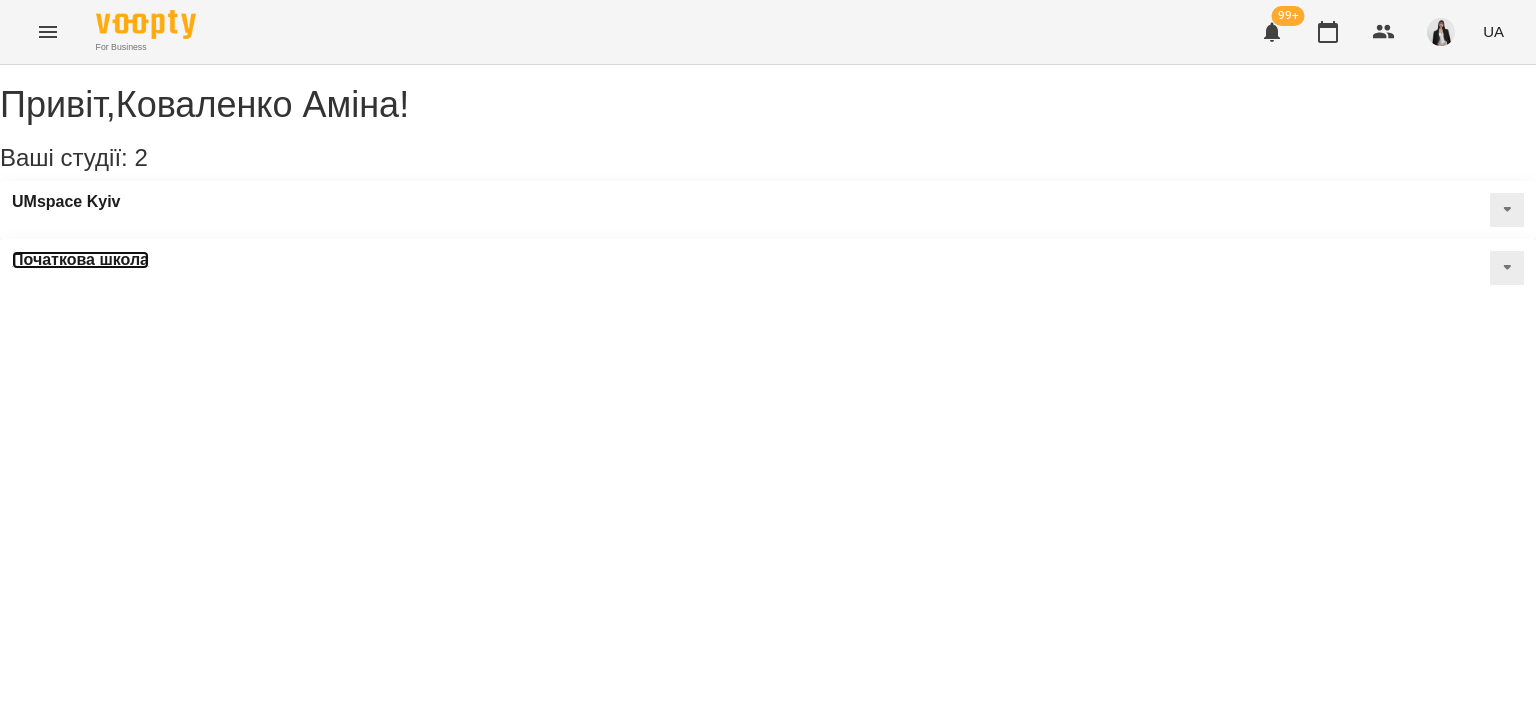 click on "Початкова школа" at bounding box center [80, 260] 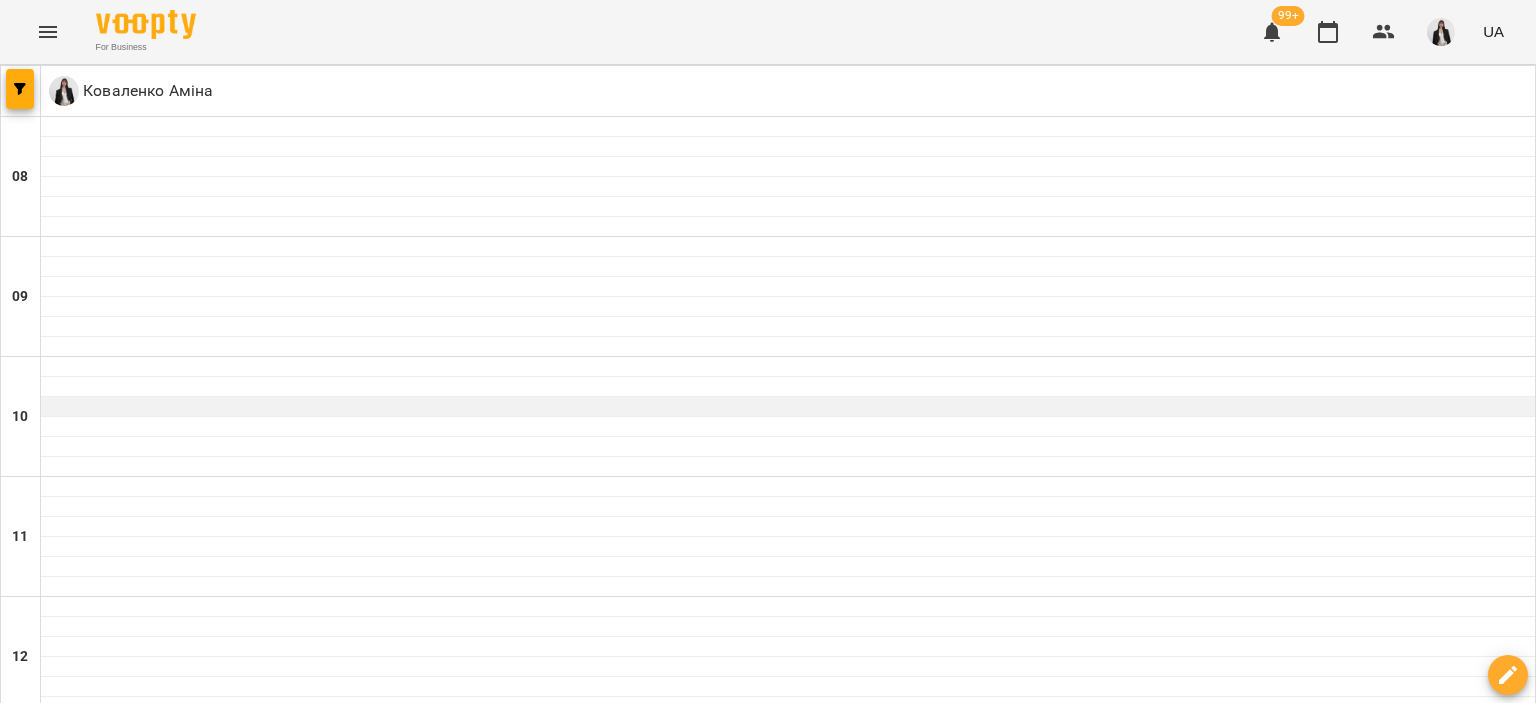 scroll, scrollTop: 588, scrollLeft: 0, axis: vertical 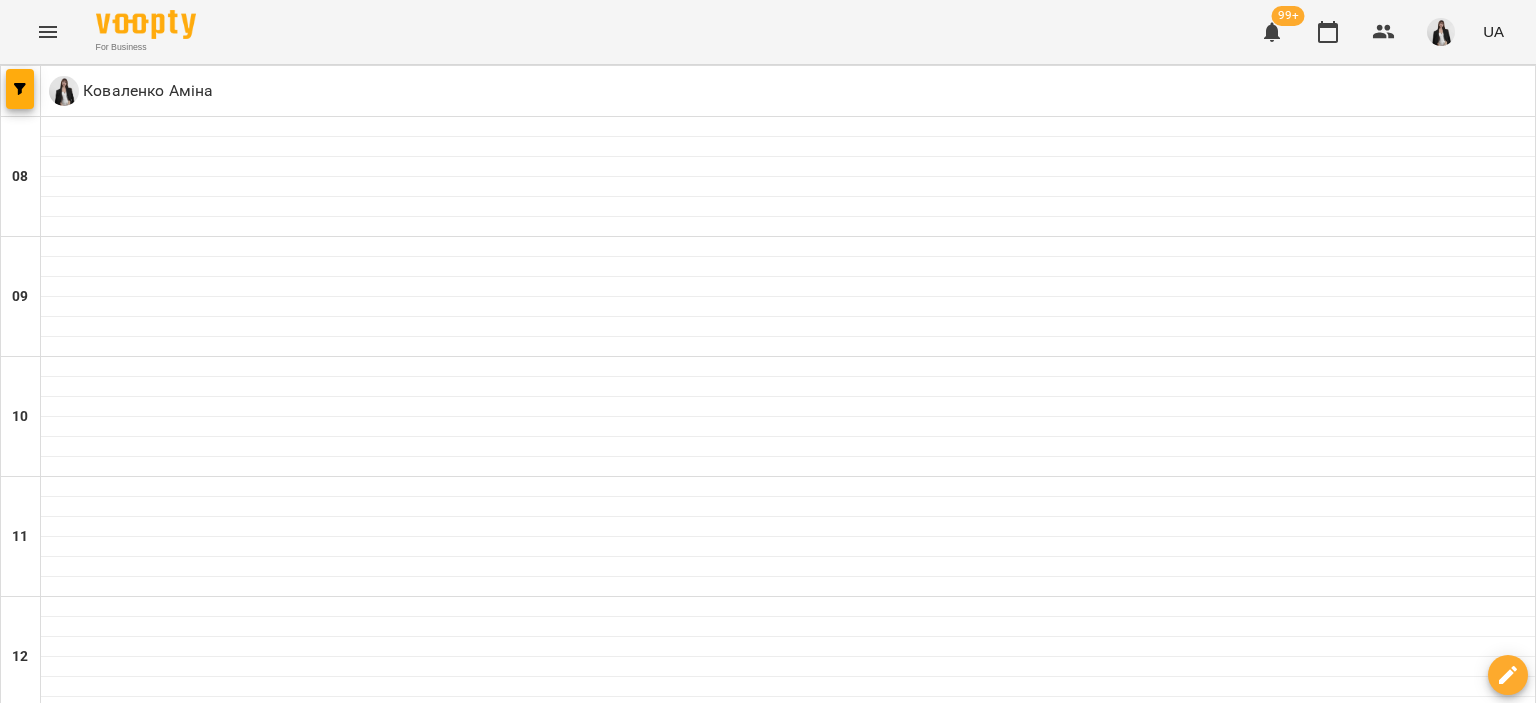 click on "14:30" at bounding box center [788, 925] 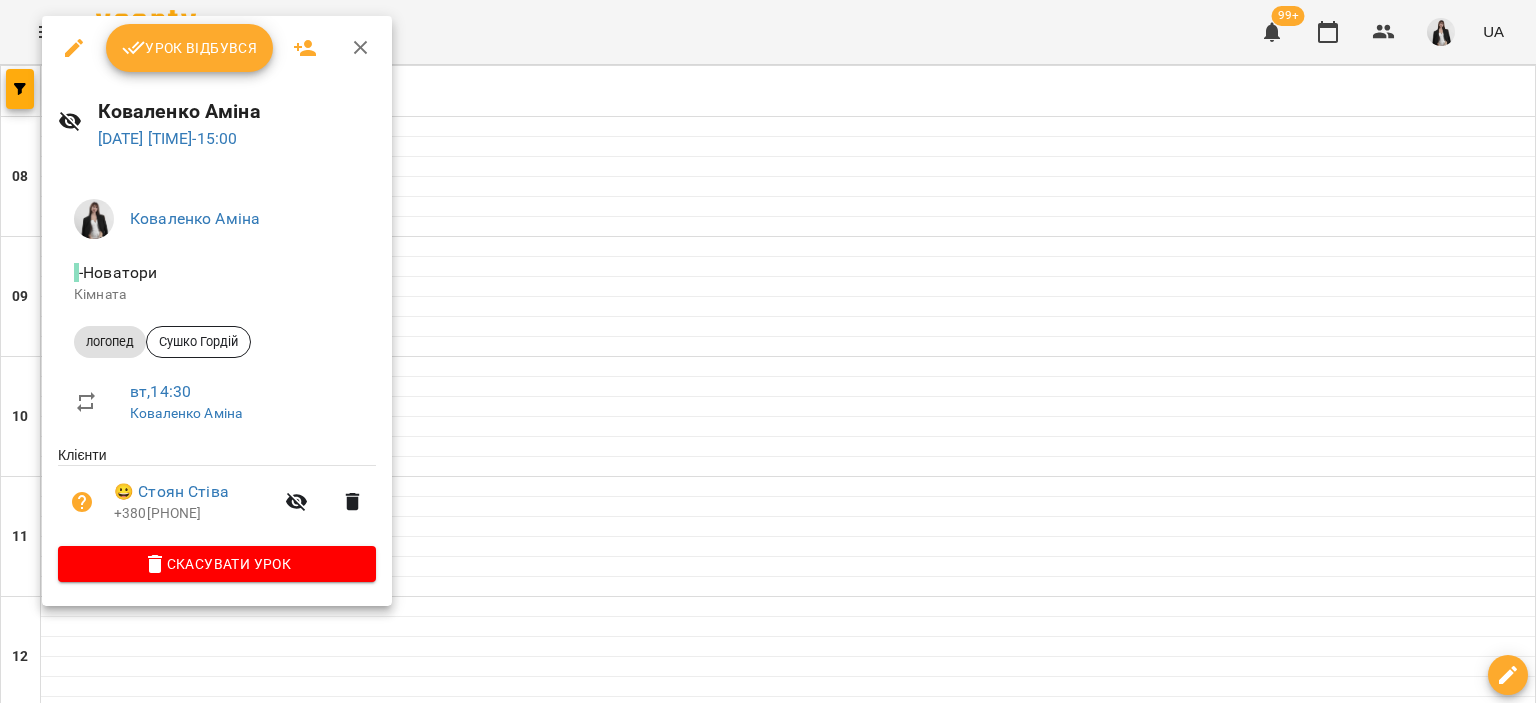 click 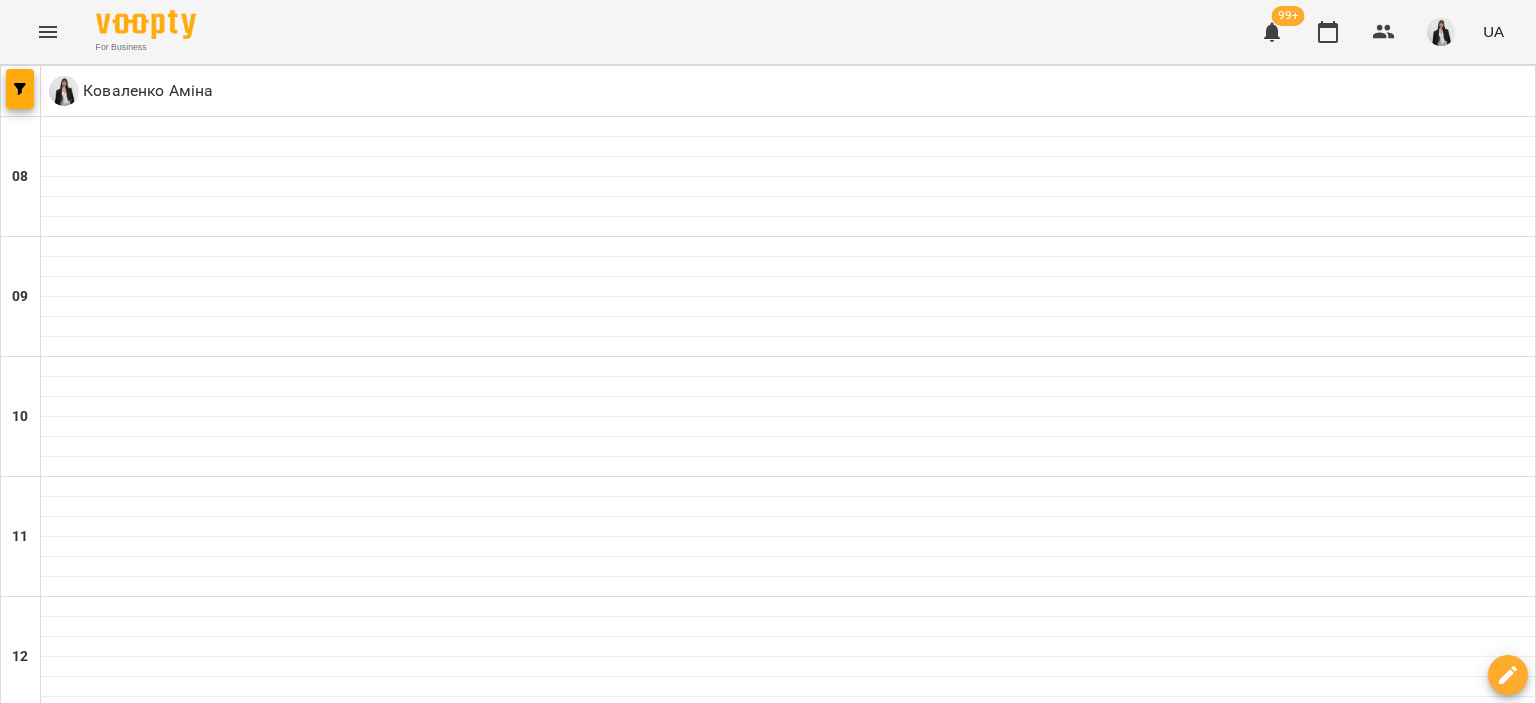 click on "Деркач Дмитро" at bounding box center [788, 1020] 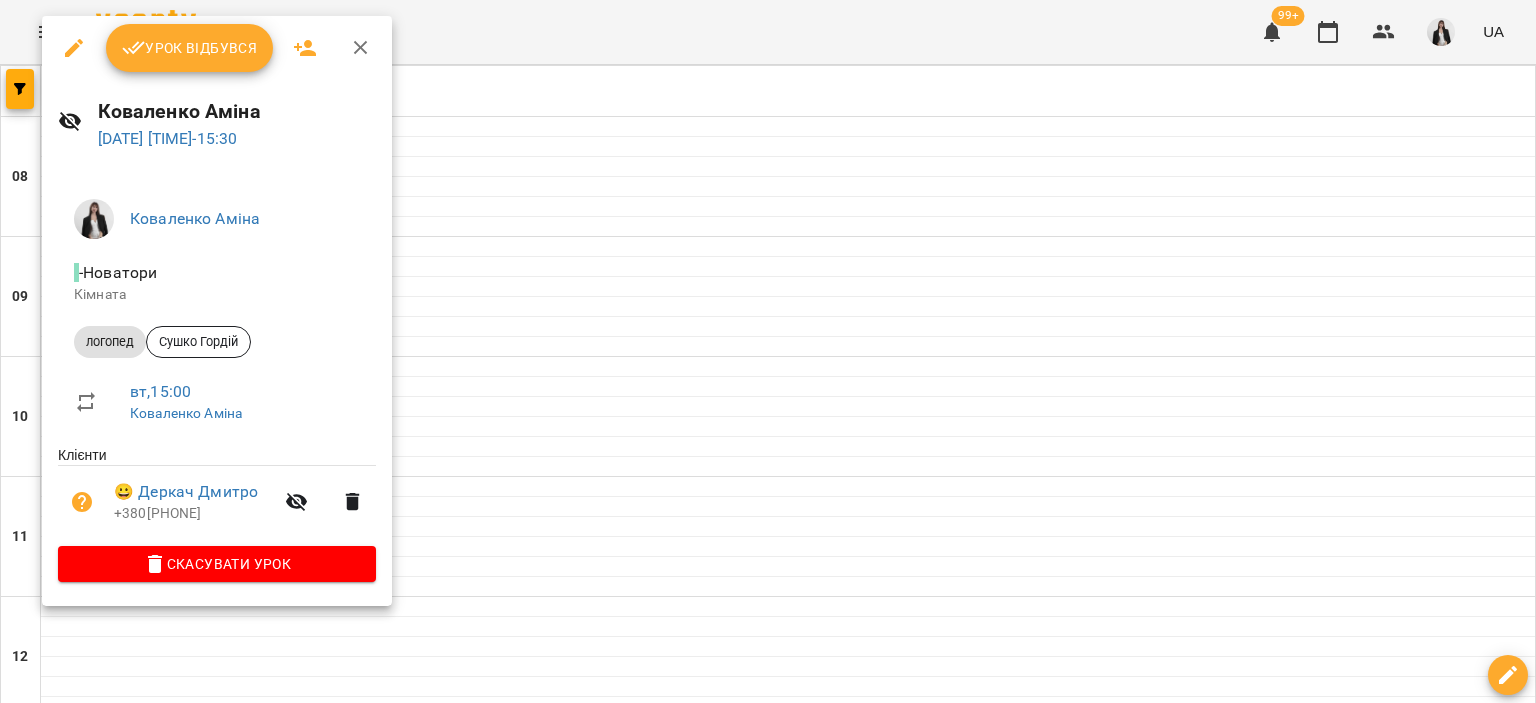 click 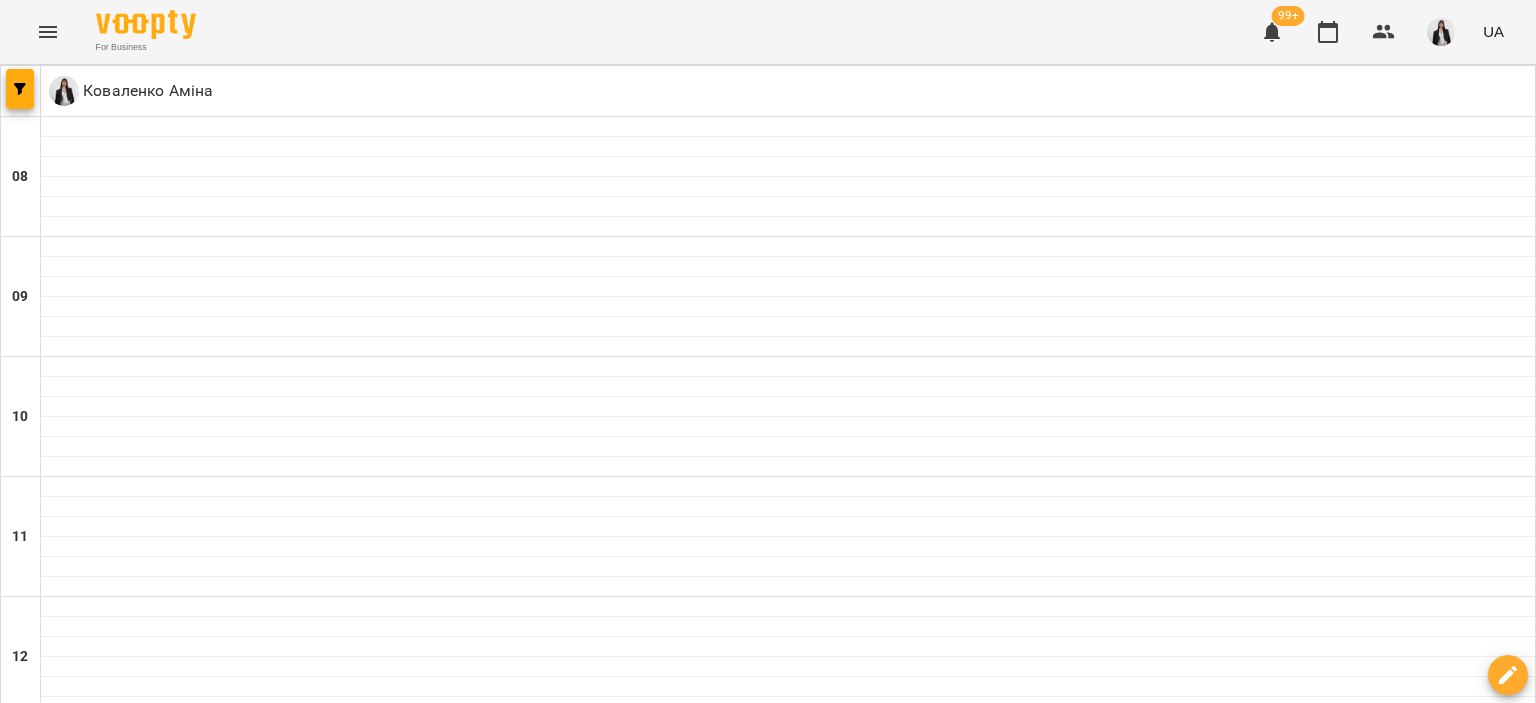scroll, scrollTop: 986, scrollLeft: 0, axis: vertical 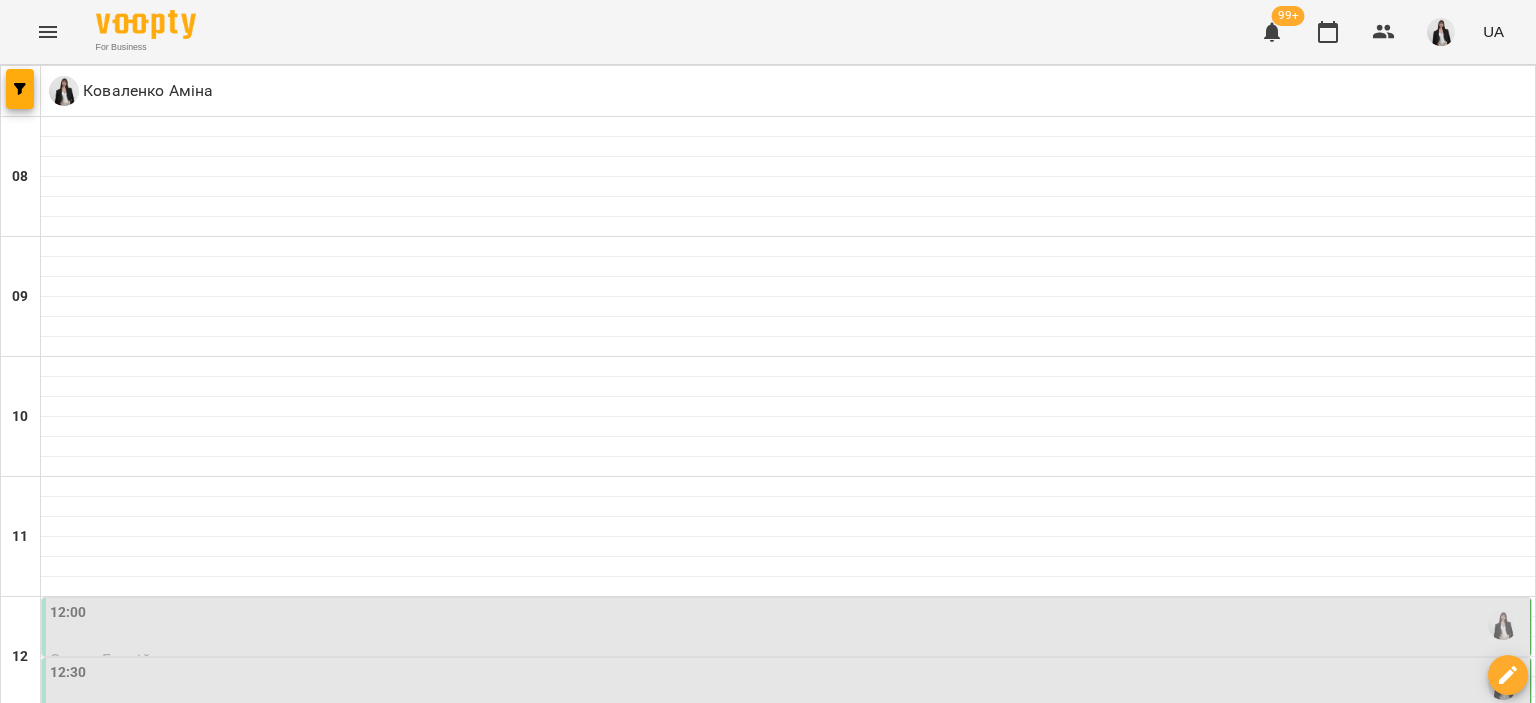 click on "пн 07 лип" at bounding box center (129, 1589) 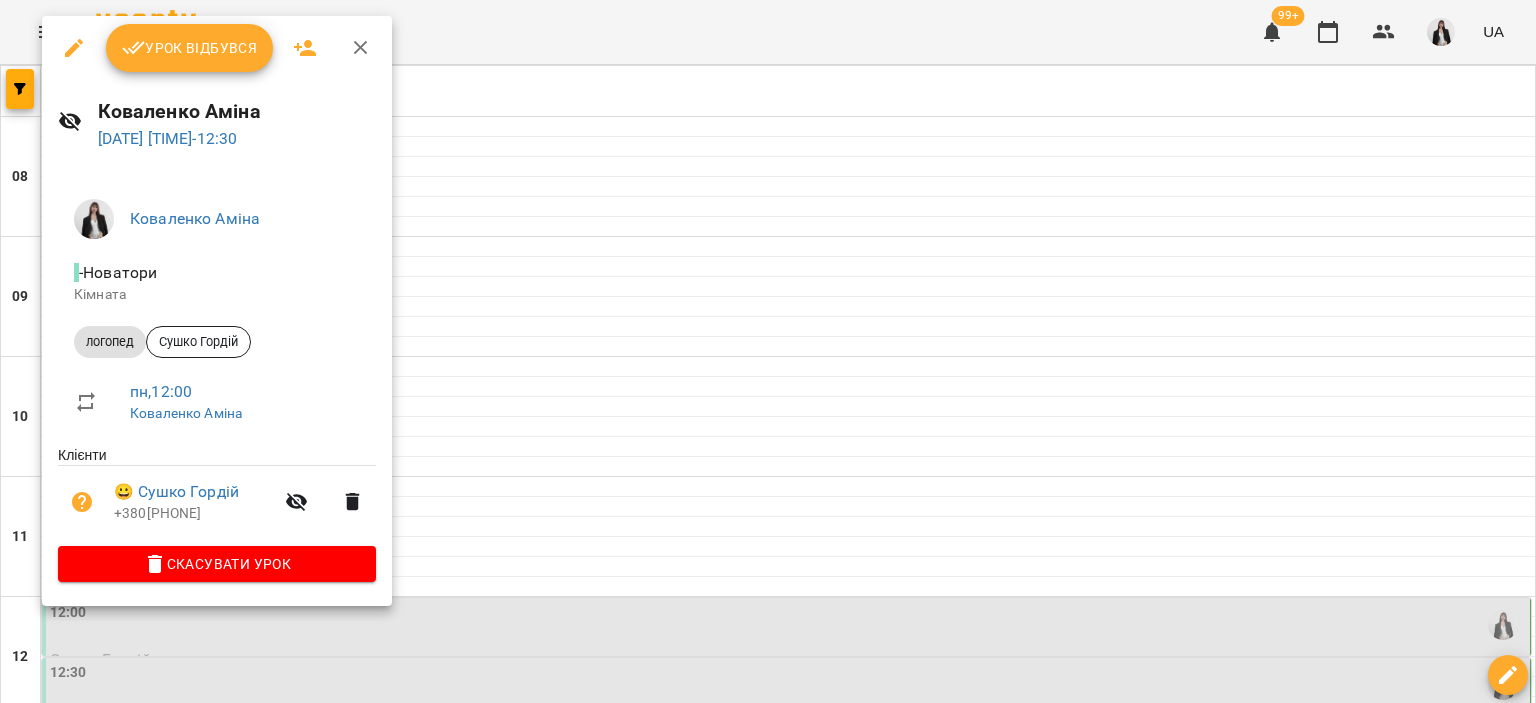 click at bounding box center [768, 351] 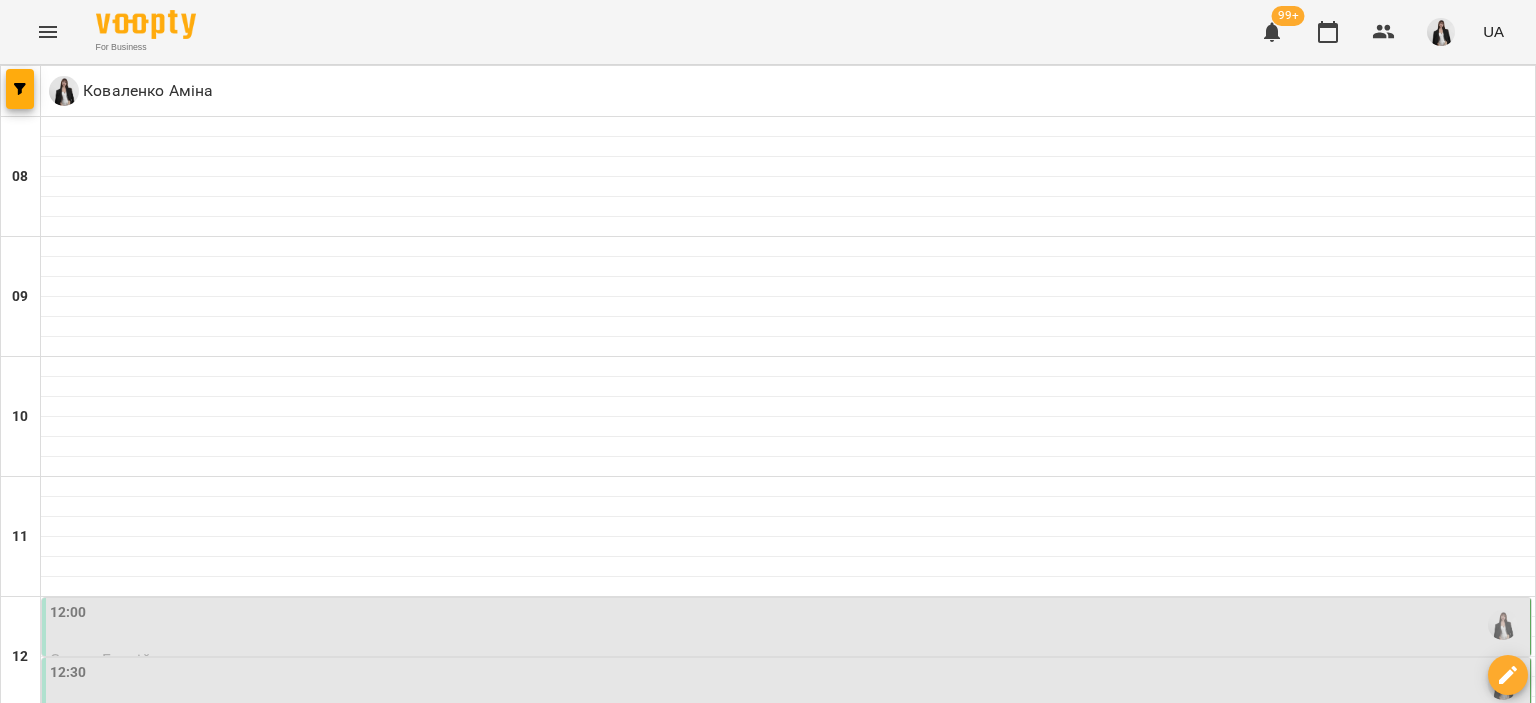 click on "12:30" at bounding box center (788, 685) 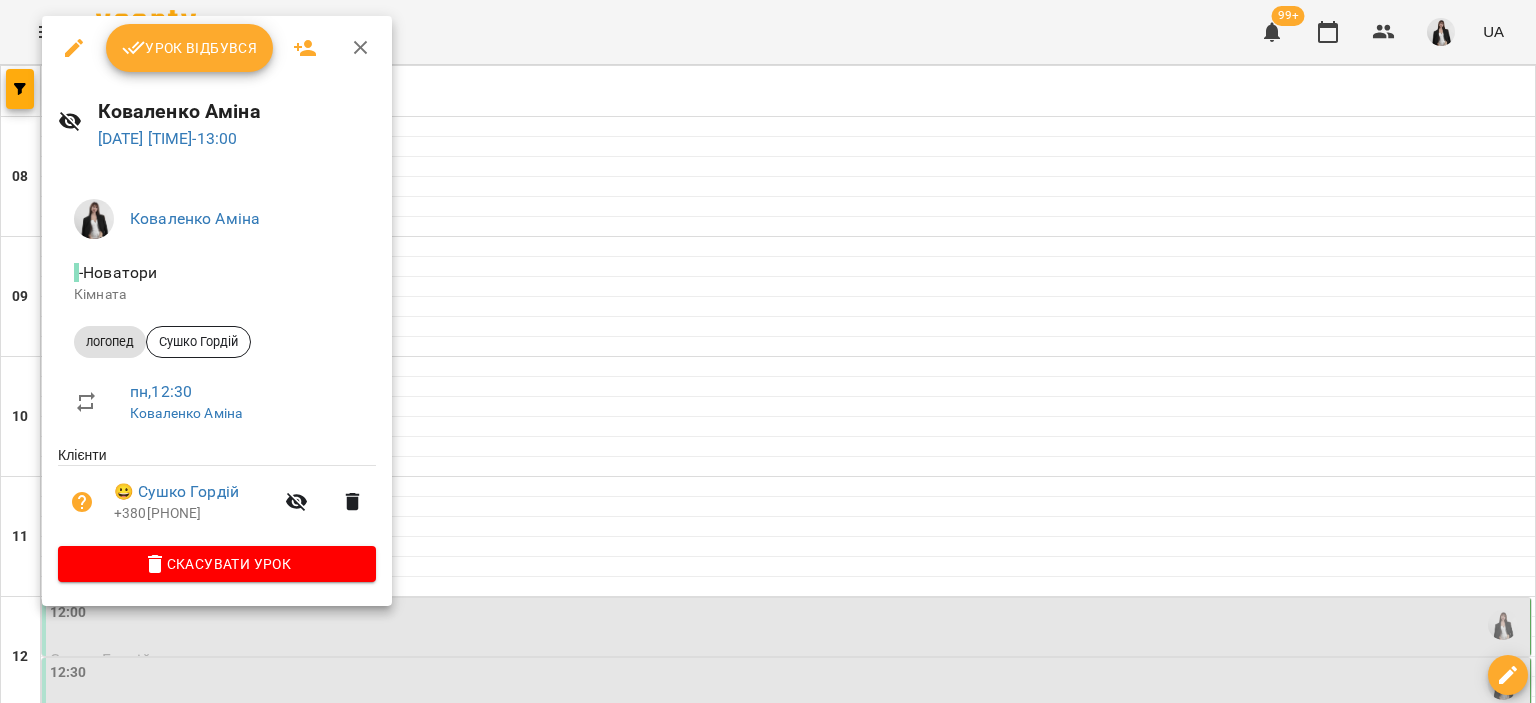 click at bounding box center (768, 351) 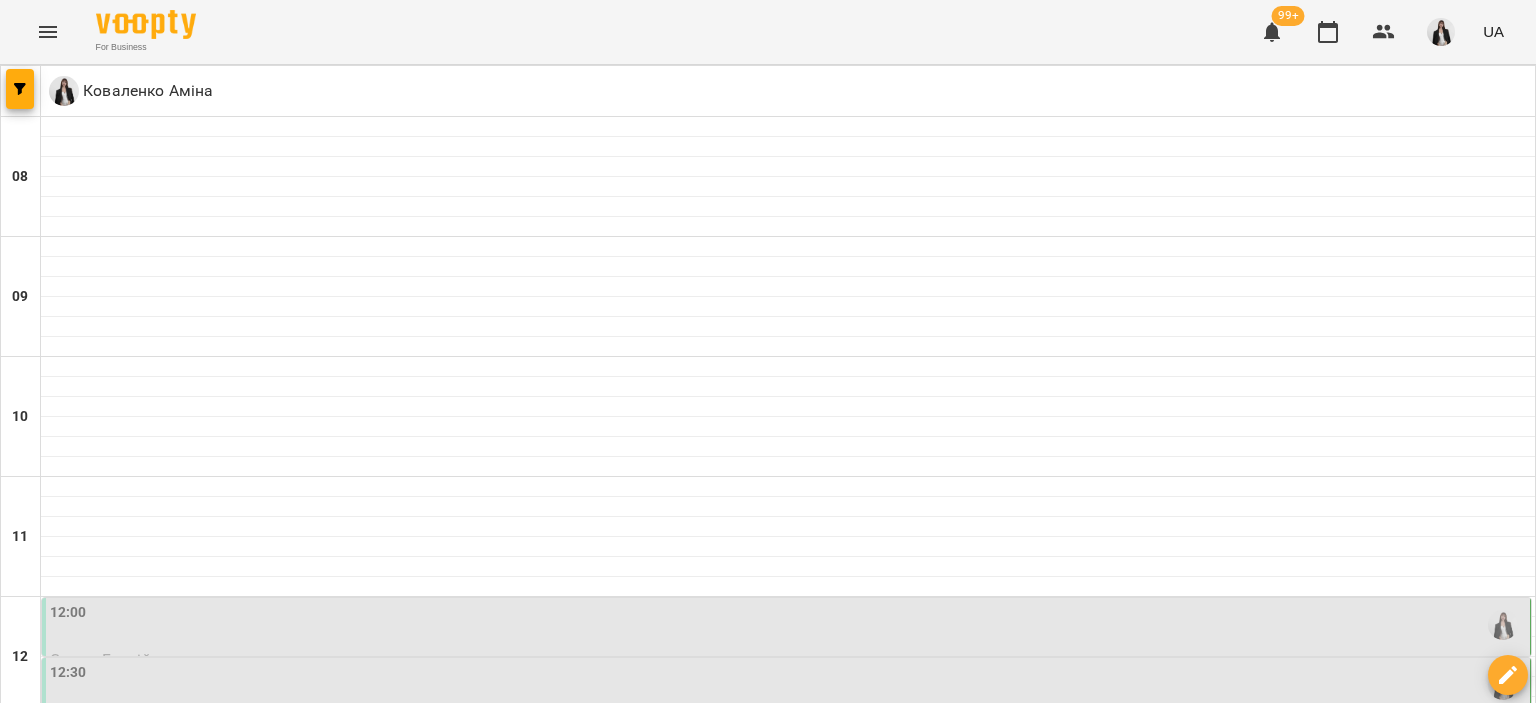 click on "вт 08 лип" at bounding box center (476, 1589) 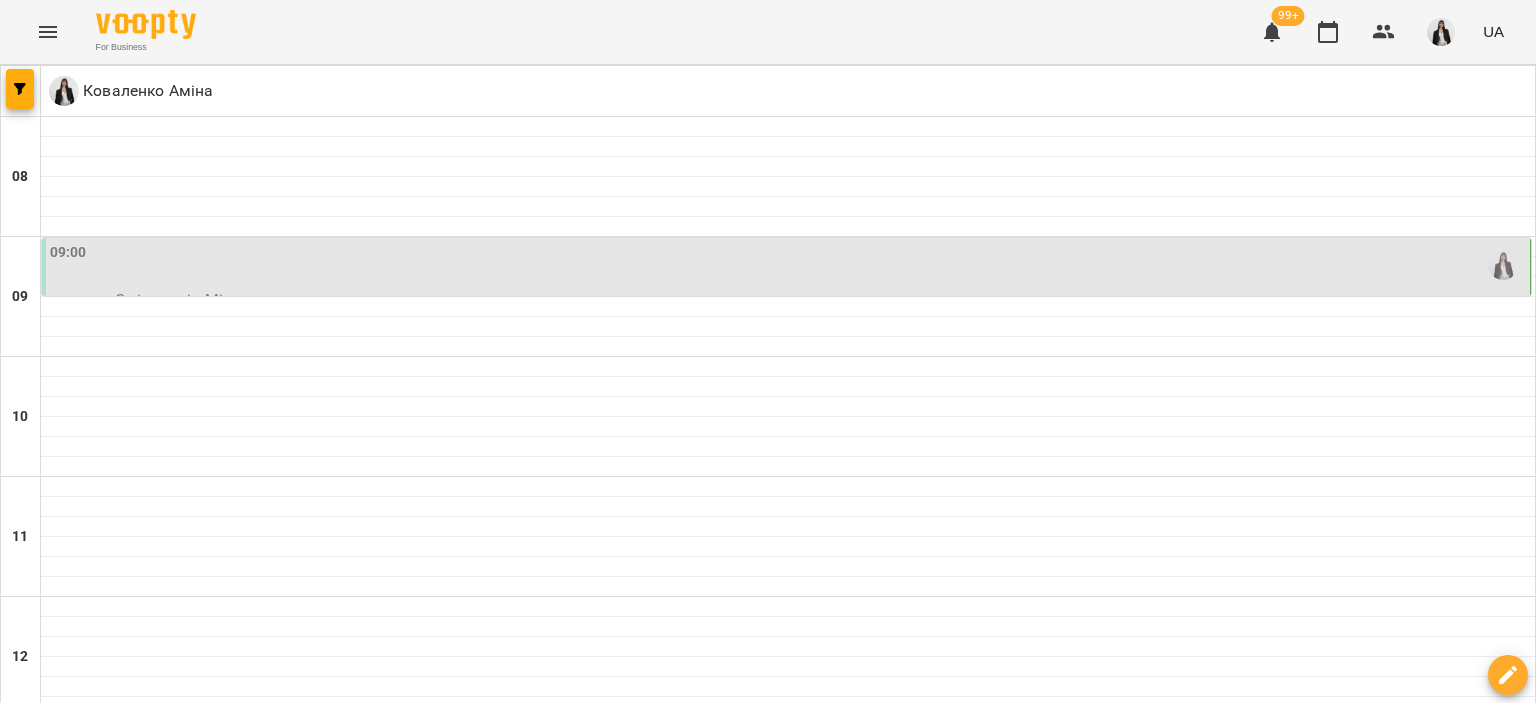 click on "ср" at bounding box center [733, 1583] 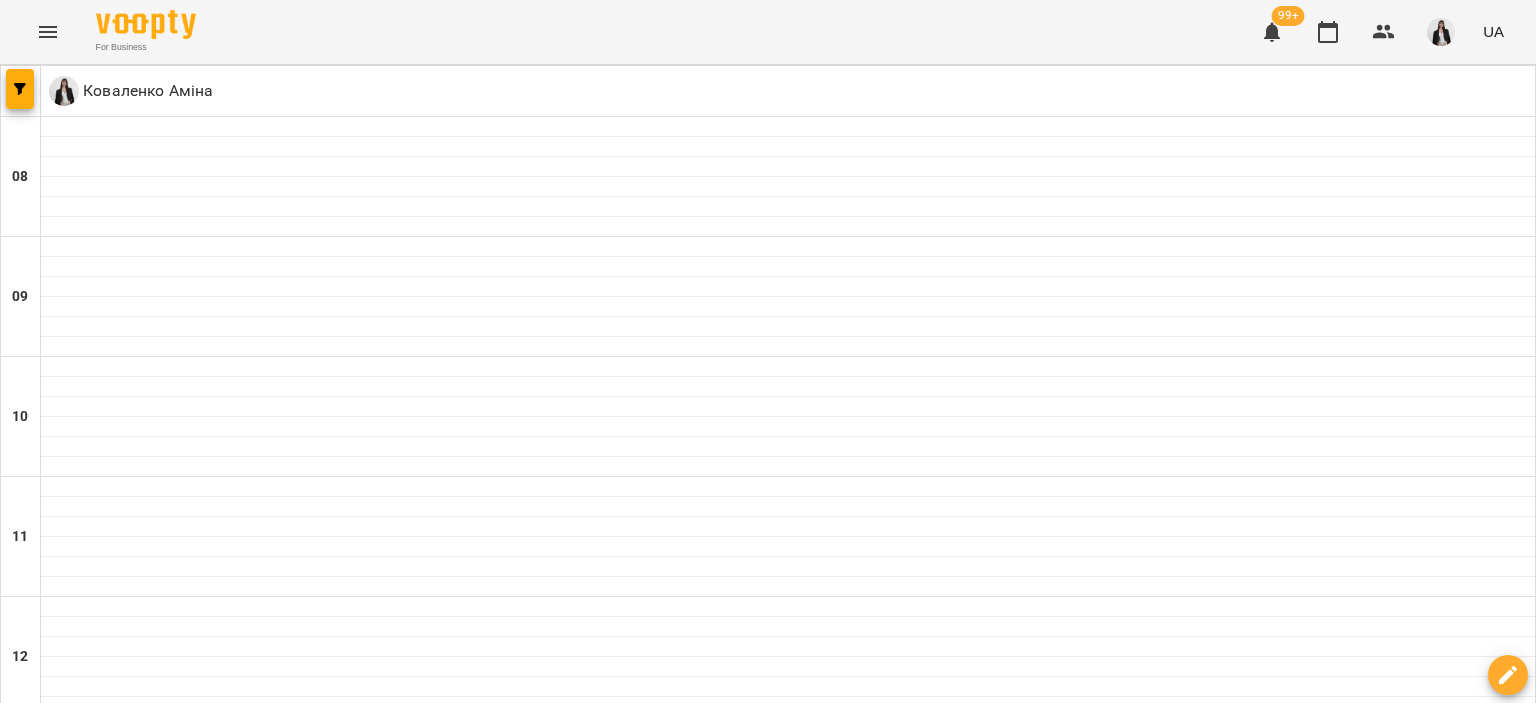 scroll, scrollTop: 471, scrollLeft: 0, axis: vertical 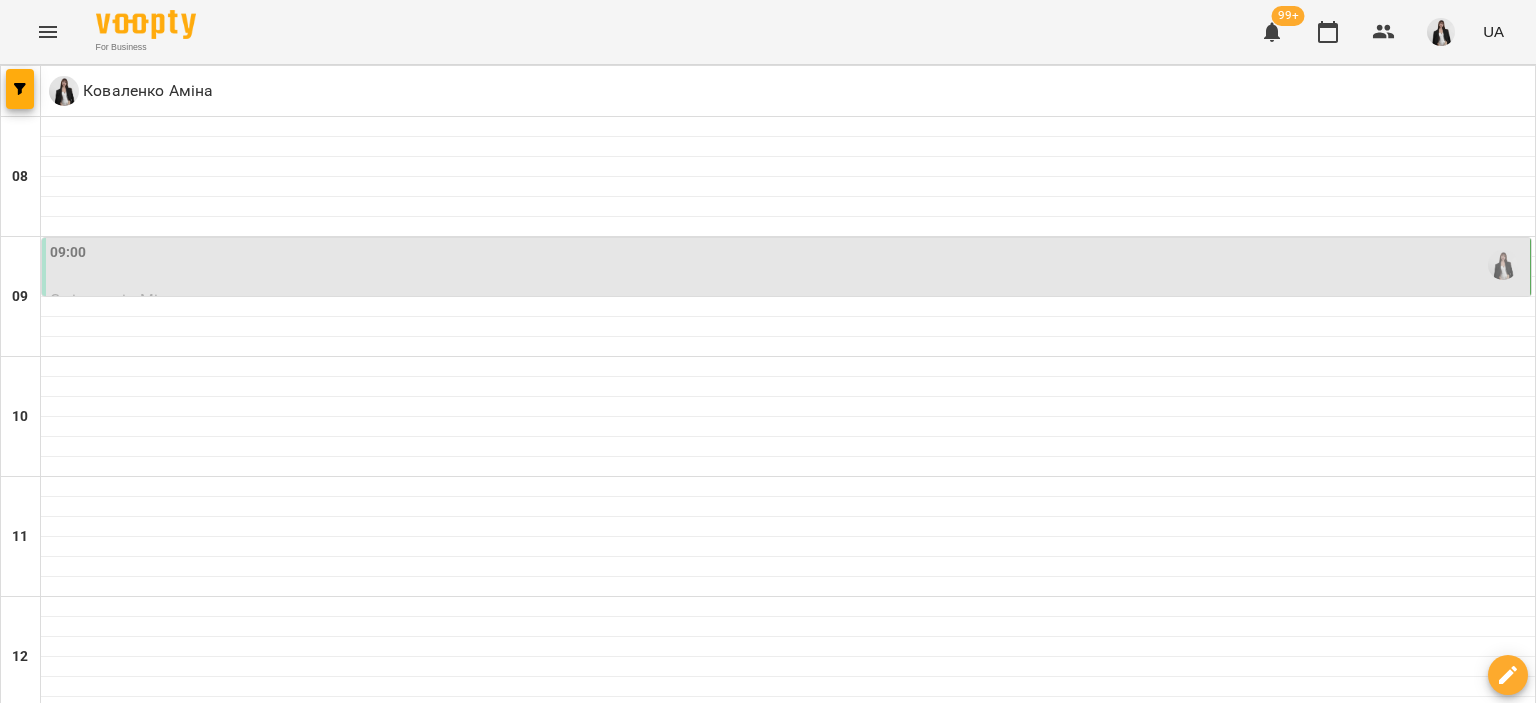 click on "пт" at bounding box center [1243, 1583] 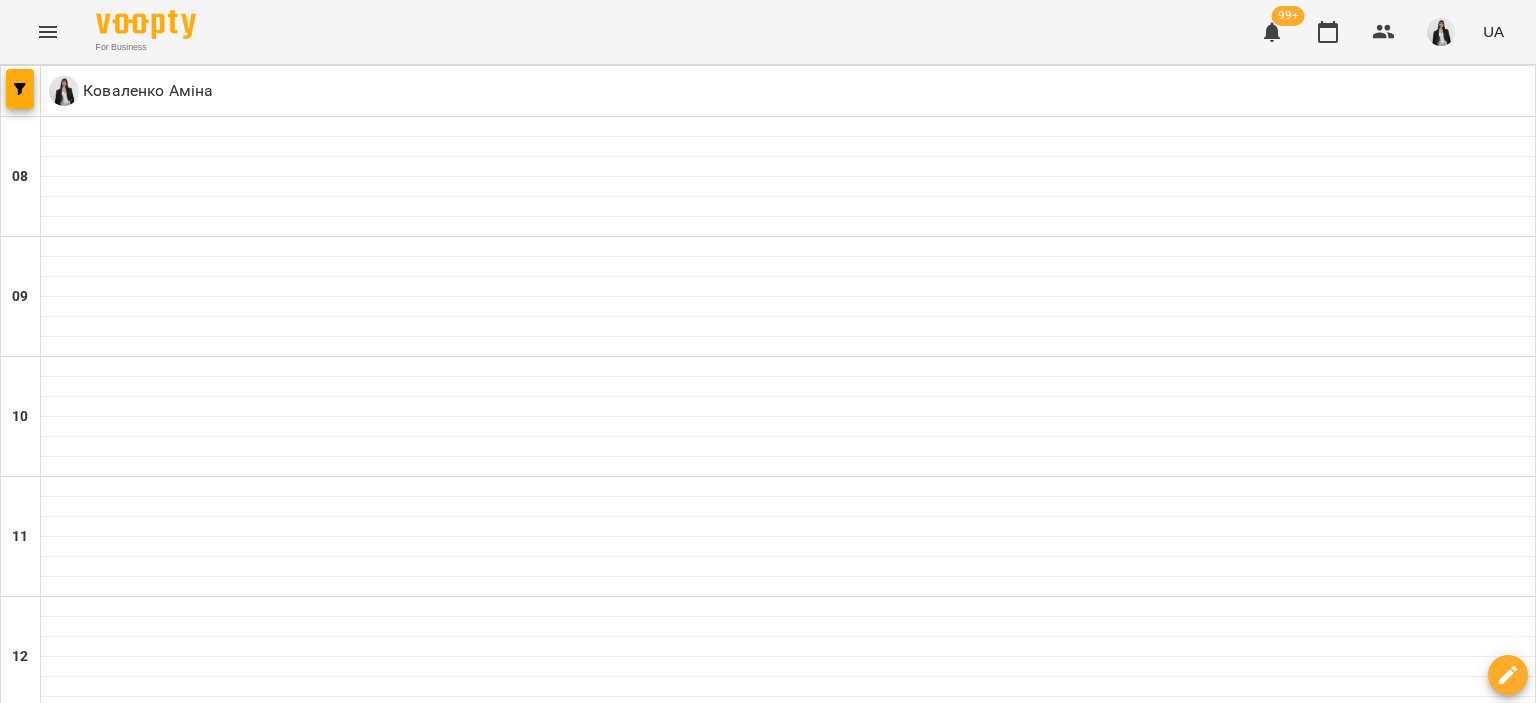 click on "сб" at bounding box center (1498, 1583) 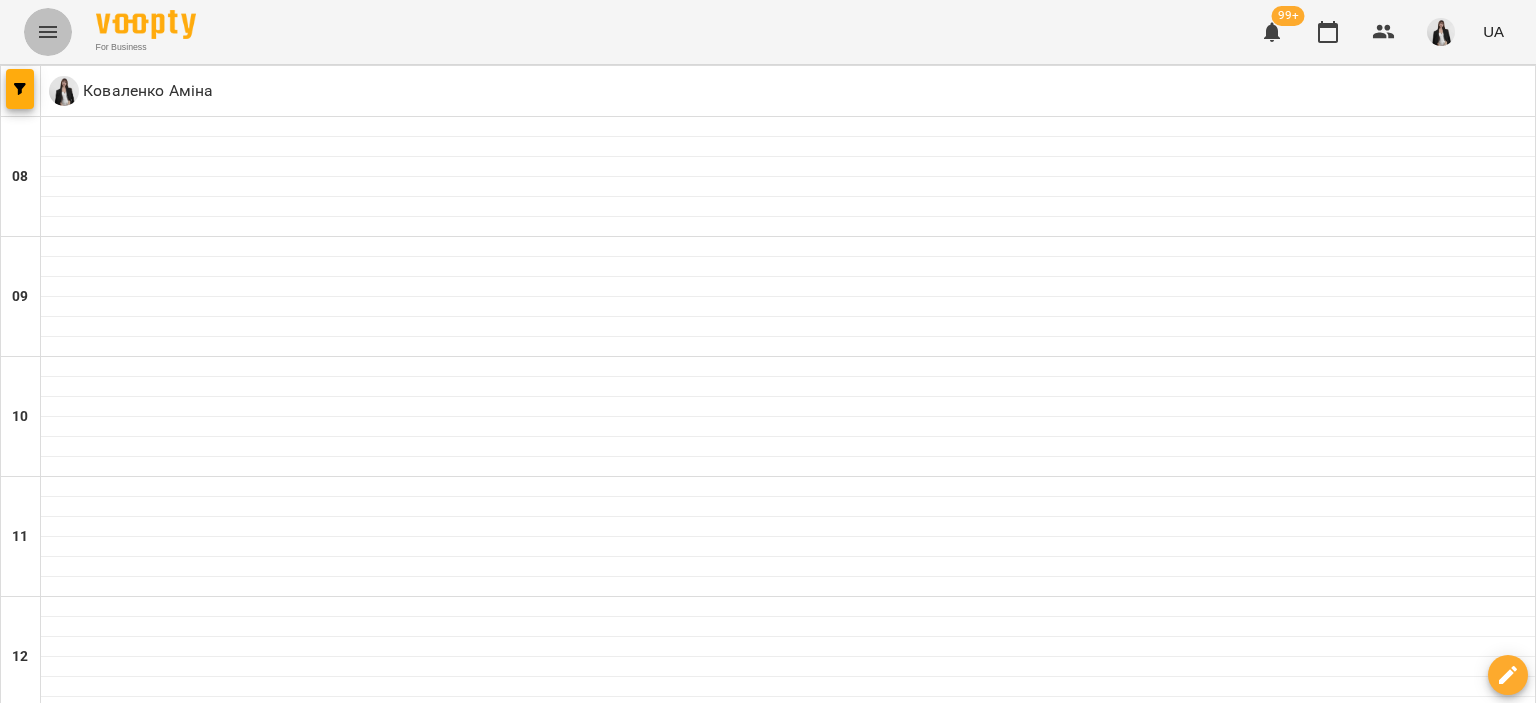 click 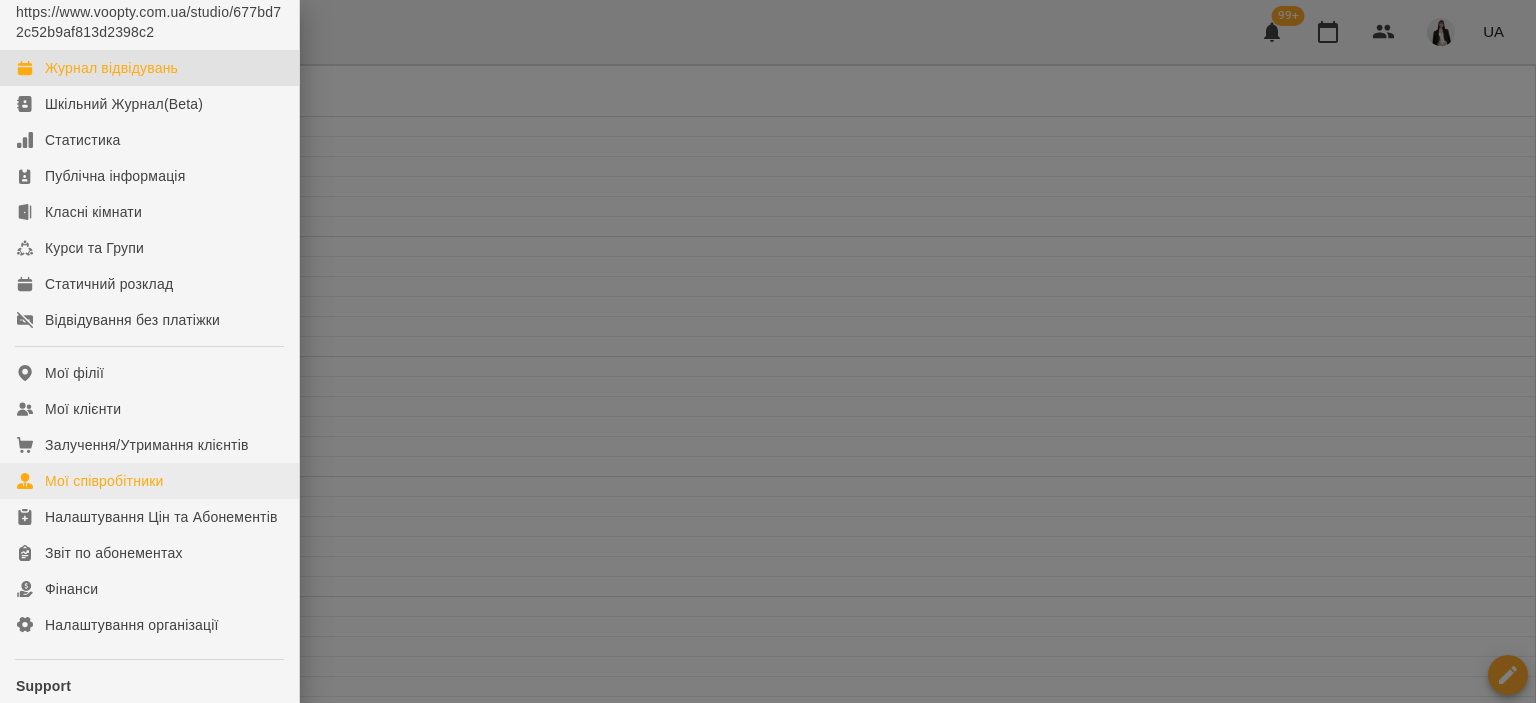 scroll, scrollTop: 56, scrollLeft: 0, axis: vertical 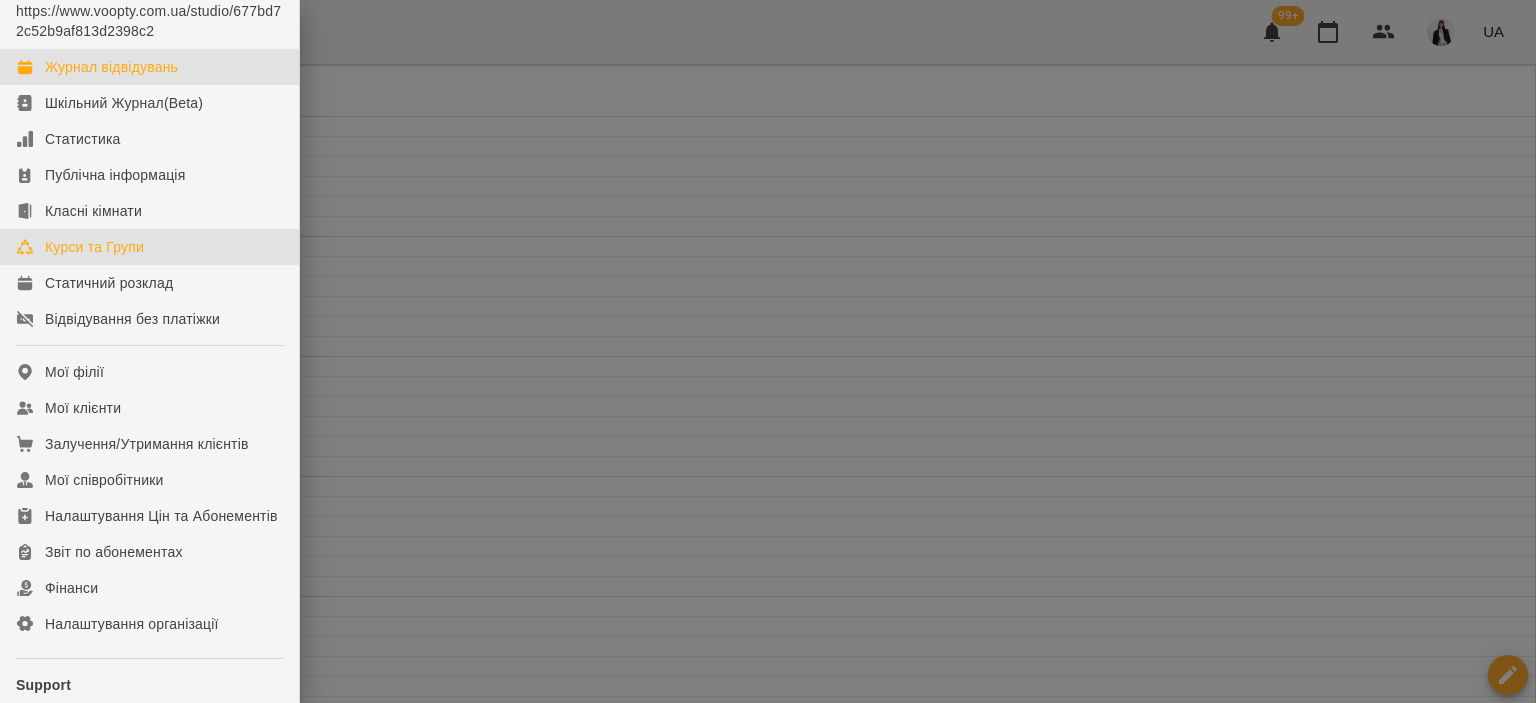 click on "Курси та Групи" at bounding box center [94, 247] 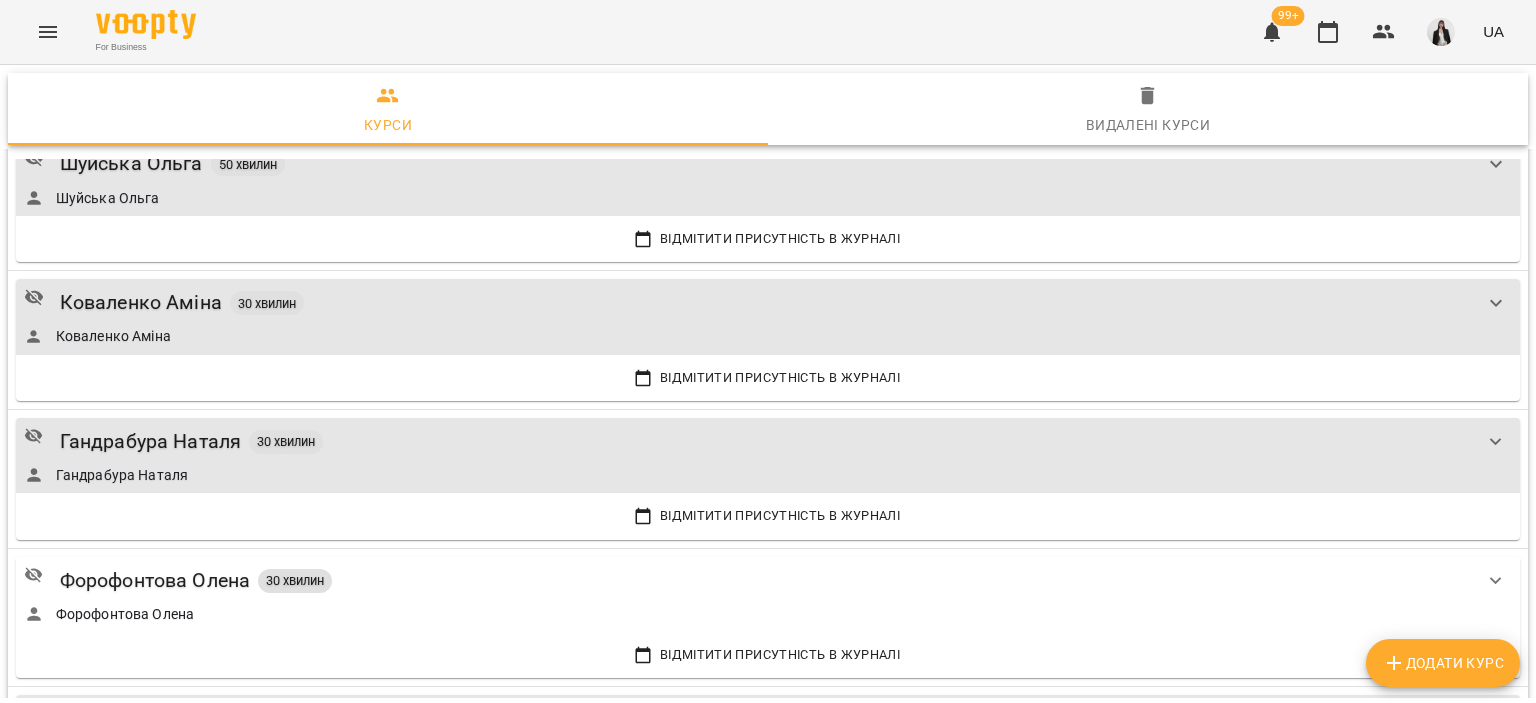 scroll, scrollTop: 534, scrollLeft: 0, axis: vertical 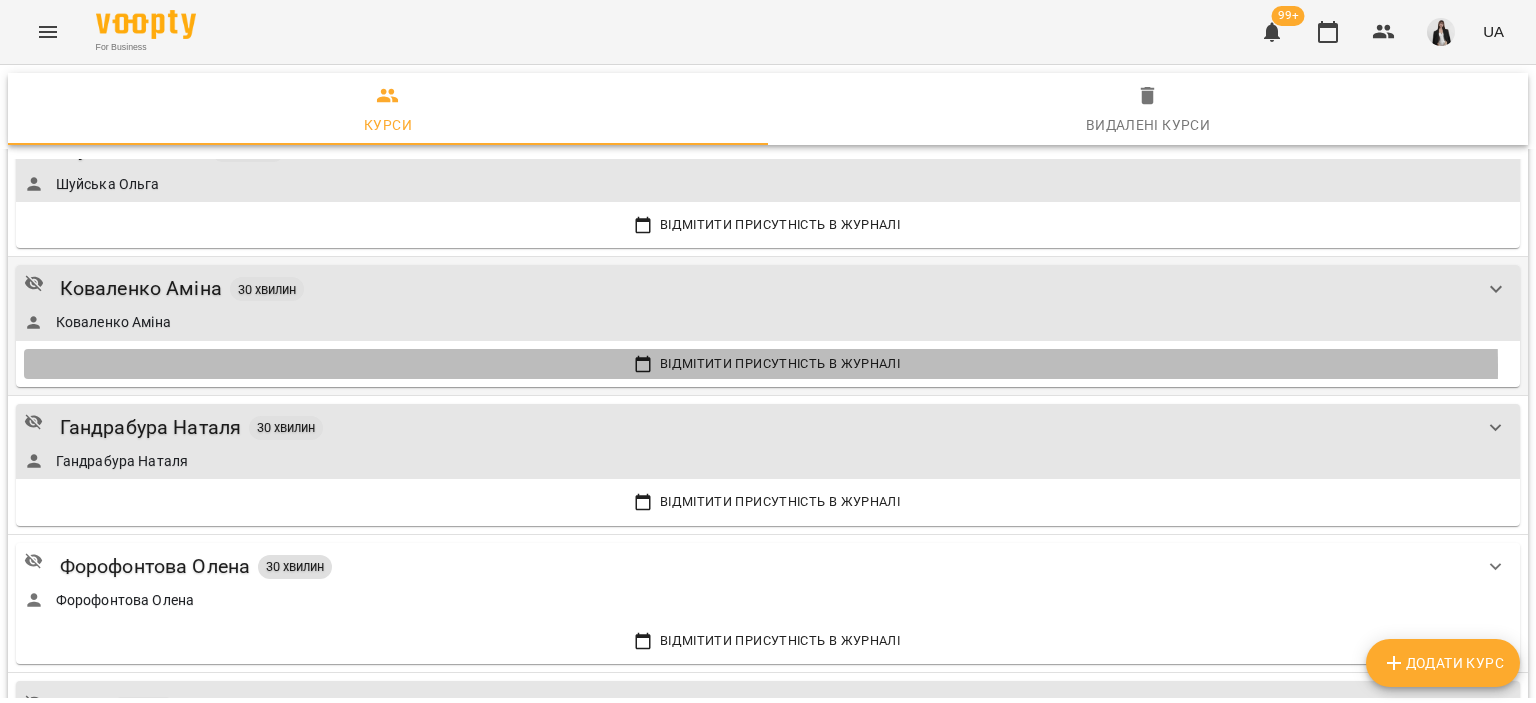 click on "Відмітити присутність в Журналі" at bounding box center [768, 364] 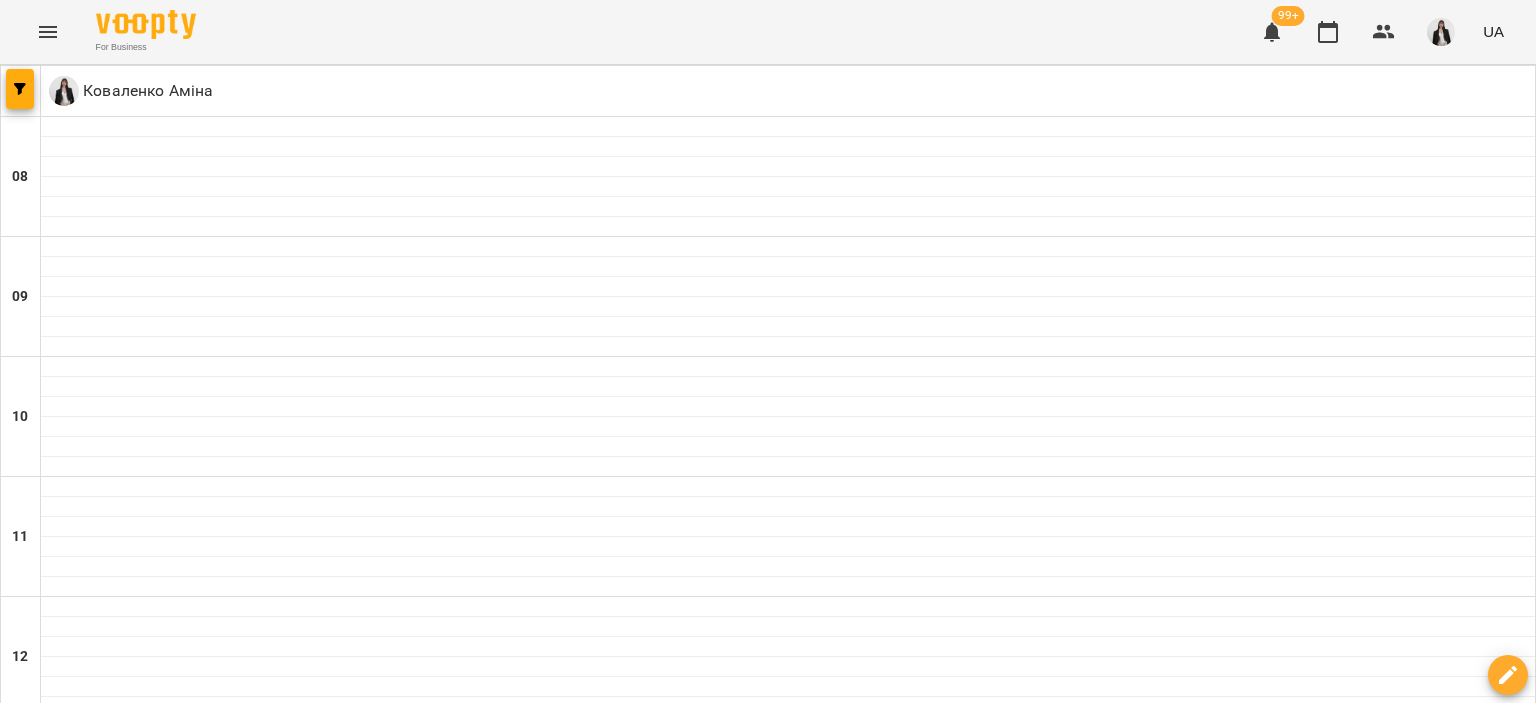 scroll, scrollTop: 0, scrollLeft: 0, axis: both 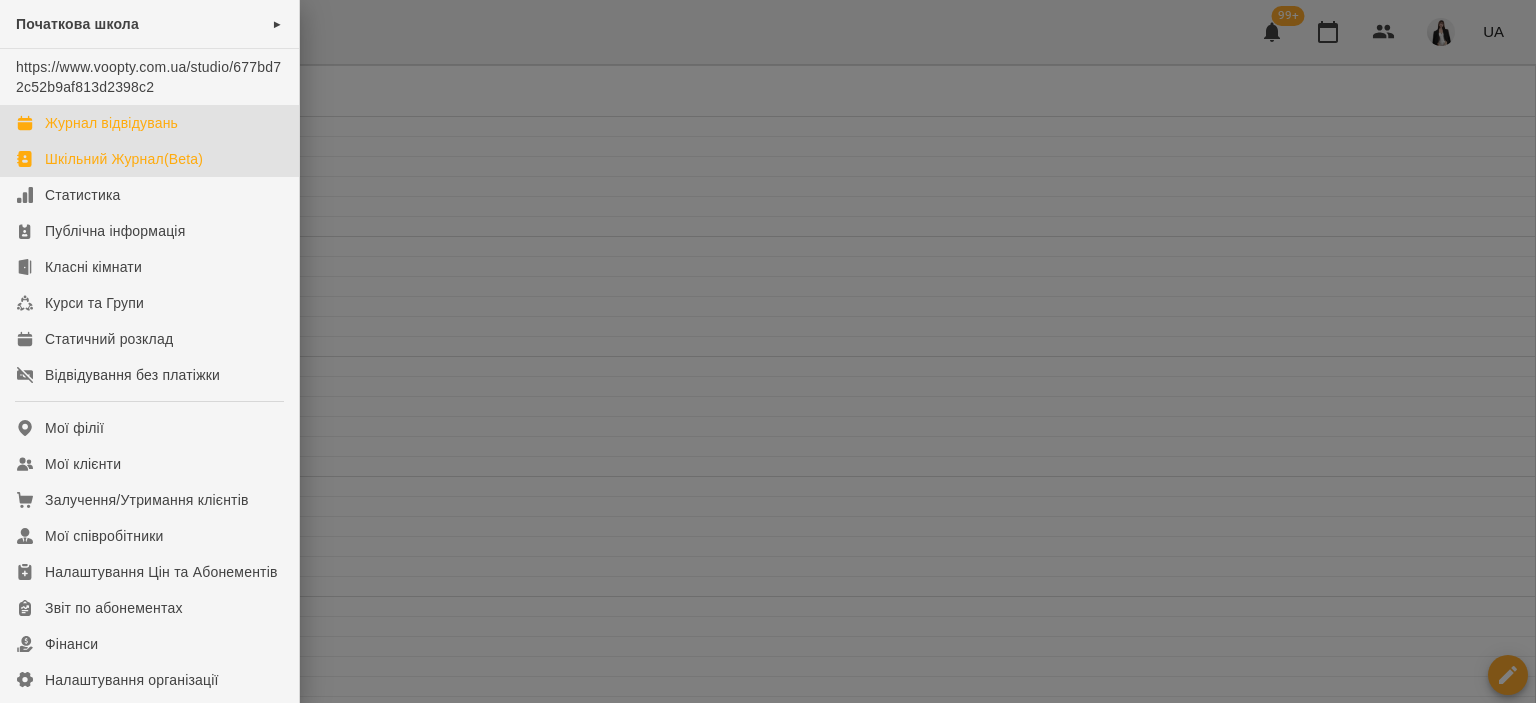 click on "Шкільний Журнал(Beta)" at bounding box center (124, 159) 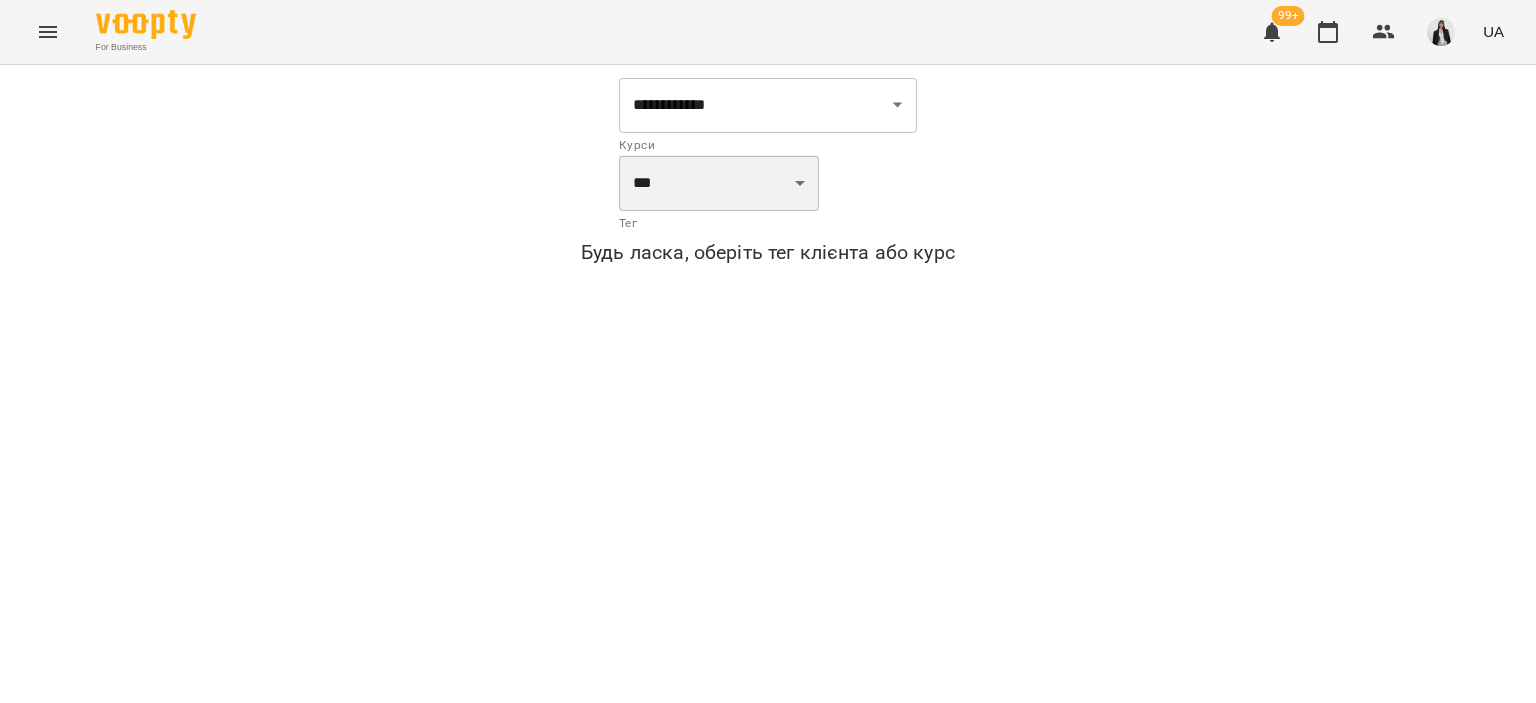 click on "*** *** *** ****** ********* *********" at bounding box center (719, 183) 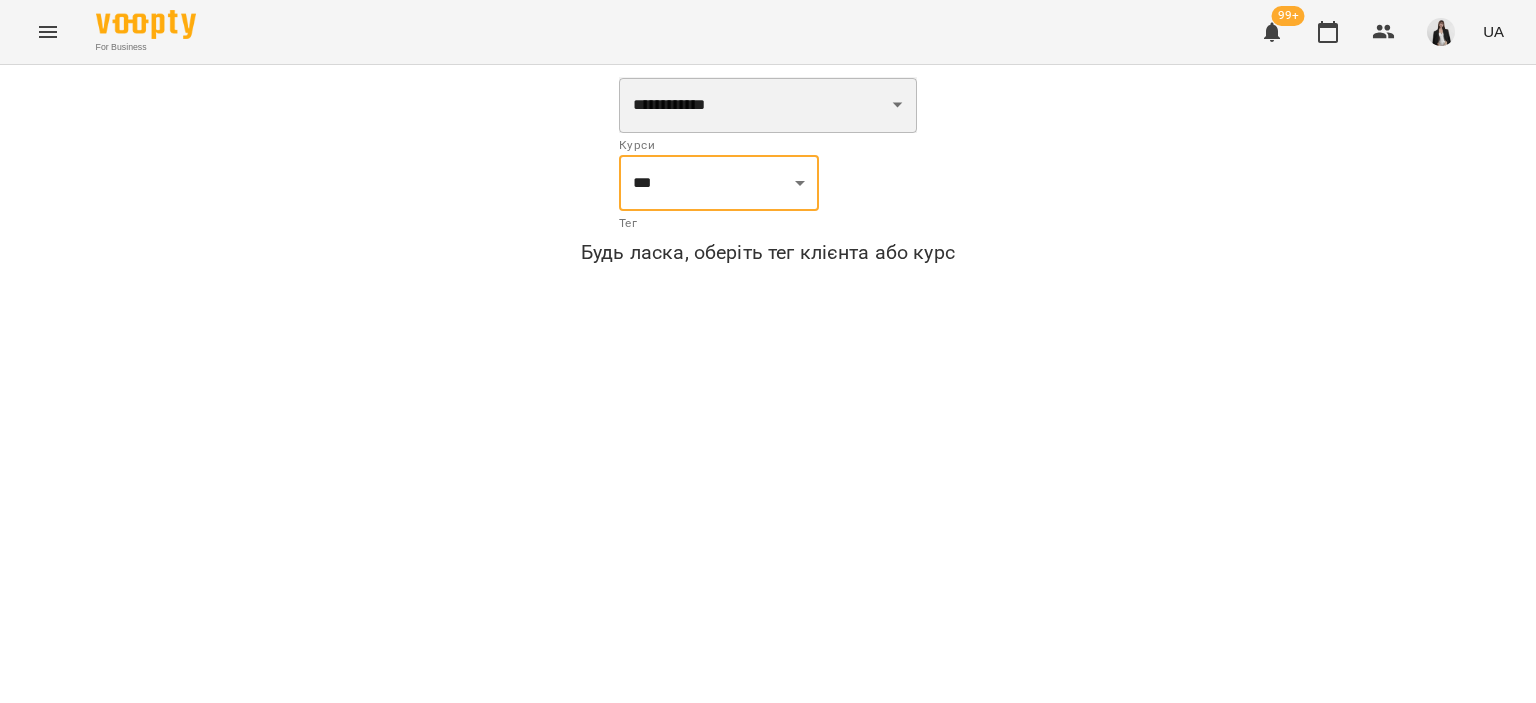 click on "**********" at bounding box center (768, 105) 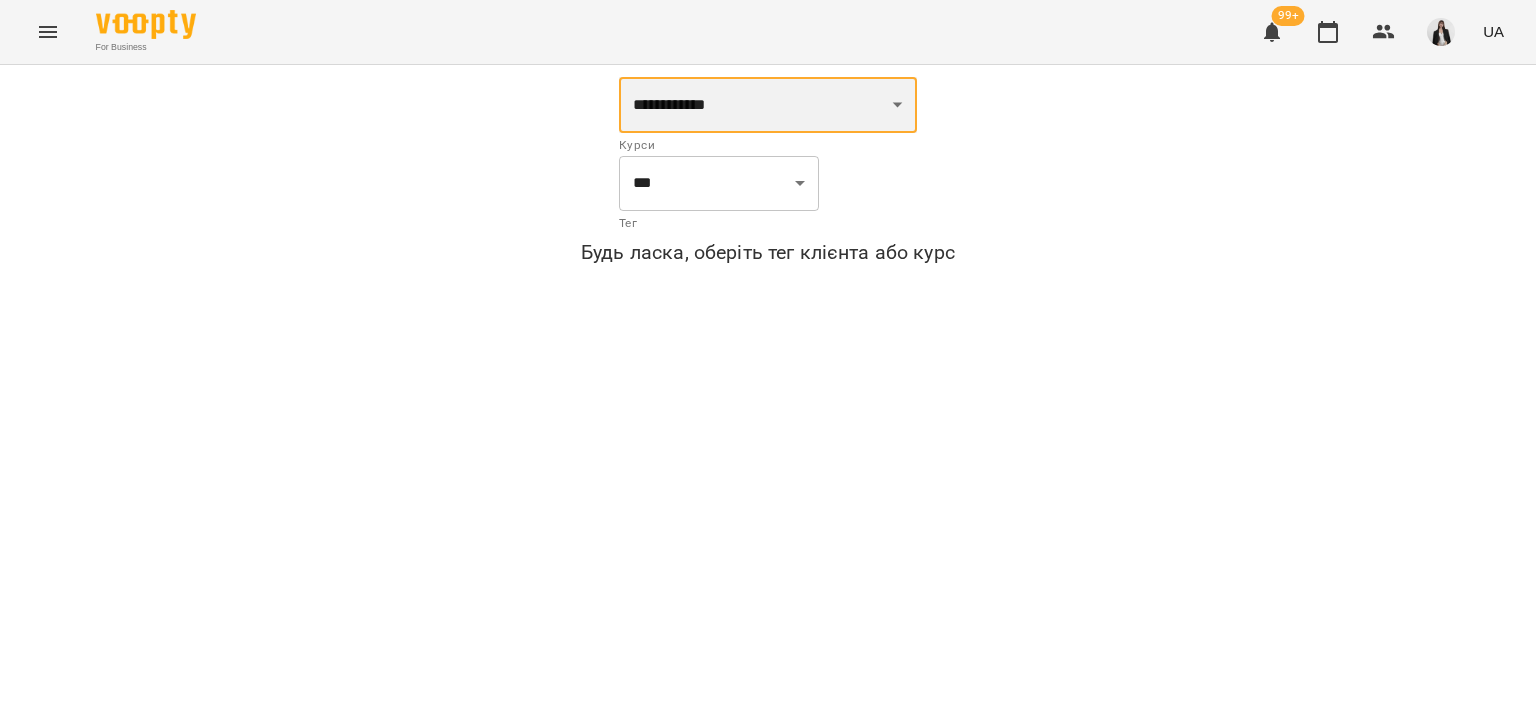 select on "**********" 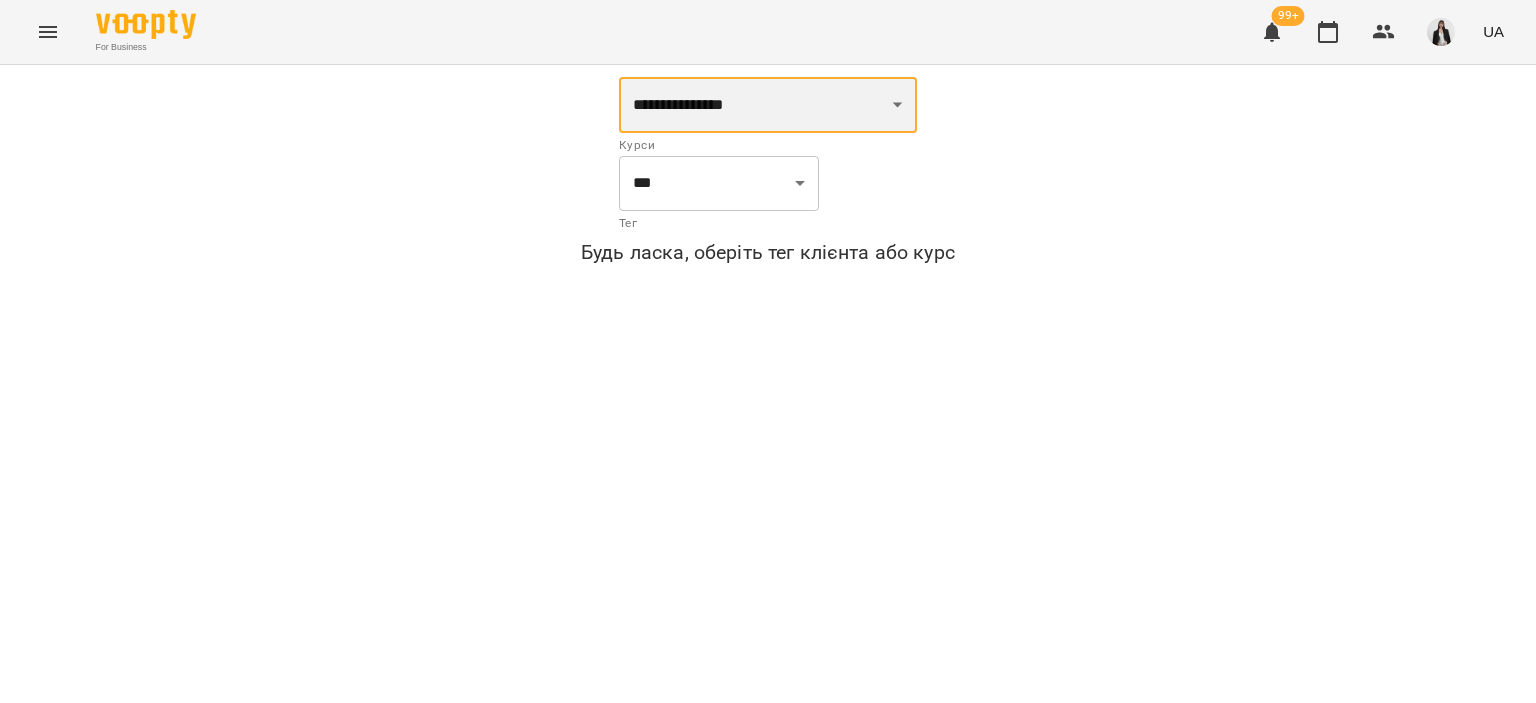 click on "**********" at bounding box center [768, 105] 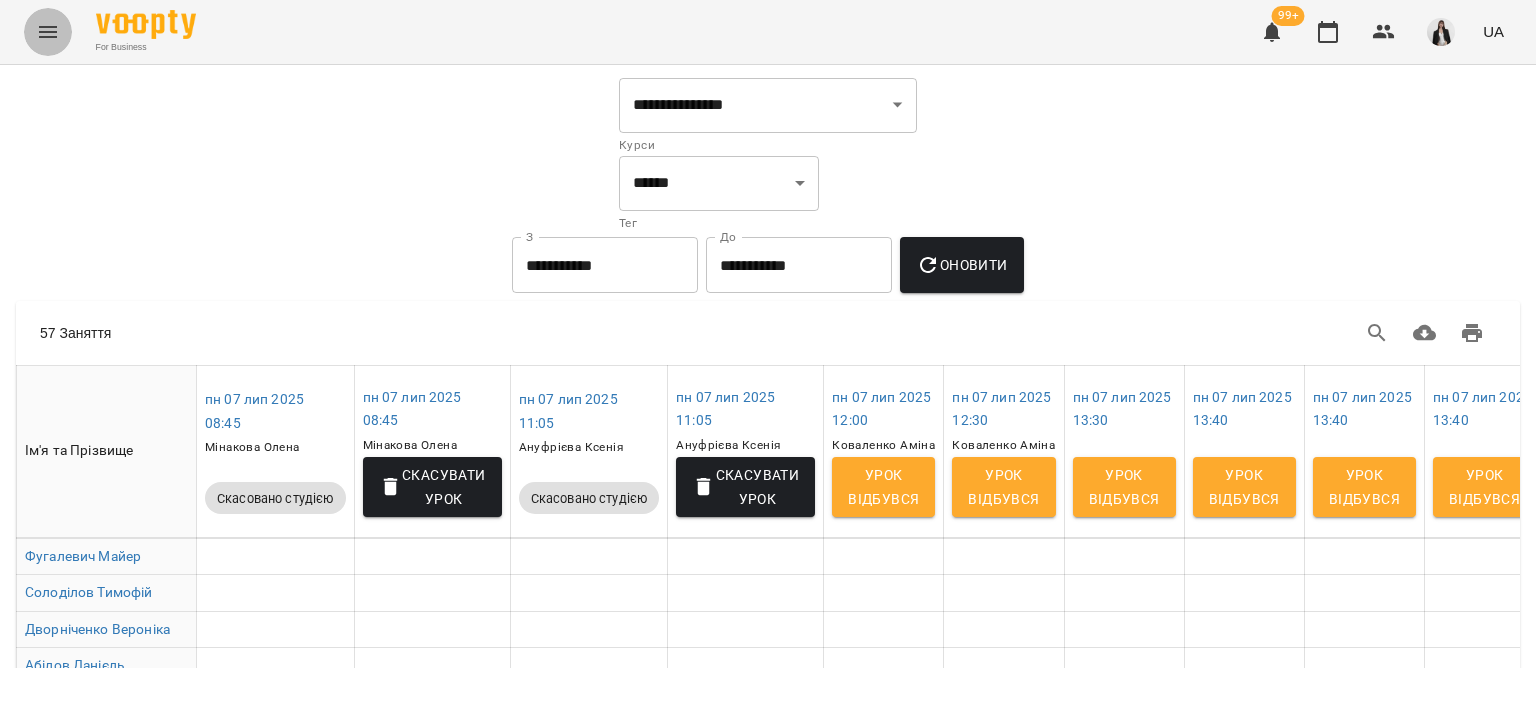 click 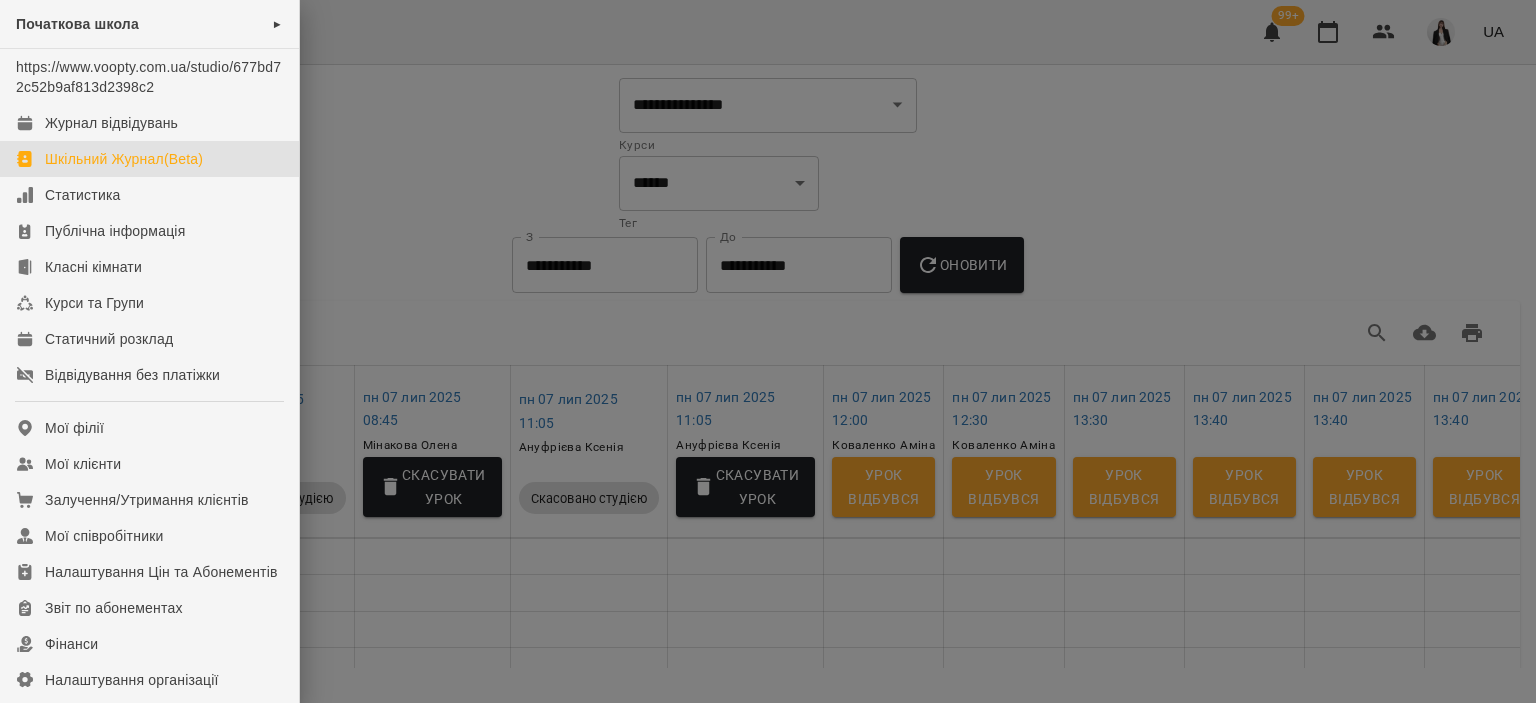 click at bounding box center (768, 351) 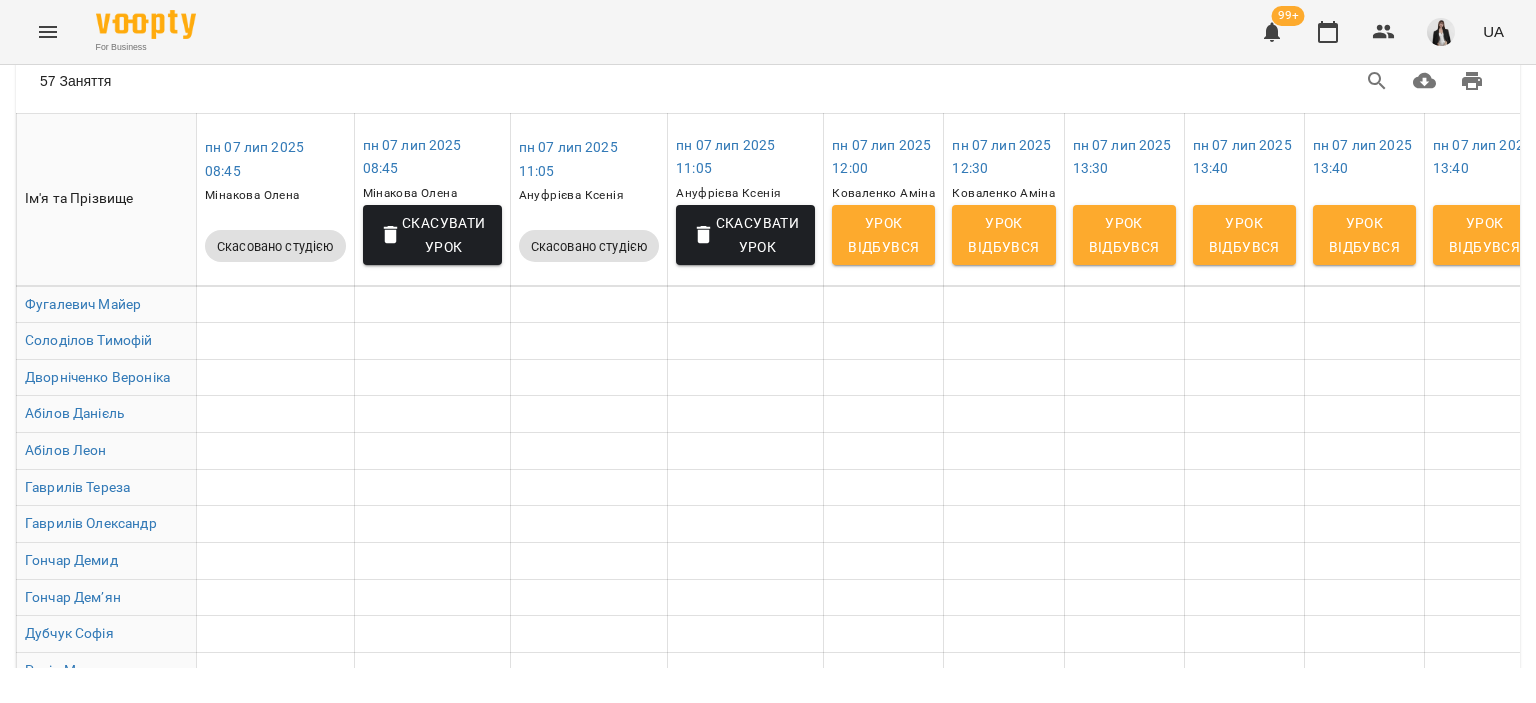 scroll, scrollTop: 276, scrollLeft: 0, axis: vertical 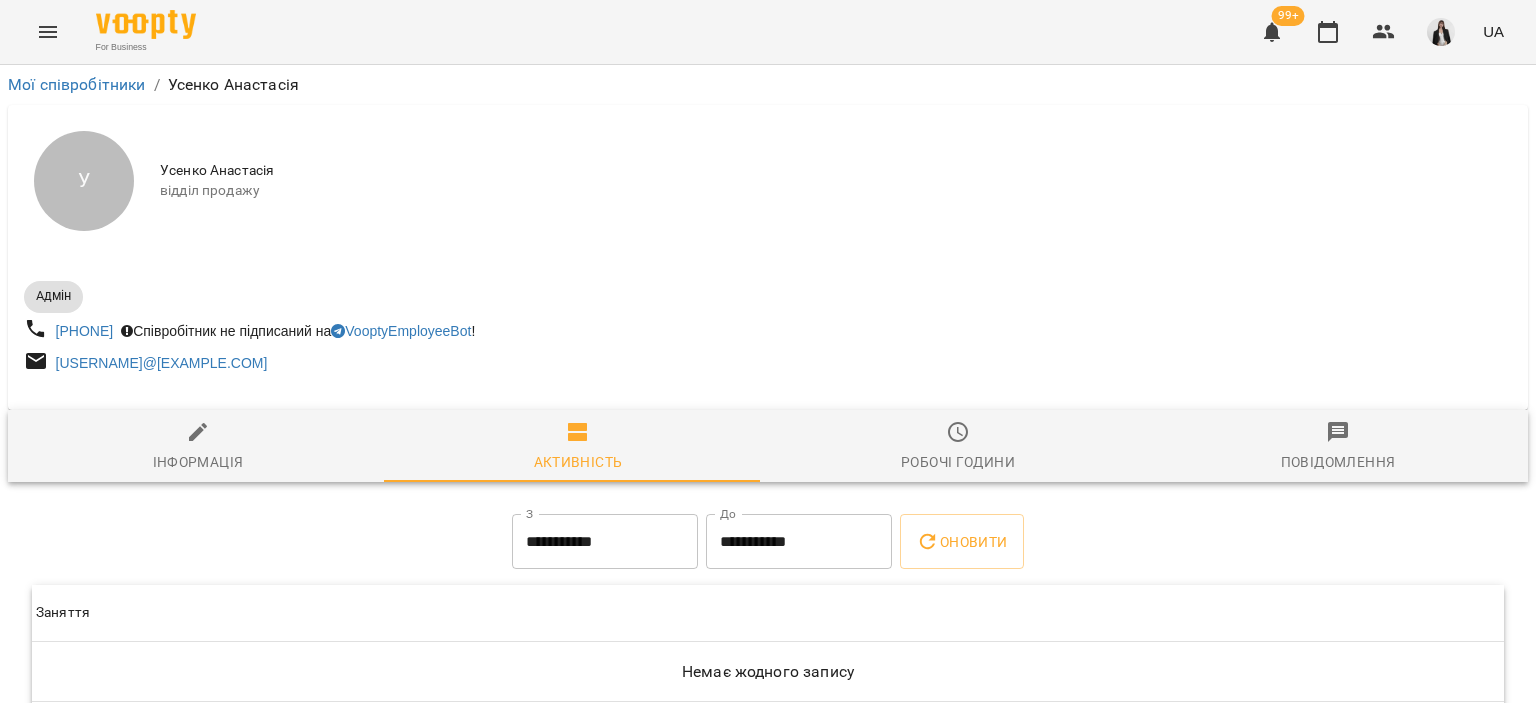 click at bounding box center (768, 402) 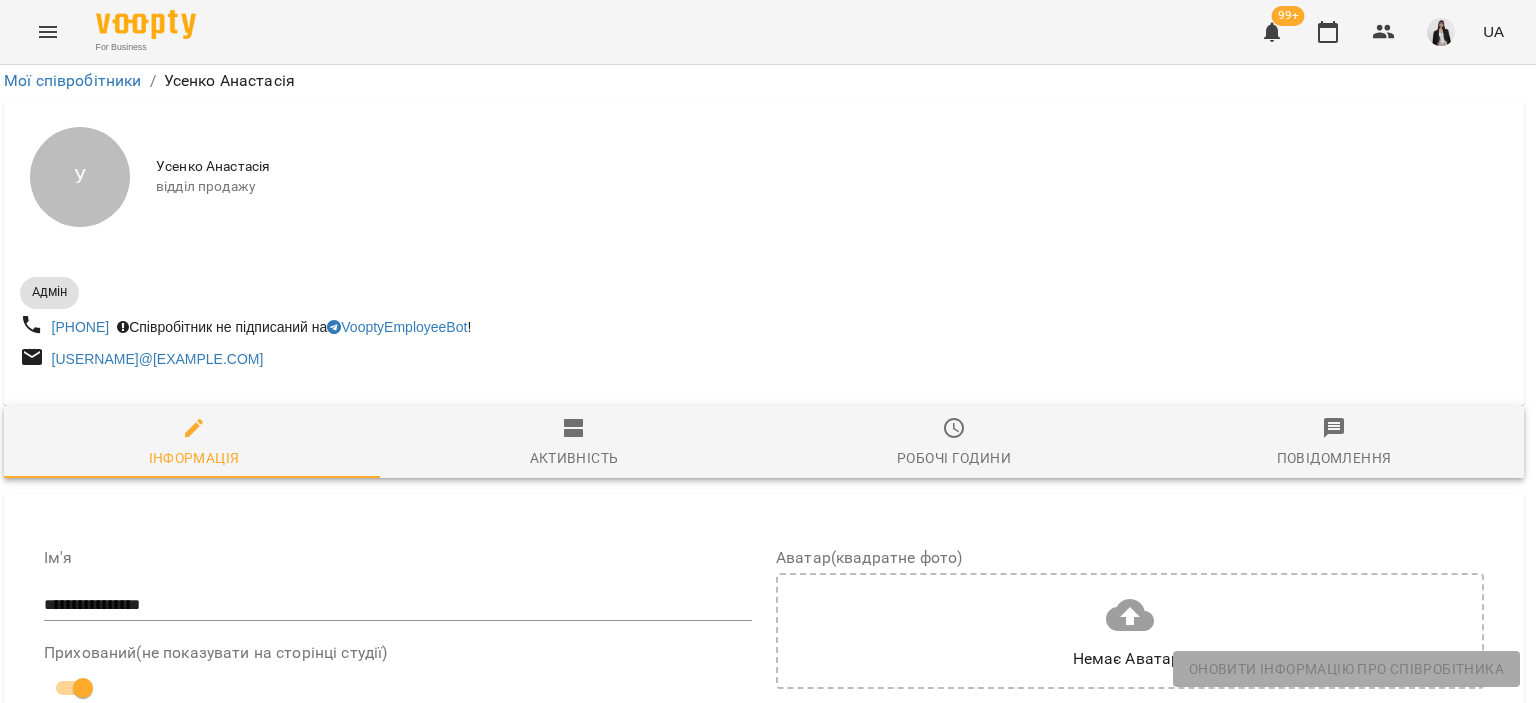 scroll, scrollTop: 135, scrollLeft: 4, axis: both 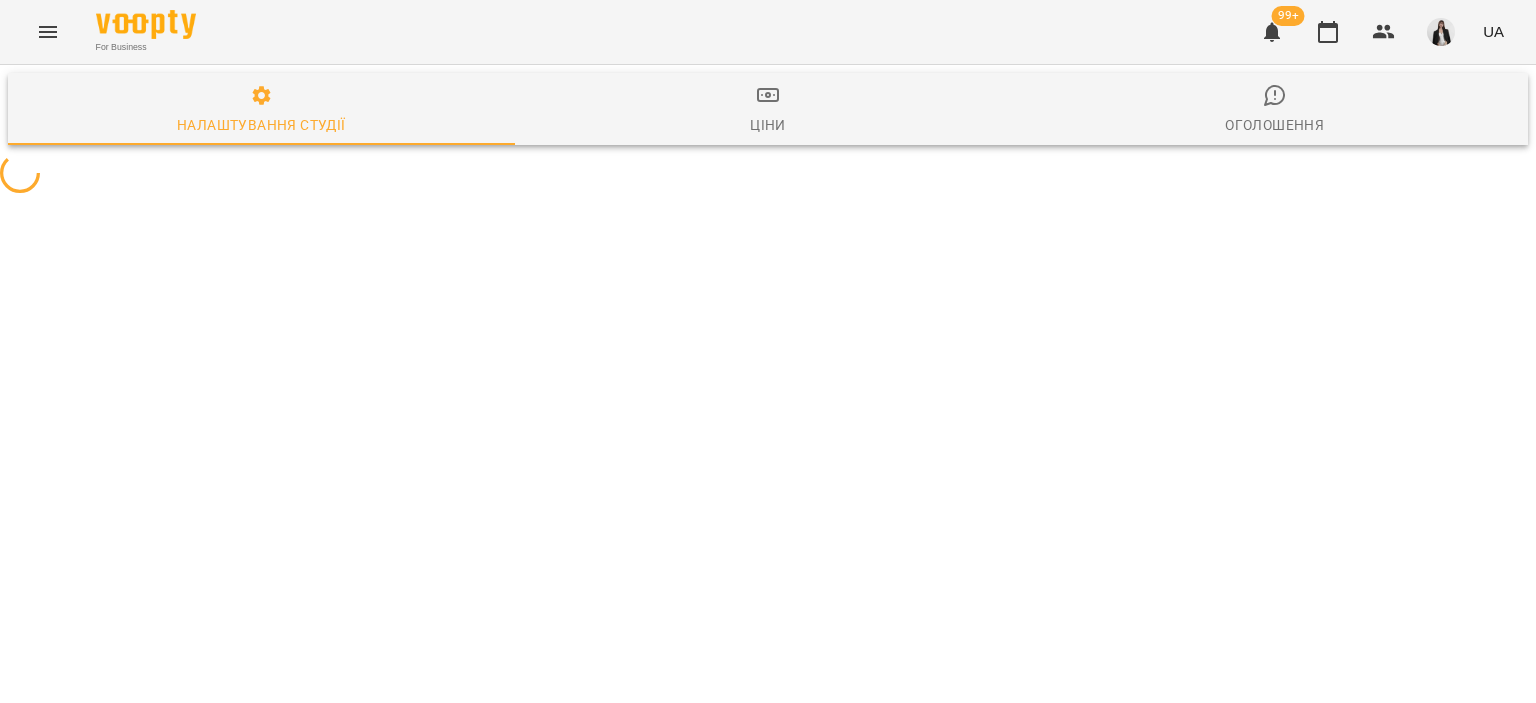 select on "**" 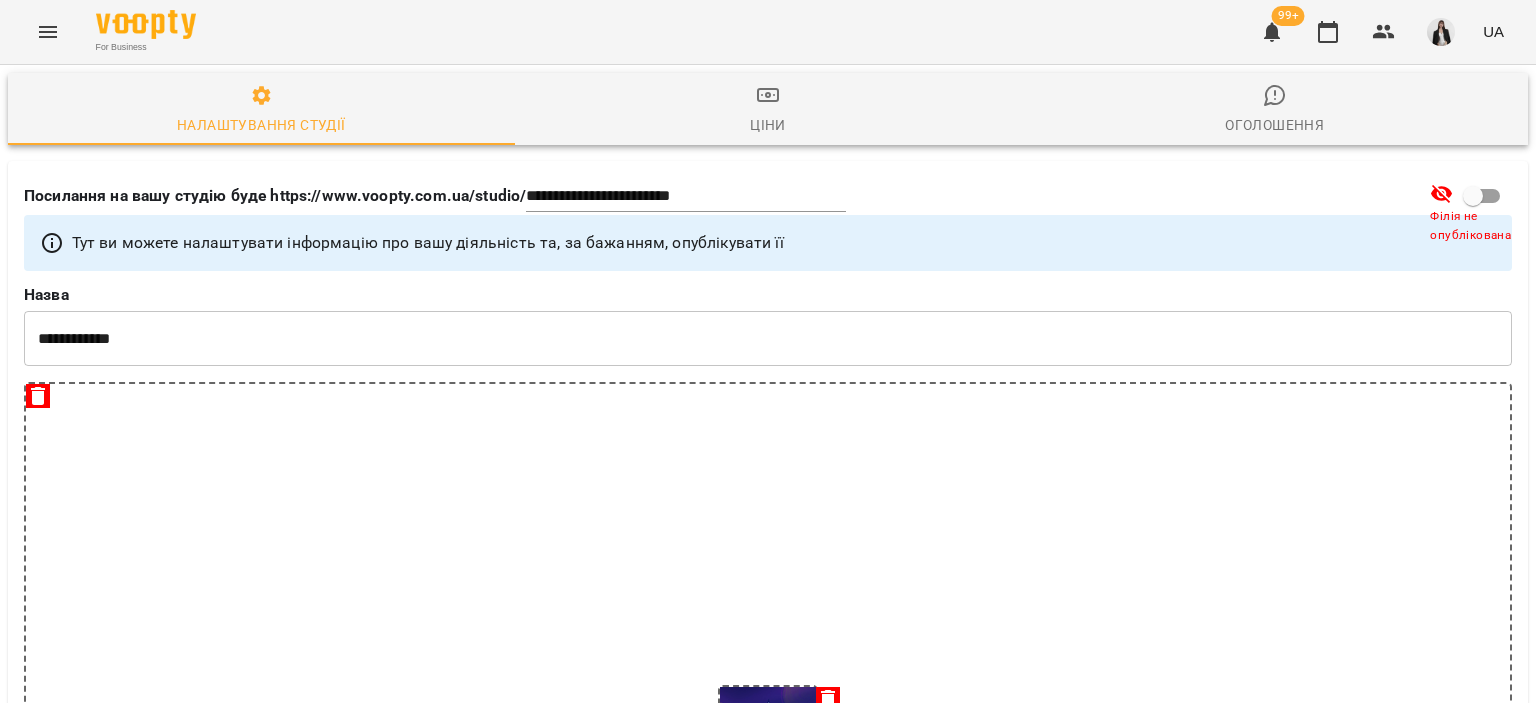 click at bounding box center [48, 32] 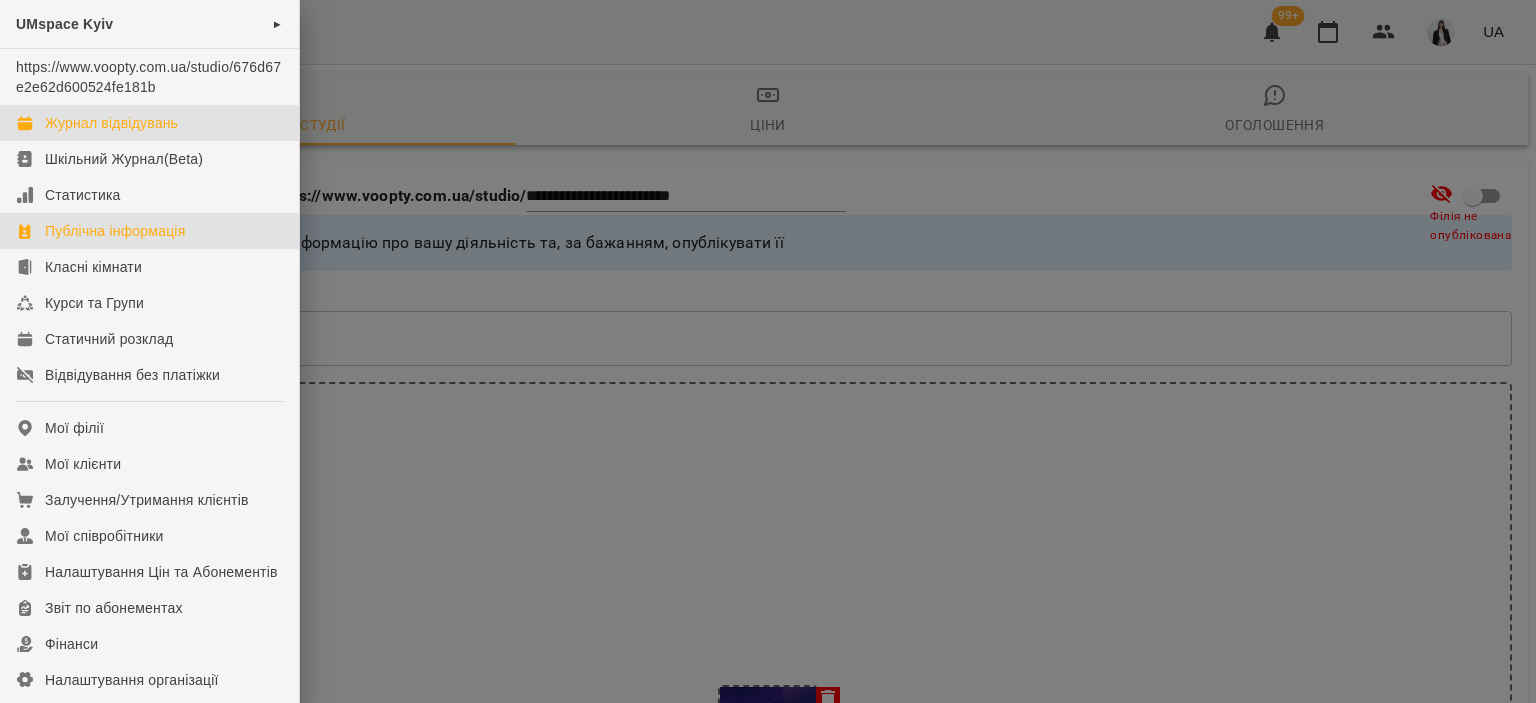 click on "Журнал відвідувань" at bounding box center (111, 123) 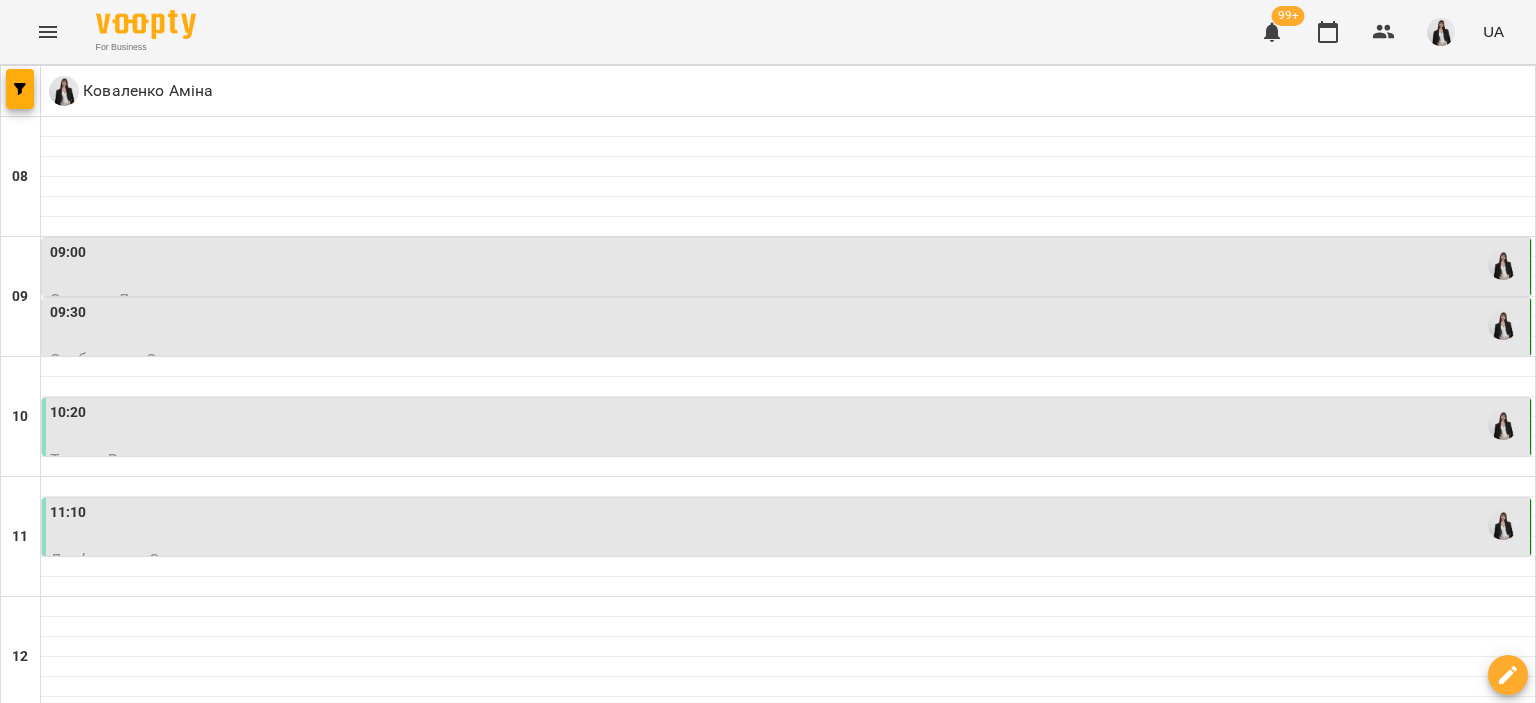 click at bounding box center [668, 1768] 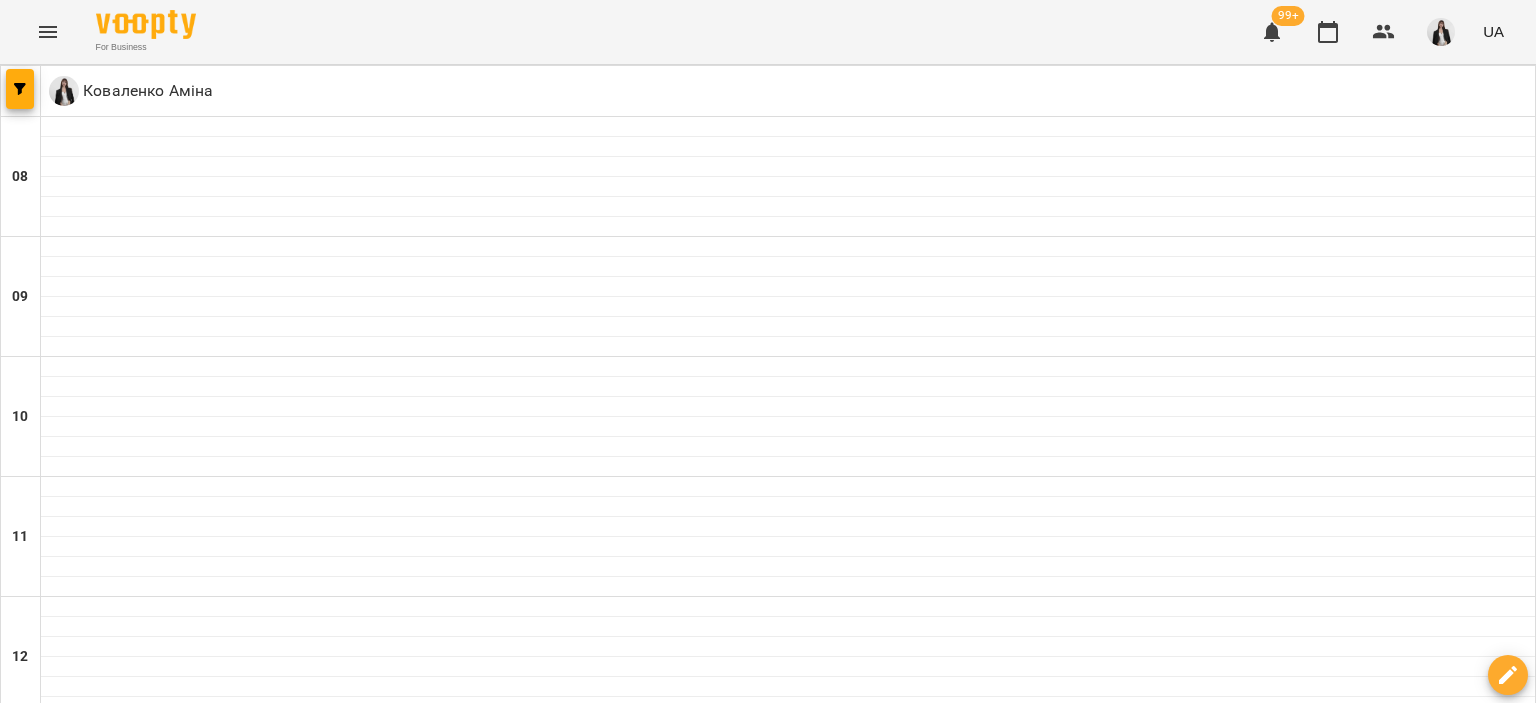 click on "**********" at bounding box center [768, 1743] 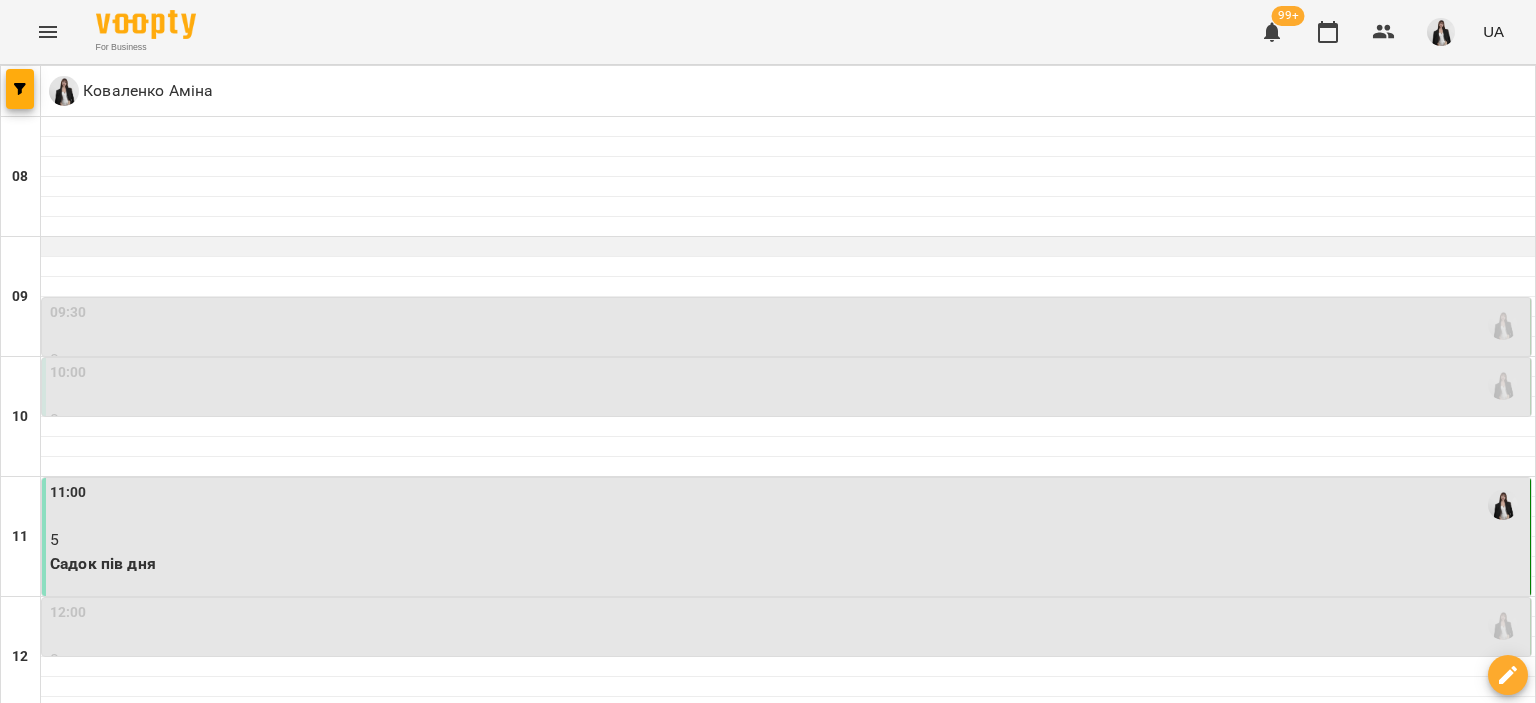 click at bounding box center [788, 247] 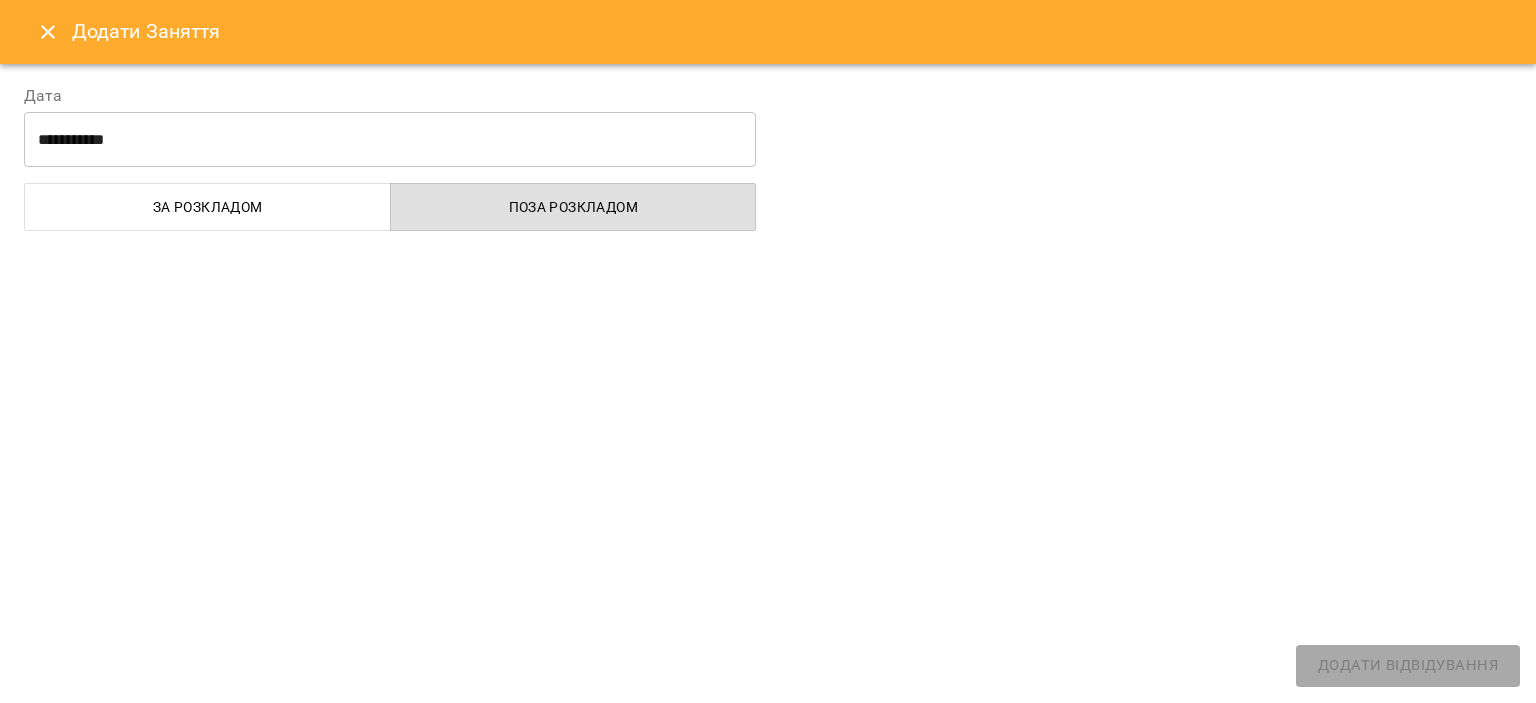 select on "**********" 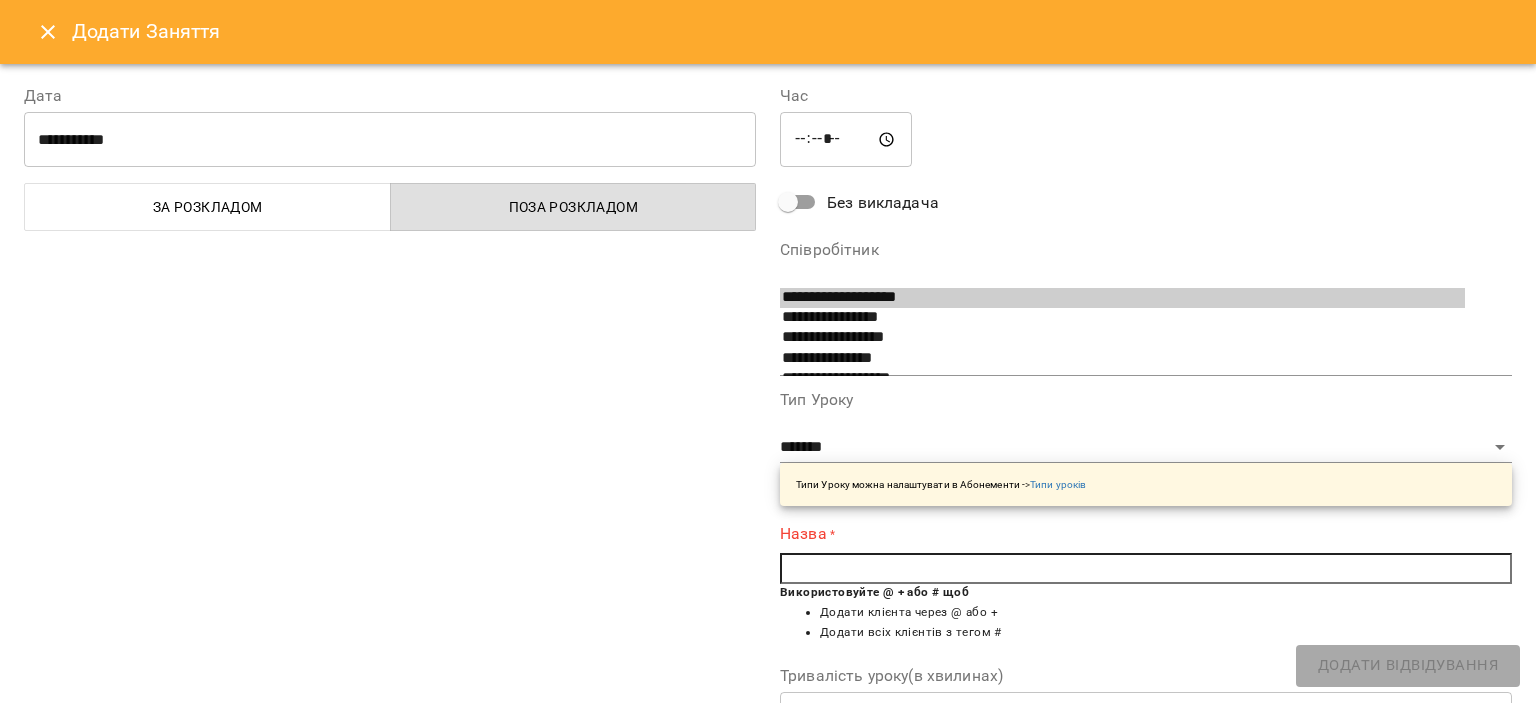 click at bounding box center [1146, 569] 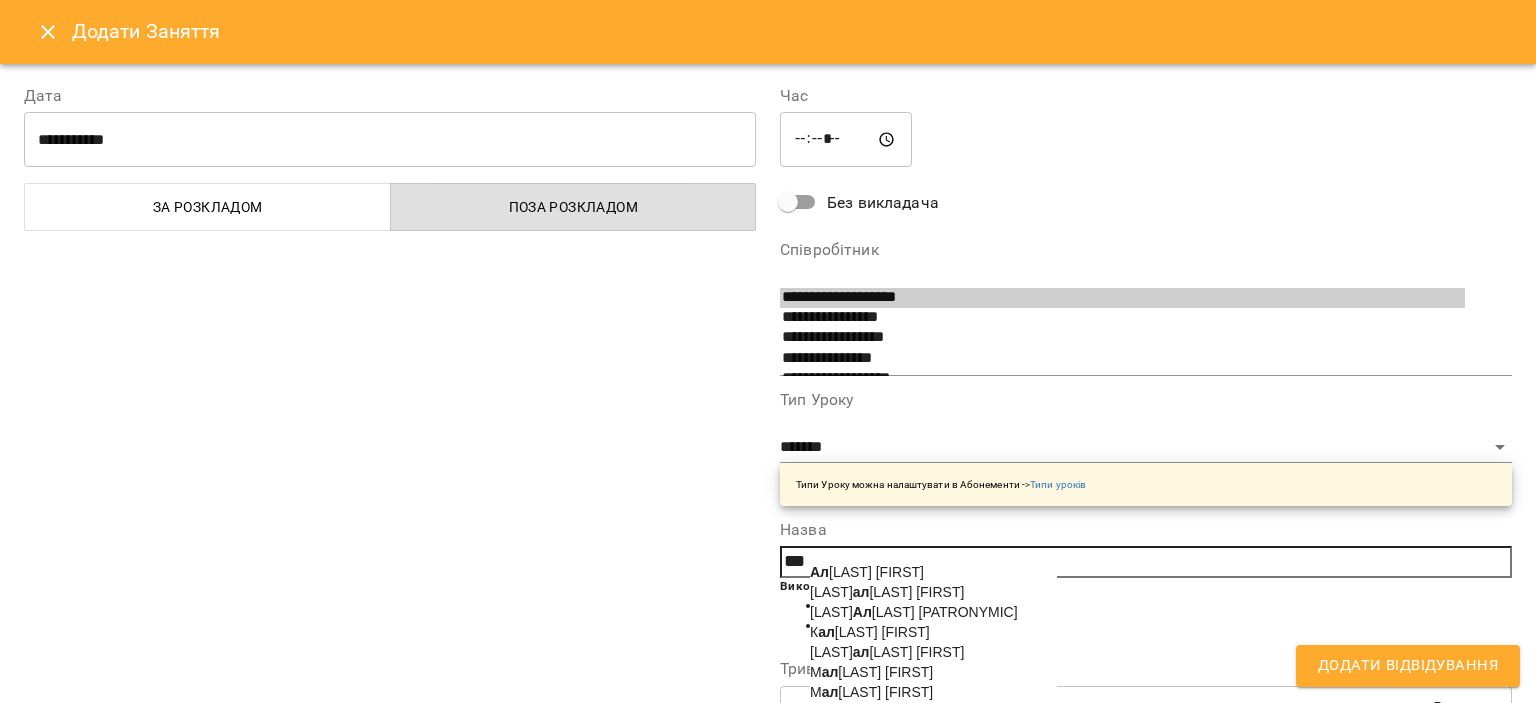 click on "Ал іпа Артем" at bounding box center [867, 572] 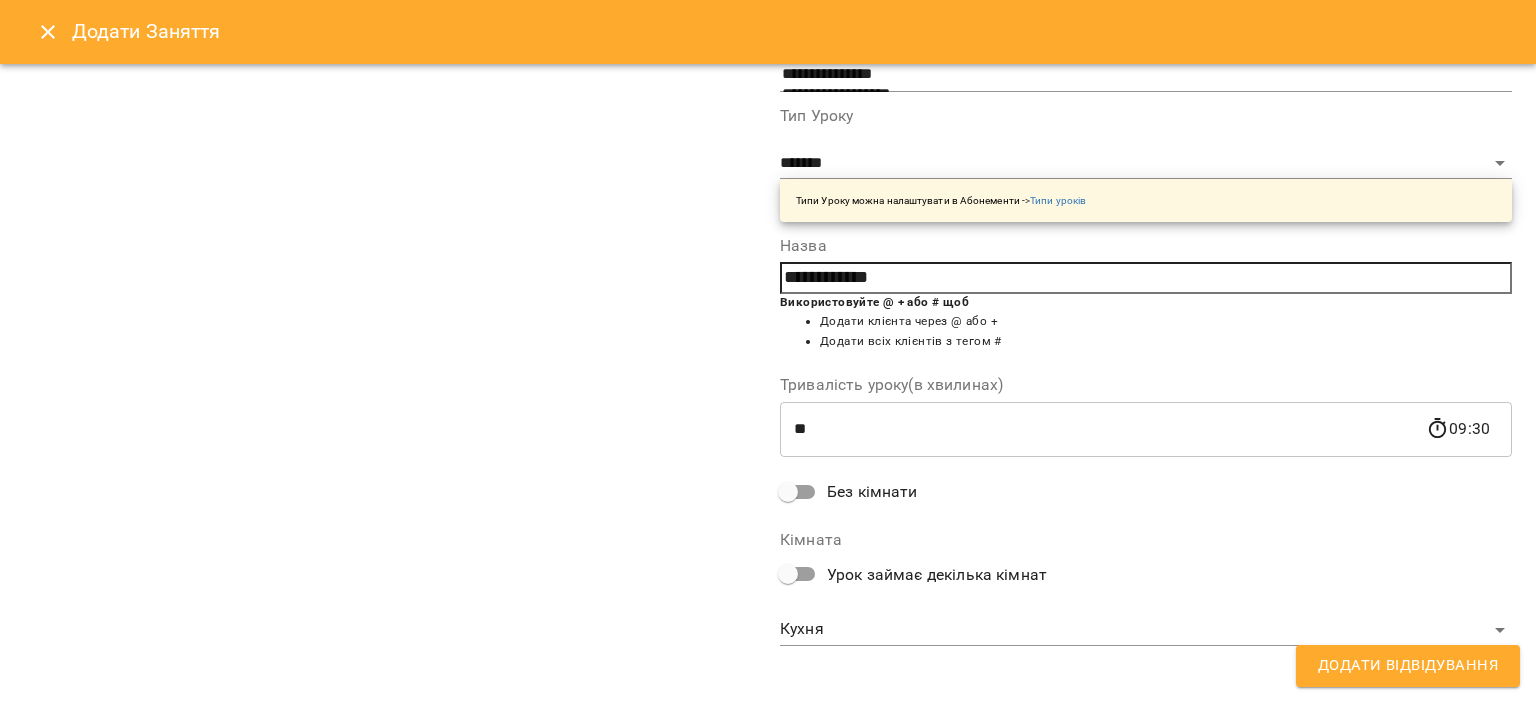 scroll, scrollTop: 295, scrollLeft: 0, axis: vertical 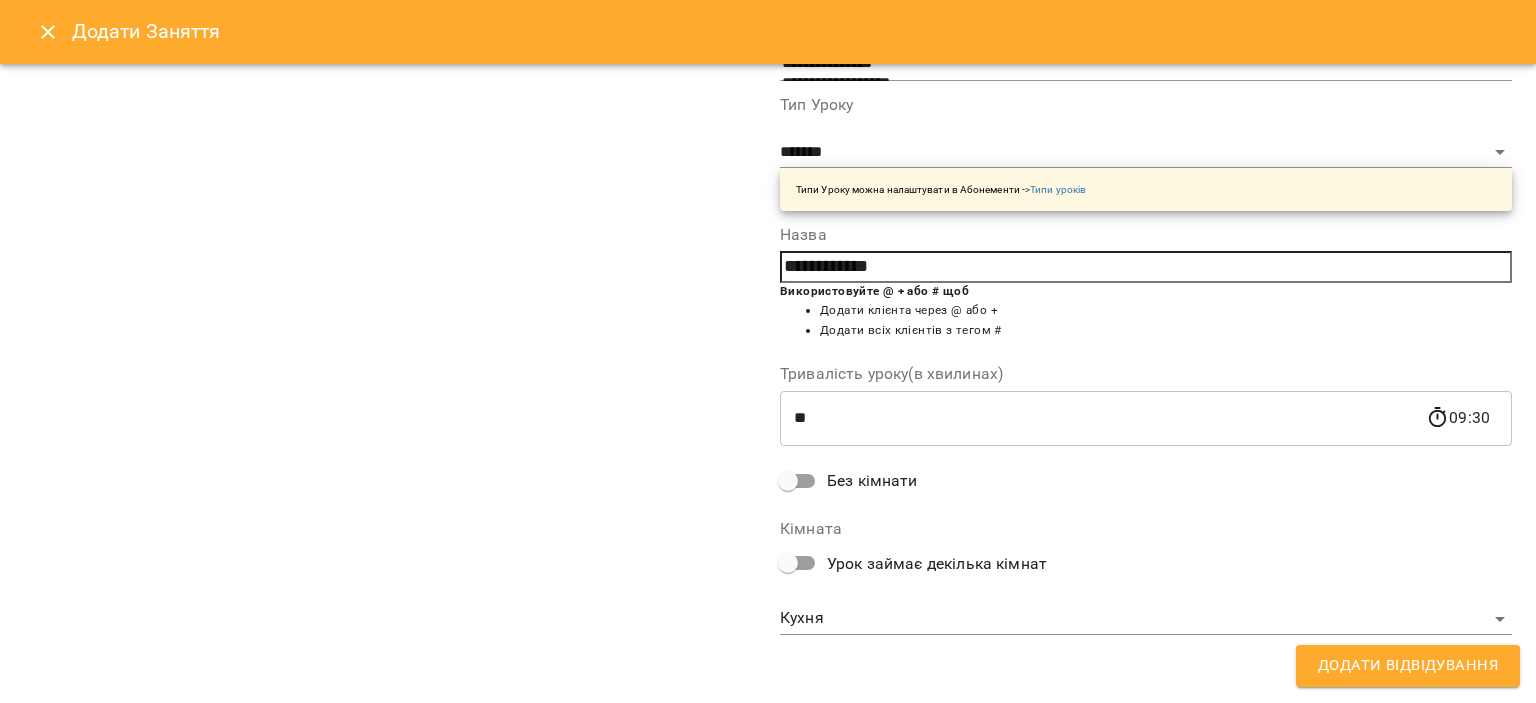 click on "**********" at bounding box center [768, 905] 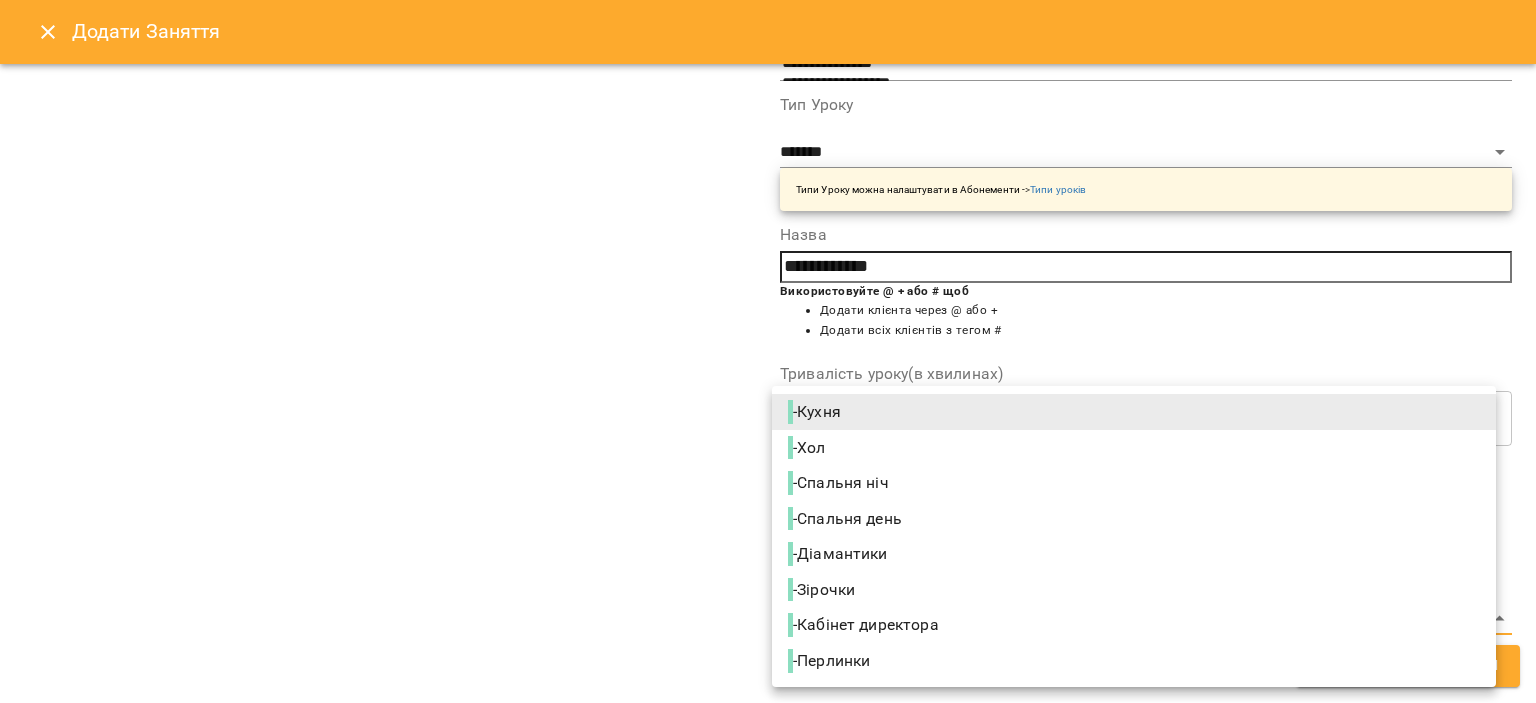 click on "-  Кабінет директора" at bounding box center (865, 625) 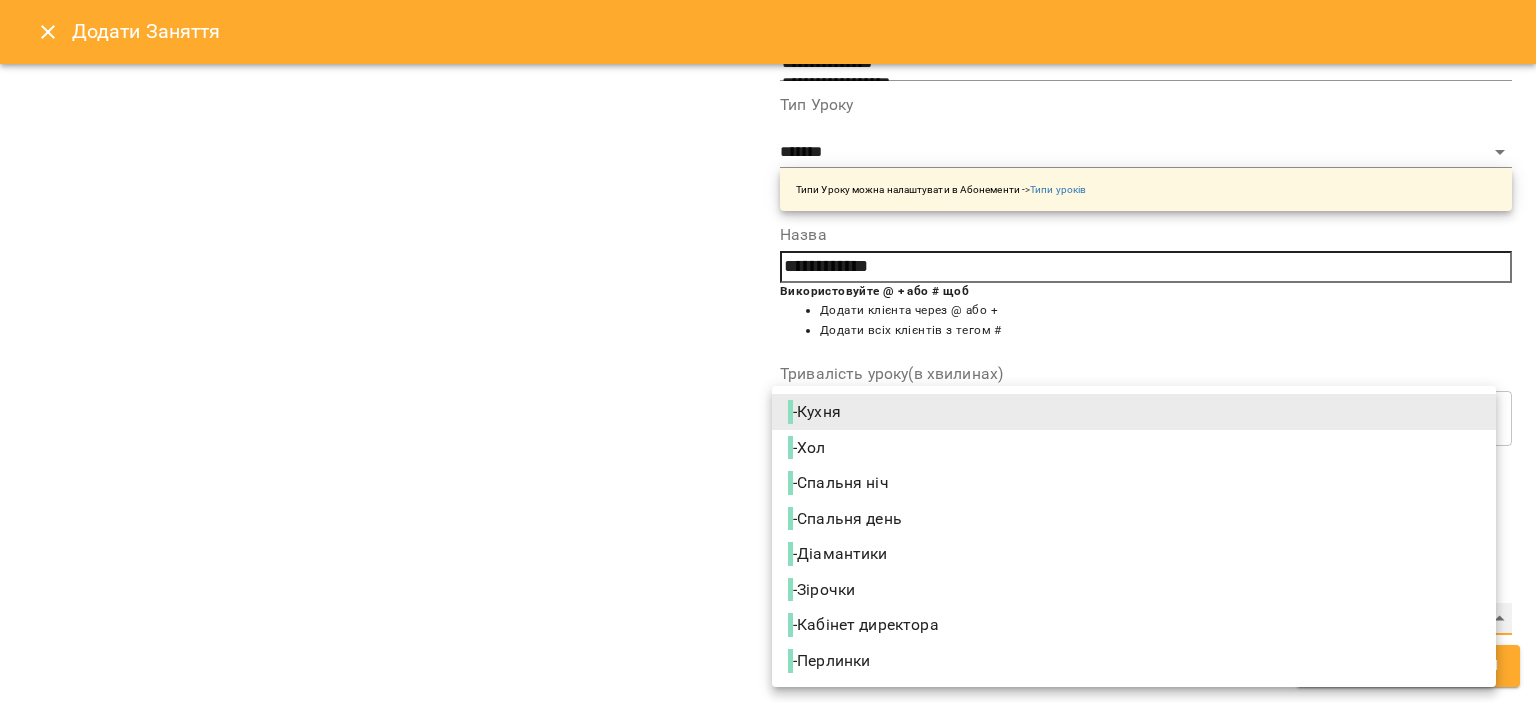 type on "**********" 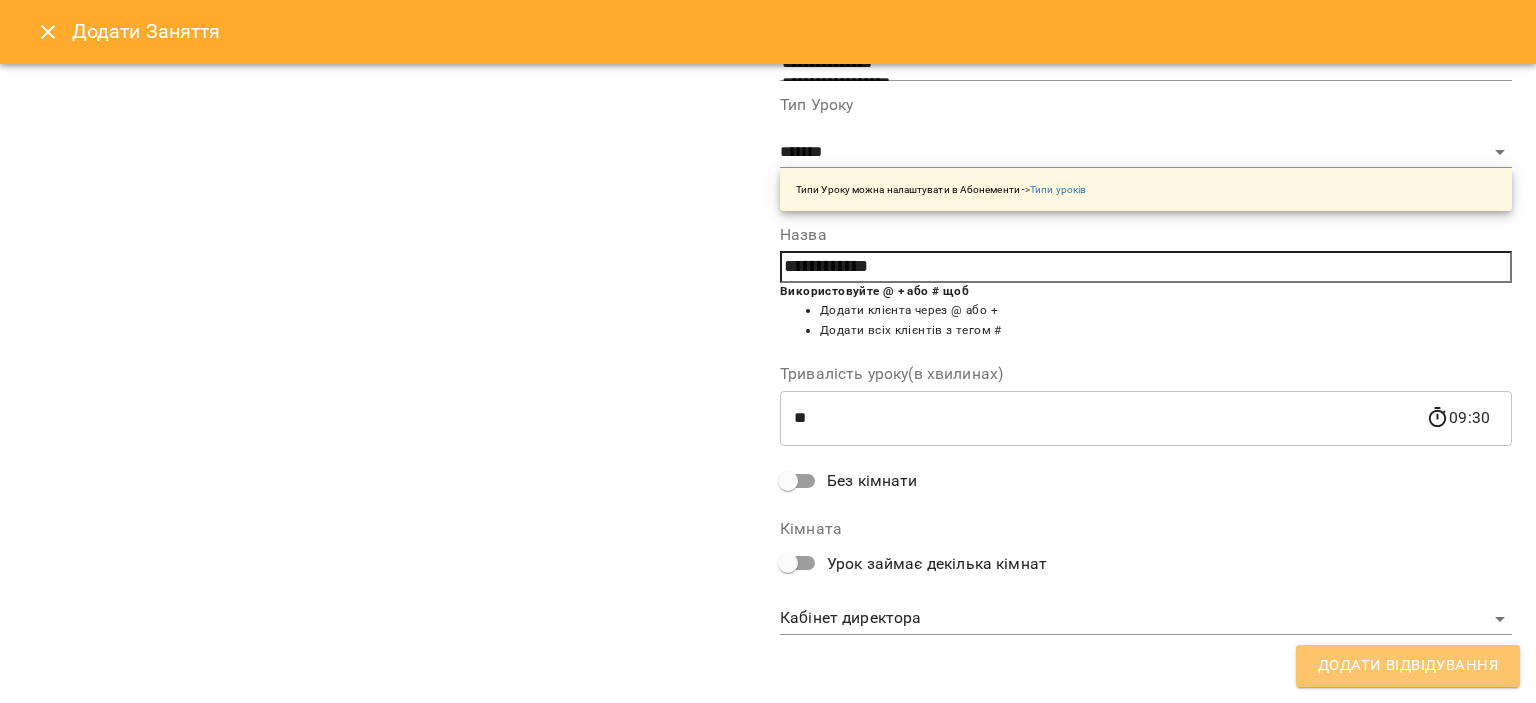 click on "Додати Відвідування" at bounding box center (1408, 666) 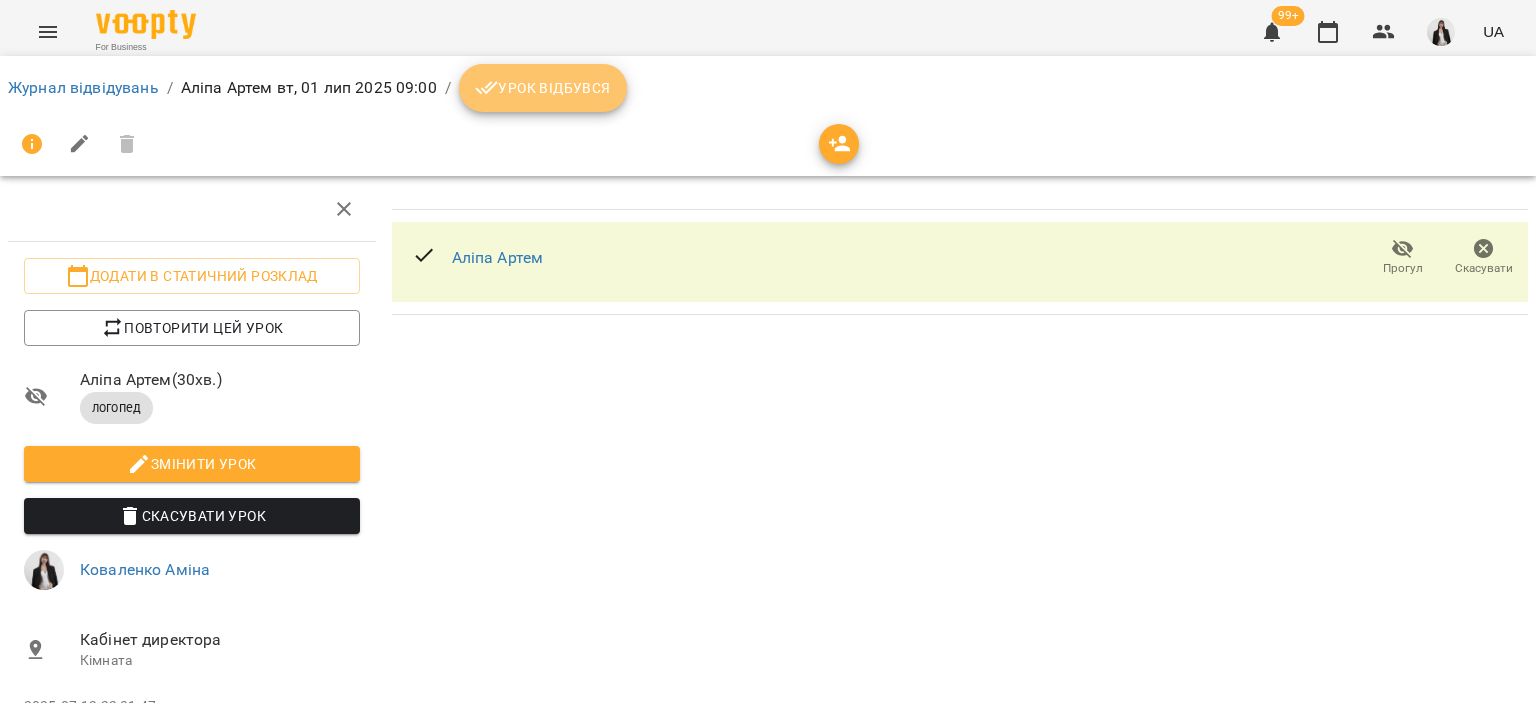 click on "Урок відбувся" at bounding box center (543, 88) 